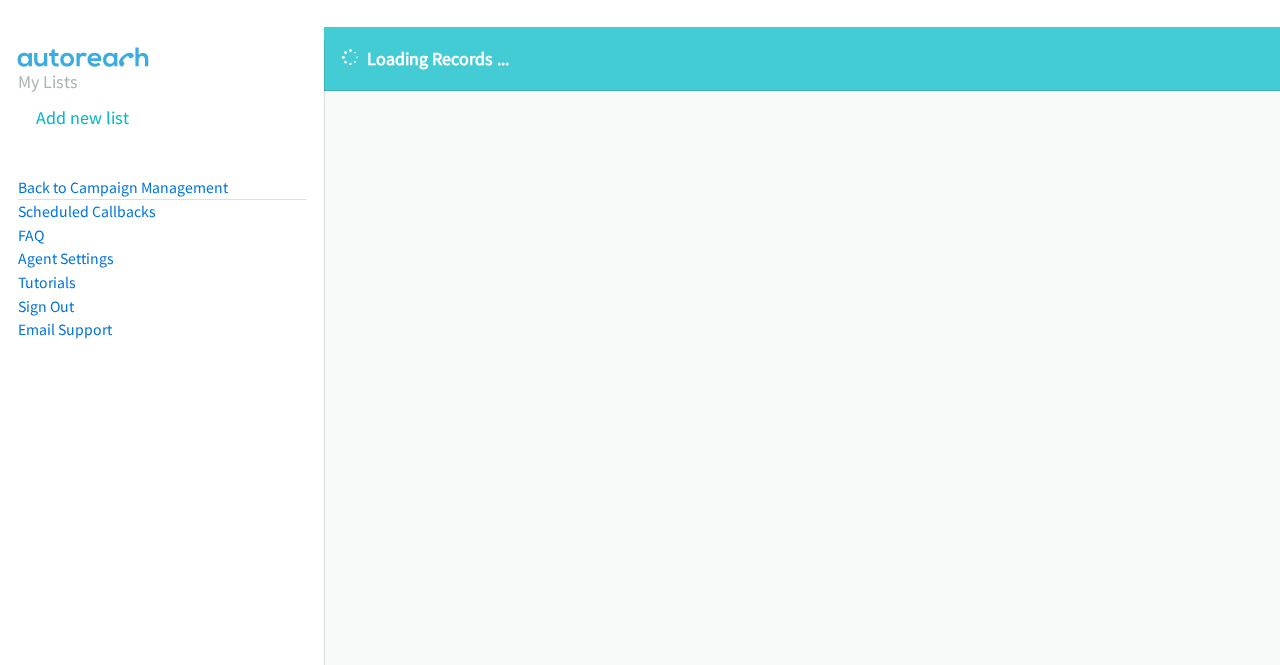 scroll, scrollTop: 0, scrollLeft: 0, axis: both 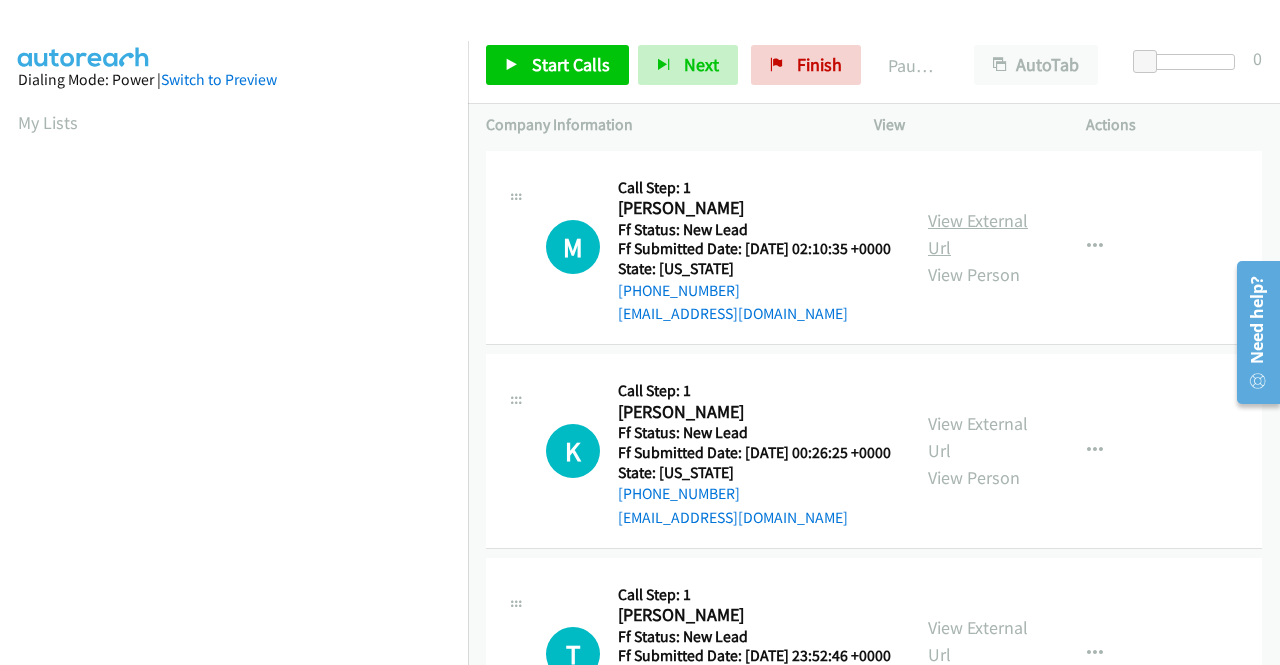 click on "View External Url" at bounding box center (978, 234) 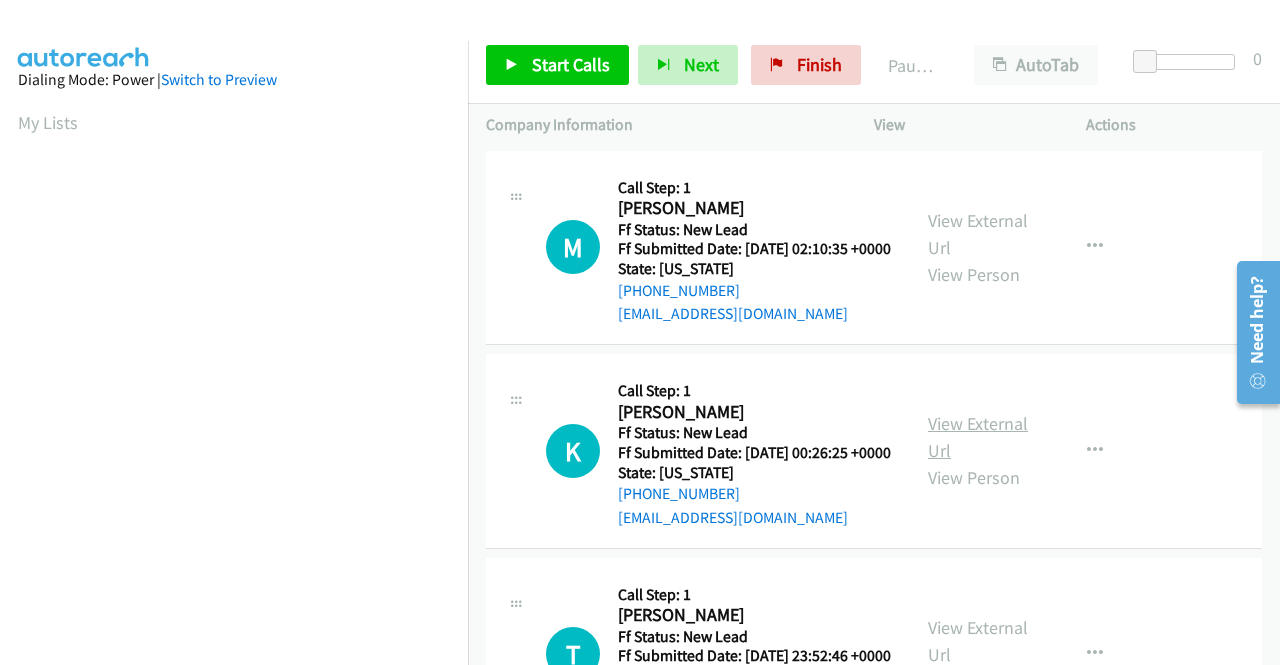 click on "View External Url" at bounding box center [978, 437] 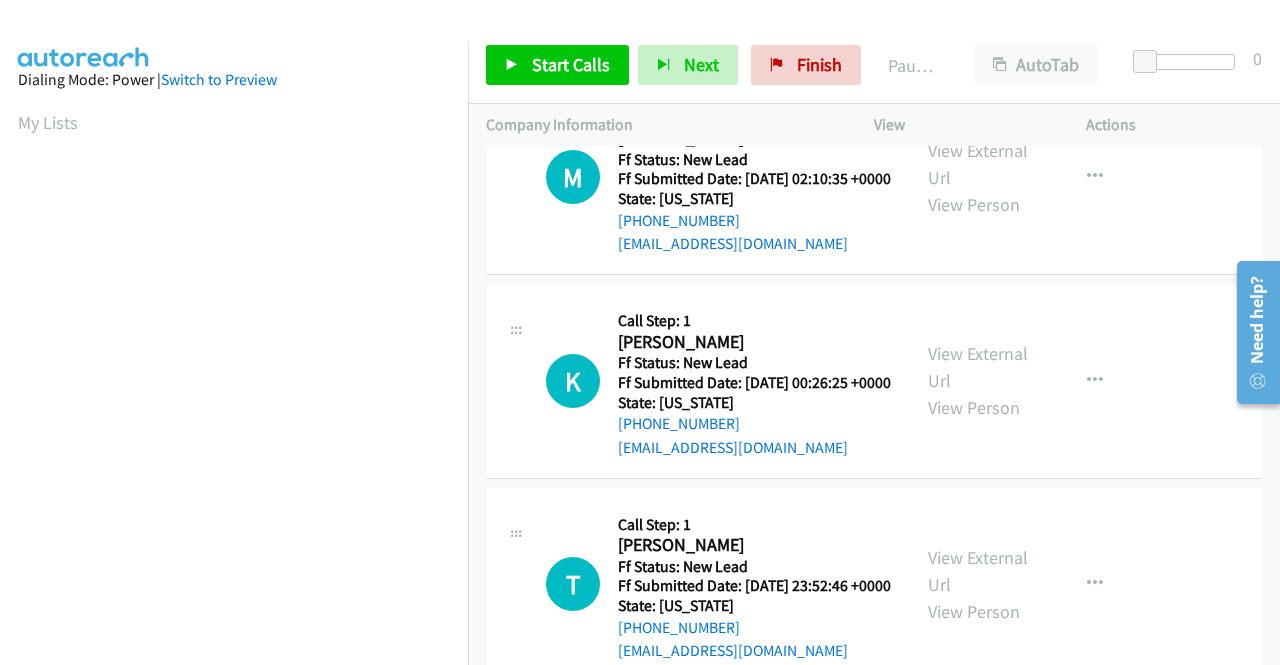 scroll, scrollTop: 200, scrollLeft: 0, axis: vertical 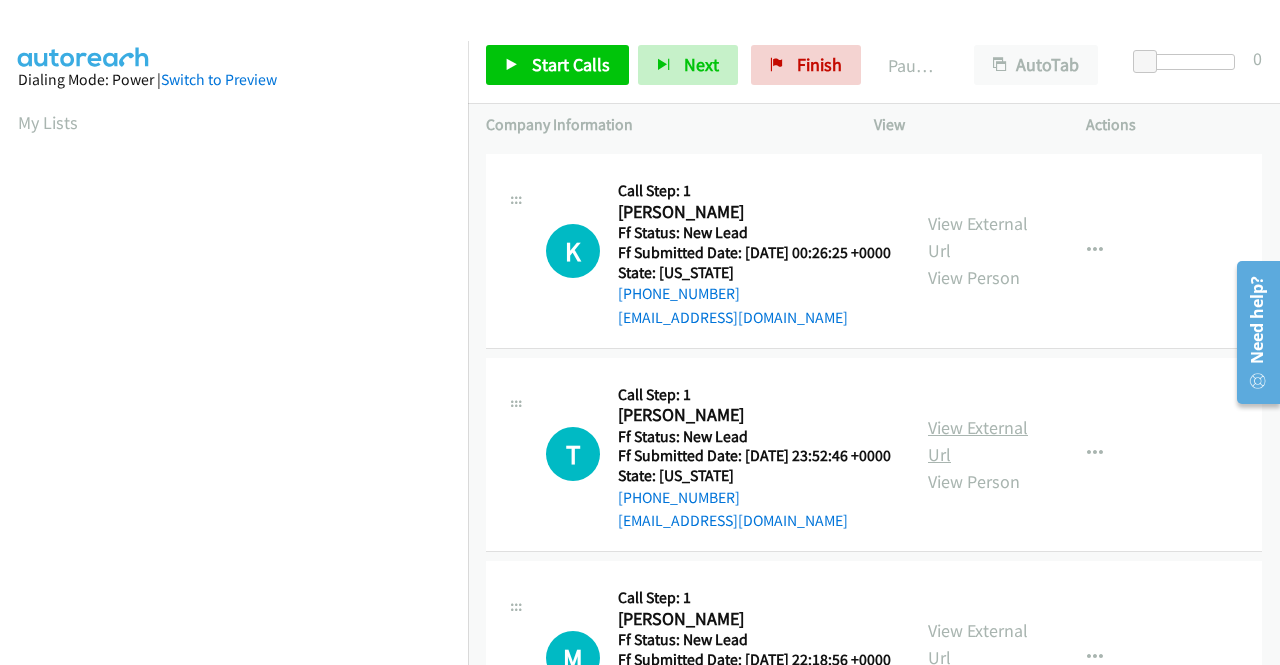 click on "View External Url" at bounding box center (978, 441) 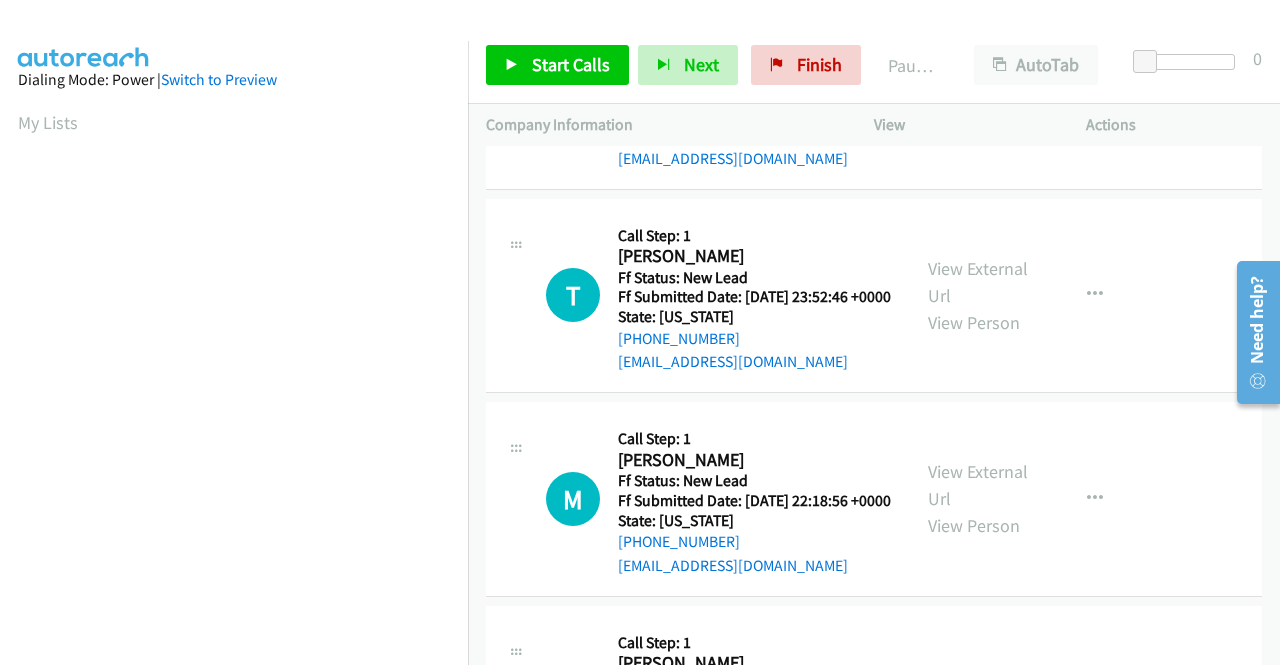 scroll, scrollTop: 400, scrollLeft: 0, axis: vertical 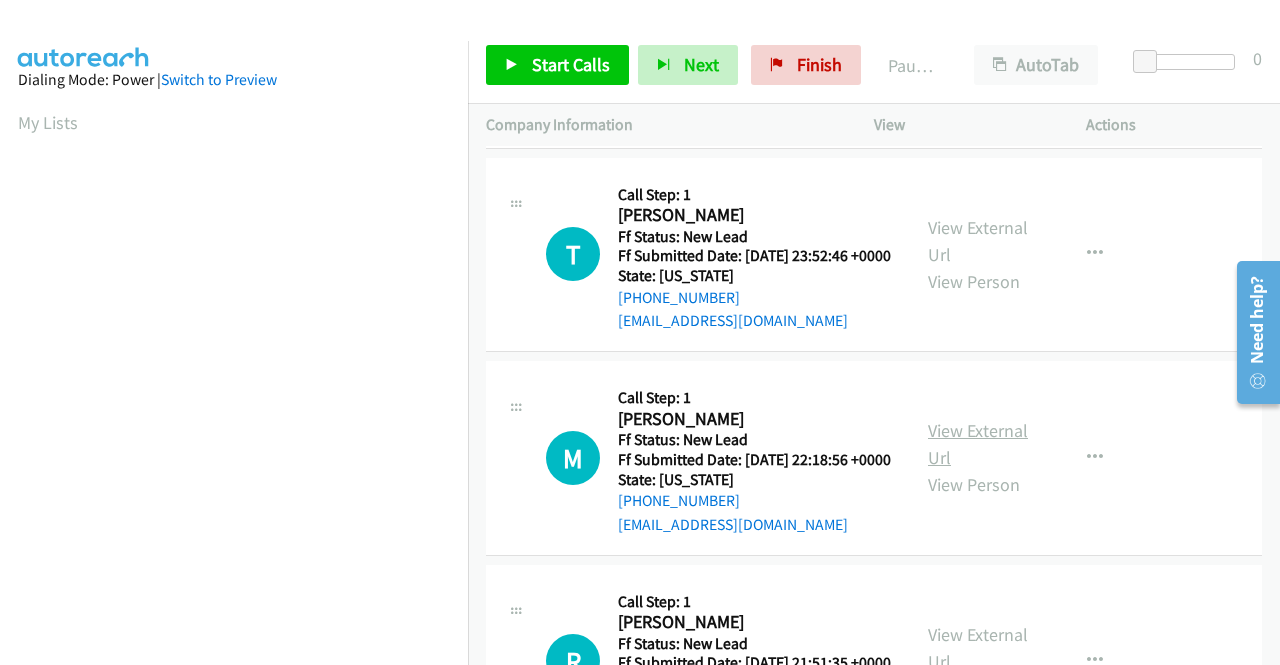 click on "View External Url" at bounding box center (978, 444) 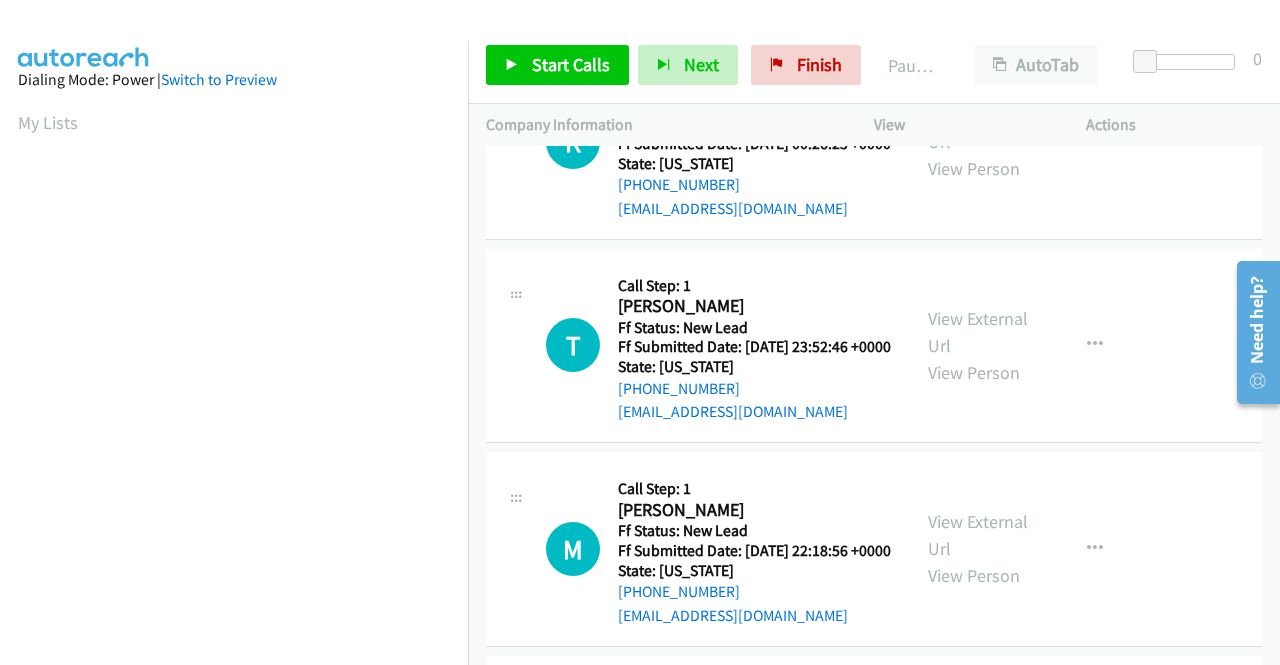 scroll, scrollTop: 0, scrollLeft: 0, axis: both 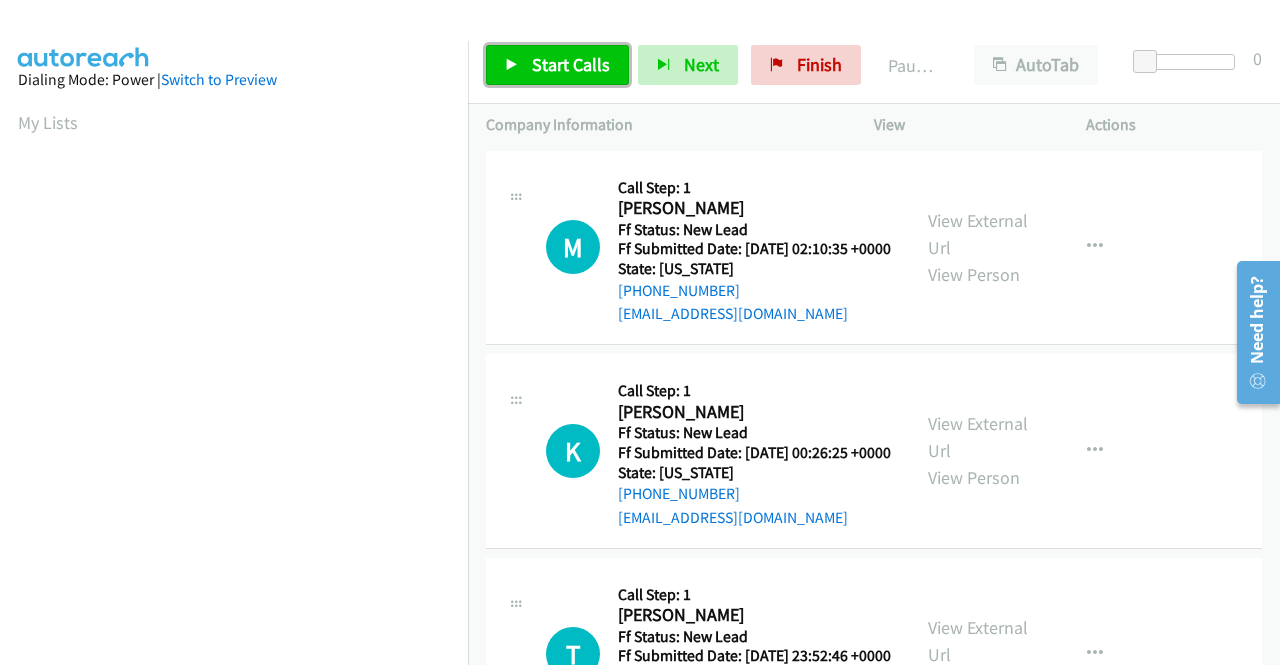 click on "Start Calls" at bounding box center (571, 64) 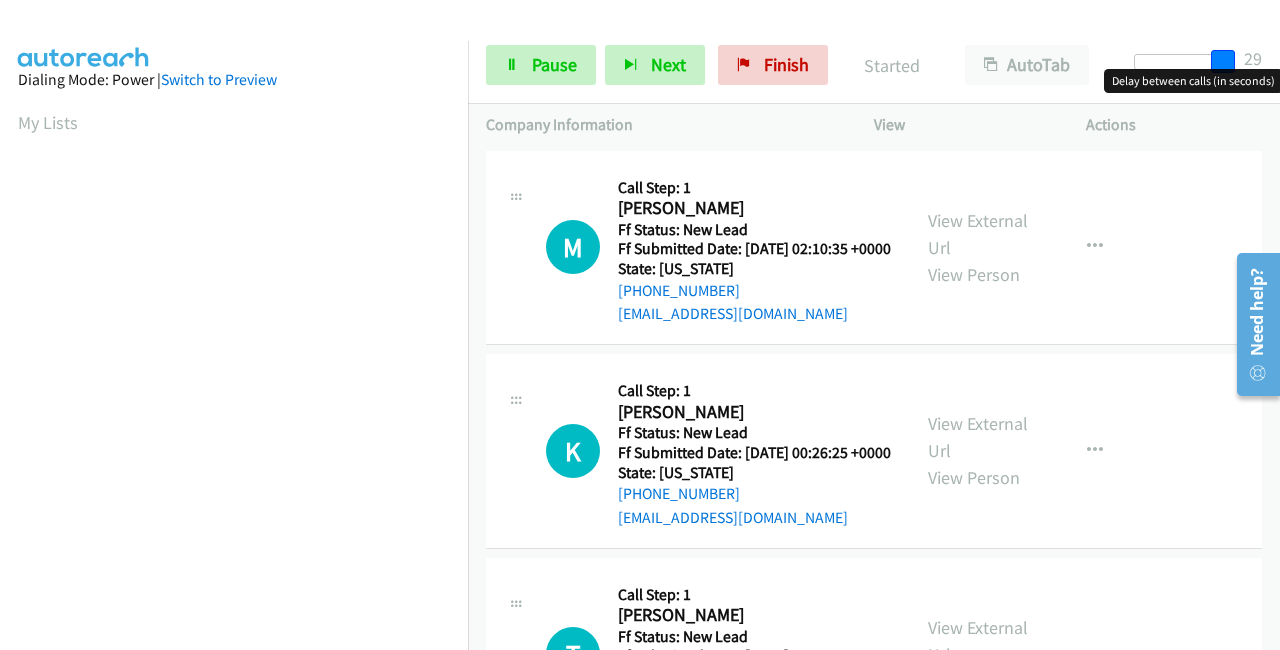 drag, startPoint x: 1148, startPoint y: 57, endPoint x: 1236, endPoint y: 43, distance: 89.106674 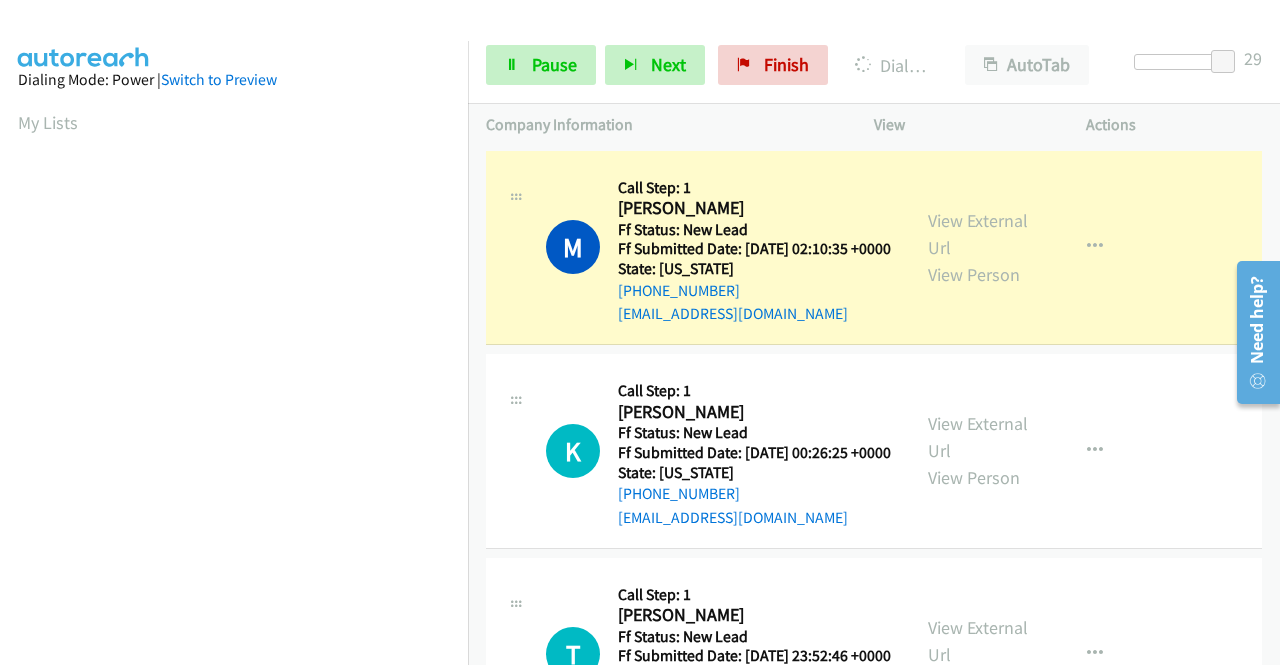 scroll, scrollTop: 456, scrollLeft: 0, axis: vertical 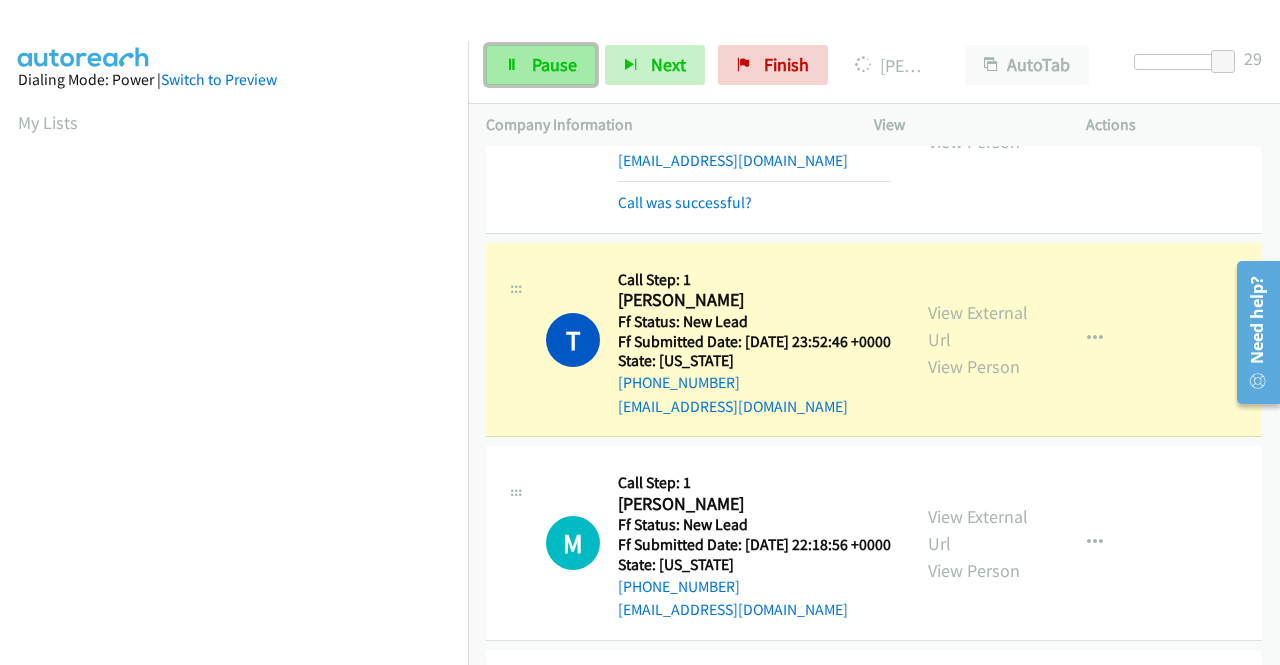 click on "Pause" at bounding box center [541, 65] 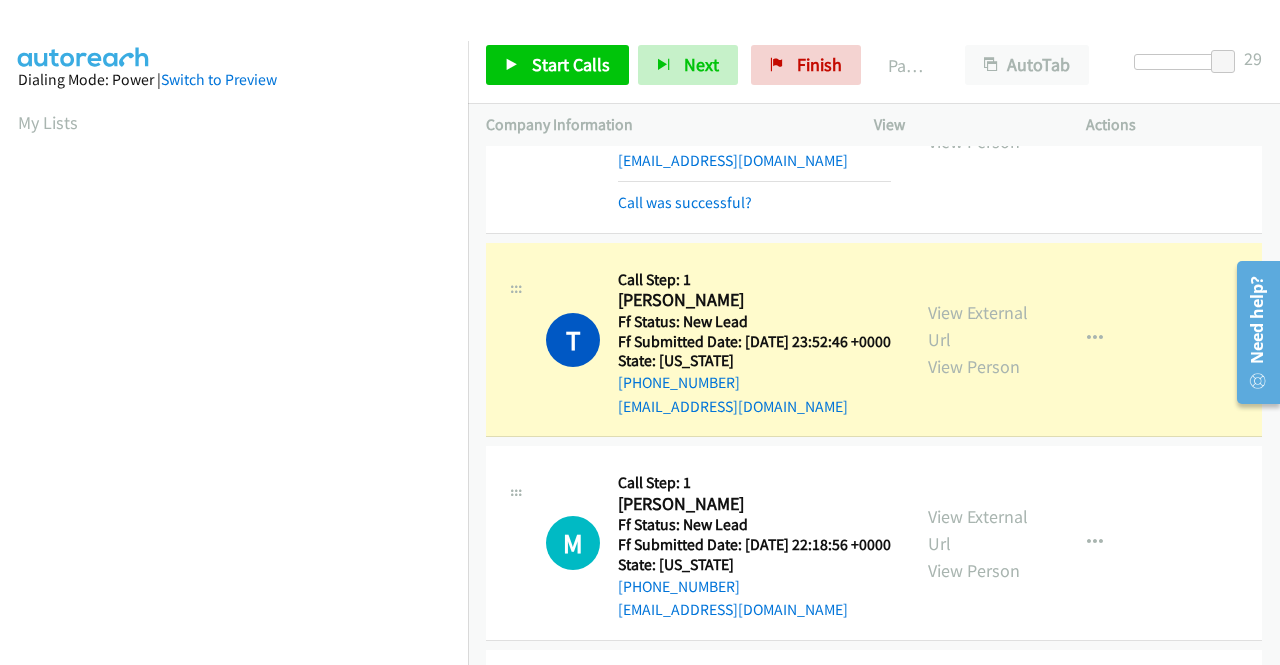 scroll, scrollTop: 456, scrollLeft: 0, axis: vertical 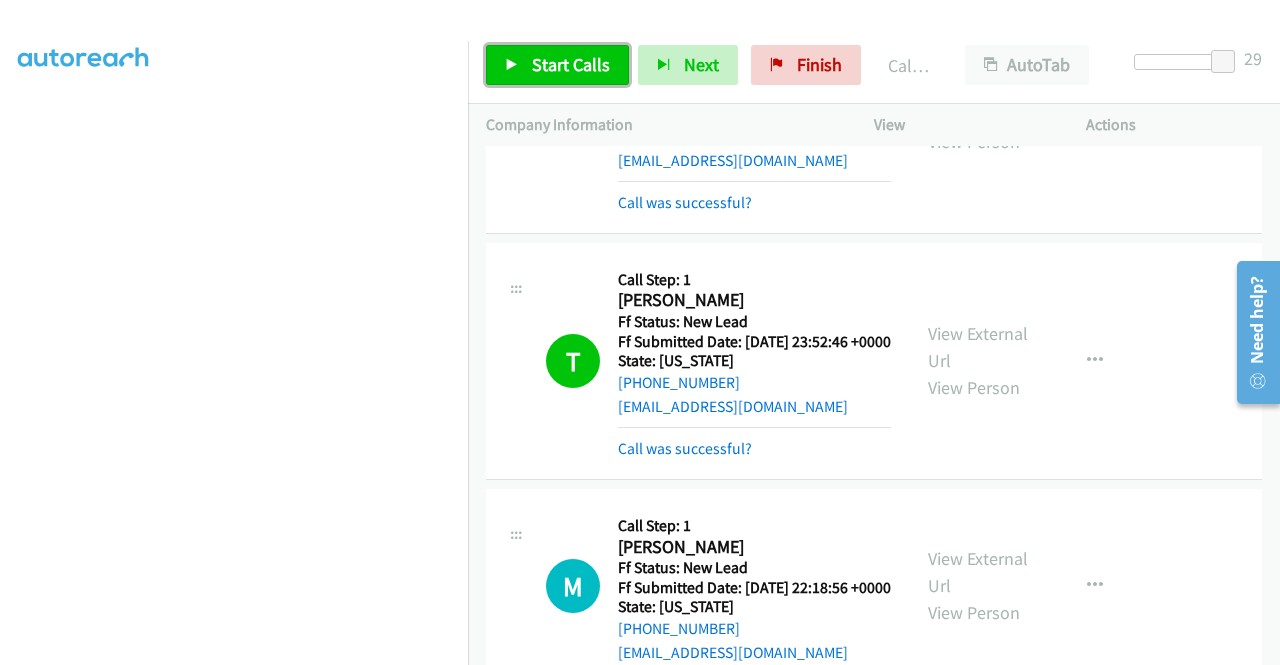 click on "Start Calls" at bounding box center (571, 64) 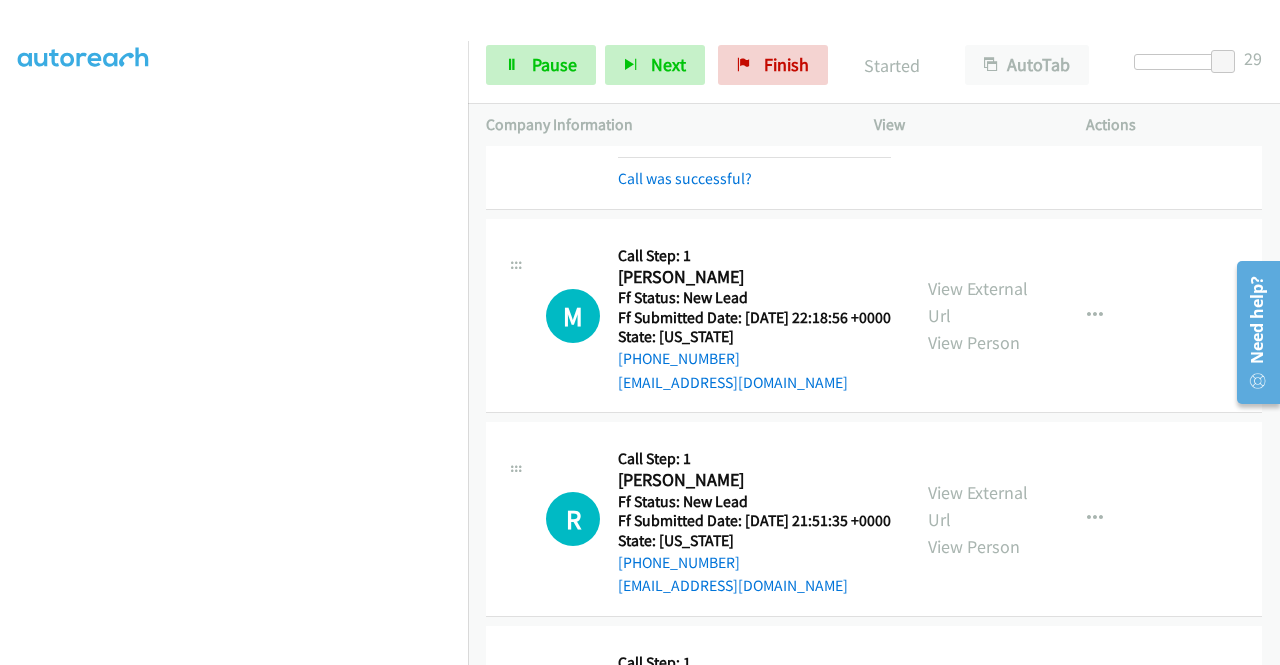 scroll, scrollTop: 700, scrollLeft: 0, axis: vertical 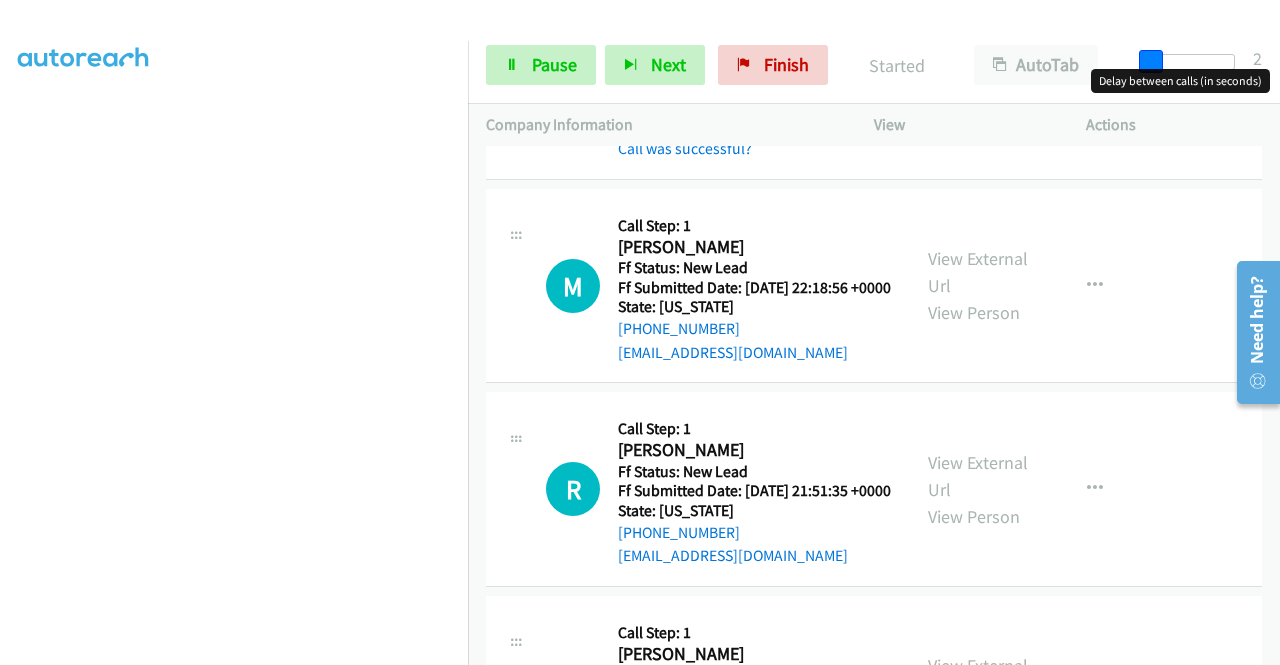 click at bounding box center (1189, 62) 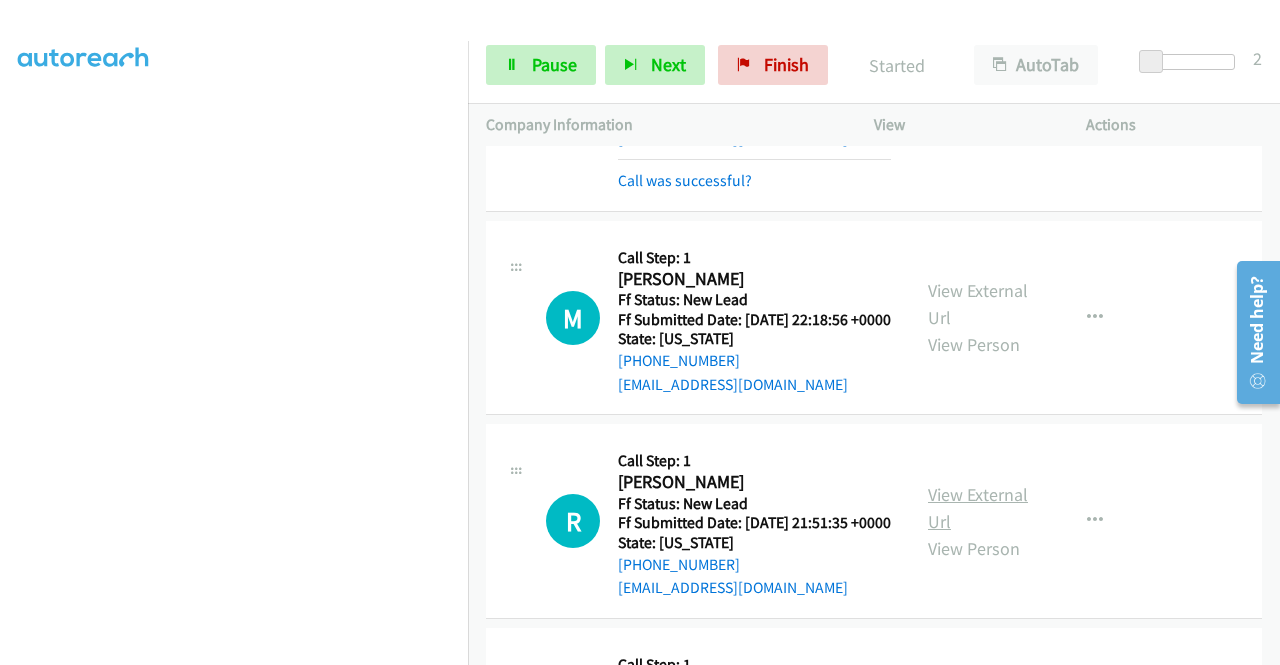 scroll, scrollTop: 700, scrollLeft: 0, axis: vertical 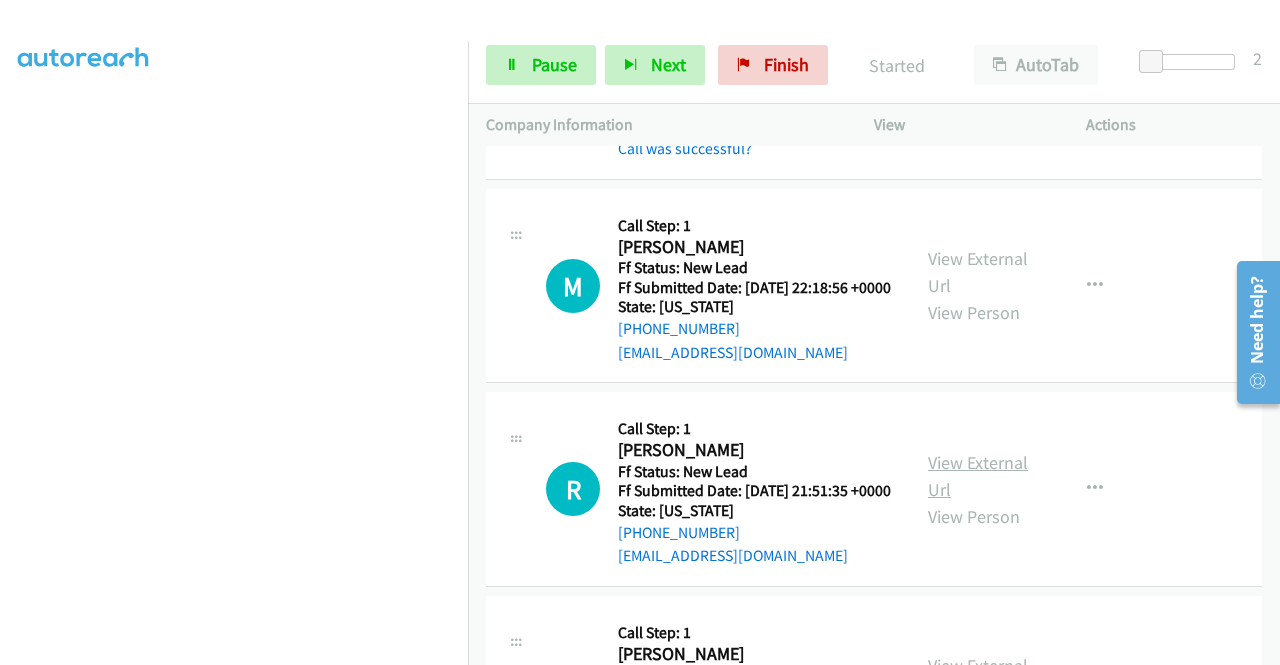 click on "View External Url" at bounding box center (978, 476) 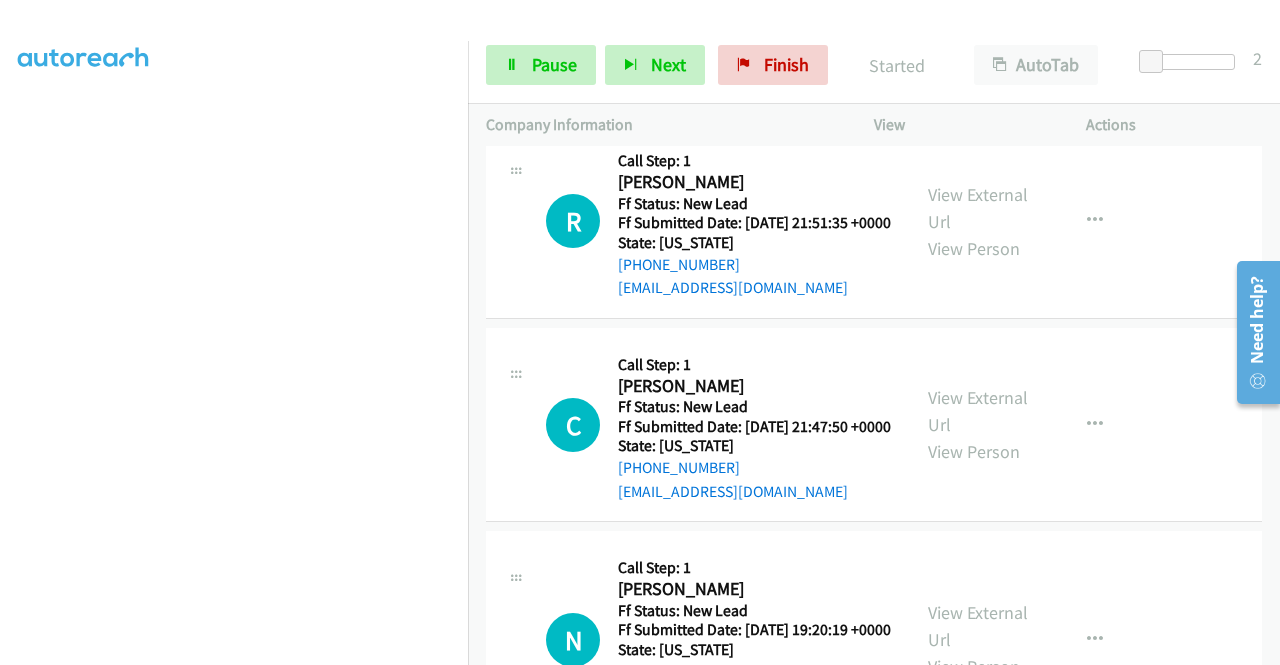 scroll, scrollTop: 1000, scrollLeft: 0, axis: vertical 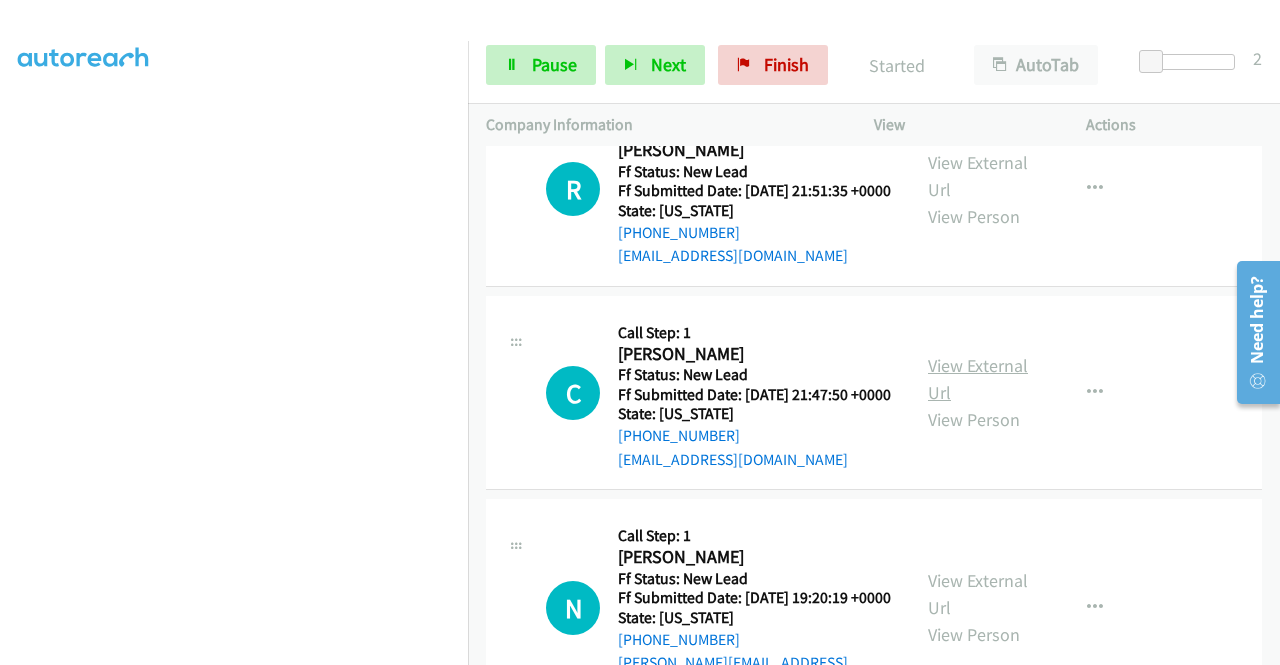 click on "View External Url" at bounding box center (978, 379) 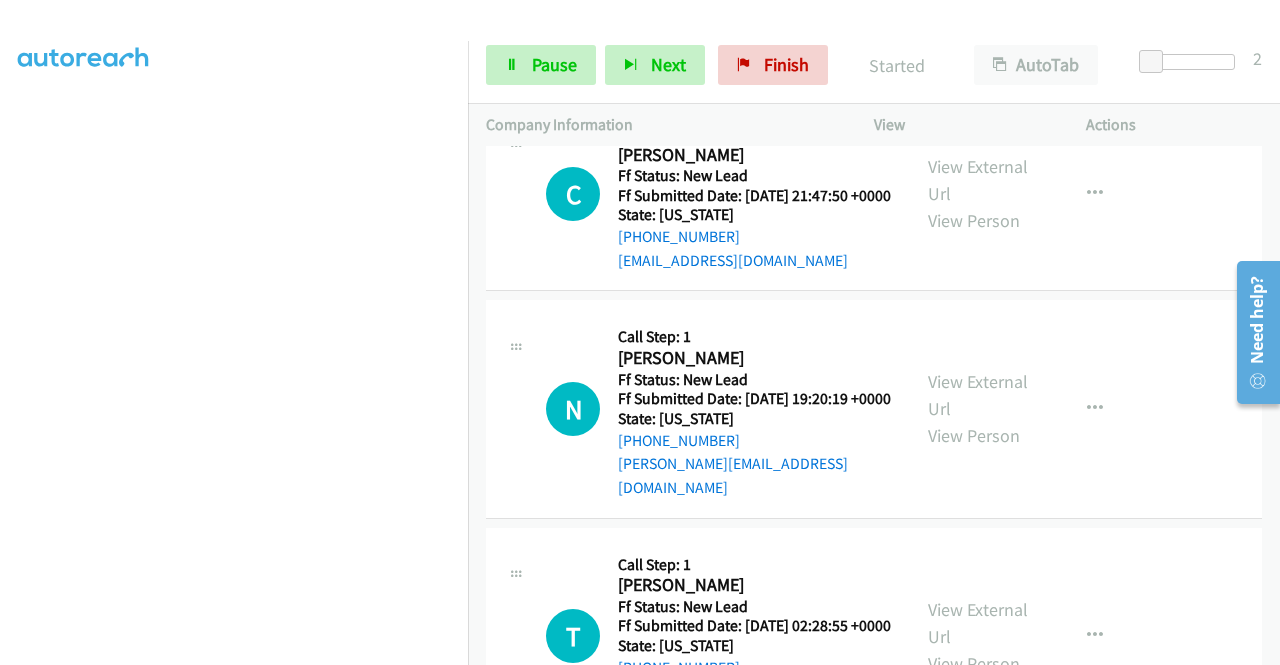 scroll, scrollTop: 1200, scrollLeft: 0, axis: vertical 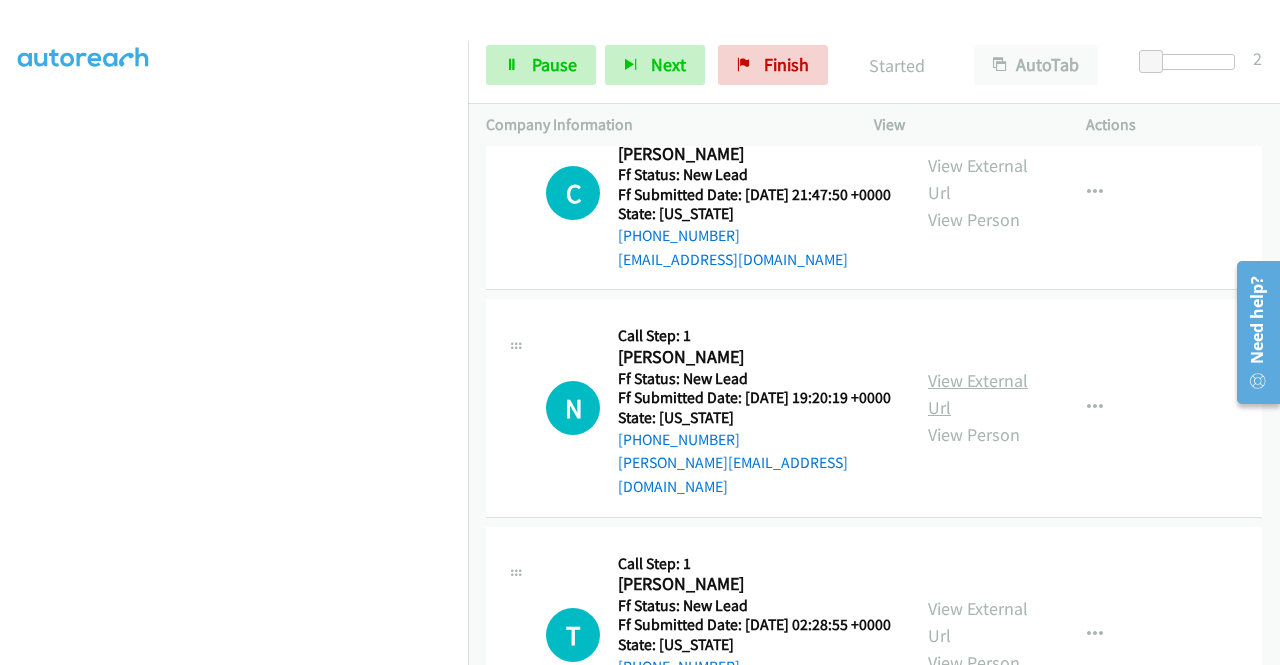 click on "View External Url" at bounding box center [978, 394] 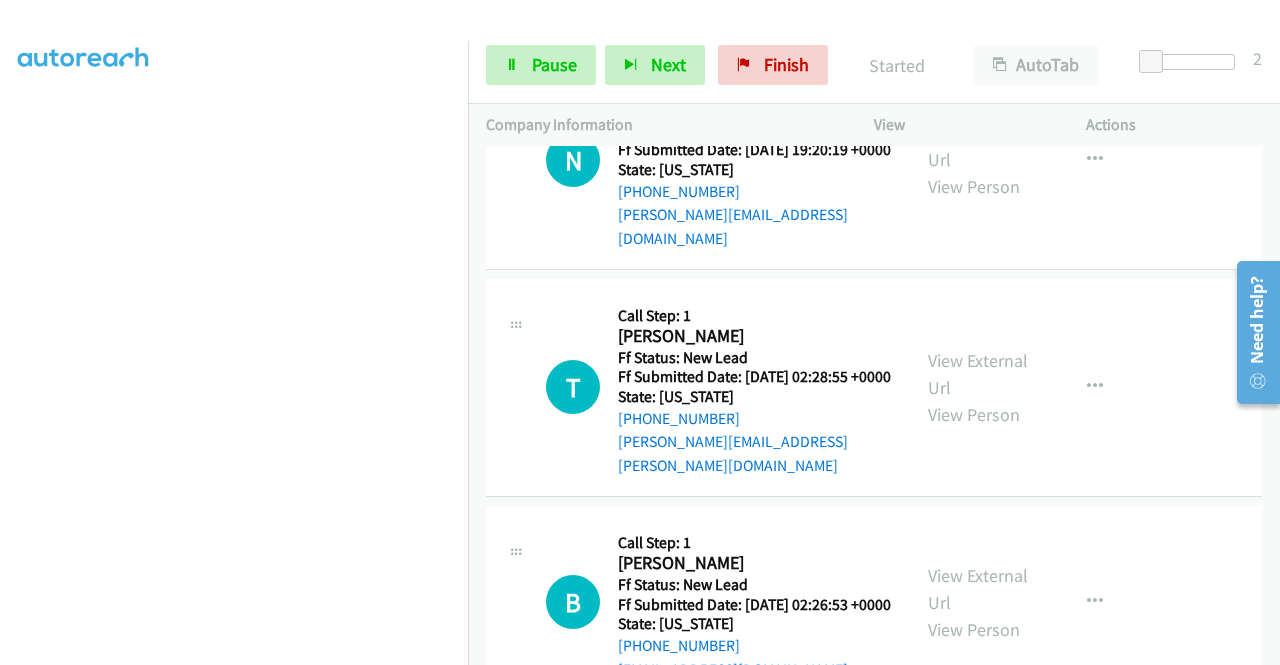 scroll, scrollTop: 1500, scrollLeft: 0, axis: vertical 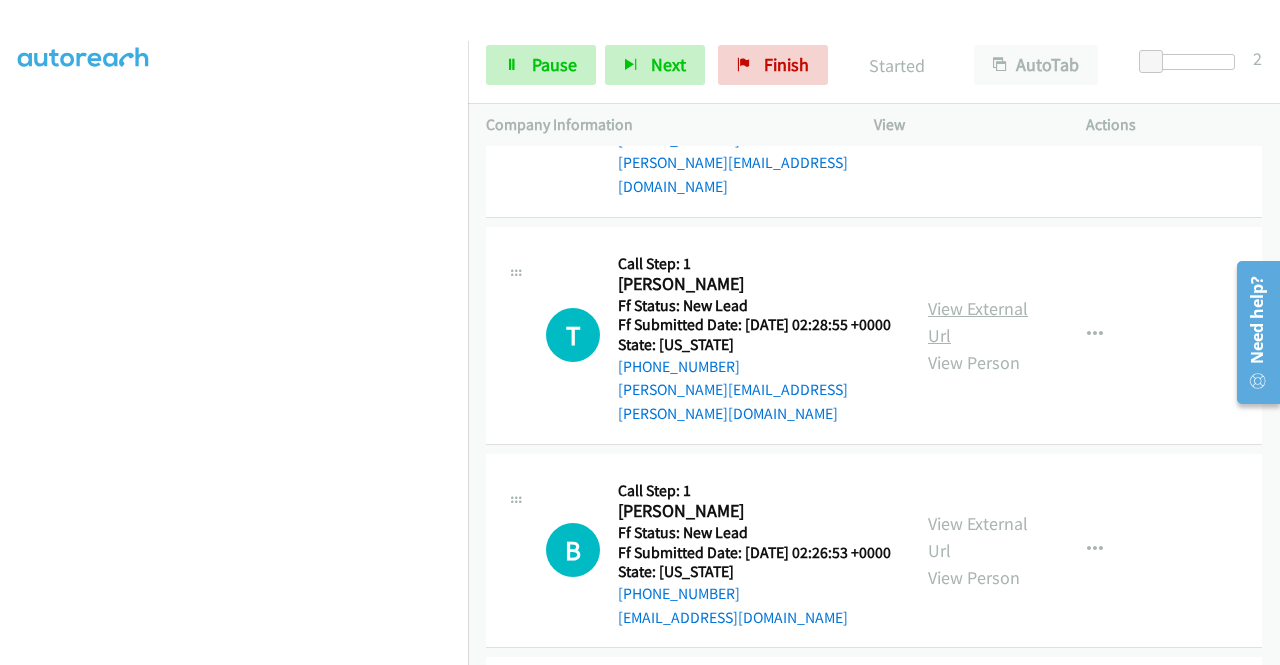 click on "View External Url" at bounding box center (978, 322) 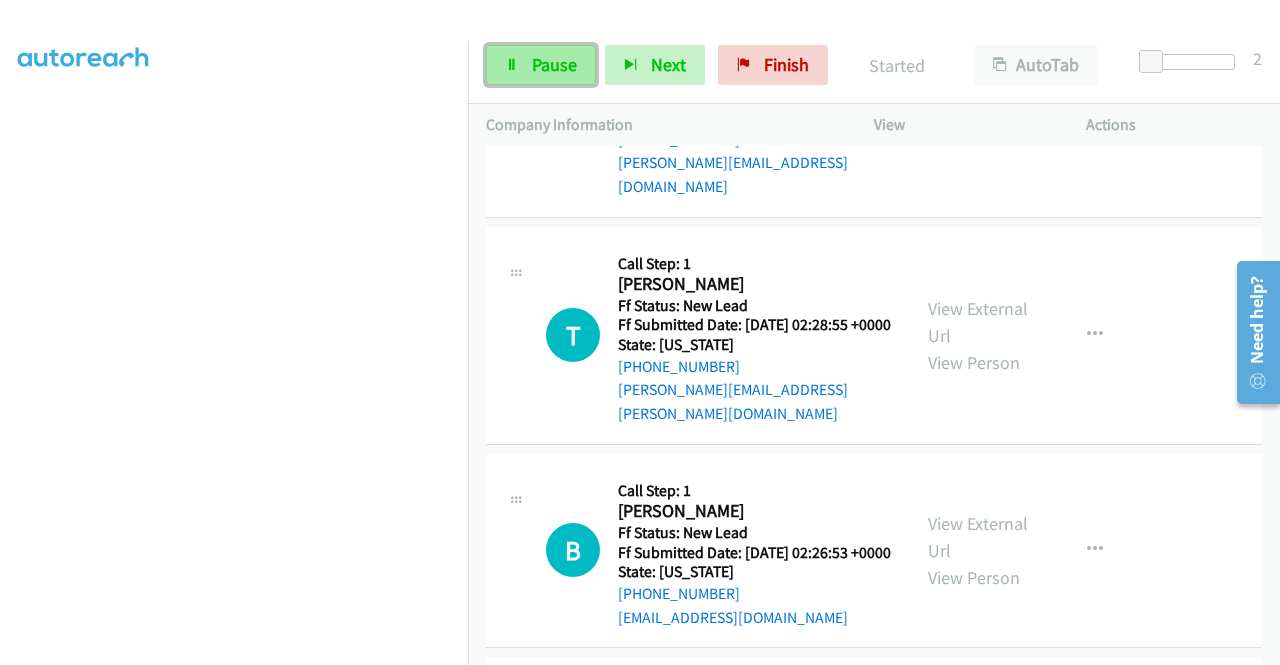 click on "Pause" at bounding box center (554, 64) 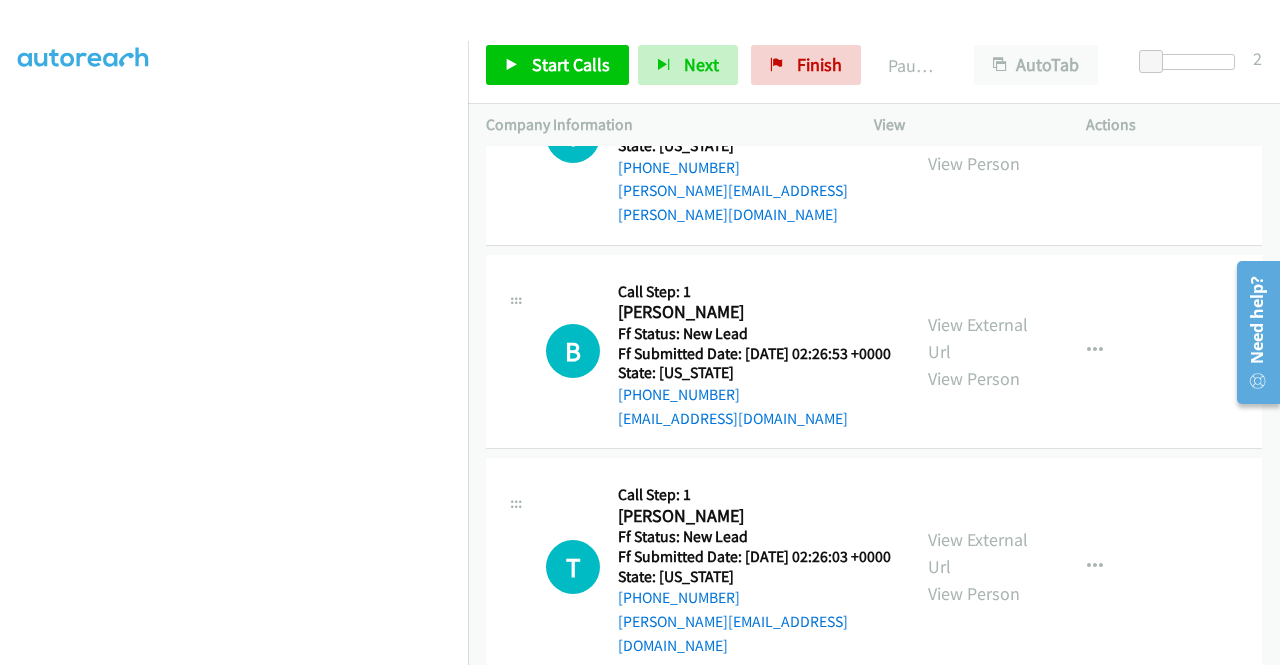 scroll, scrollTop: 1700, scrollLeft: 0, axis: vertical 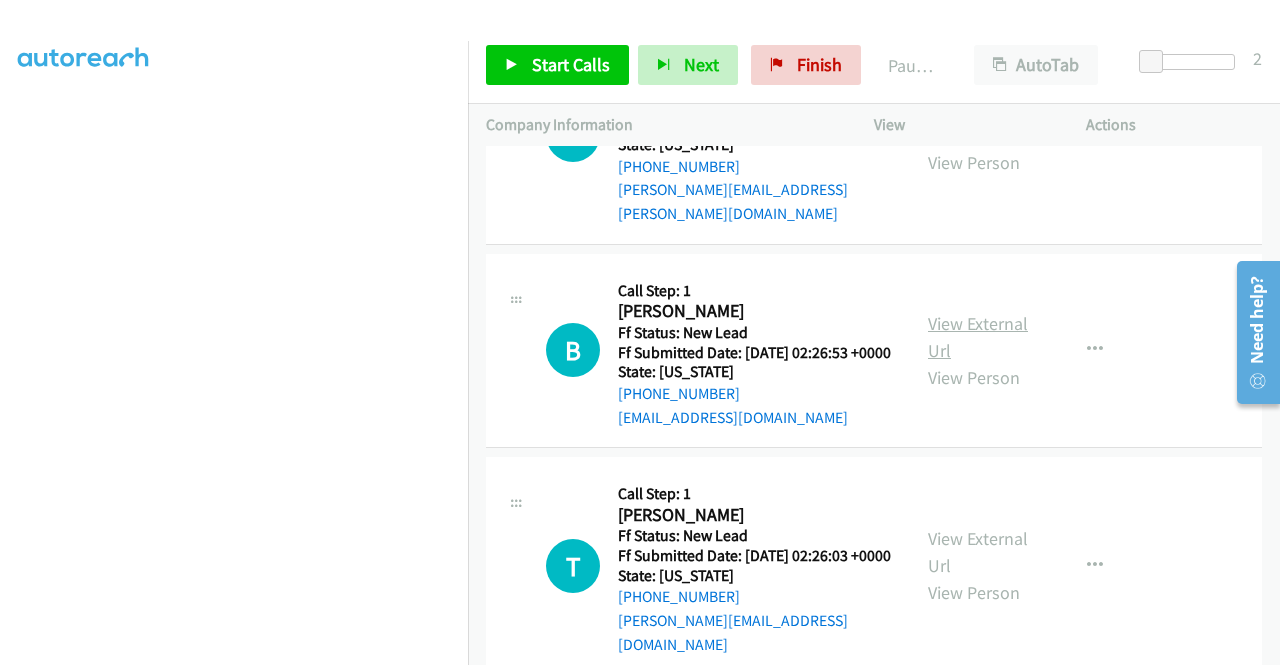 click on "View External Url" at bounding box center [978, 337] 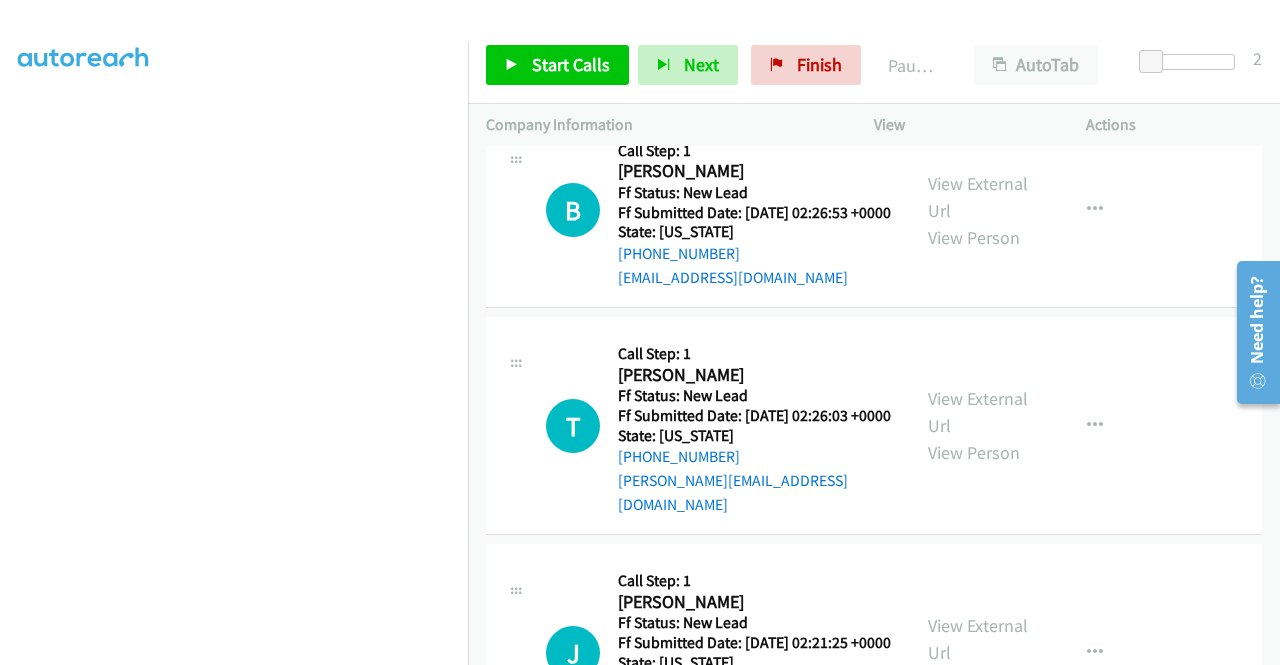 scroll, scrollTop: 1900, scrollLeft: 0, axis: vertical 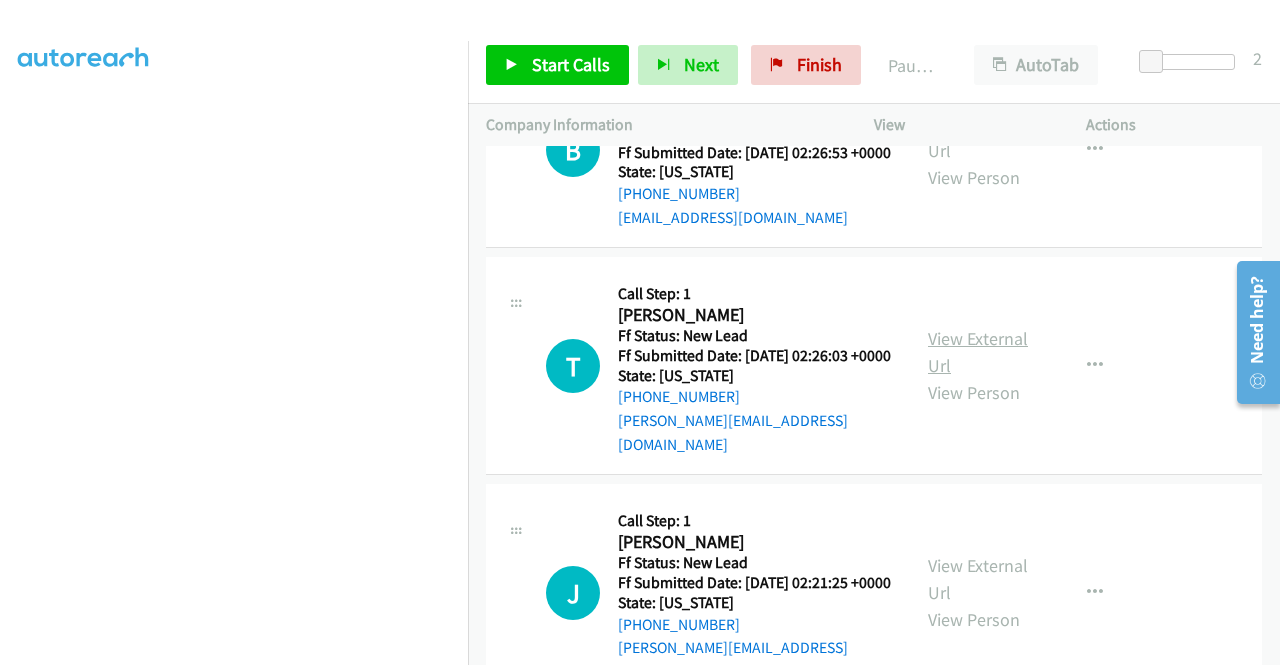 click on "View External Url" at bounding box center (978, 352) 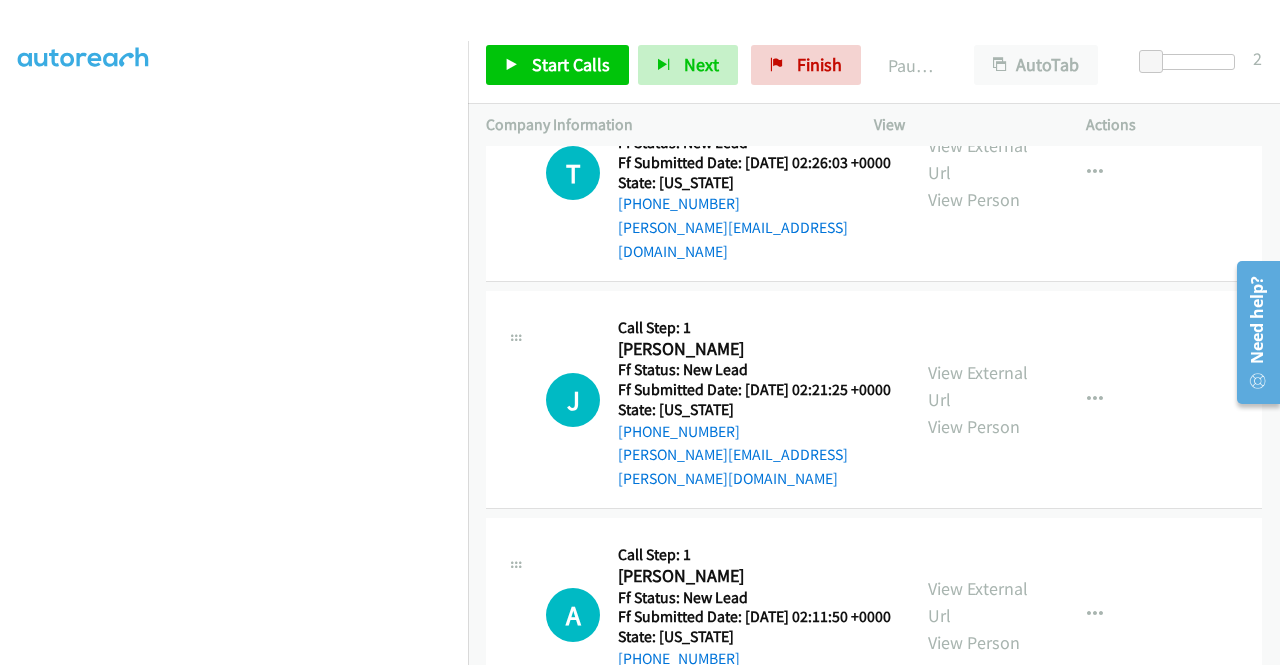 scroll, scrollTop: 2100, scrollLeft: 0, axis: vertical 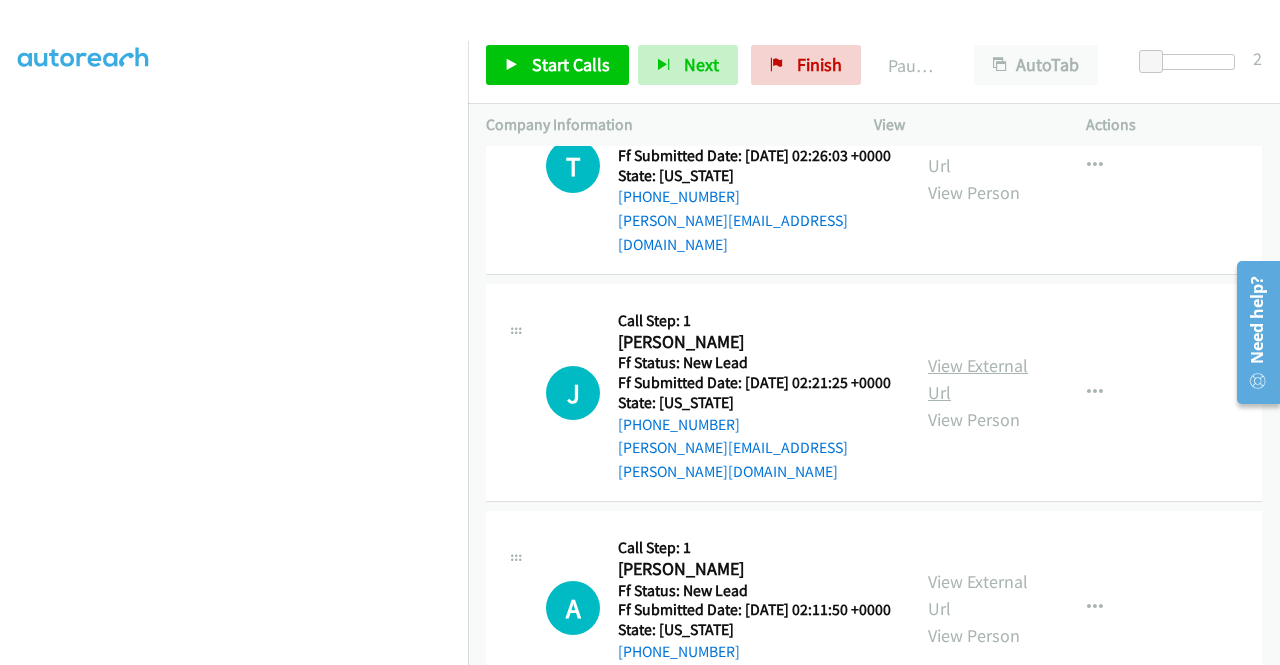 click on "View External Url" at bounding box center (978, 379) 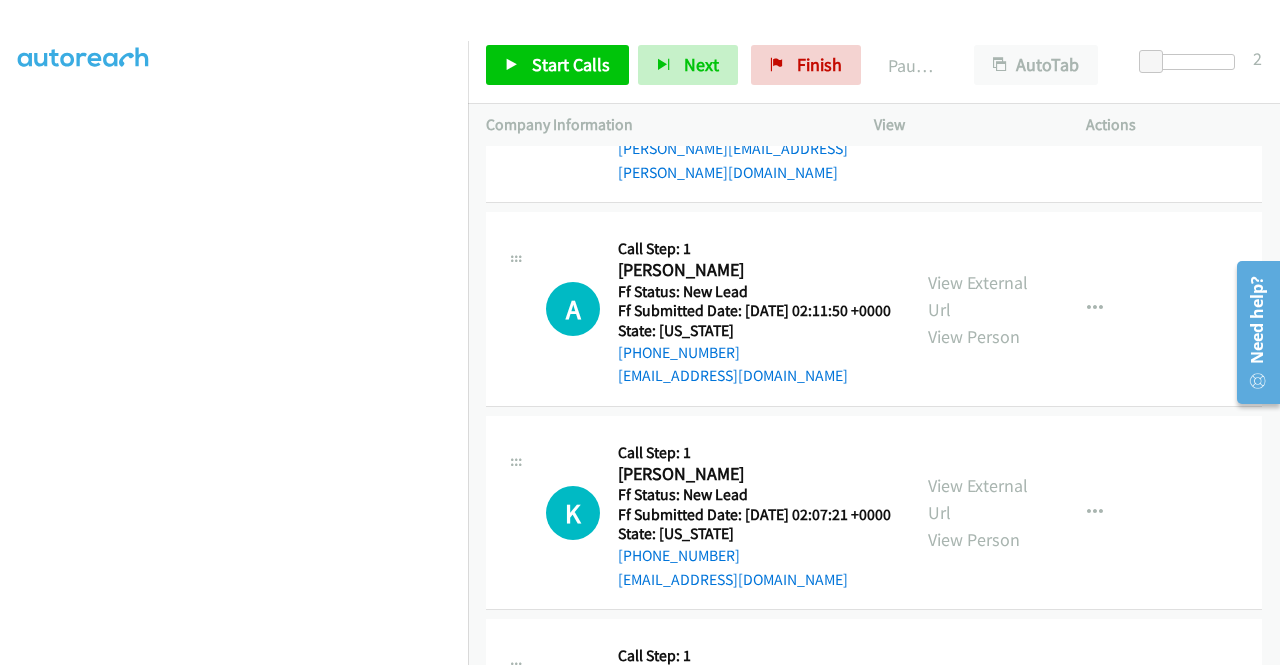 scroll, scrollTop: 2400, scrollLeft: 0, axis: vertical 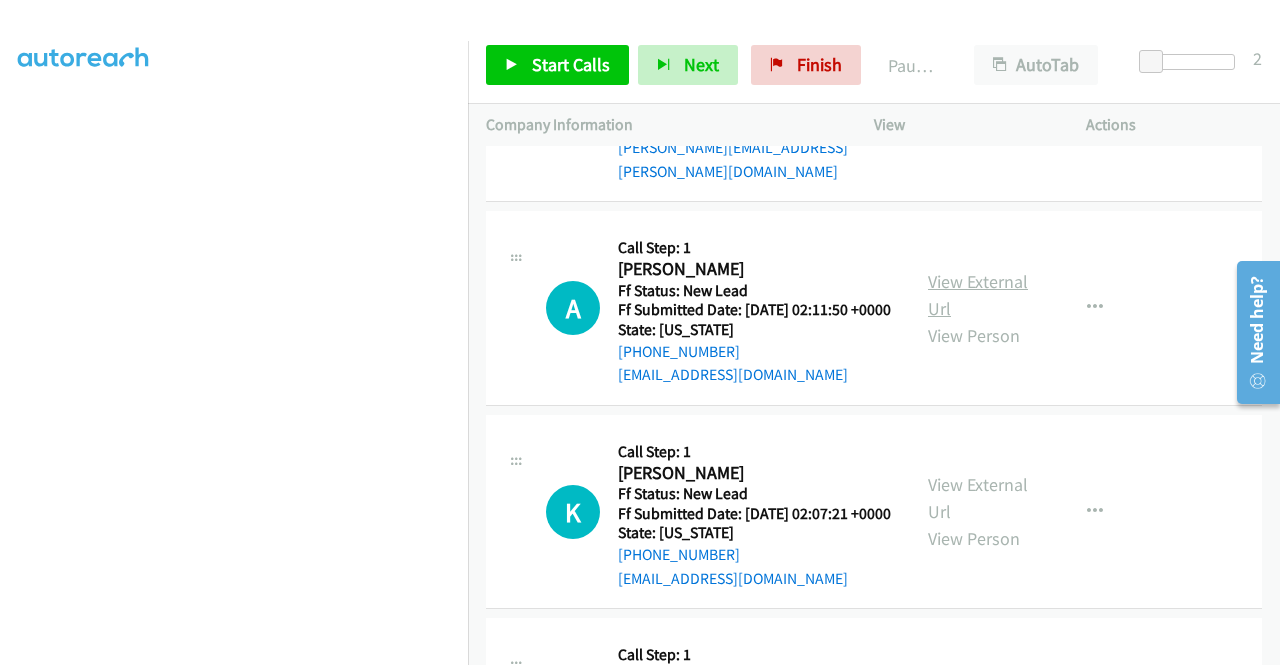 click on "View External Url" at bounding box center [978, 295] 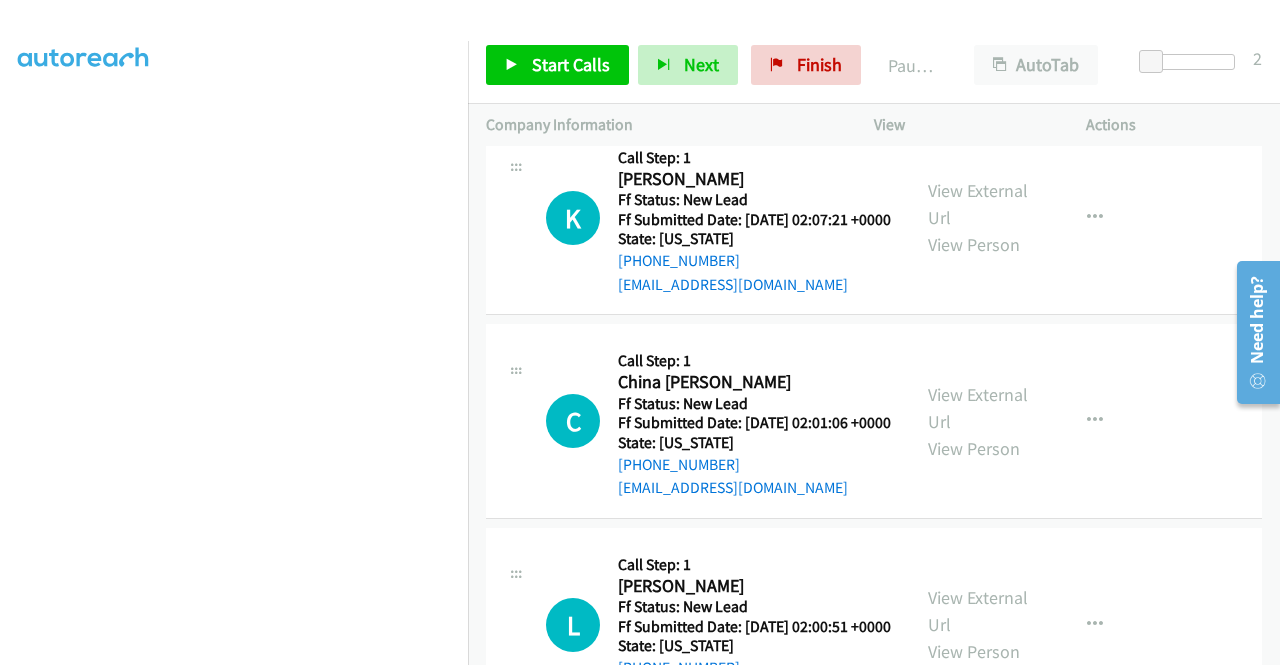 scroll, scrollTop: 2700, scrollLeft: 0, axis: vertical 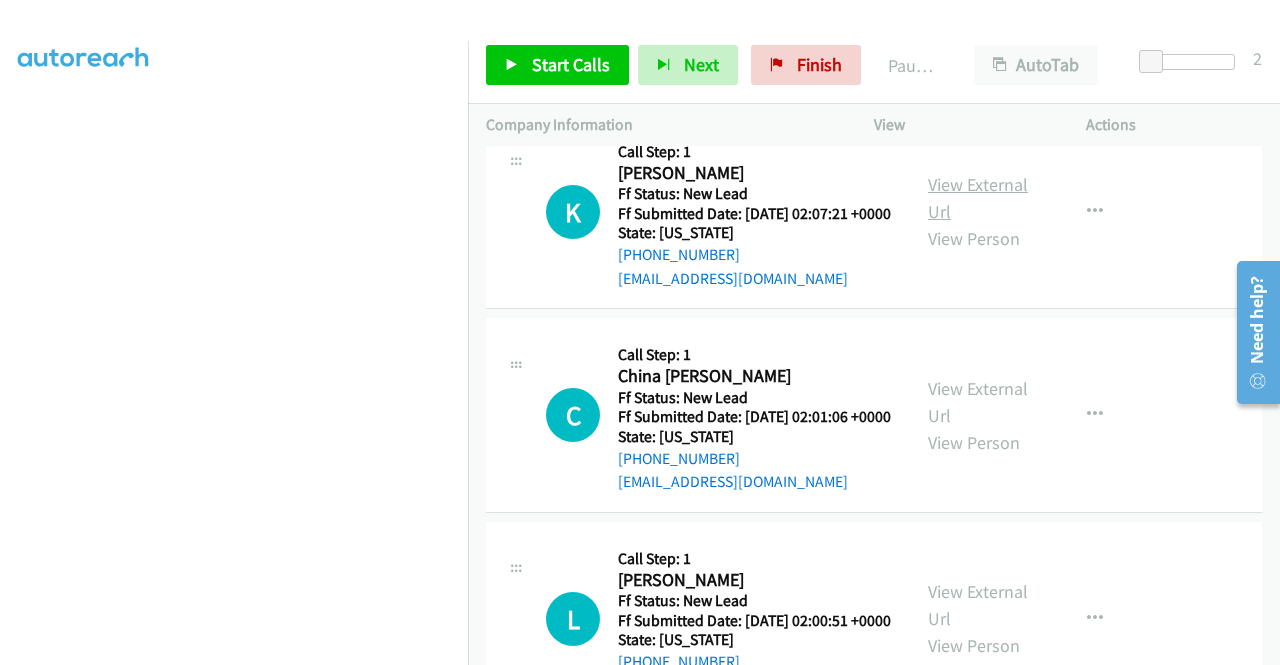 click on "View External Url" at bounding box center (978, 198) 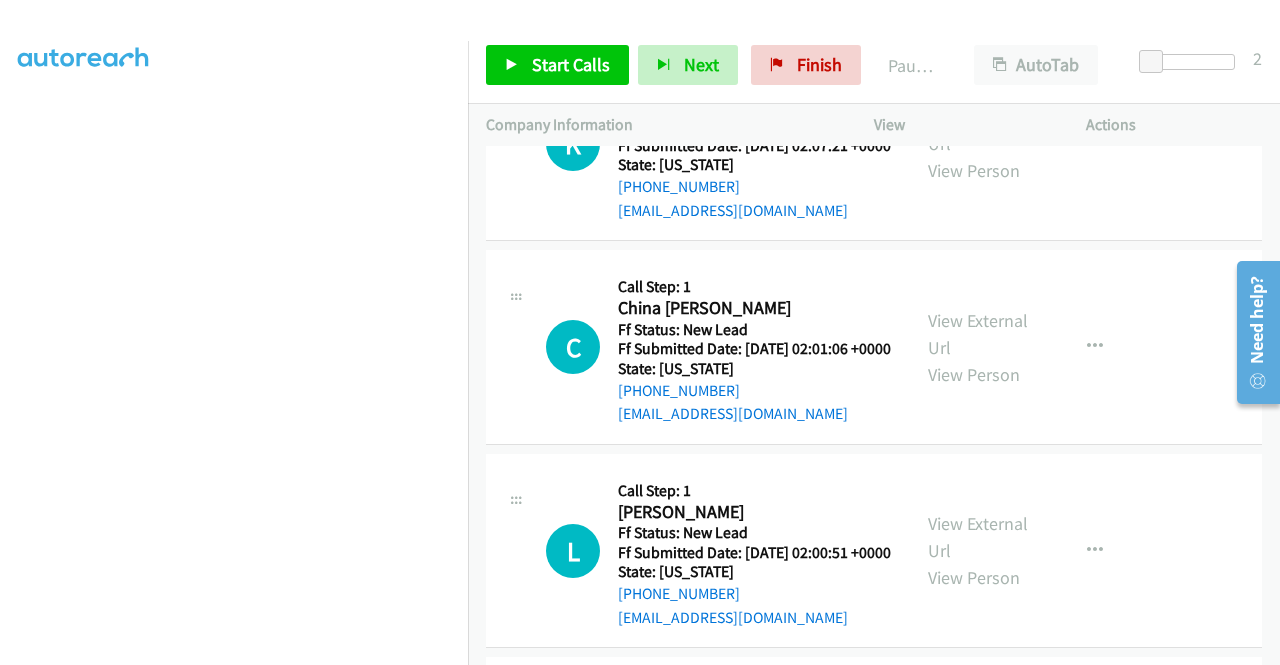 scroll, scrollTop: 2800, scrollLeft: 0, axis: vertical 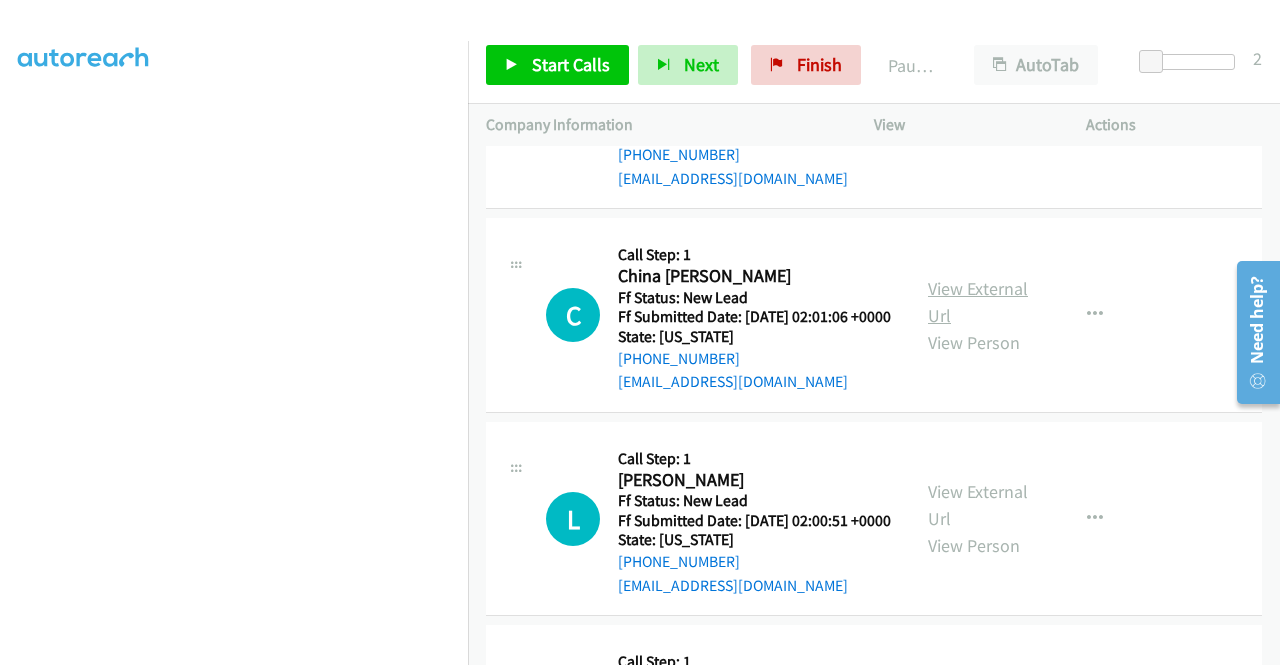 click on "View External Url" at bounding box center (978, 302) 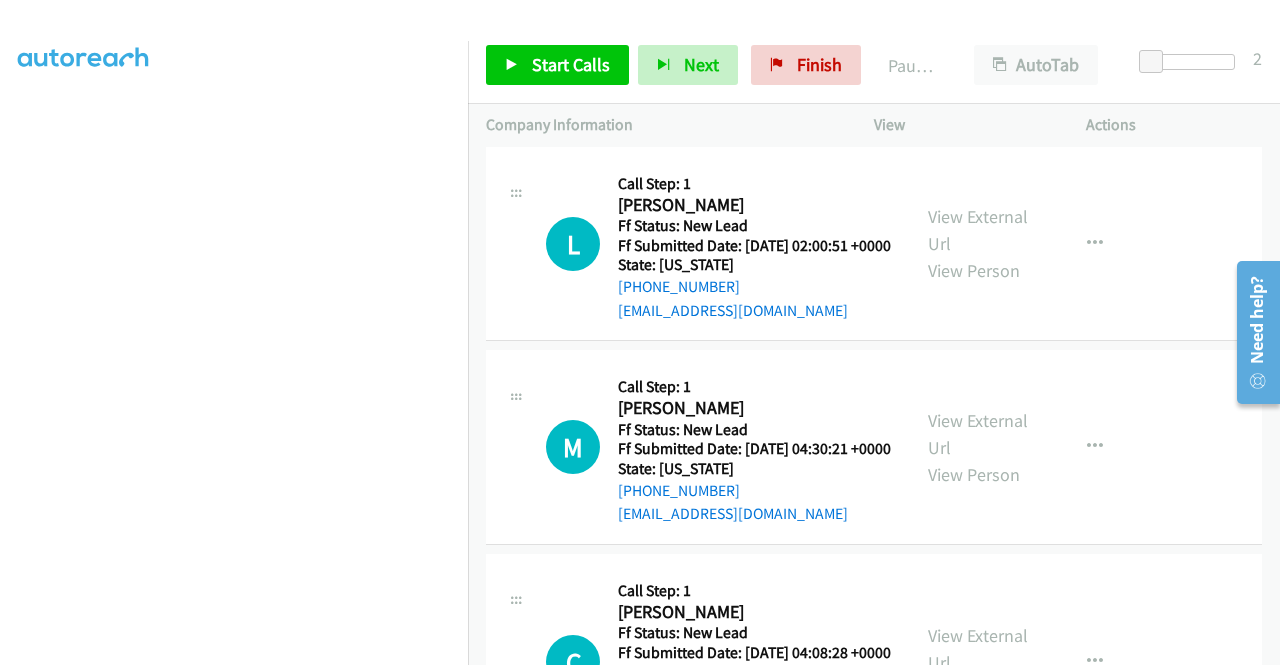 scroll, scrollTop: 3044, scrollLeft: 0, axis: vertical 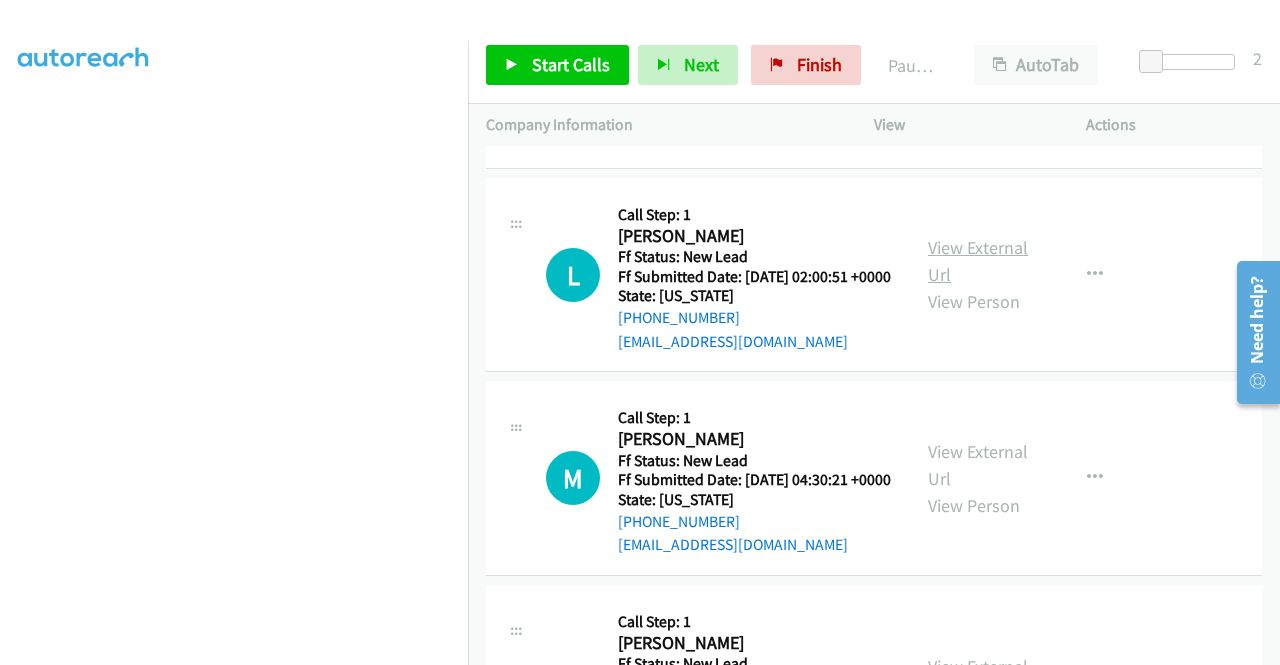 click on "View External Url" at bounding box center [978, 261] 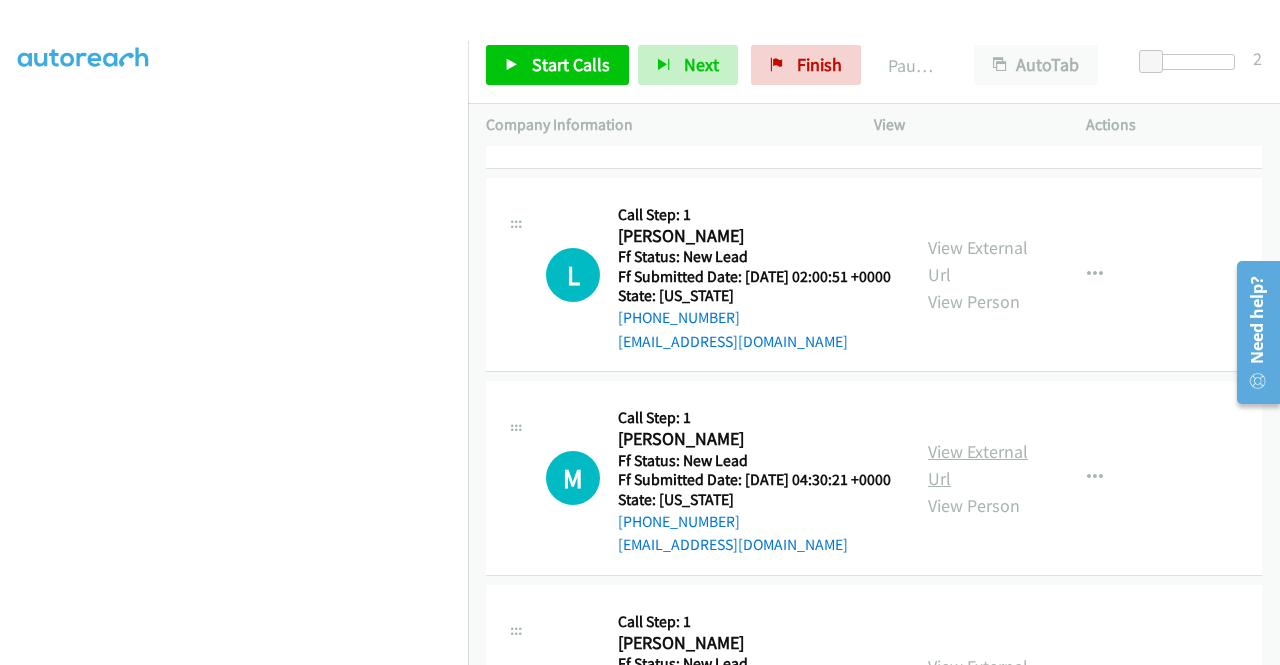 scroll, scrollTop: 3244, scrollLeft: 0, axis: vertical 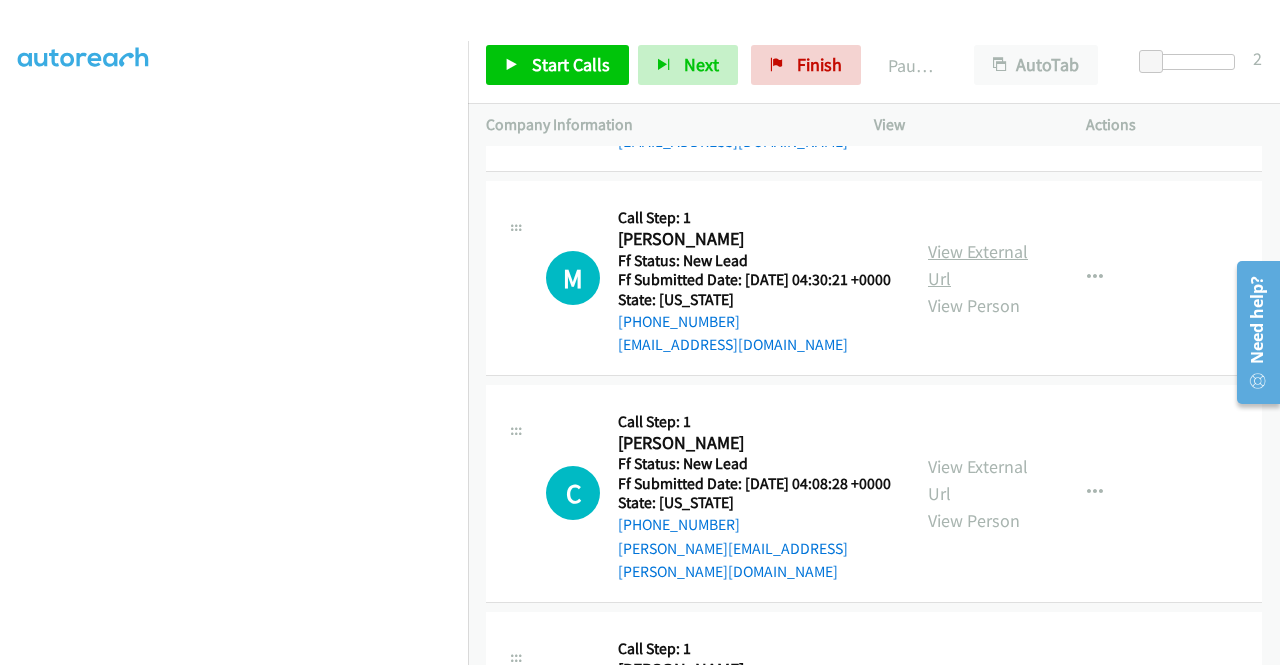 click on "View External Url" at bounding box center [978, 265] 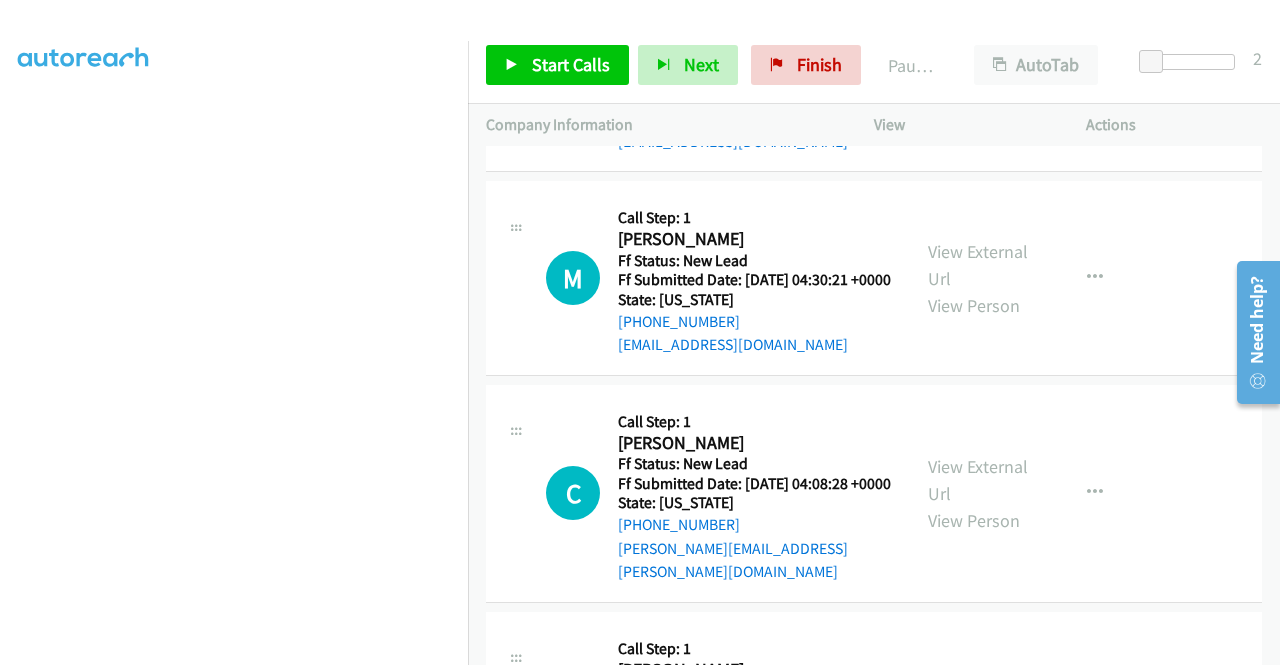scroll, scrollTop: 3444, scrollLeft: 0, axis: vertical 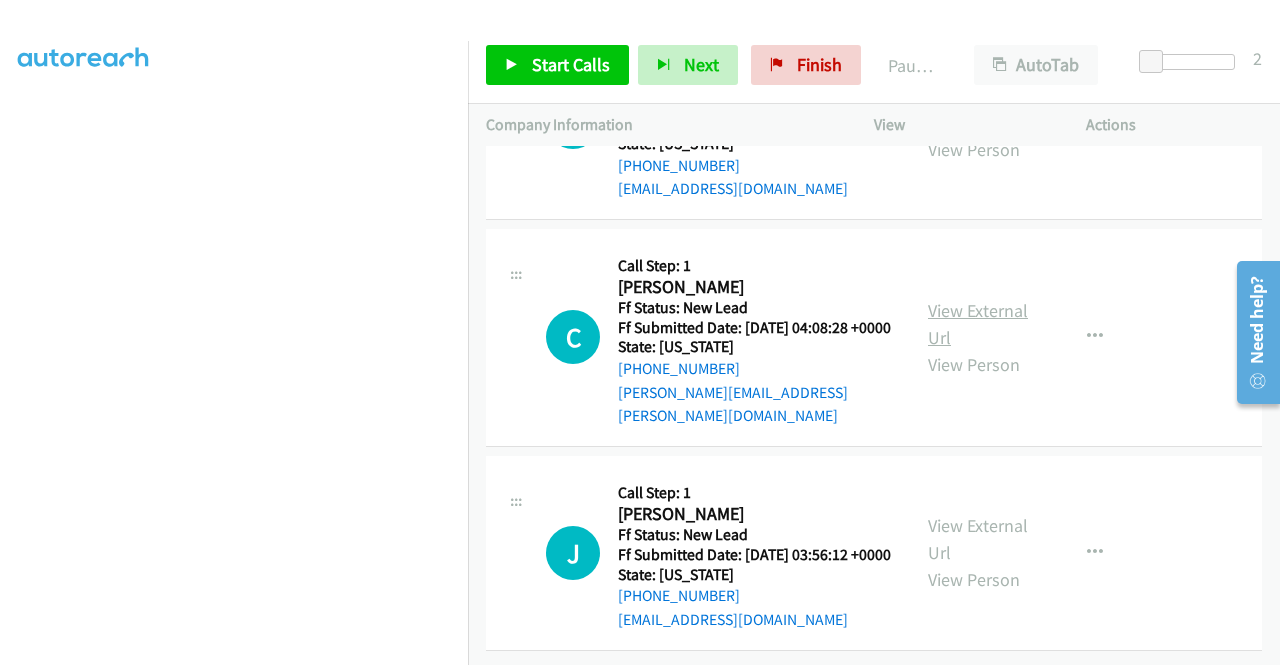 click on "View External Url" at bounding box center (978, 324) 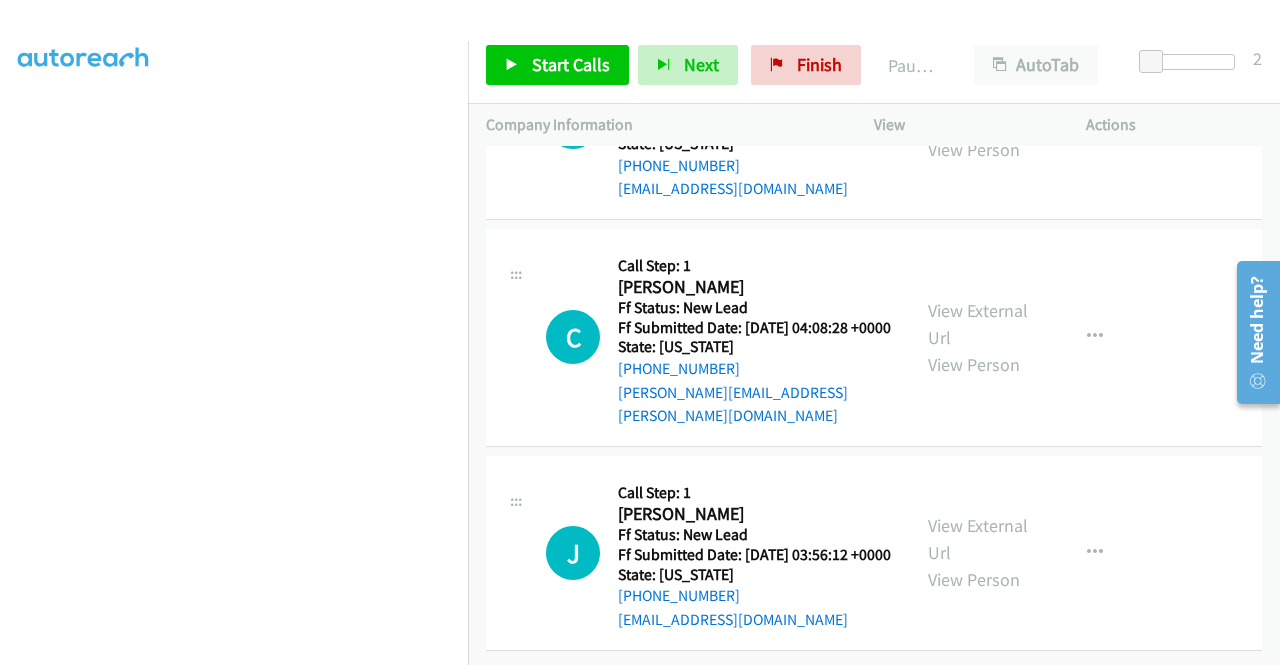 scroll, scrollTop: 3644, scrollLeft: 0, axis: vertical 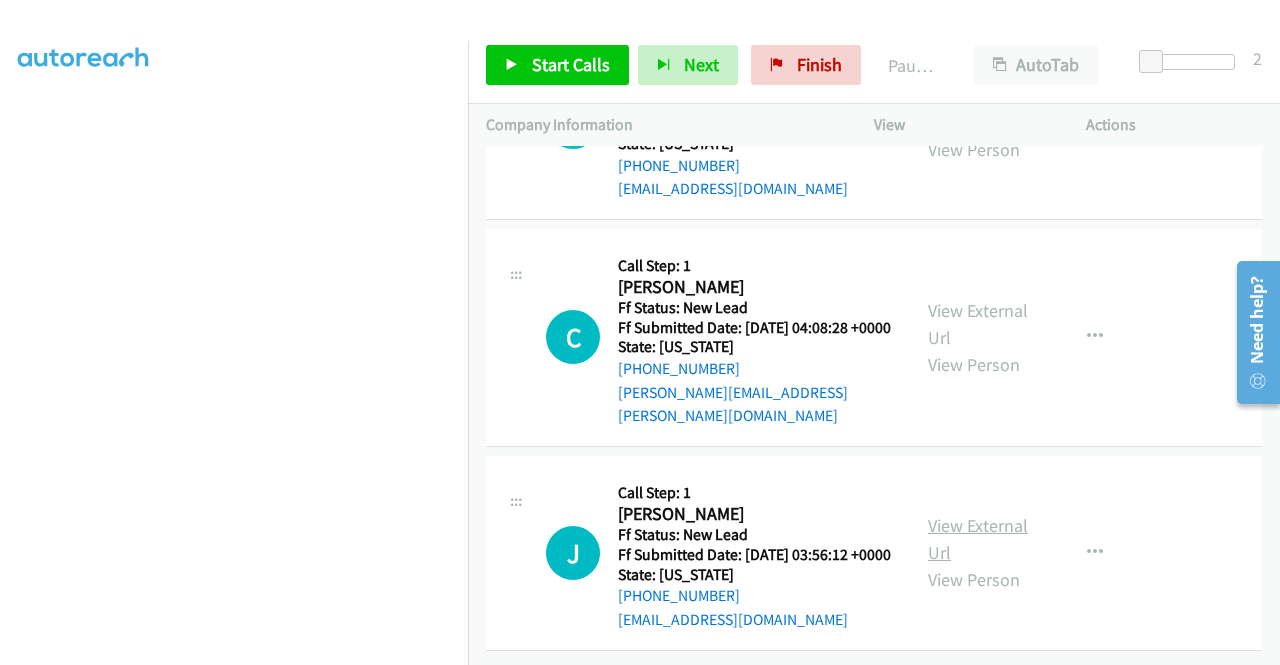 click on "View External Url" at bounding box center [978, 539] 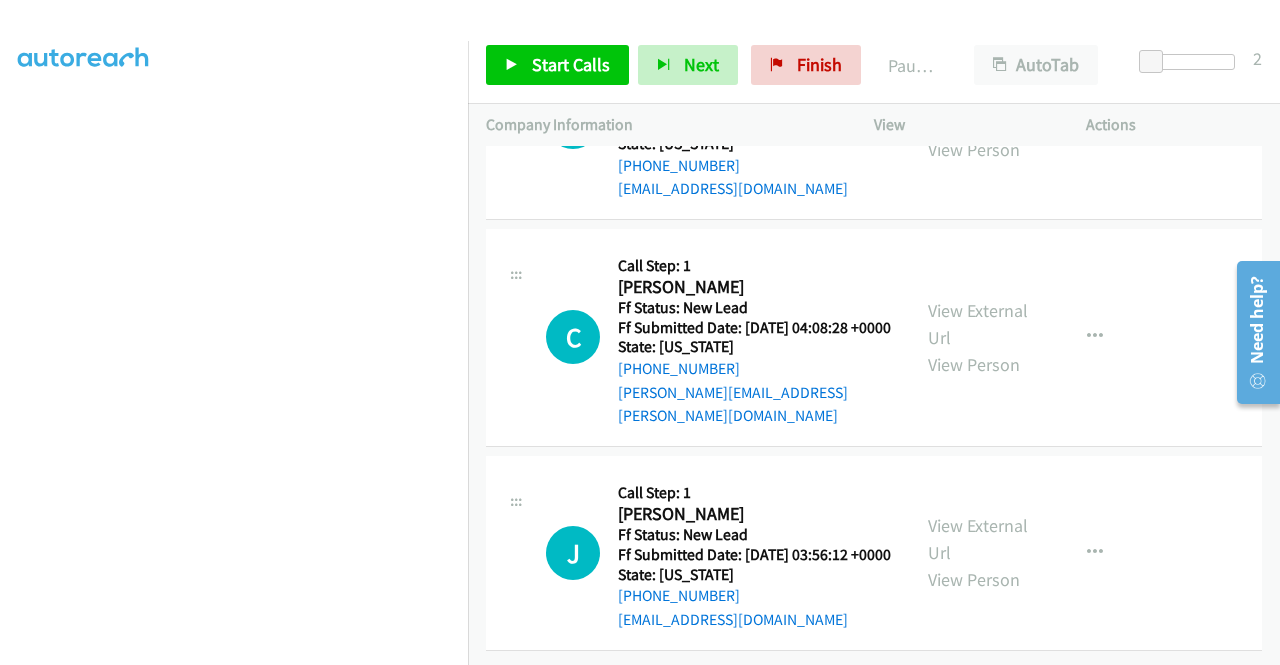 scroll, scrollTop: 1770, scrollLeft: 0, axis: vertical 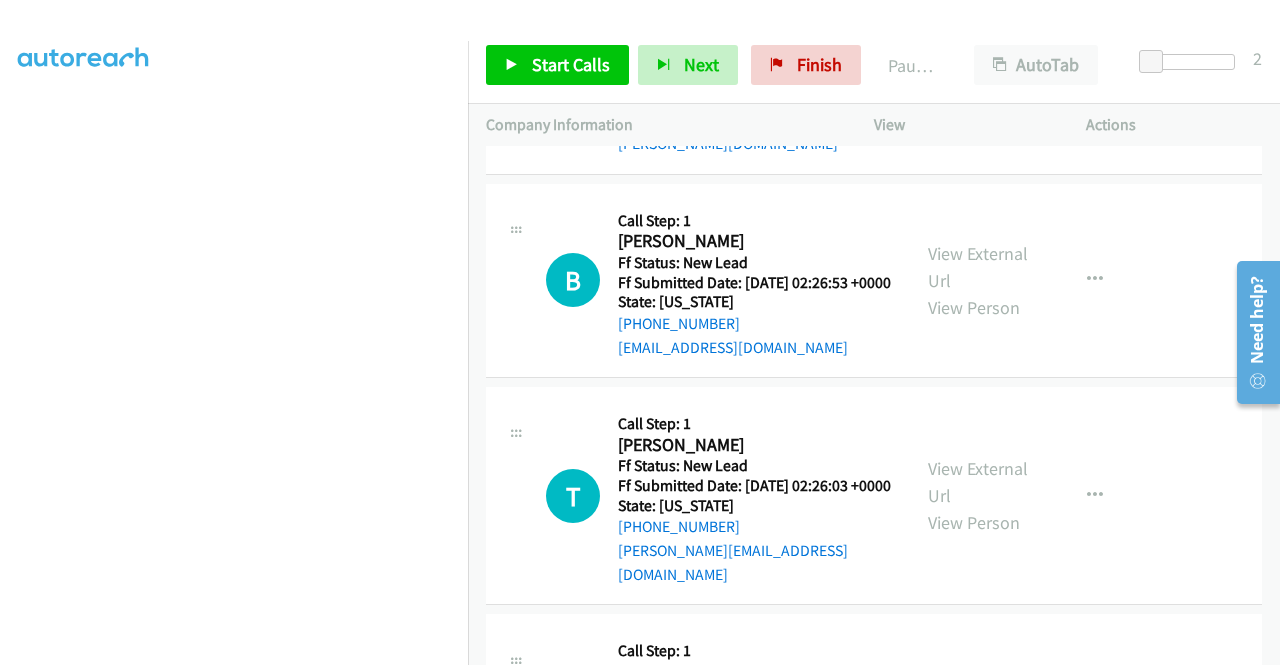 click on "T
Callback Scheduled
Call Step: 1
Thomas Shelton
America/New_York
Ff Status: New Lead
Ff Submitted Date: 2025-07-01 02:28:55 +0000
State: Maryland
+1 301-643-5301
shelton.a.thomas@gmail.com
Call was successful?
View External Url
View Person
View External Url
Email
Schedule/Manage Callback
Skip Call
Add to do not call list" at bounding box center [874, 65] 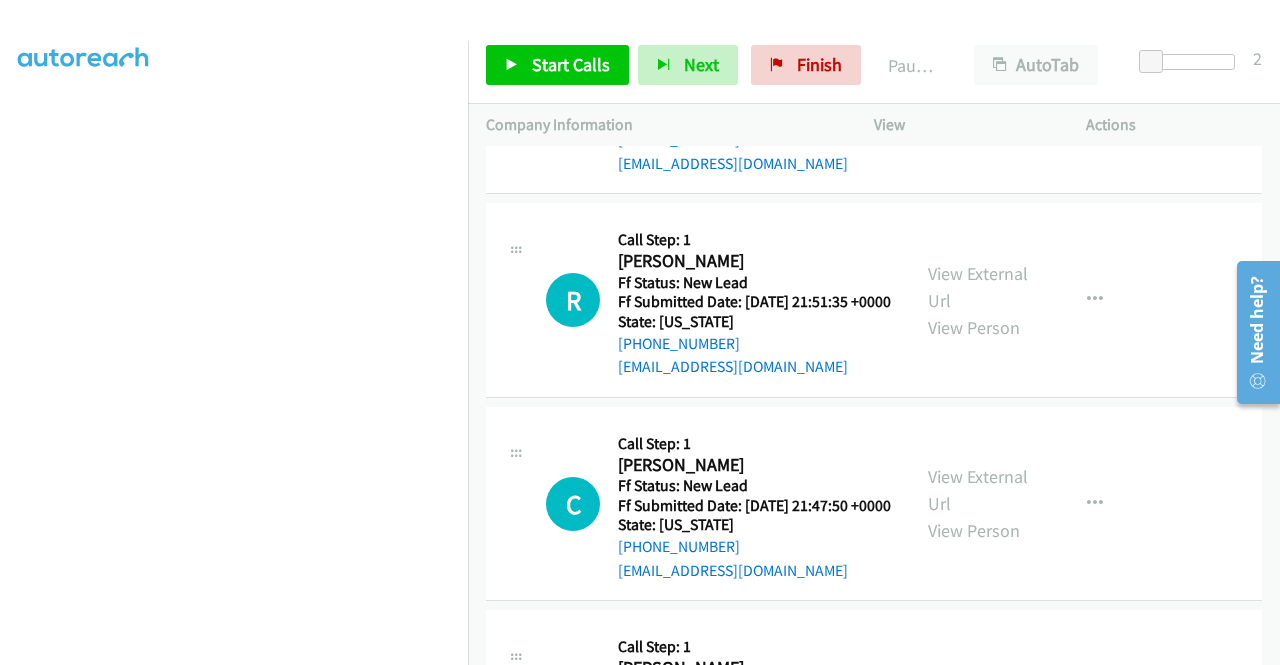 scroll, scrollTop: 448, scrollLeft: 0, axis: vertical 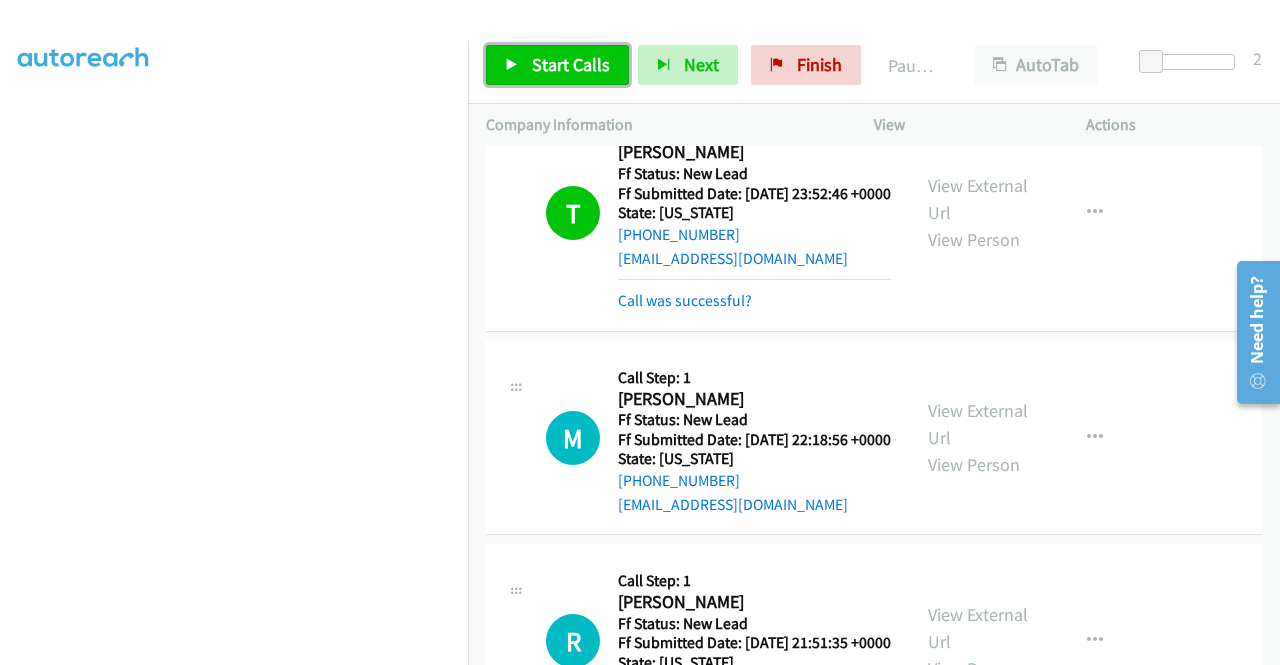 click on "Start Calls" at bounding box center [571, 64] 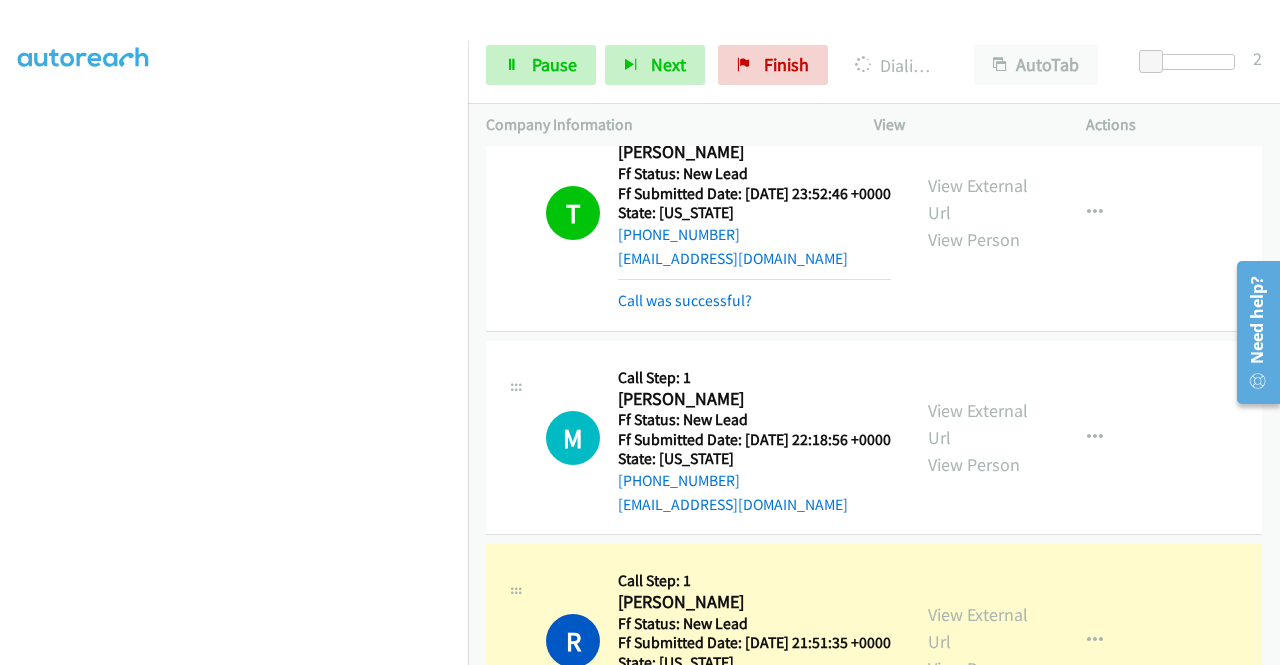 scroll, scrollTop: 456, scrollLeft: 0, axis: vertical 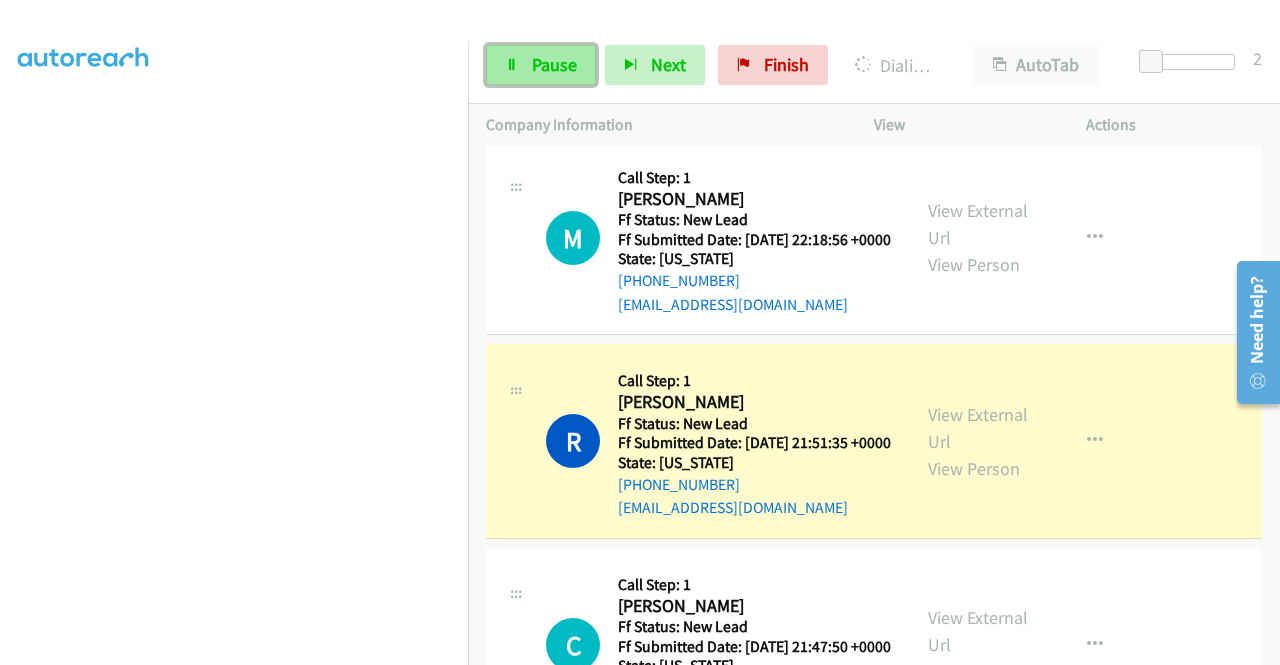 click on "Pause" at bounding box center (554, 64) 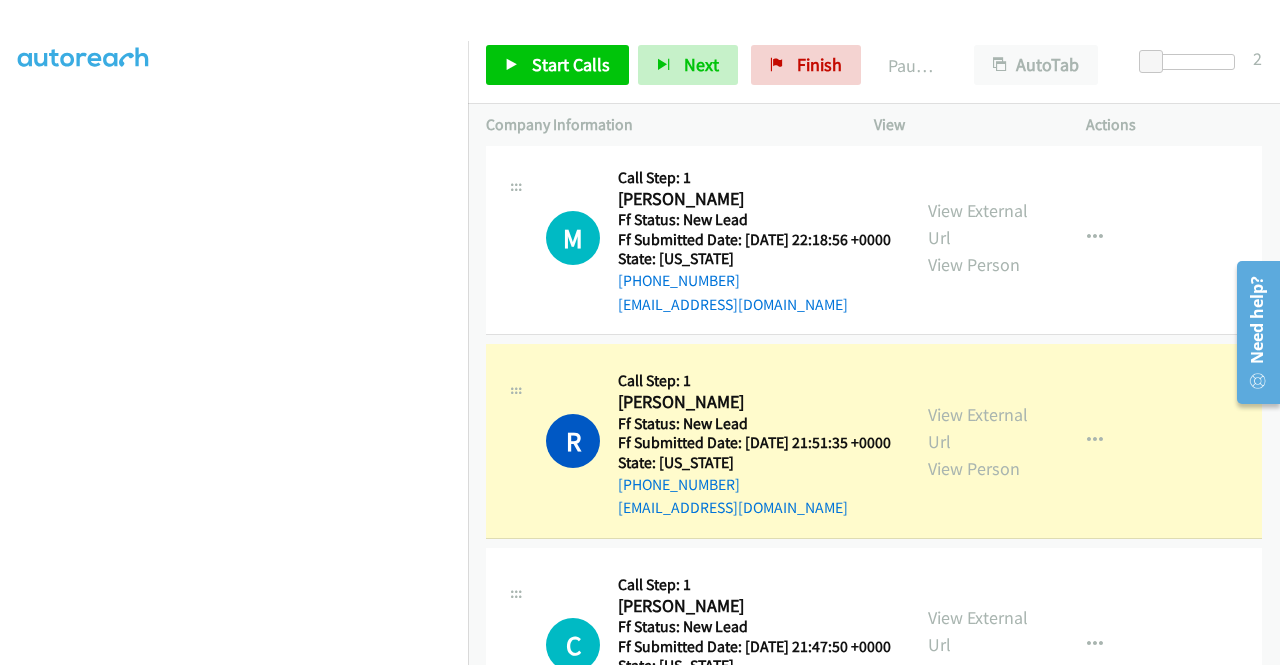 scroll, scrollTop: 0, scrollLeft: 0, axis: both 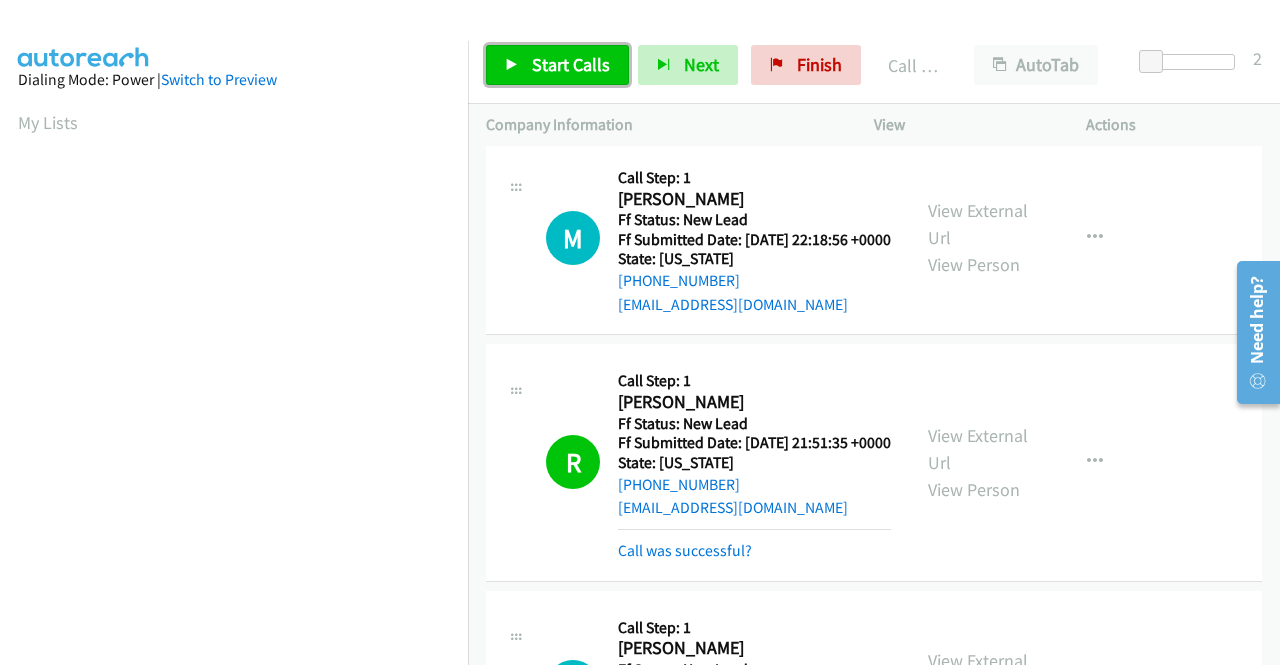 click on "Start Calls" at bounding box center [571, 64] 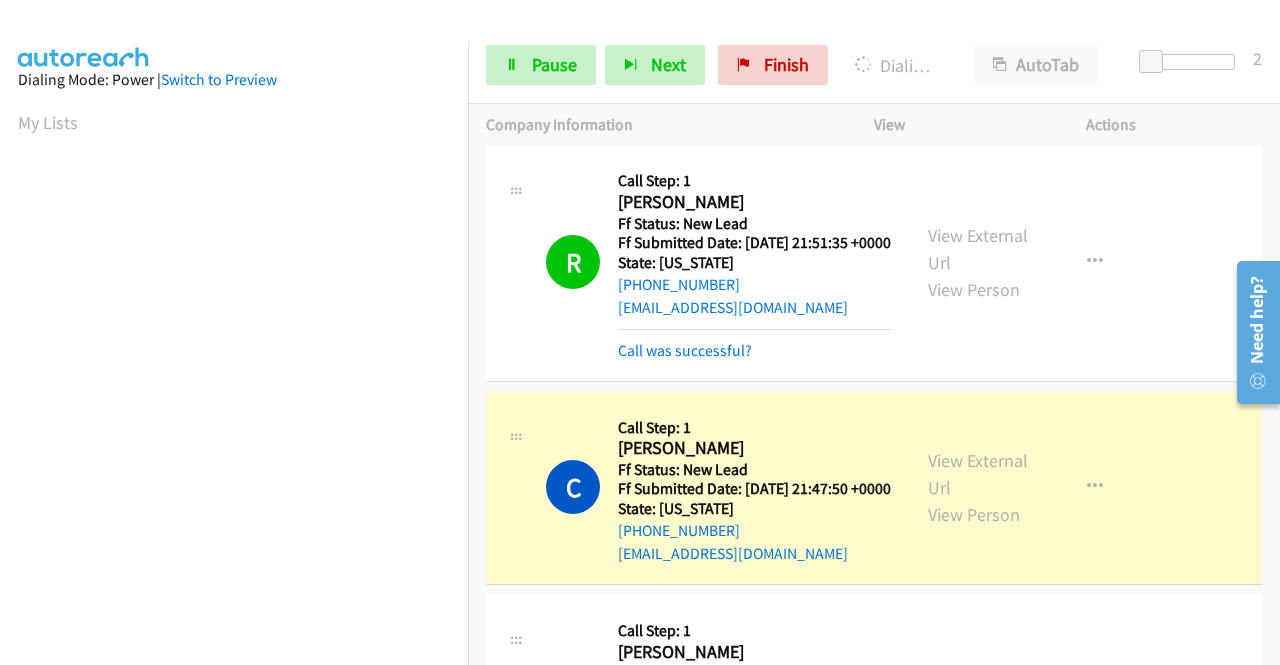 scroll, scrollTop: 1048, scrollLeft: 0, axis: vertical 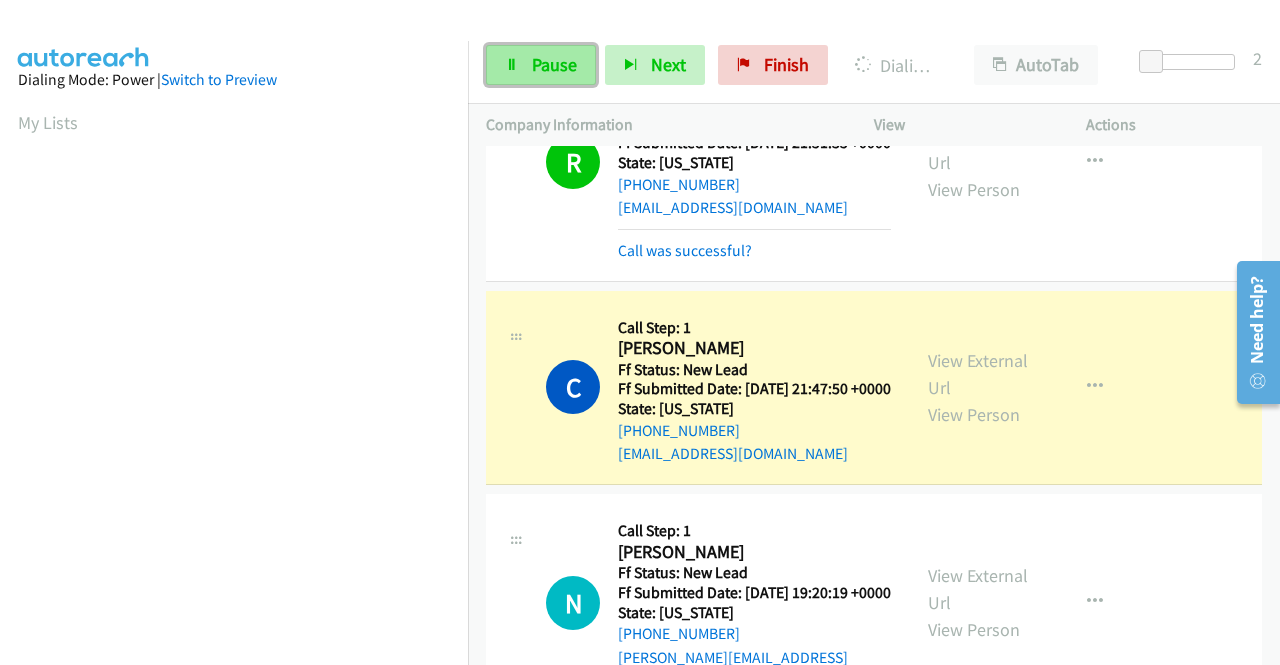 click on "Pause" at bounding box center (554, 64) 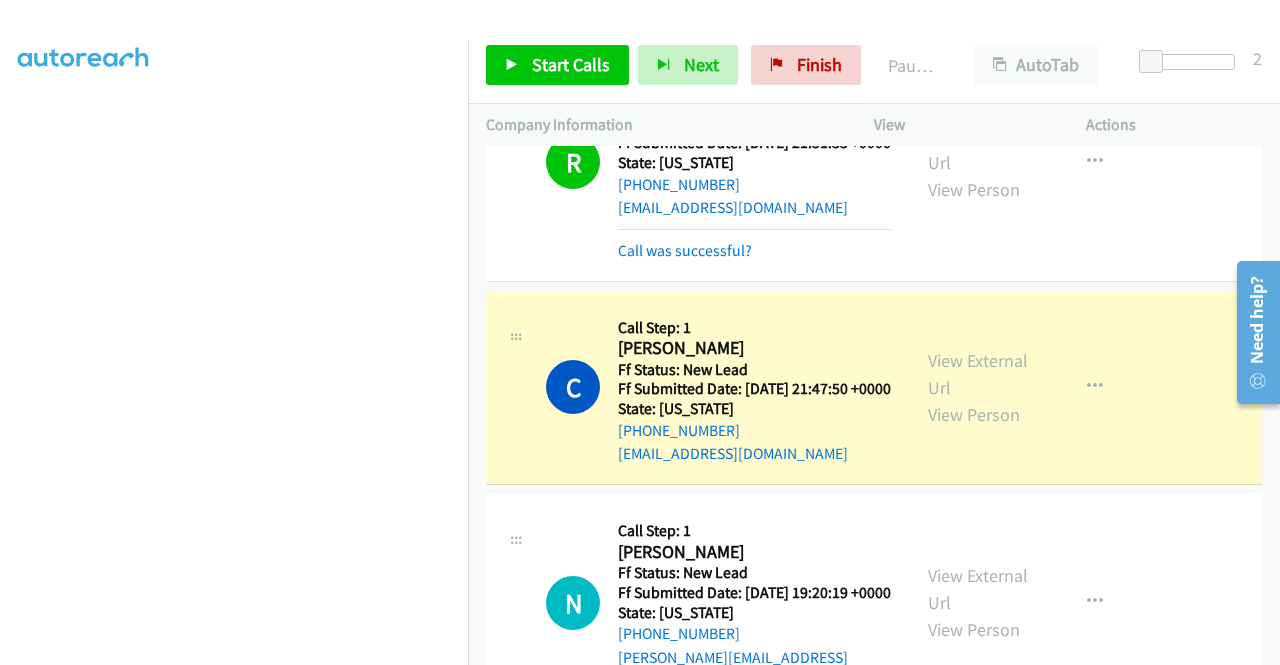 scroll, scrollTop: 456, scrollLeft: 0, axis: vertical 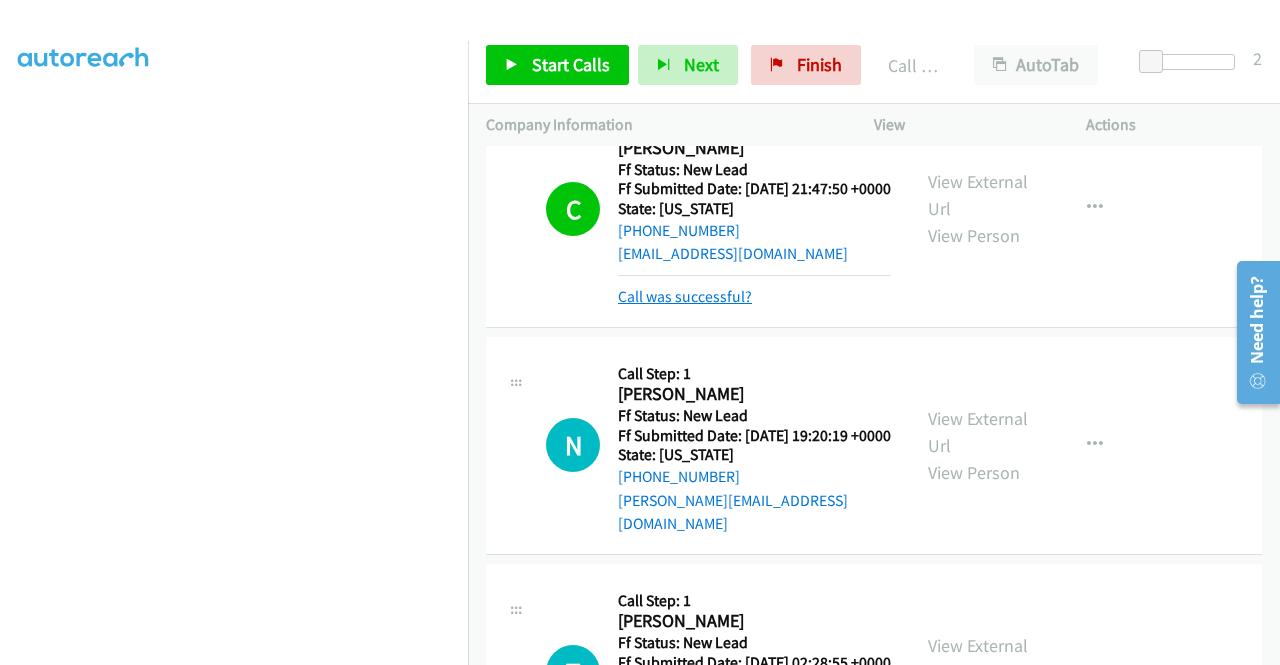 click on "Call was successful?" at bounding box center [685, 296] 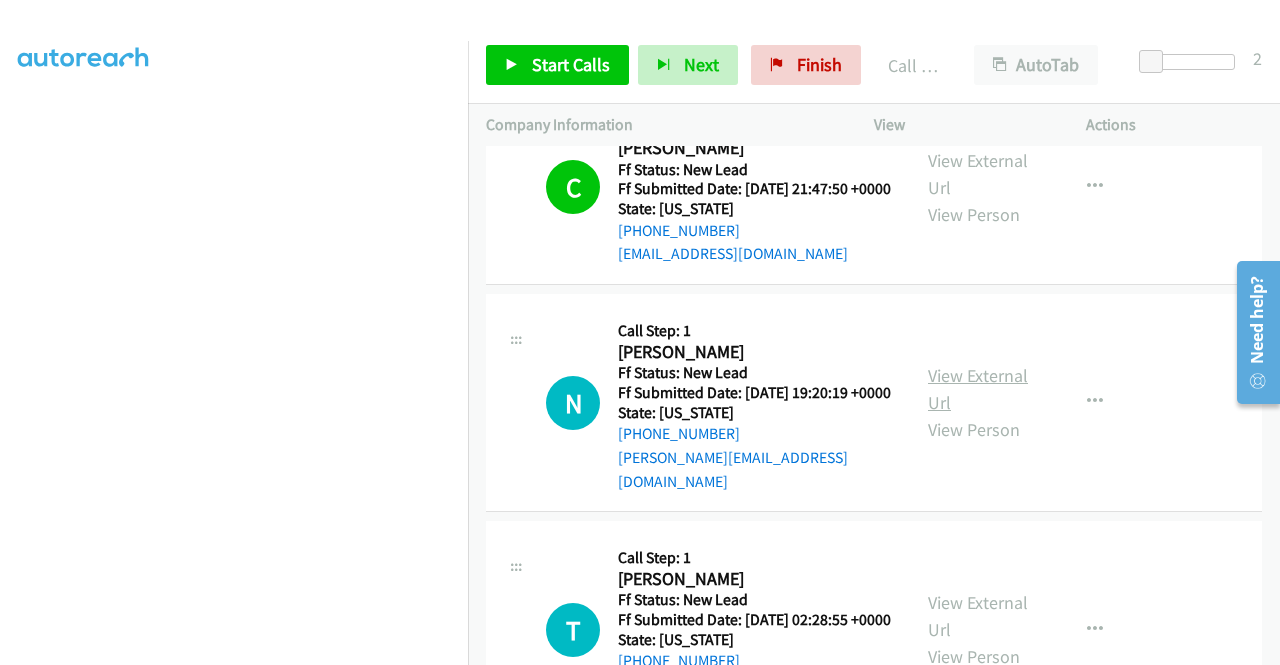click on "View External Url" at bounding box center [978, 389] 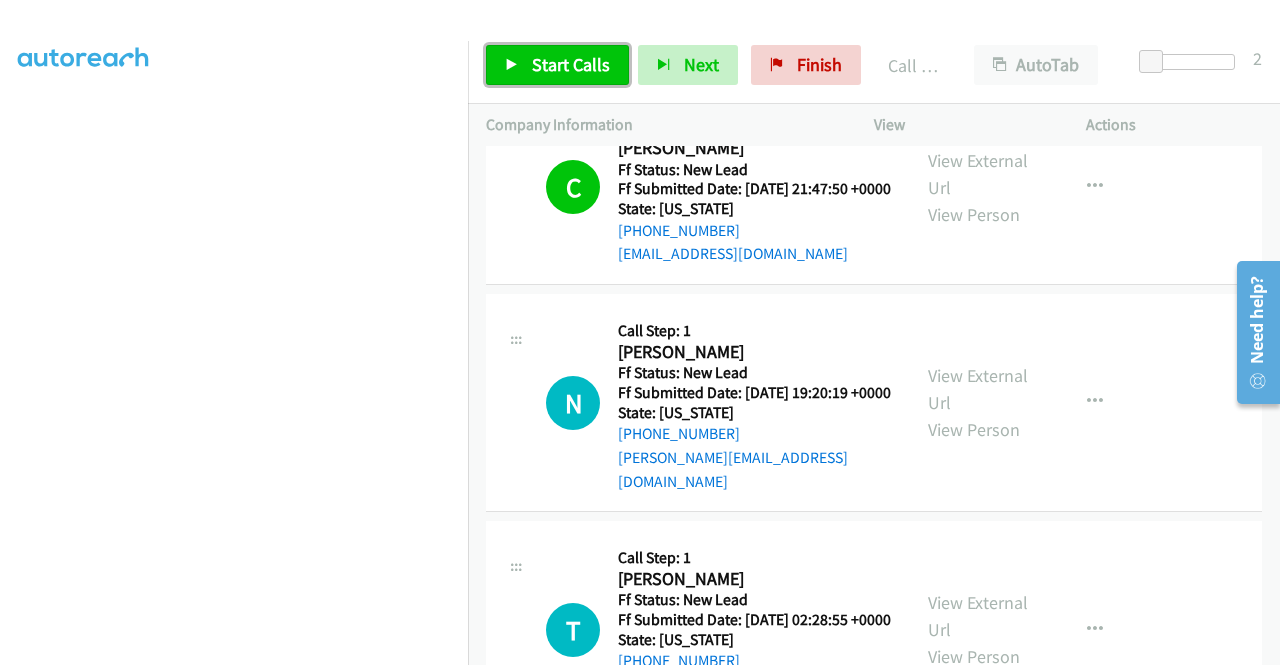 click on "Start Calls" at bounding box center [571, 64] 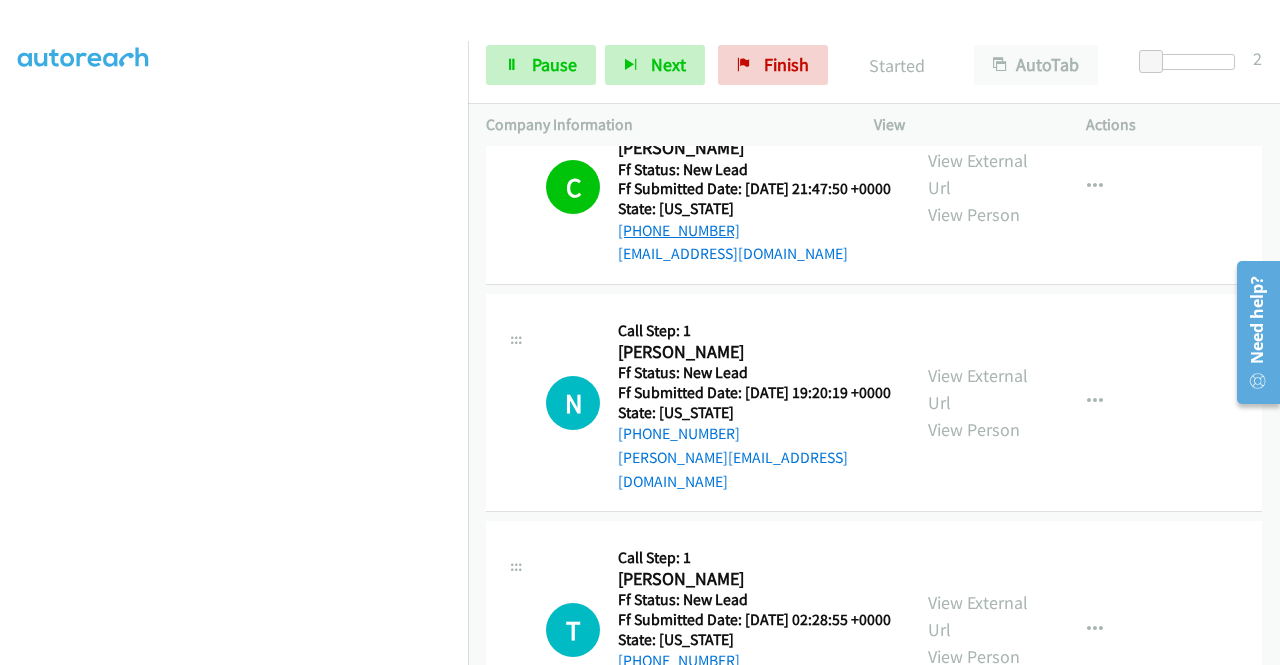 scroll, scrollTop: 1348, scrollLeft: 0, axis: vertical 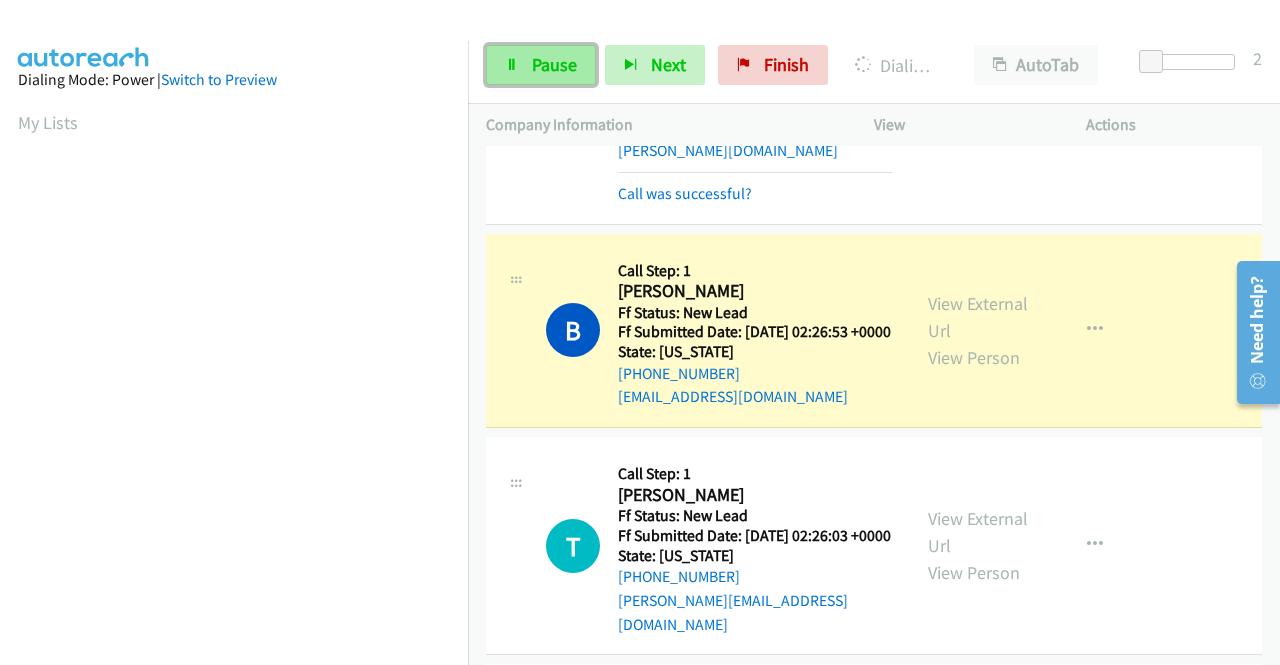 click on "Pause" at bounding box center [554, 64] 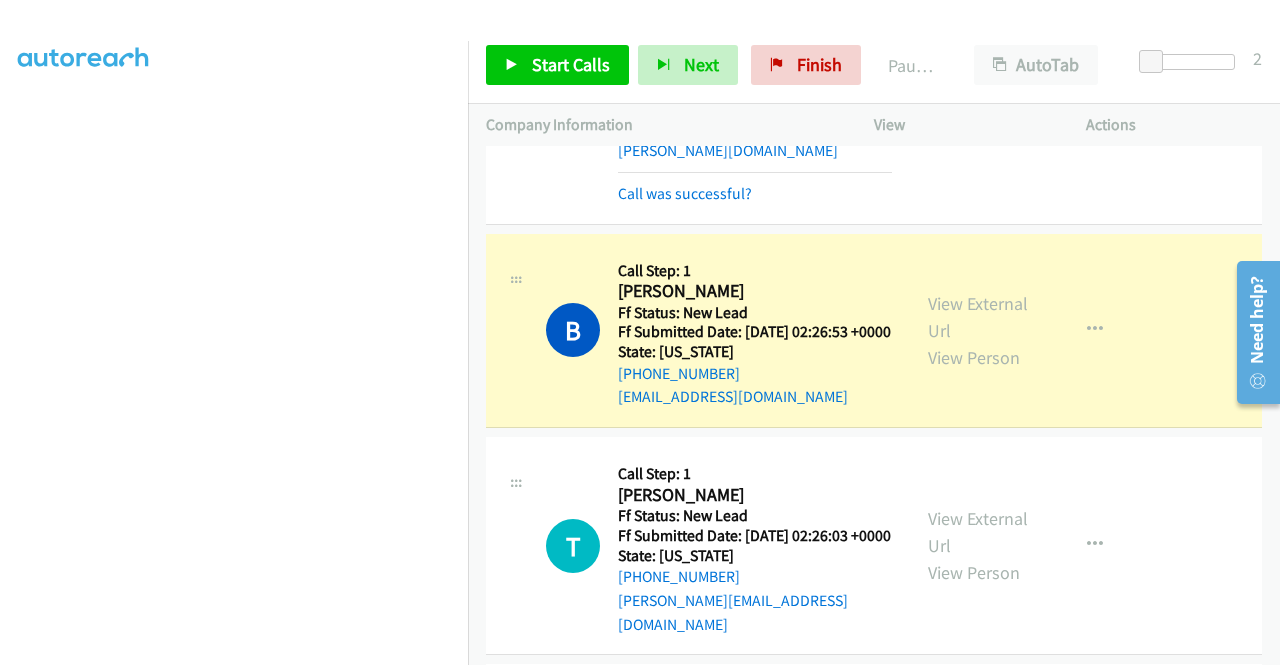scroll, scrollTop: 0, scrollLeft: 0, axis: both 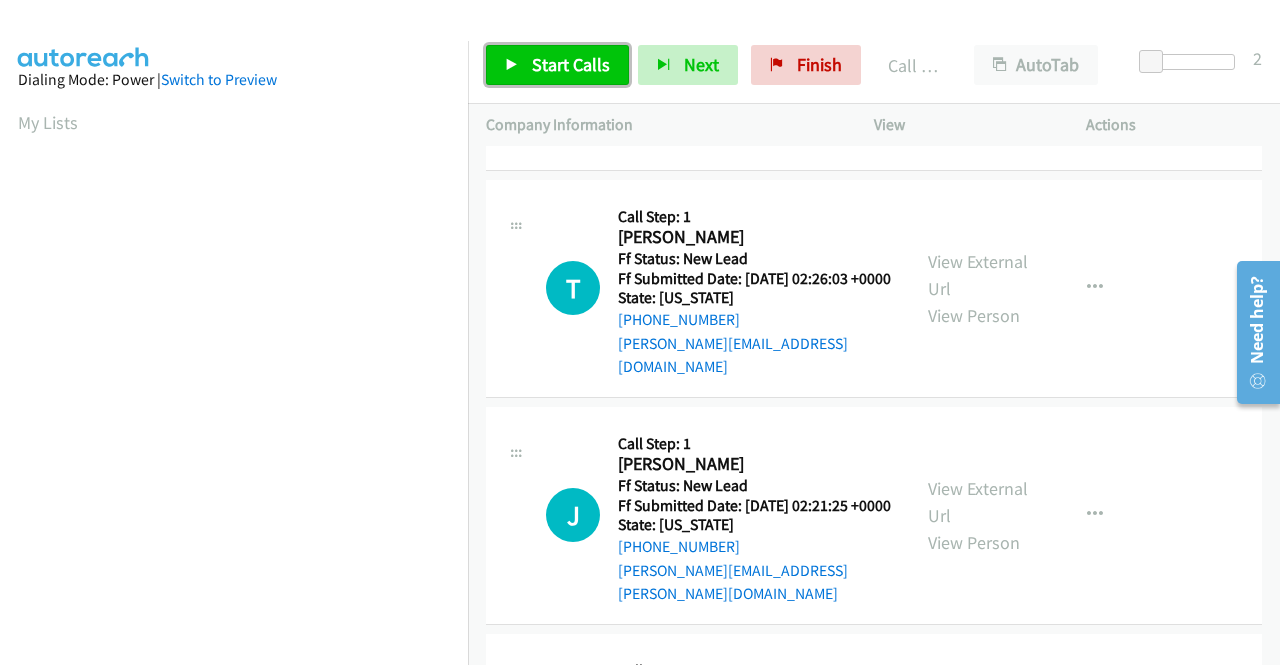 click on "Start Calls" at bounding box center [571, 64] 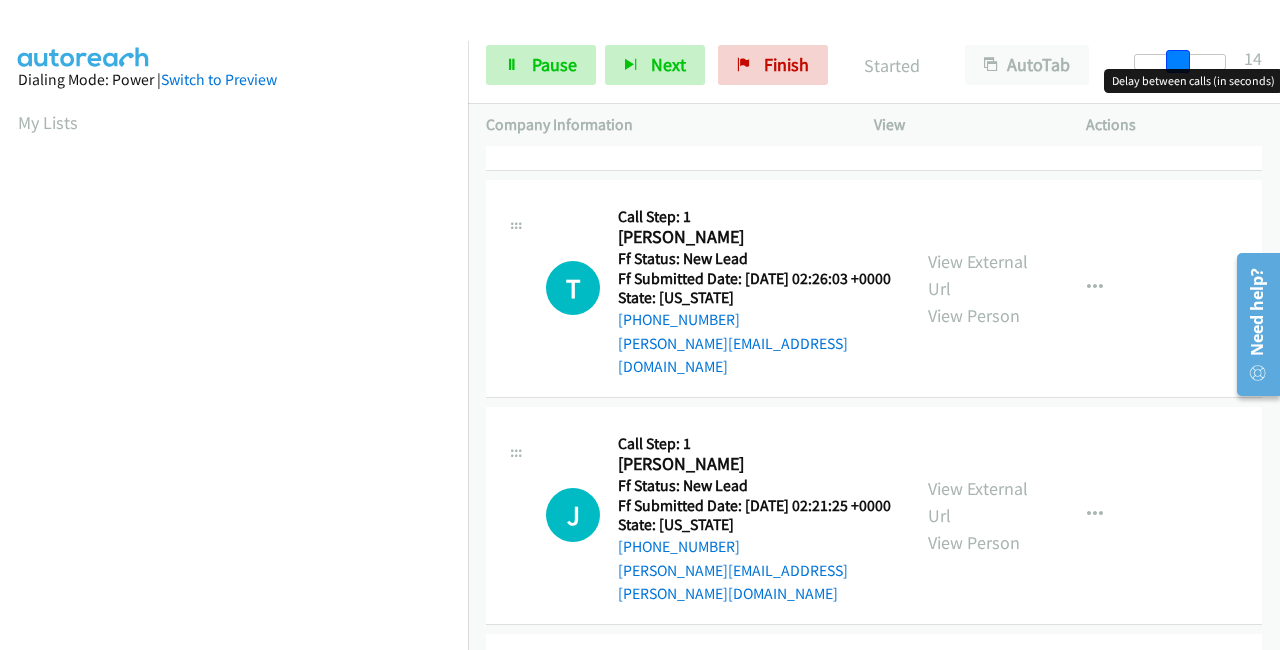 click at bounding box center [1180, 62] 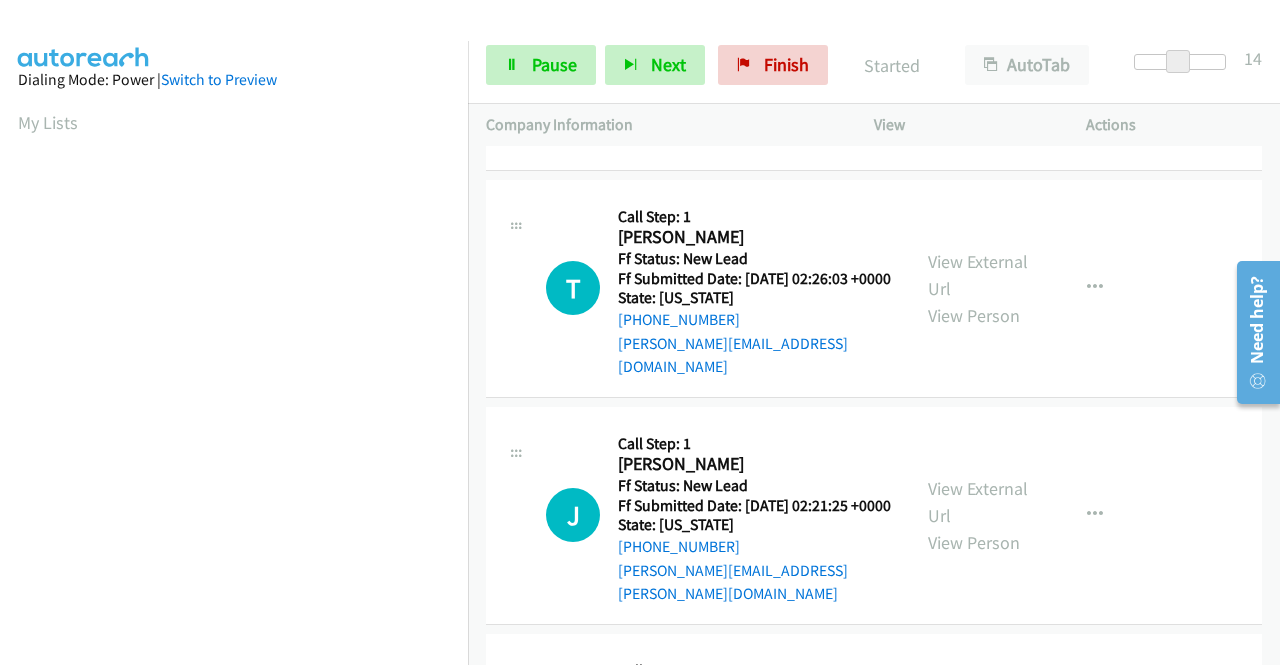 click at bounding box center (1178, 62) 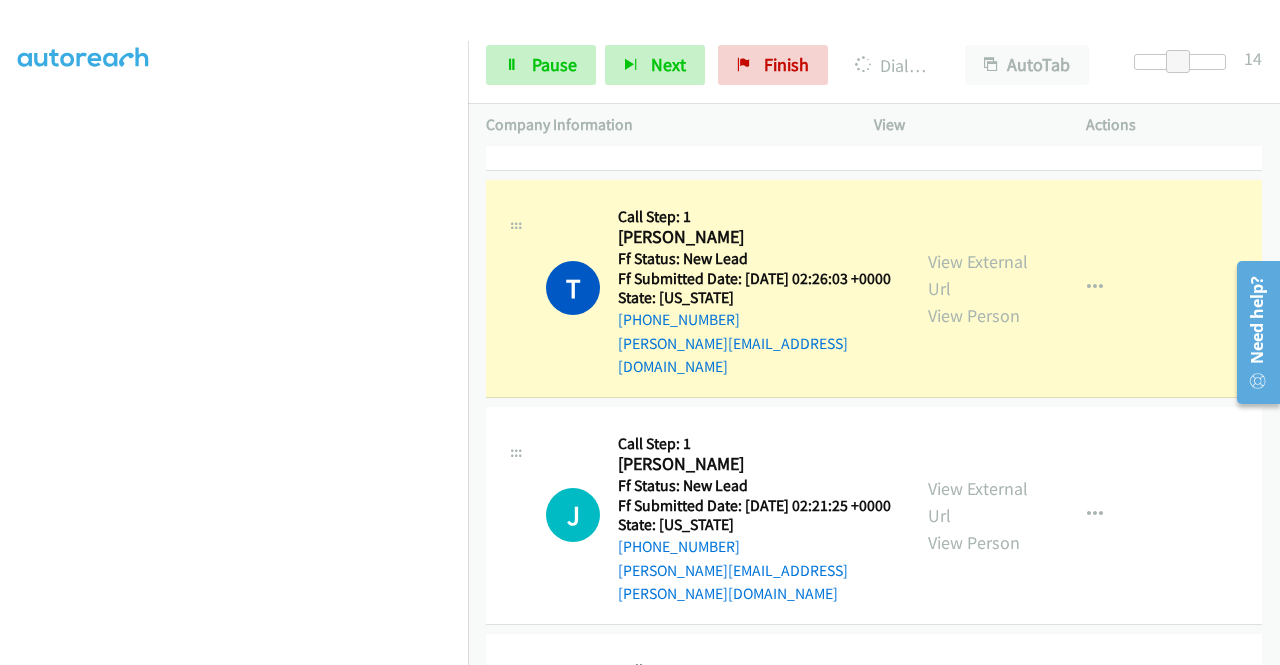 scroll, scrollTop: 0, scrollLeft: 0, axis: both 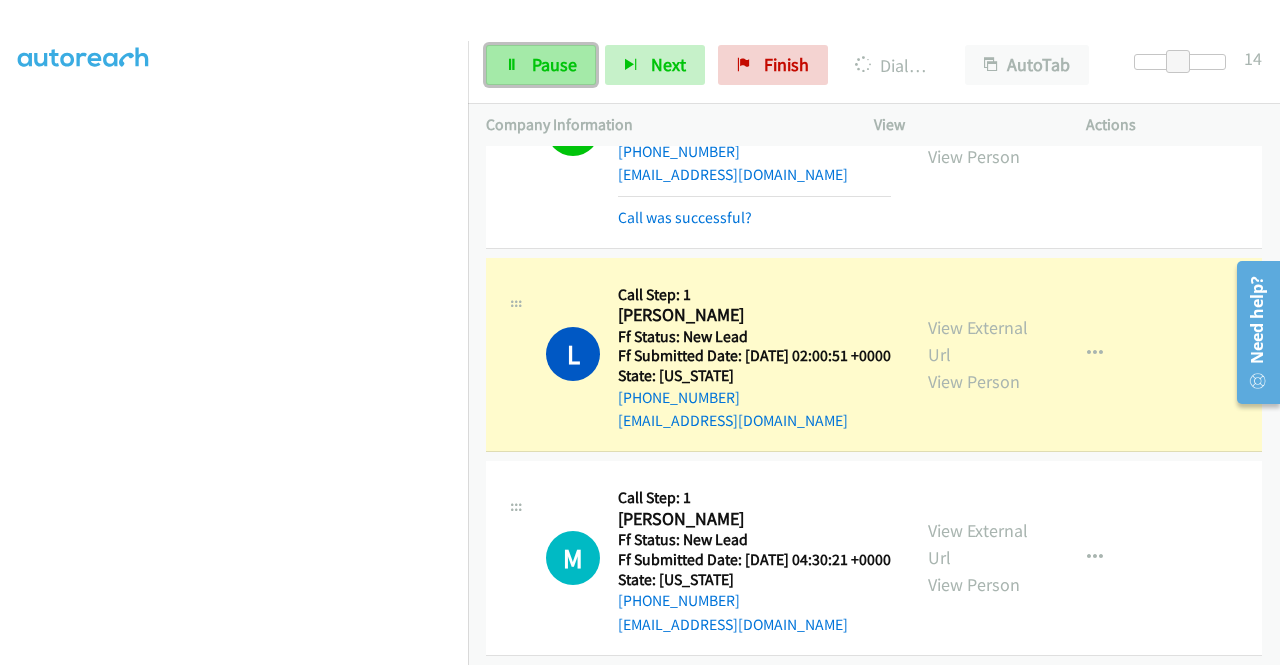 click on "Pause" at bounding box center [541, 65] 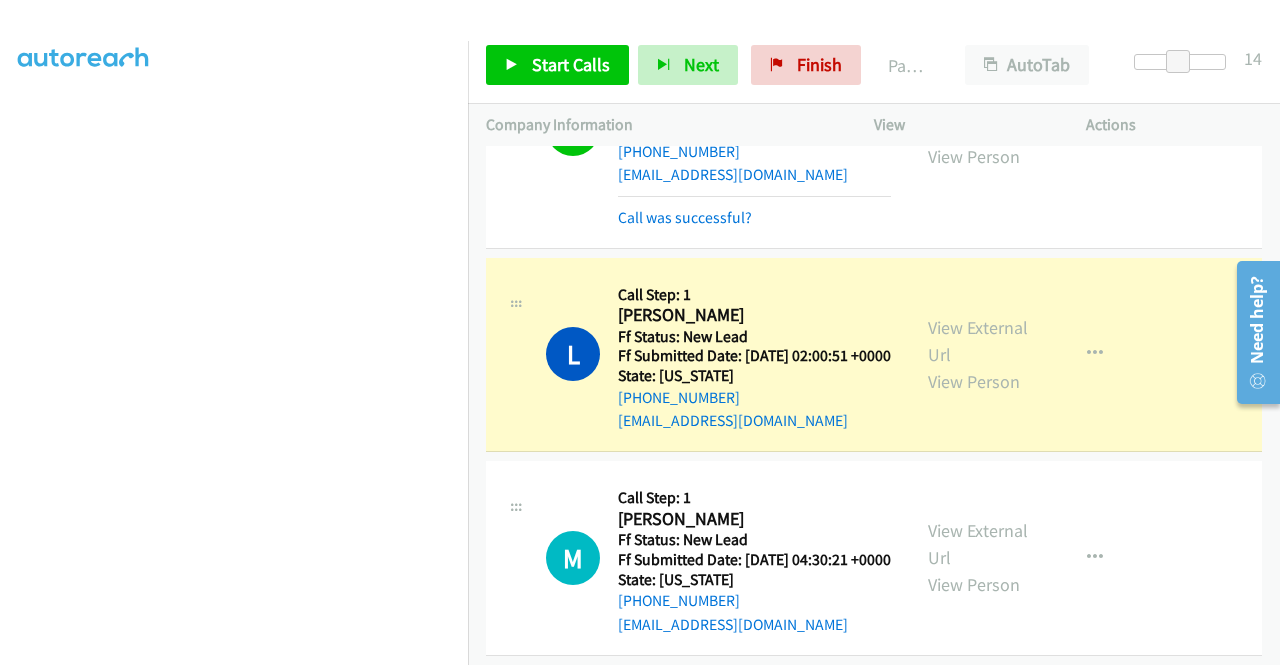 scroll, scrollTop: 0, scrollLeft: 0, axis: both 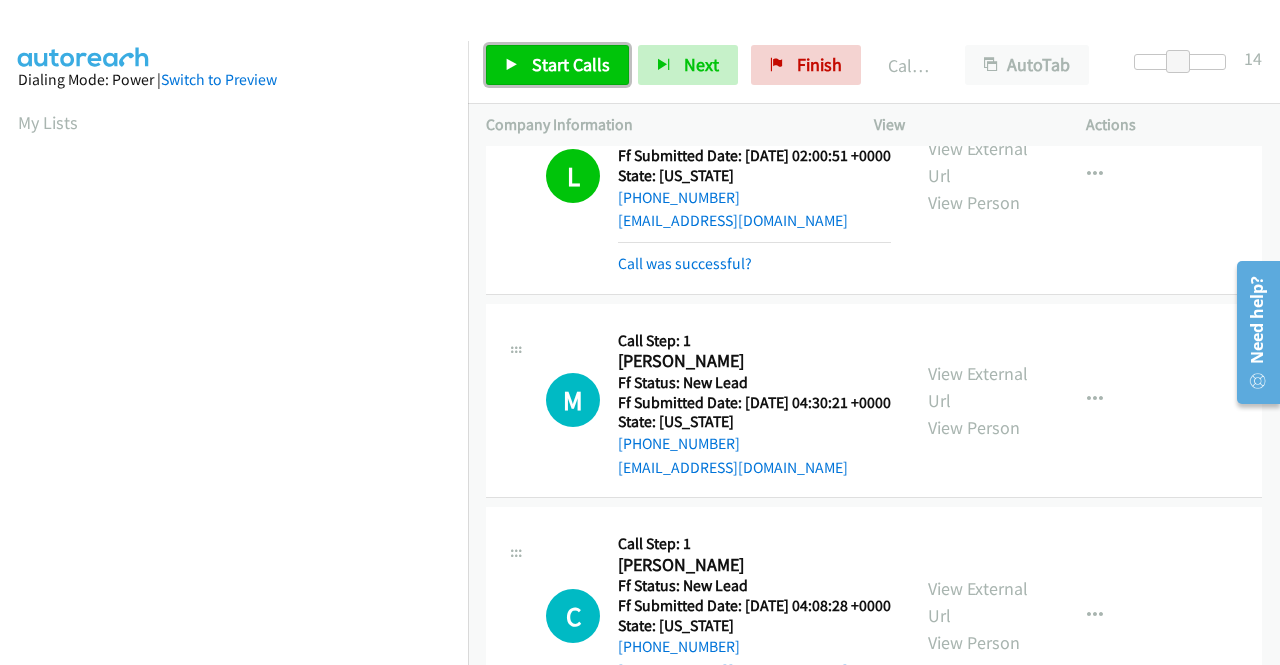 click on "Start Calls" at bounding box center [571, 64] 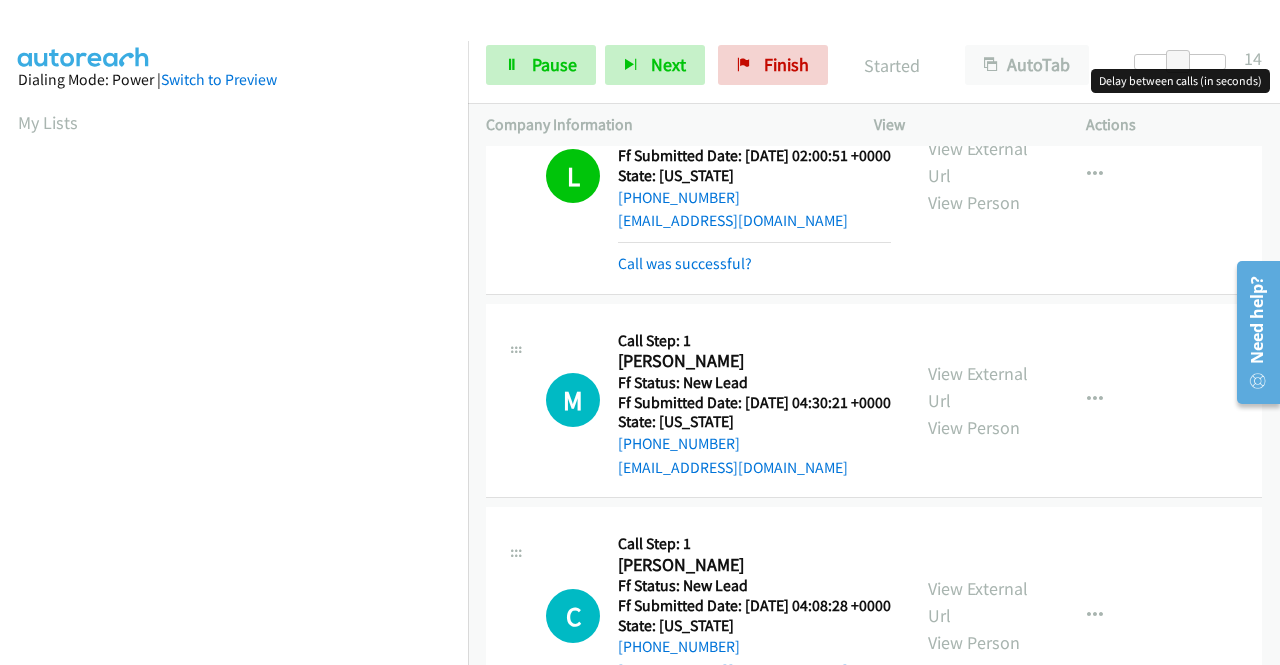 click at bounding box center (1180, 62) 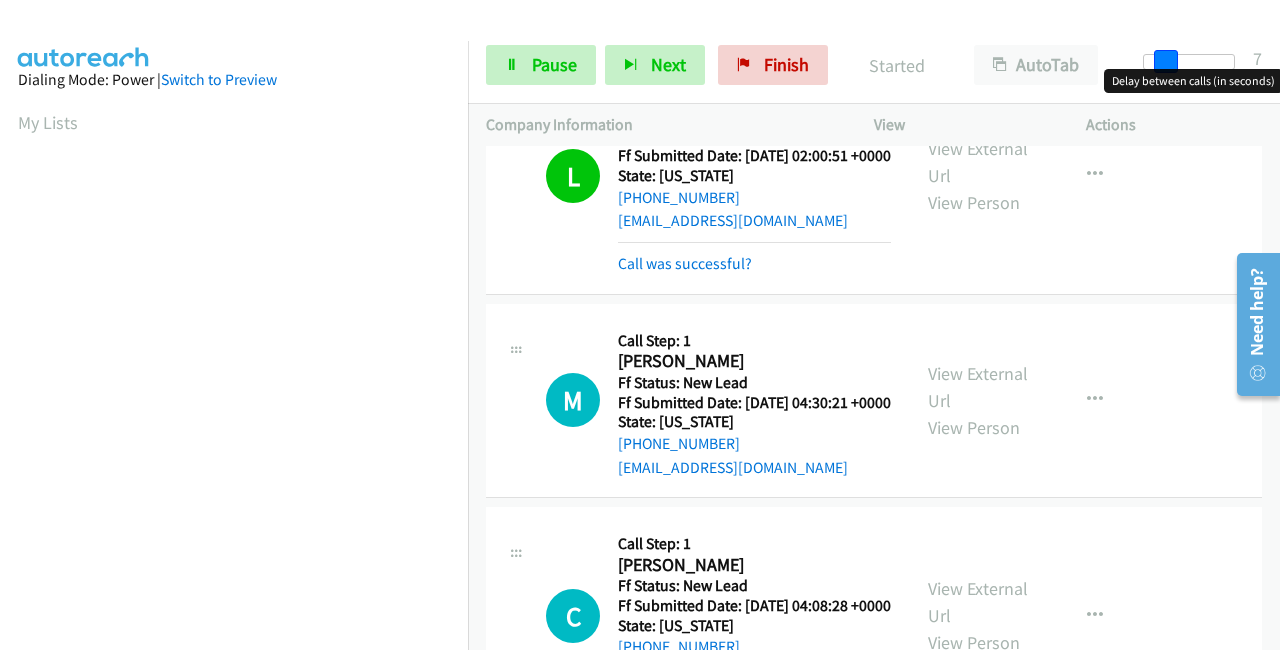 click at bounding box center (1166, 62) 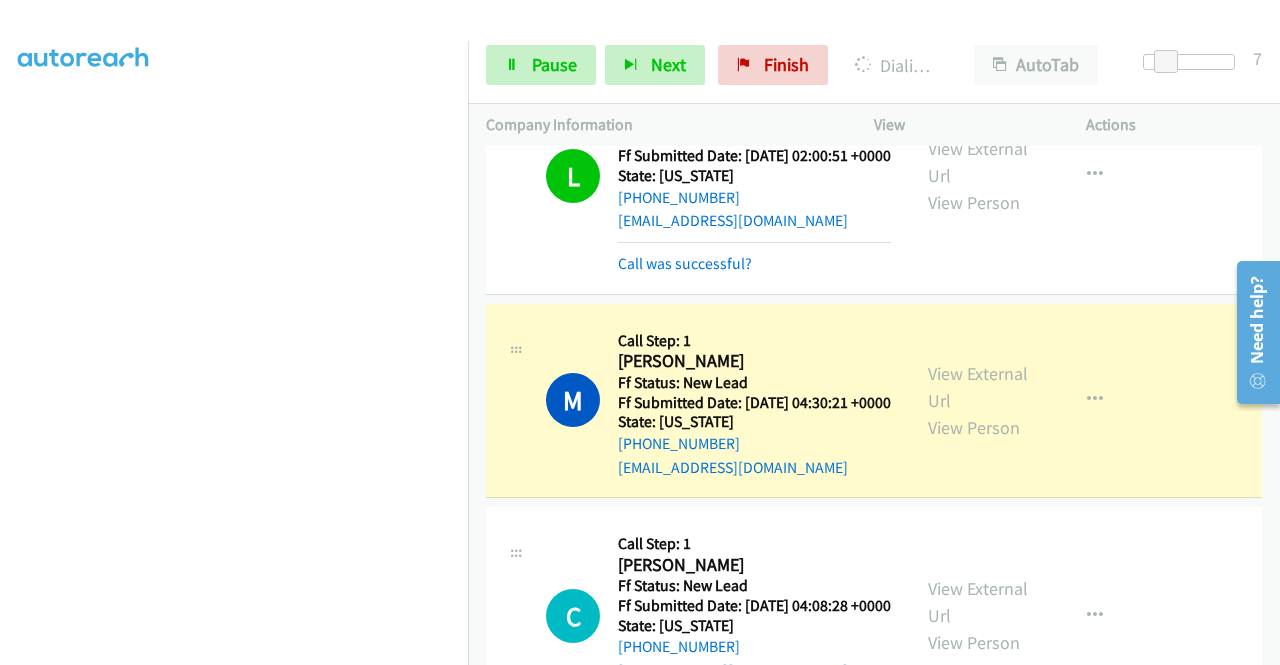 scroll, scrollTop: 0, scrollLeft: 0, axis: both 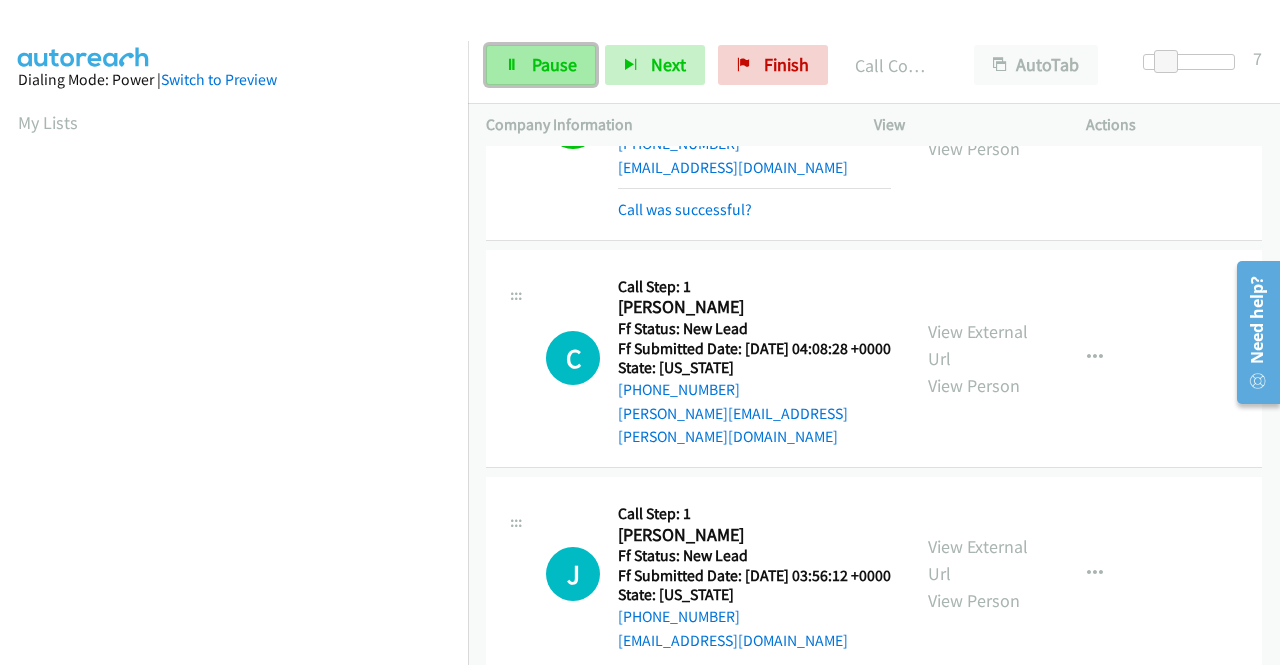 click on "Pause" at bounding box center (554, 64) 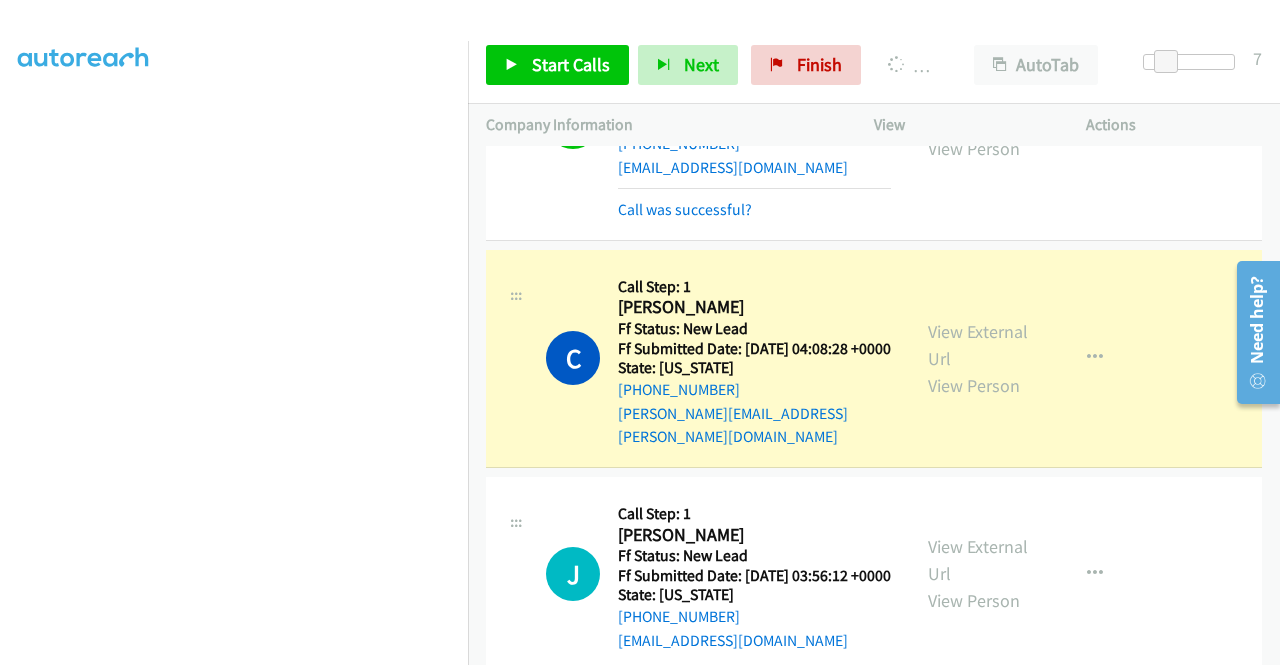 scroll, scrollTop: 456, scrollLeft: 0, axis: vertical 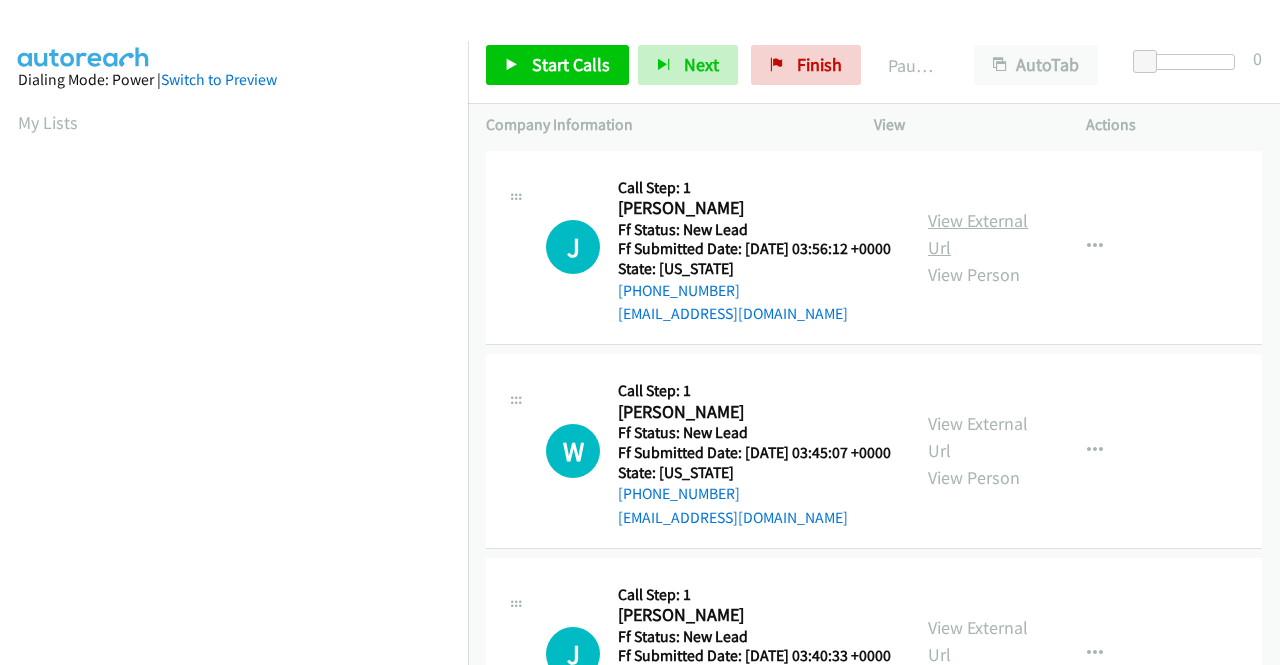 click on "View External Url" at bounding box center (978, 234) 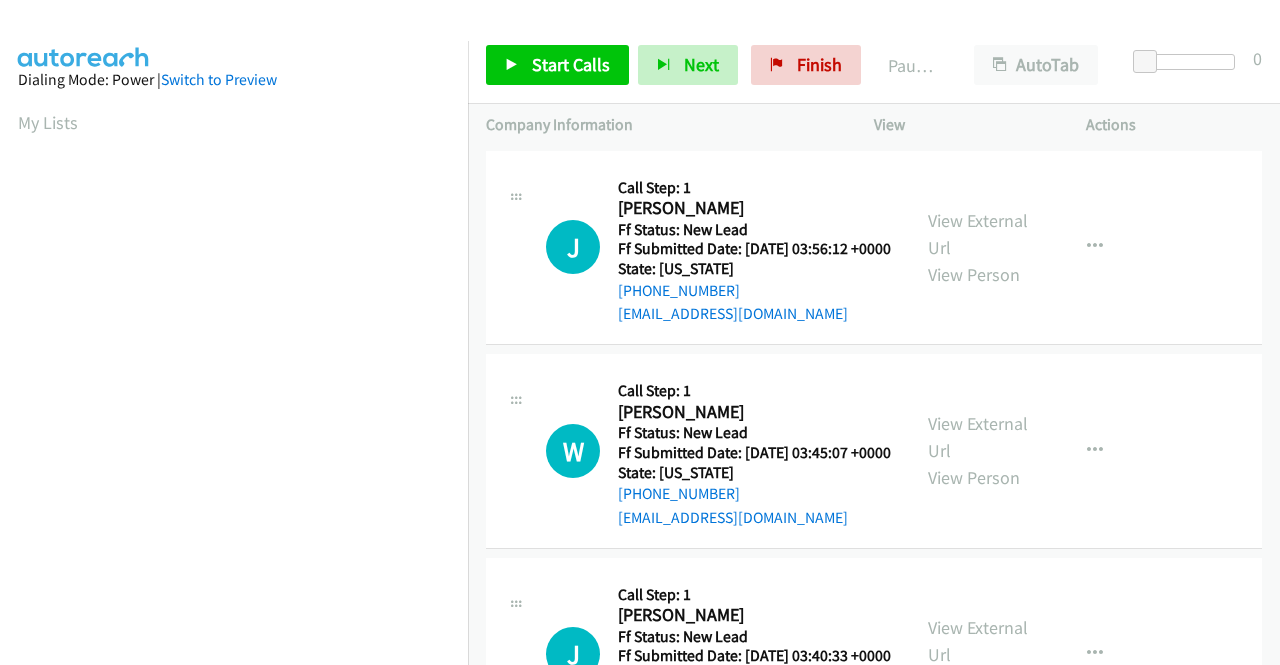 scroll, scrollTop: 0, scrollLeft: 0, axis: both 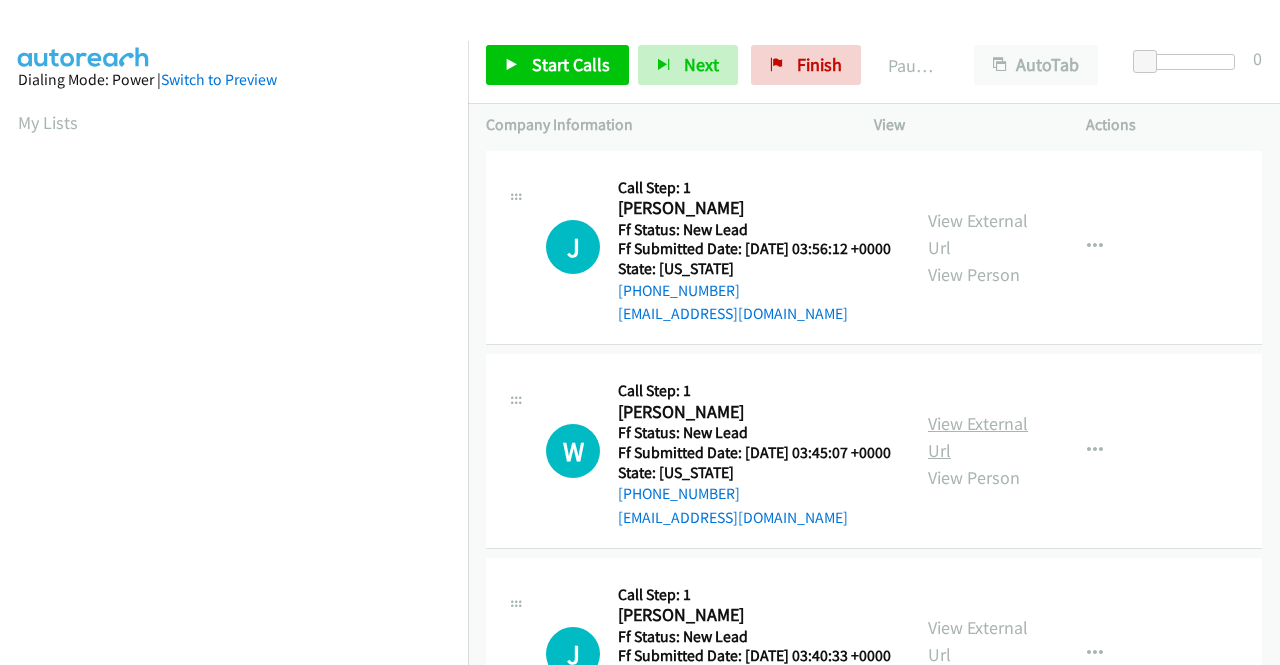 click on "View External Url" at bounding box center (978, 437) 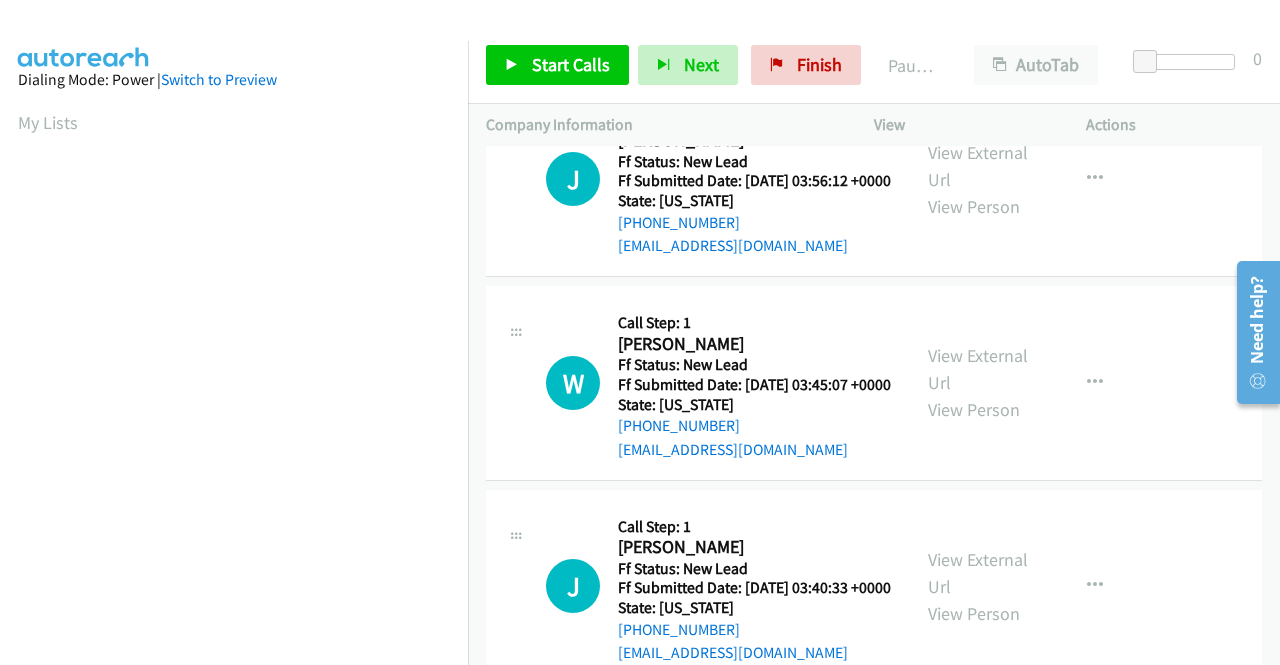 scroll, scrollTop: 100, scrollLeft: 0, axis: vertical 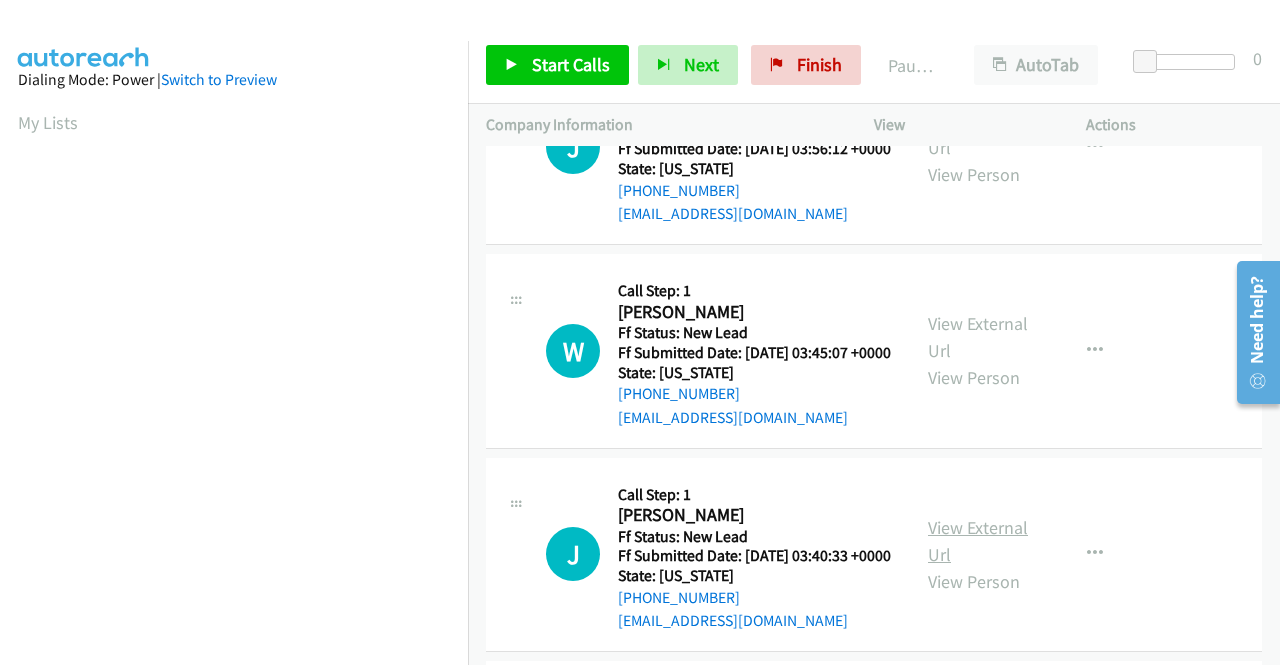 click on "View External Url" at bounding box center (978, 541) 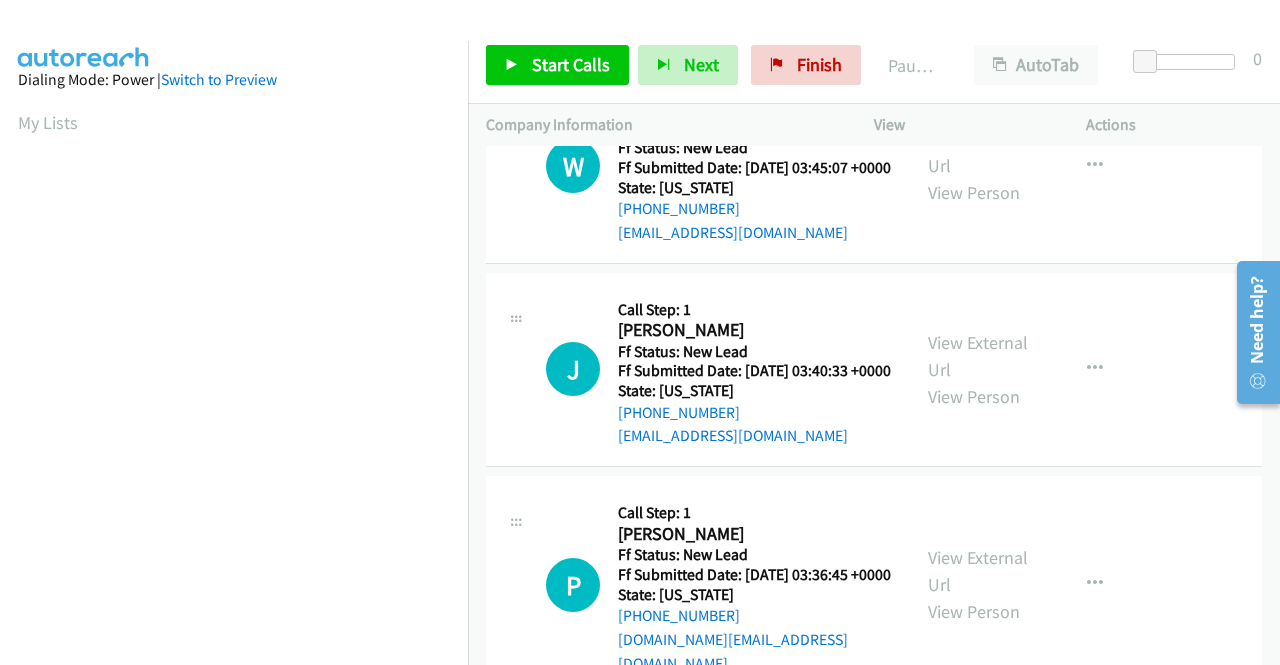 scroll, scrollTop: 300, scrollLeft: 0, axis: vertical 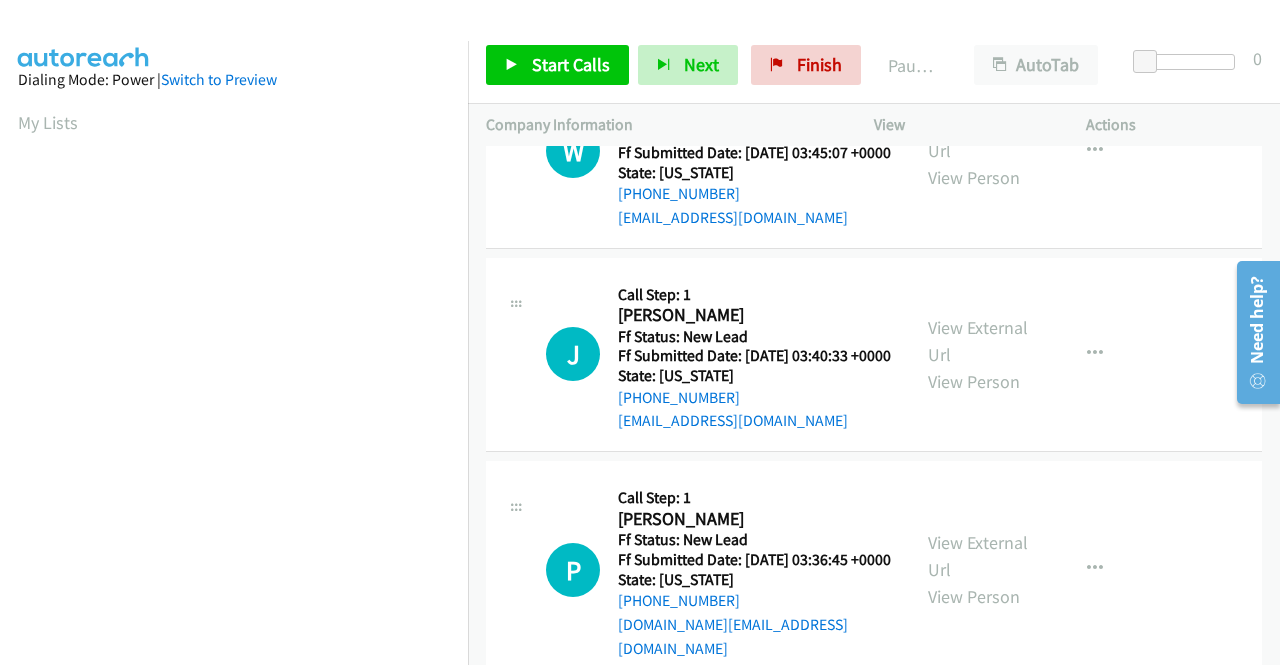 click on "View External Url
View Person" at bounding box center [980, 569] 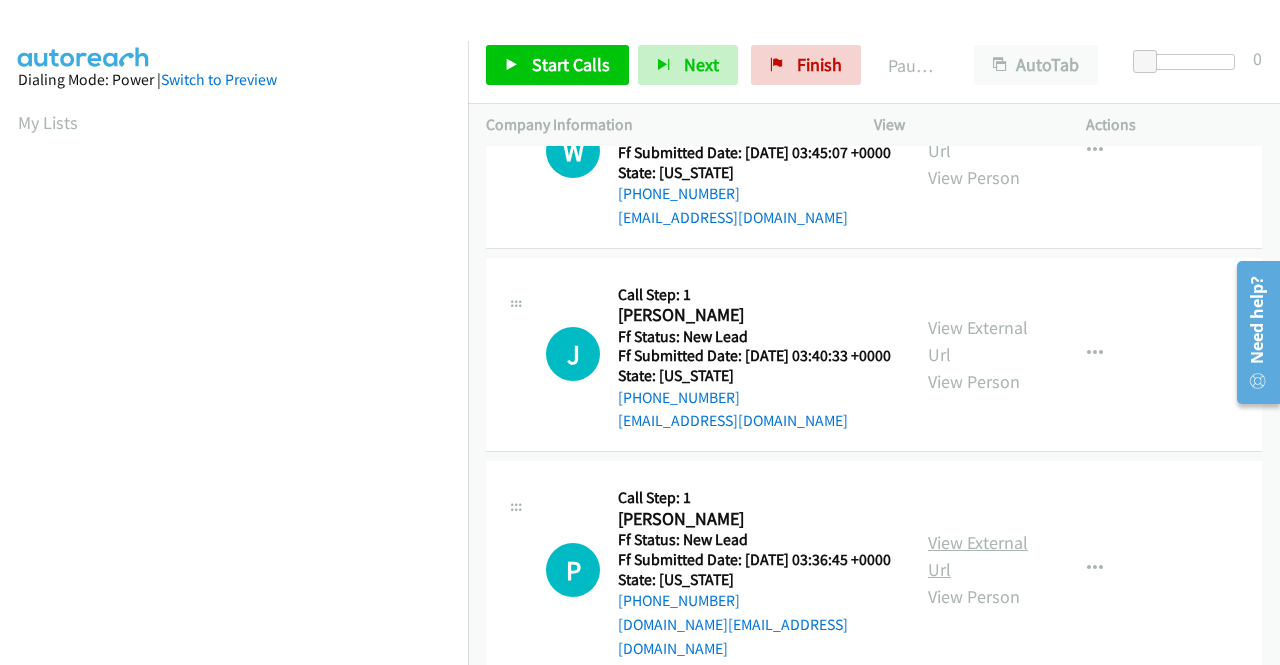 click on "View External Url" at bounding box center (978, 556) 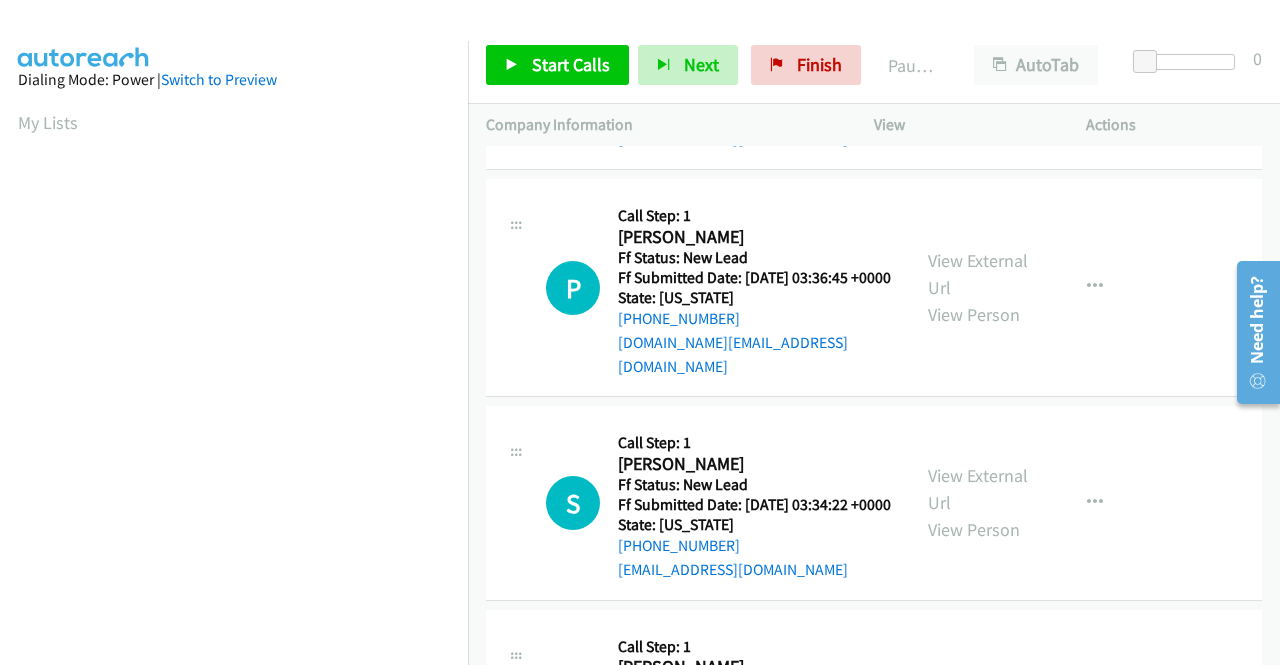 scroll, scrollTop: 600, scrollLeft: 0, axis: vertical 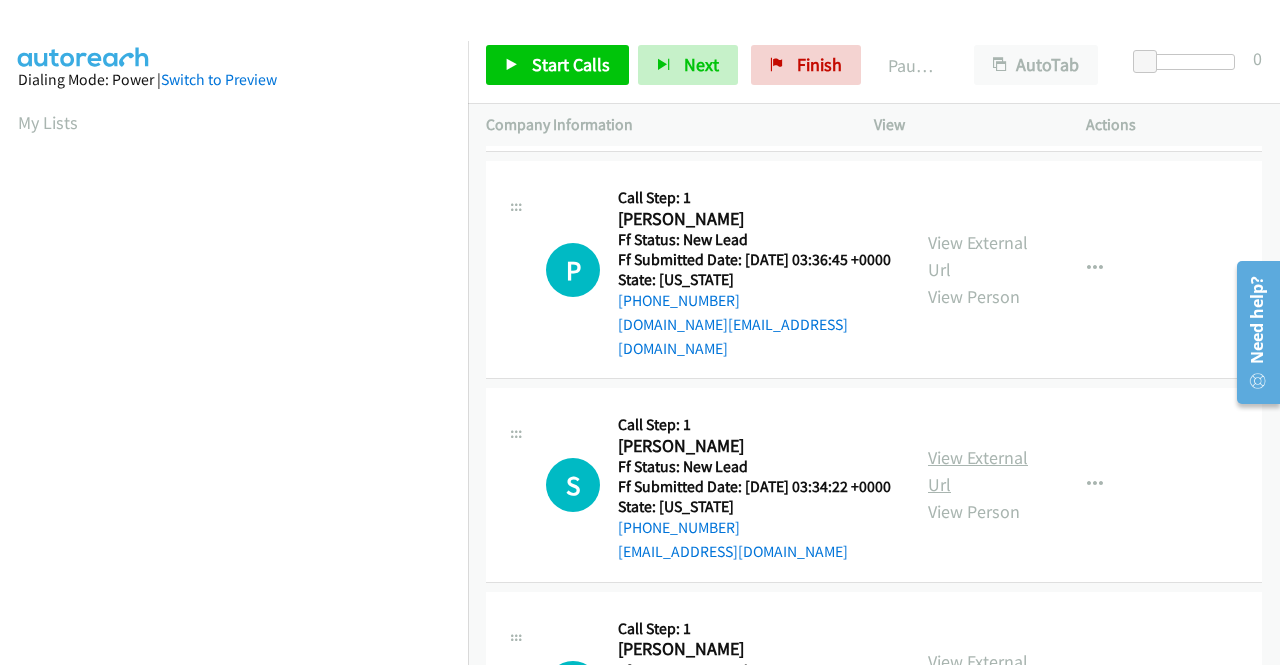 click on "View External Url" at bounding box center (978, 471) 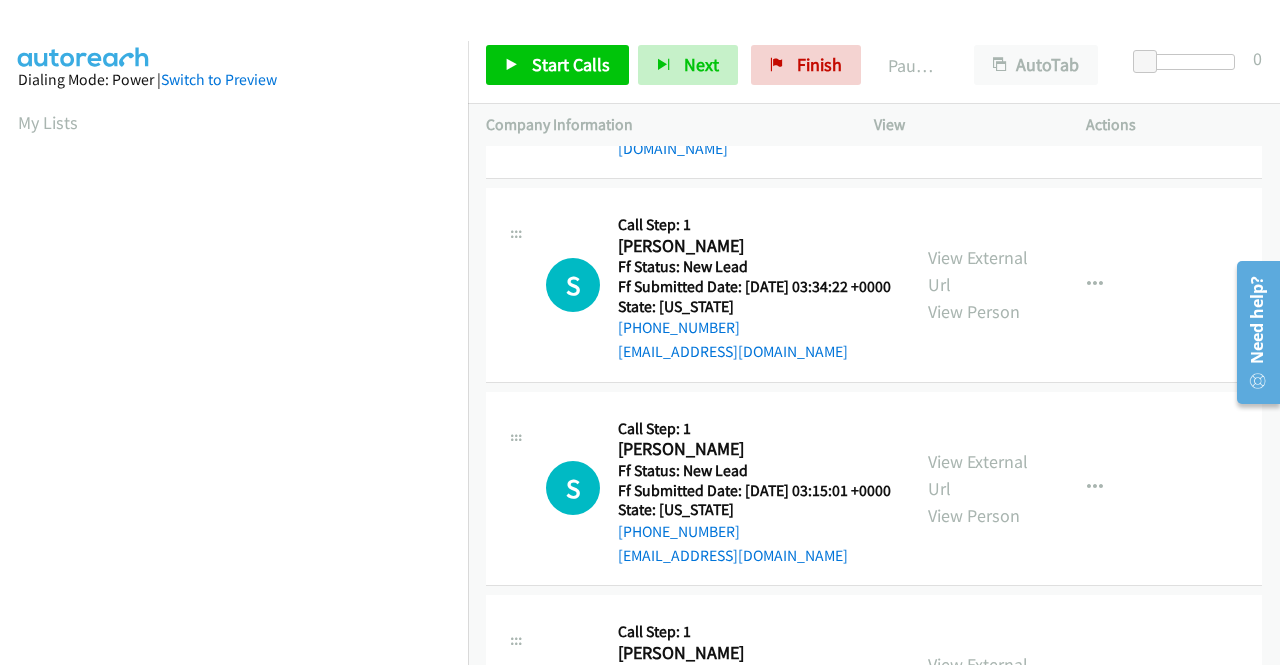 scroll, scrollTop: 500, scrollLeft: 0, axis: vertical 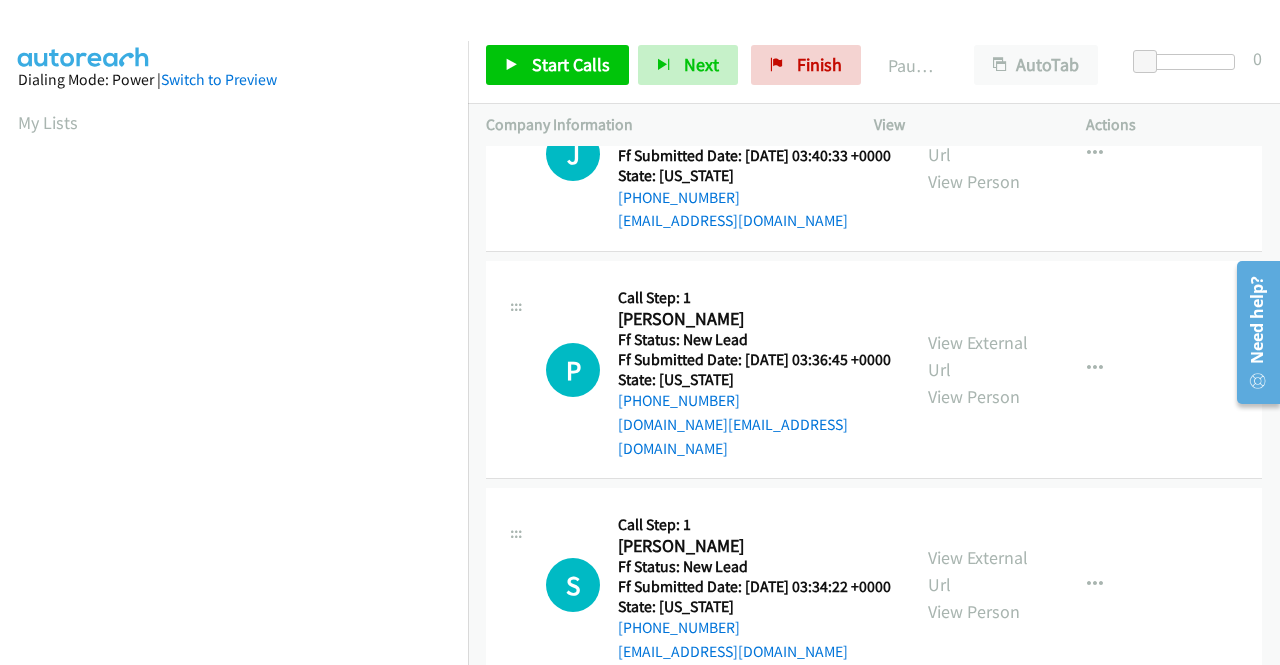 drag, startPoint x: 1272, startPoint y: 253, endPoint x: 1278, endPoint y: 155, distance: 98.1835 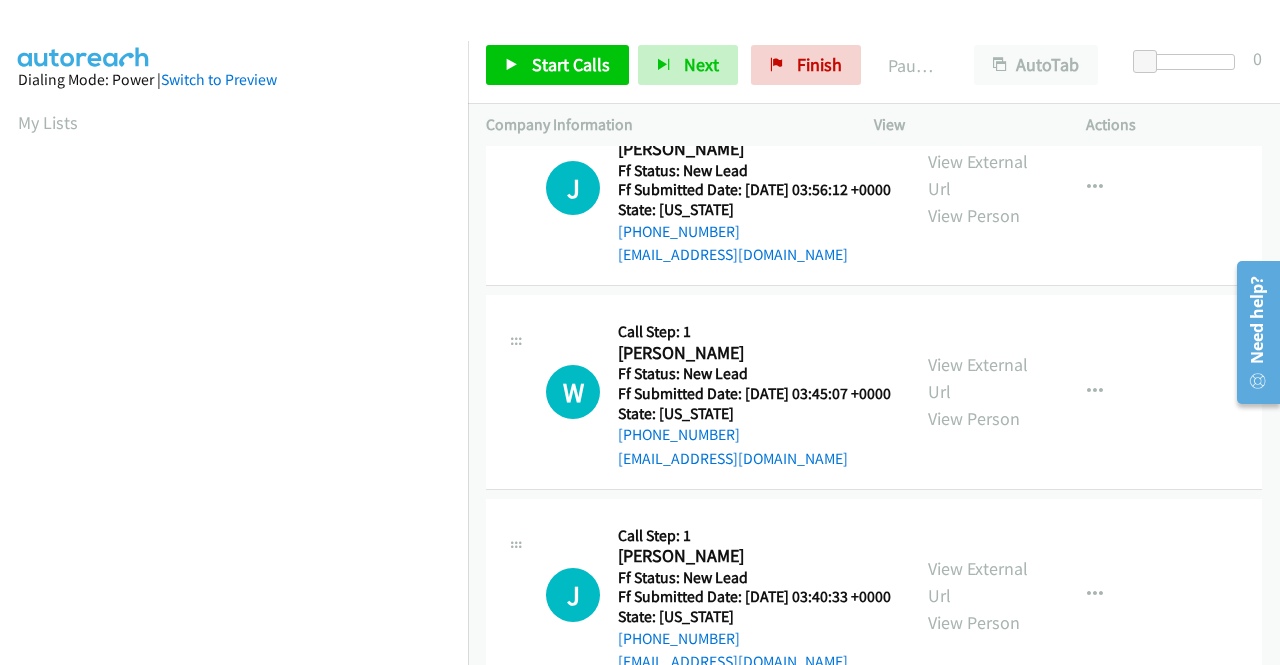 scroll, scrollTop: 0, scrollLeft: 0, axis: both 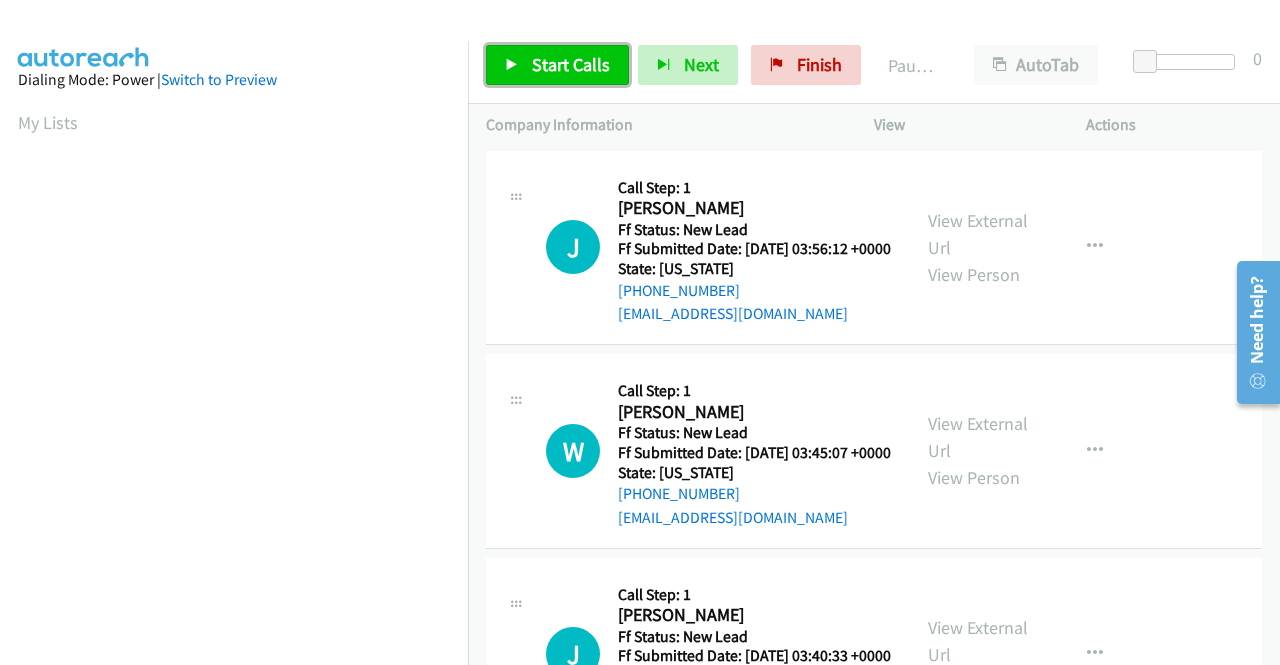 click on "Start Calls" at bounding box center (571, 64) 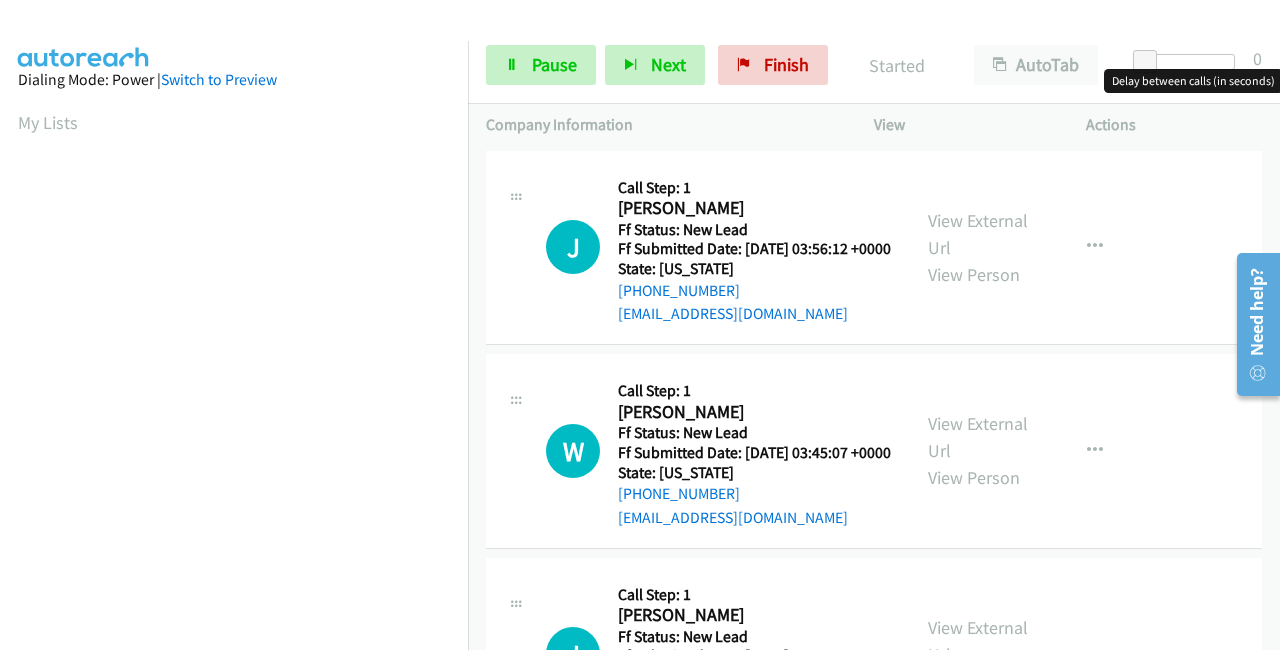 click at bounding box center [1189, 62] 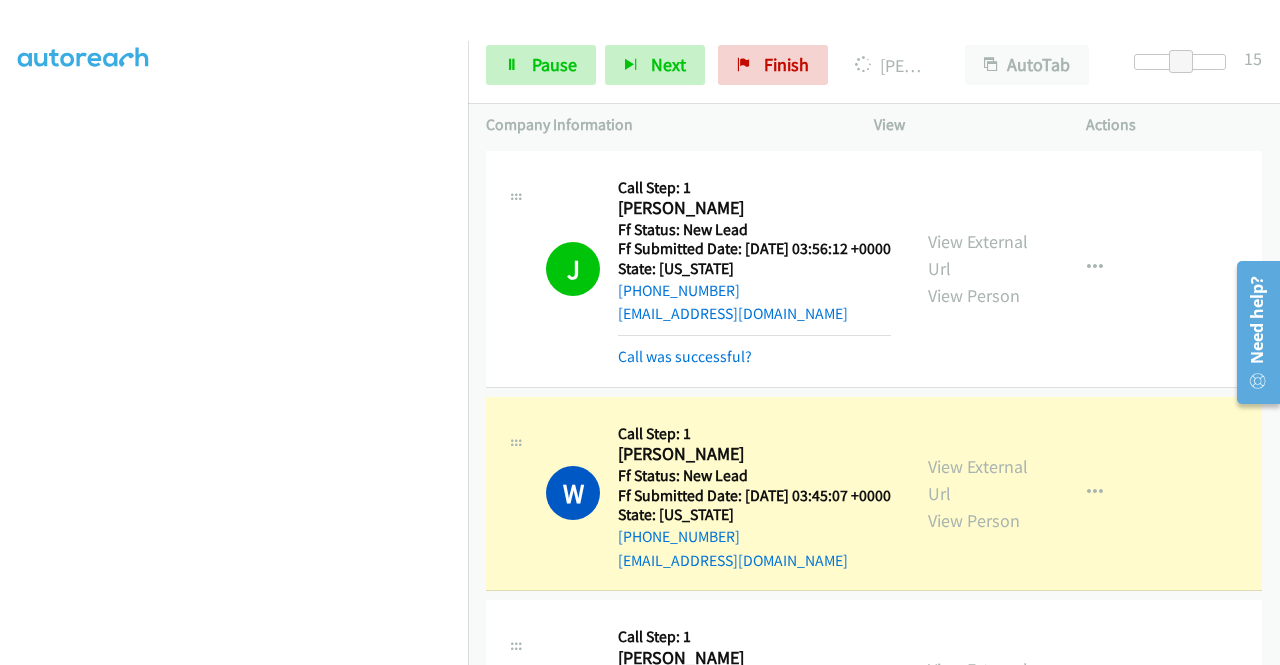 scroll, scrollTop: 0, scrollLeft: 0, axis: both 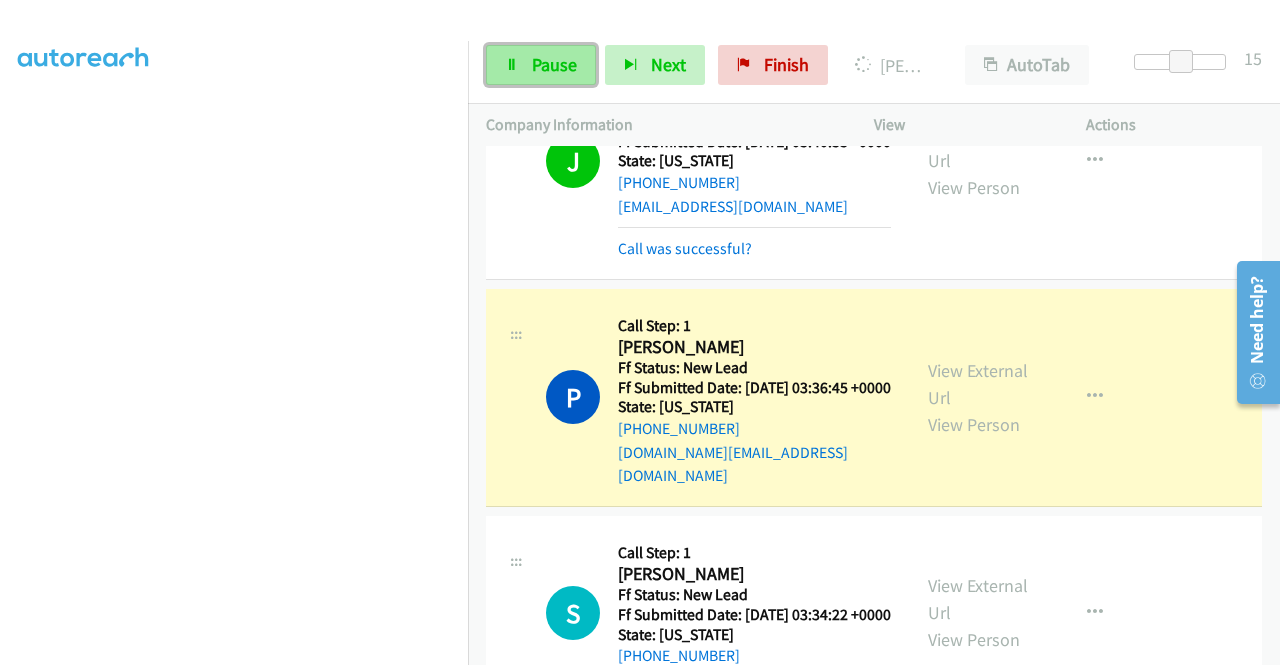 click on "Pause" at bounding box center [554, 64] 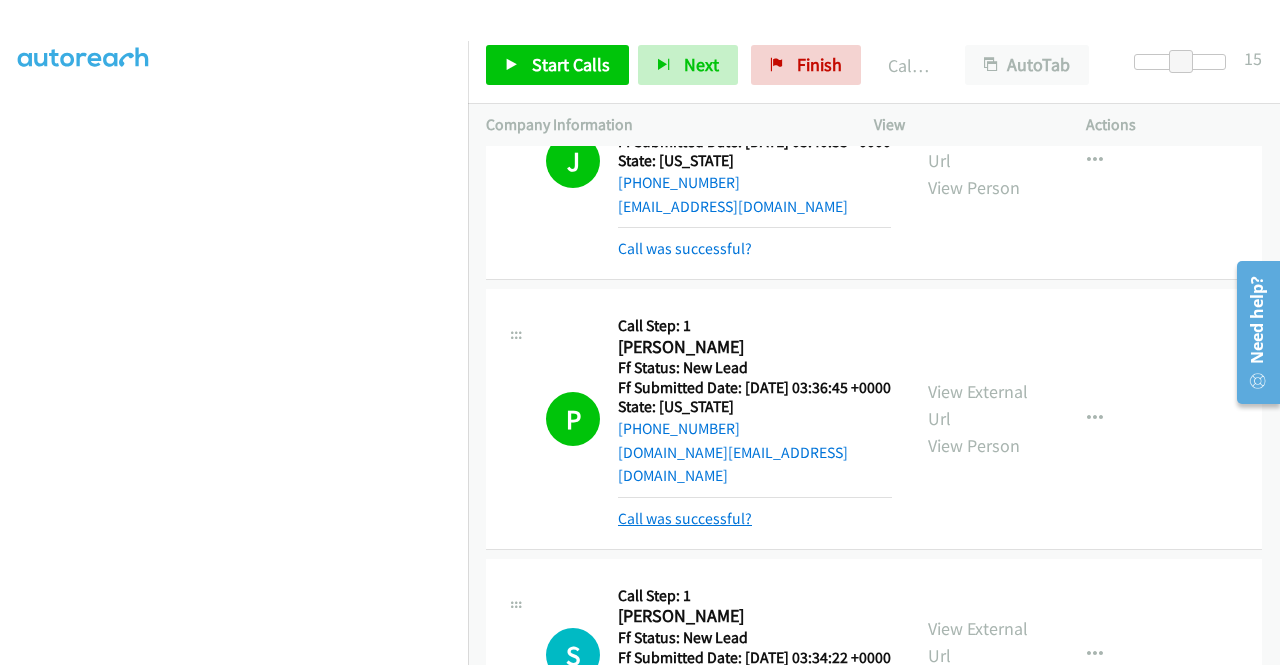 click on "Call was successful?" at bounding box center [685, 518] 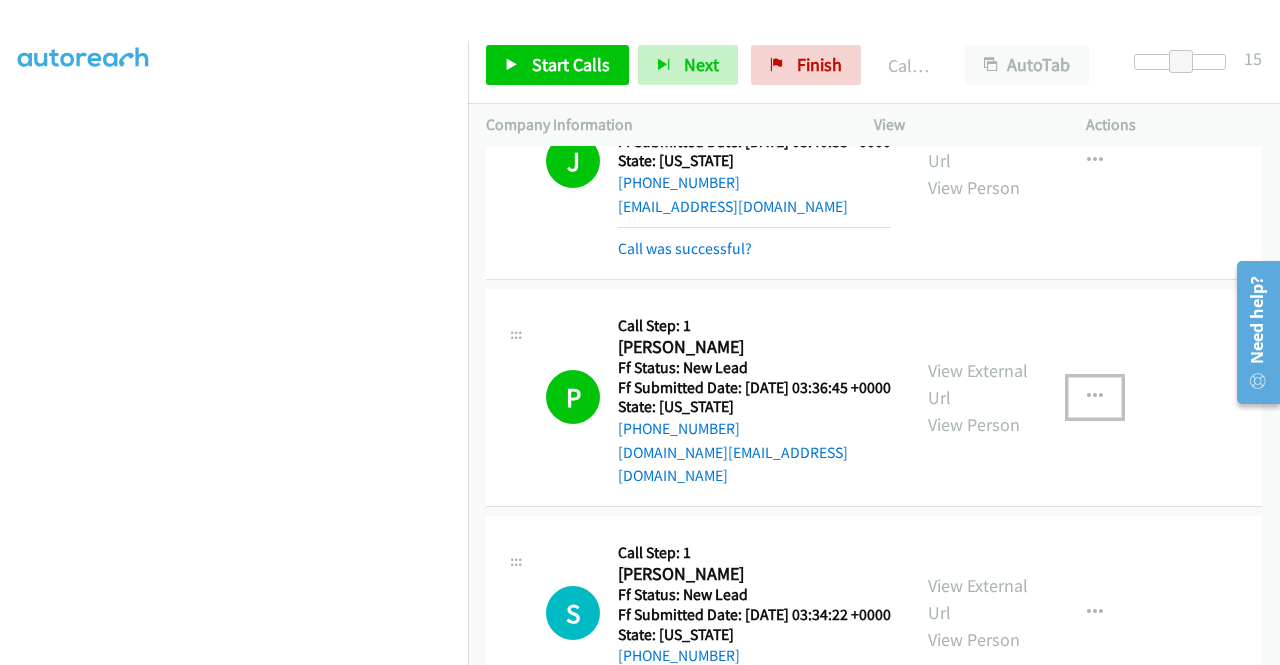click at bounding box center (1095, 397) 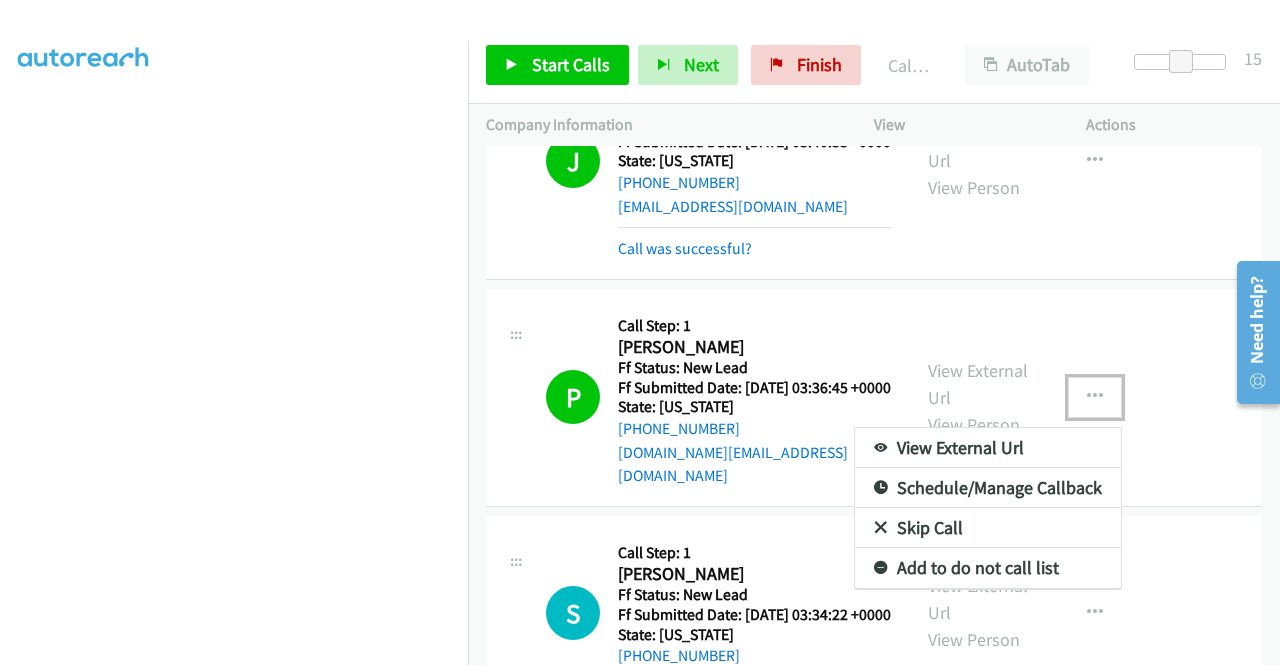 click on "Add to do not call list" at bounding box center (988, 568) 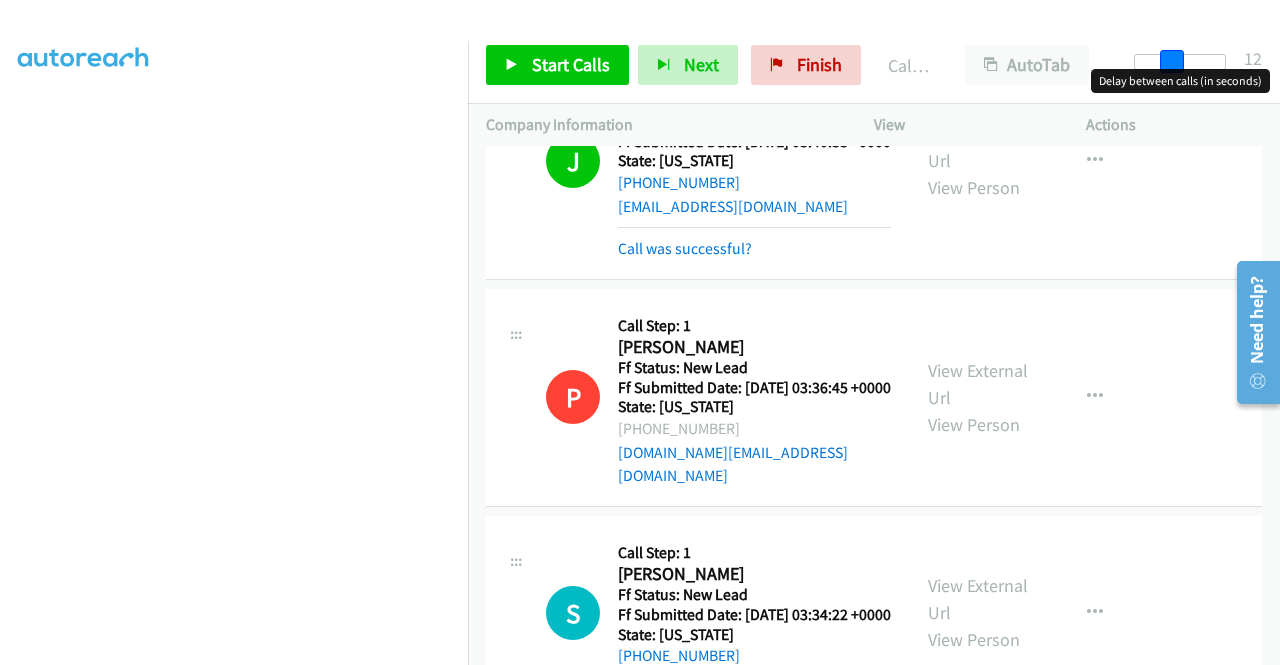 click at bounding box center [1172, 62] 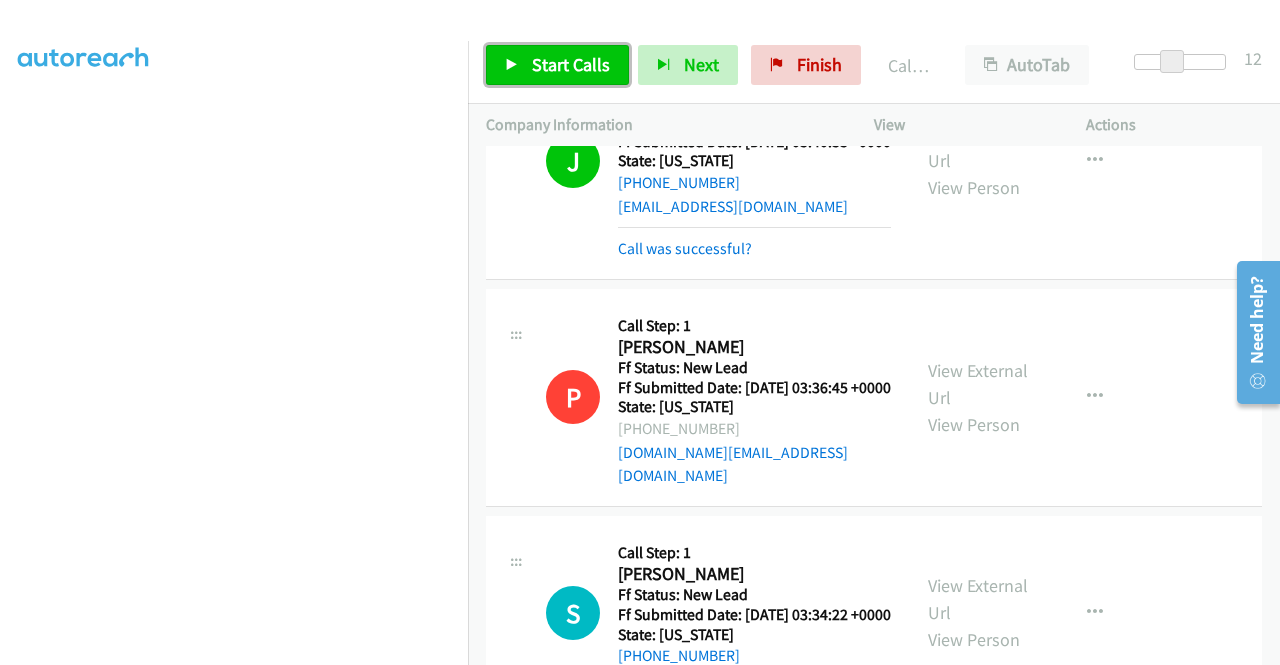 click on "Start Calls" at bounding box center (571, 64) 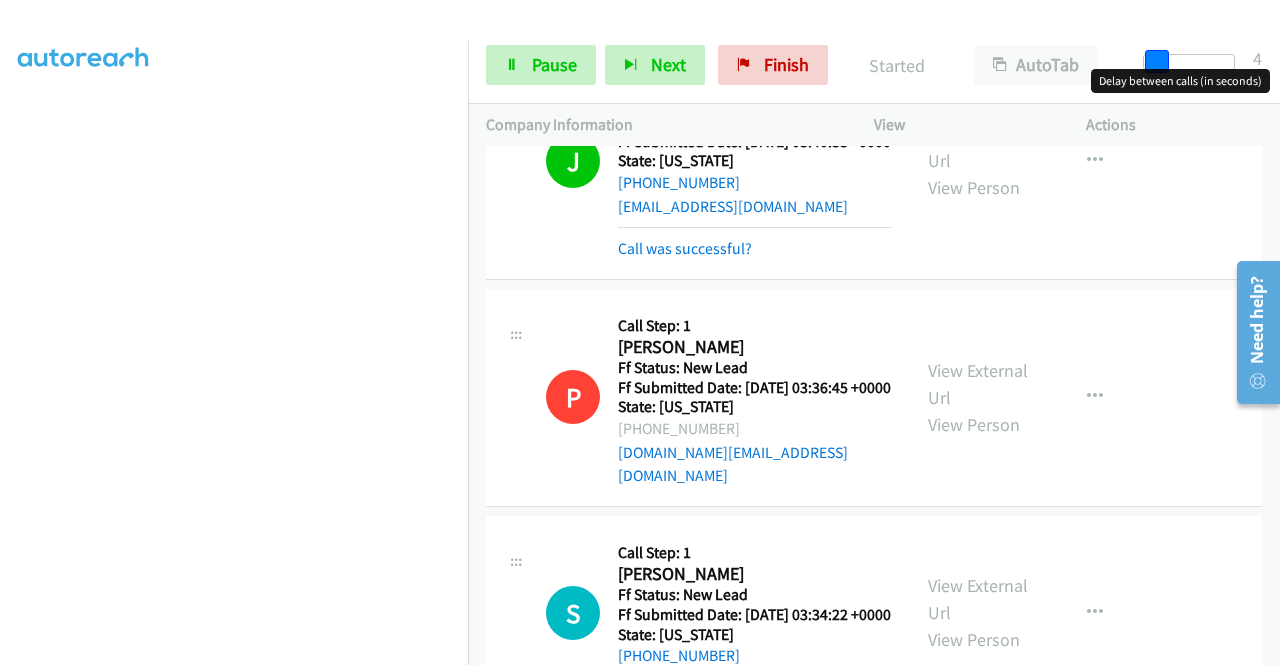 drag, startPoint x: 1176, startPoint y: 63, endPoint x: 1150, endPoint y: 64, distance: 26.019224 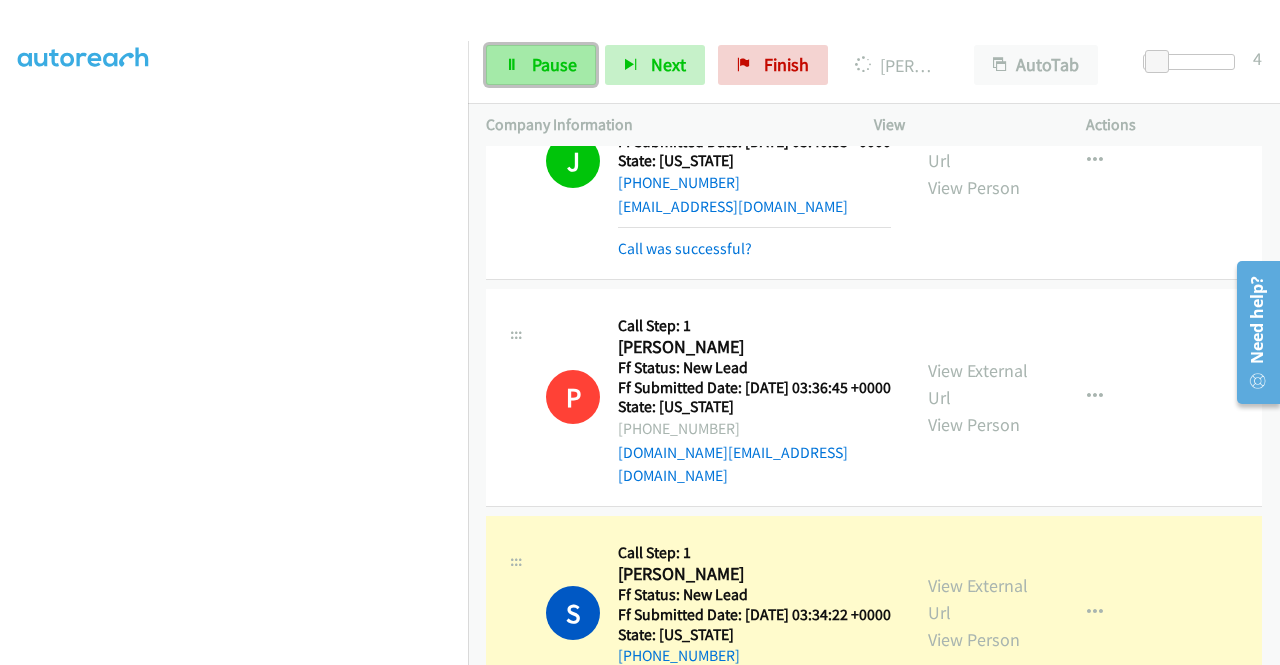 click on "Pause" at bounding box center (554, 64) 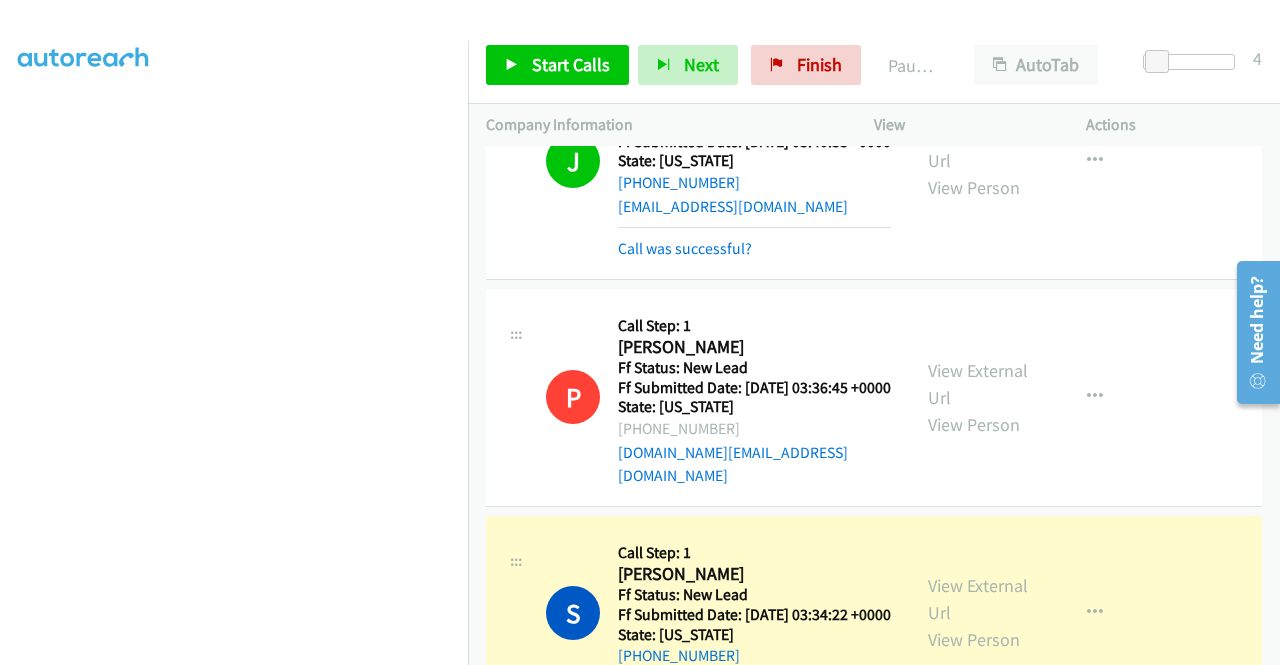 scroll, scrollTop: 0, scrollLeft: 0, axis: both 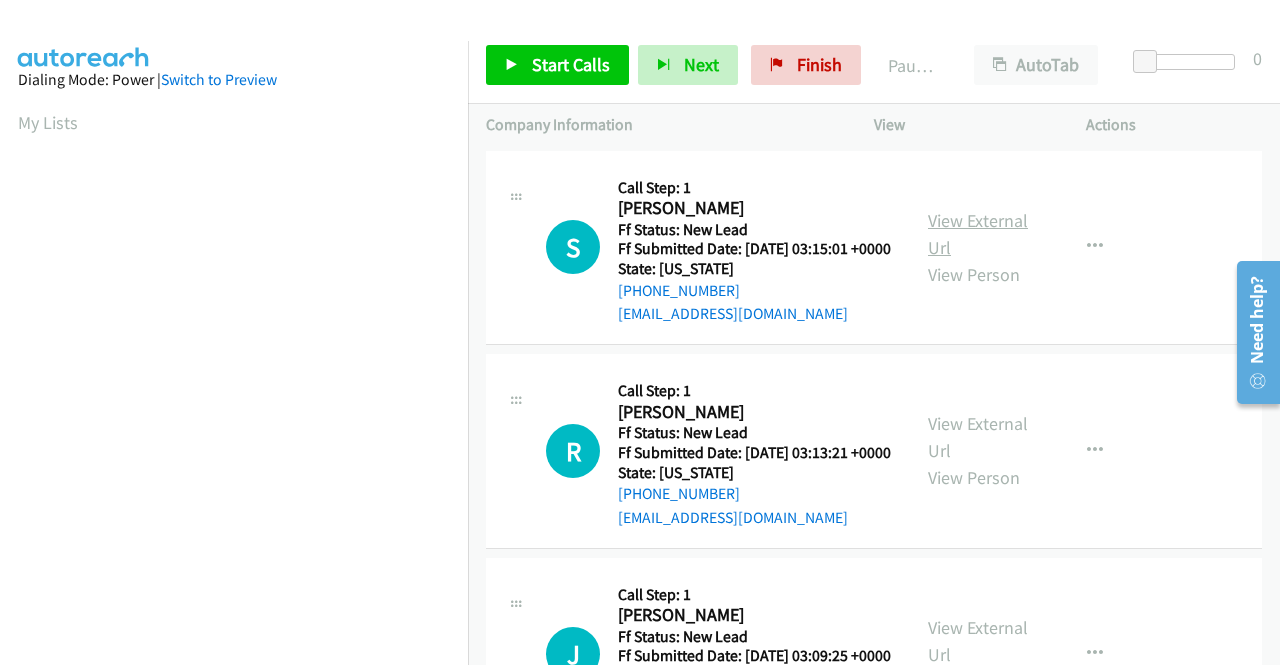 click on "View External Url" at bounding box center [978, 234] 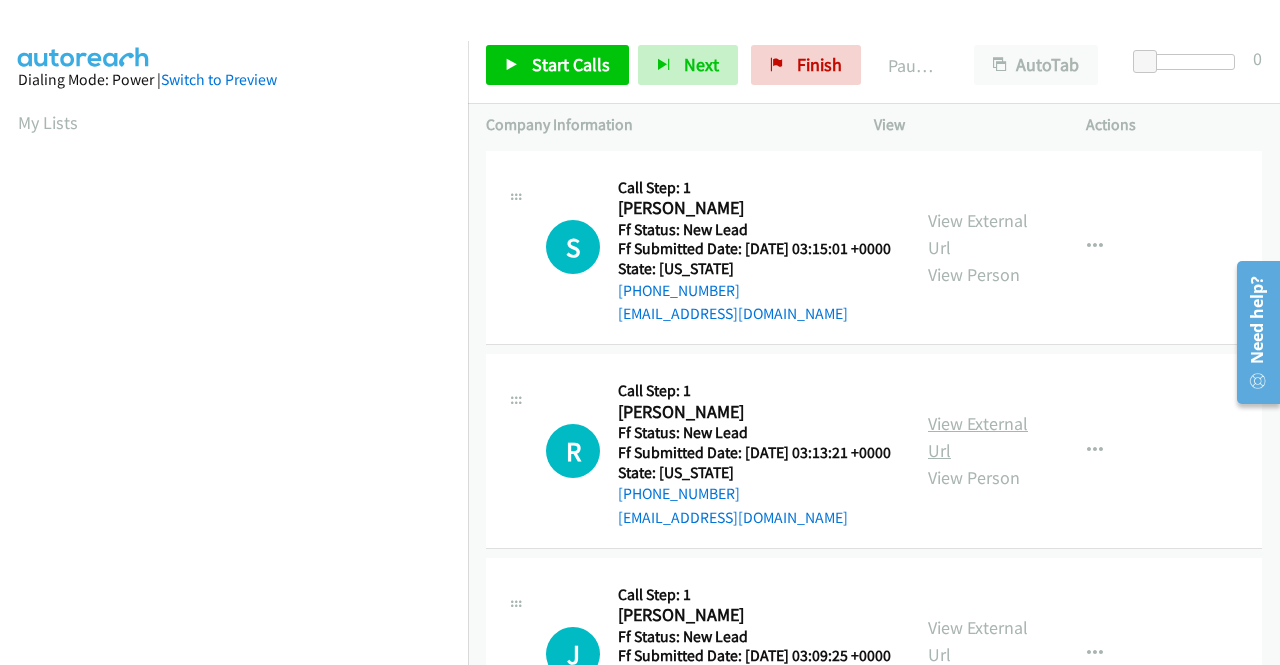 click on "View External Url" at bounding box center (978, 437) 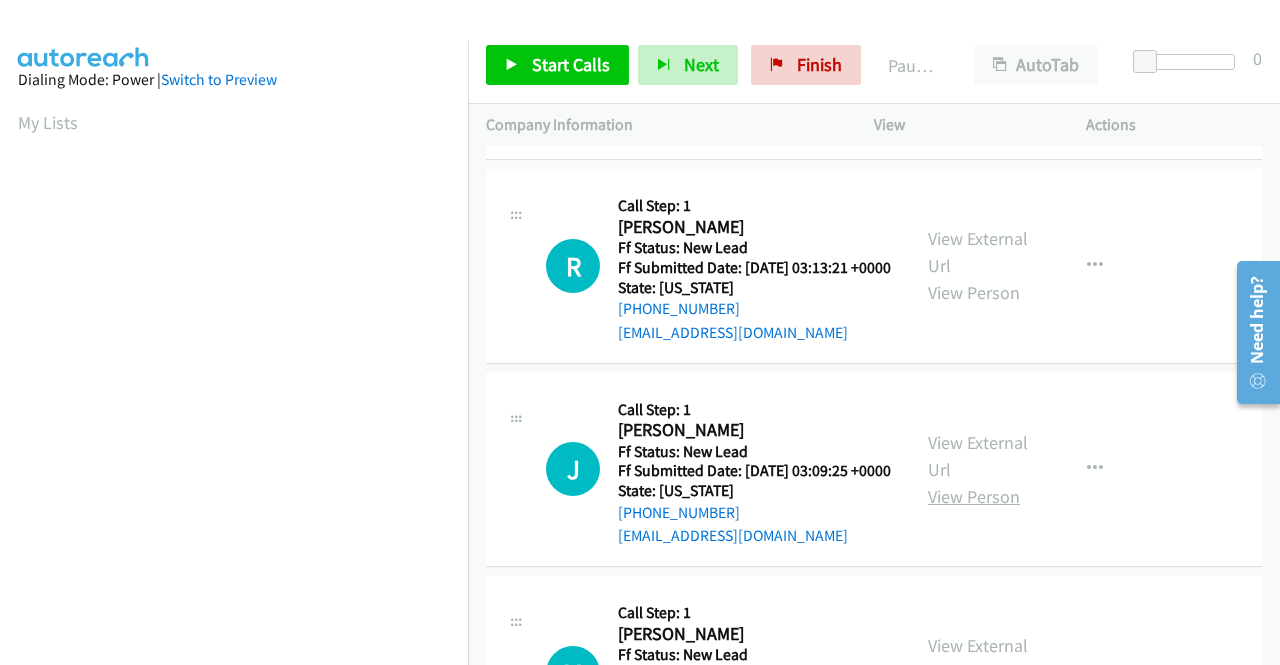 scroll, scrollTop: 200, scrollLeft: 0, axis: vertical 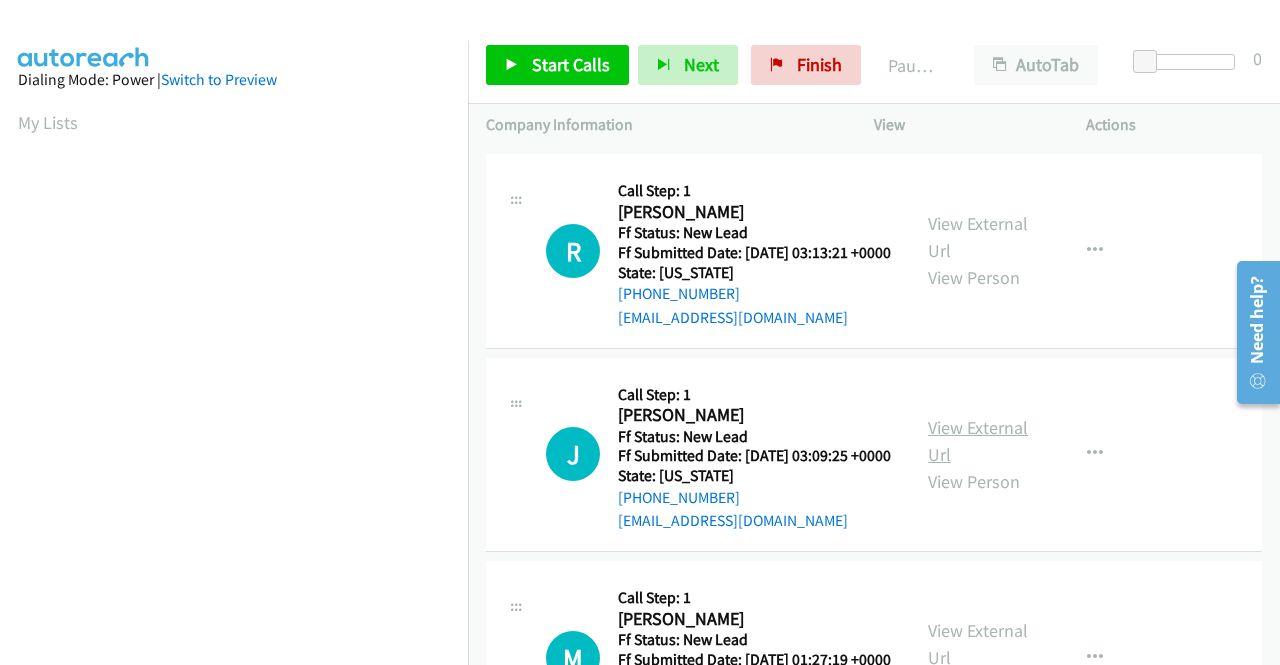 click on "View External Url" at bounding box center [978, 441] 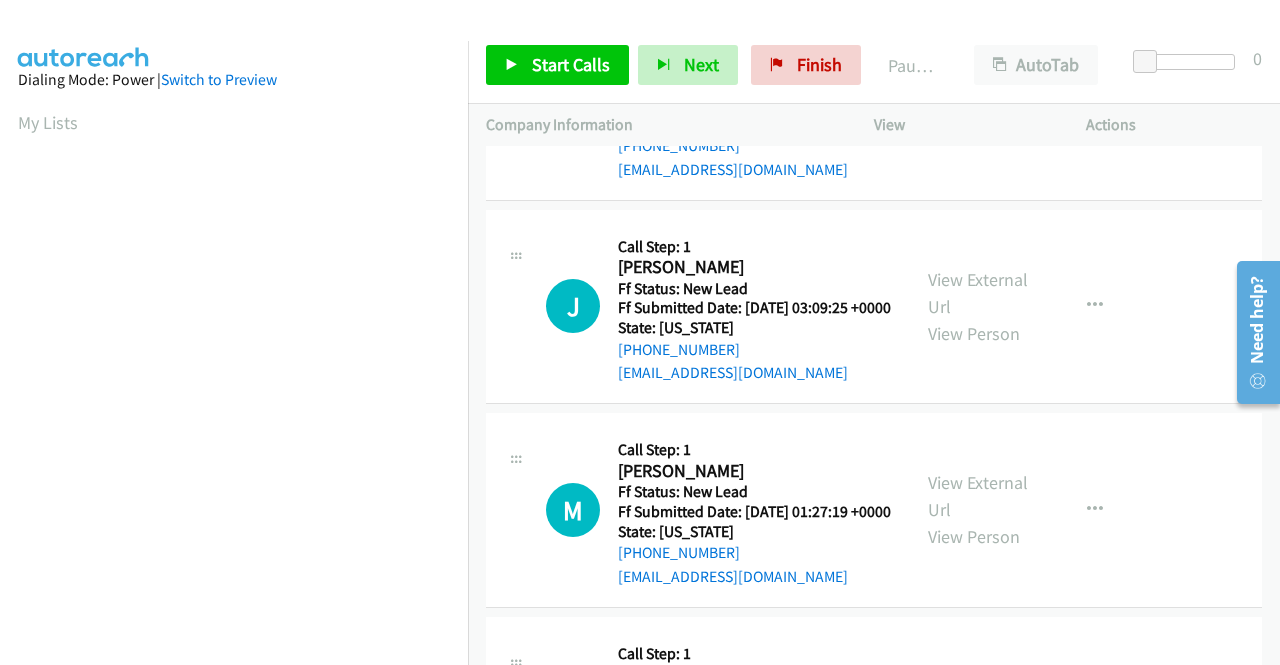 scroll, scrollTop: 400, scrollLeft: 0, axis: vertical 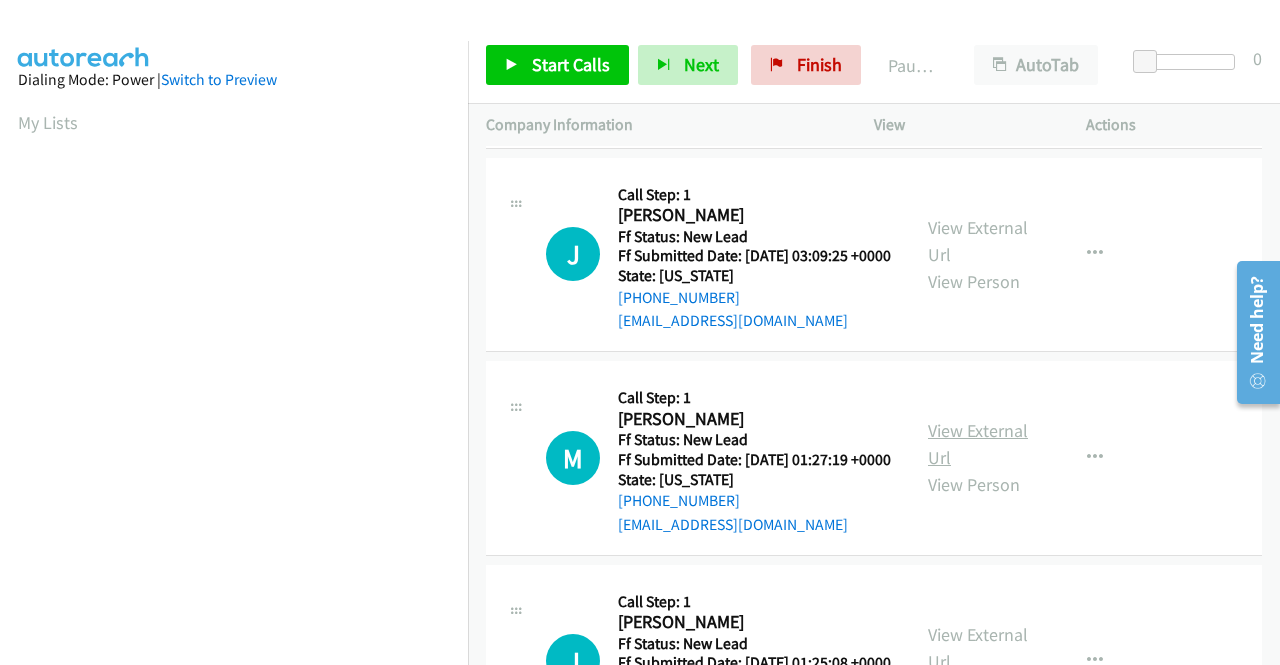 click on "View External Url" at bounding box center [978, 444] 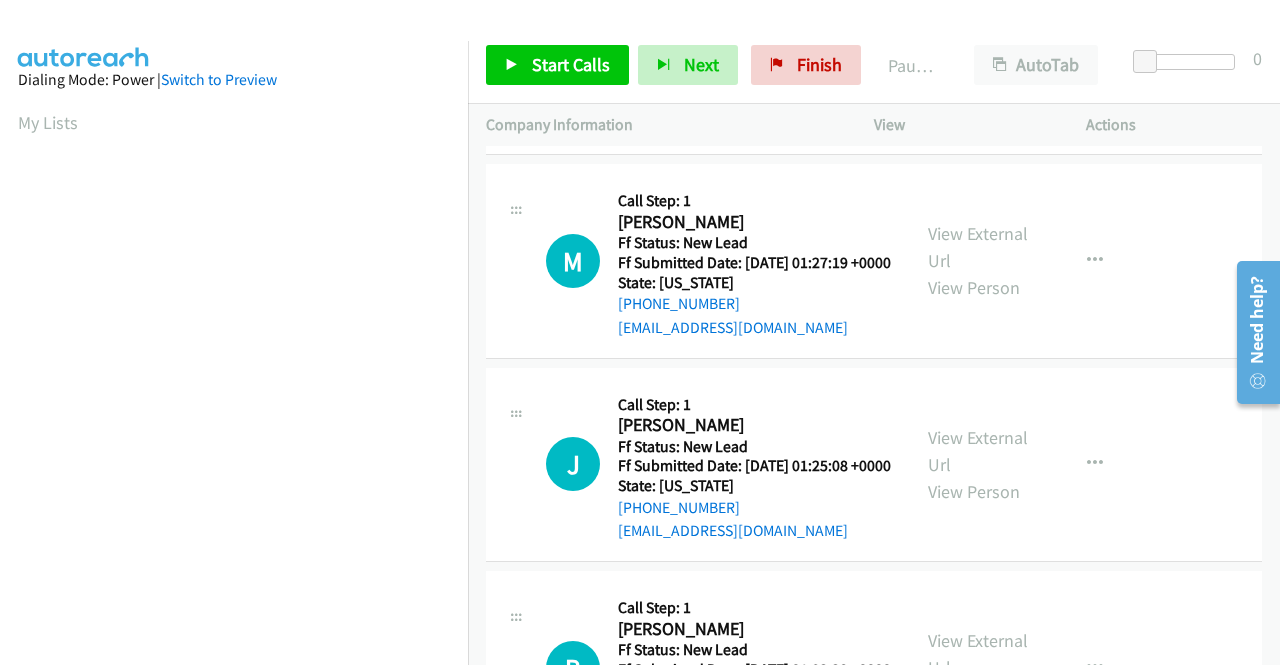 scroll, scrollTop: 600, scrollLeft: 0, axis: vertical 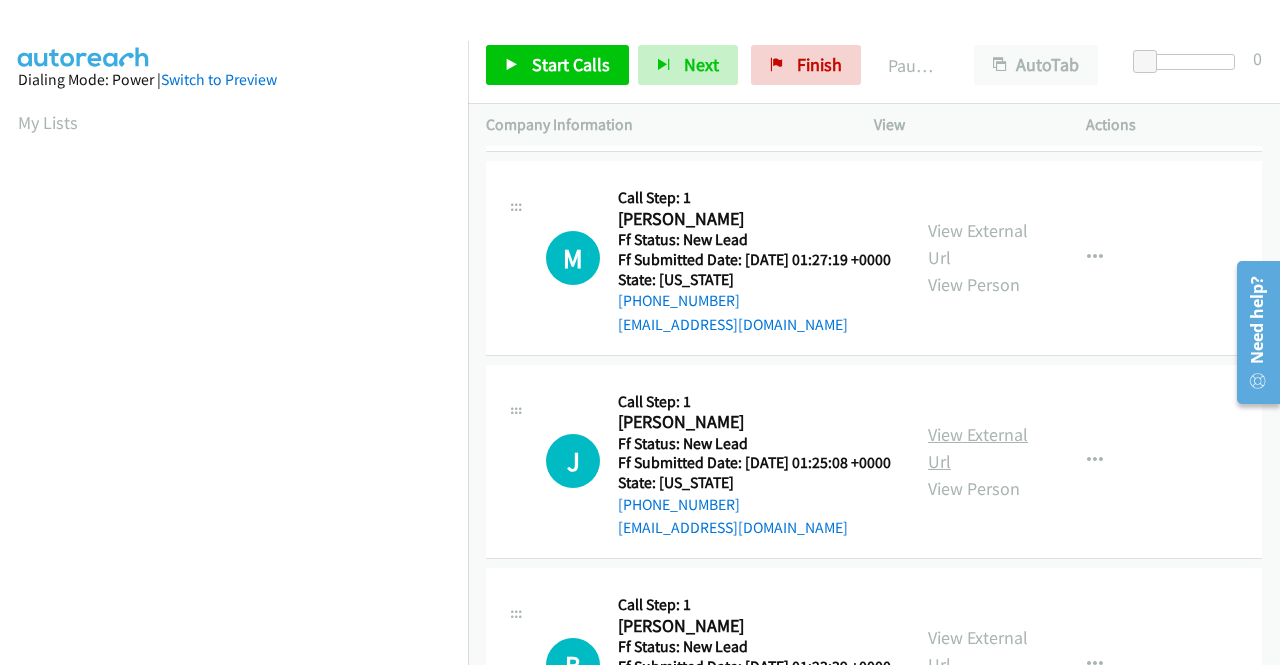 click on "View External Url" at bounding box center [978, 448] 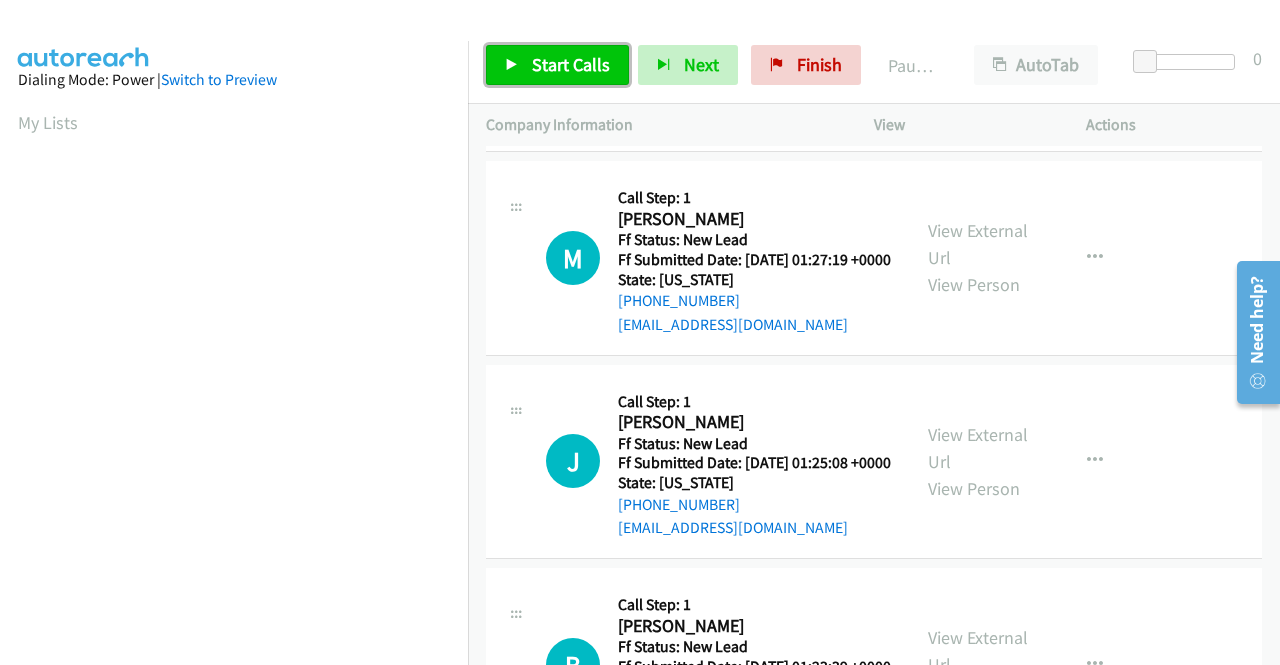 click on "Start Calls" at bounding box center (557, 65) 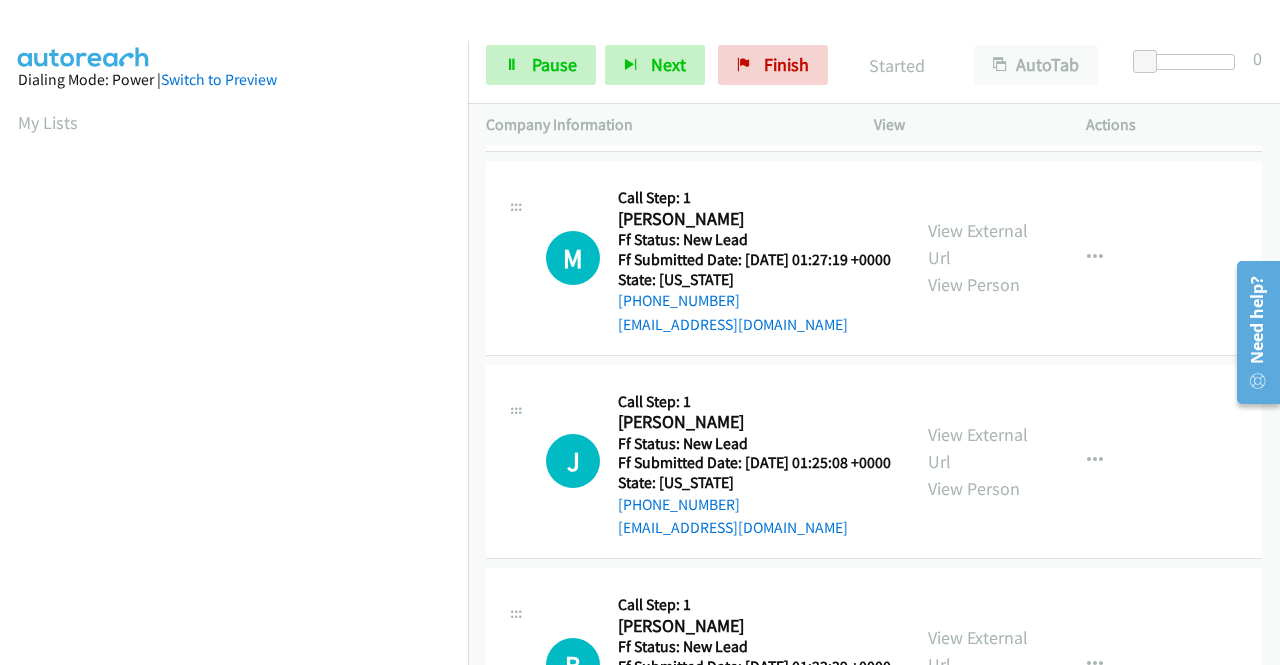 drag, startPoint x: 1275, startPoint y: 256, endPoint x: 1275, endPoint y: 145, distance: 111 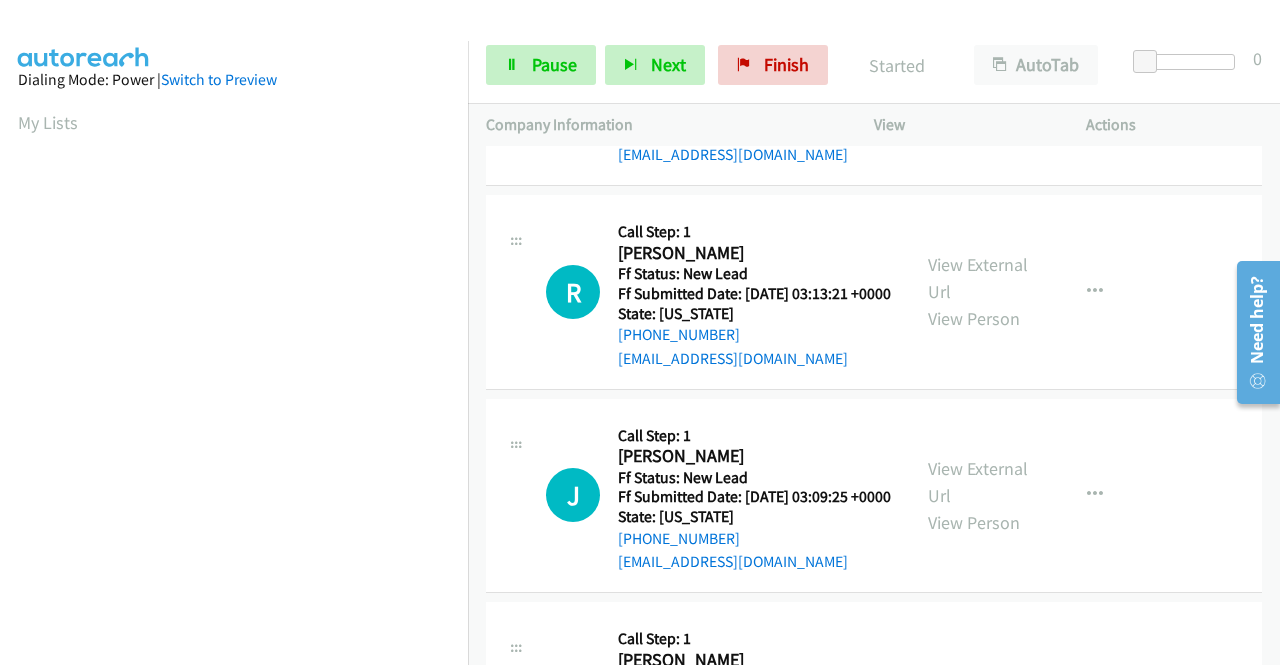 scroll, scrollTop: 22, scrollLeft: 0, axis: vertical 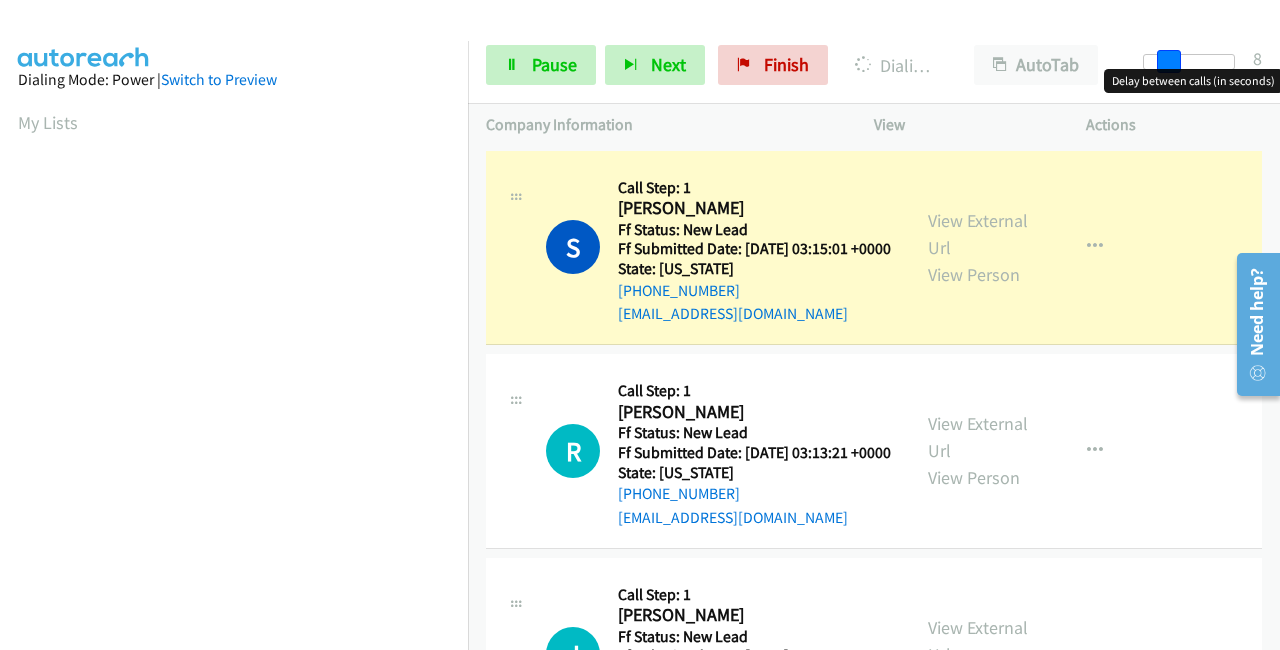 drag, startPoint x: 1146, startPoint y: 61, endPoint x: 1169, endPoint y: 60, distance: 23.021729 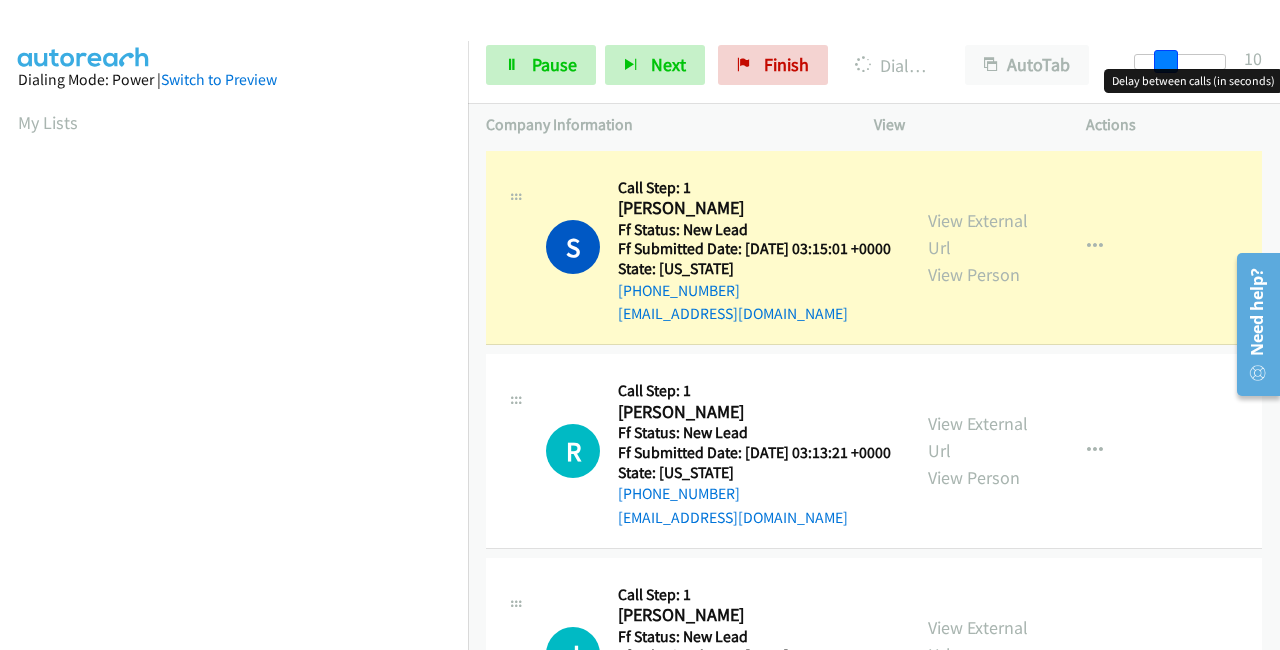 click at bounding box center [1166, 62] 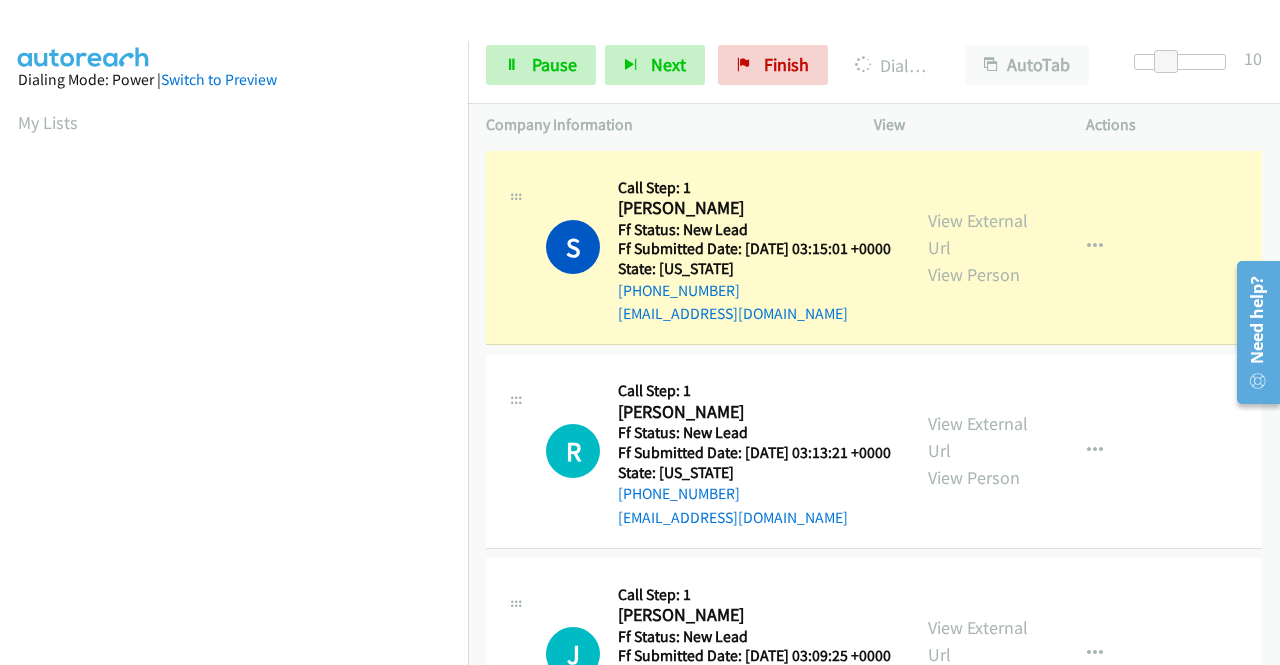 scroll, scrollTop: 456, scrollLeft: 0, axis: vertical 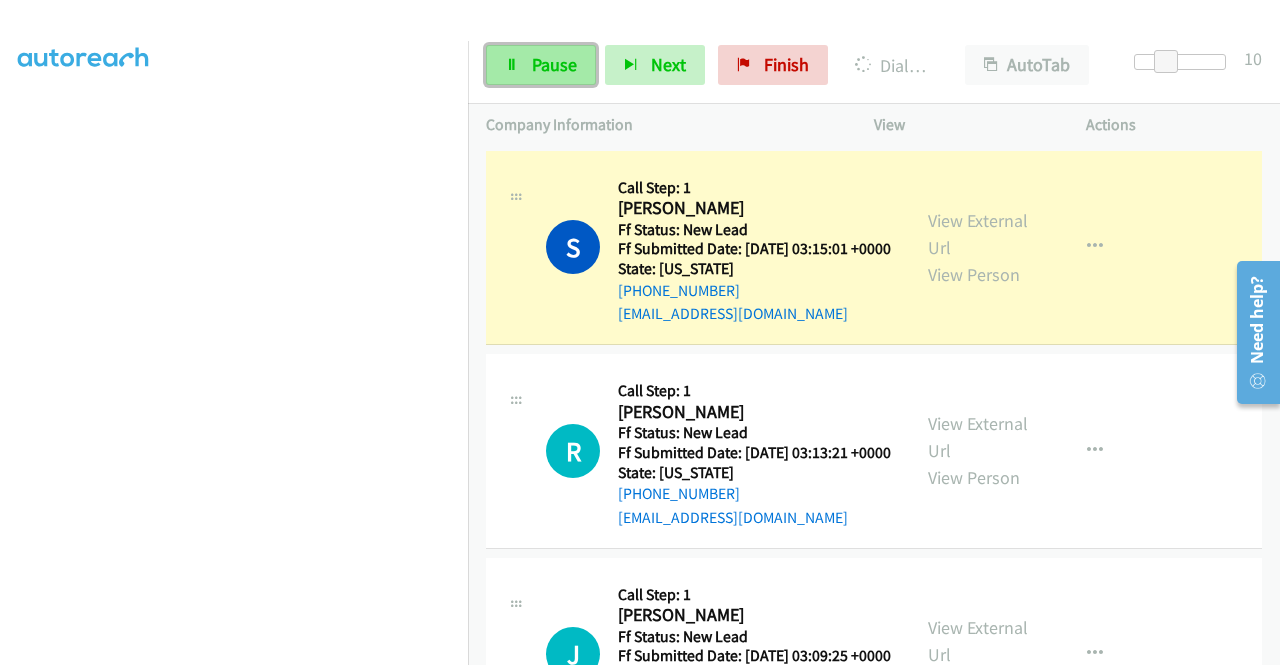 click on "Pause" at bounding box center (554, 64) 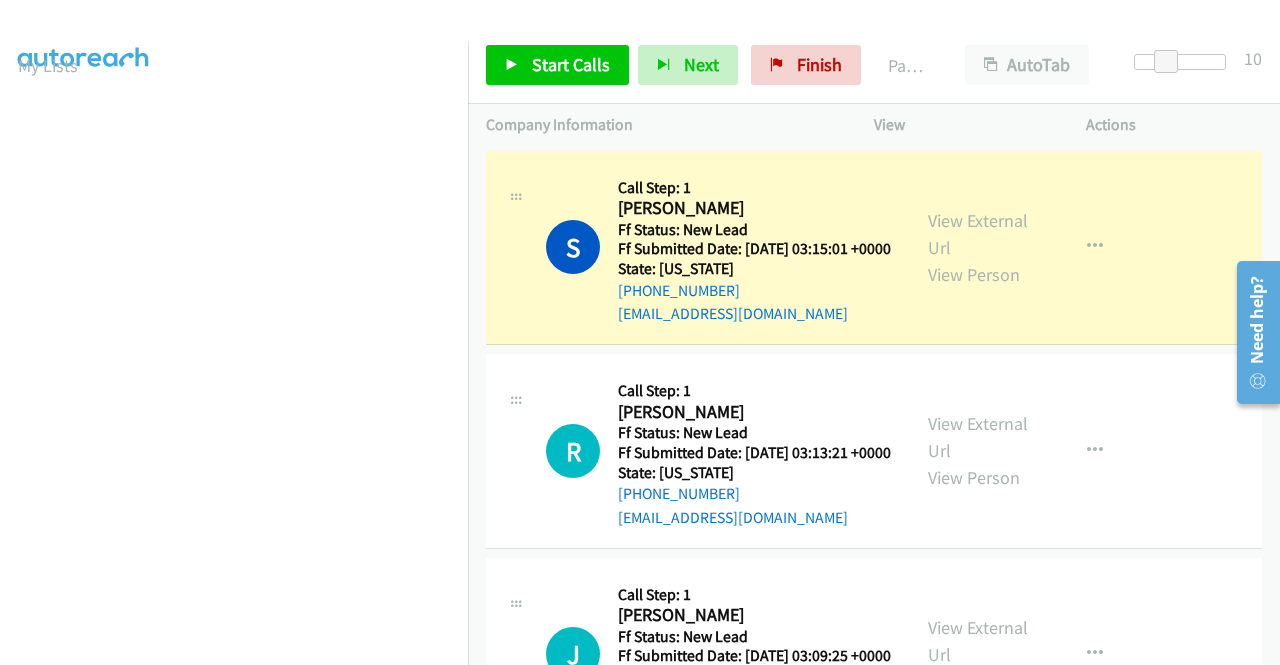 scroll, scrollTop: 56, scrollLeft: 0, axis: vertical 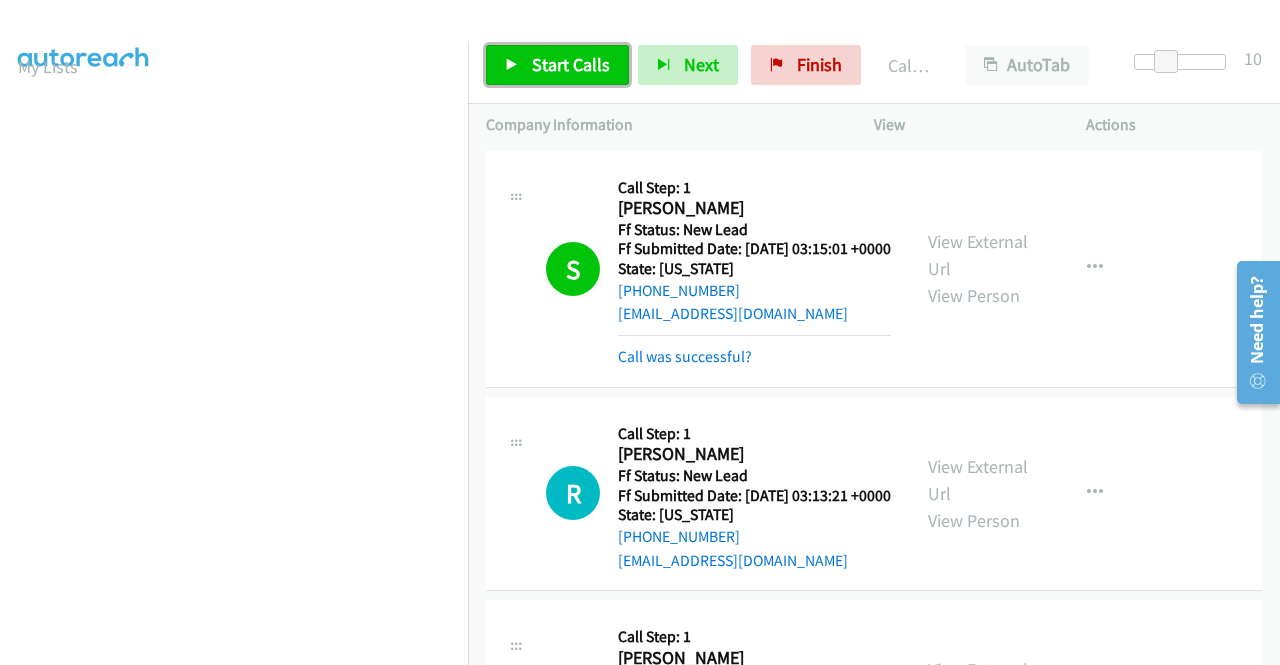 click on "Start Calls" at bounding box center (571, 64) 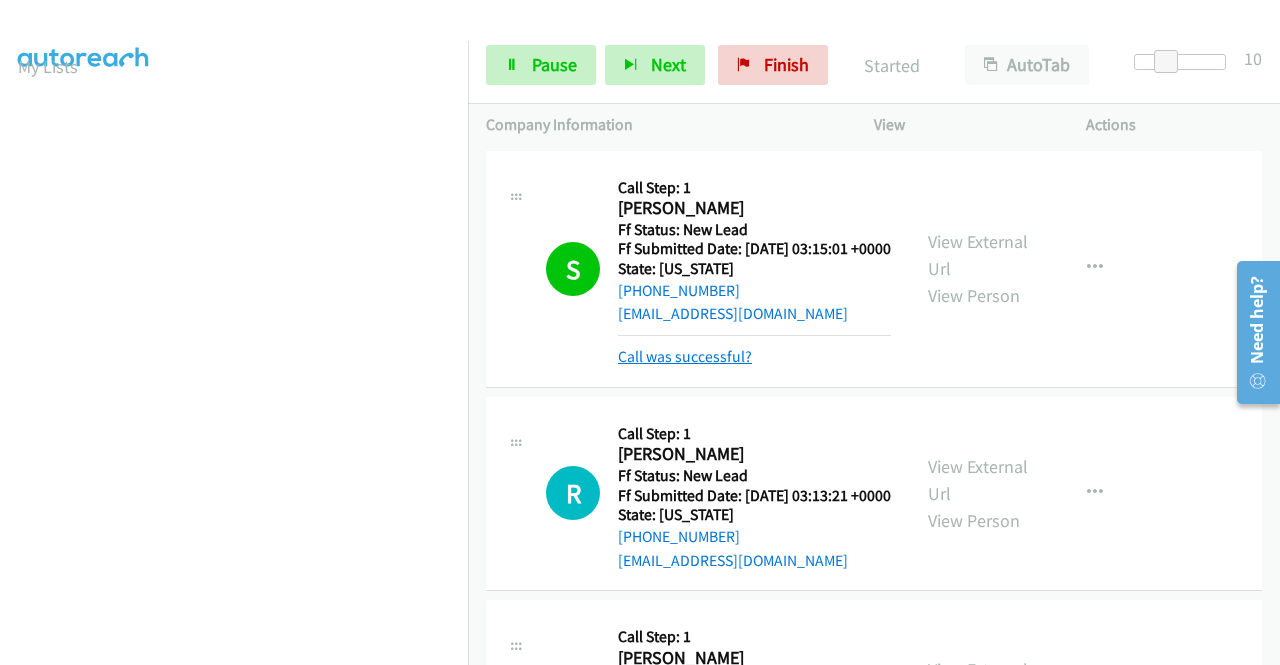 click on "Call was successful?" at bounding box center [685, 356] 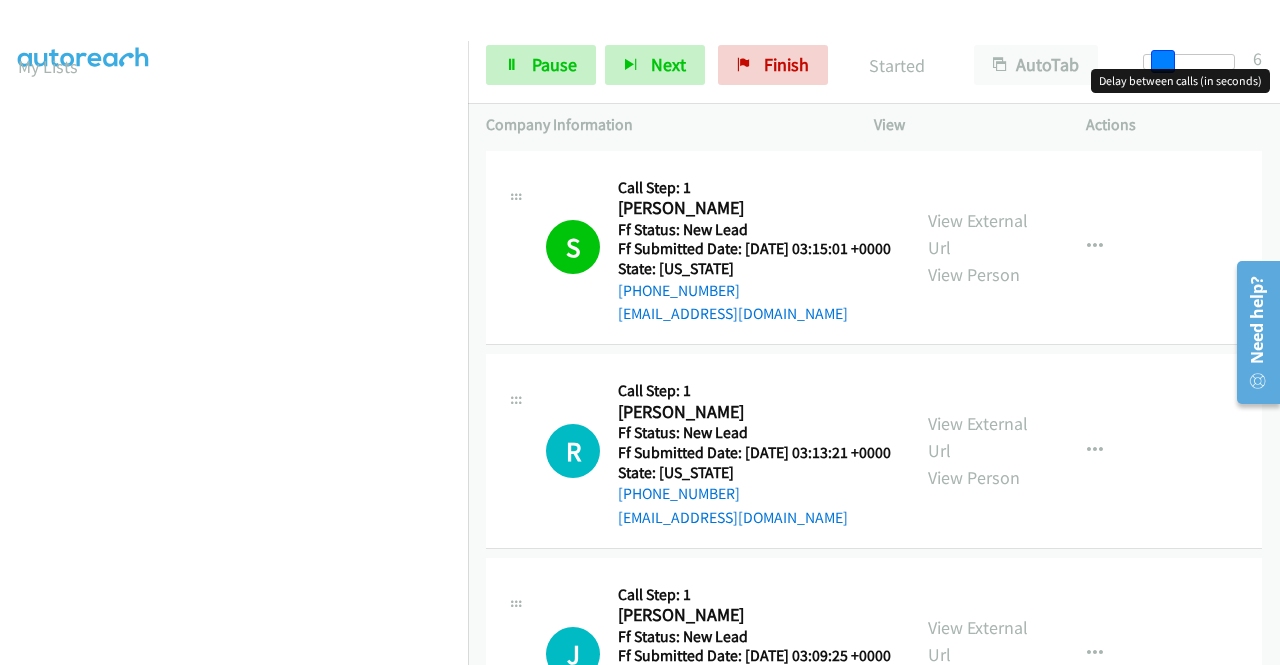 click at bounding box center [1189, 62] 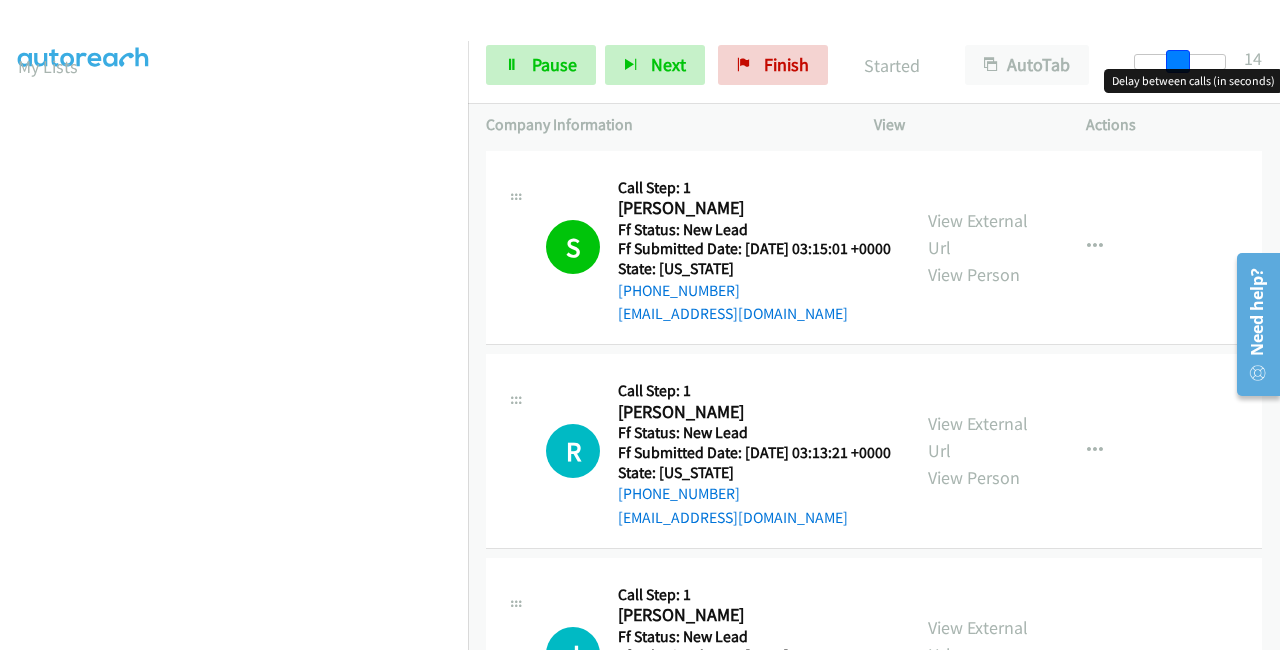 click at bounding box center (1180, 62) 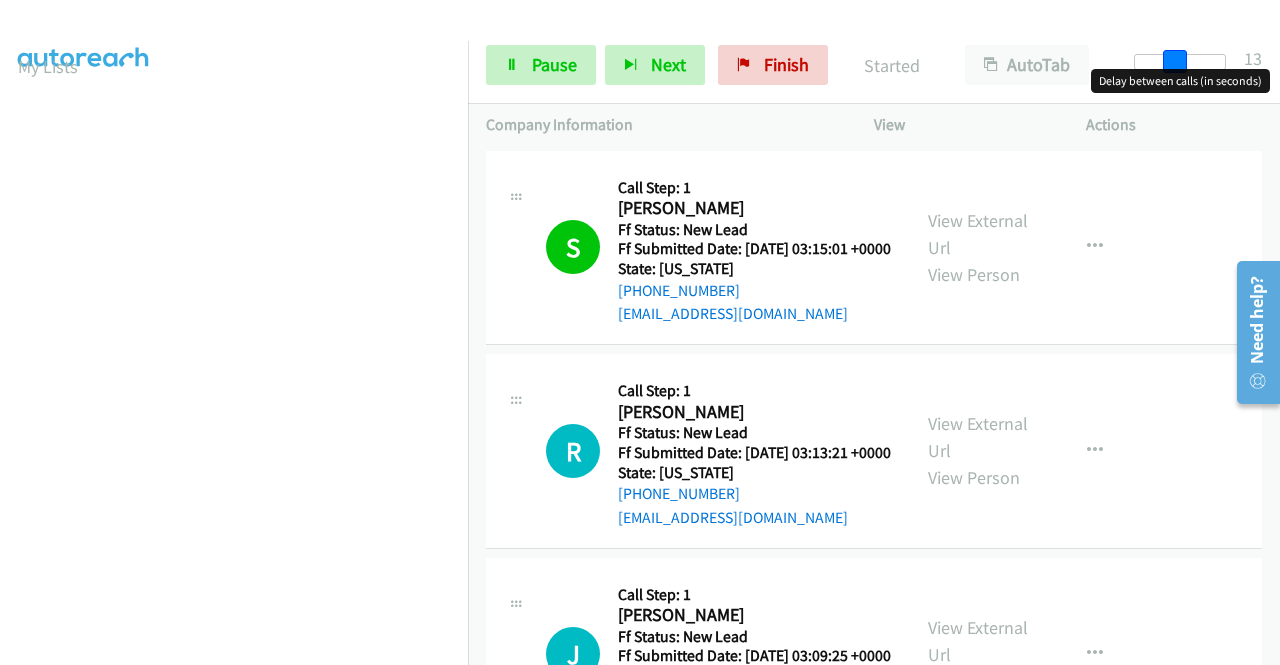click at bounding box center (1175, 62) 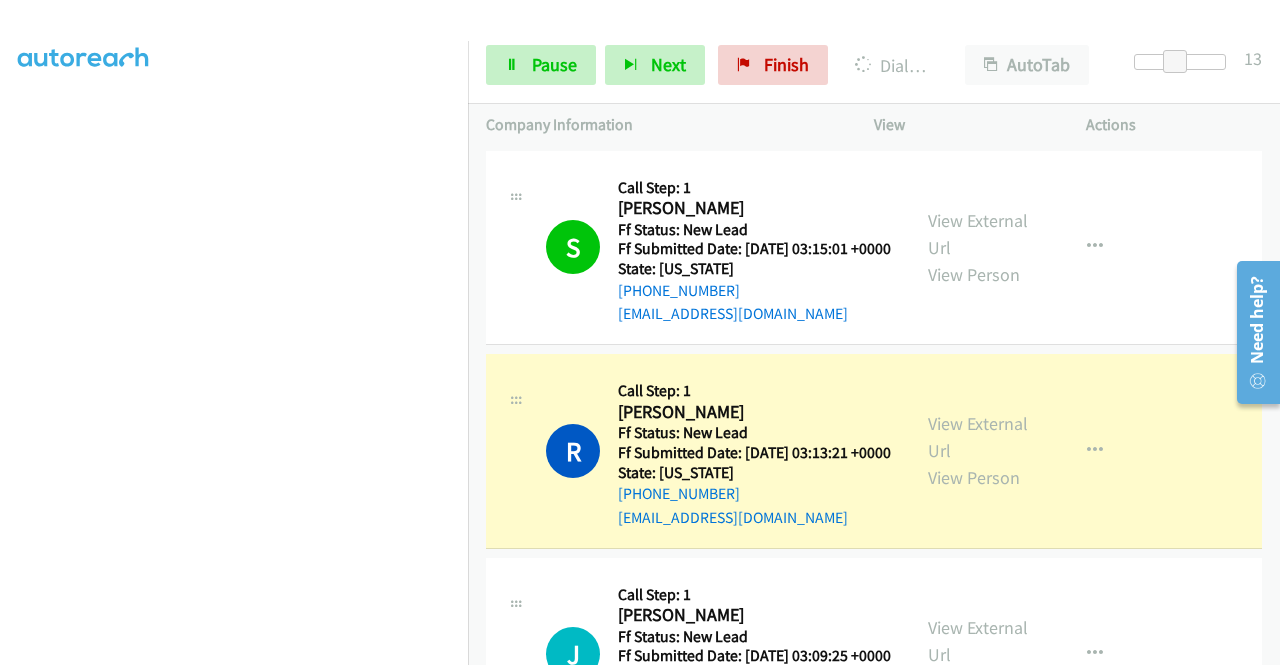 scroll, scrollTop: 456, scrollLeft: 0, axis: vertical 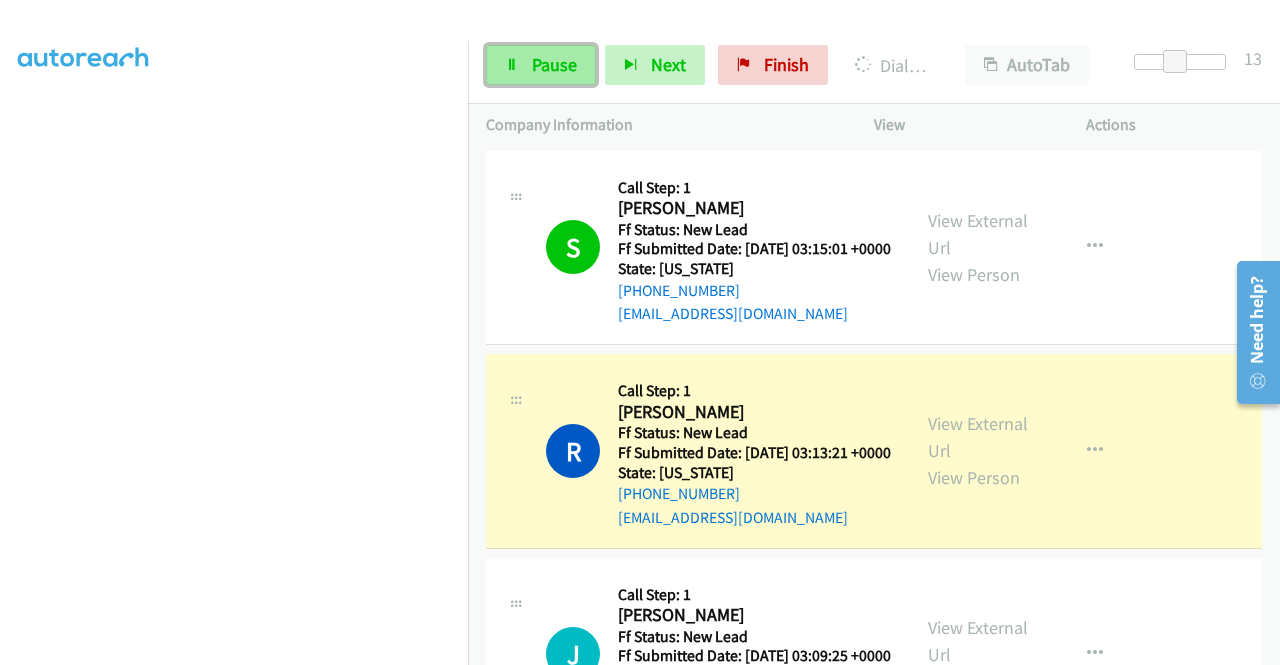 click on "Pause" at bounding box center (554, 64) 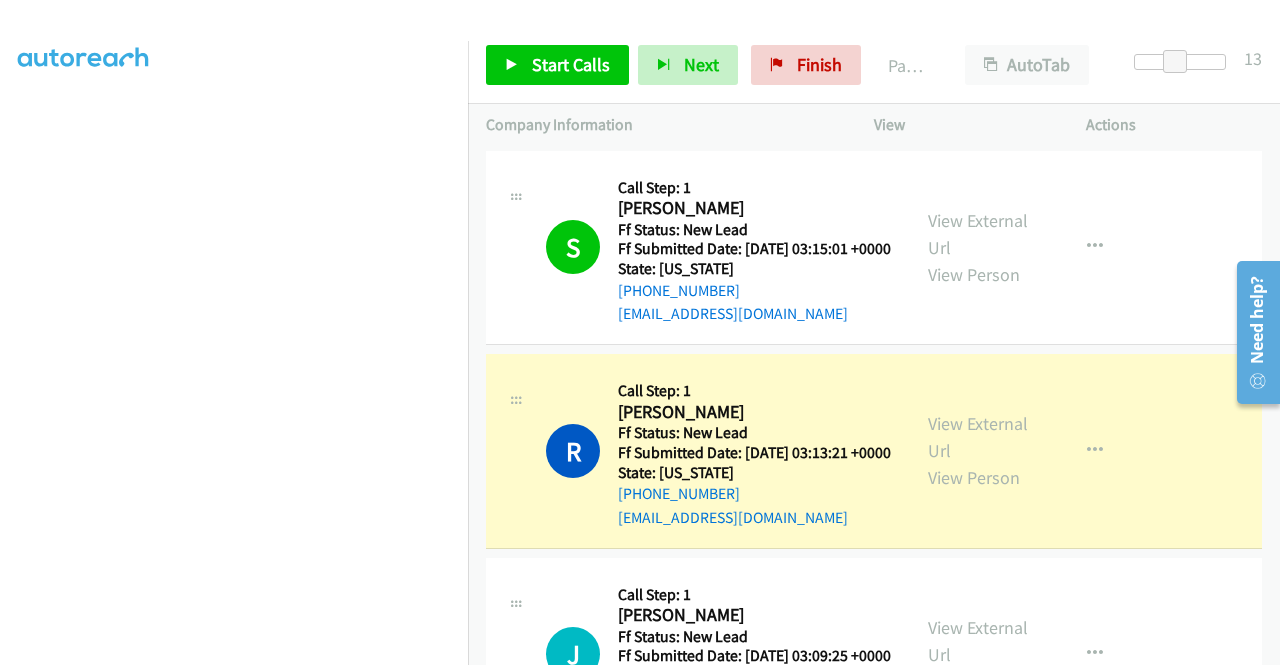 scroll, scrollTop: 156, scrollLeft: 0, axis: vertical 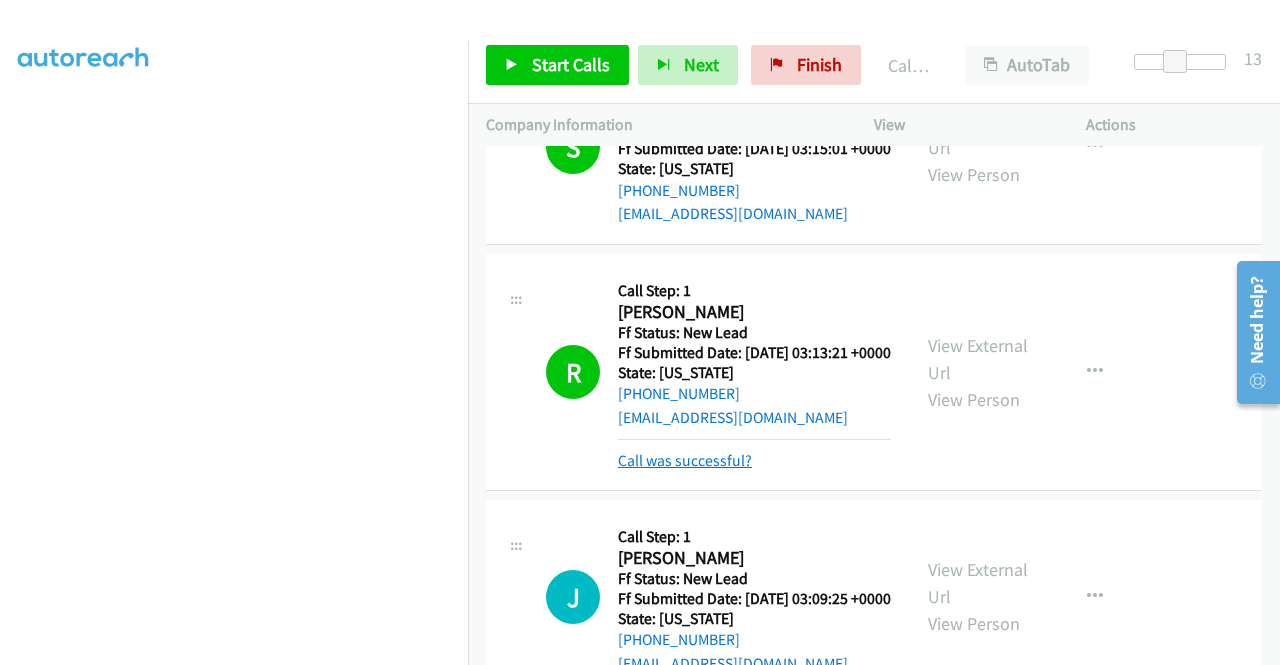 click on "Call was successful?" at bounding box center (685, 460) 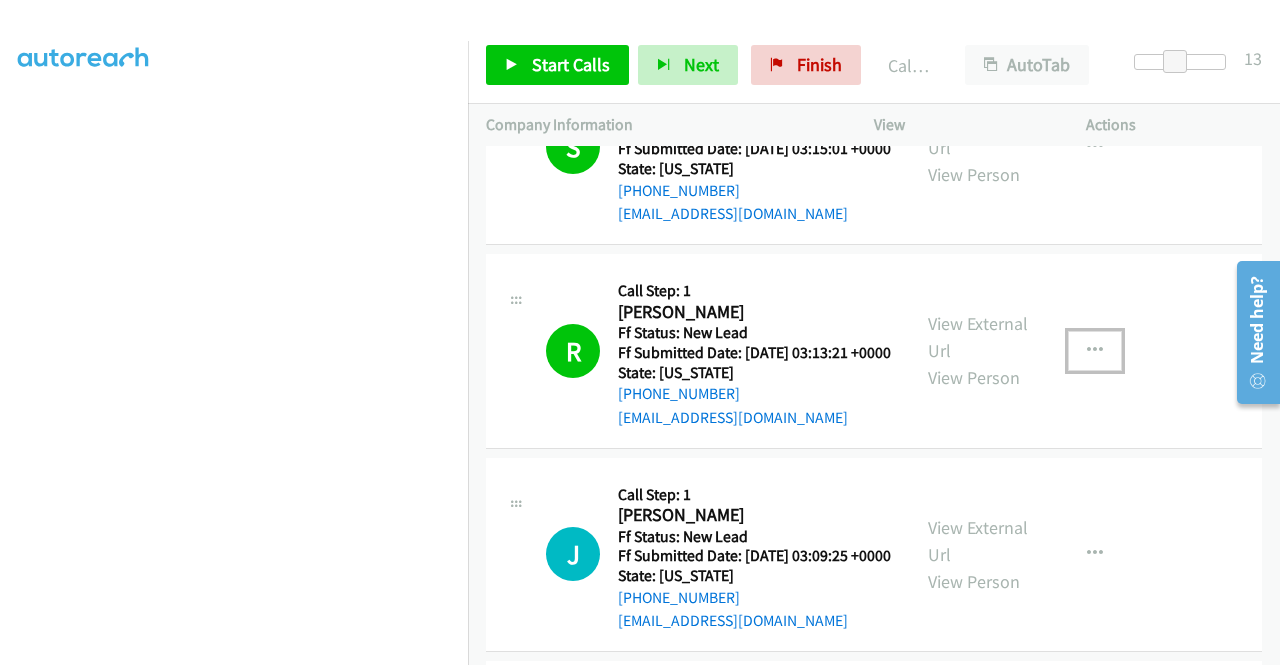 click at bounding box center (1095, 351) 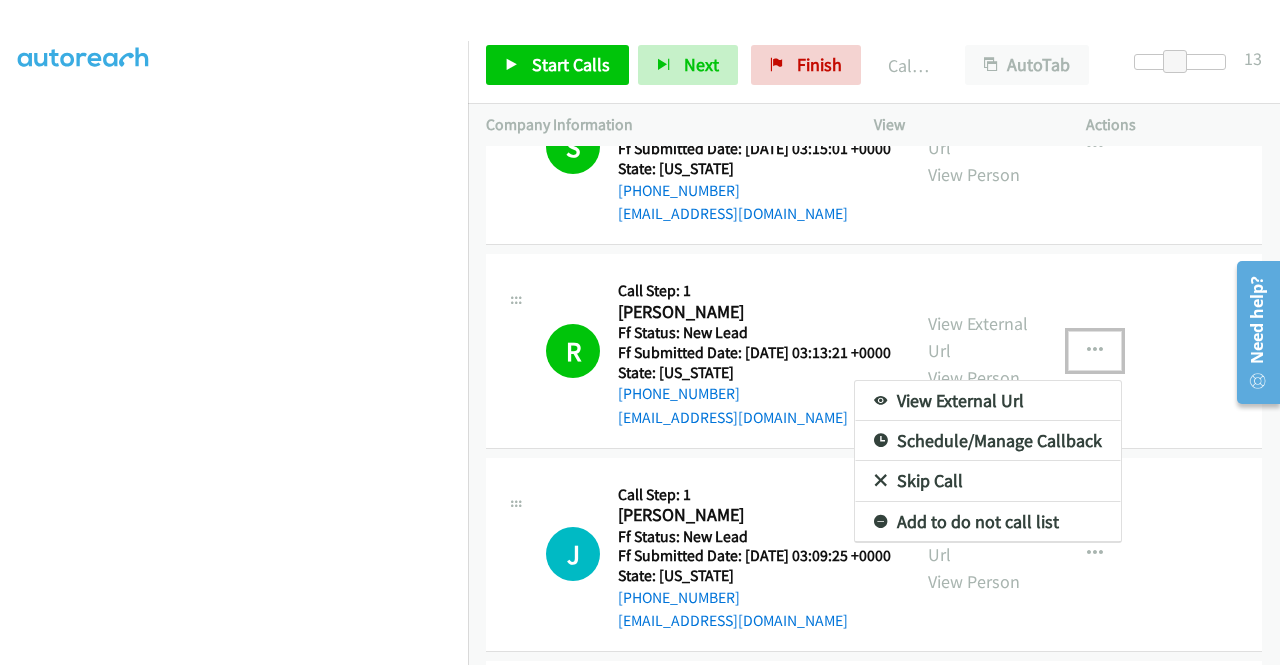 click on "Add to do not call list" at bounding box center (988, 522) 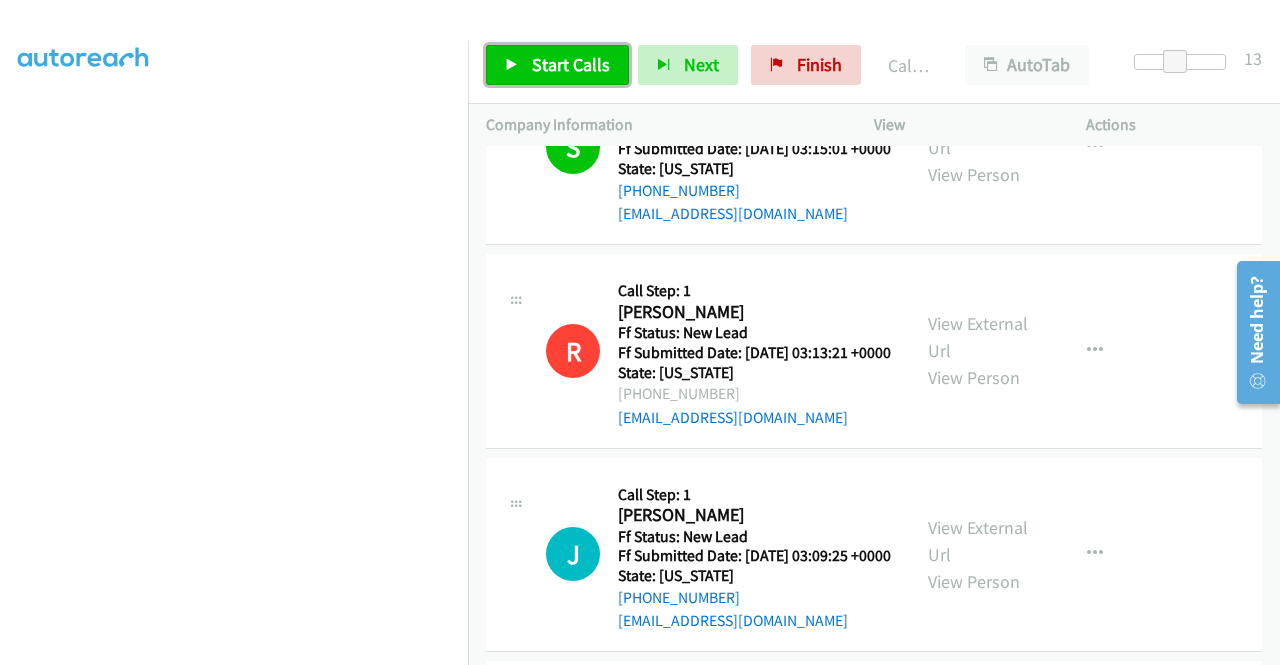 click on "Start Calls" at bounding box center [571, 64] 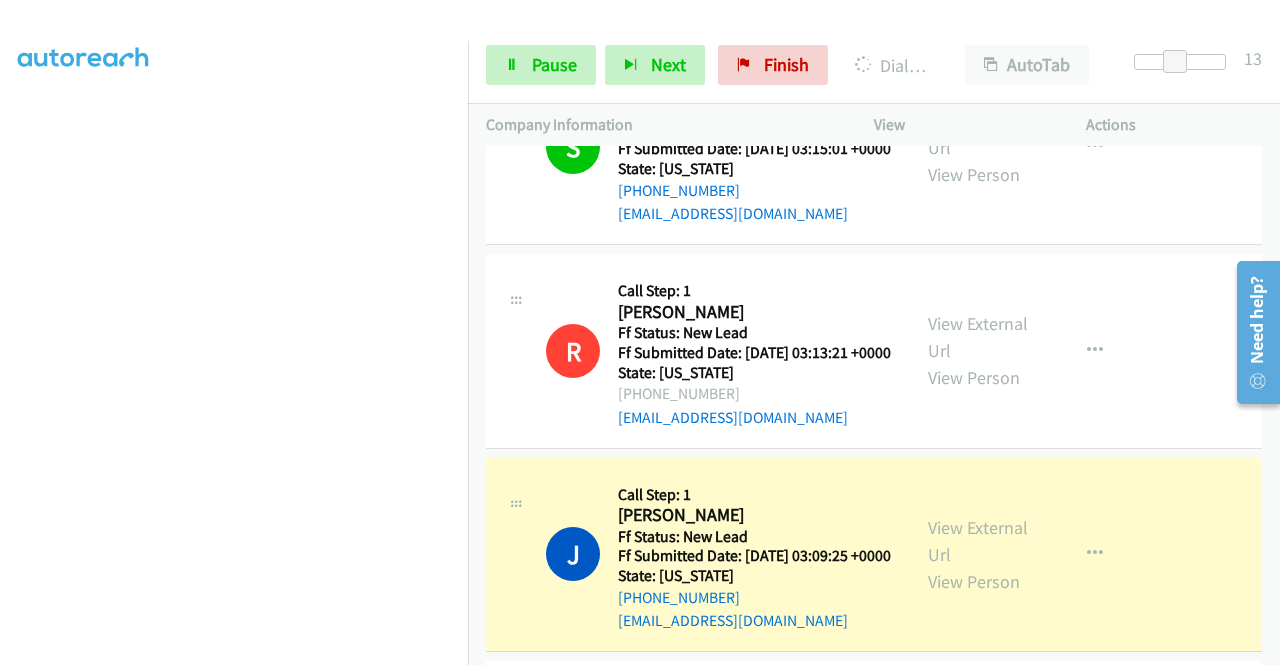 scroll, scrollTop: 0, scrollLeft: 0, axis: both 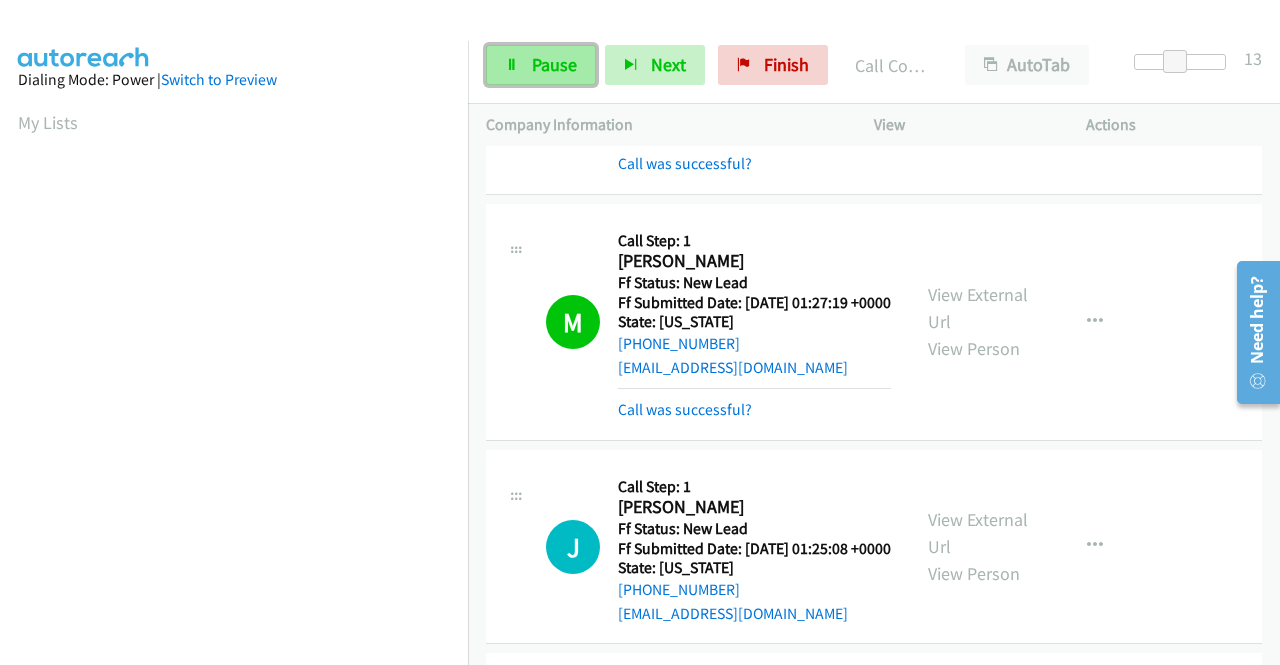 click on "Pause" at bounding box center (541, 65) 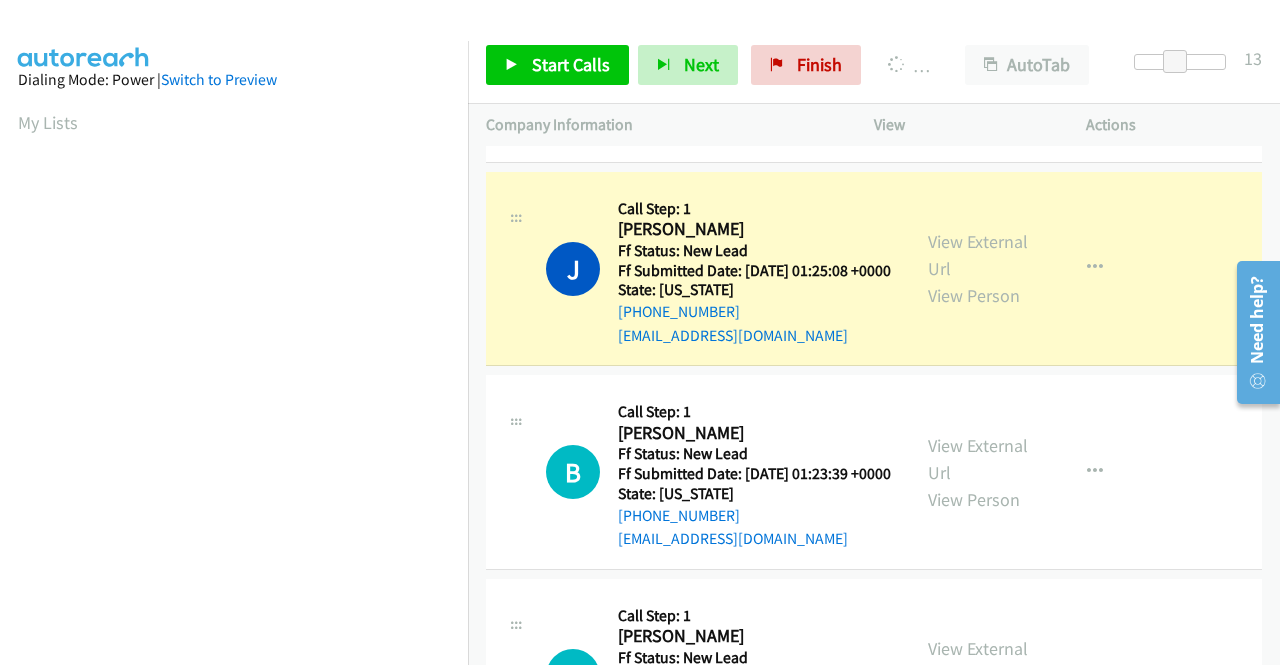 scroll, scrollTop: 900, scrollLeft: 0, axis: vertical 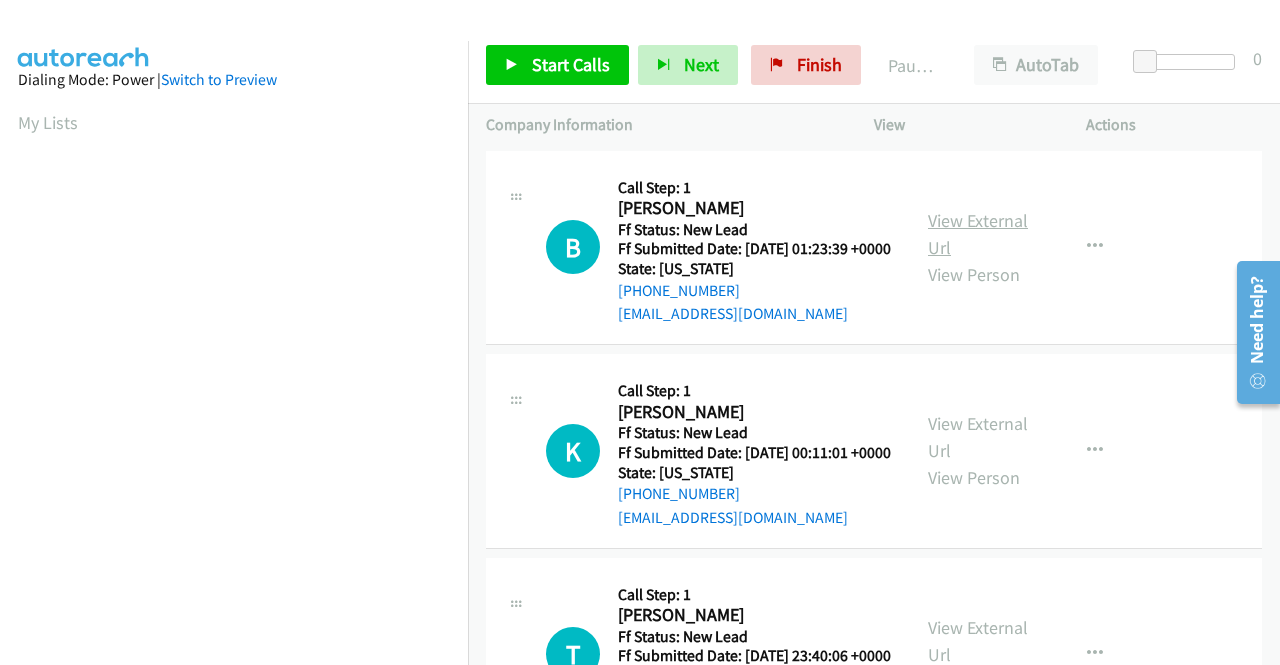 click on "View External Url" at bounding box center [978, 234] 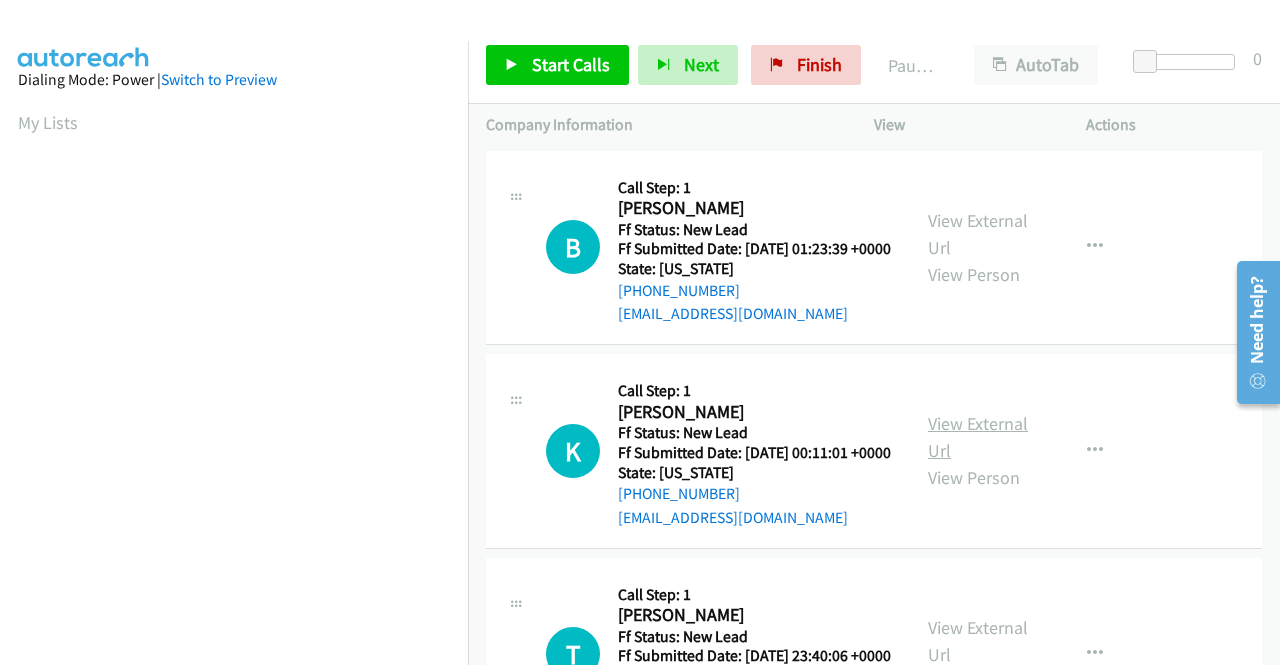click on "View External Url" at bounding box center (978, 437) 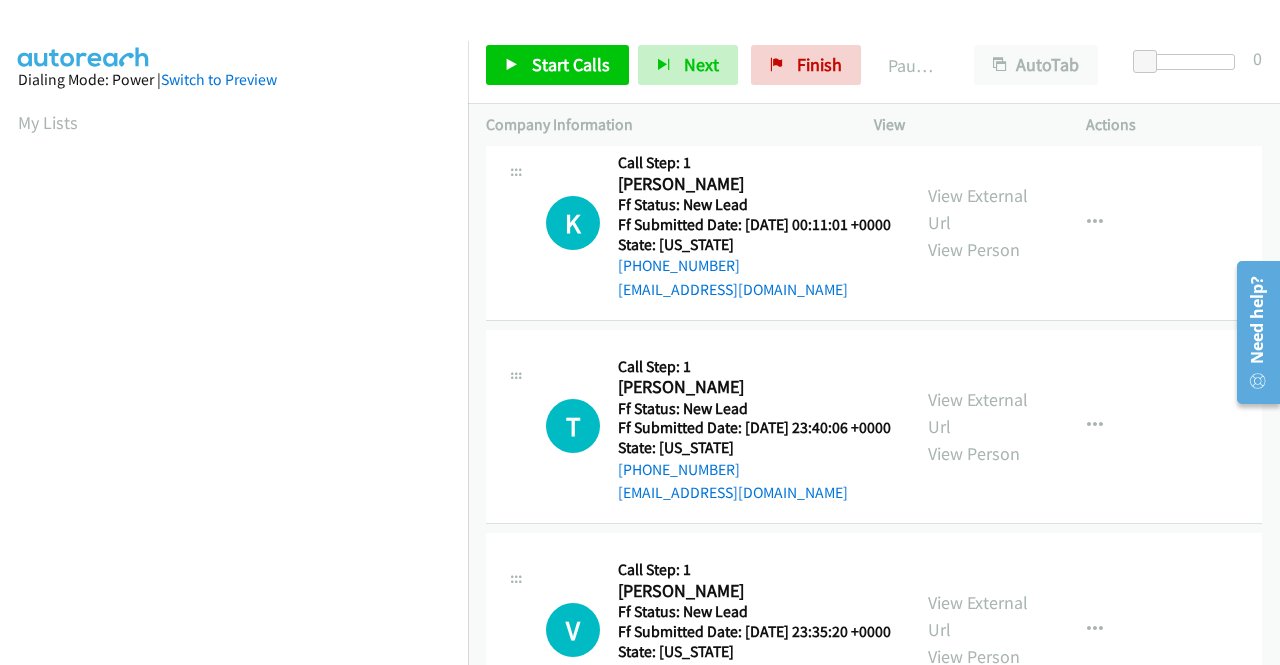 scroll, scrollTop: 300, scrollLeft: 0, axis: vertical 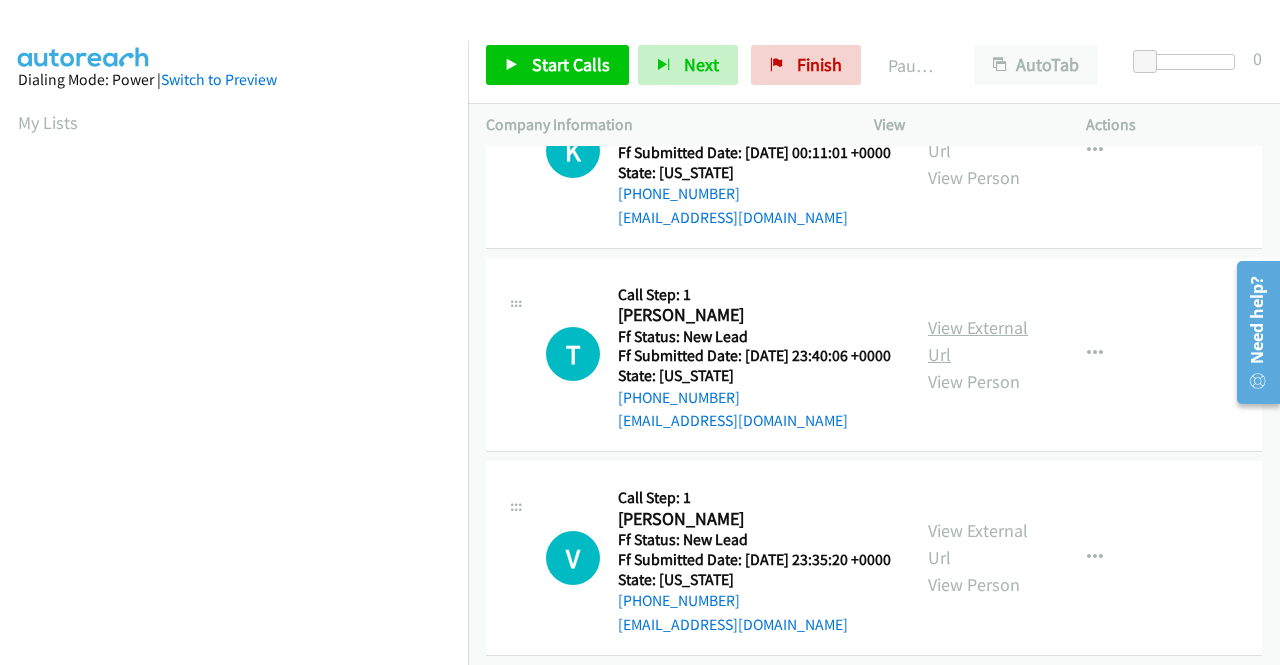 click on "View External Url" at bounding box center [978, 341] 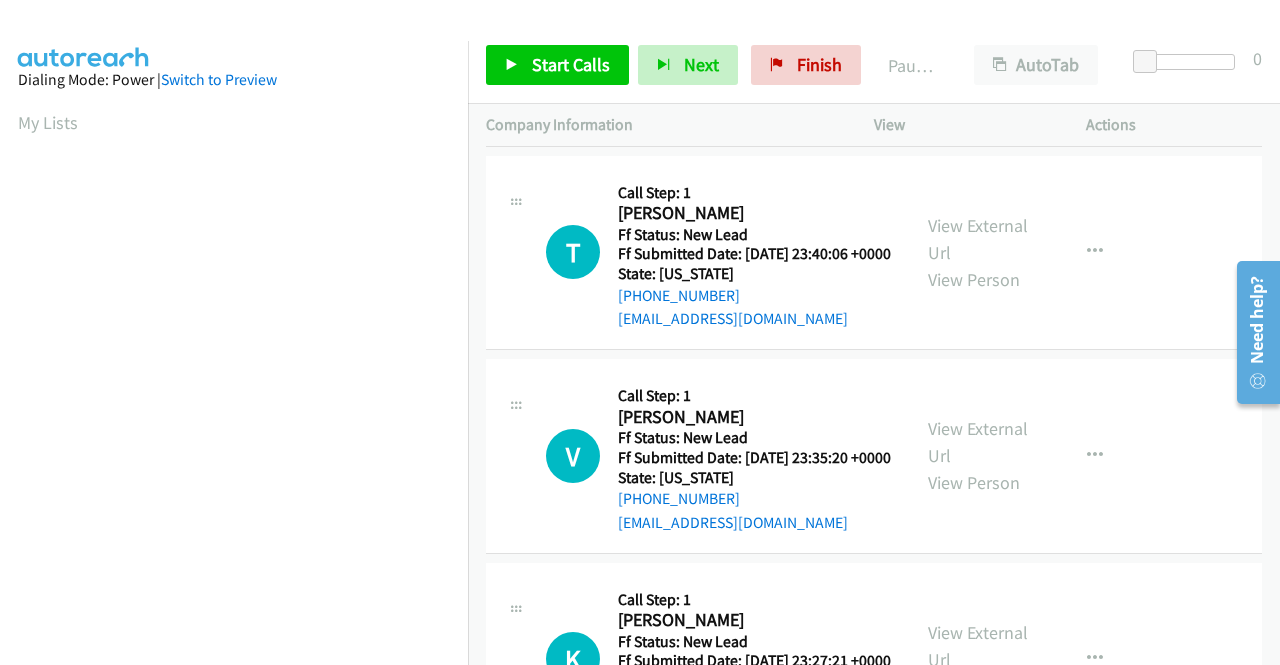 scroll, scrollTop: 500, scrollLeft: 0, axis: vertical 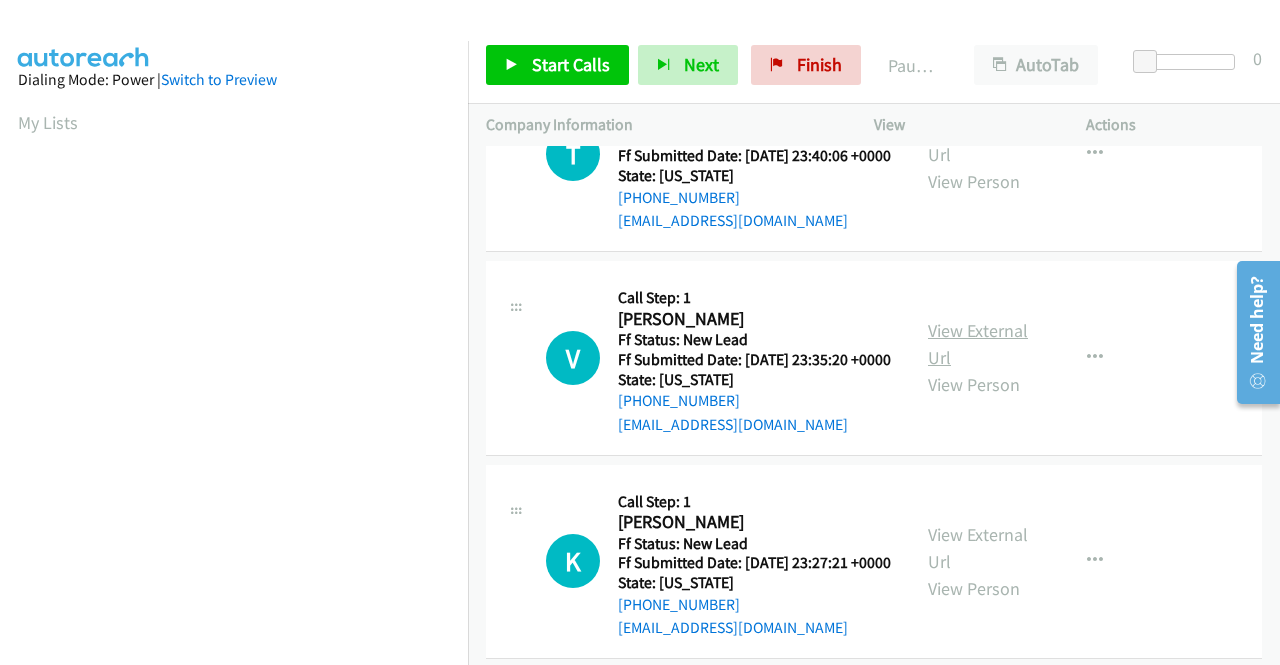 click on "View External Url" at bounding box center [978, 344] 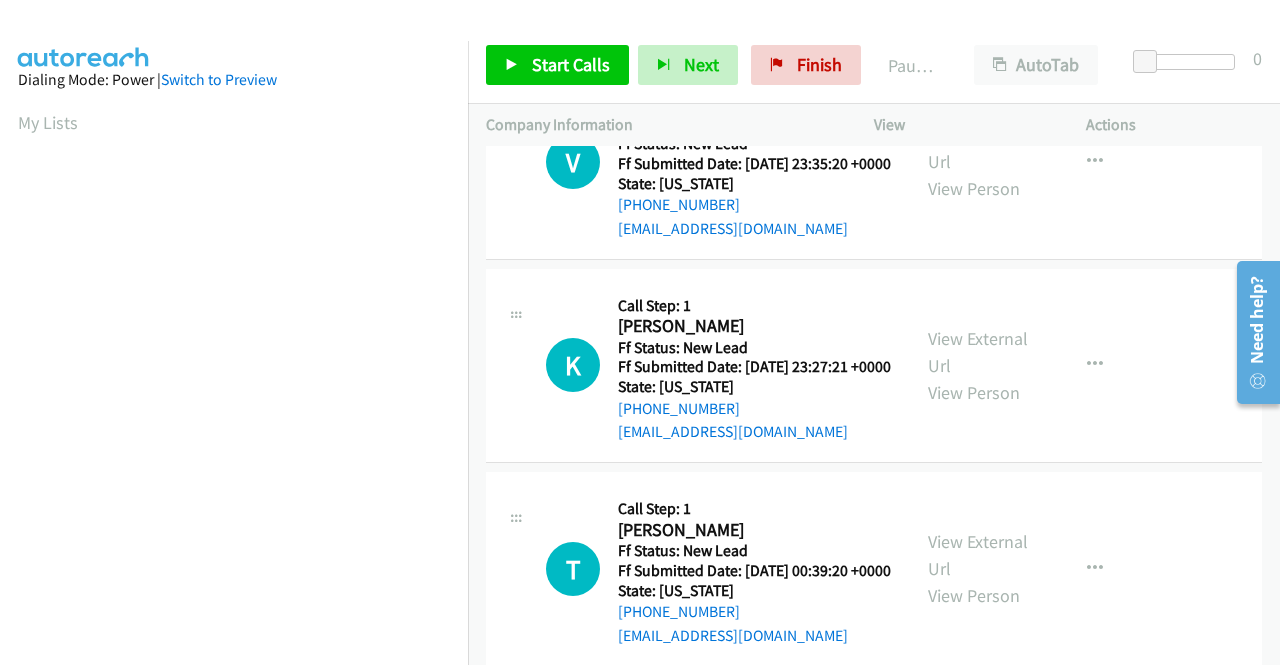 scroll, scrollTop: 700, scrollLeft: 0, axis: vertical 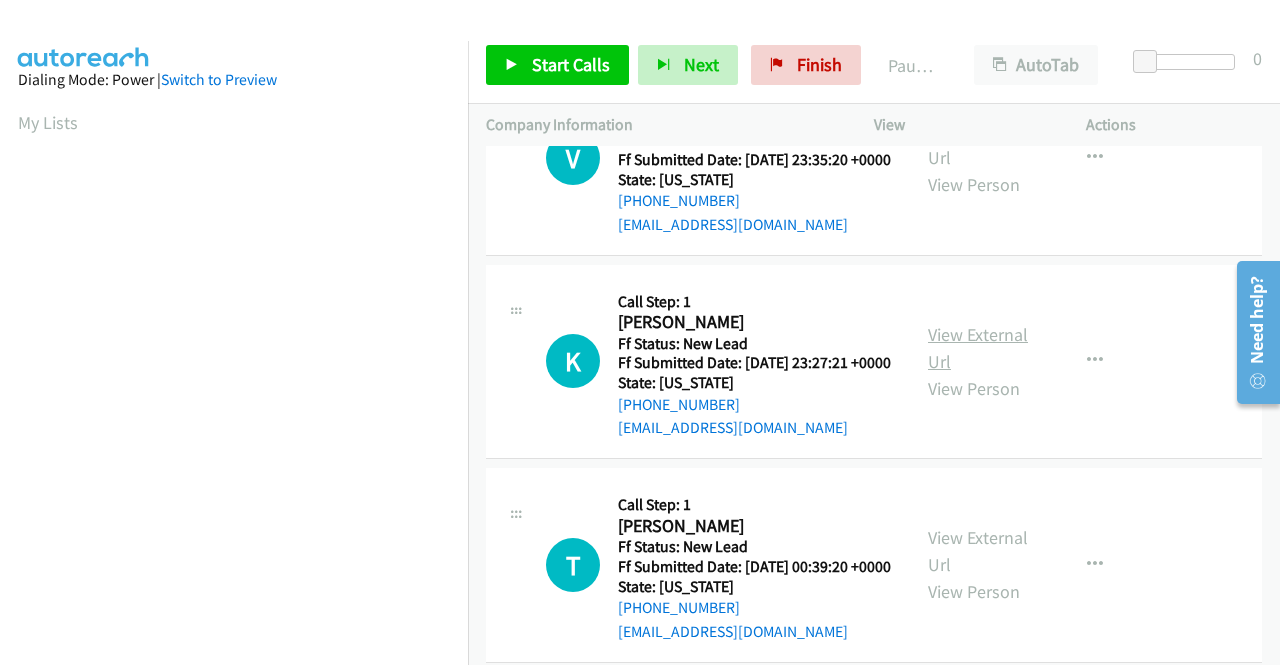 click on "View External Url" at bounding box center (978, 348) 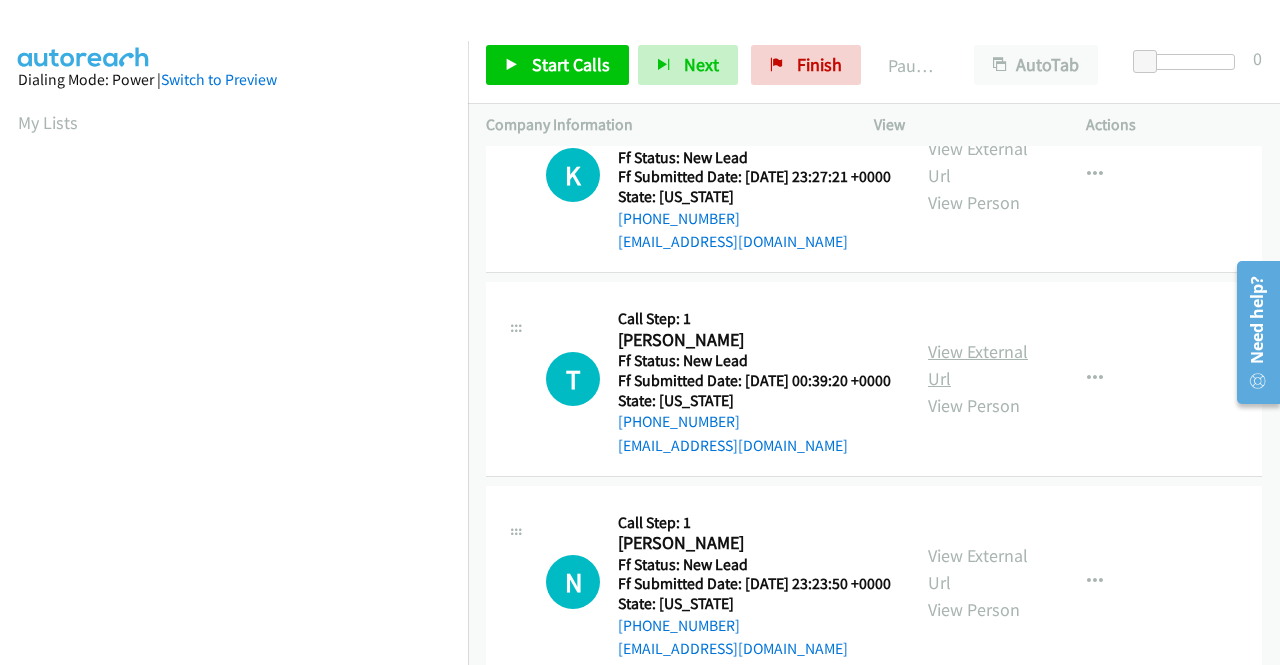 scroll, scrollTop: 900, scrollLeft: 0, axis: vertical 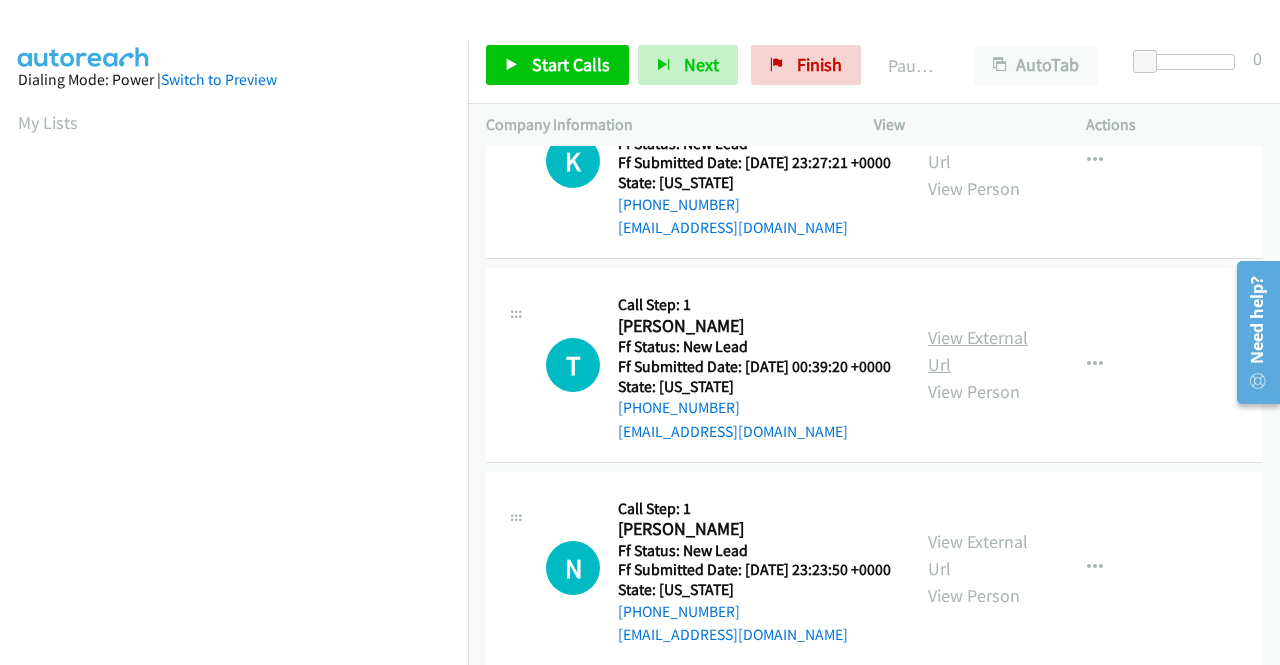 click on "View External Url" at bounding box center [978, 351] 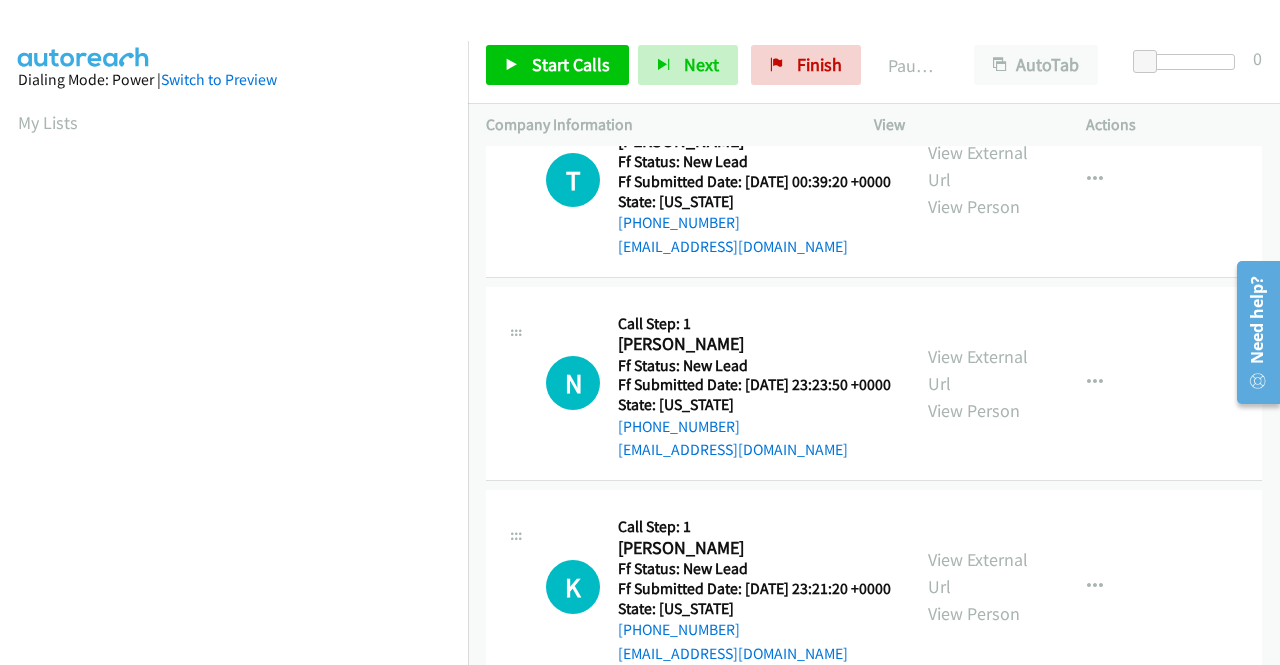 scroll, scrollTop: 1100, scrollLeft: 0, axis: vertical 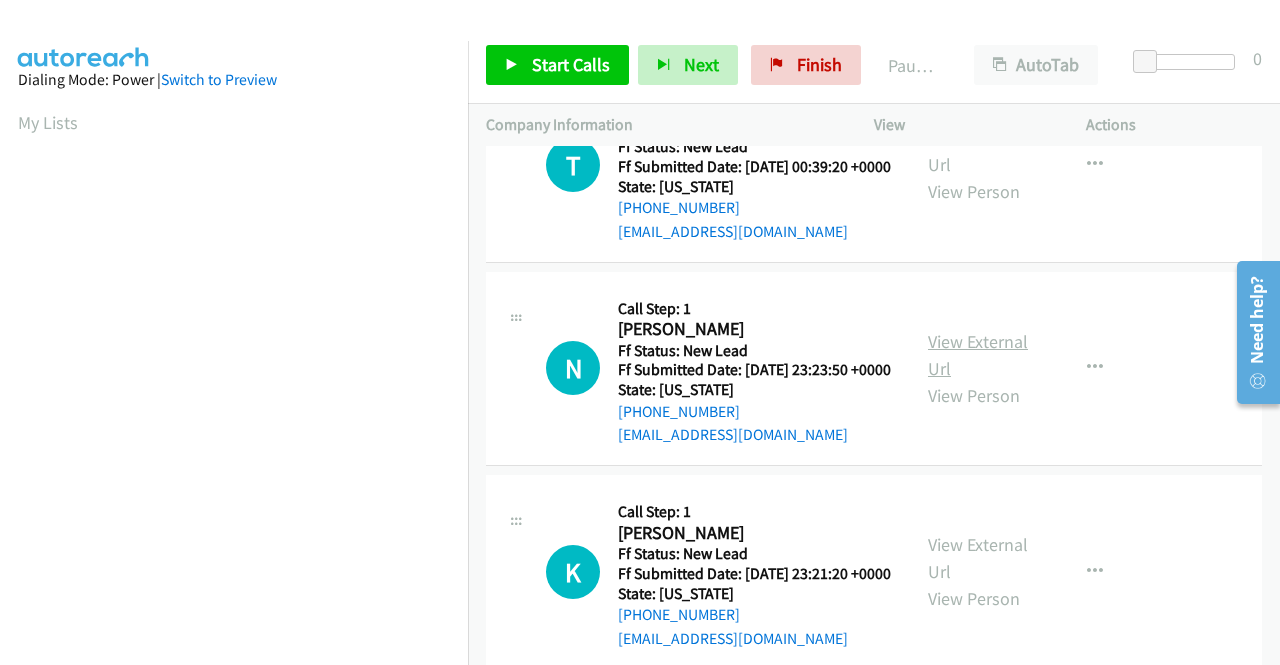 click on "View External Url" at bounding box center (978, 355) 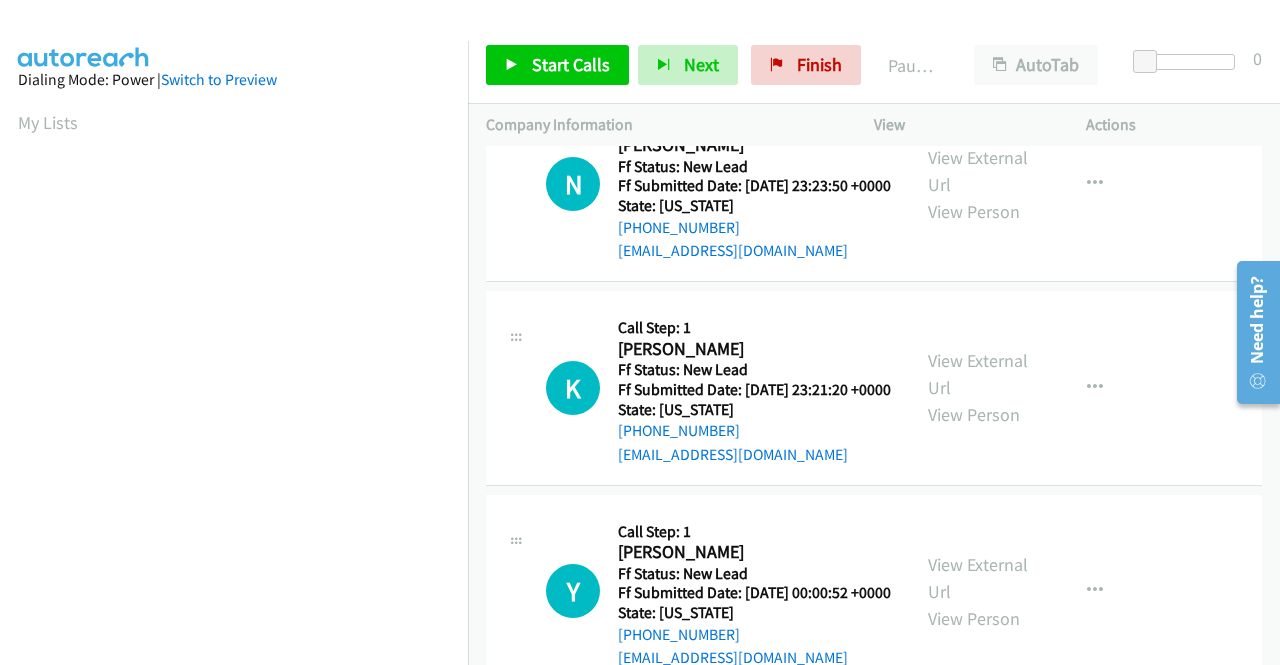 scroll, scrollTop: 1300, scrollLeft: 0, axis: vertical 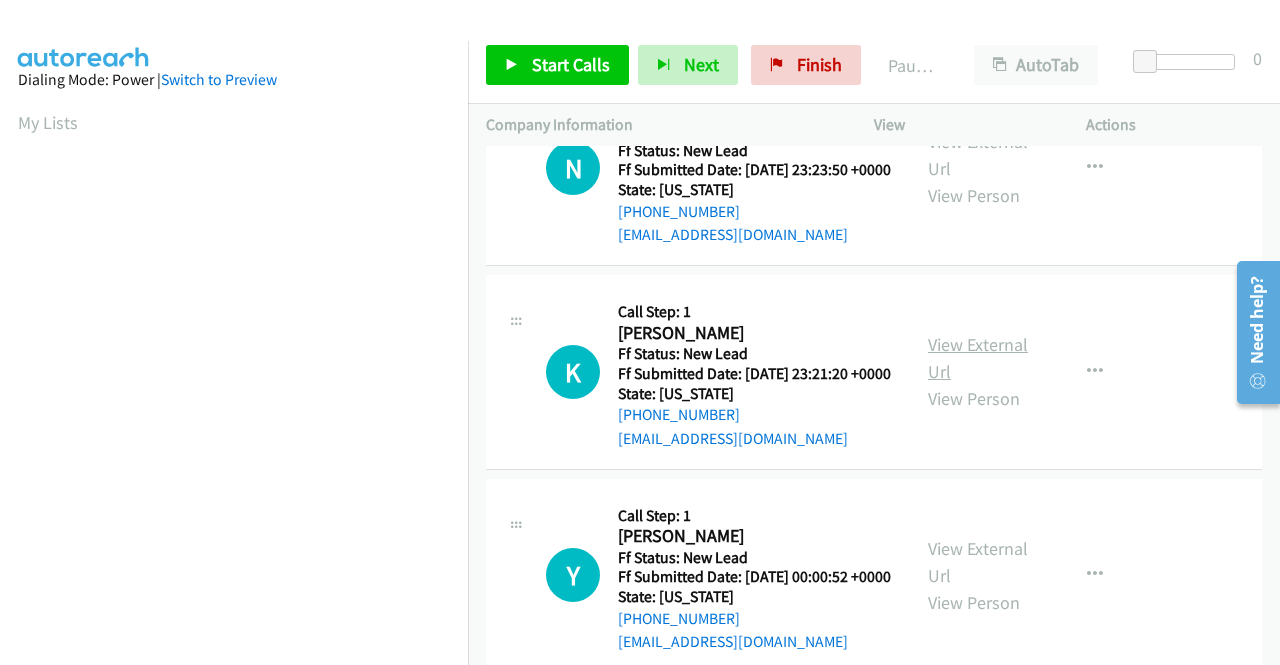 click on "View External Url" at bounding box center [978, 358] 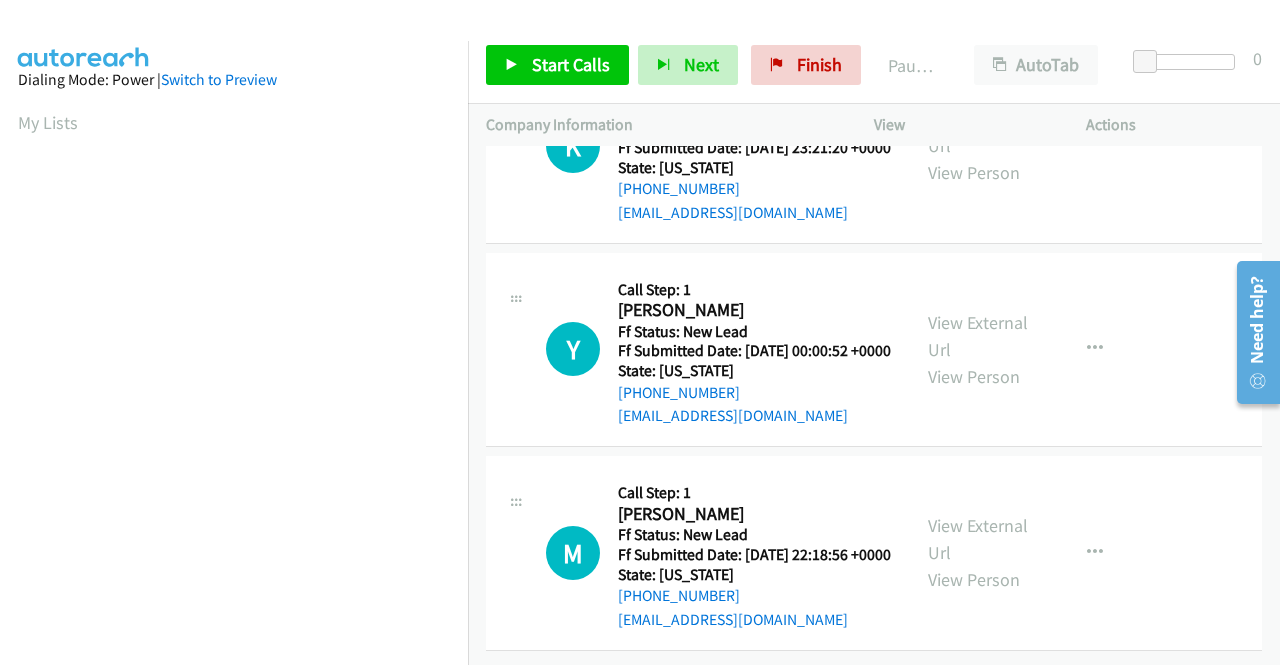 scroll, scrollTop: 1600, scrollLeft: 0, axis: vertical 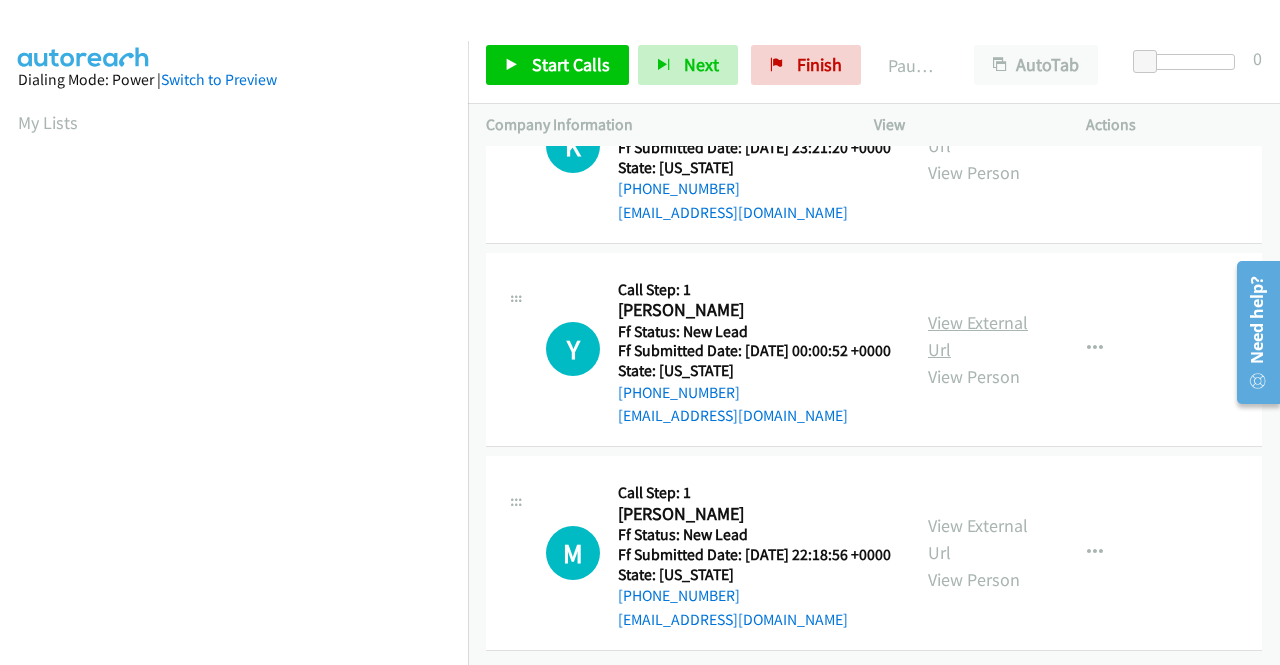 click on "View External Url" at bounding box center [978, 336] 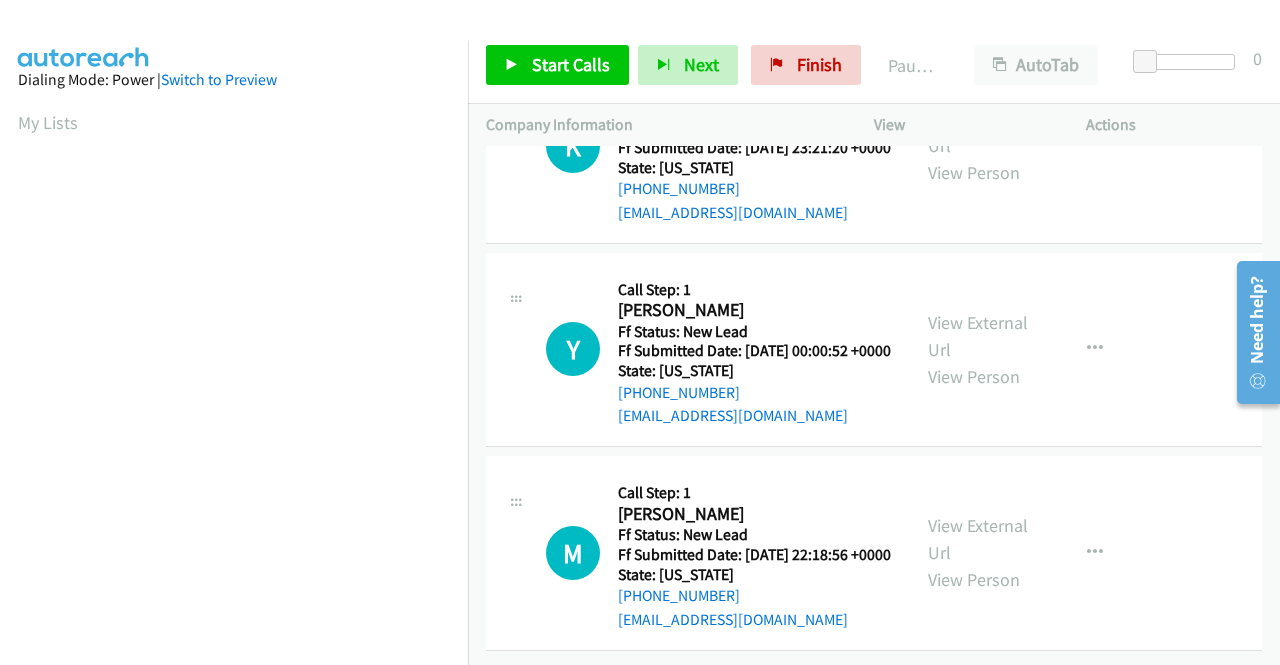 scroll, scrollTop: 1734, scrollLeft: 0, axis: vertical 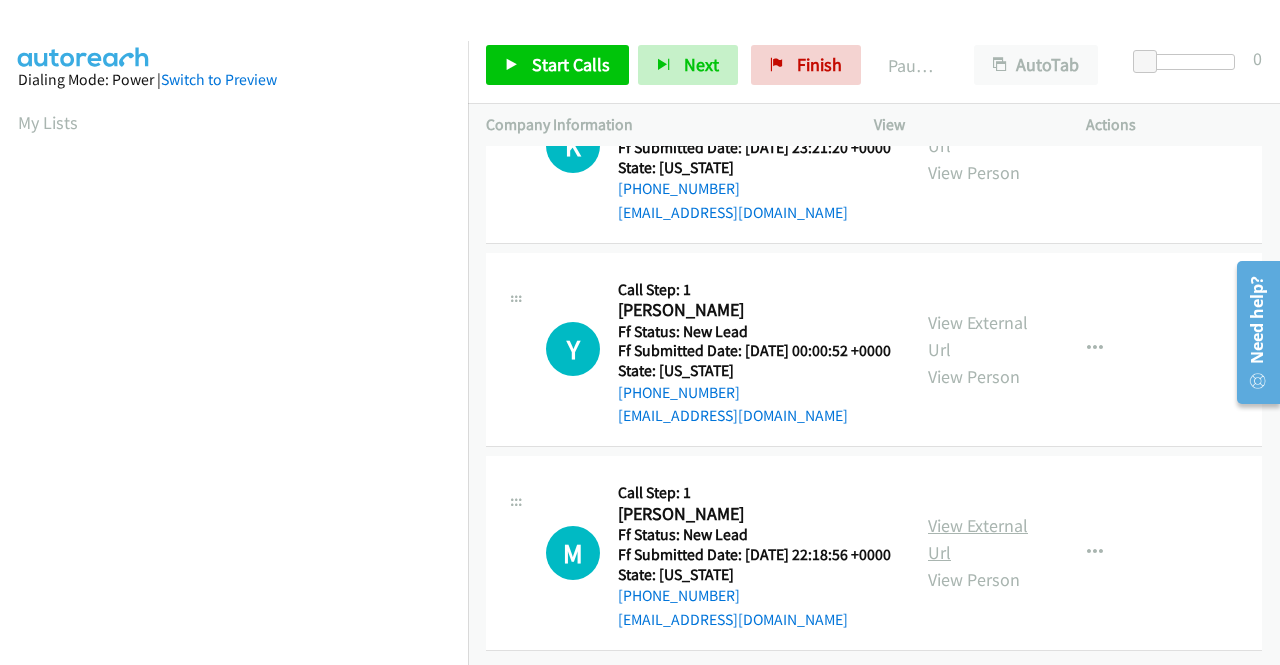 click on "View External Url" at bounding box center (978, 539) 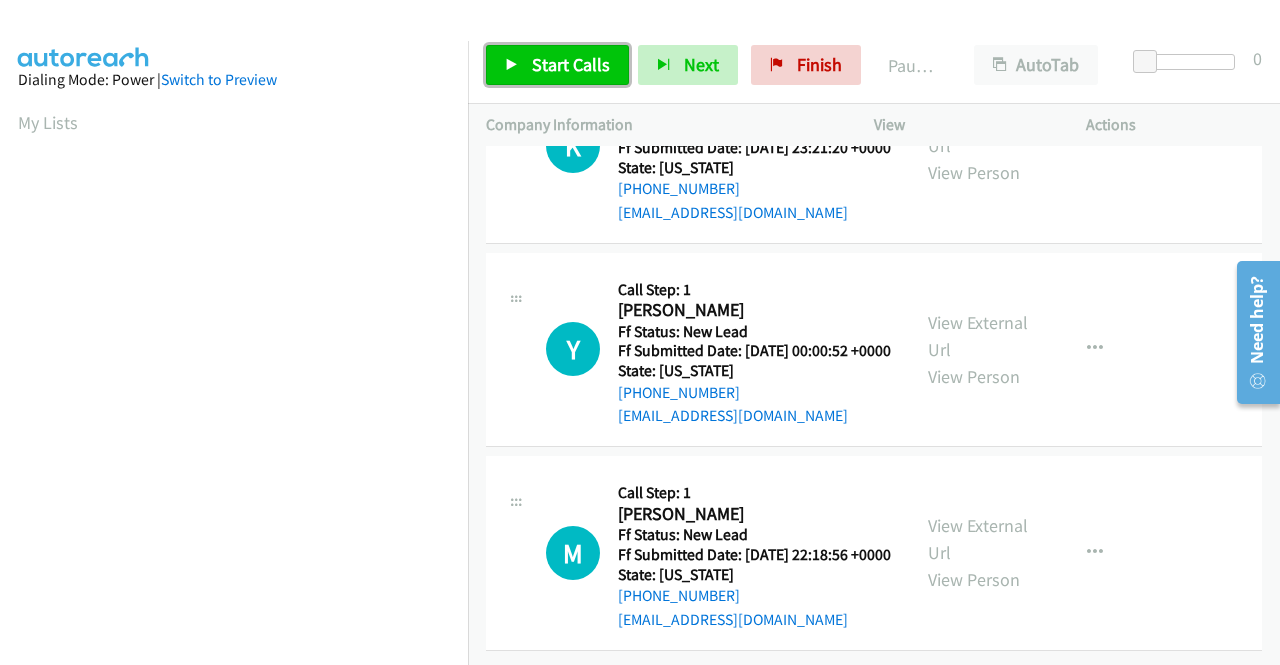 click on "Start Calls" at bounding box center (571, 64) 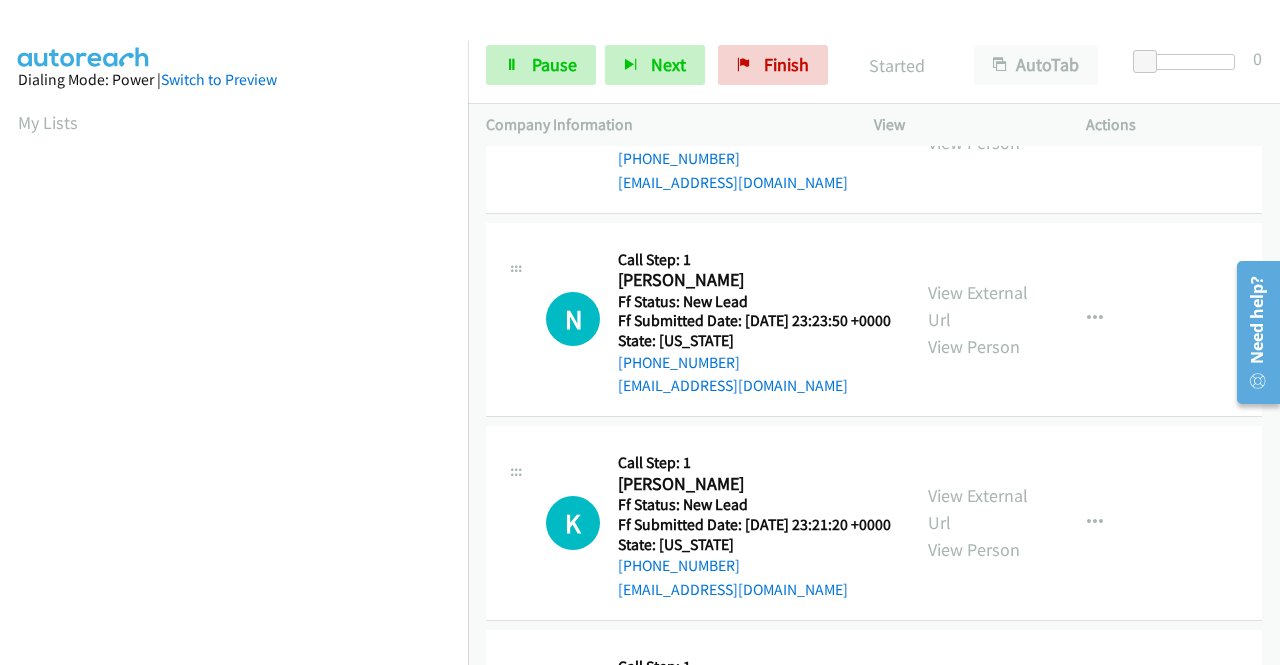 scroll, scrollTop: 0, scrollLeft: 0, axis: both 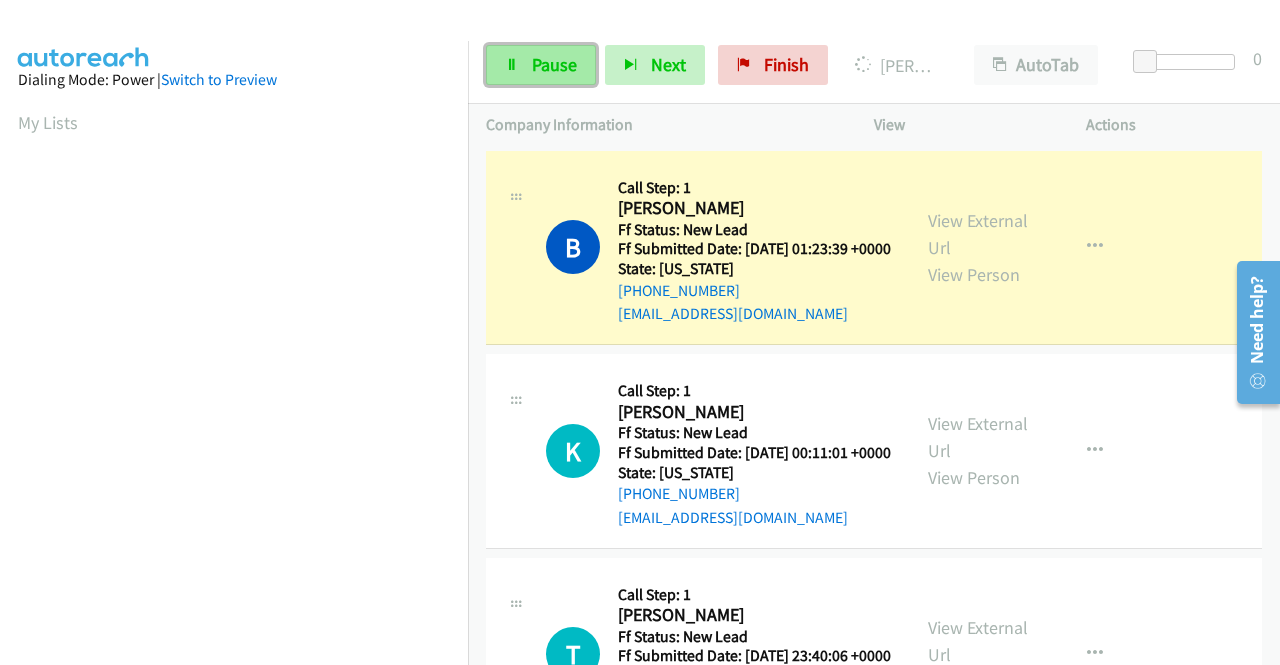 click on "Pause" at bounding box center (554, 64) 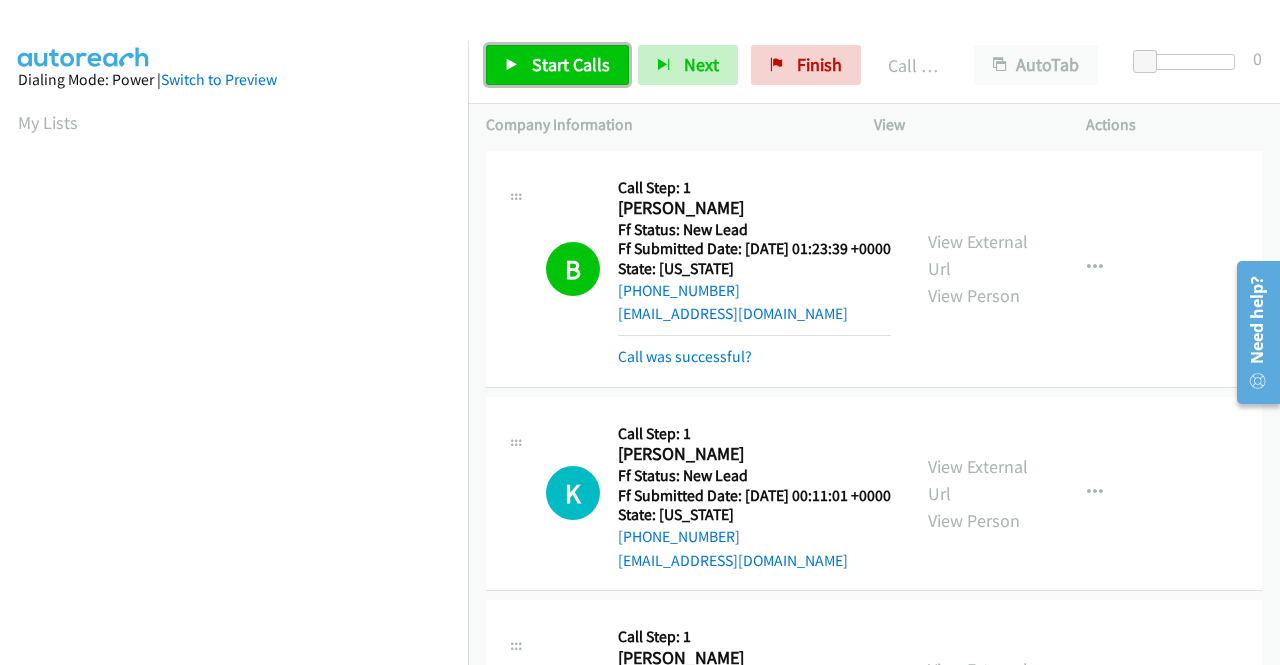click on "Start Calls" at bounding box center (571, 64) 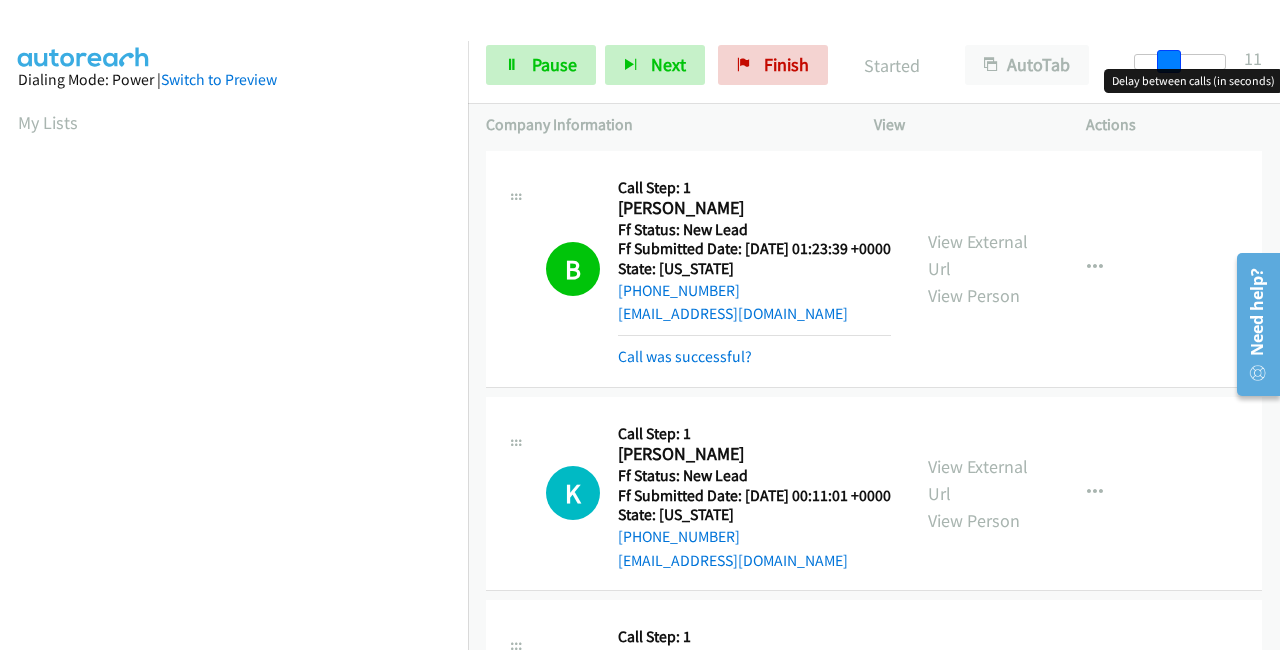 click at bounding box center [1180, 62] 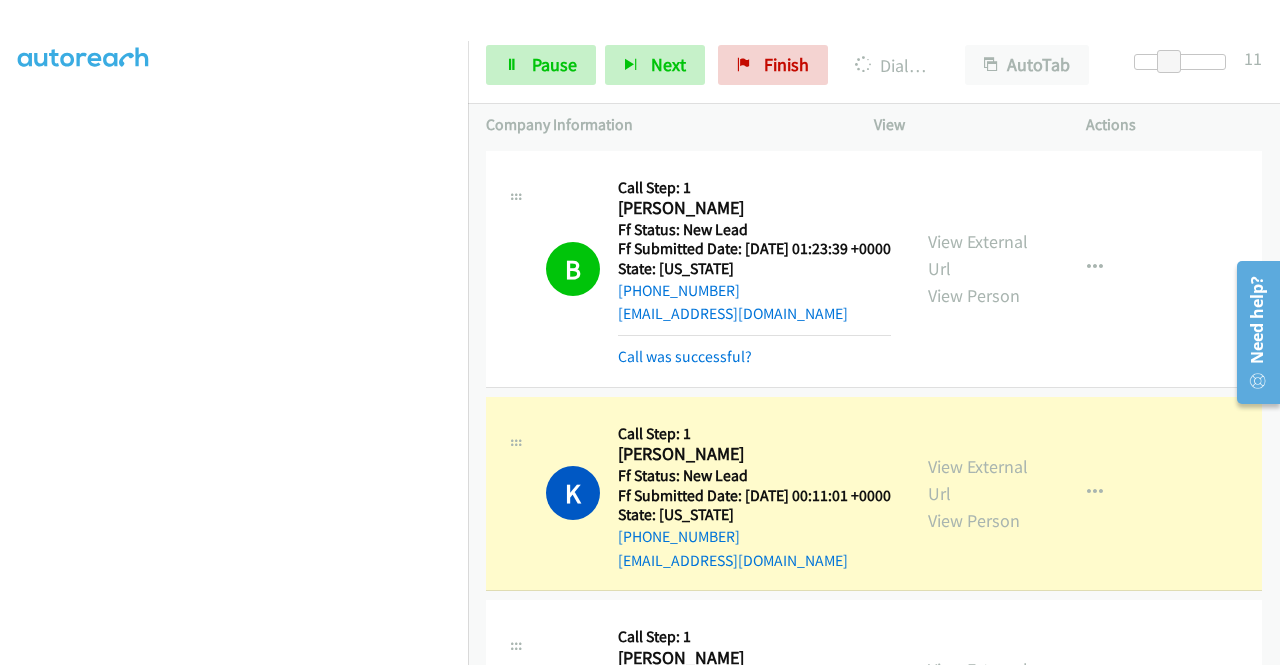 scroll, scrollTop: 456, scrollLeft: 0, axis: vertical 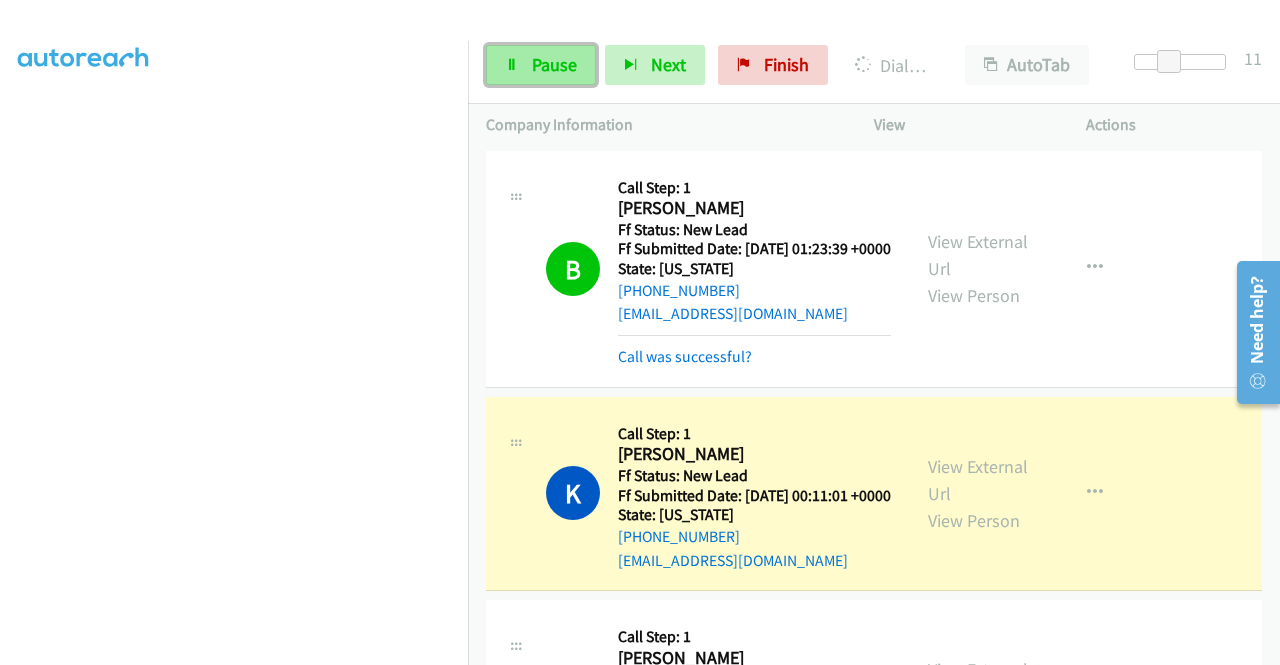 click on "Pause" at bounding box center (554, 64) 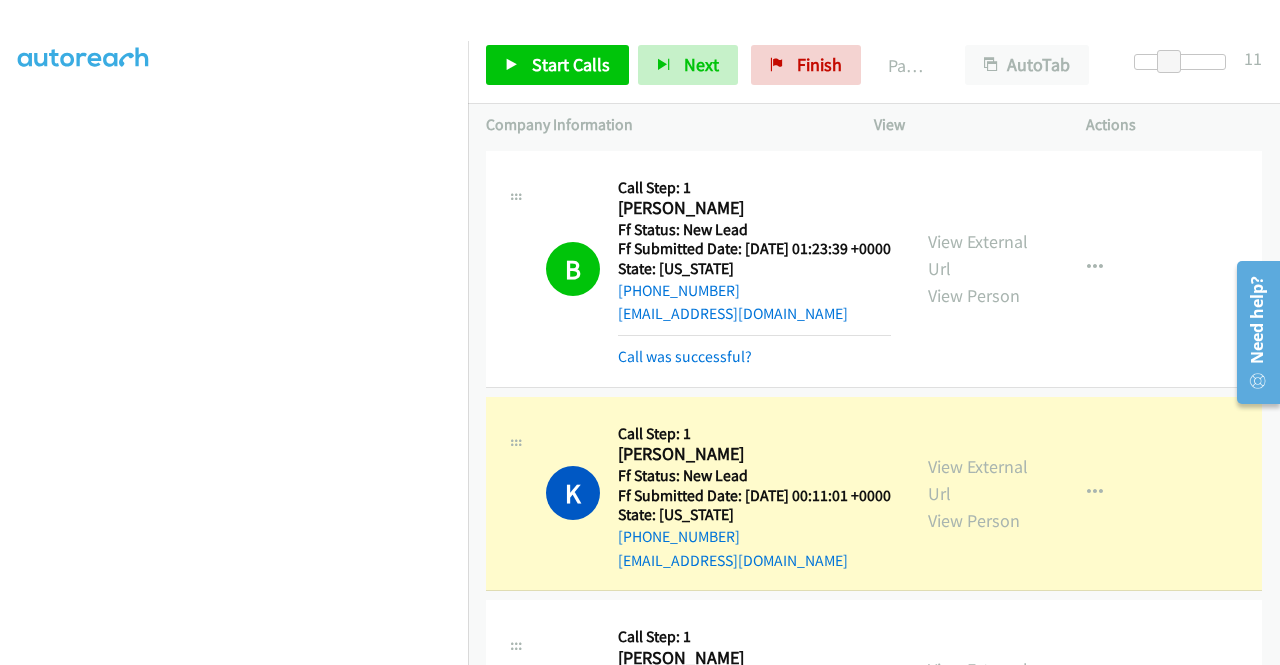 scroll, scrollTop: 0, scrollLeft: 0, axis: both 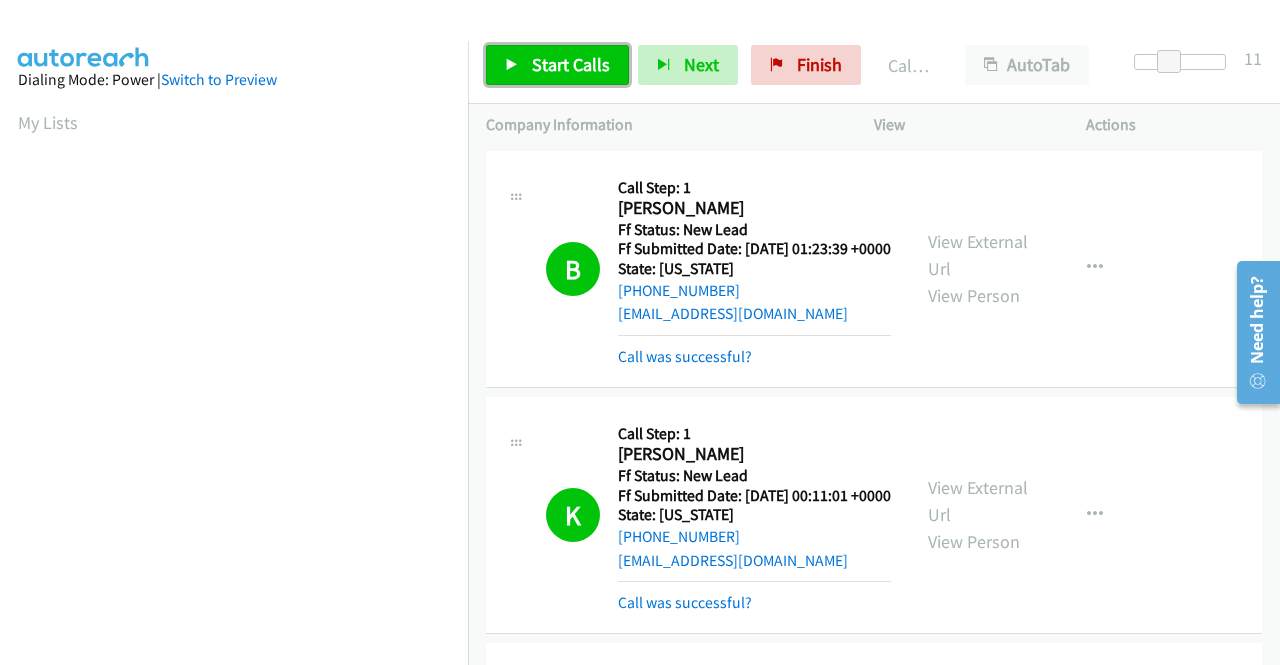 click on "Start Calls" at bounding box center (571, 64) 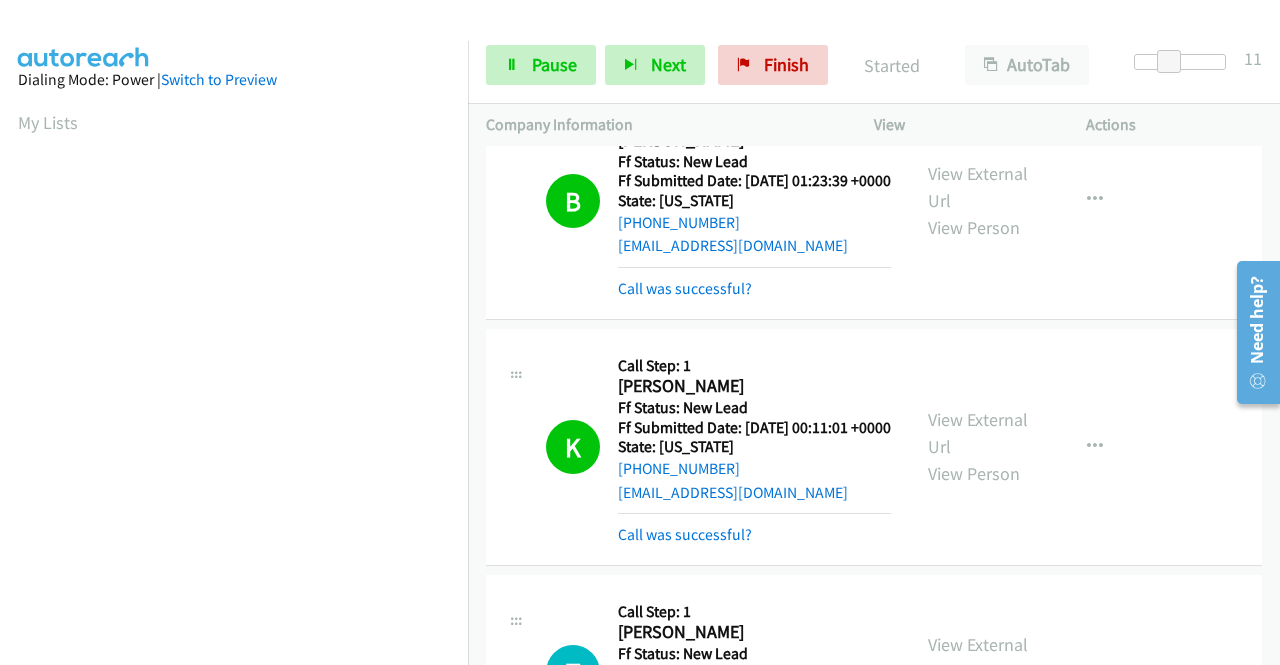 scroll, scrollTop: 200, scrollLeft: 0, axis: vertical 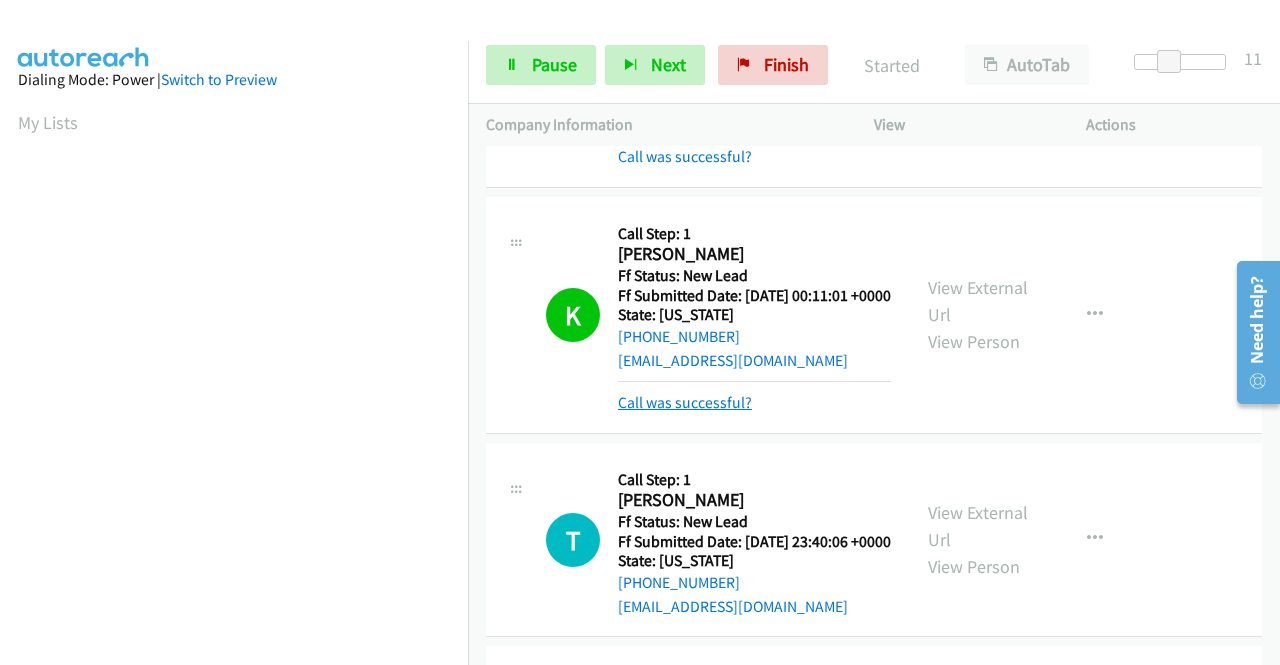 click on "Call was successful?" at bounding box center (685, 402) 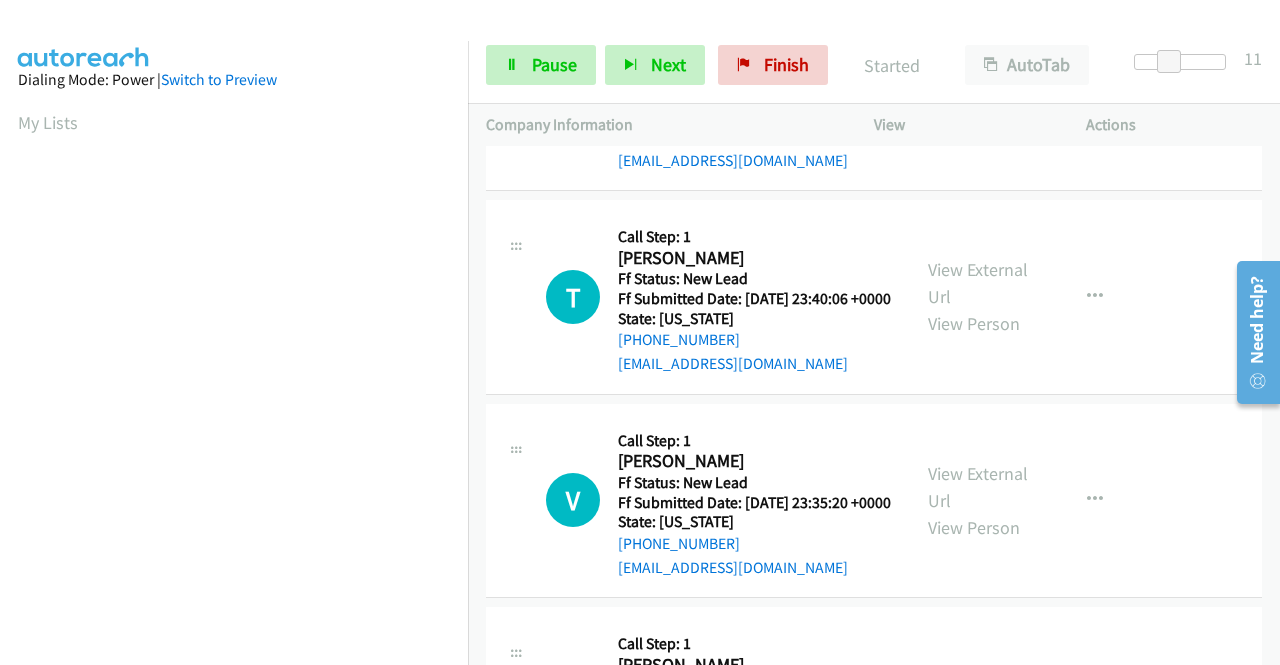 scroll, scrollTop: 500, scrollLeft: 0, axis: vertical 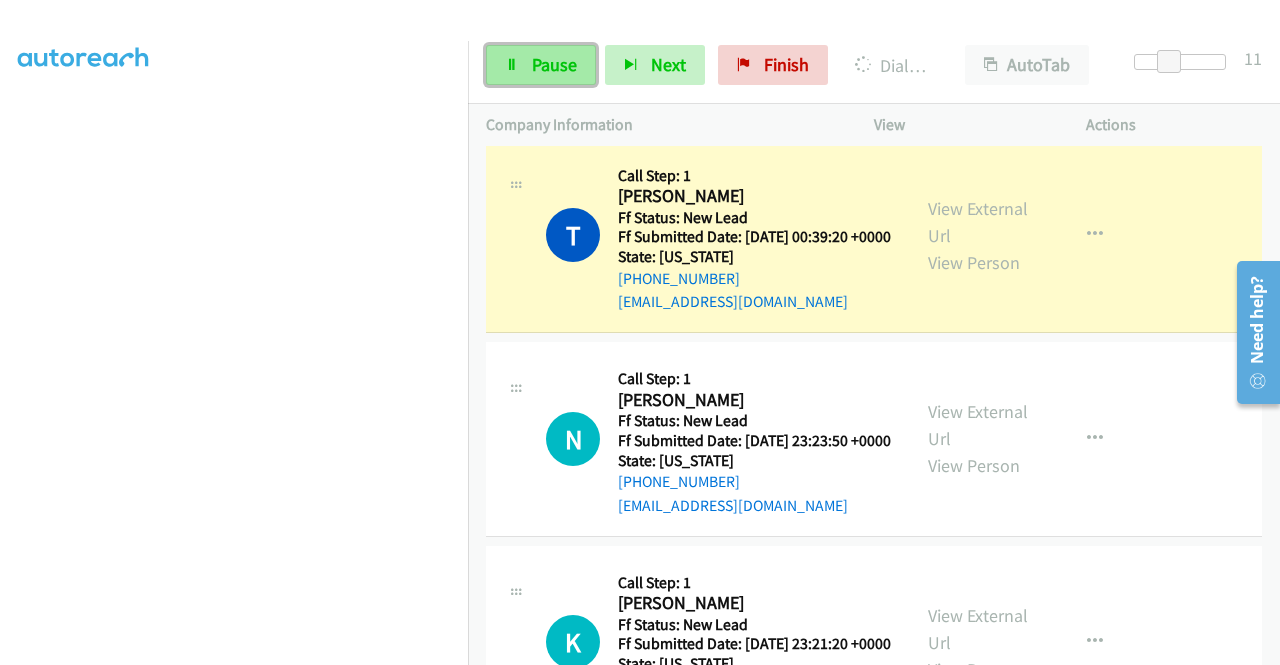 click on "Pause" at bounding box center [541, 65] 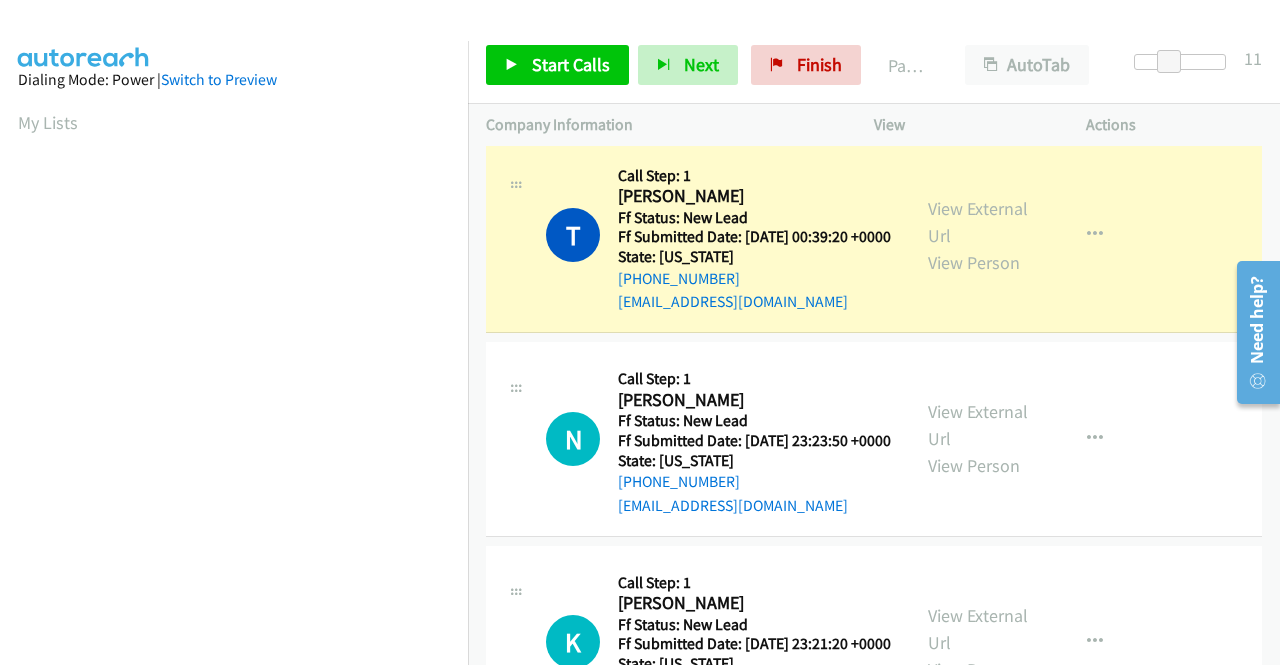 scroll, scrollTop: 0, scrollLeft: 0, axis: both 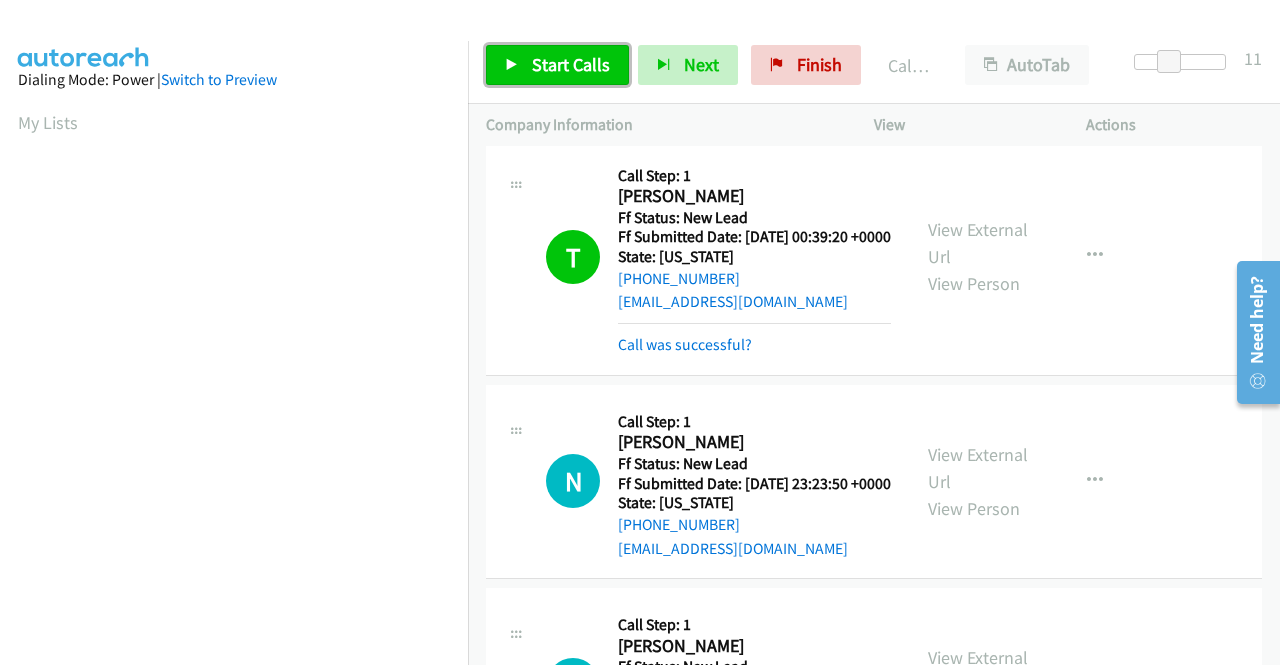 click on "Start Calls" at bounding box center (557, 65) 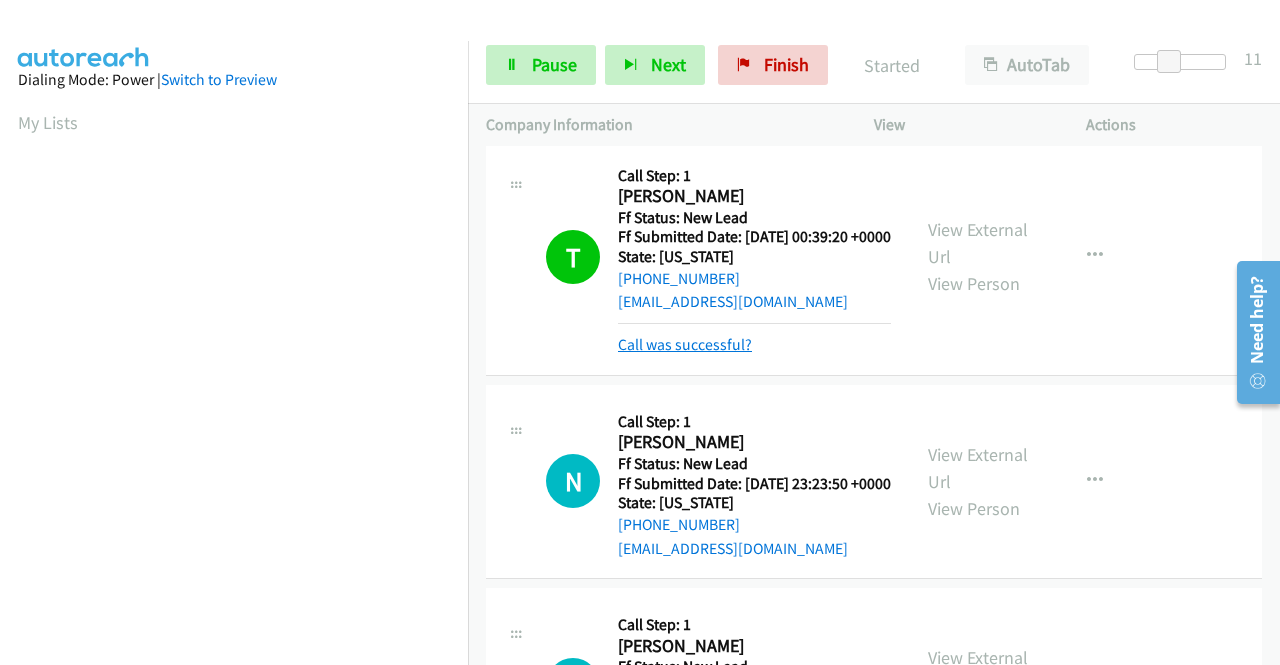click on "Call was successful?" at bounding box center (685, 344) 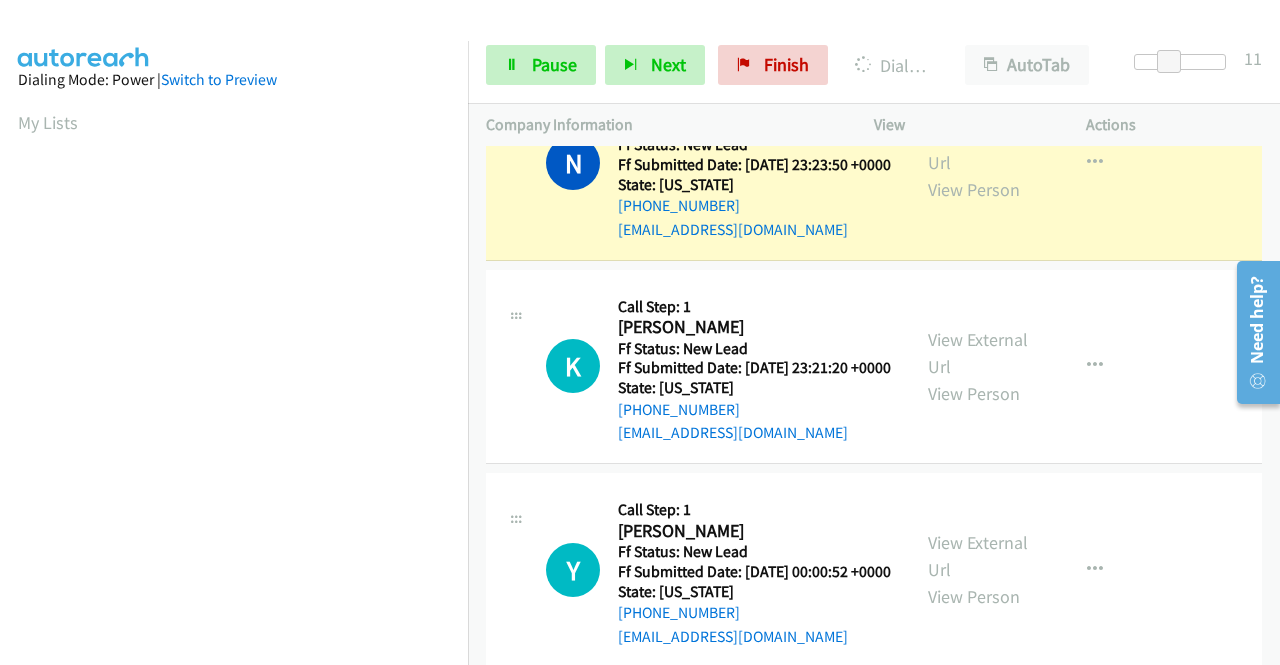 scroll, scrollTop: 1500, scrollLeft: 0, axis: vertical 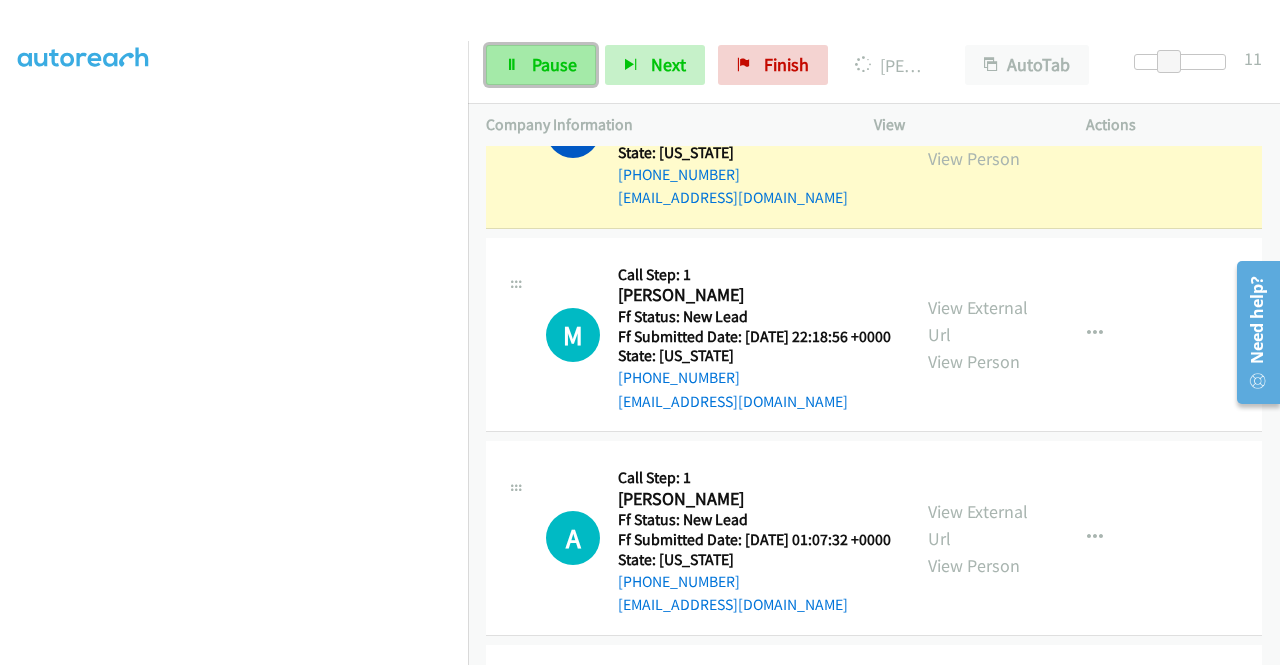 click on "Pause" at bounding box center [554, 64] 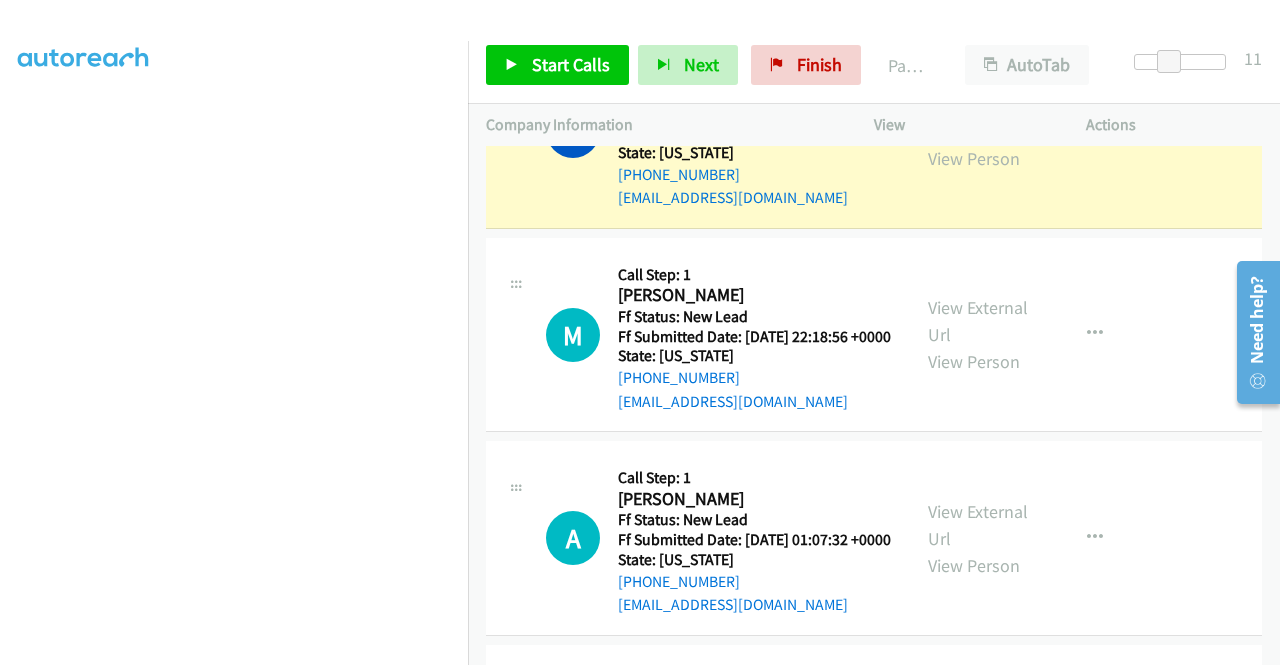 scroll, scrollTop: 56, scrollLeft: 0, axis: vertical 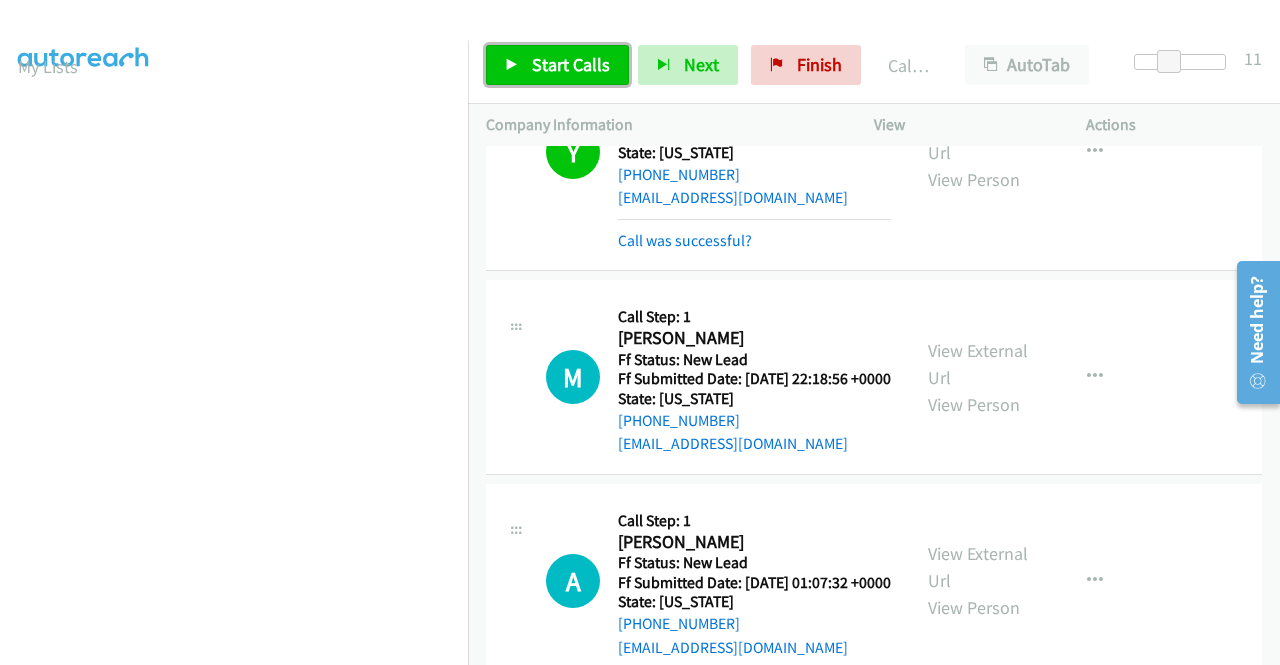 click on "Start Calls" at bounding box center [571, 64] 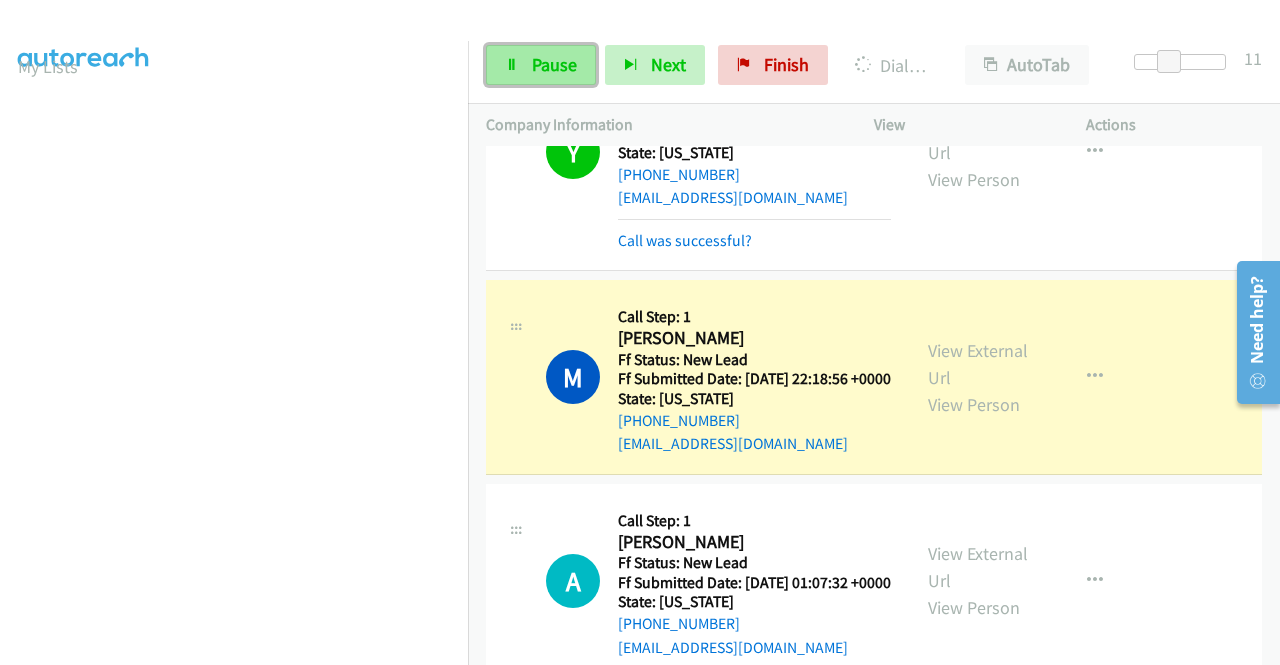 click on "Pause" at bounding box center [541, 65] 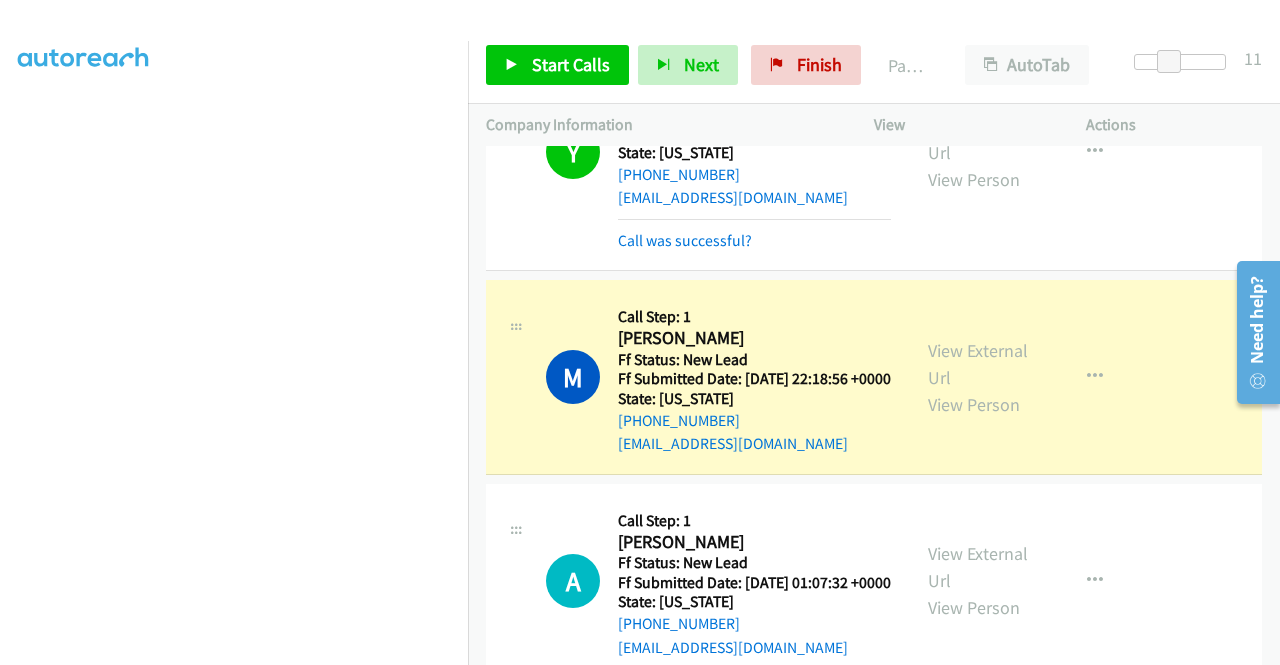 scroll, scrollTop: 0, scrollLeft: 0, axis: both 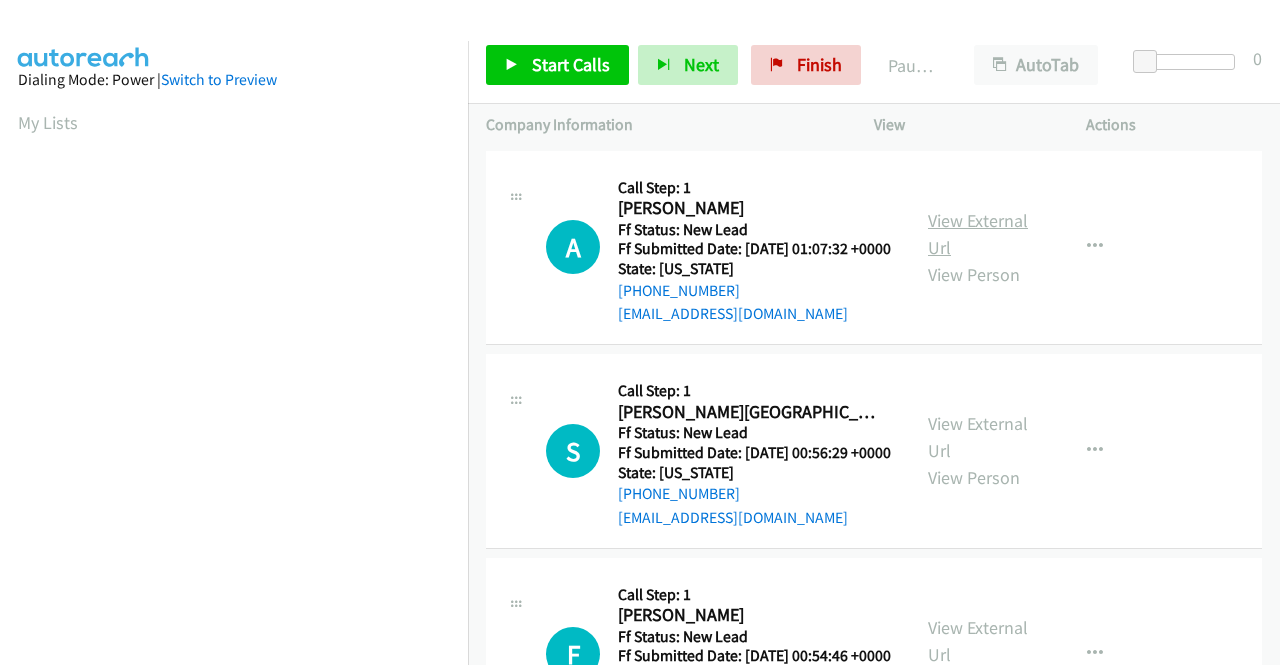 click on "View External Url" at bounding box center [978, 234] 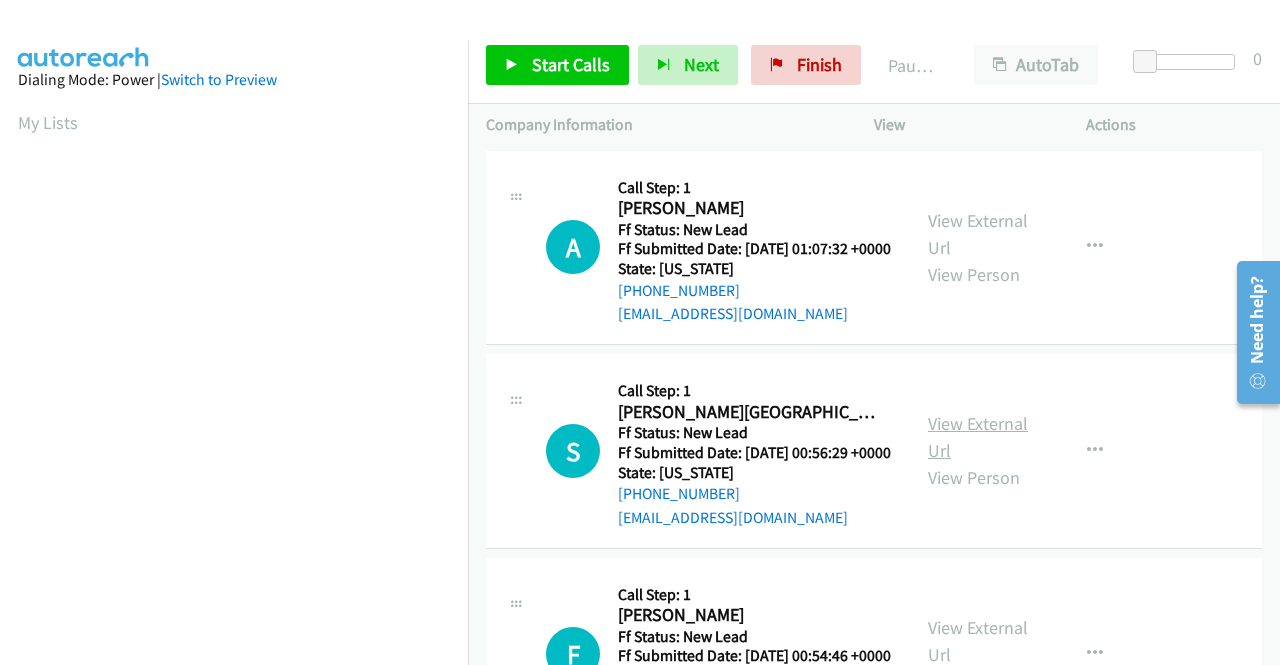 click on "View External Url" at bounding box center (978, 437) 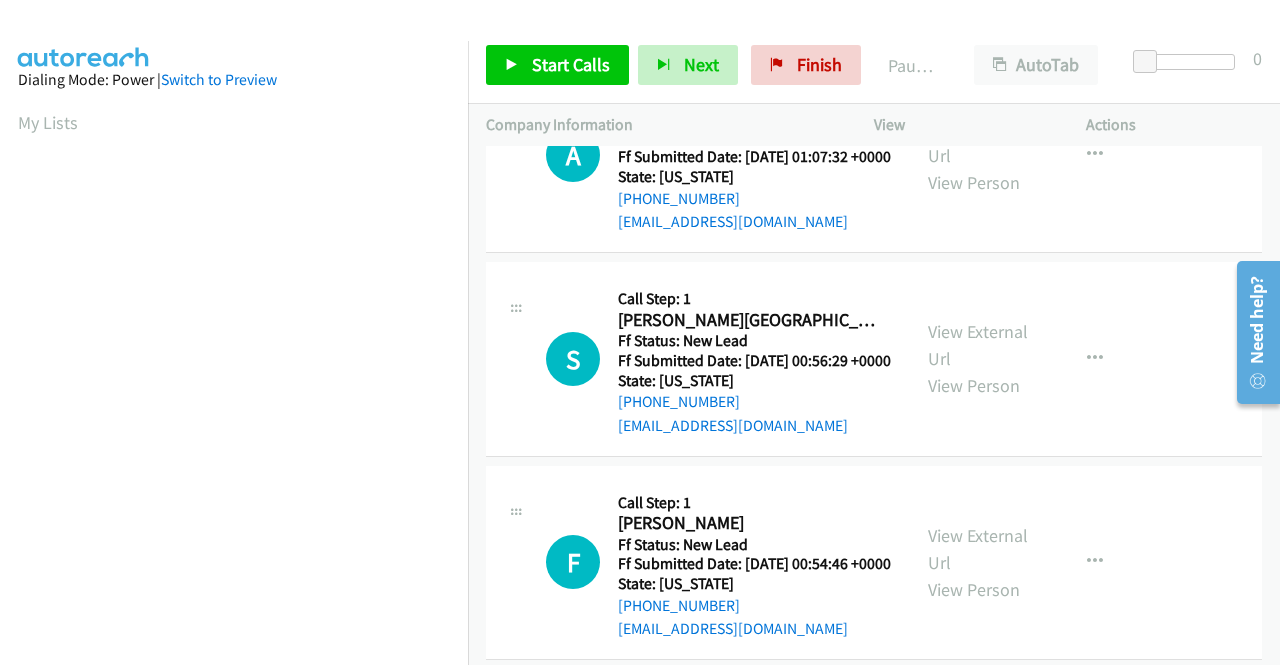 scroll, scrollTop: 200, scrollLeft: 0, axis: vertical 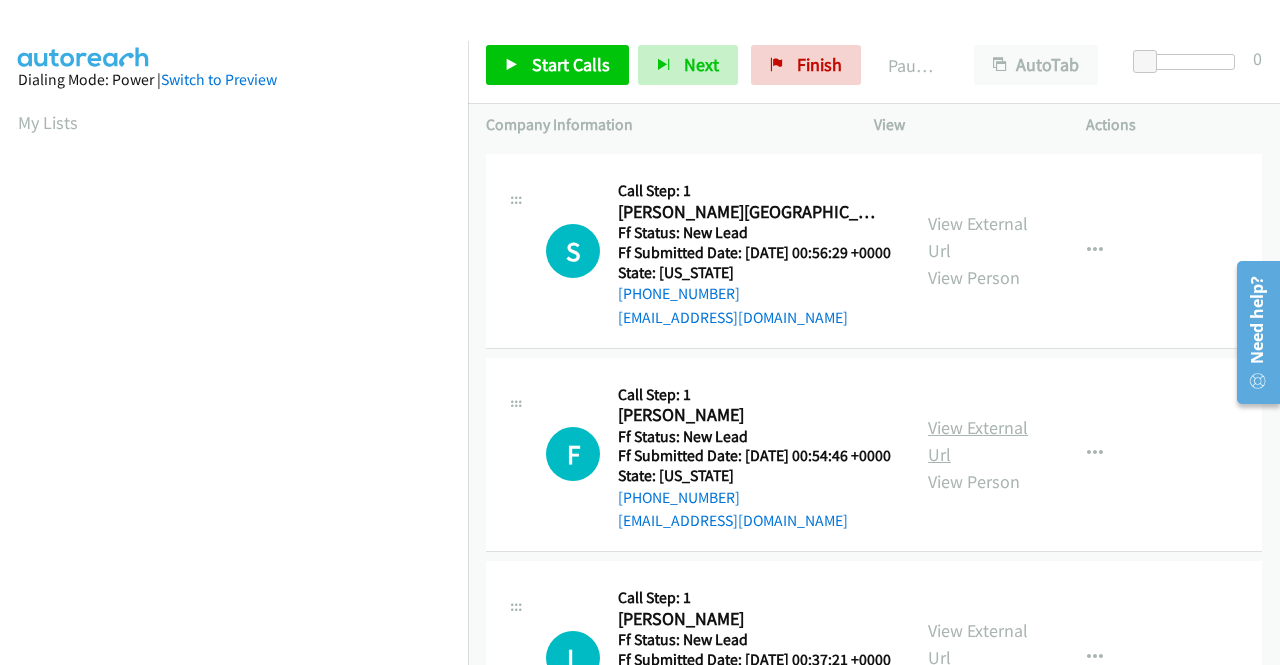 click on "View External Url" at bounding box center [978, 441] 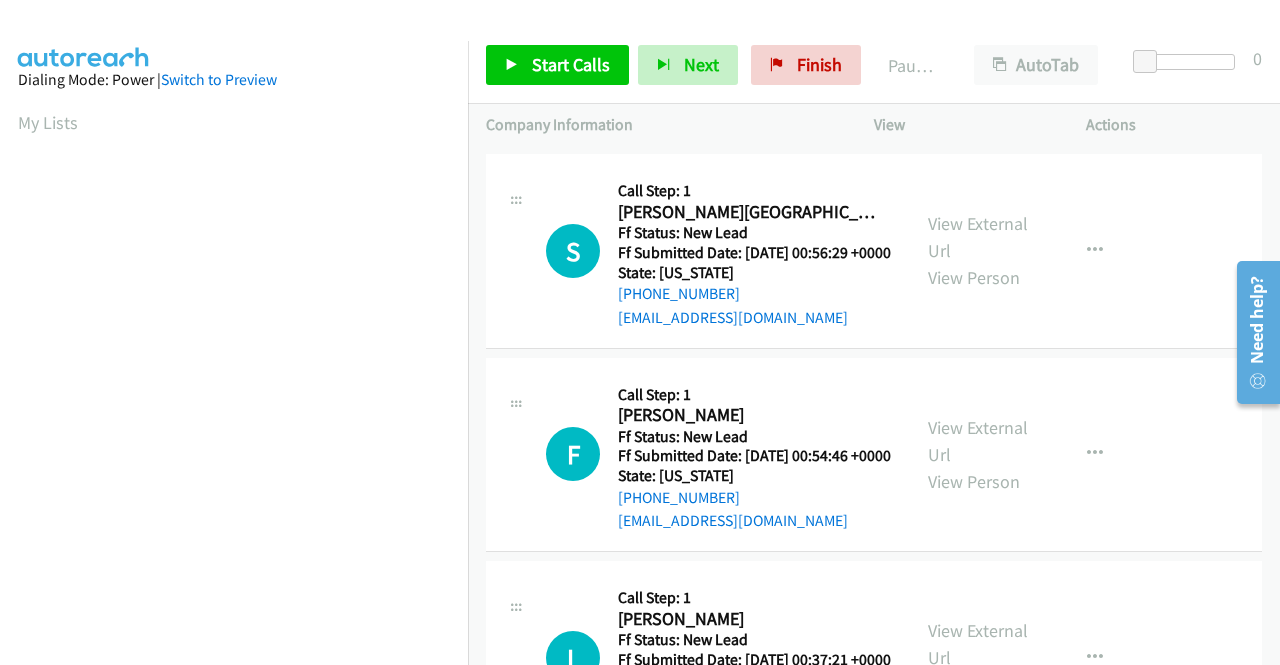 scroll, scrollTop: 400, scrollLeft: 0, axis: vertical 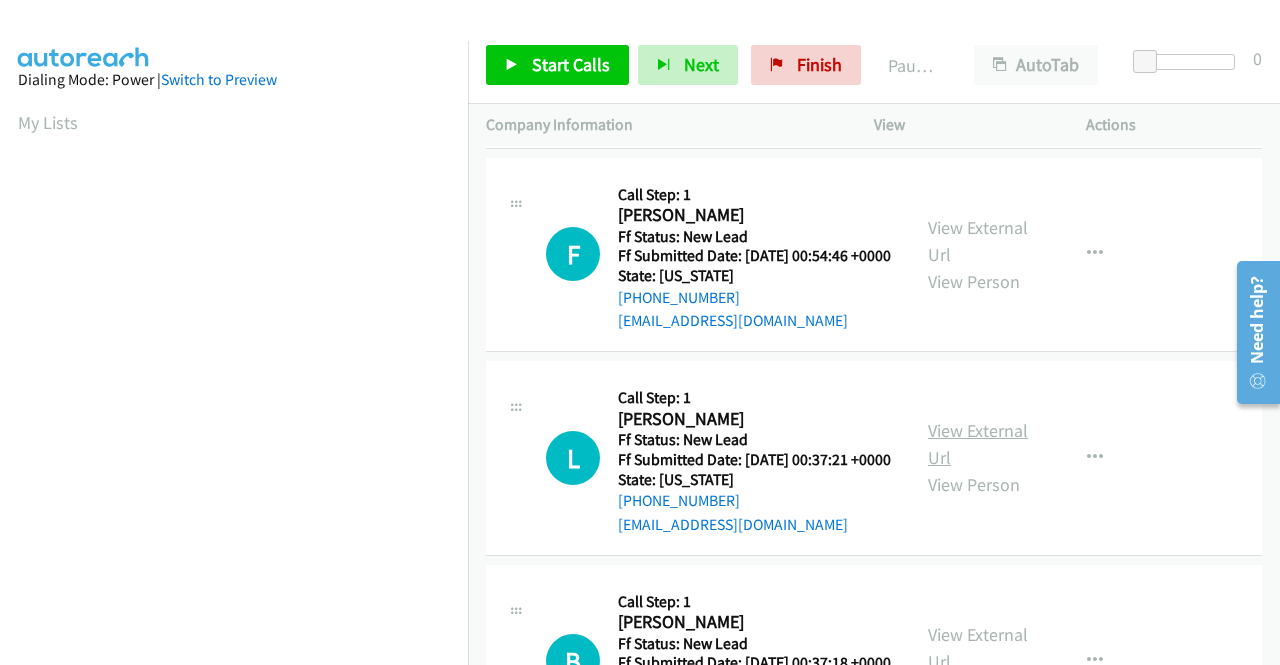 click on "View External Url" at bounding box center (978, 444) 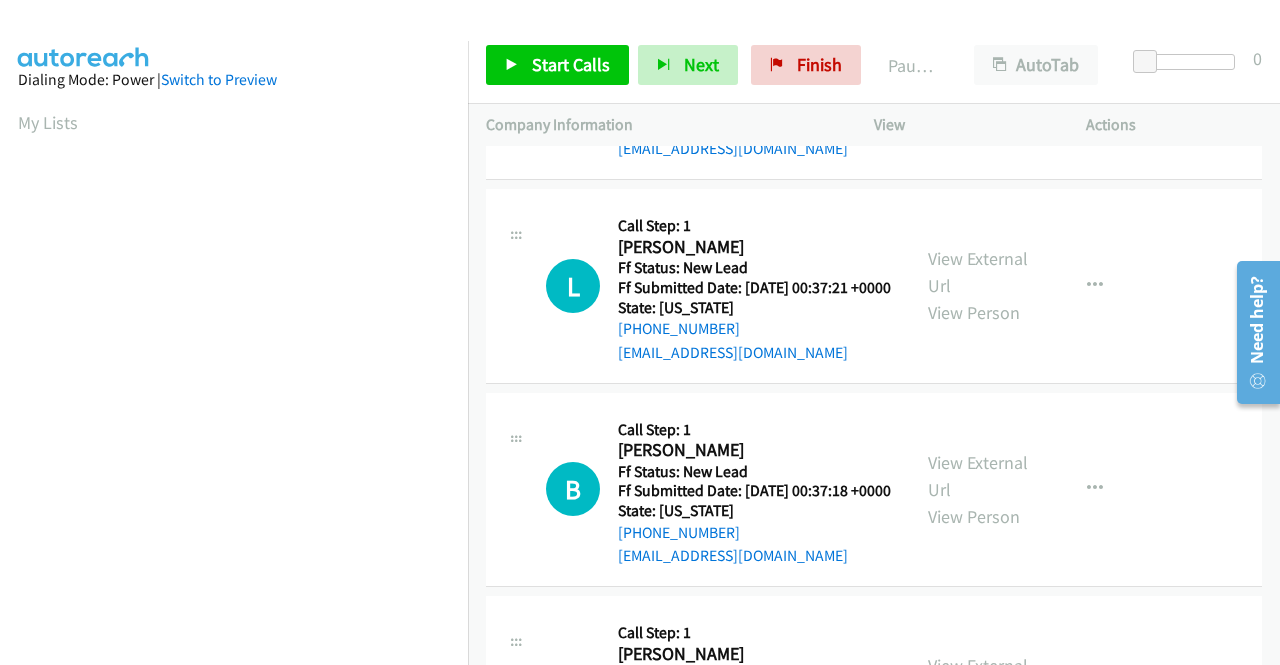 scroll, scrollTop: 600, scrollLeft: 0, axis: vertical 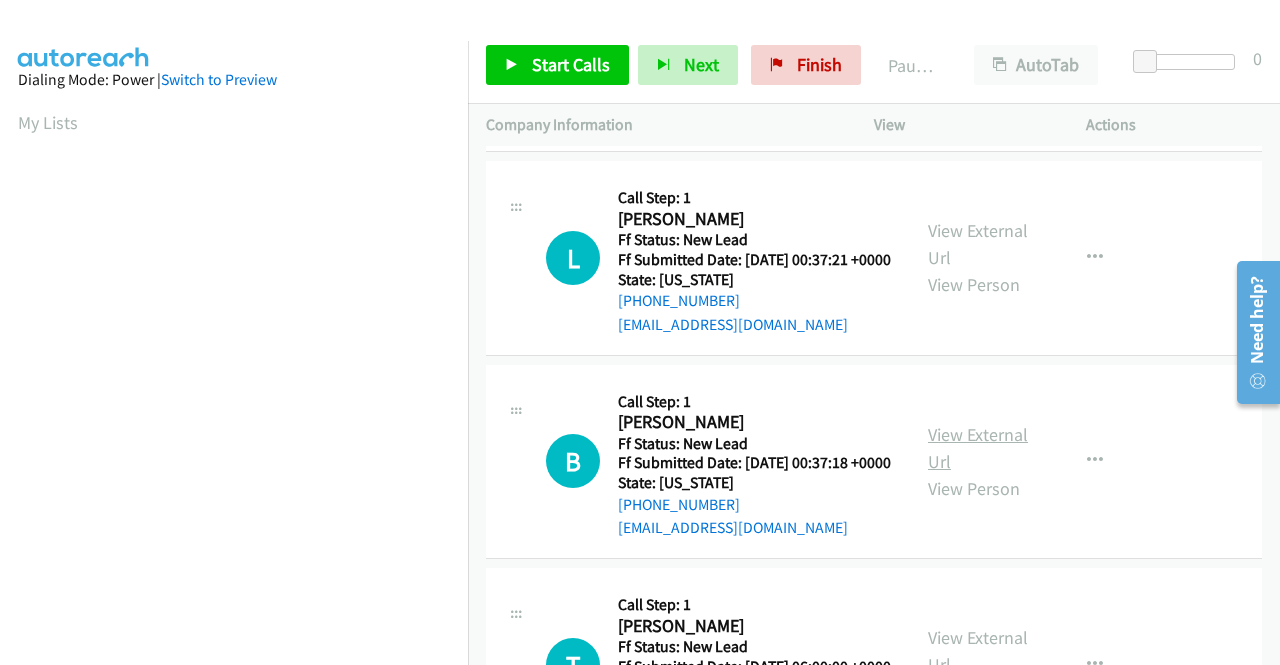 click on "View External Url" at bounding box center (978, 448) 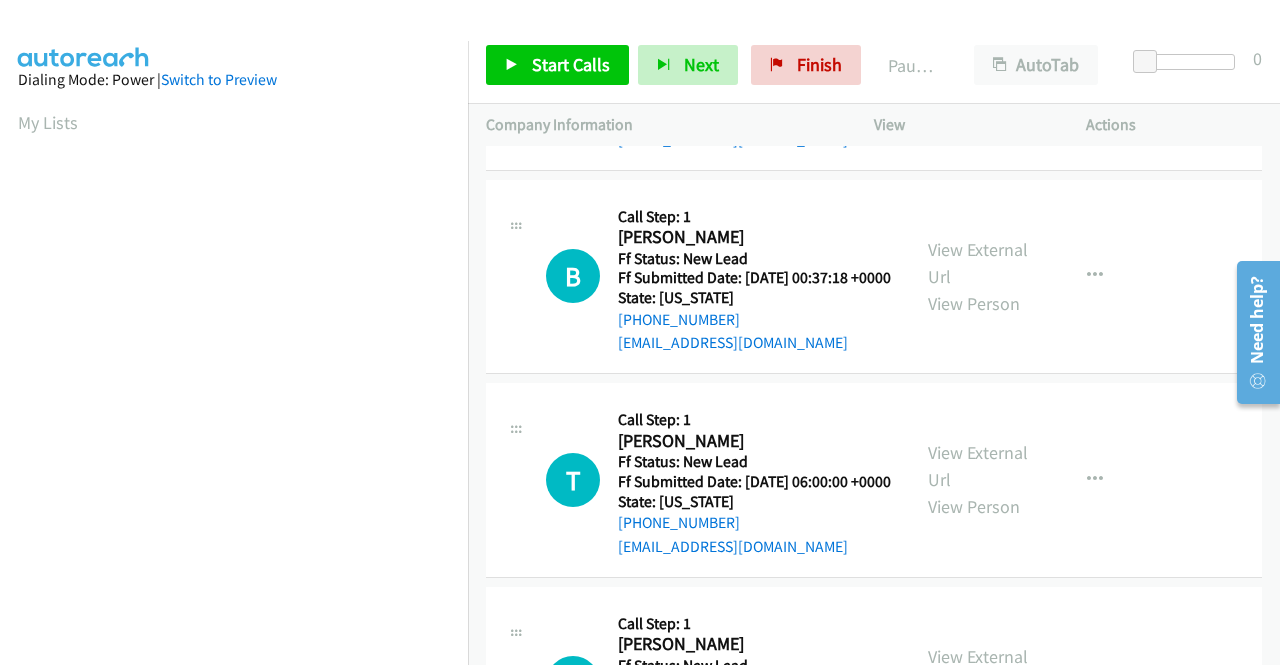 scroll, scrollTop: 800, scrollLeft: 0, axis: vertical 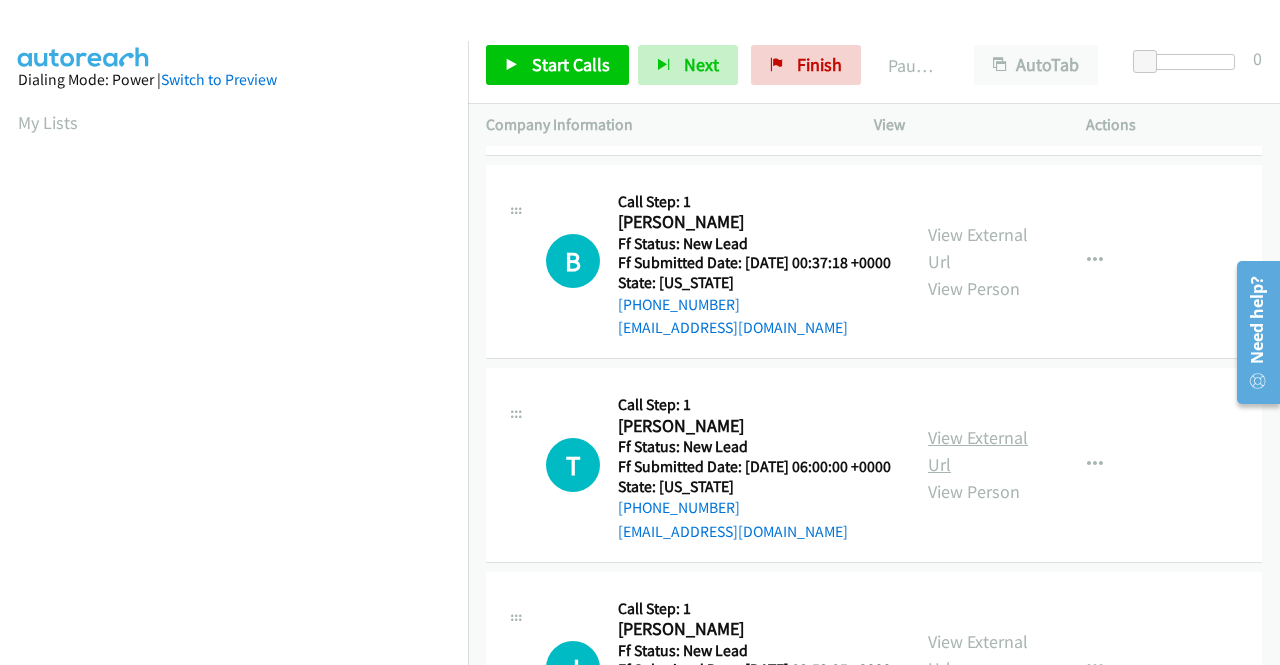 click on "View External Url" at bounding box center [978, 451] 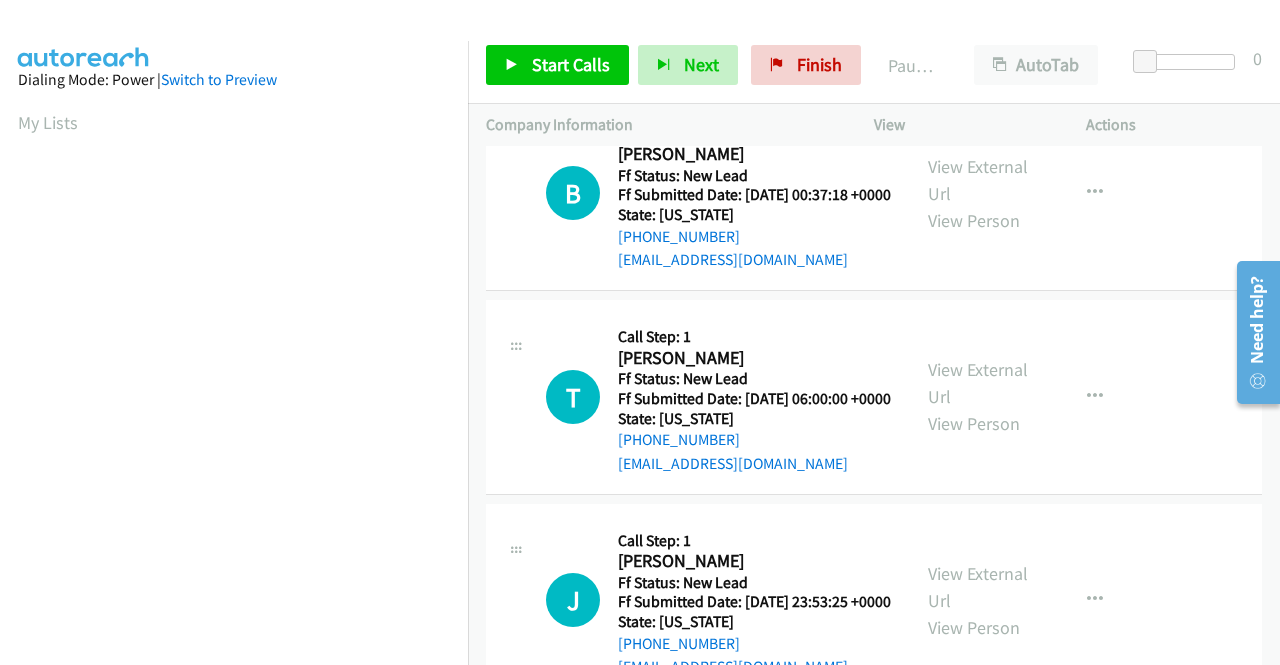 scroll, scrollTop: 1000, scrollLeft: 0, axis: vertical 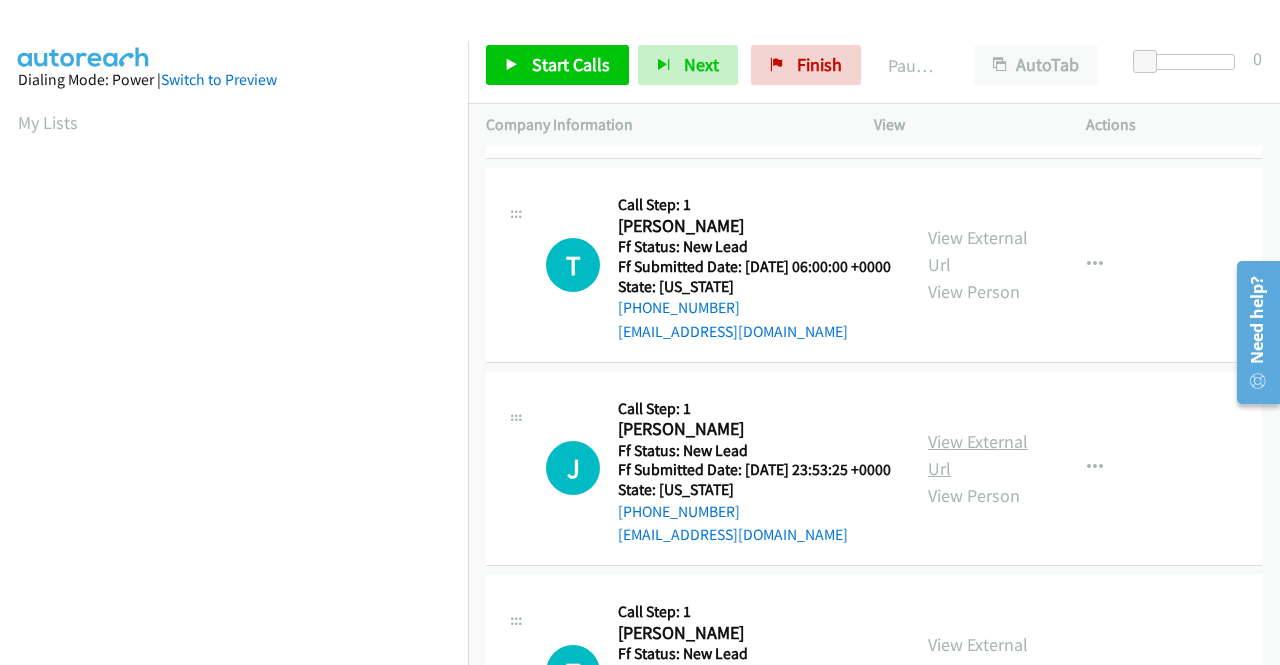 click on "View External Url" at bounding box center (978, 455) 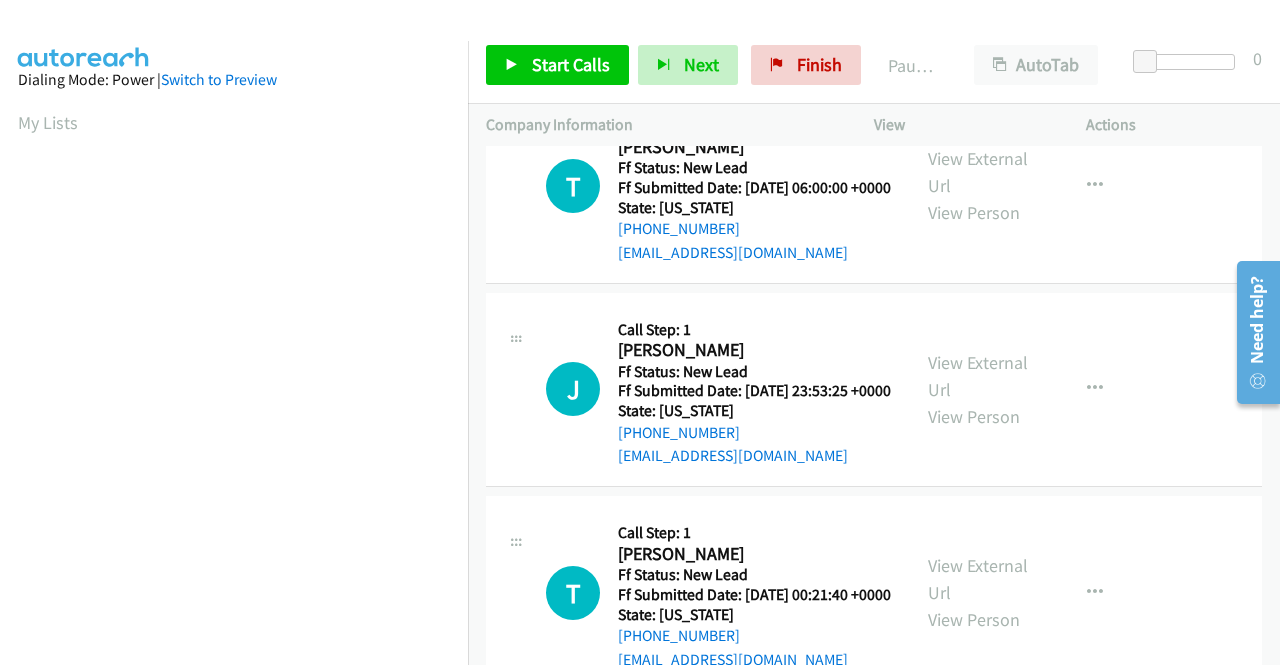 scroll, scrollTop: 1200, scrollLeft: 0, axis: vertical 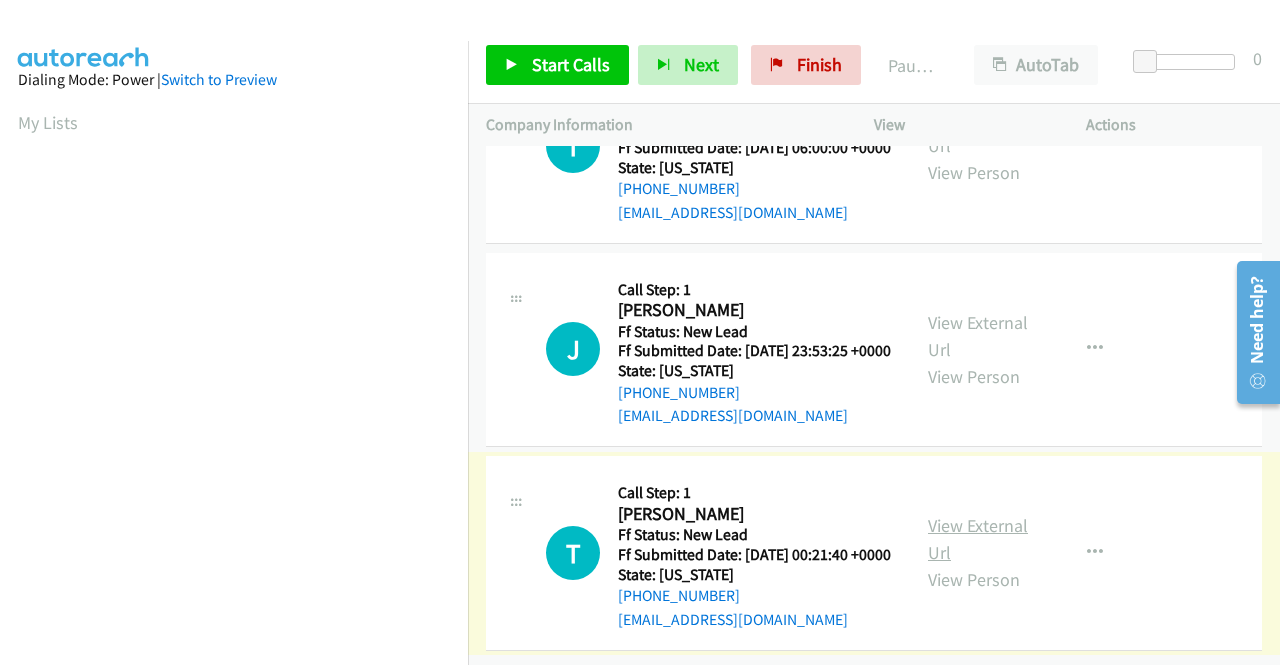 click on "View External Url" at bounding box center [978, 539] 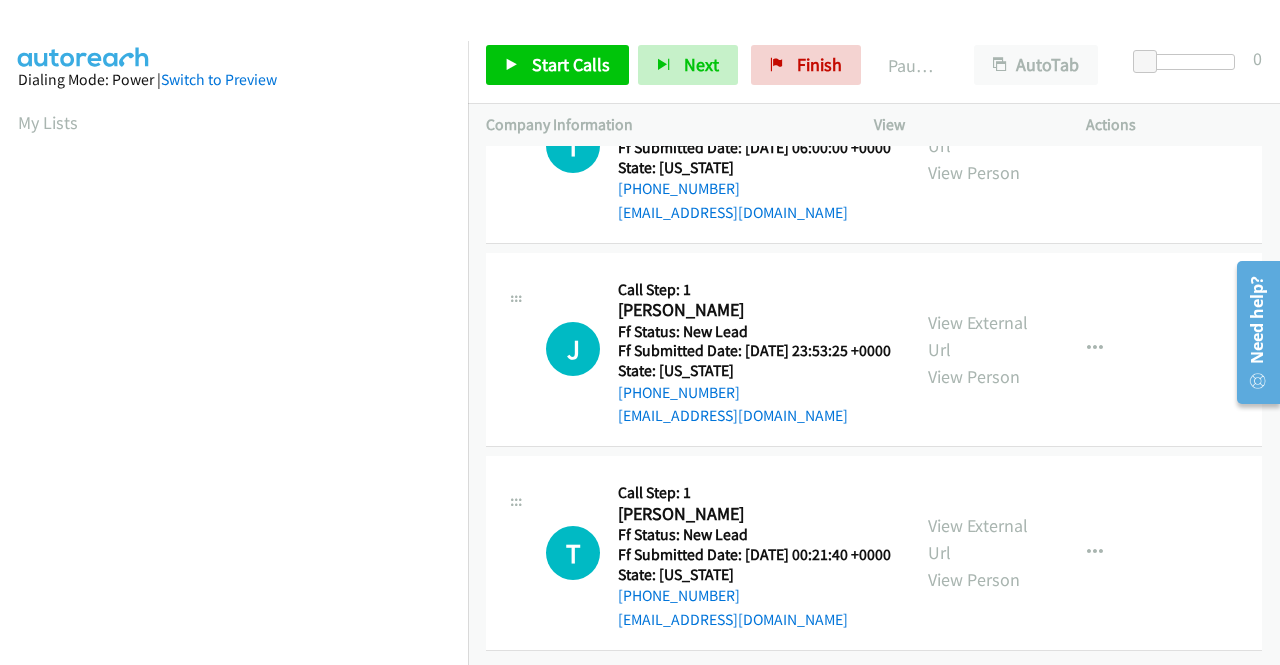 scroll, scrollTop: 1288, scrollLeft: 0, axis: vertical 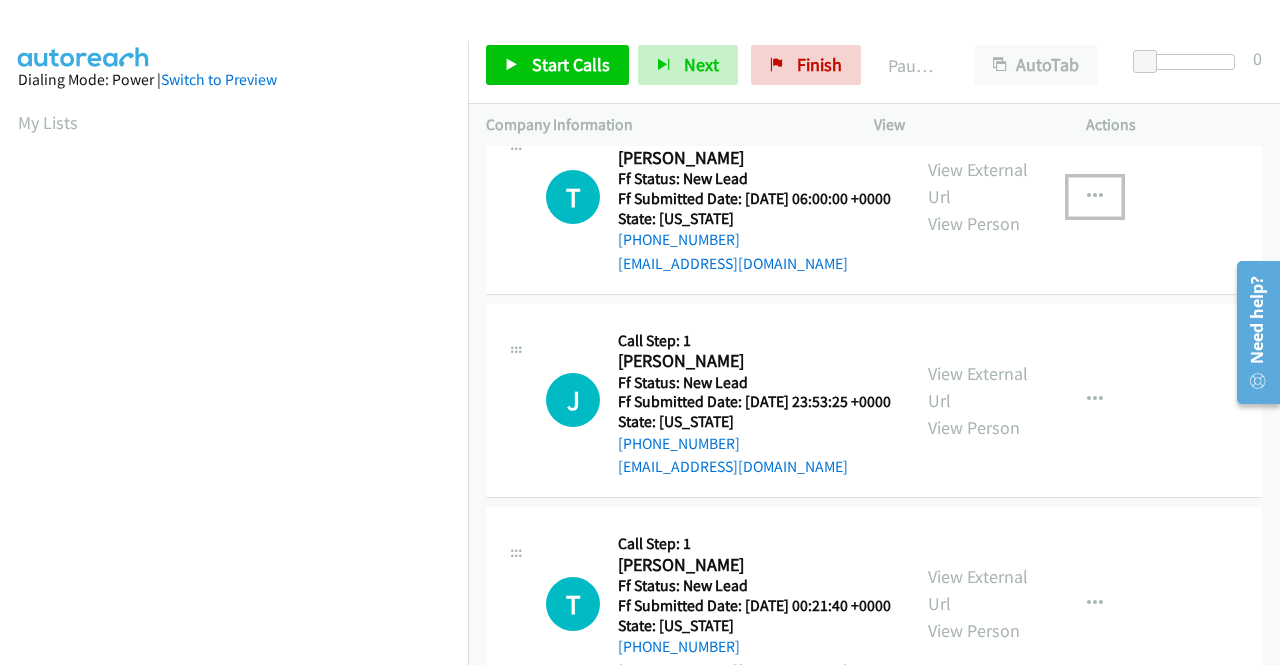 click at bounding box center (1095, 197) 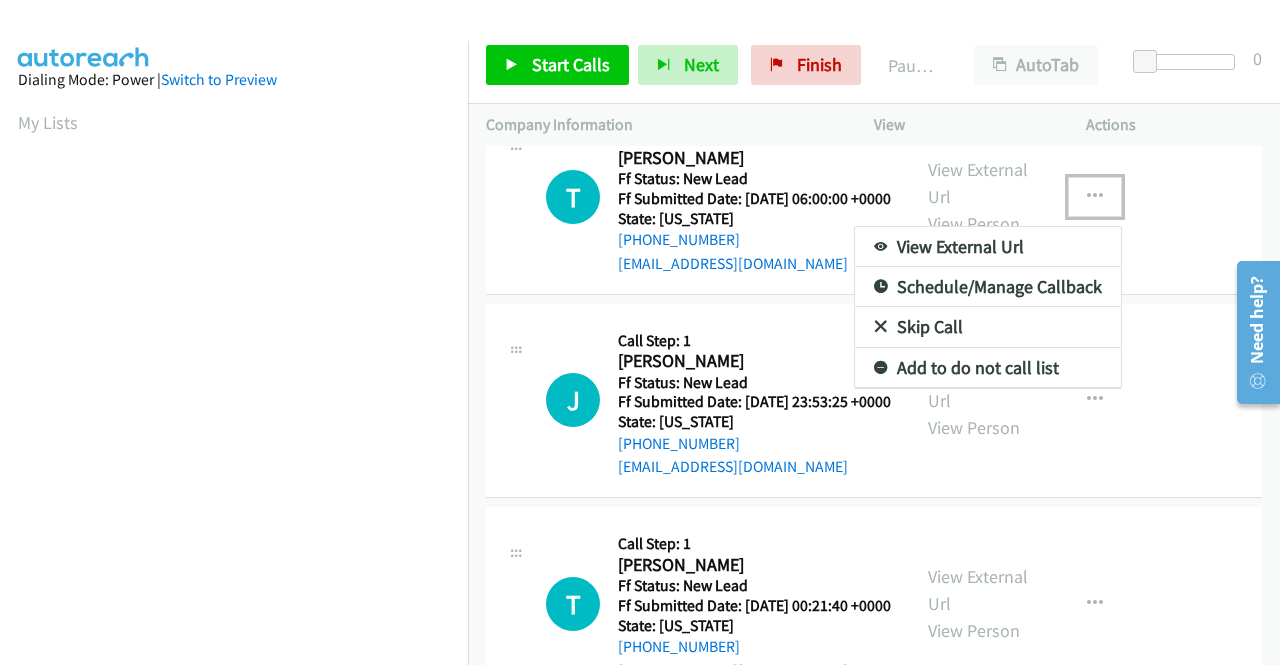 click on "Skip Call" at bounding box center [988, 327] 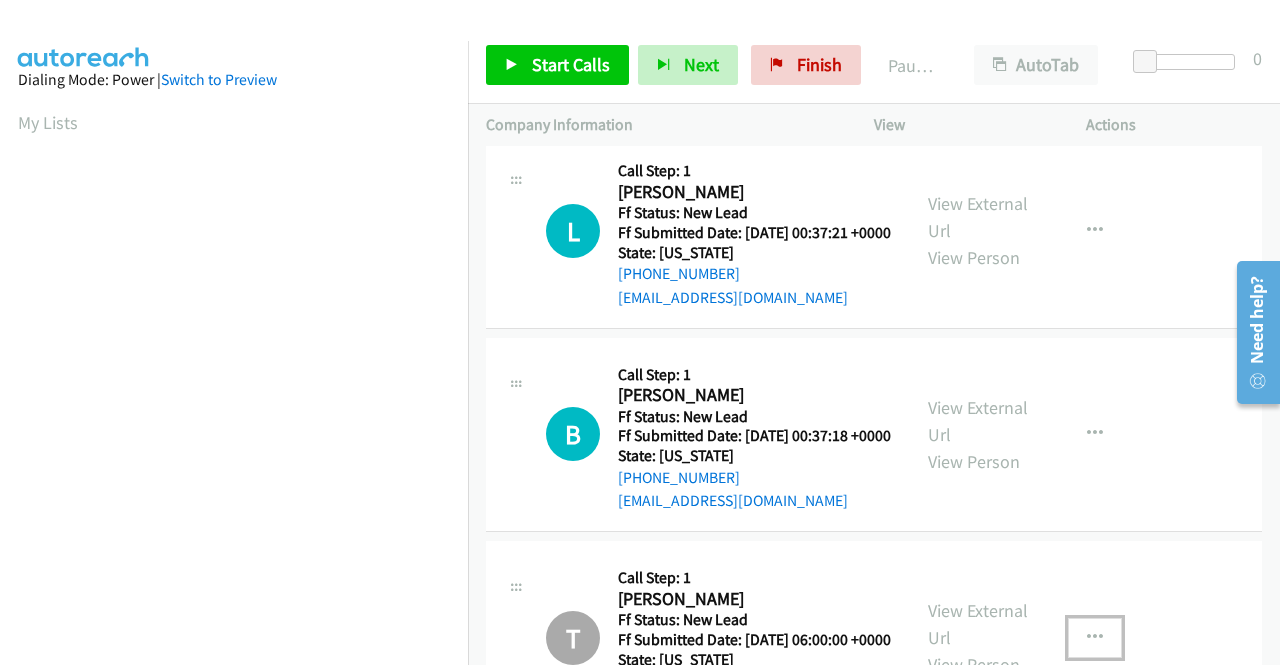 scroll, scrollTop: 186, scrollLeft: 0, axis: vertical 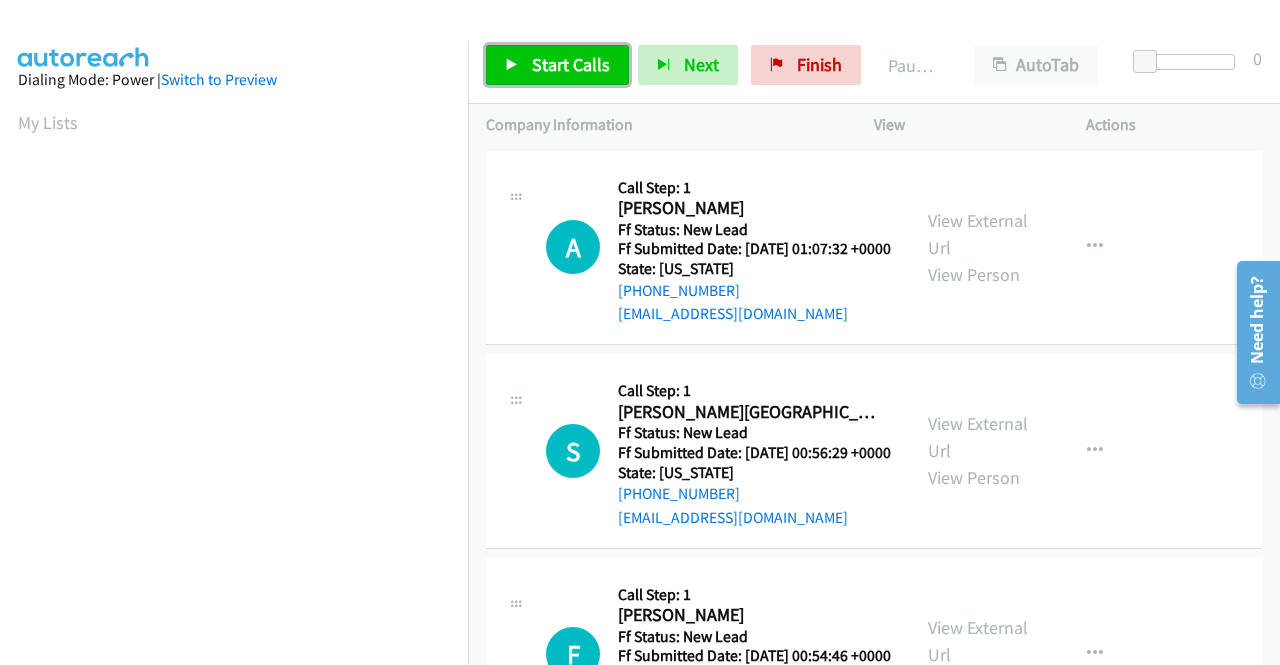 click on "Start Calls" at bounding box center [571, 64] 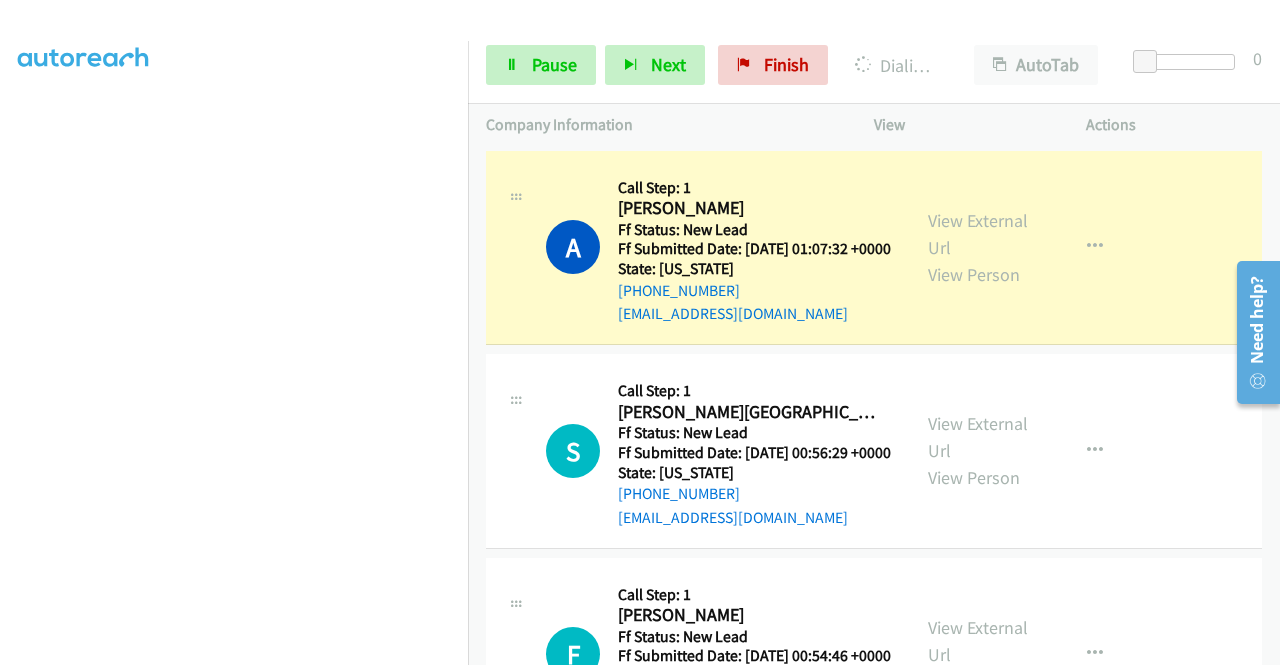 scroll, scrollTop: 0, scrollLeft: 0, axis: both 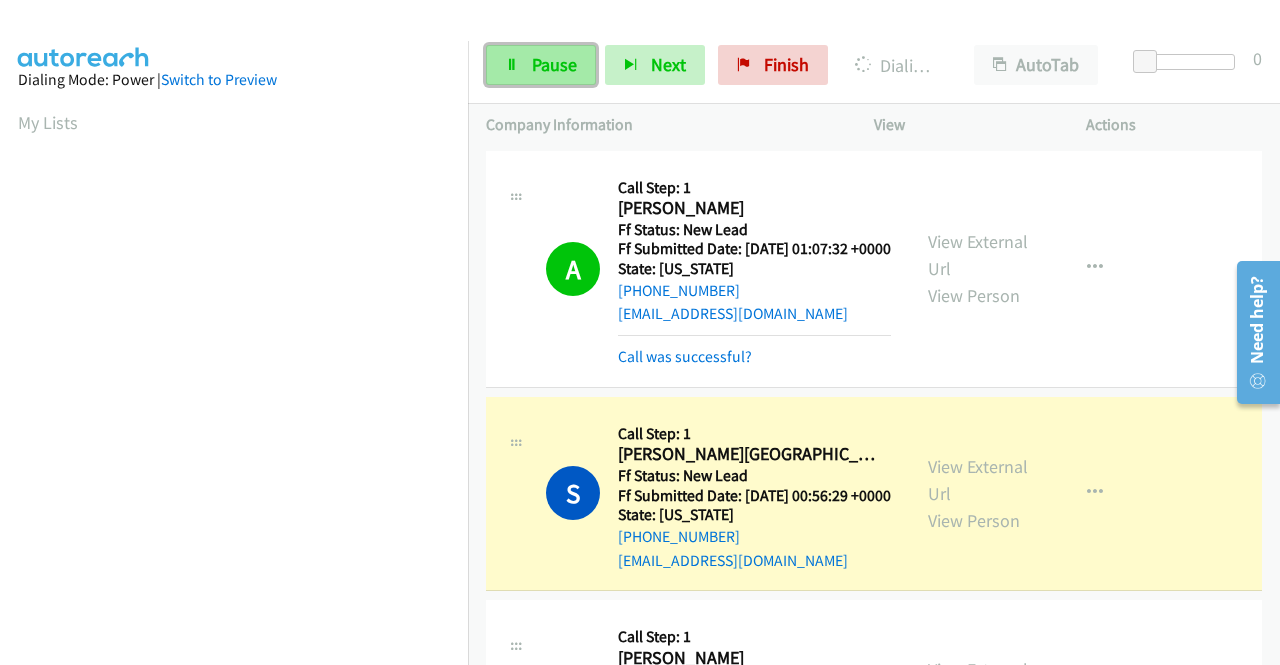 click on "Pause" at bounding box center (554, 64) 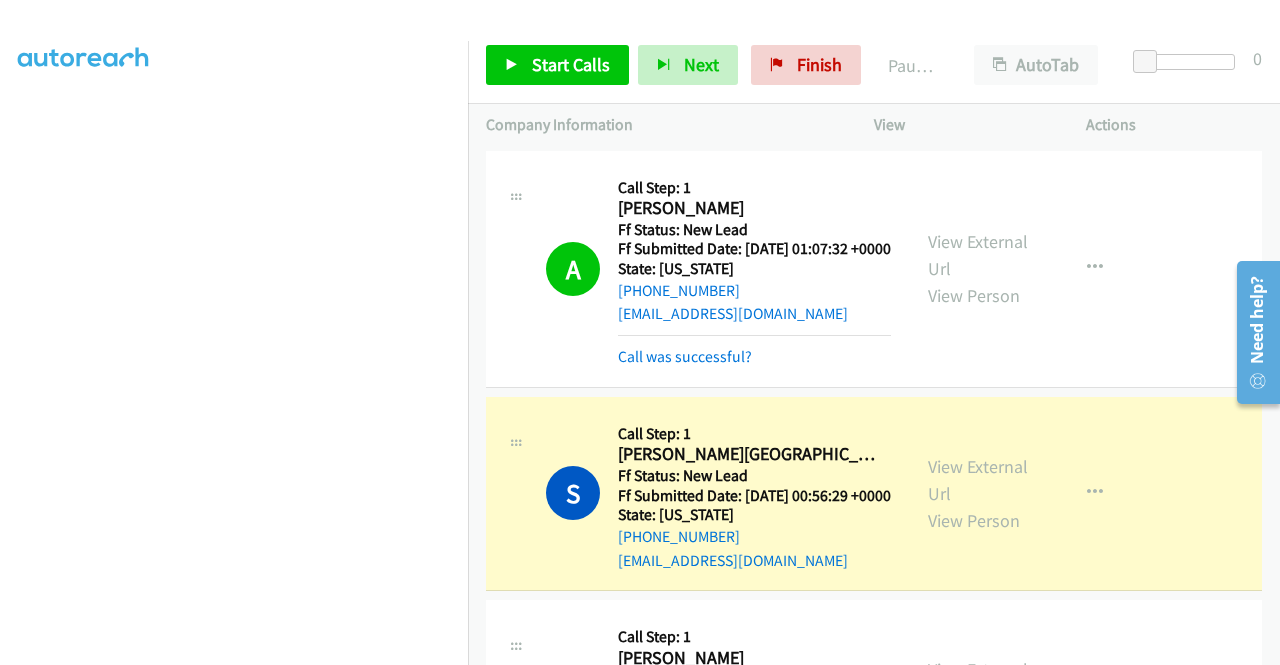 scroll, scrollTop: 0, scrollLeft: 0, axis: both 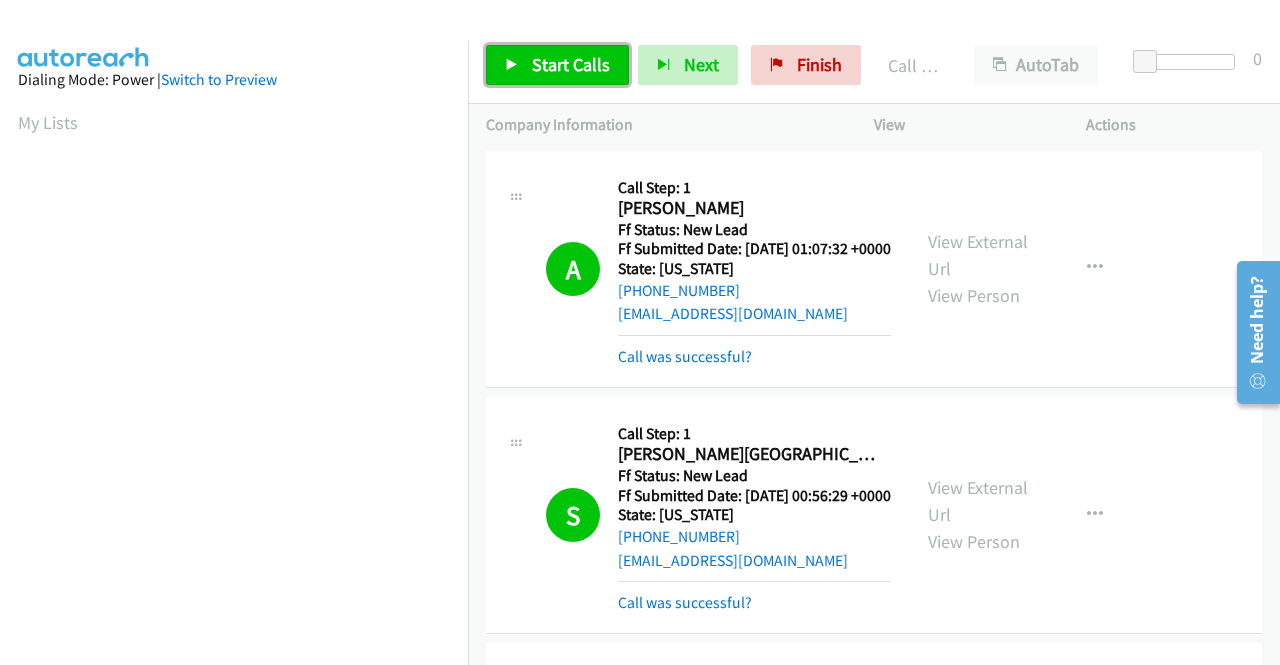 click on "Start Calls" at bounding box center [557, 65] 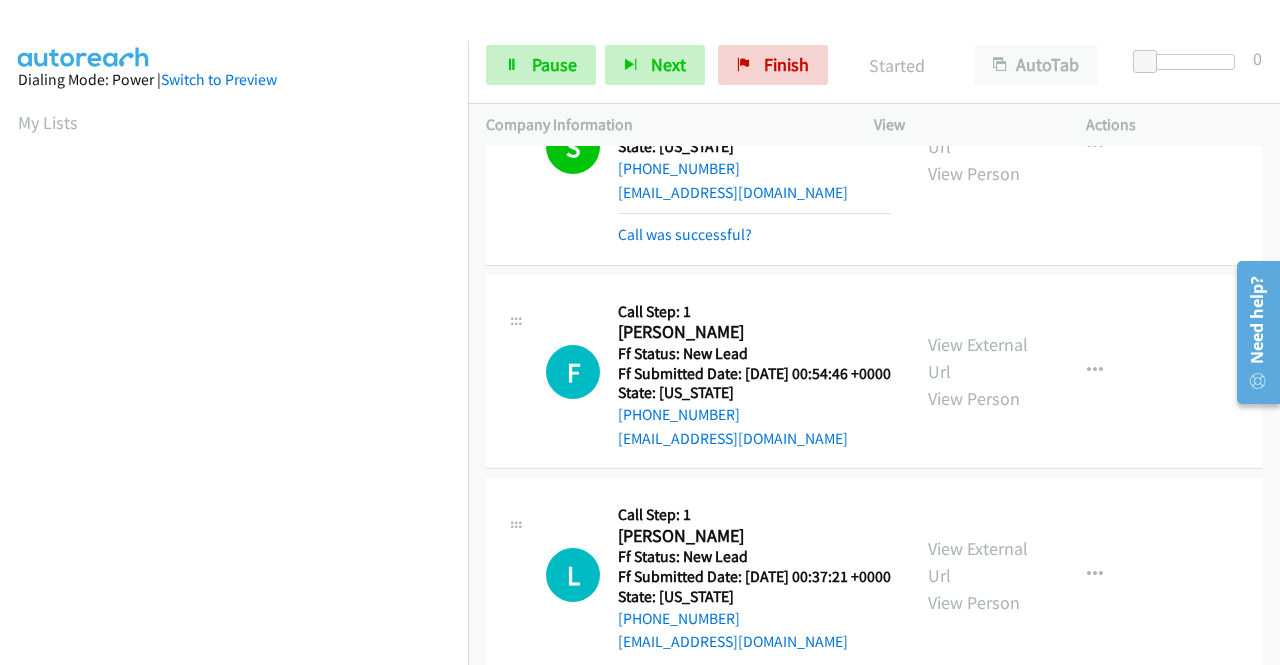 scroll, scrollTop: 400, scrollLeft: 0, axis: vertical 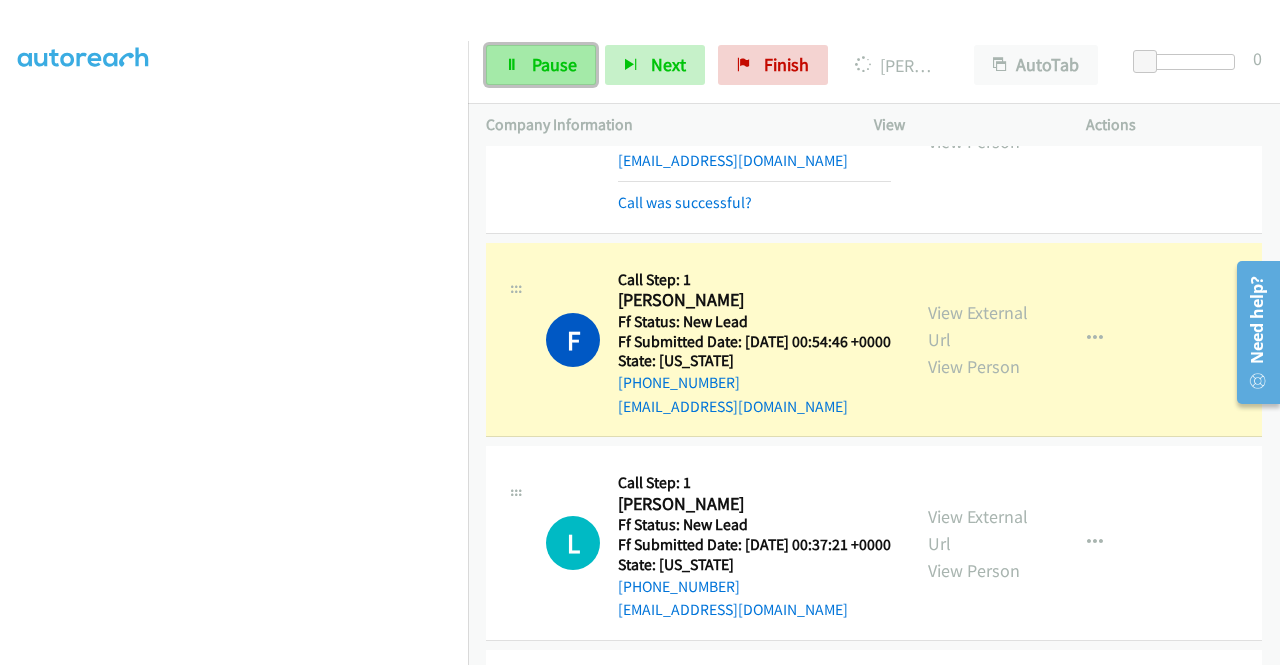 click on "Pause" at bounding box center (554, 64) 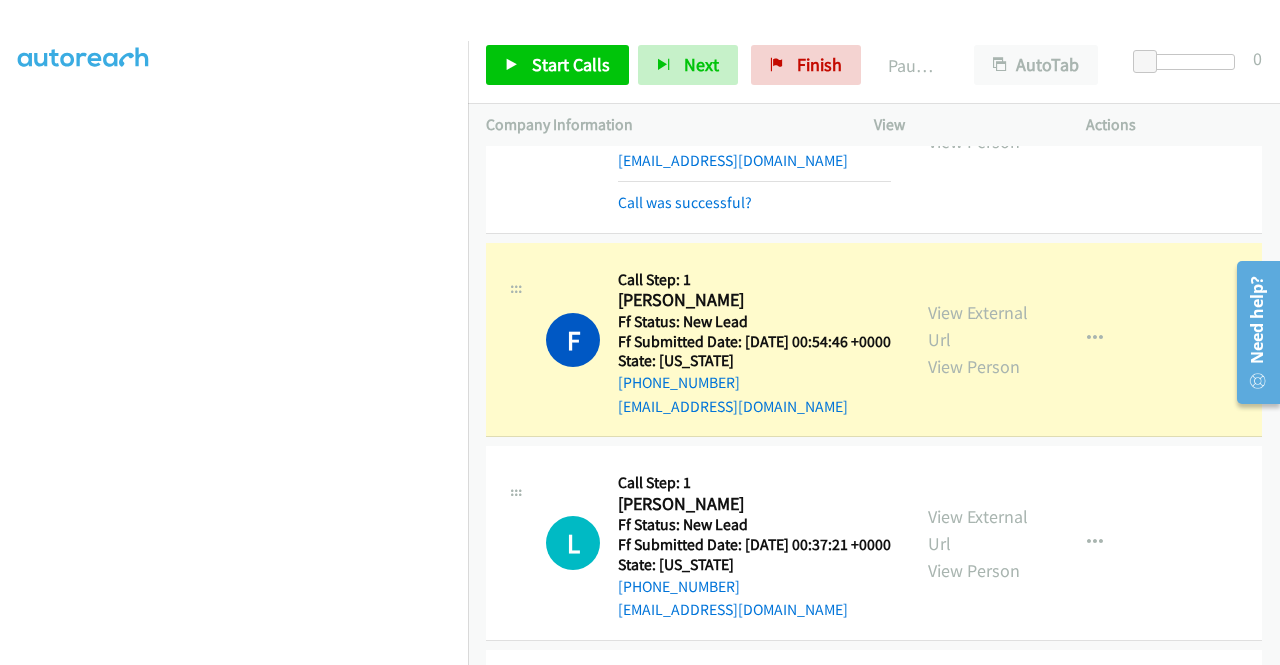 scroll, scrollTop: 156, scrollLeft: 0, axis: vertical 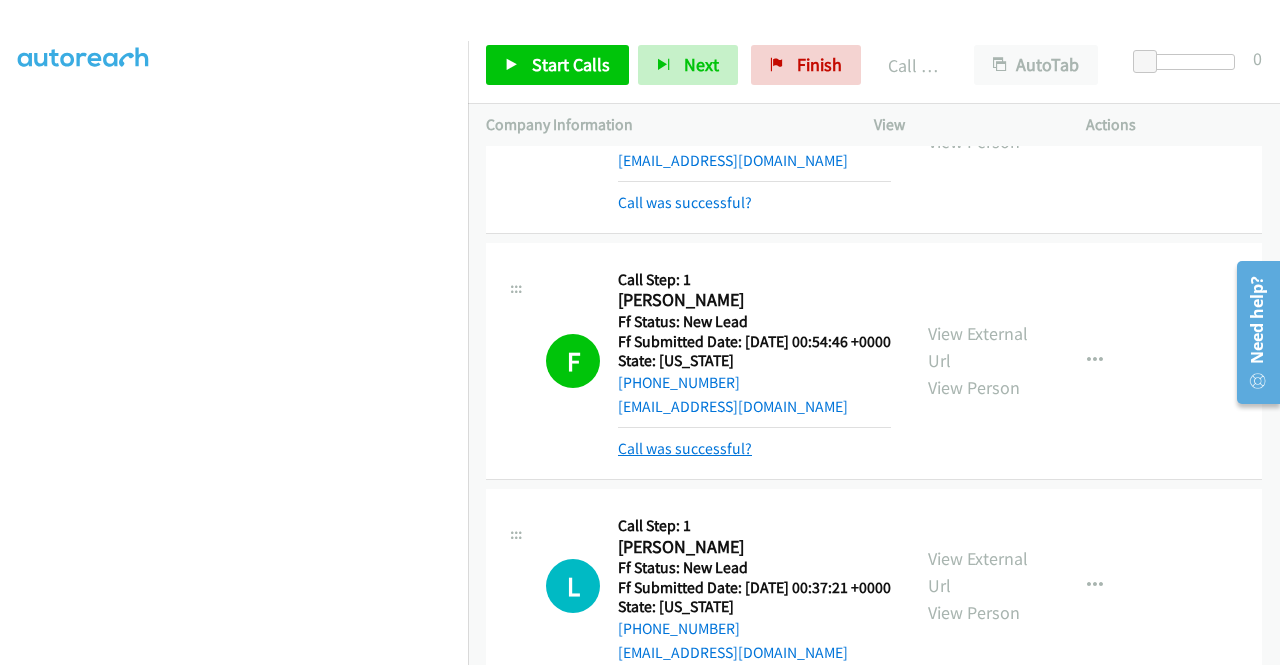 click on "Call was successful?" at bounding box center [685, 448] 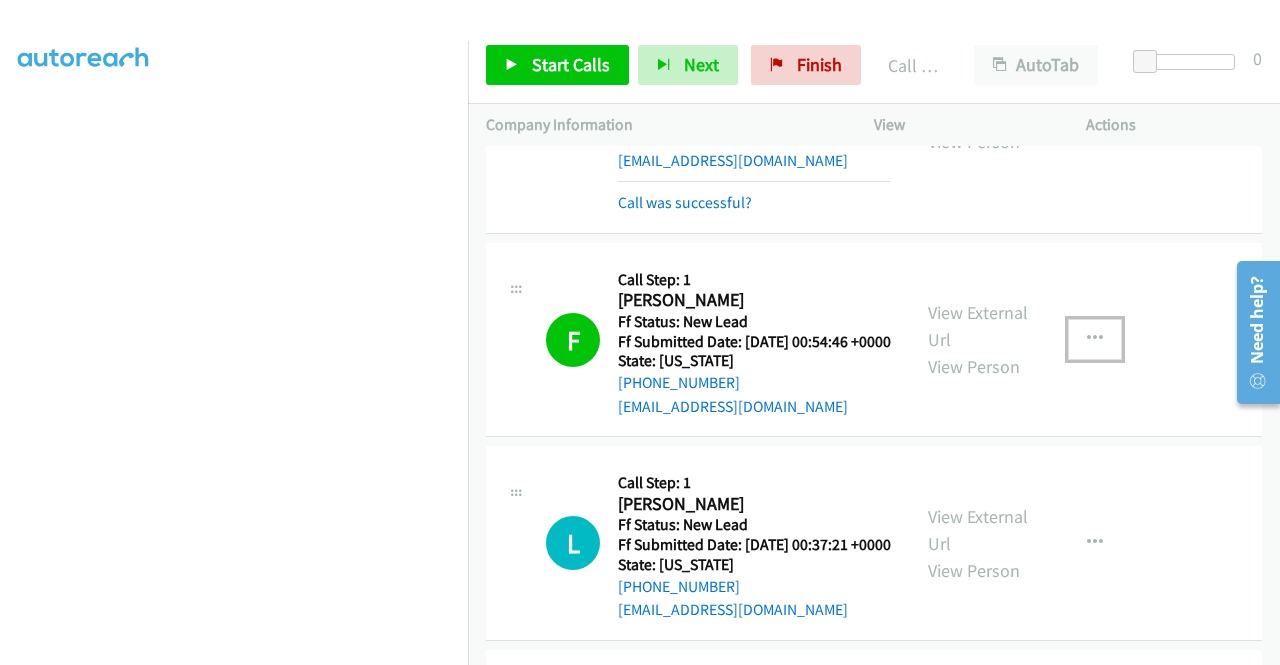 click at bounding box center (1095, 339) 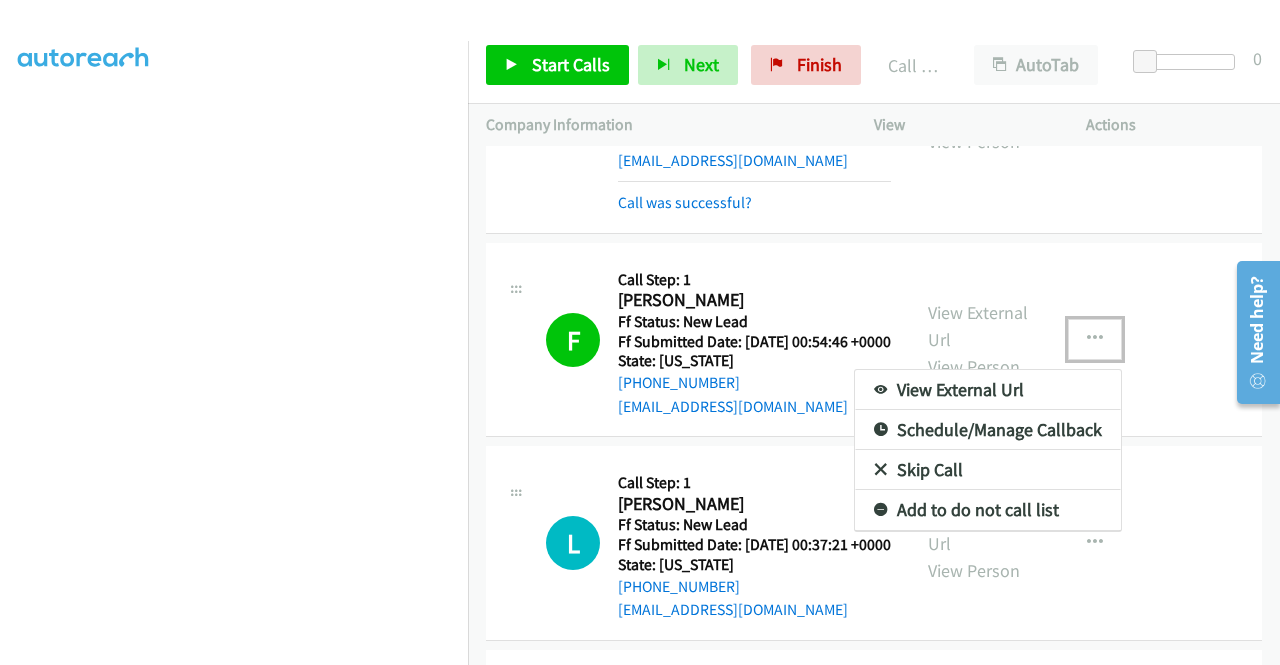 click on "Add to do not call list" at bounding box center (988, 510) 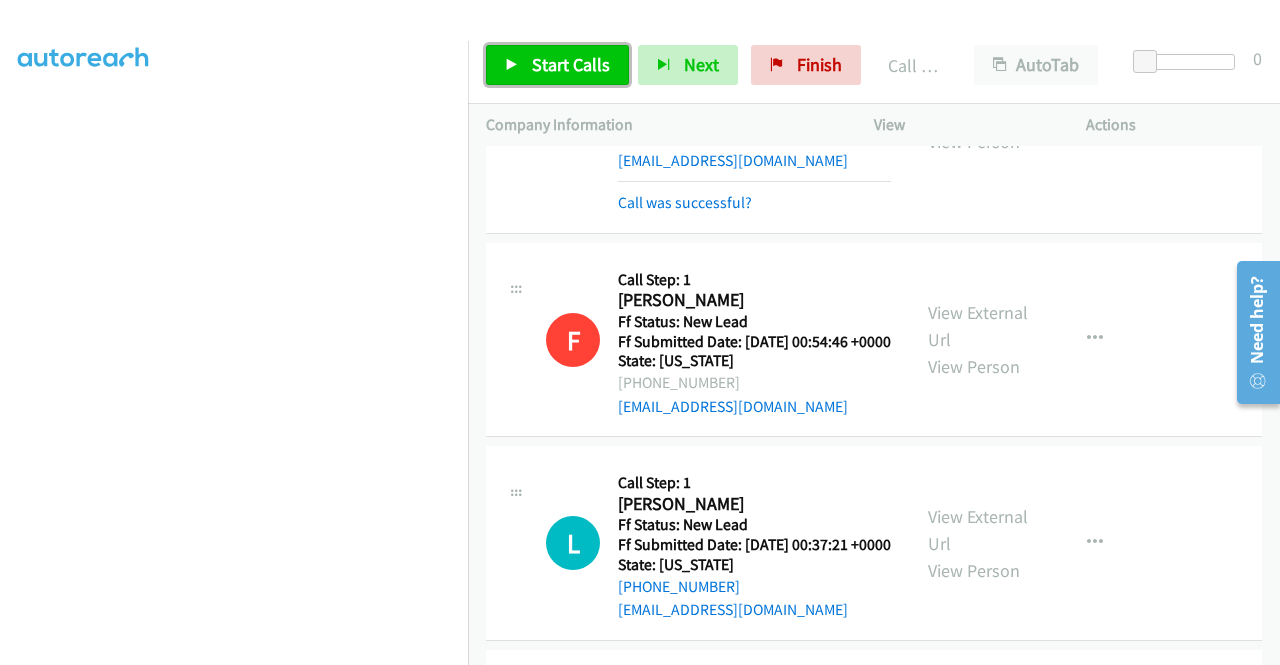click on "Start Calls" at bounding box center [571, 64] 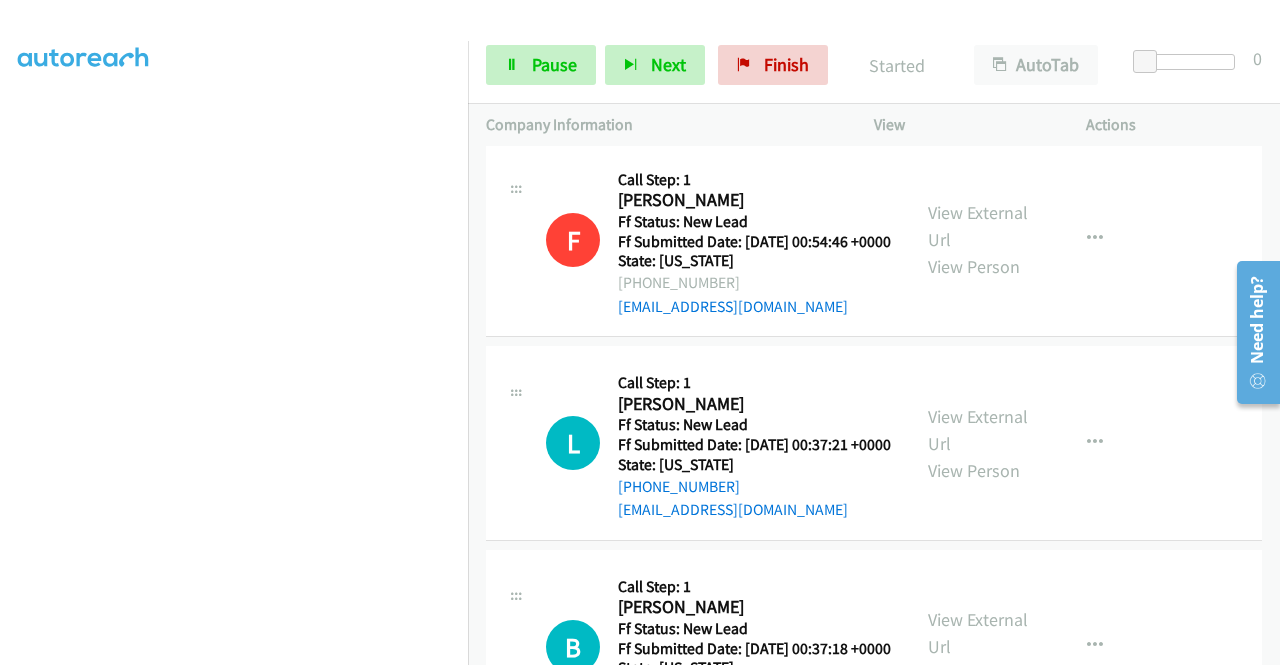 scroll, scrollTop: 600, scrollLeft: 0, axis: vertical 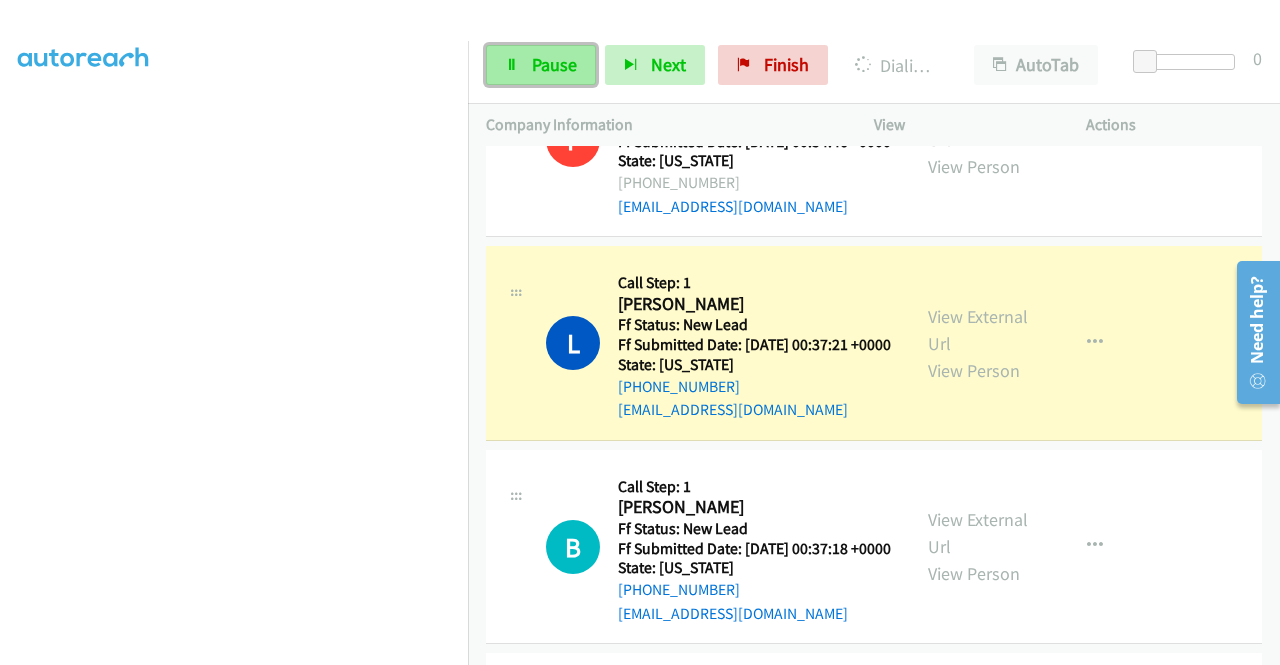 click on "Pause" at bounding box center (554, 64) 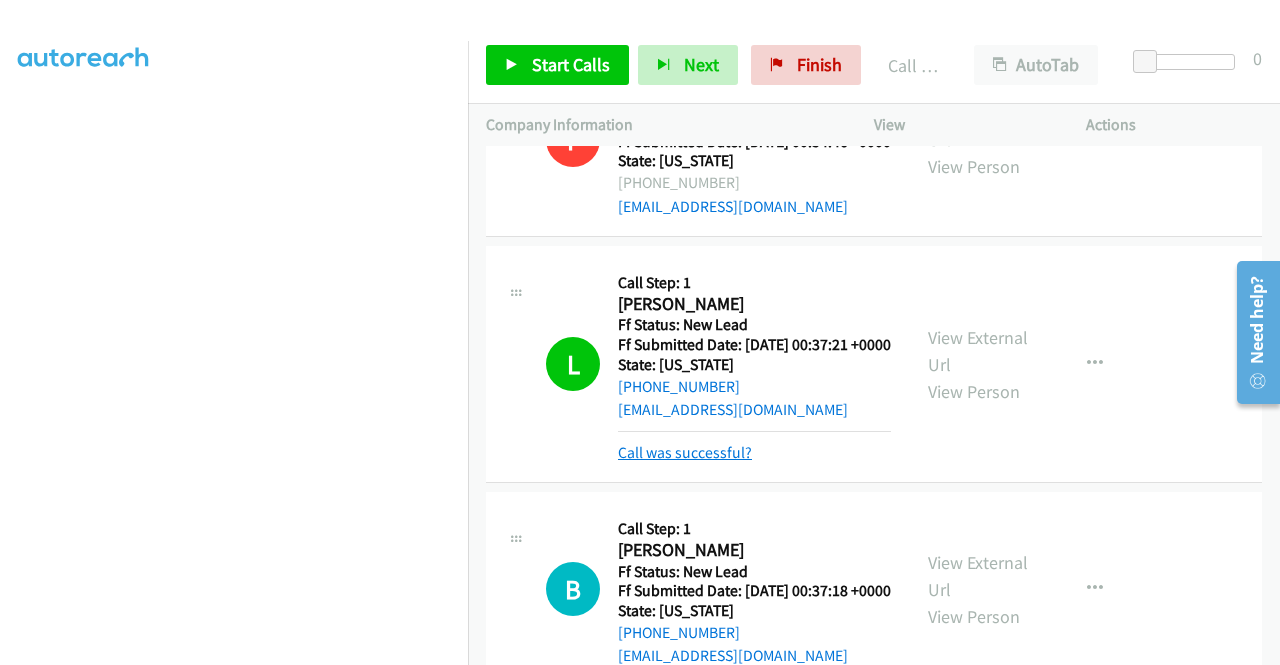 click on "Call was successful?" at bounding box center [685, 452] 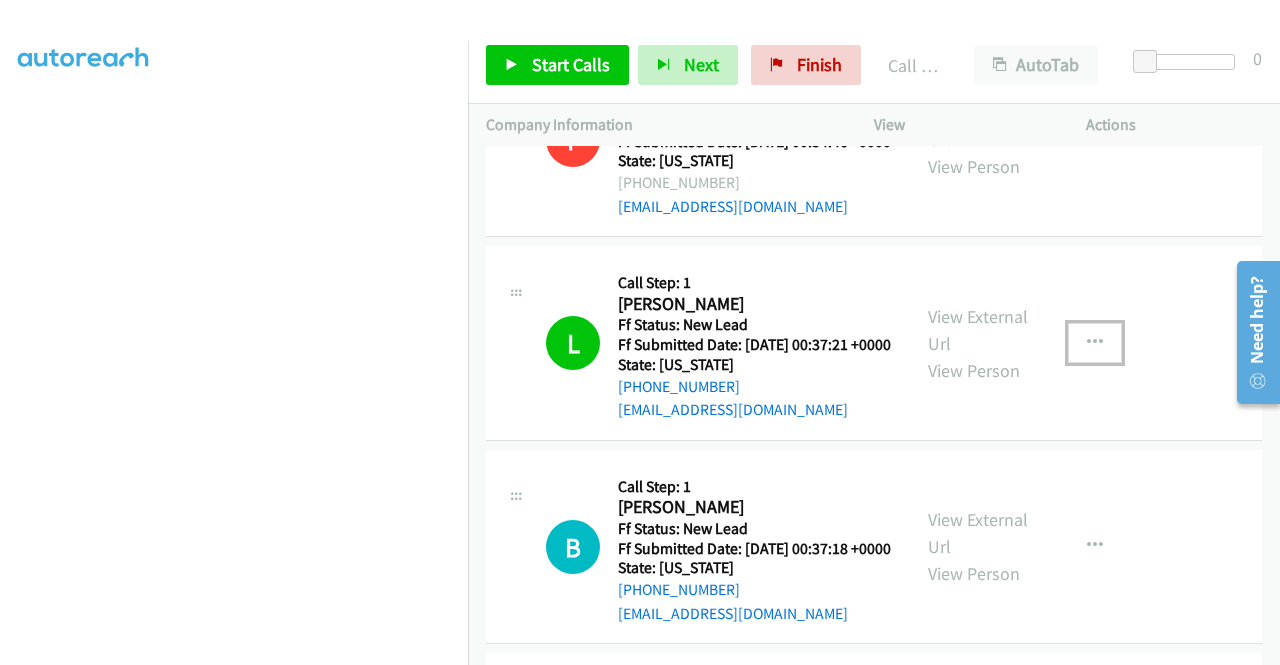 click at bounding box center [1095, 343] 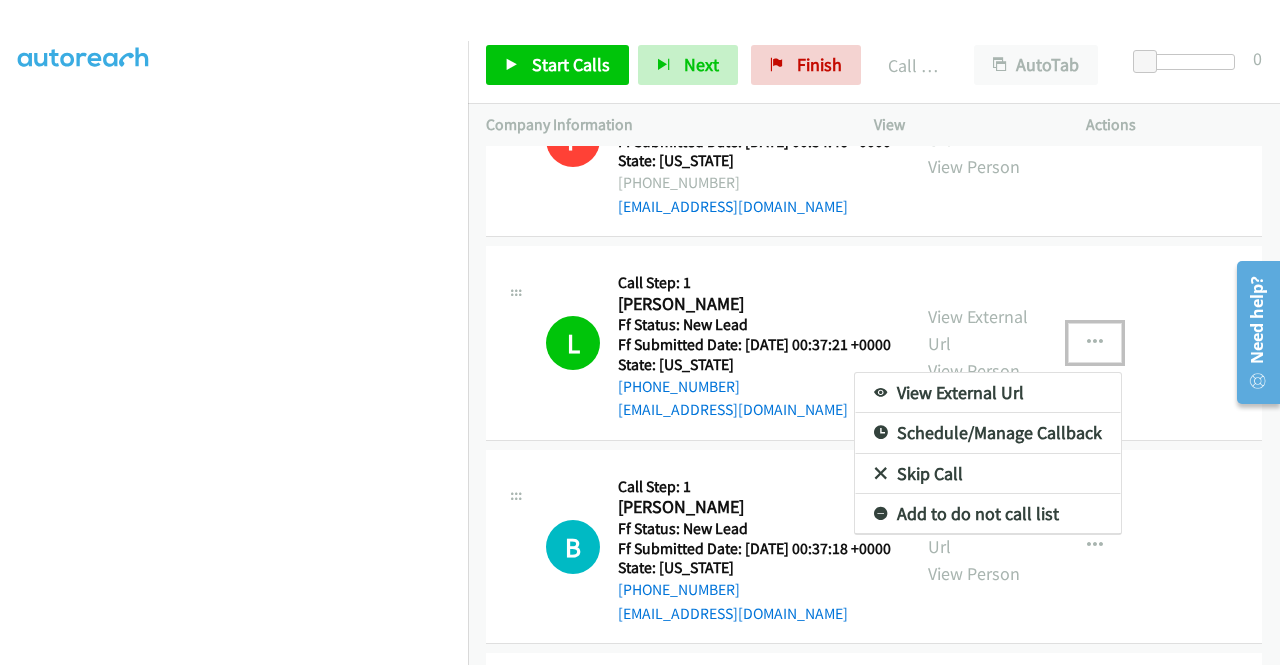 click on "Add to do not call list" at bounding box center [988, 514] 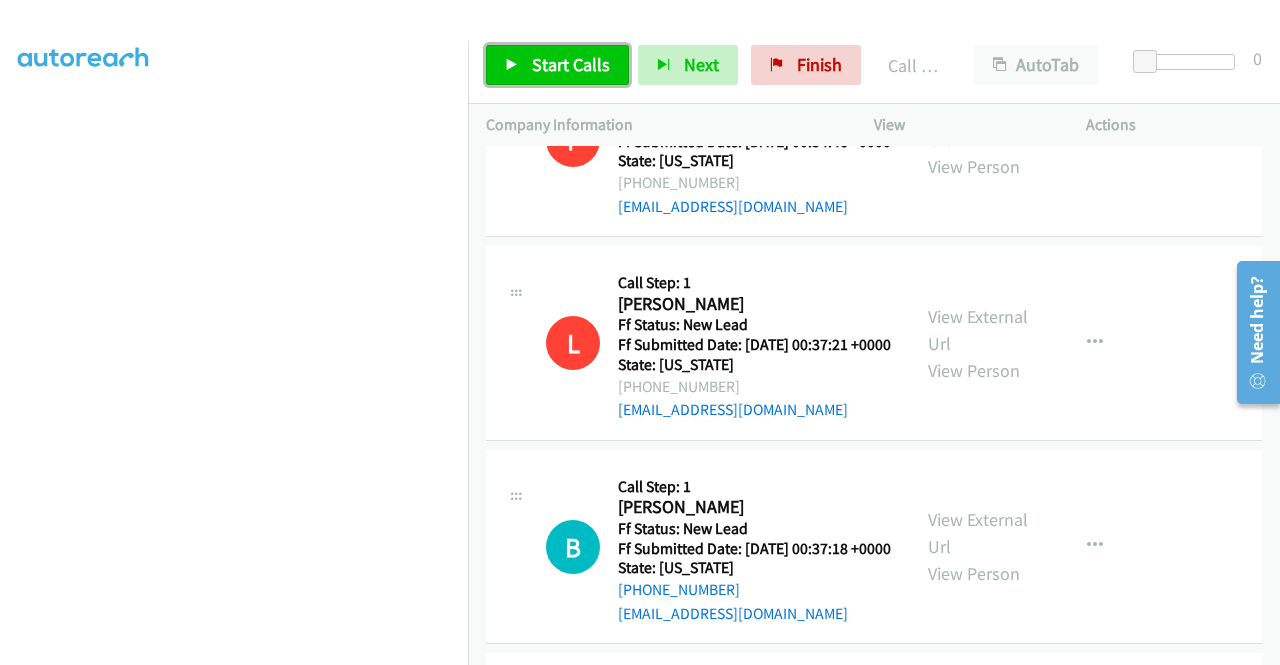 click on "Start Calls" at bounding box center (571, 64) 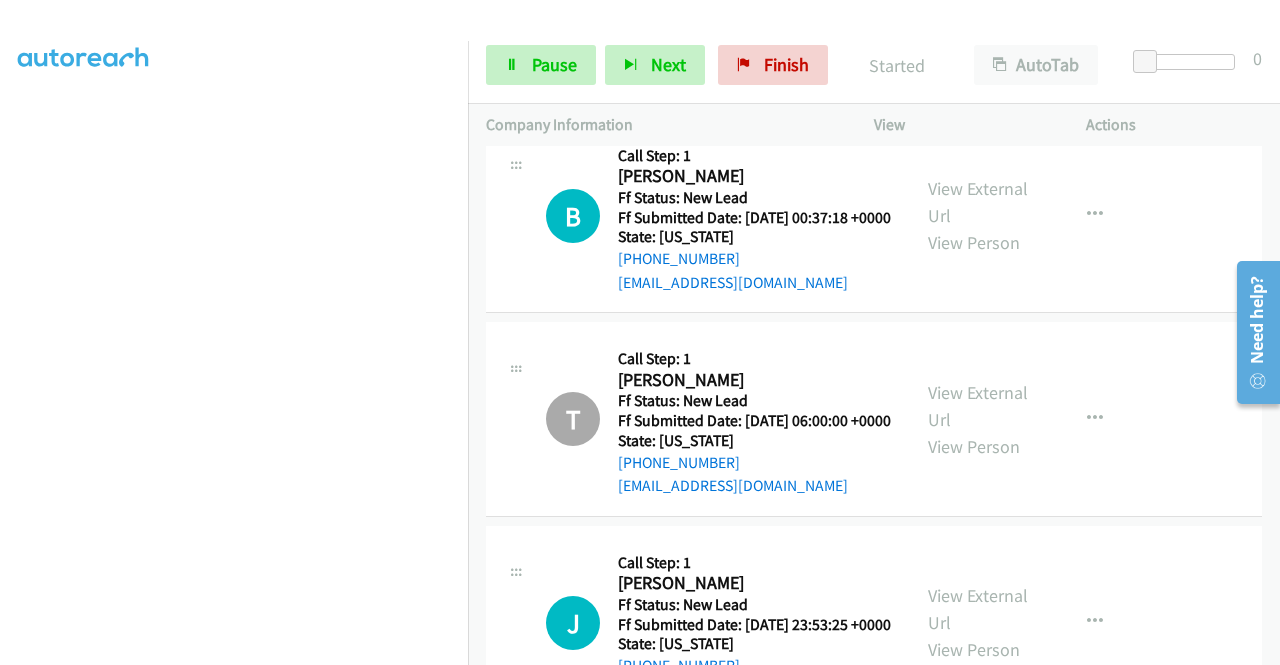 scroll, scrollTop: 900, scrollLeft: 0, axis: vertical 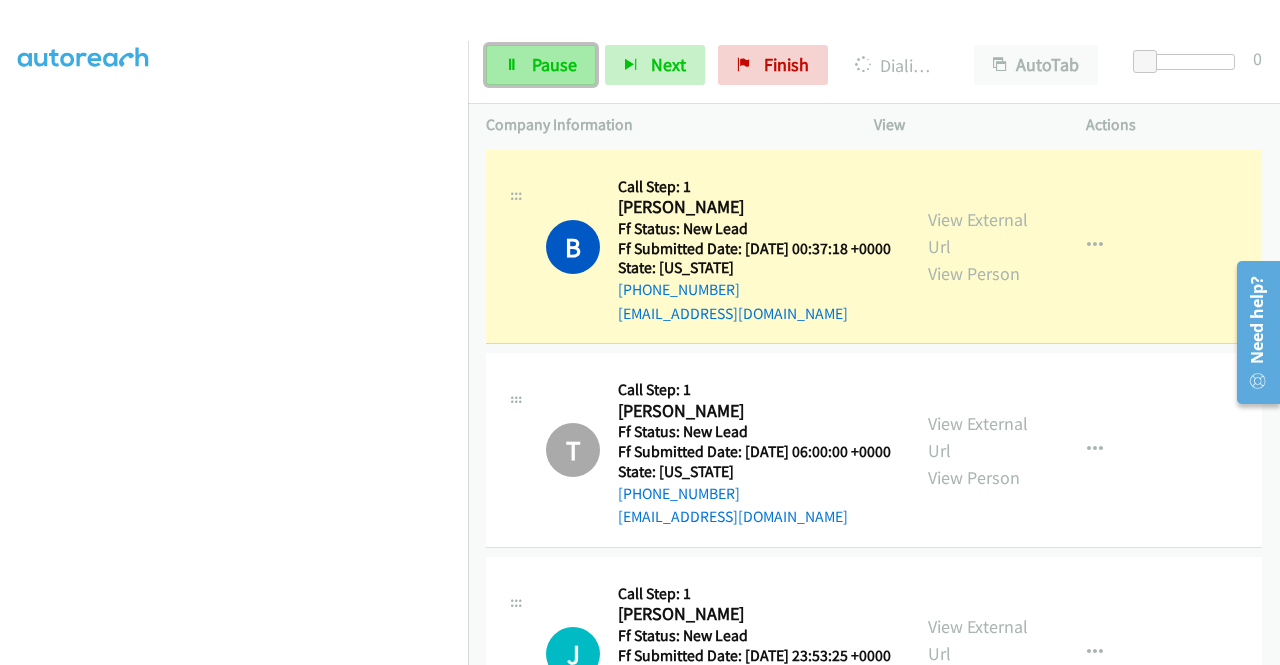 click on "Pause" at bounding box center (554, 64) 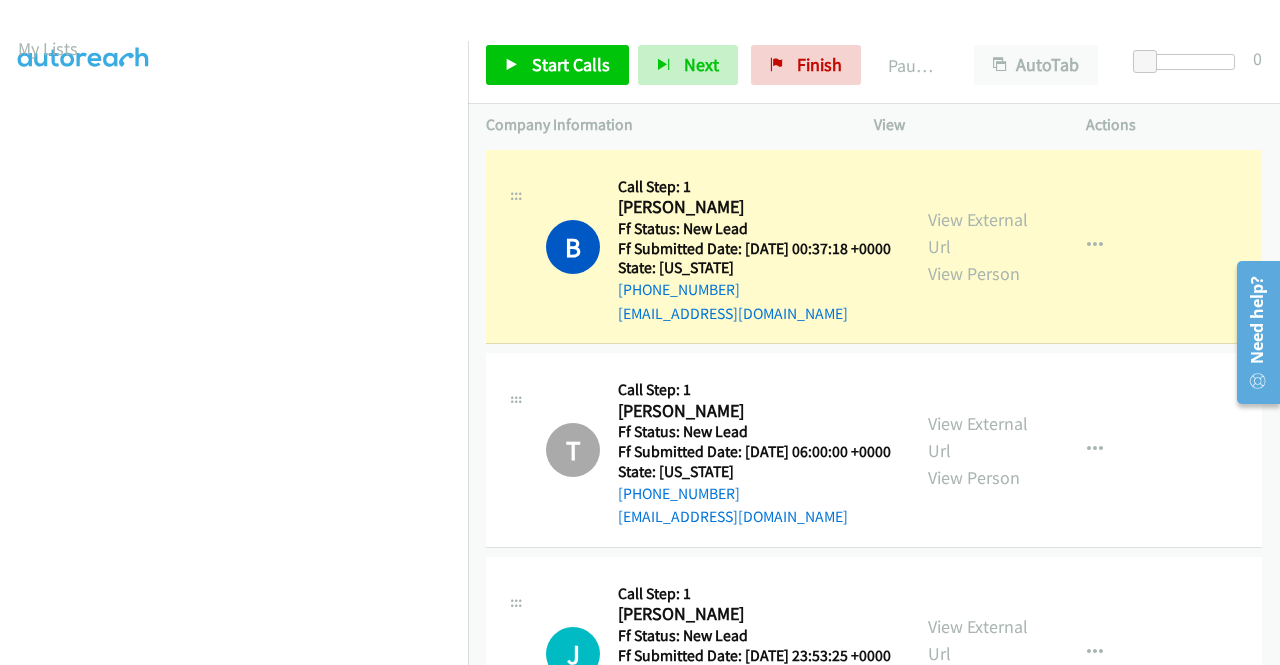 scroll, scrollTop: 56, scrollLeft: 0, axis: vertical 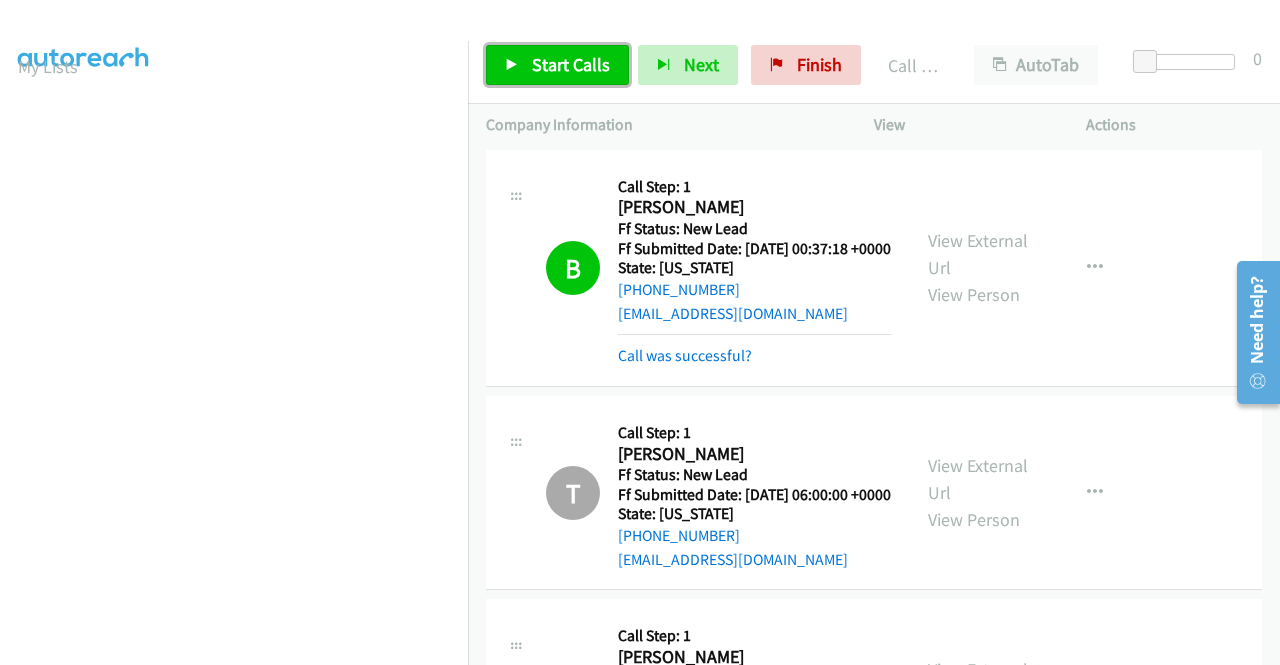 click on "Start Calls" at bounding box center [571, 64] 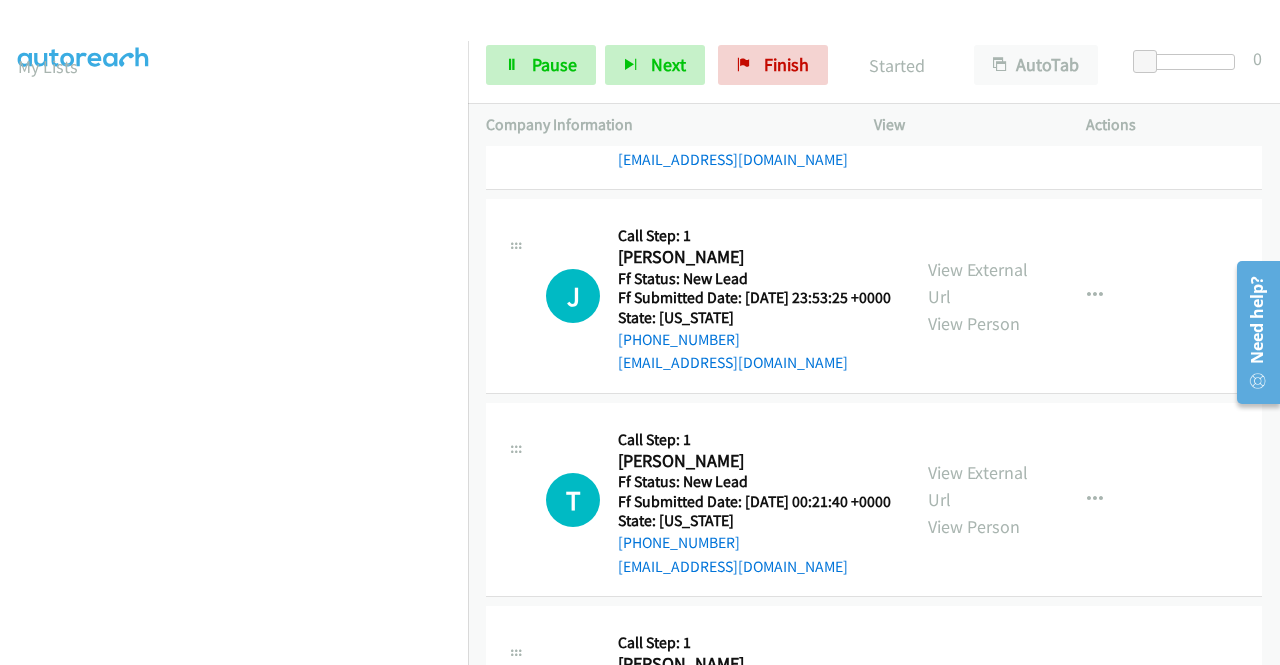 scroll, scrollTop: 1400, scrollLeft: 0, axis: vertical 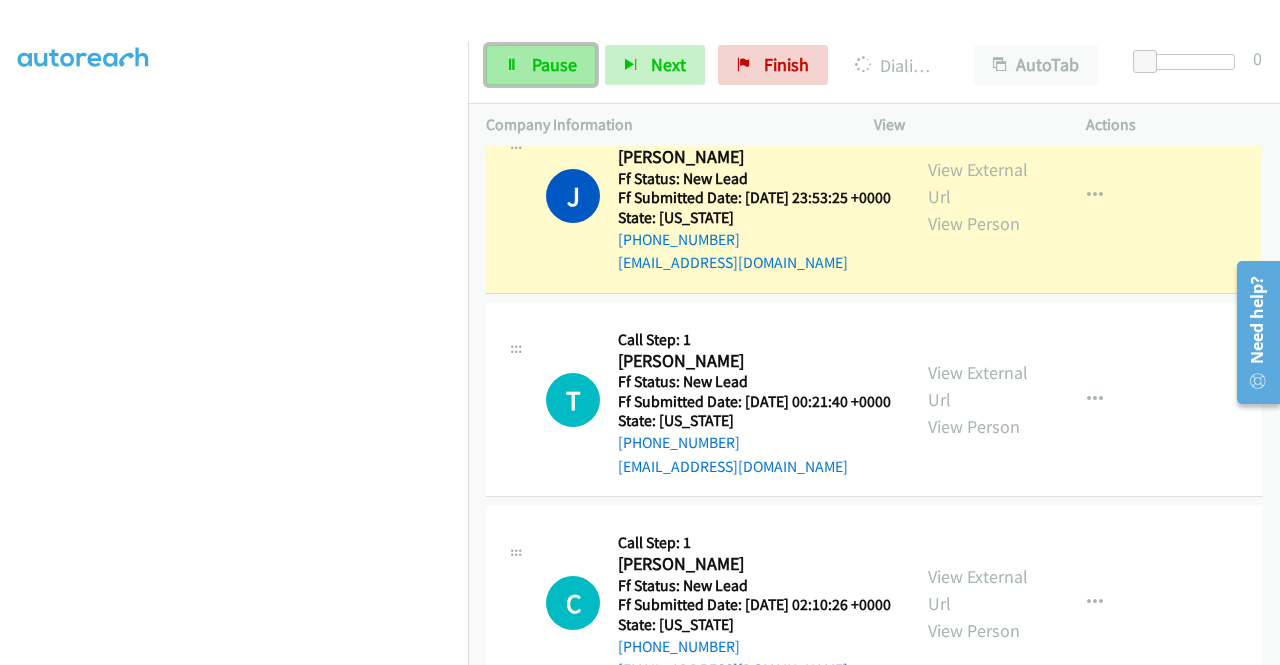 click on "Pause" at bounding box center (541, 65) 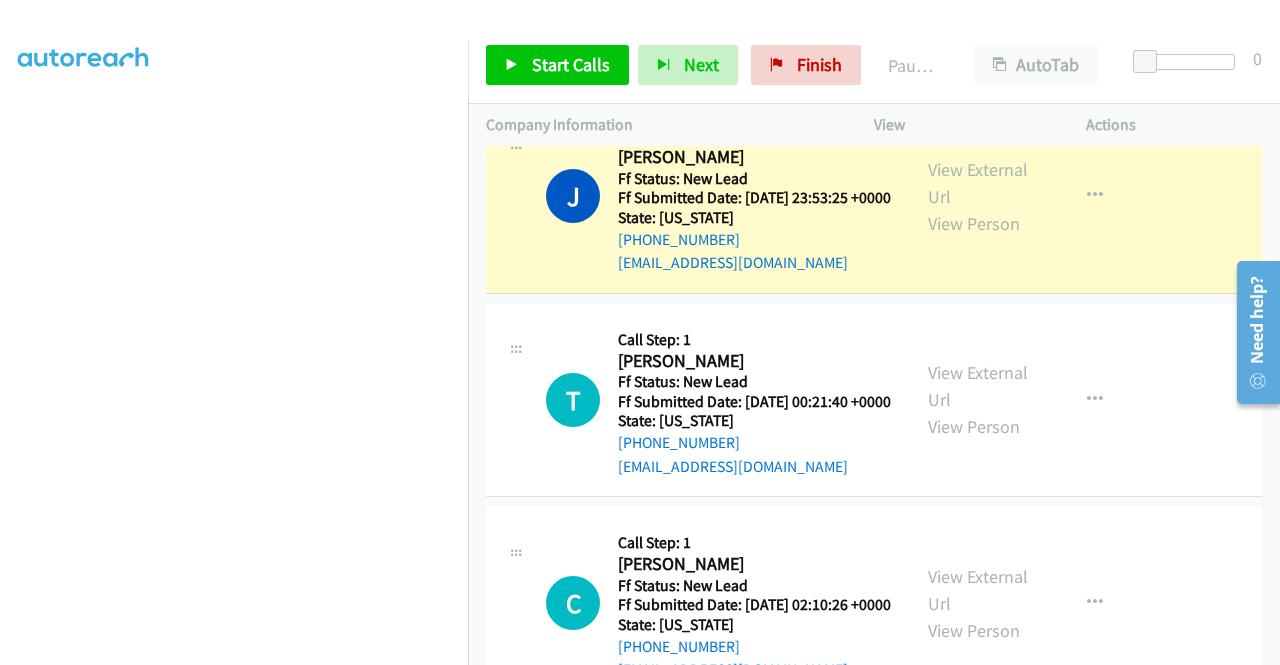 scroll, scrollTop: 0, scrollLeft: 0, axis: both 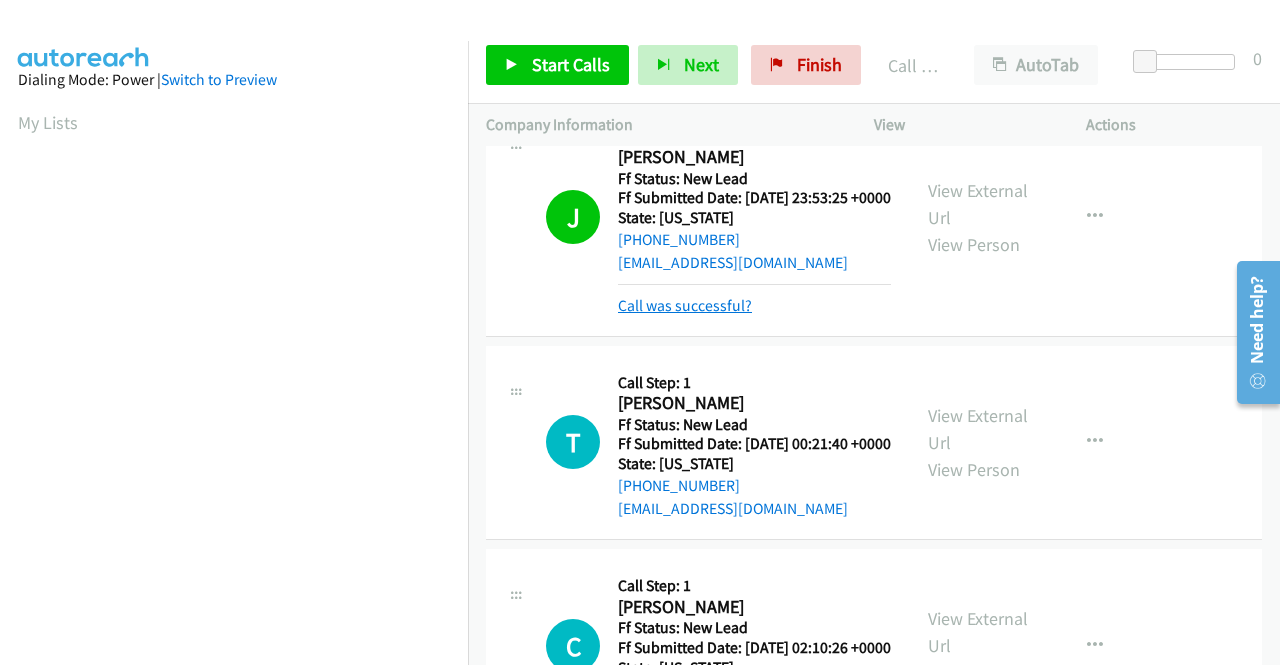 click on "Call was successful?" at bounding box center [685, 305] 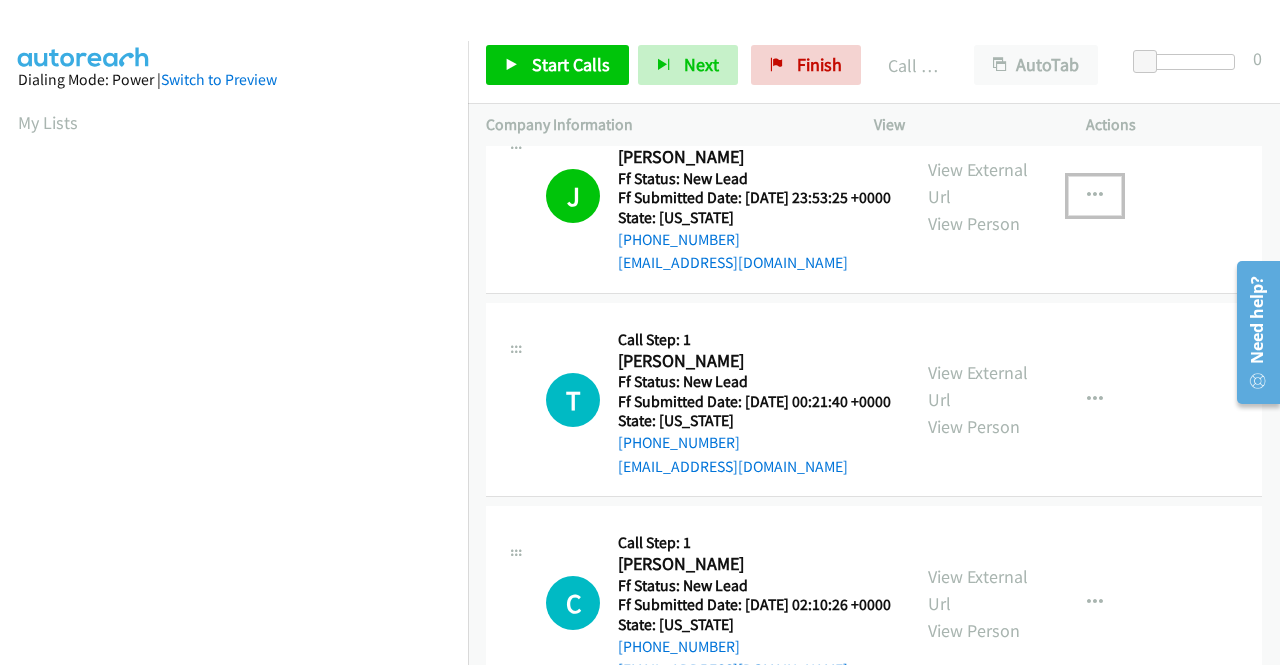 click at bounding box center (1095, 196) 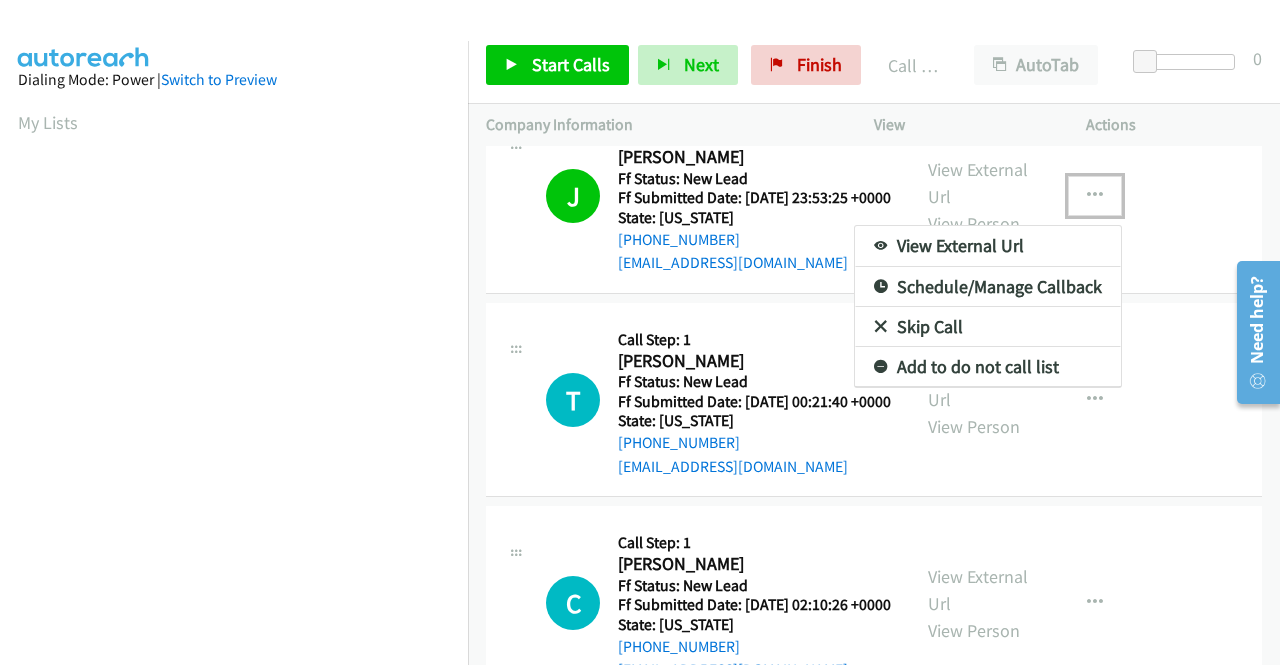 click on "Add to do not call list" at bounding box center [988, 367] 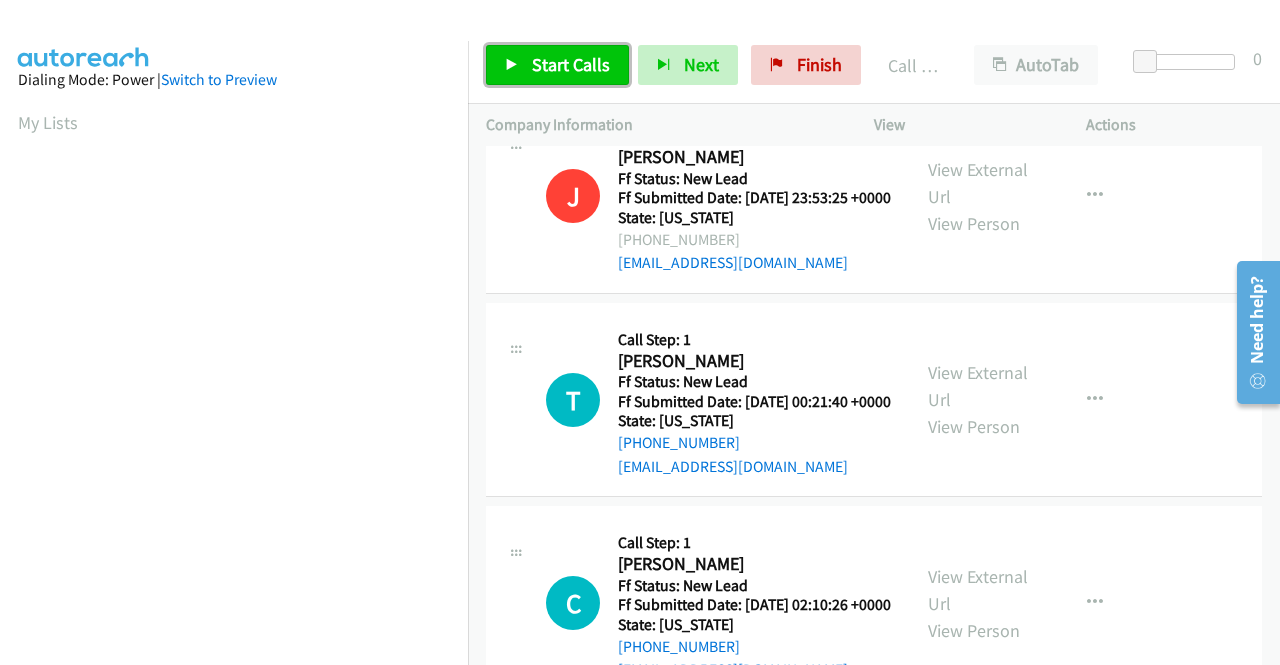 click on "Start Calls" at bounding box center [571, 64] 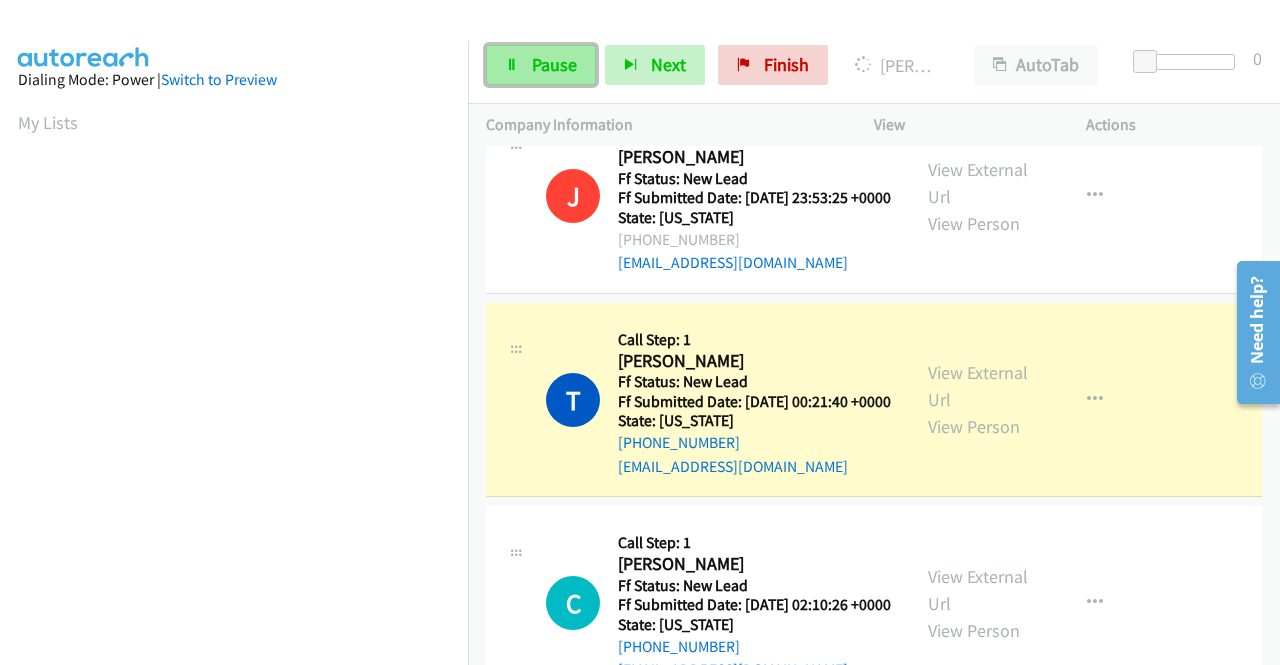 click on "Pause" at bounding box center [554, 64] 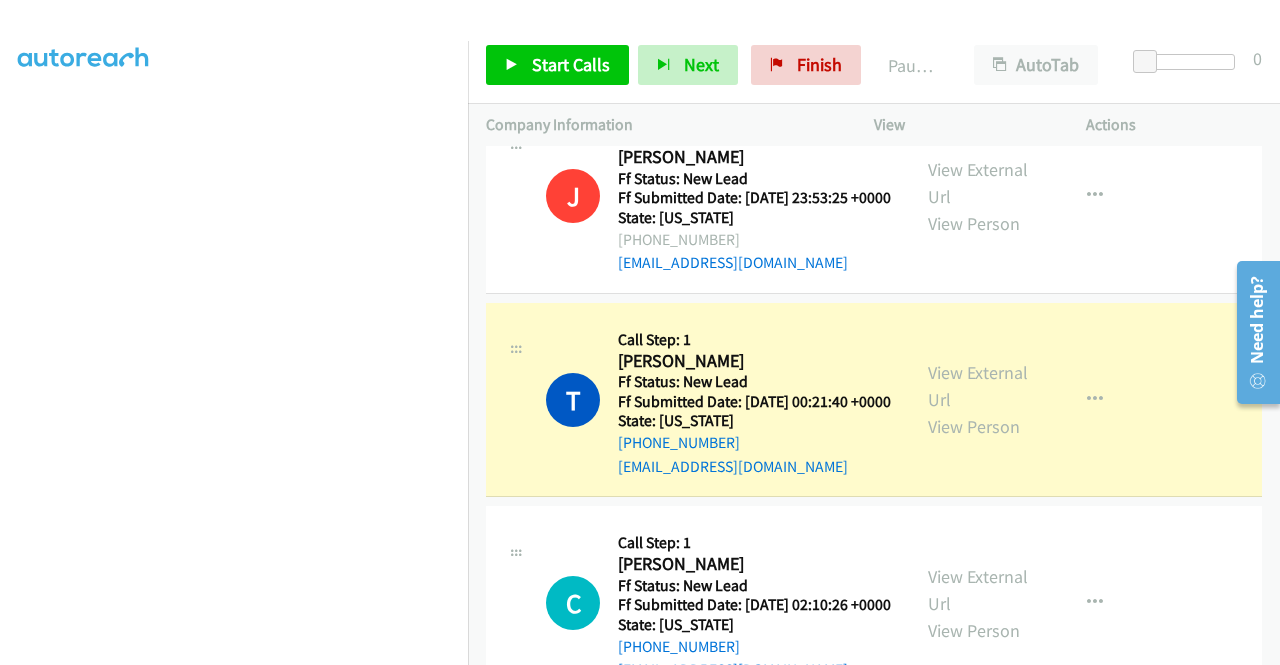 scroll, scrollTop: 0, scrollLeft: 0, axis: both 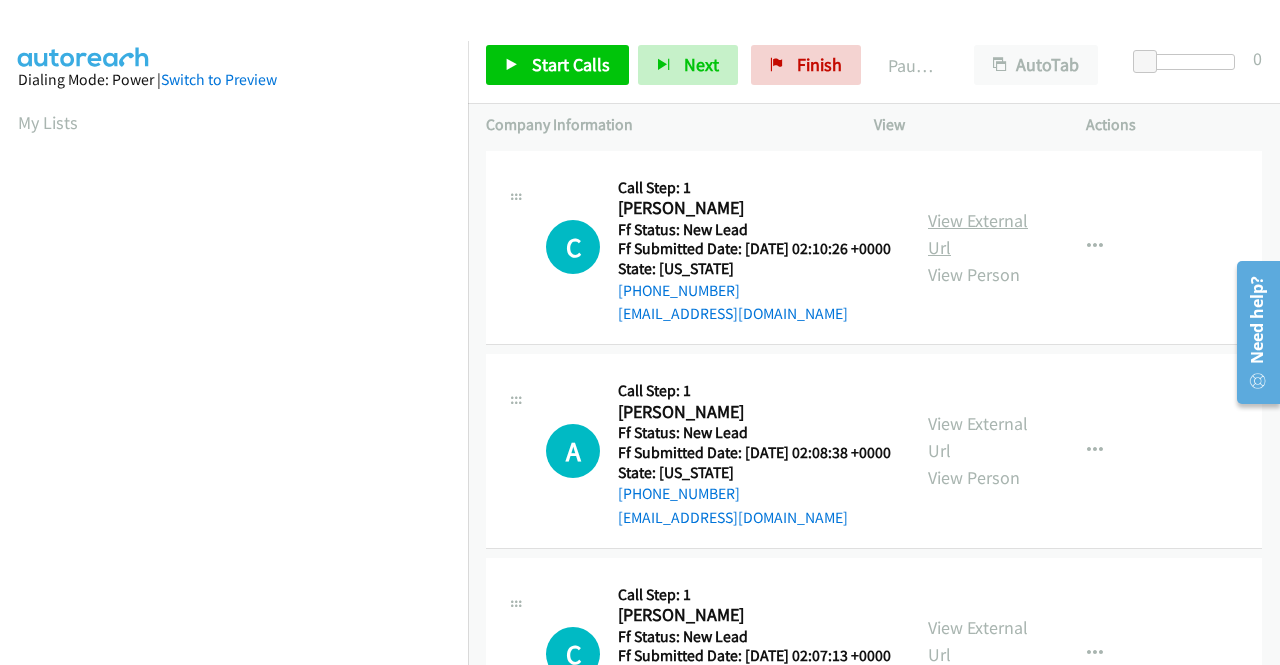click on "View External Url" at bounding box center (978, 234) 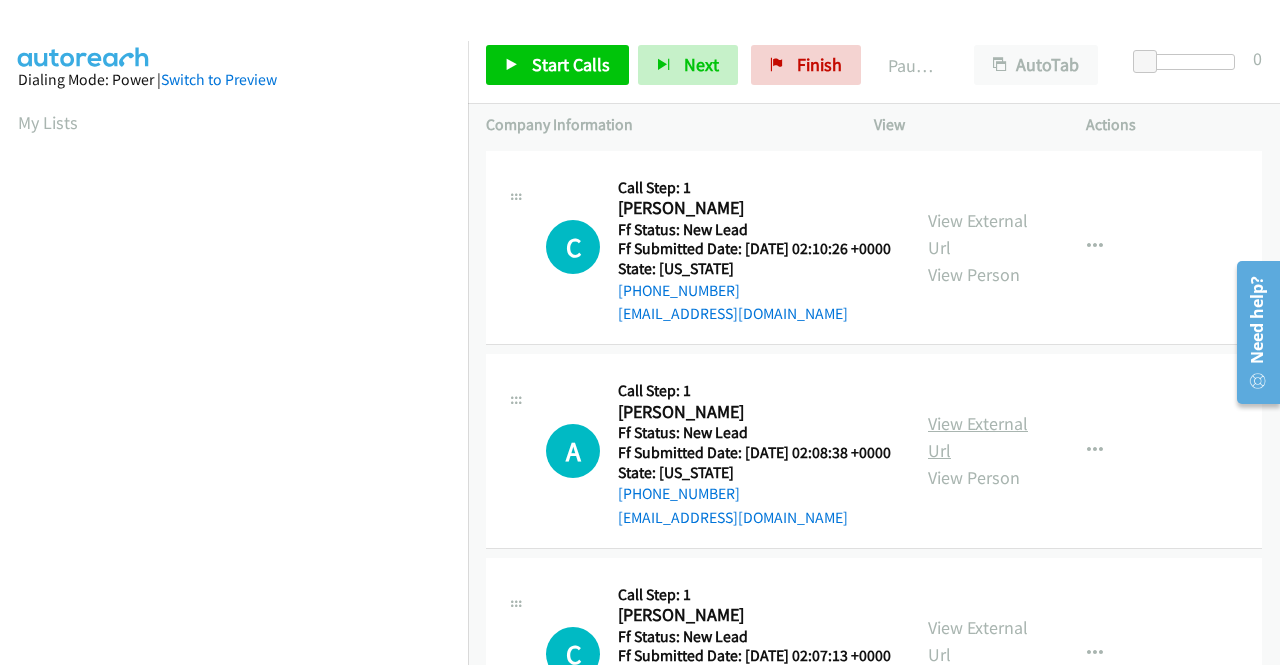 click on "View External Url" at bounding box center (978, 437) 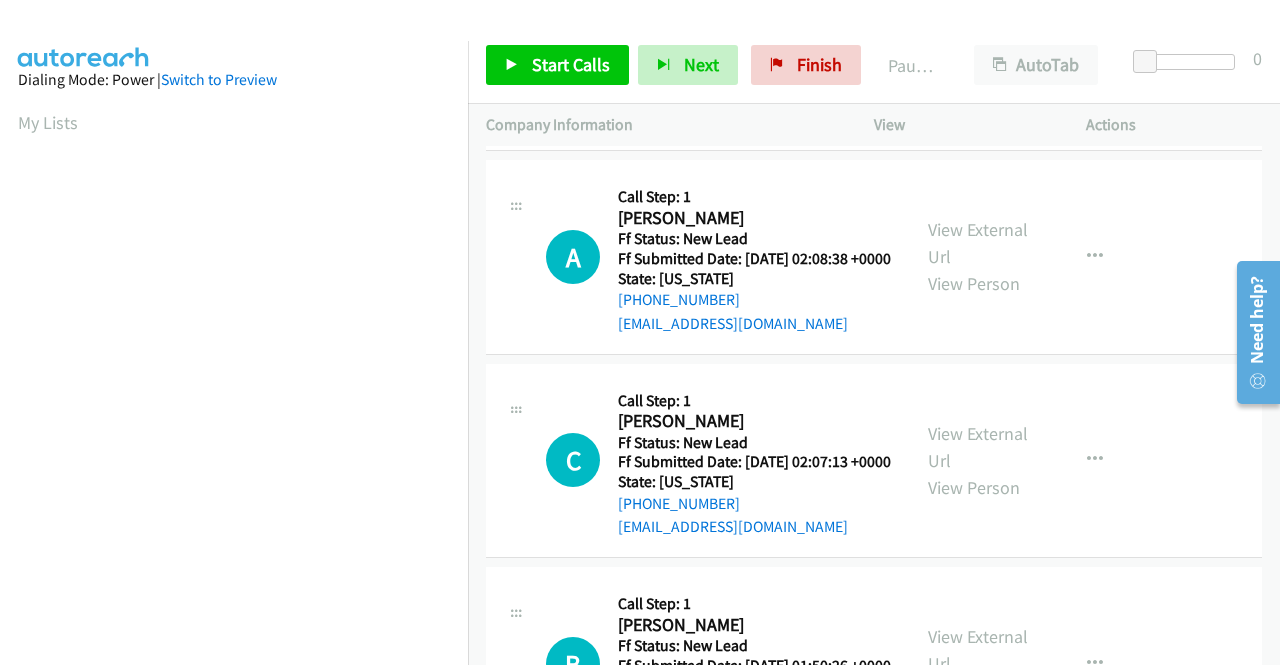 scroll, scrollTop: 200, scrollLeft: 0, axis: vertical 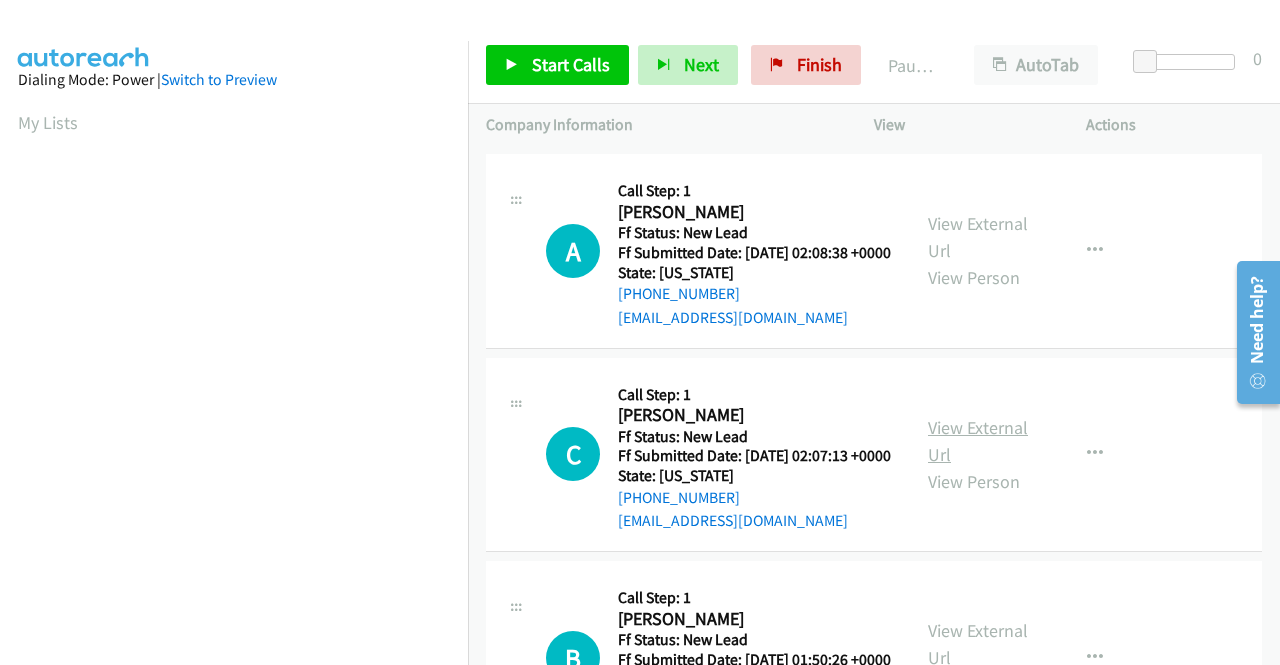 click on "View External Url" at bounding box center (978, 441) 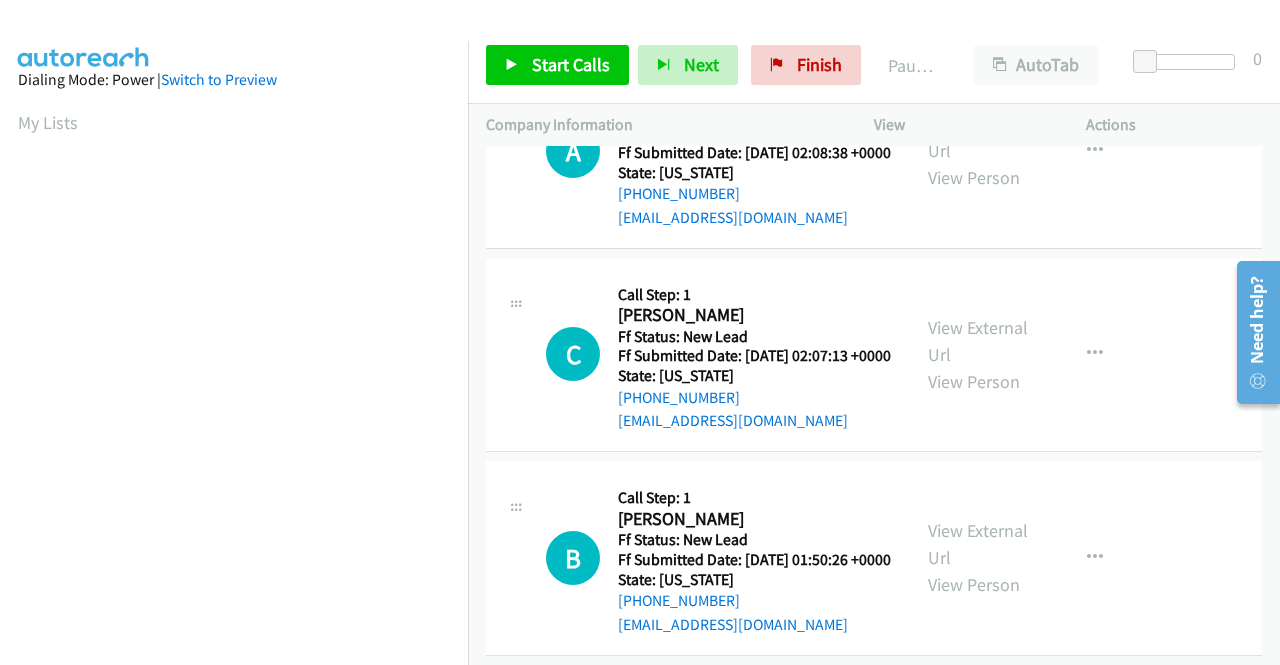 scroll, scrollTop: 400, scrollLeft: 0, axis: vertical 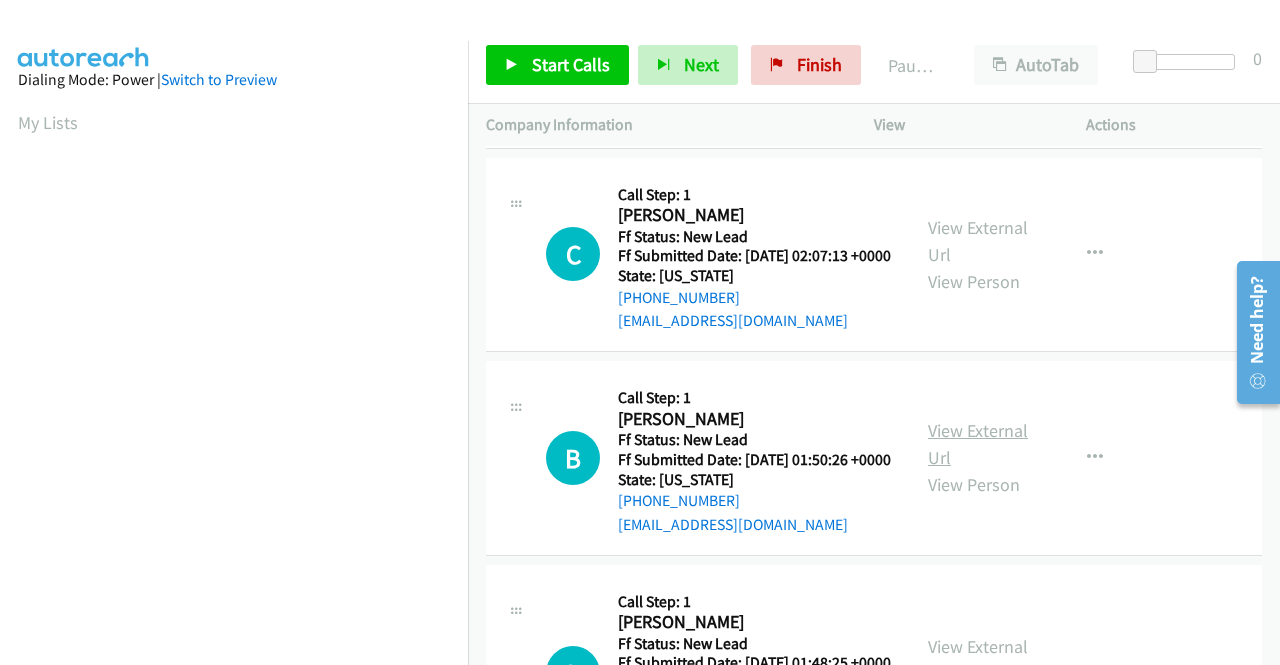 click on "View External Url" at bounding box center [978, 444] 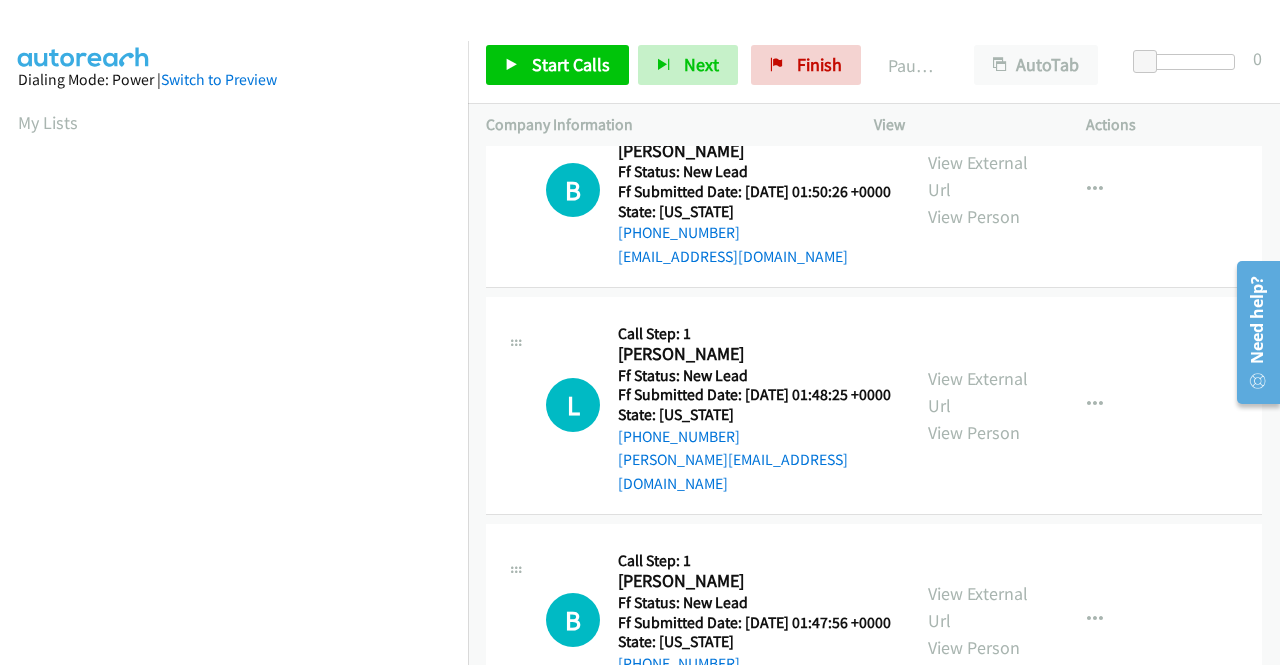 scroll, scrollTop: 700, scrollLeft: 0, axis: vertical 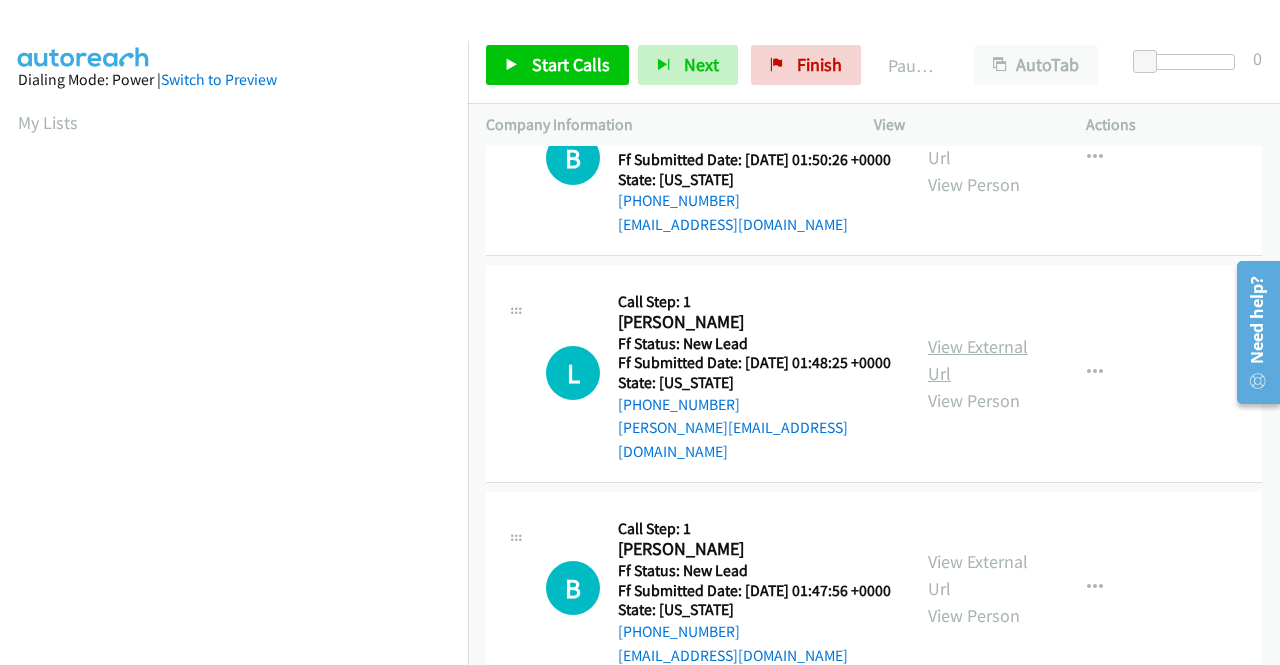 click on "View External Url" at bounding box center (978, 360) 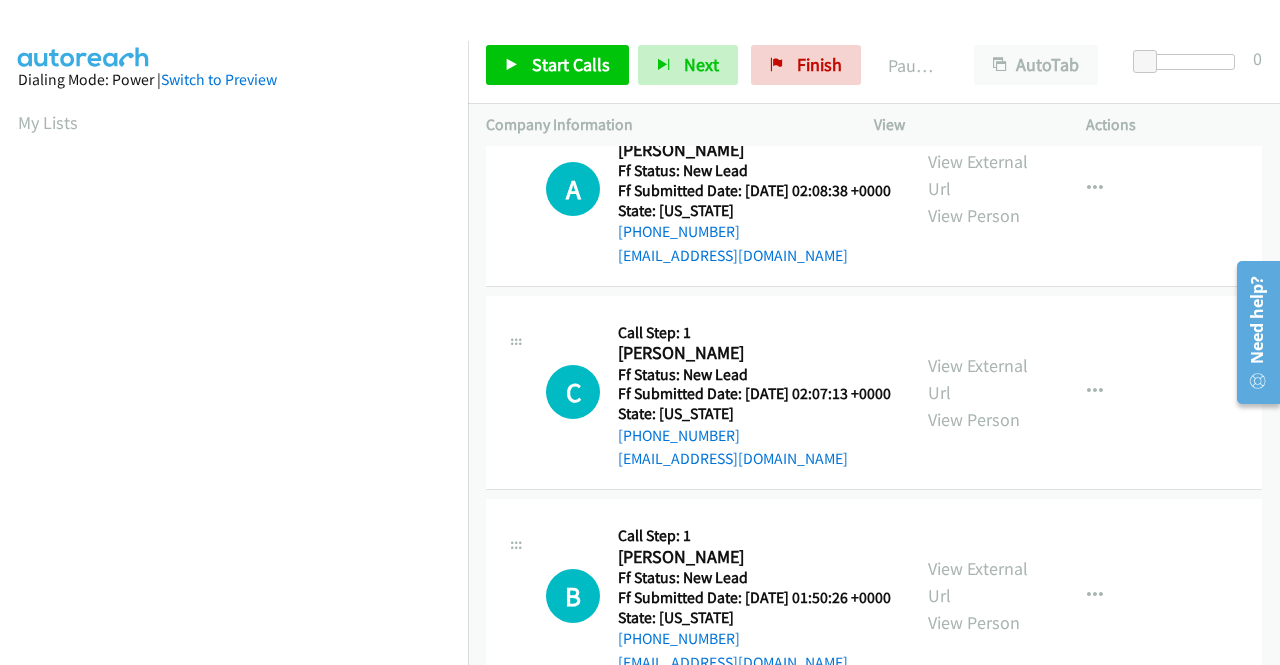 scroll, scrollTop: 0, scrollLeft: 0, axis: both 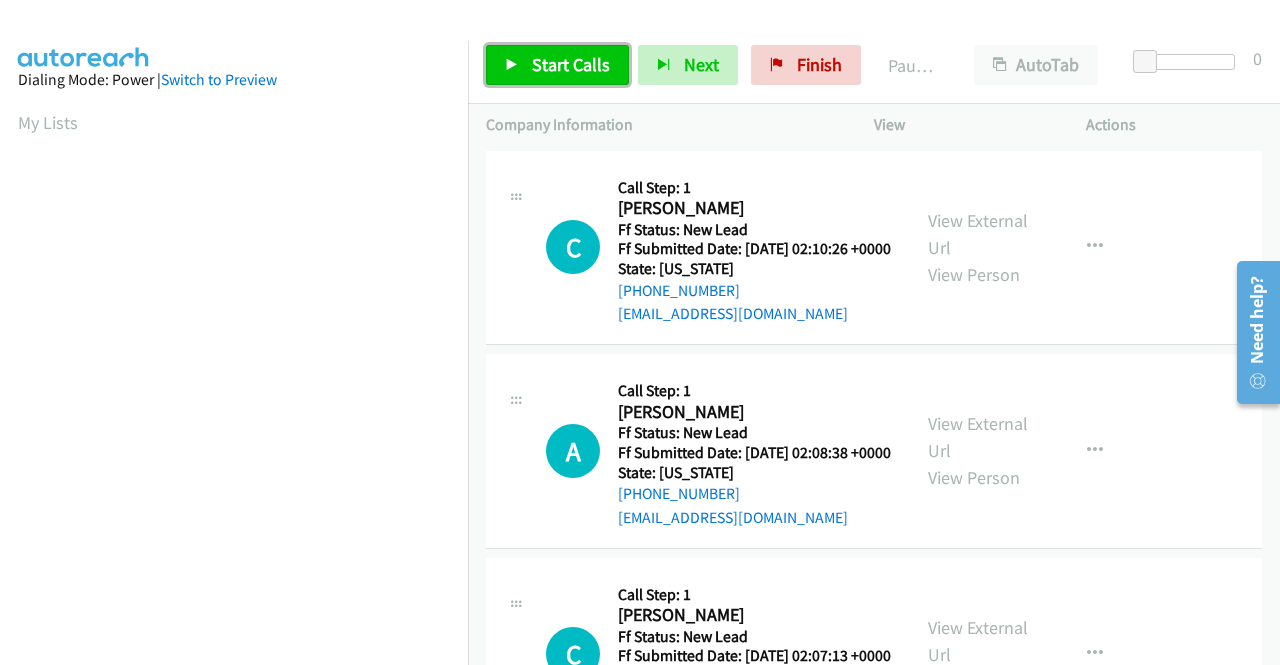 click on "Start Calls" at bounding box center (571, 64) 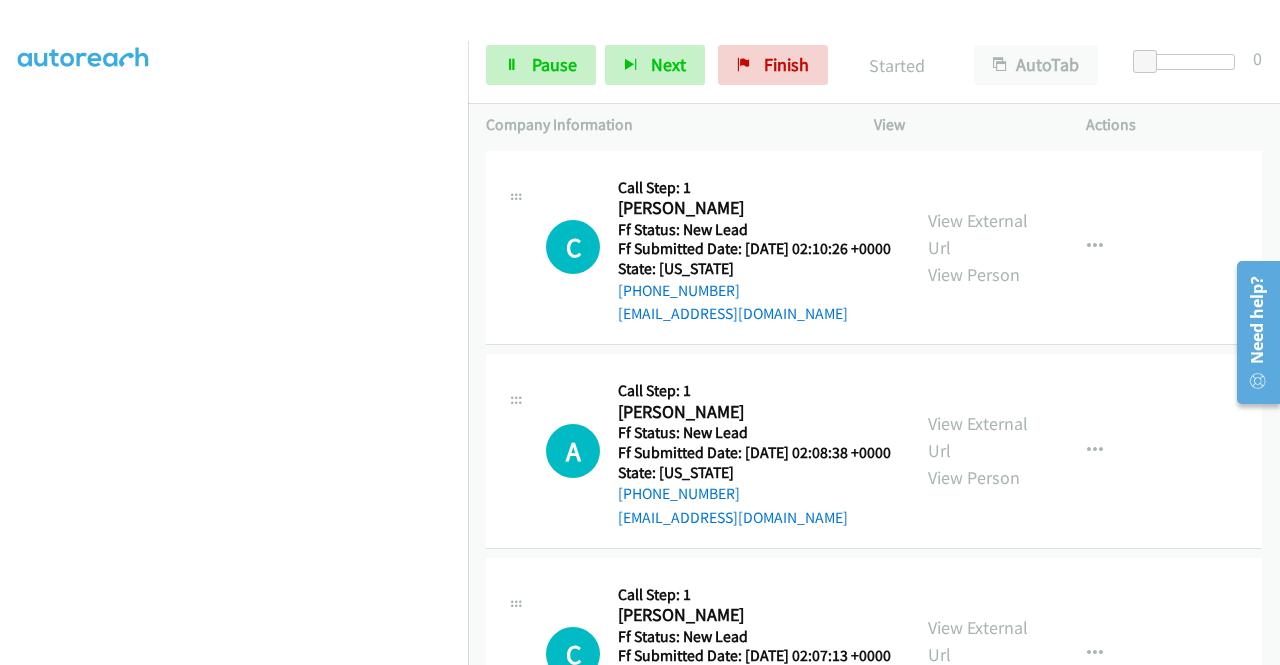 scroll, scrollTop: 456, scrollLeft: 0, axis: vertical 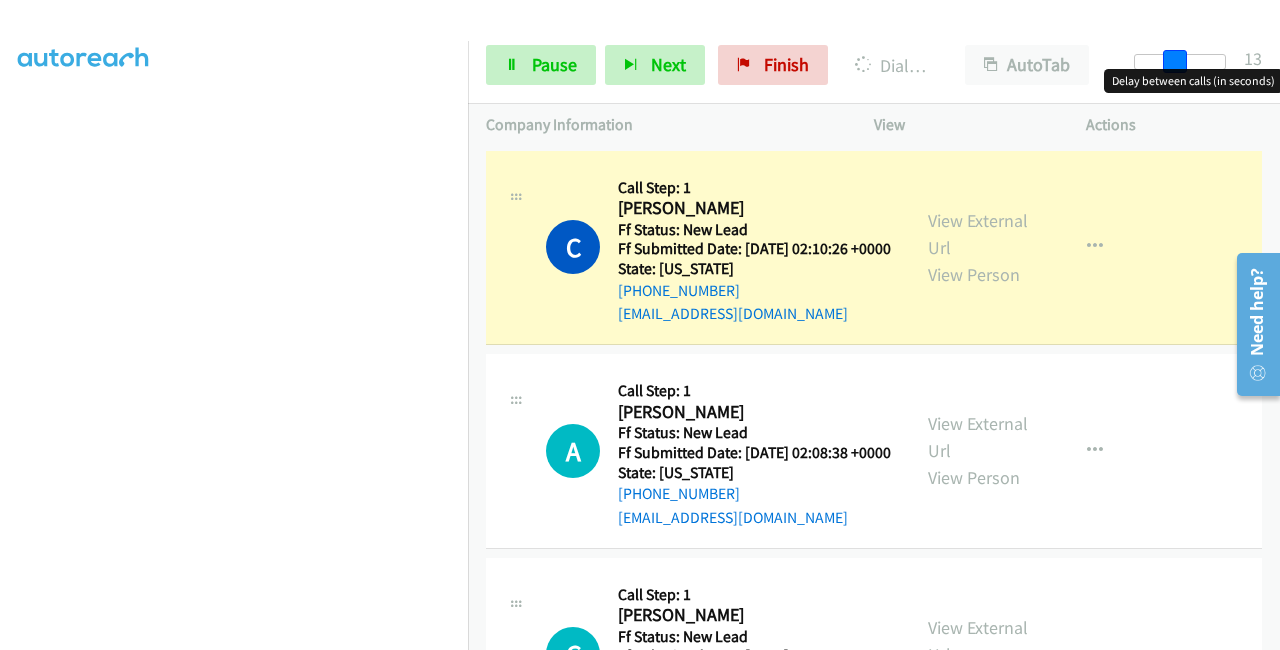 click at bounding box center [1180, 62] 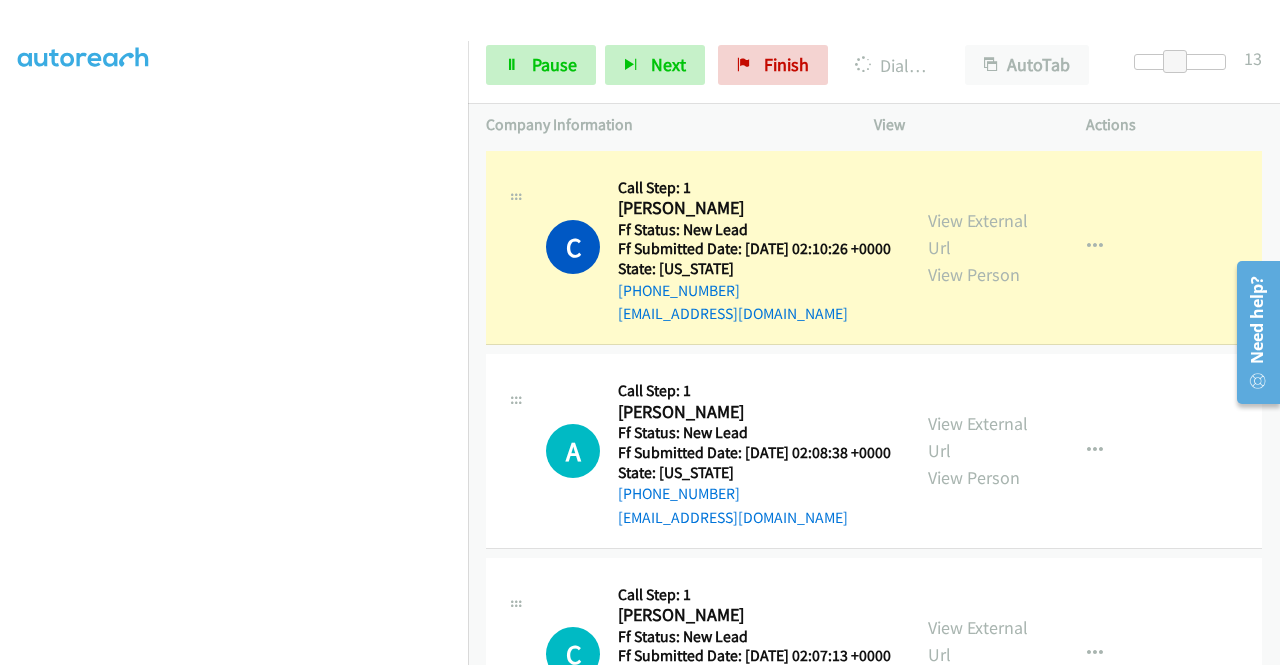 scroll, scrollTop: 0, scrollLeft: 0, axis: both 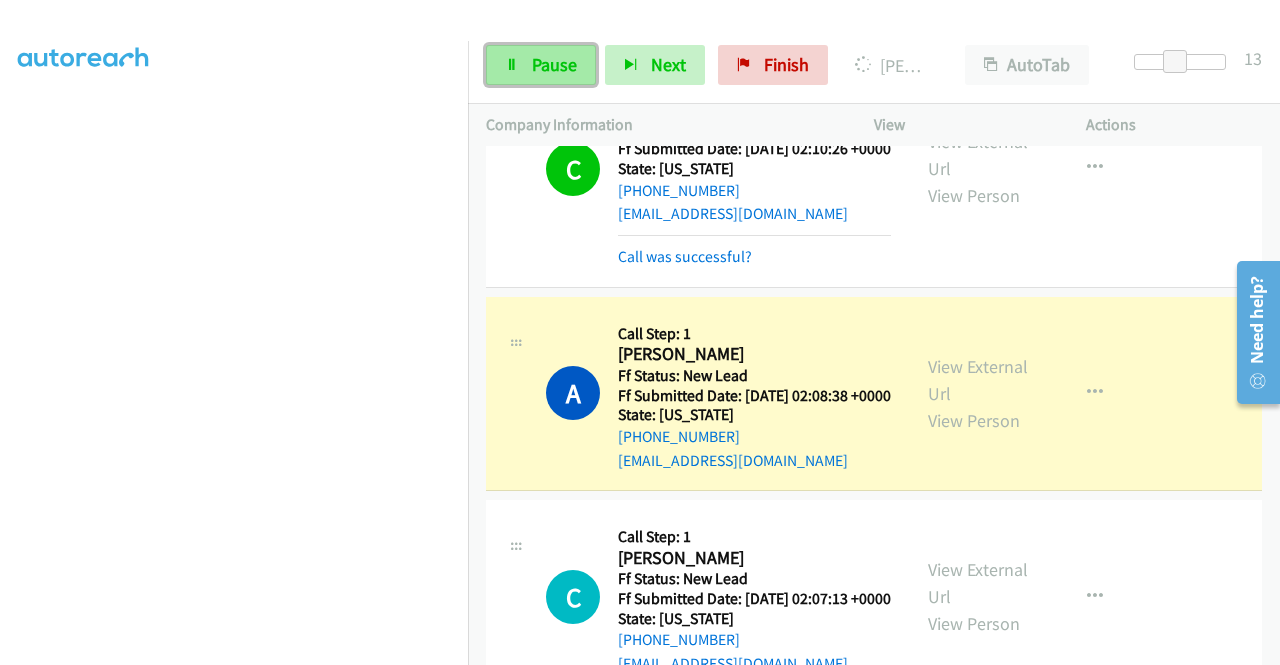 click on "Pause" at bounding box center [541, 65] 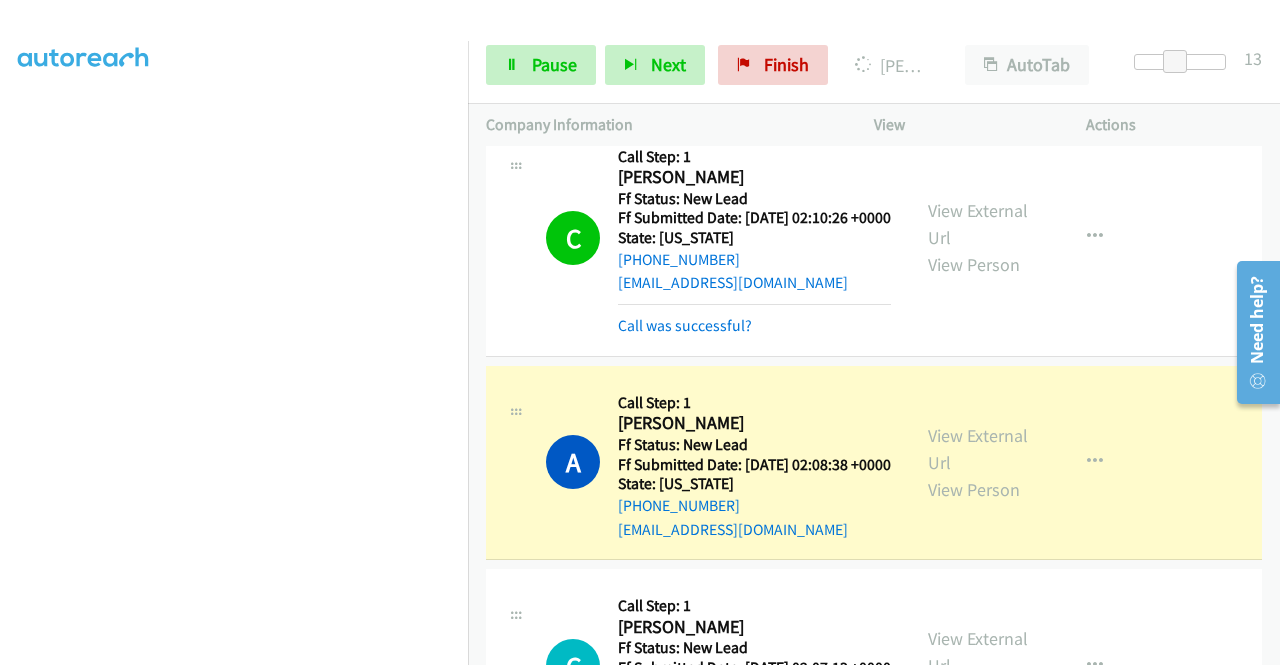 scroll, scrollTop: 0, scrollLeft: 0, axis: both 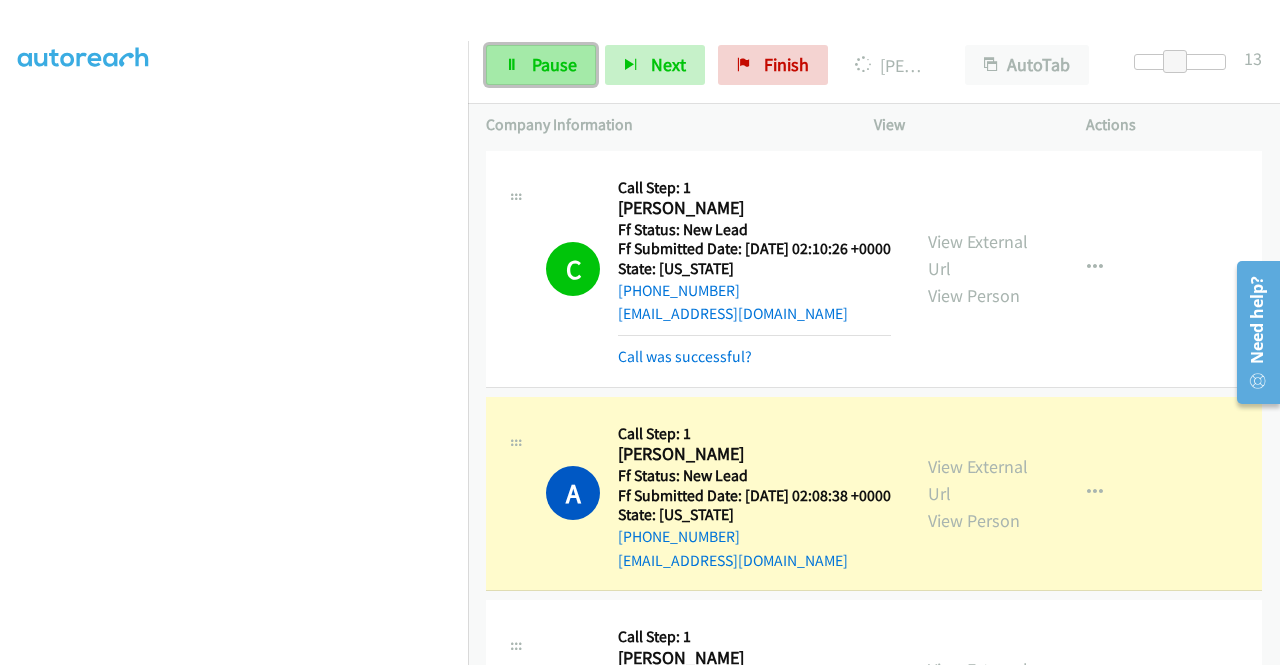 click on "Pause" at bounding box center (541, 65) 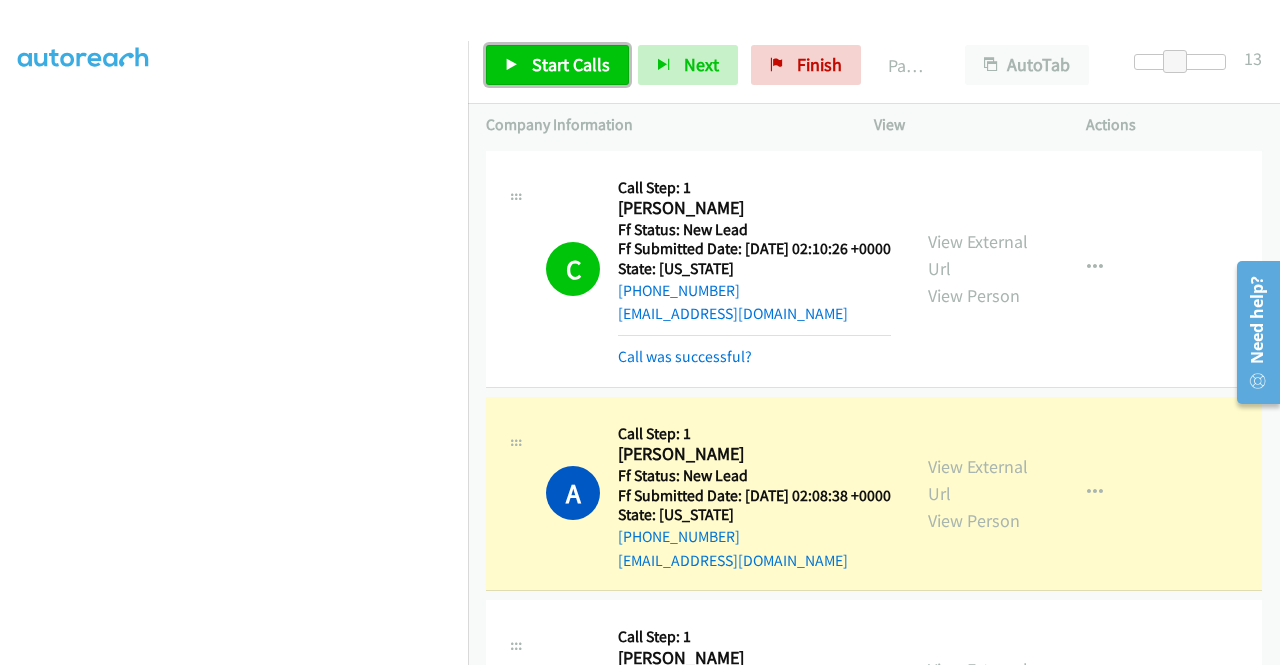 click on "Start Calls" at bounding box center (571, 64) 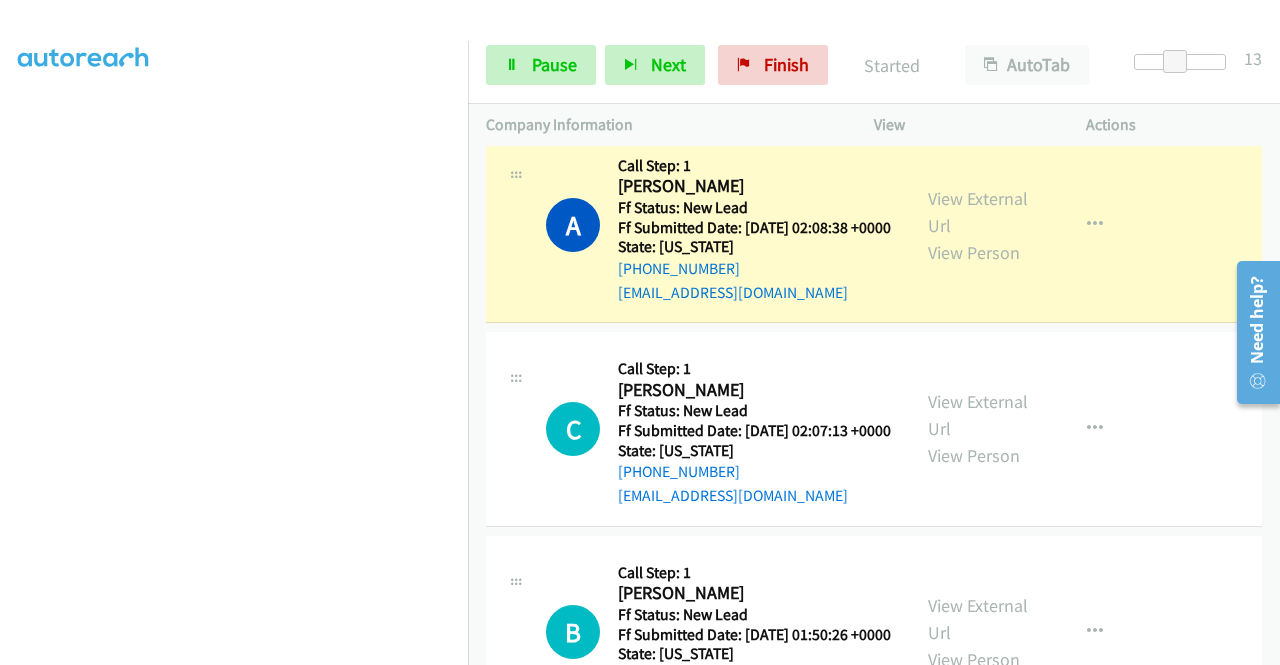 scroll, scrollTop: 300, scrollLeft: 0, axis: vertical 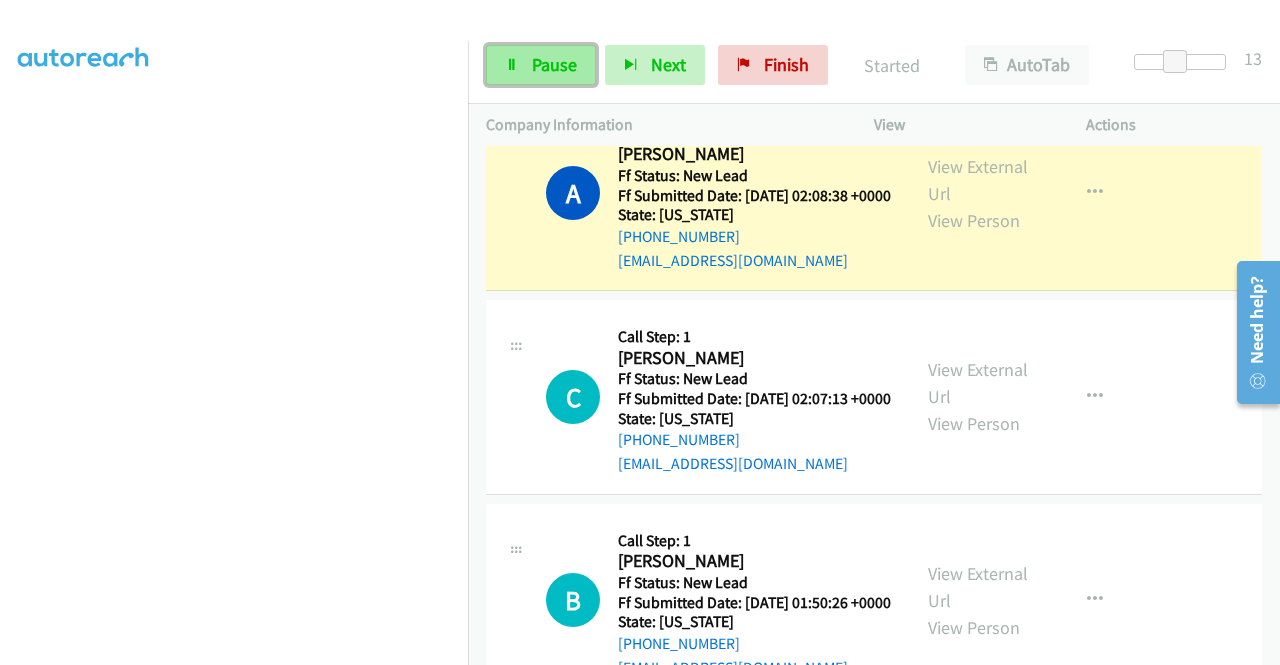 click on "Pause" at bounding box center (541, 65) 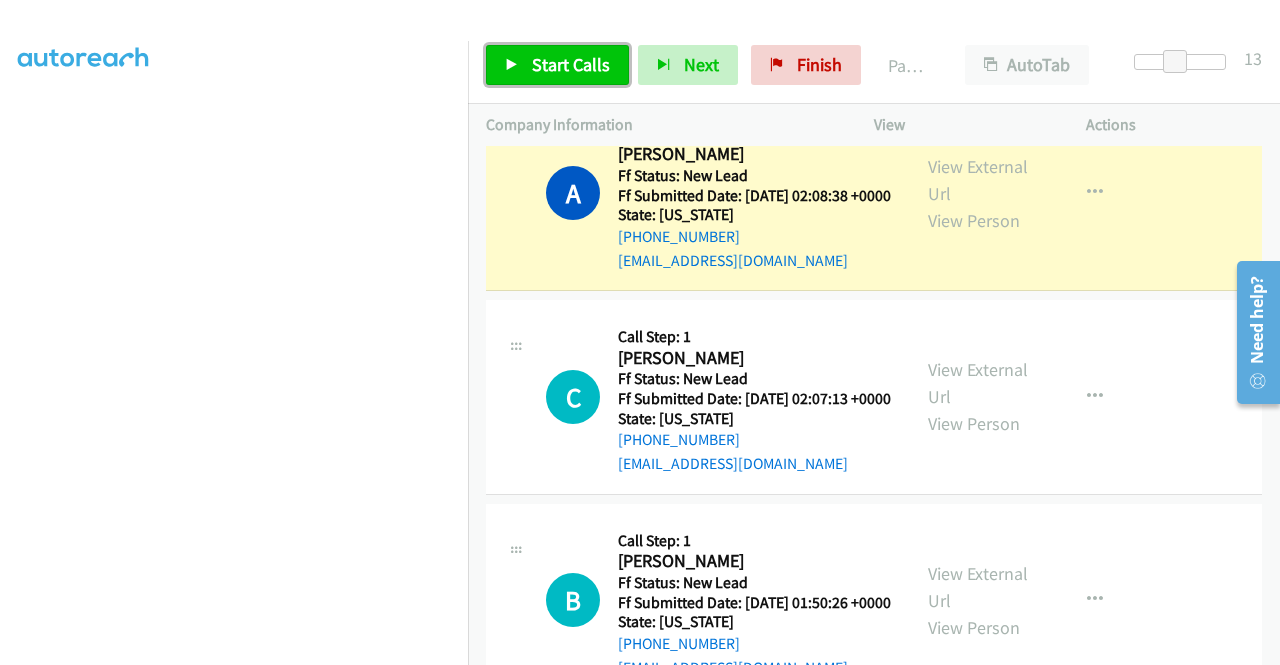 click on "Start Calls" at bounding box center (557, 65) 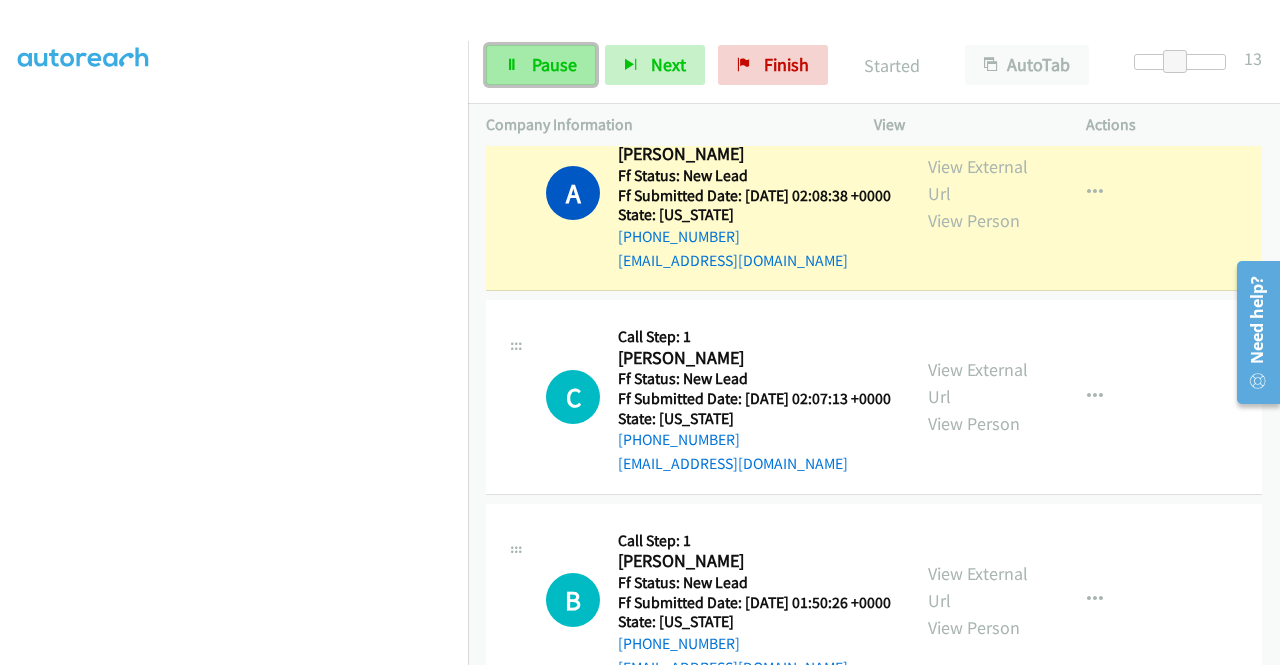 click on "Pause" at bounding box center [541, 65] 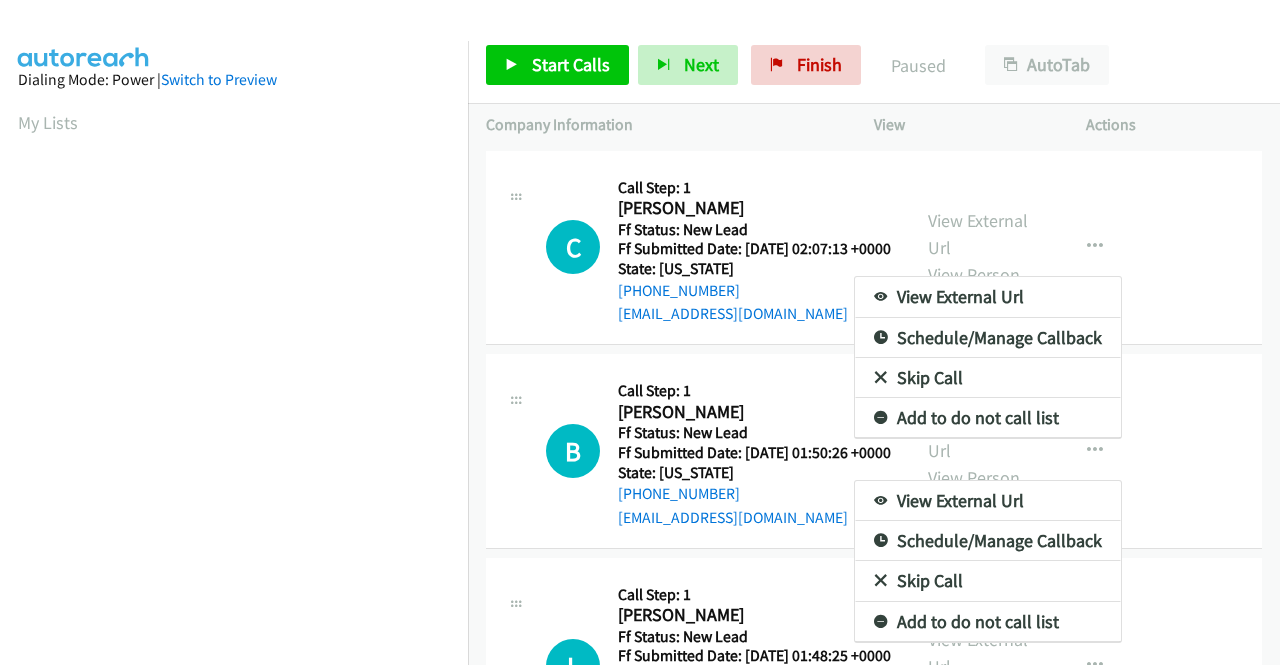 scroll, scrollTop: 0, scrollLeft: 0, axis: both 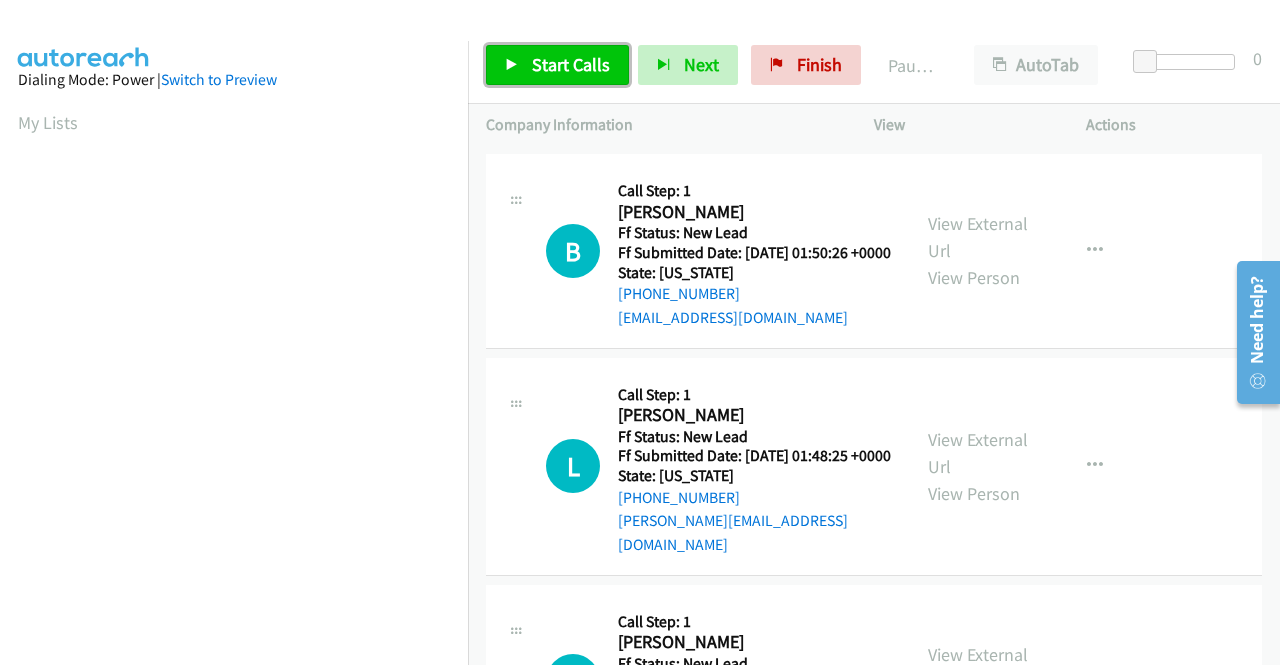 click on "Start Calls" at bounding box center (571, 64) 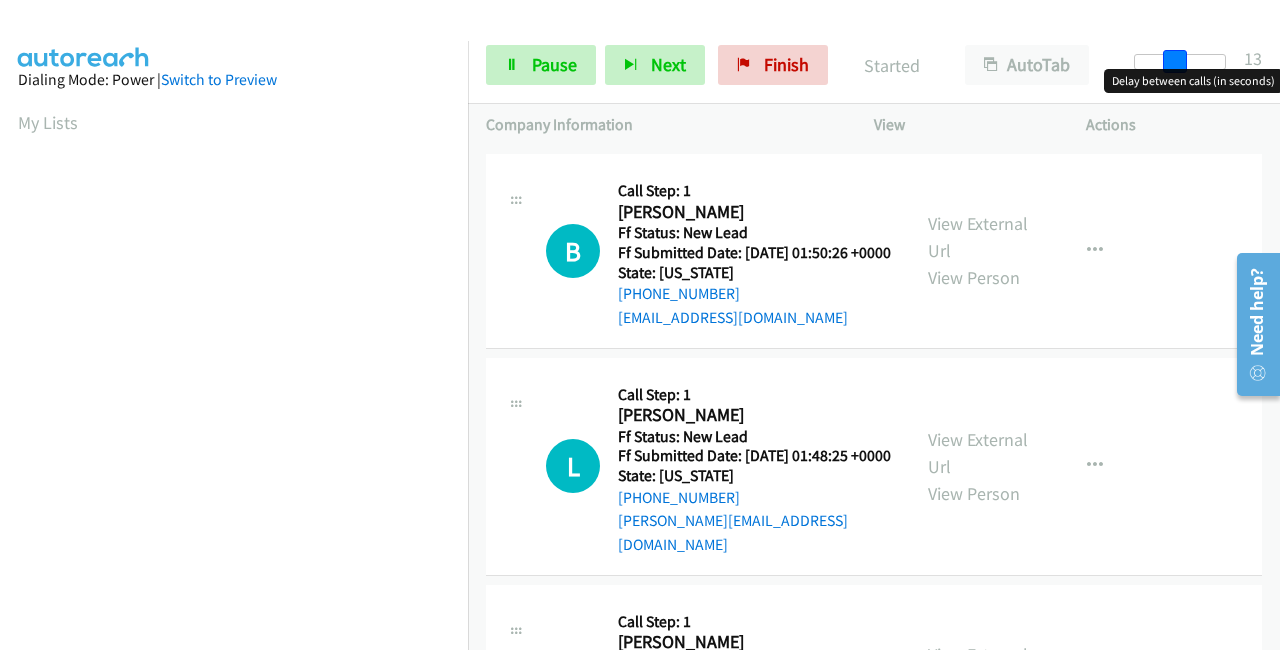 click at bounding box center (1180, 62) 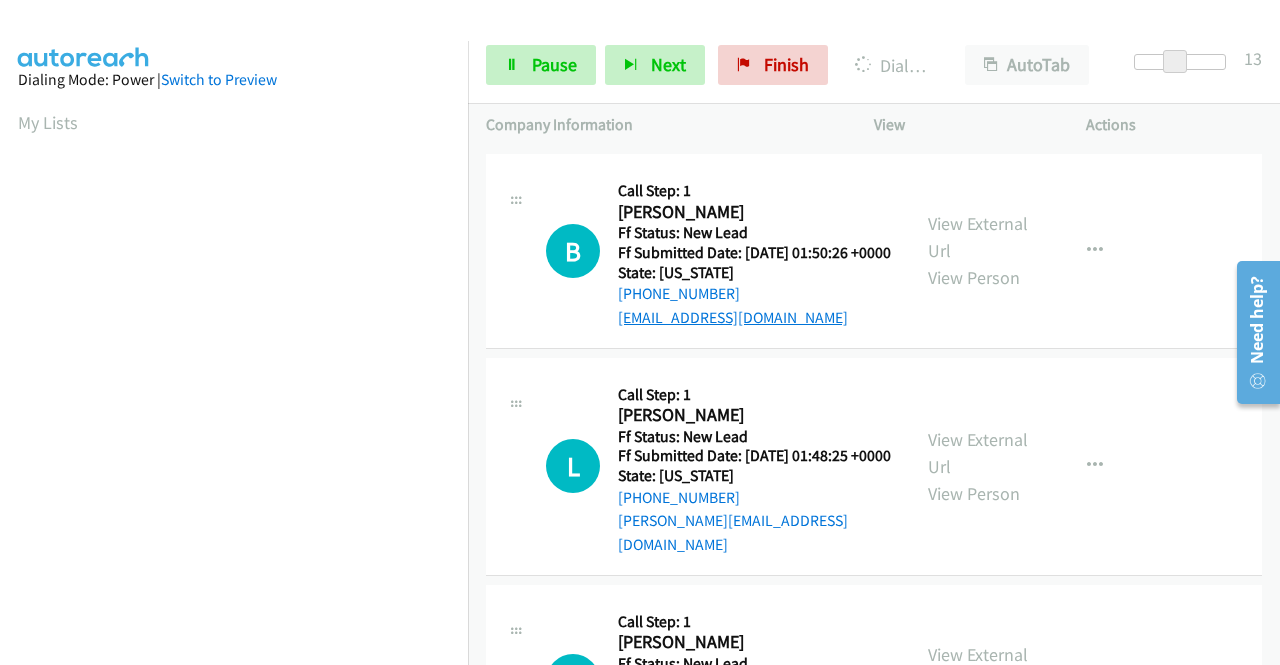 scroll, scrollTop: 0, scrollLeft: 0, axis: both 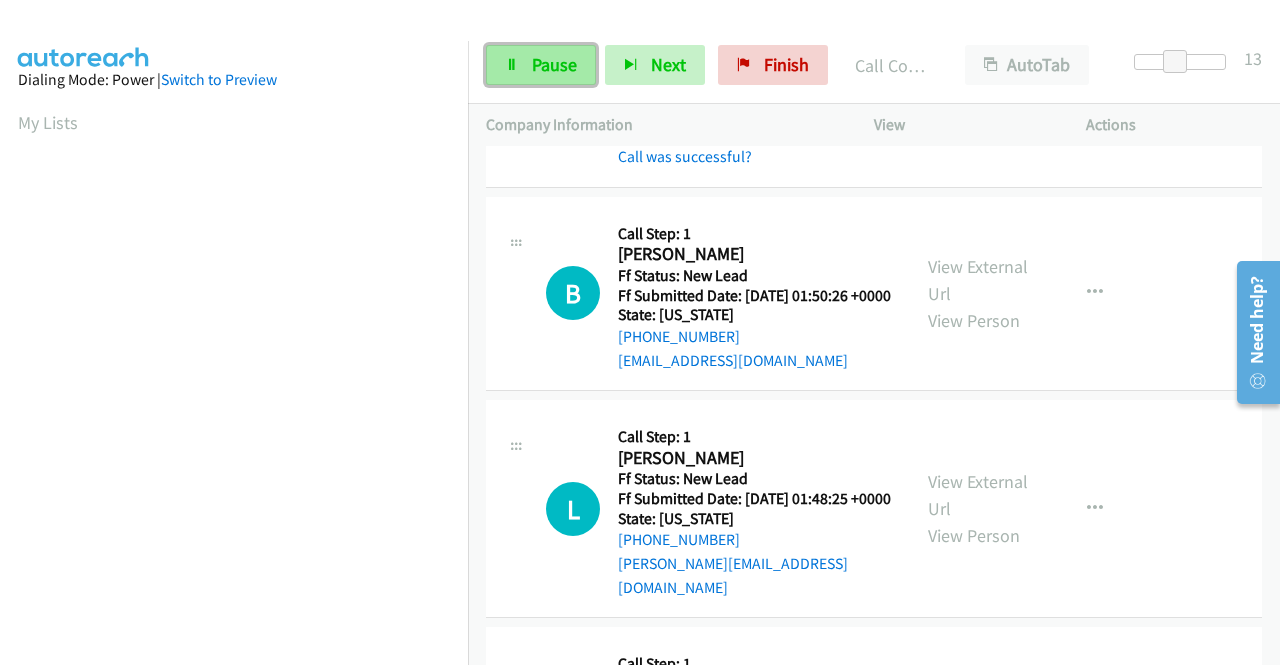 click on "Pause" at bounding box center (554, 64) 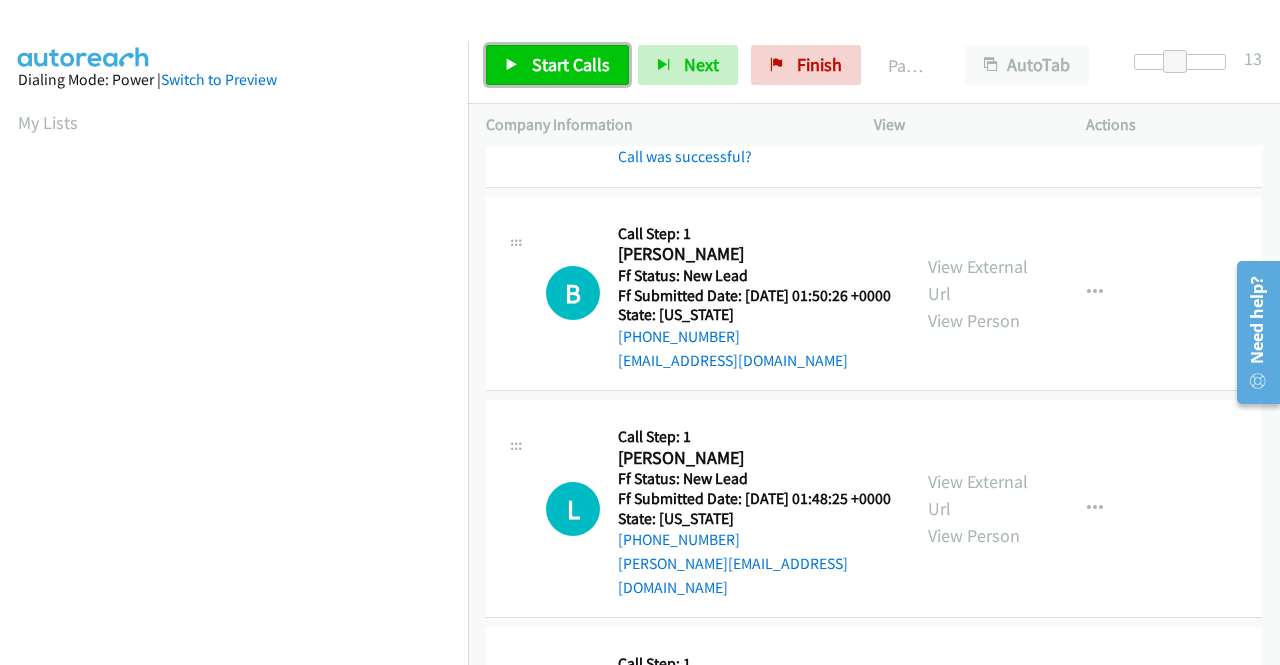 click on "Start Calls" at bounding box center [571, 64] 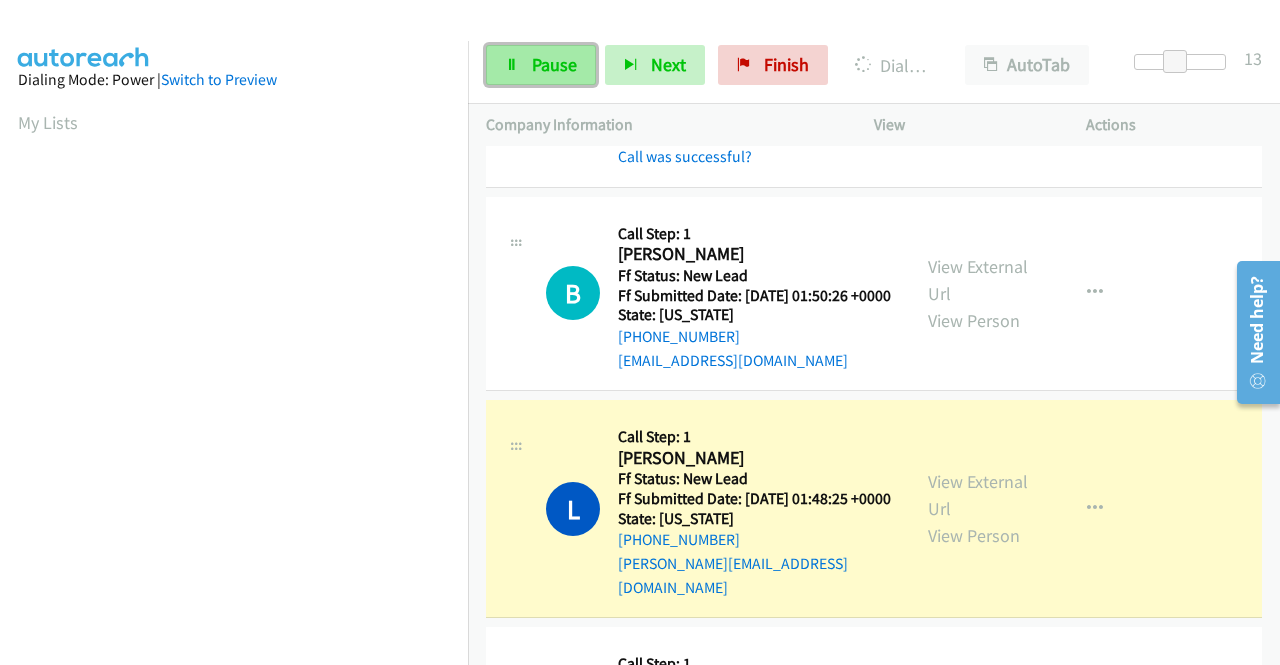 click on "Pause" at bounding box center [554, 64] 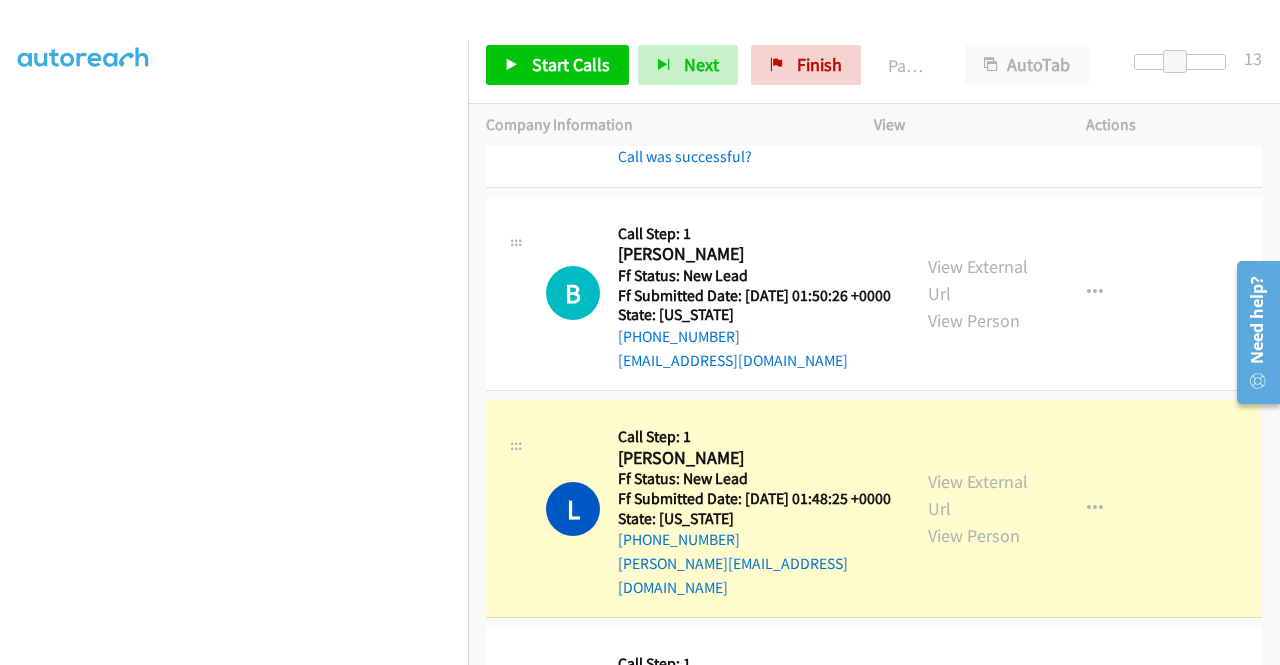 scroll, scrollTop: 0, scrollLeft: 0, axis: both 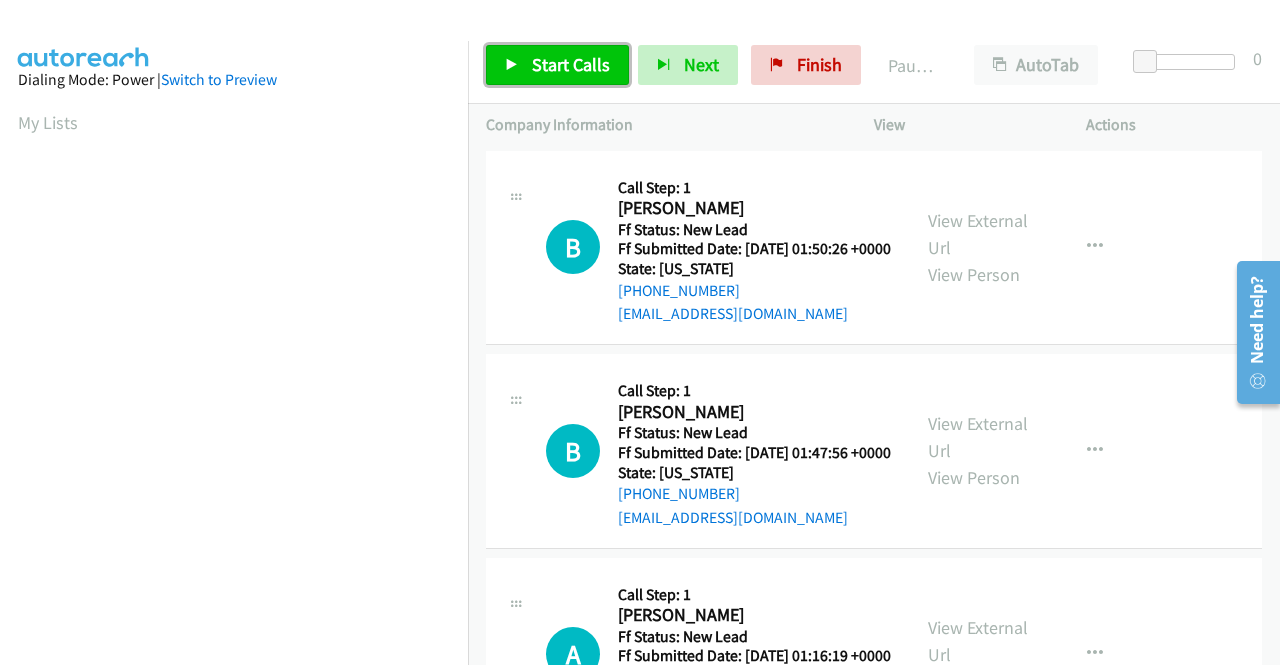 click on "Start Calls" at bounding box center (571, 64) 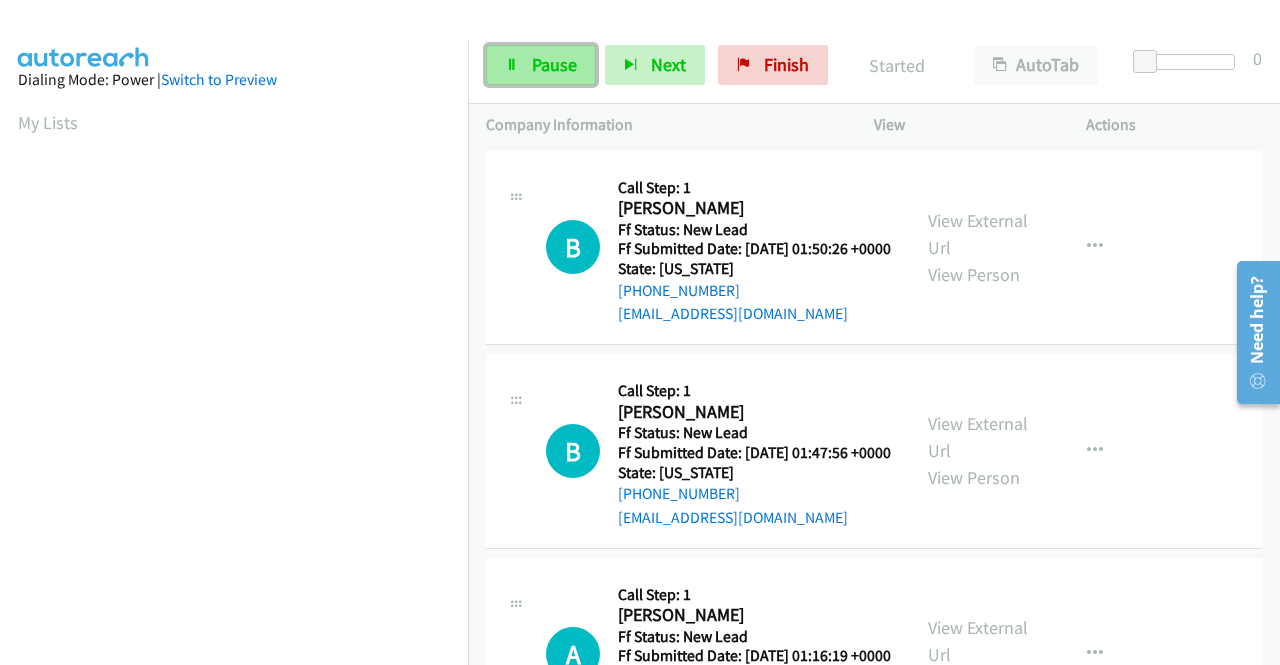 click on "Pause" at bounding box center [554, 64] 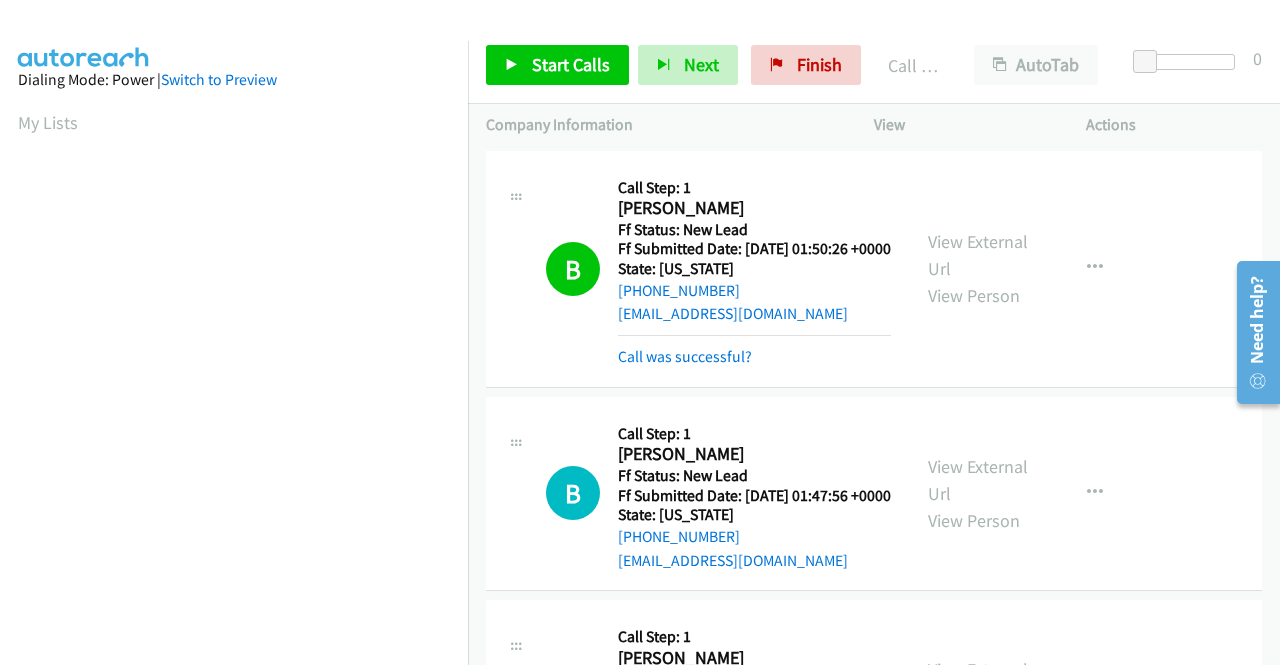scroll, scrollTop: 456, scrollLeft: 0, axis: vertical 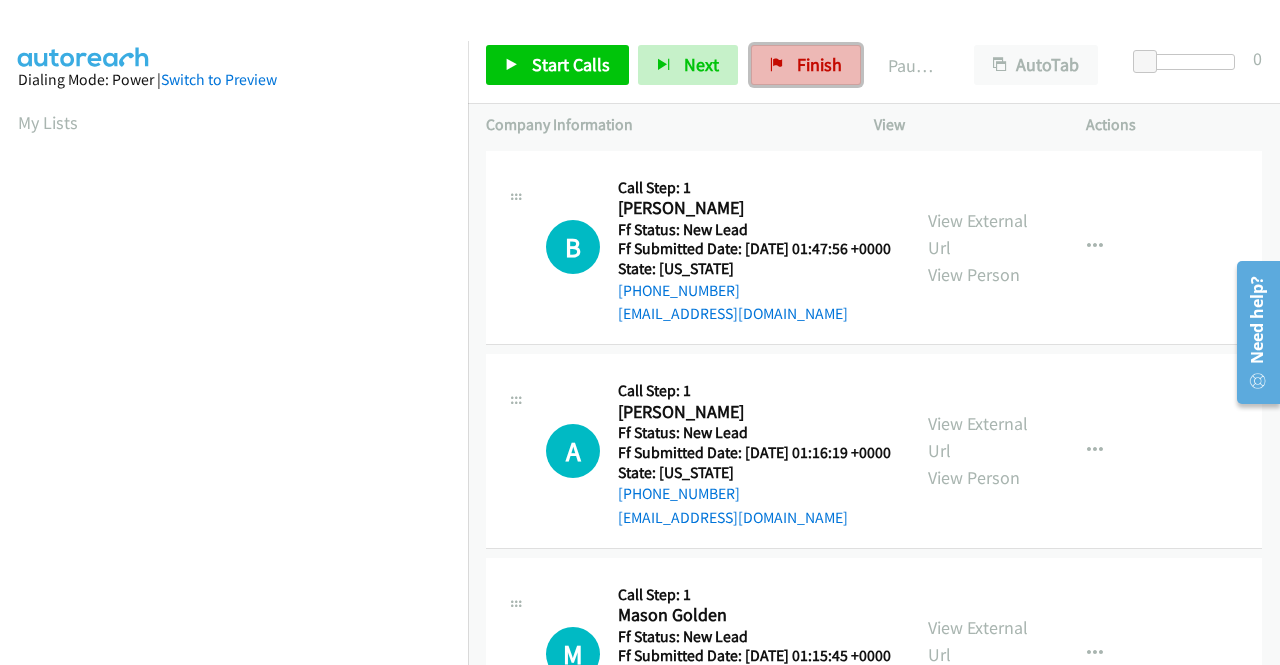 click on "Finish" at bounding box center [806, 65] 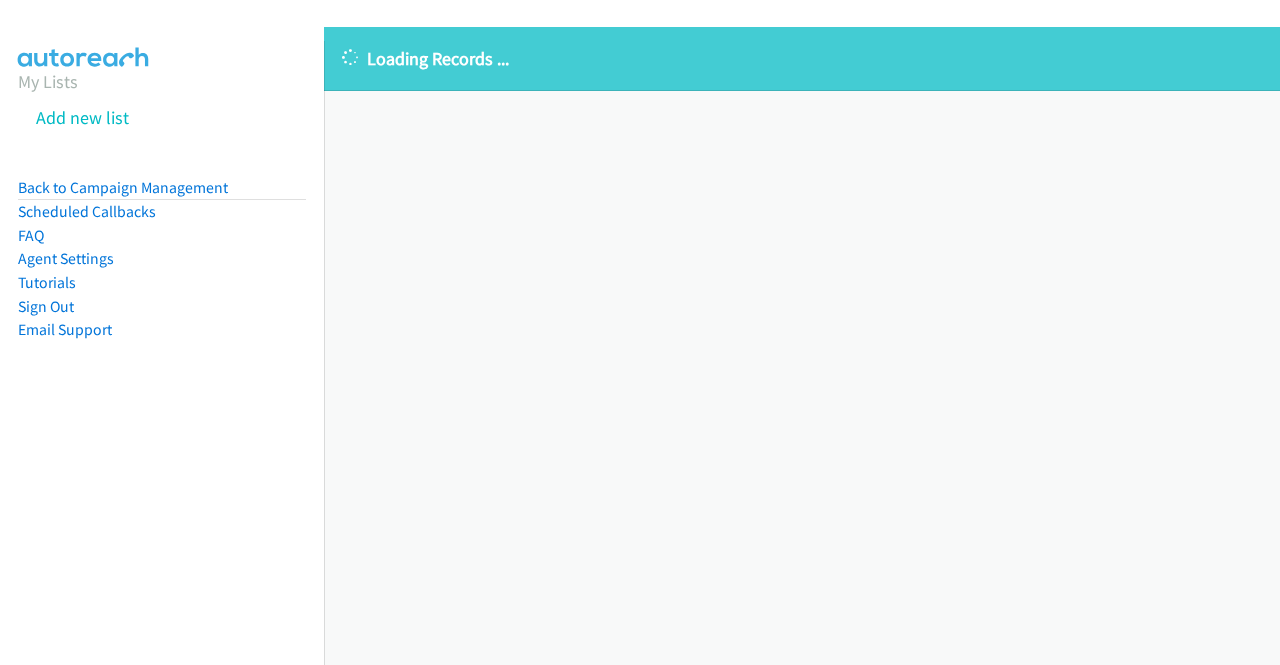 scroll, scrollTop: 0, scrollLeft: 0, axis: both 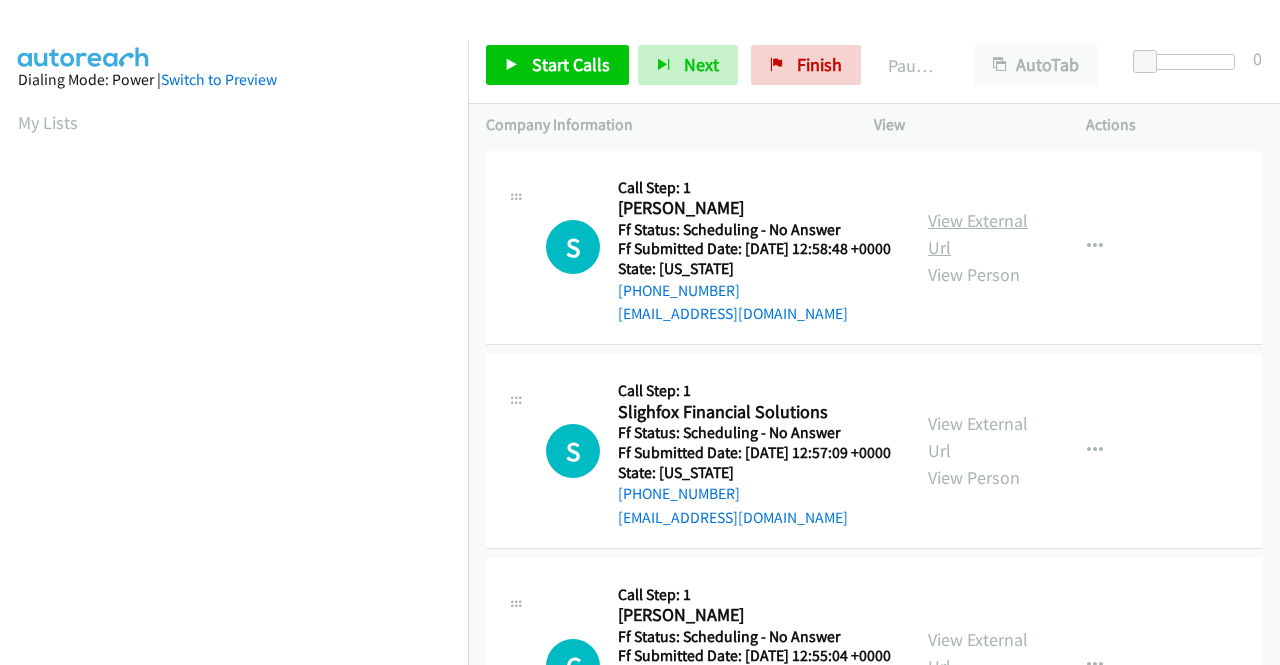 click on "View External Url" at bounding box center [978, 234] 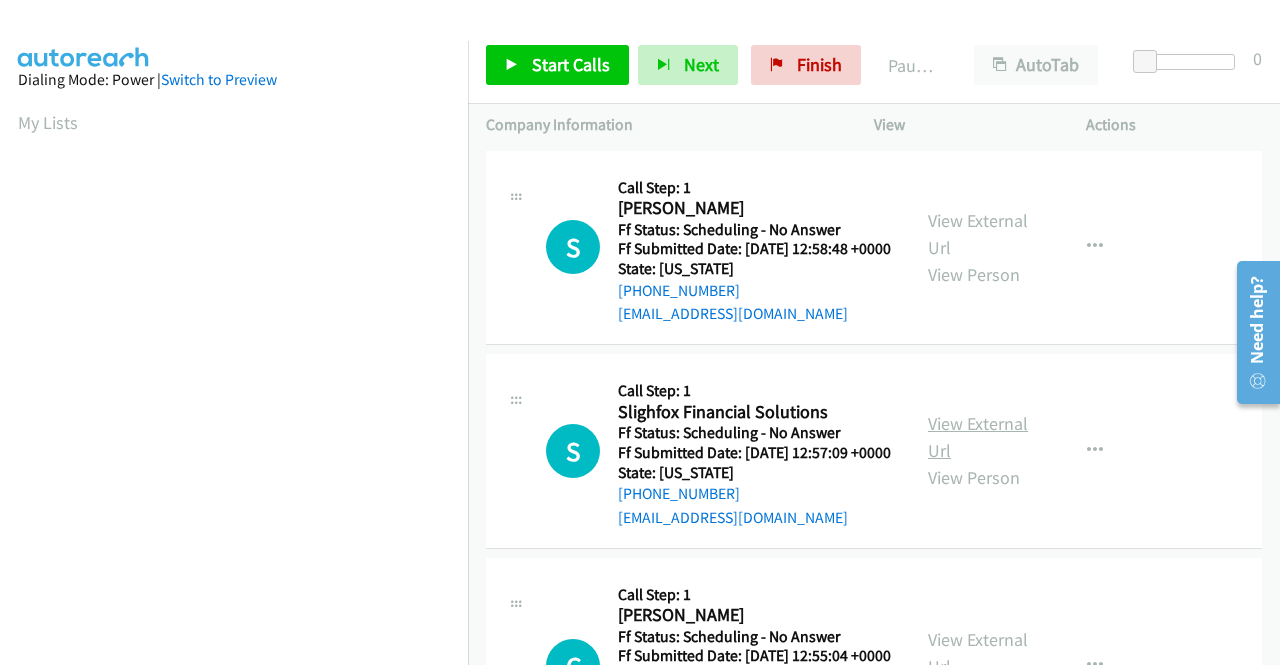 click on "View External Url" at bounding box center [978, 437] 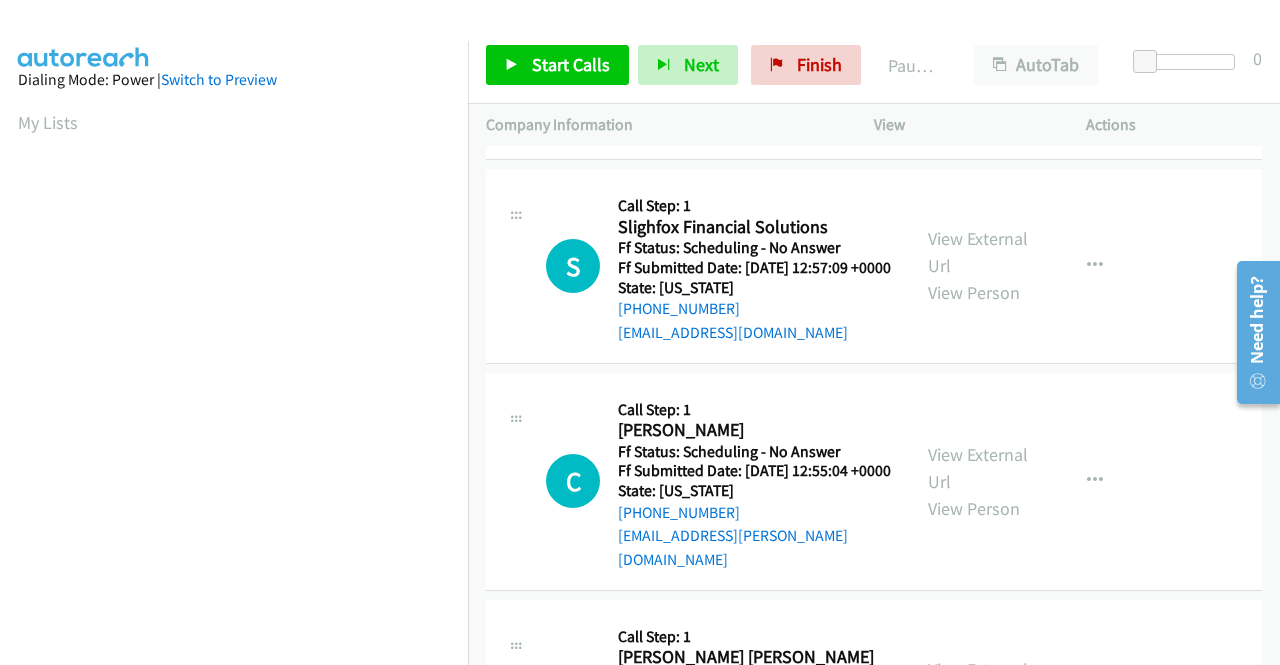 scroll, scrollTop: 200, scrollLeft: 0, axis: vertical 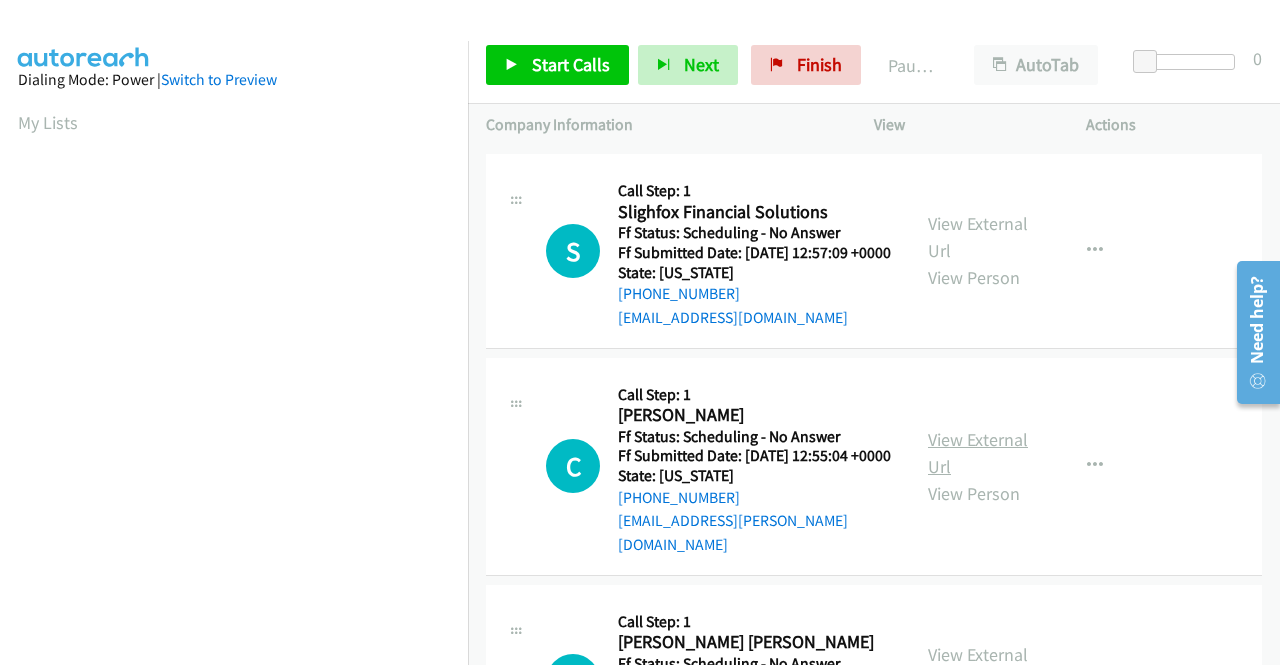 click on "View External Url" at bounding box center (978, 453) 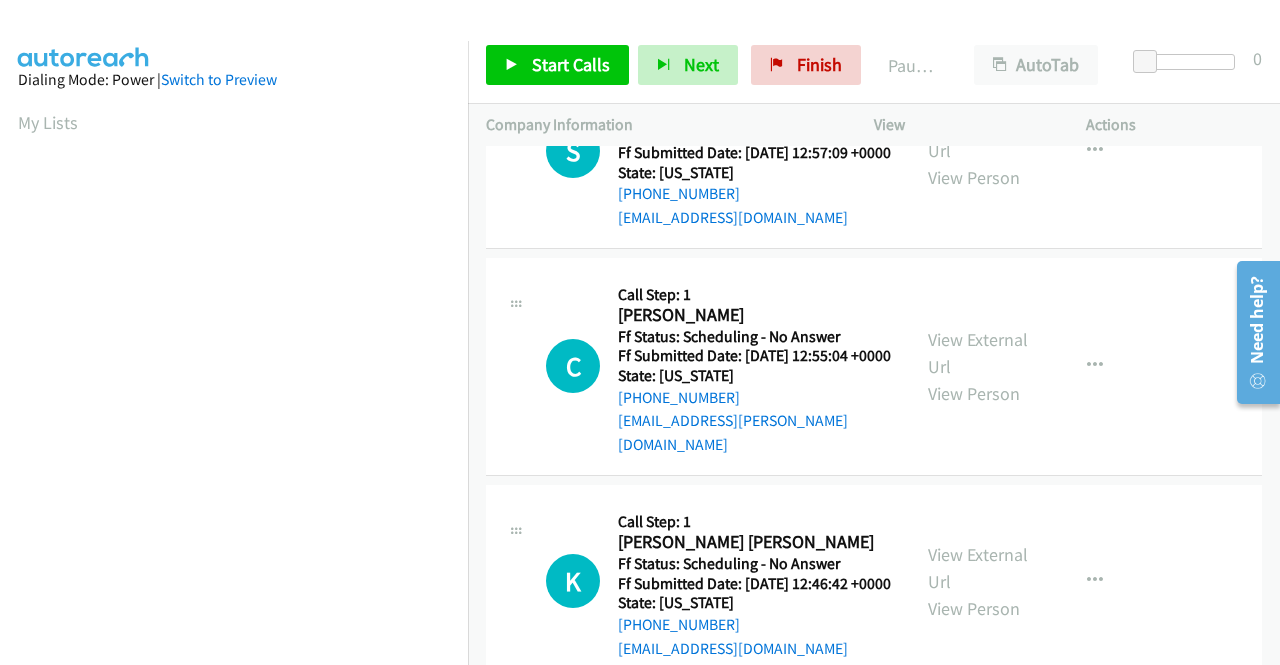scroll, scrollTop: 400, scrollLeft: 0, axis: vertical 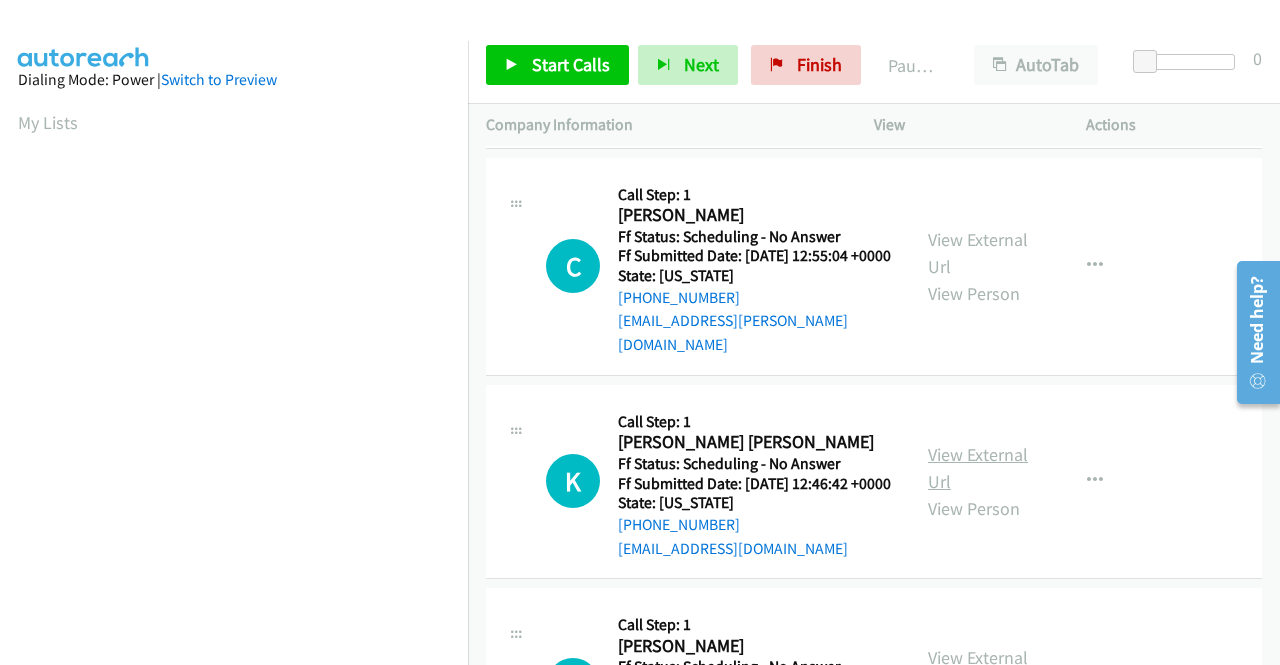 click on "View External Url" at bounding box center [978, 468] 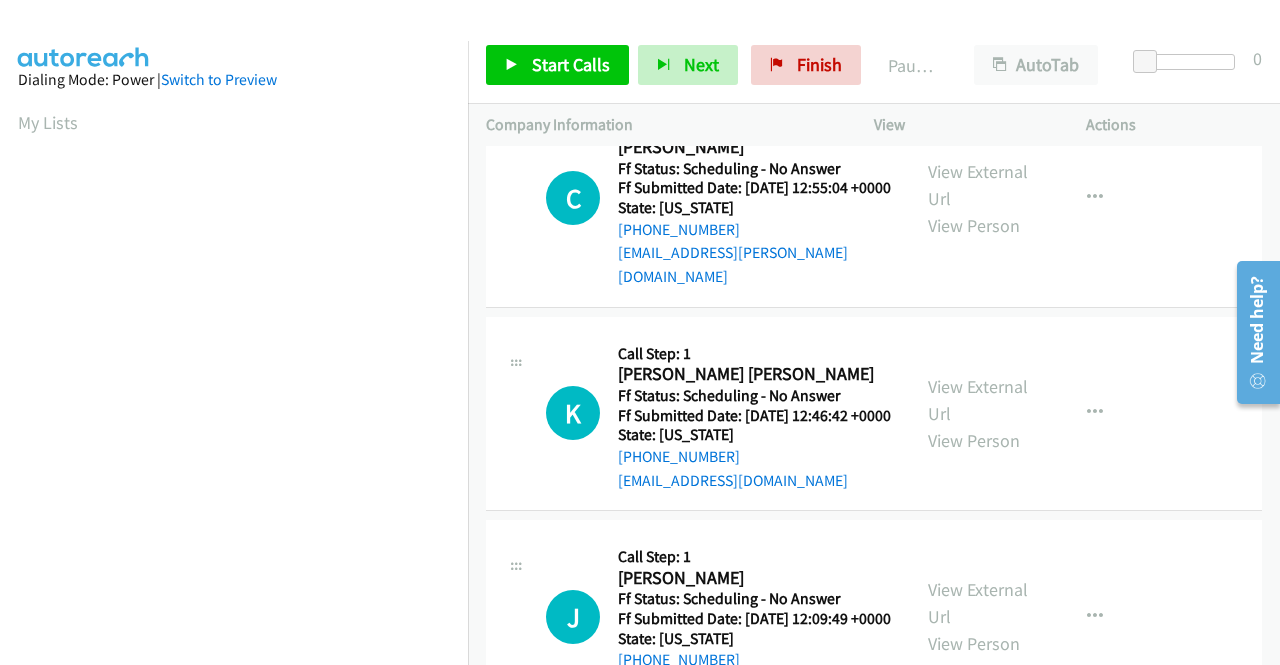 scroll, scrollTop: 500, scrollLeft: 0, axis: vertical 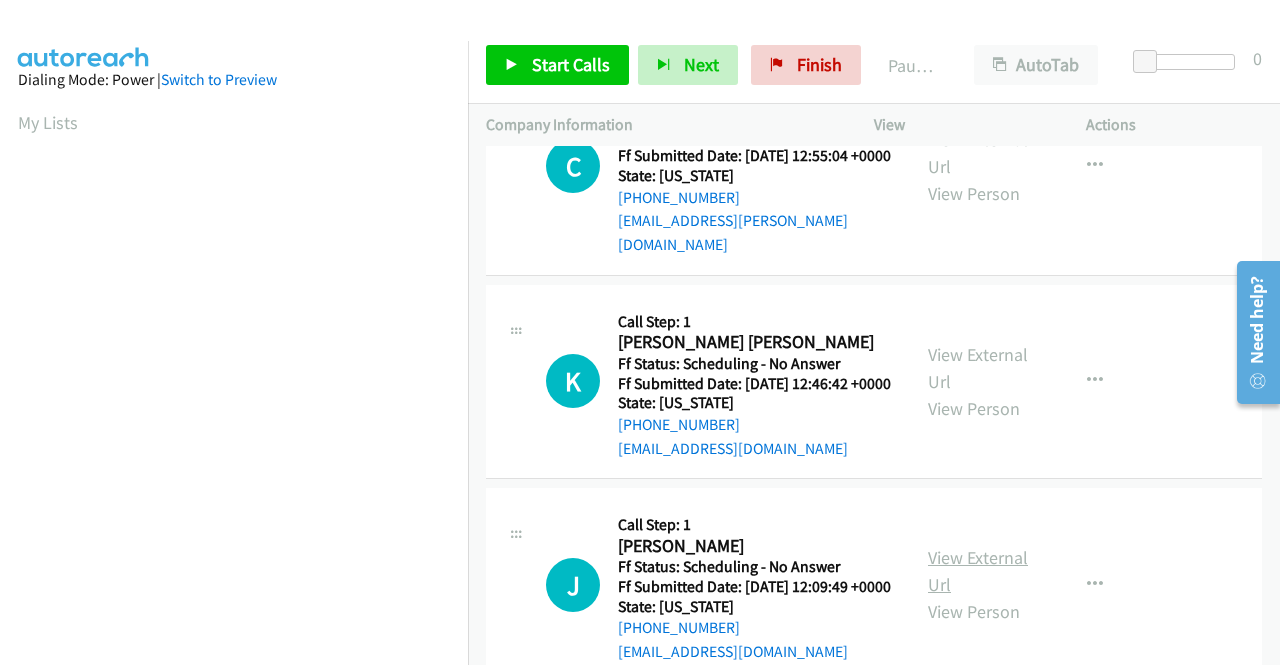 click on "View External Url" at bounding box center [978, 571] 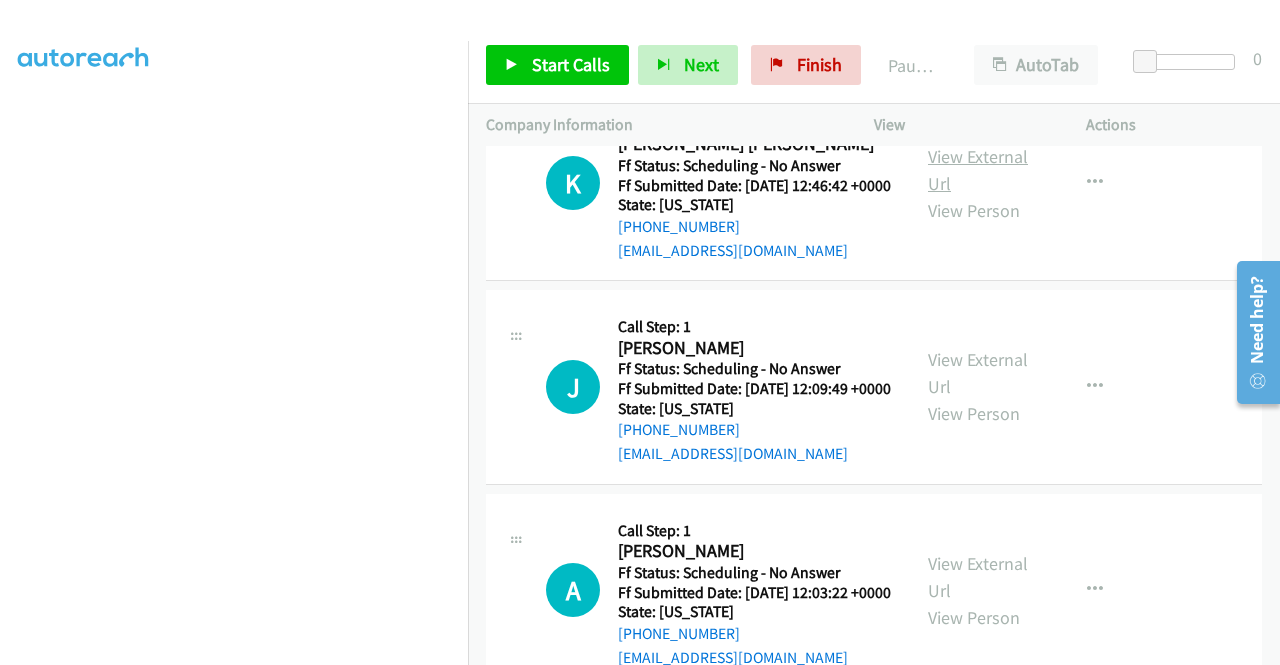 scroll, scrollTop: 800, scrollLeft: 0, axis: vertical 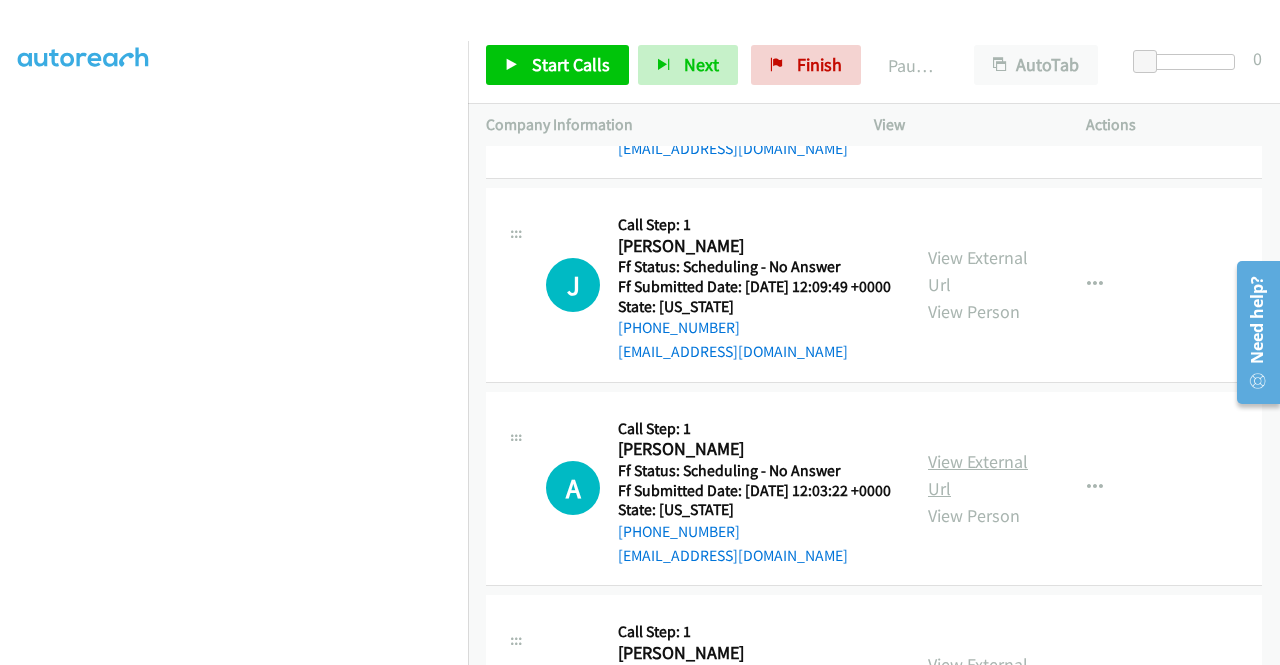 click on "View External Url" at bounding box center (978, 475) 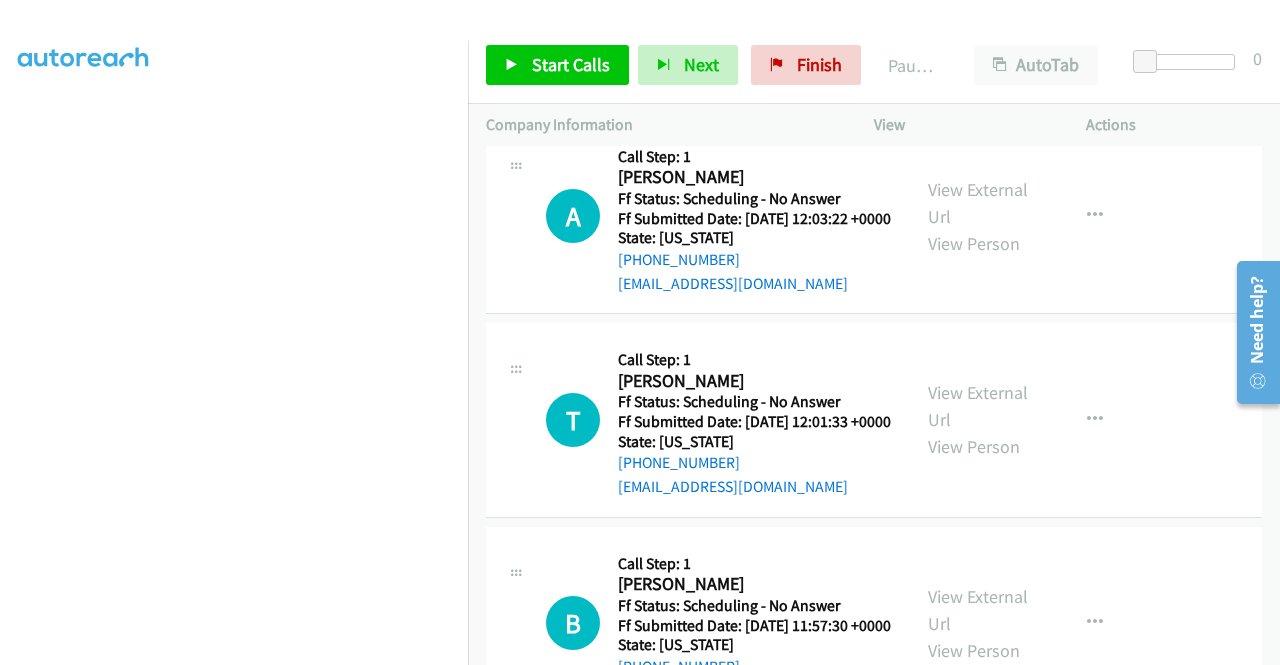scroll, scrollTop: 1100, scrollLeft: 0, axis: vertical 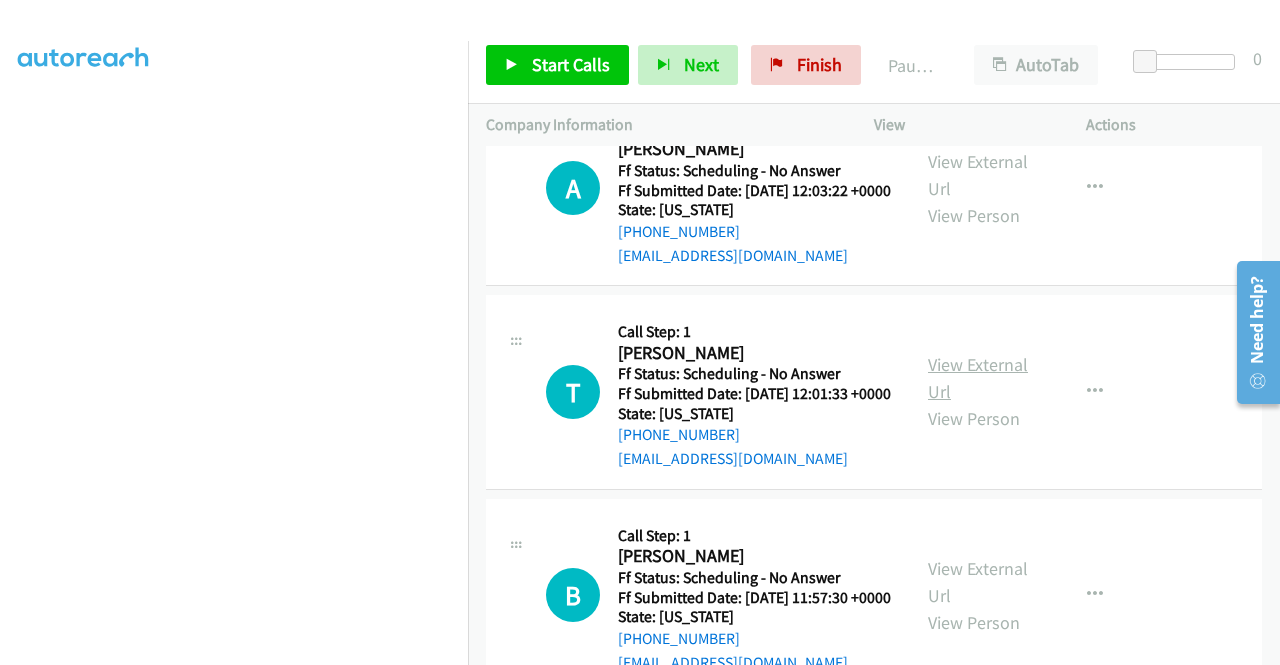 click on "View External Url" at bounding box center (978, 378) 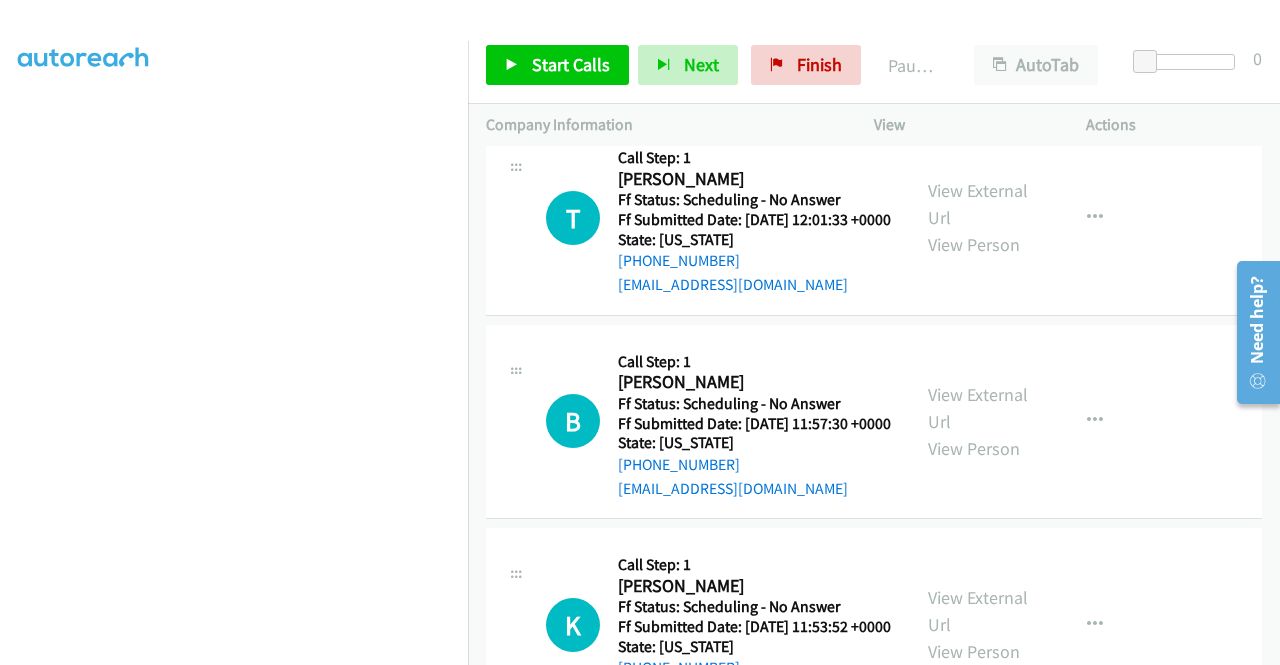 scroll, scrollTop: 1300, scrollLeft: 0, axis: vertical 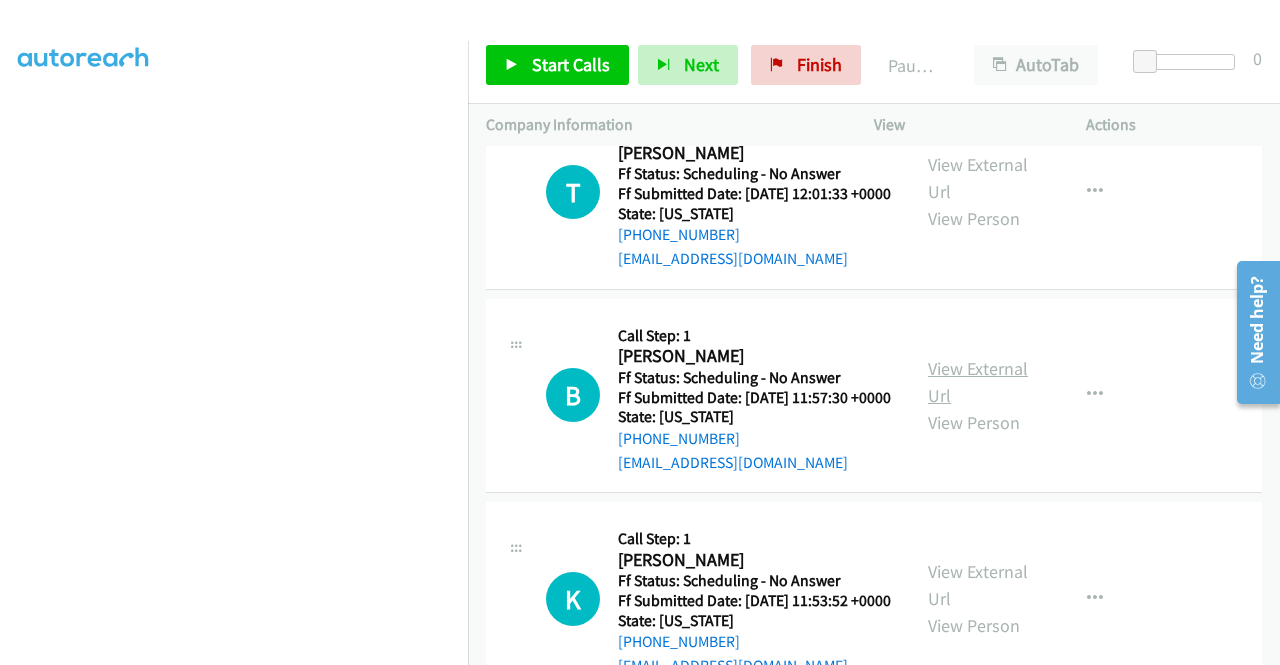 click on "View External Url" at bounding box center [978, 382] 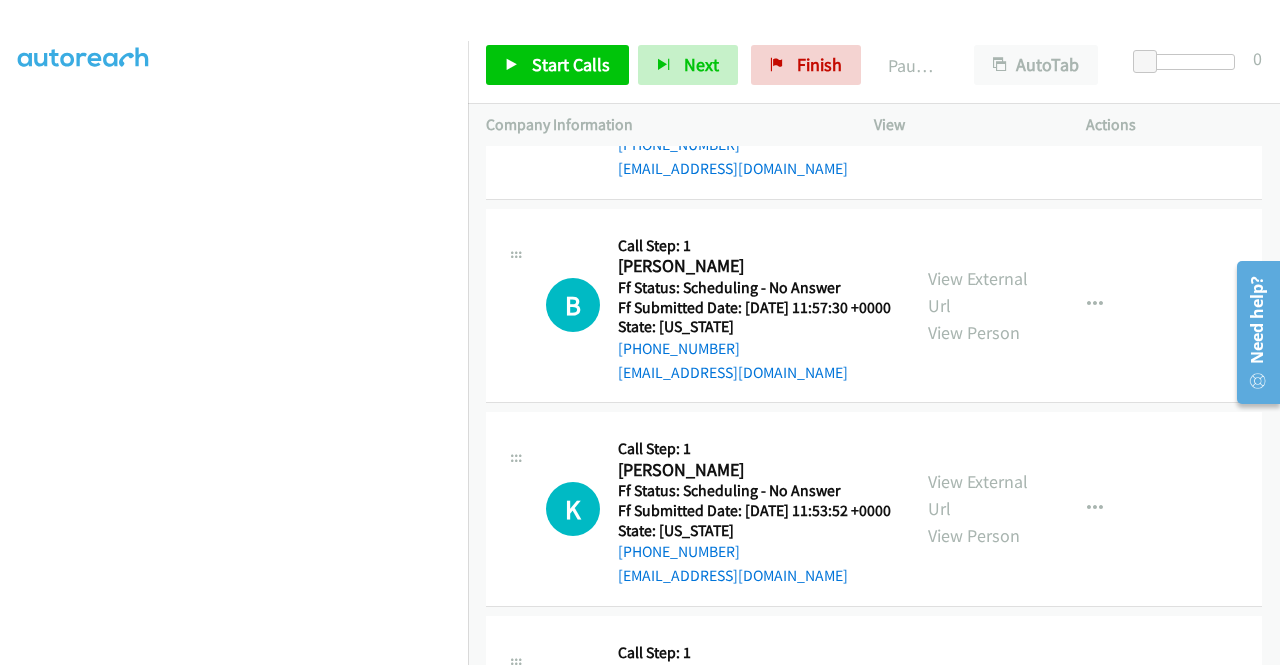 scroll, scrollTop: 1500, scrollLeft: 0, axis: vertical 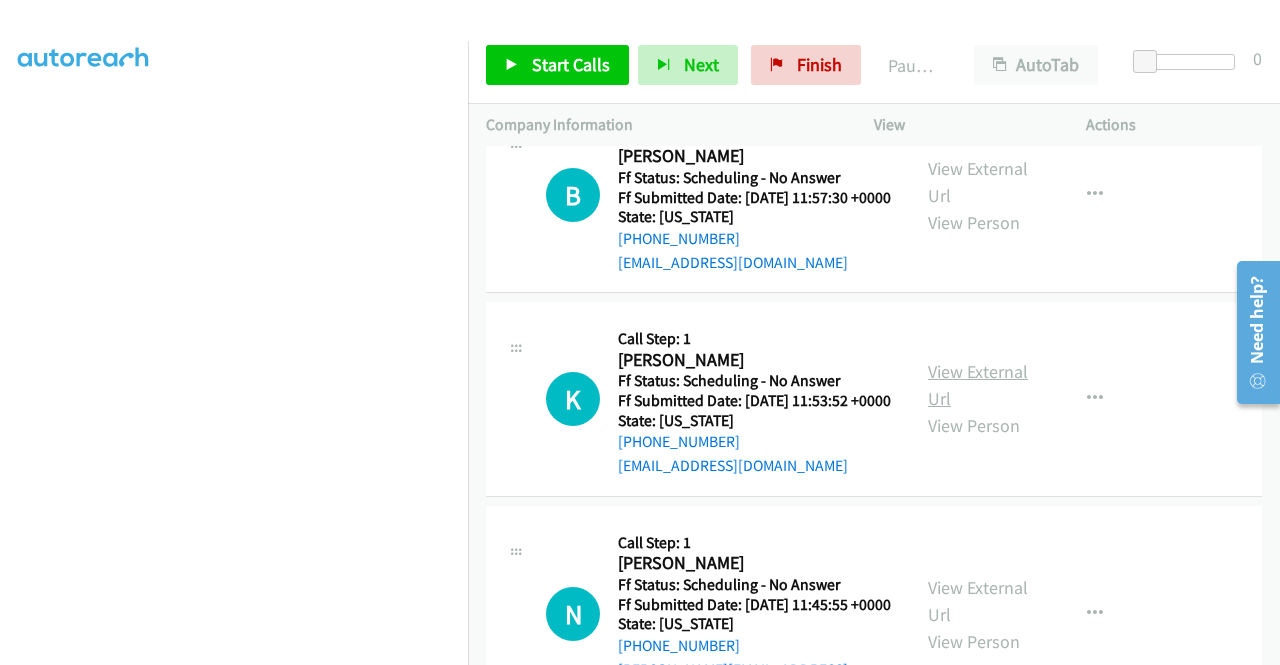 click on "View External Url" at bounding box center [978, 385] 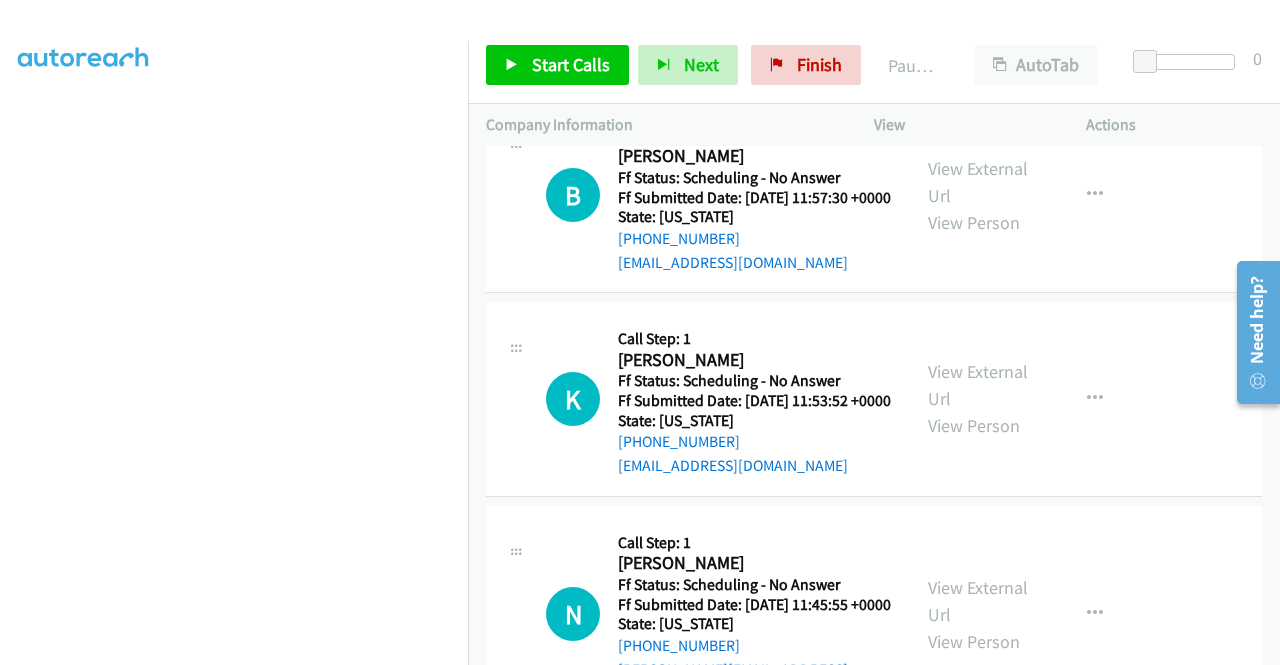 scroll, scrollTop: 1800, scrollLeft: 0, axis: vertical 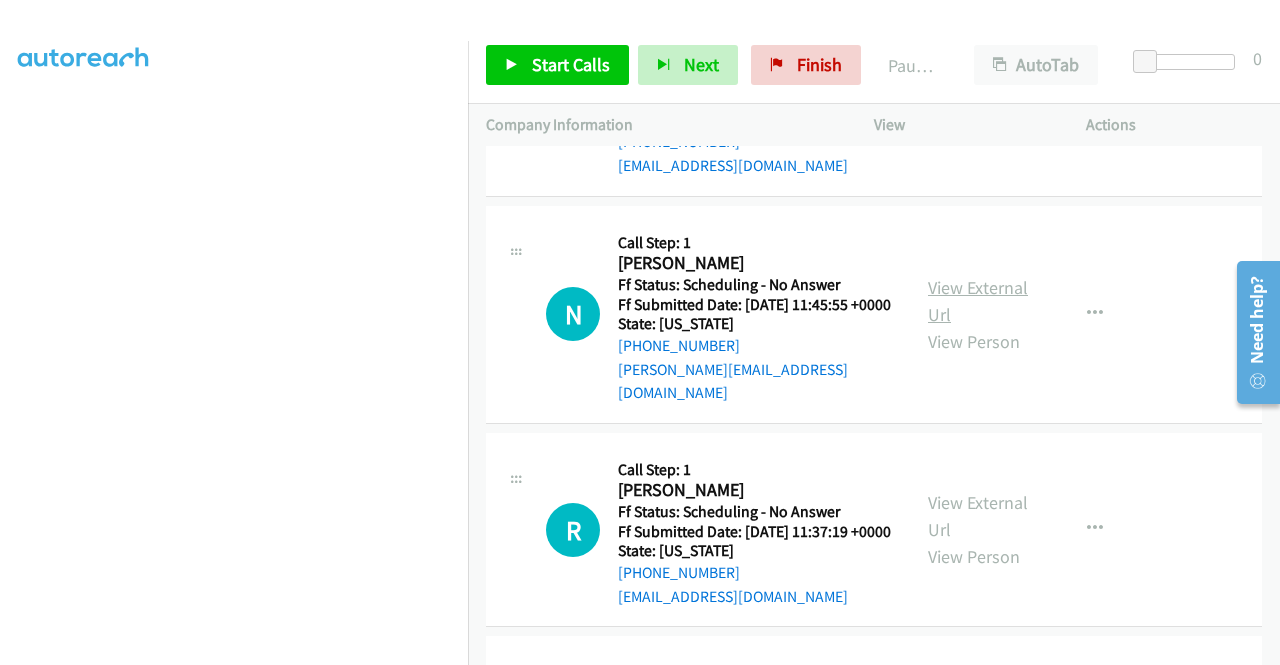 click on "View External Url" at bounding box center (978, 301) 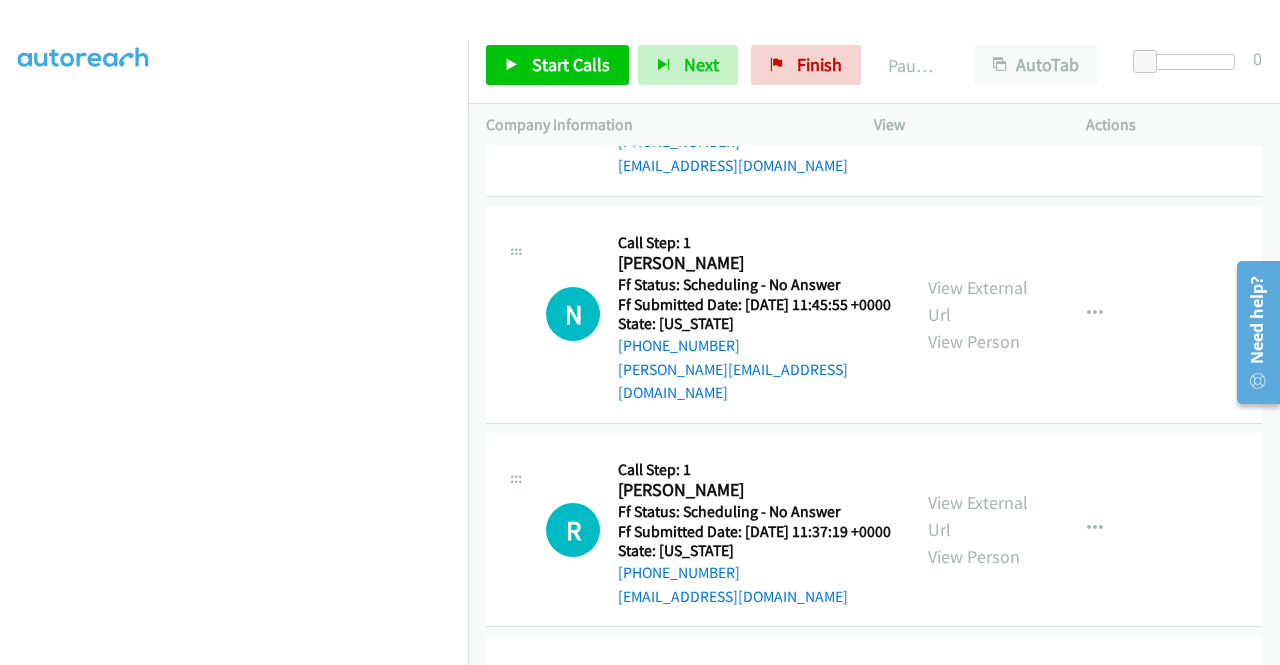 scroll, scrollTop: 2000, scrollLeft: 0, axis: vertical 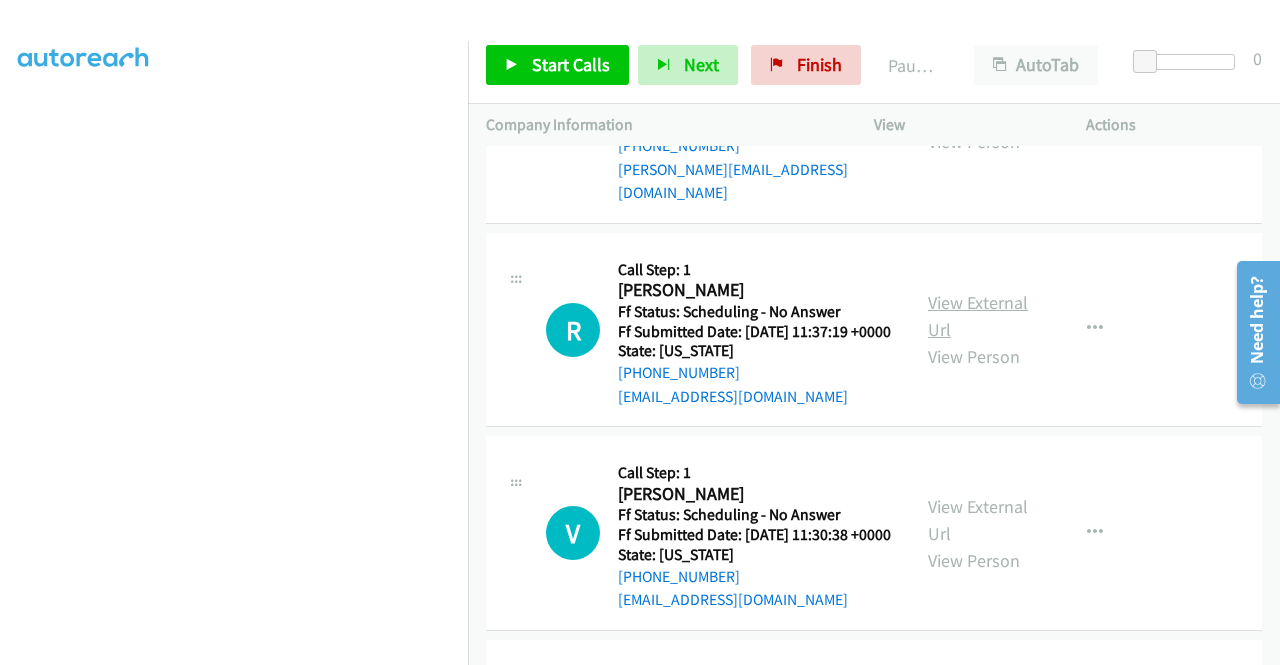 click on "View External Url" at bounding box center (978, 316) 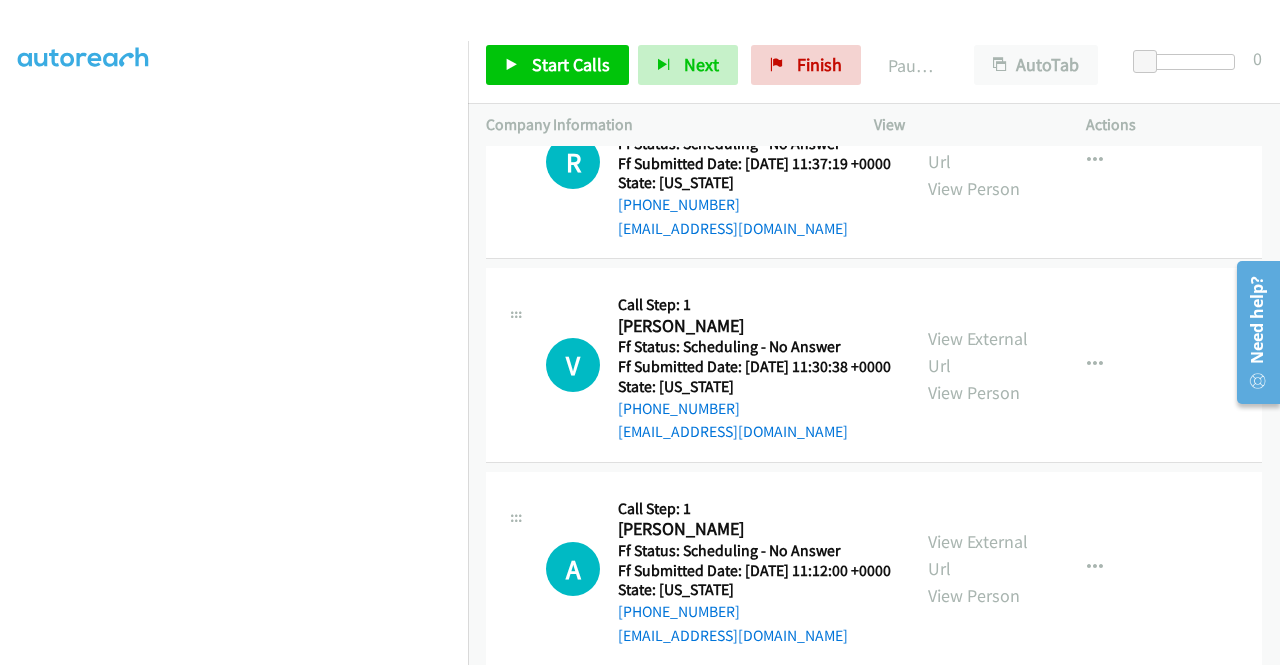 scroll, scrollTop: 2200, scrollLeft: 0, axis: vertical 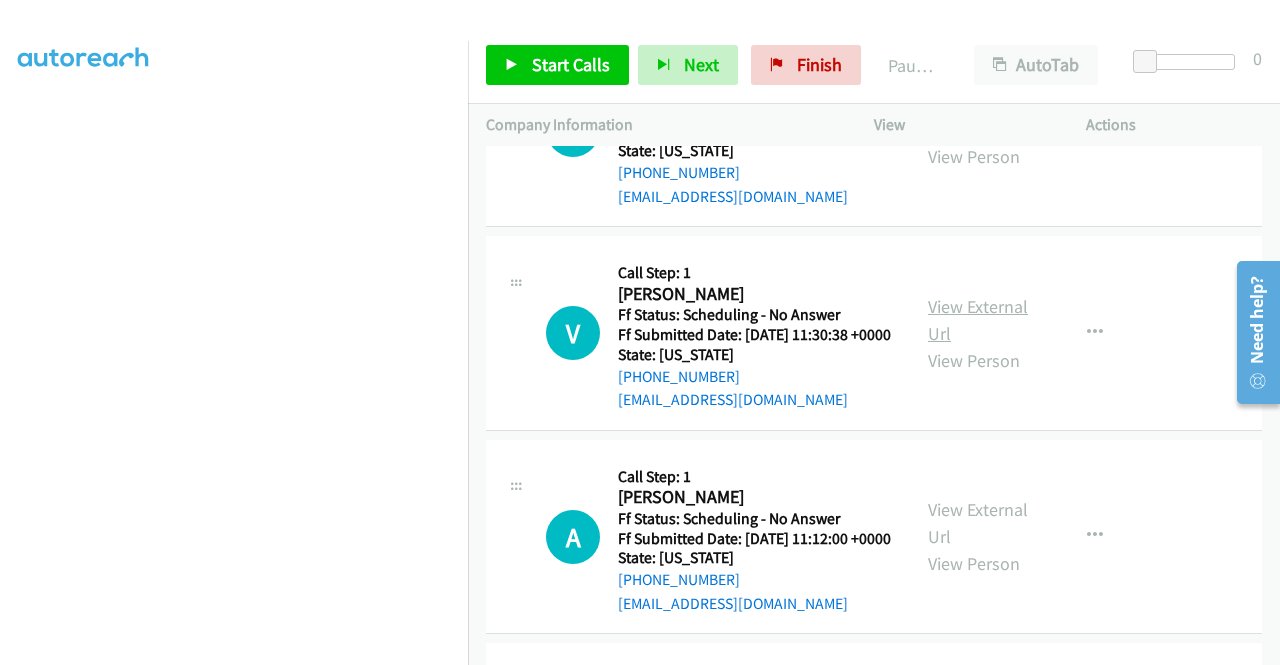click on "View External Url" at bounding box center (978, 320) 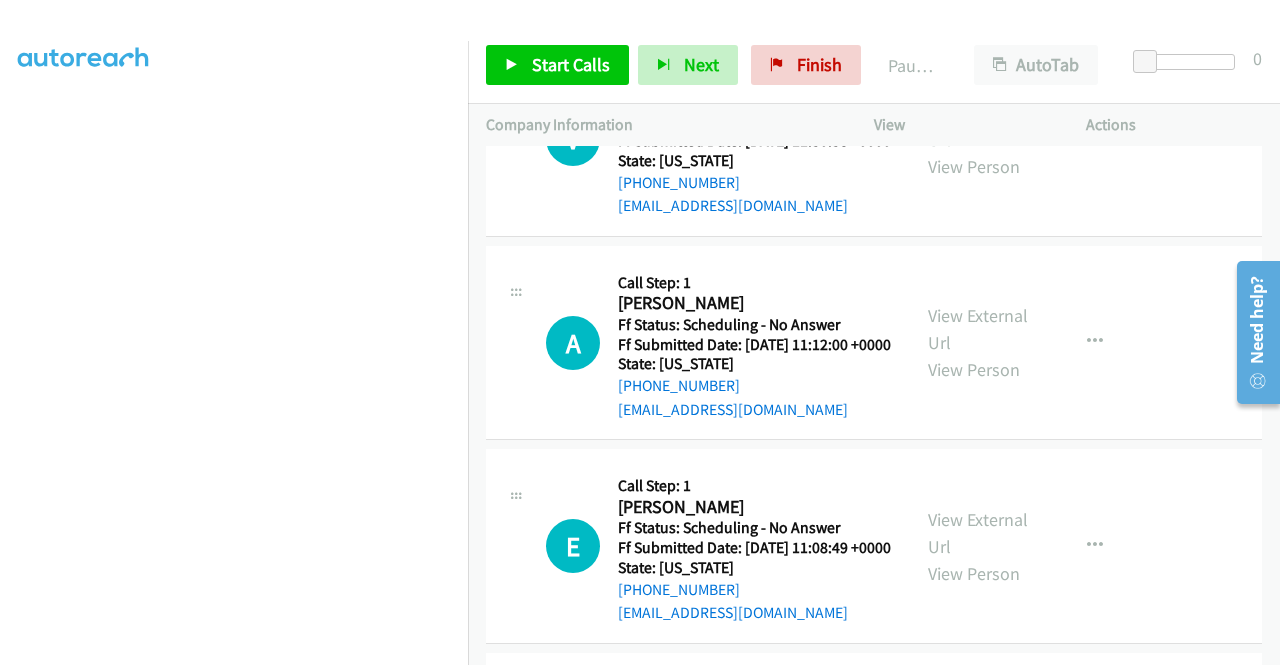scroll, scrollTop: 2400, scrollLeft: 0, axis: vertical 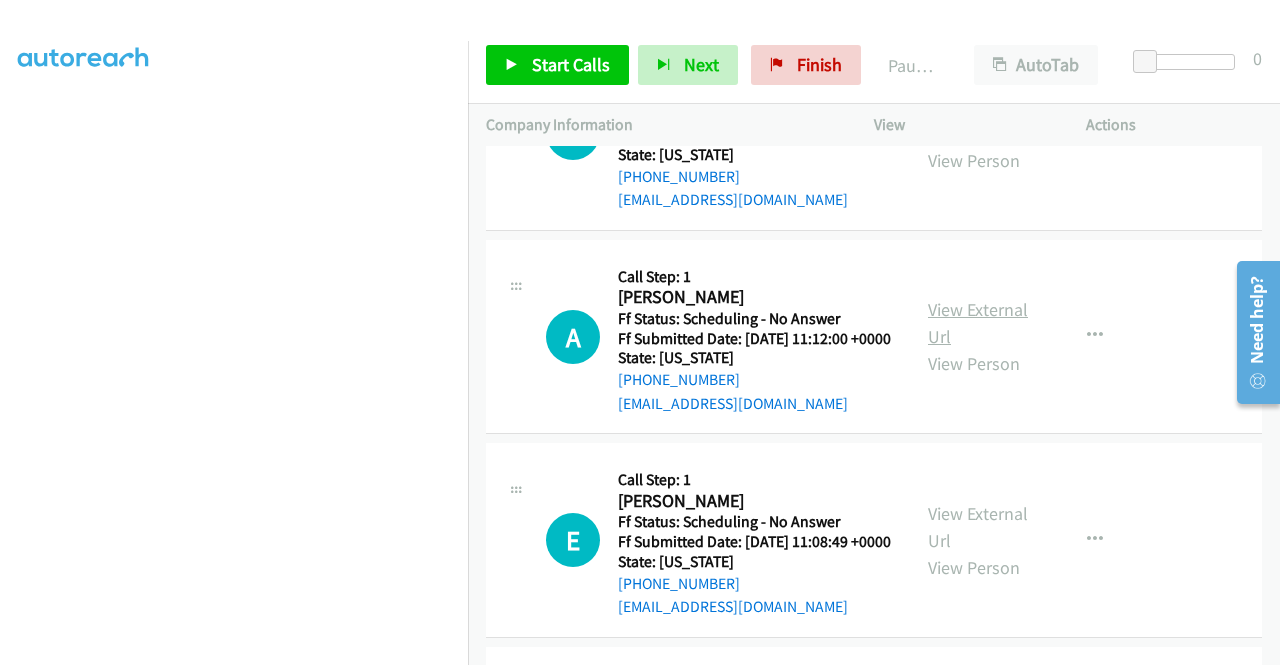 click on "View External Url" at bounding box center (978, 323) 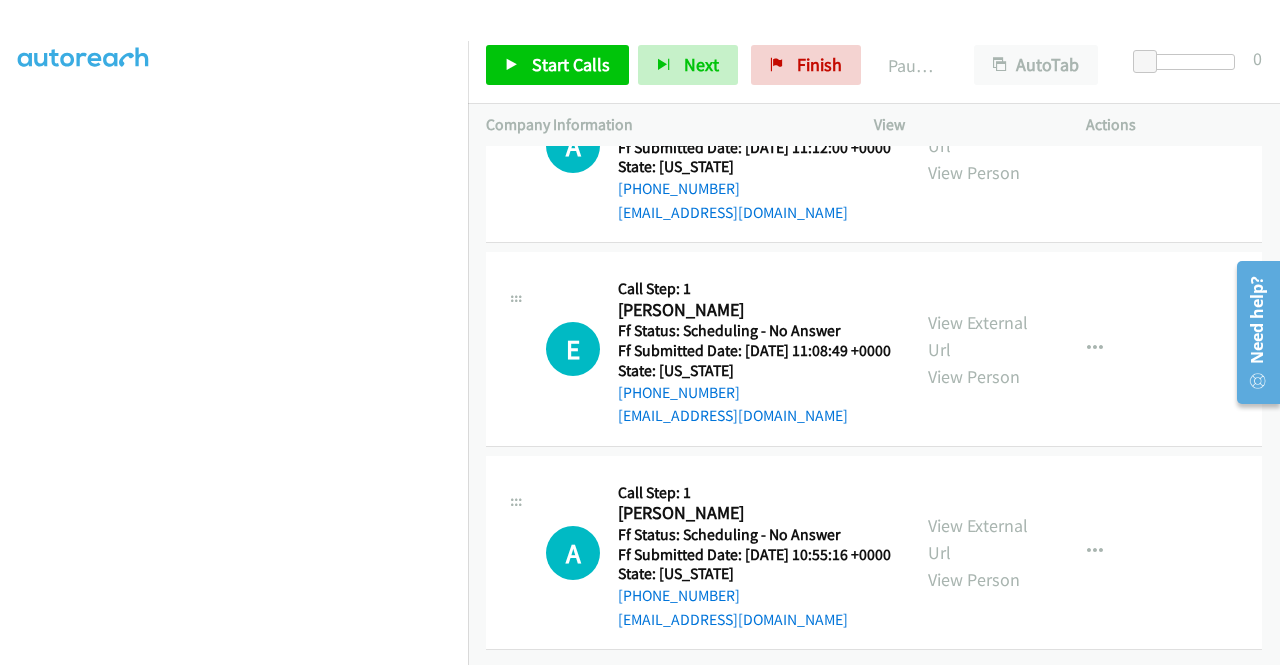 scroll, scrollTop: 2700, scrollLeft: 0, axis: vertical 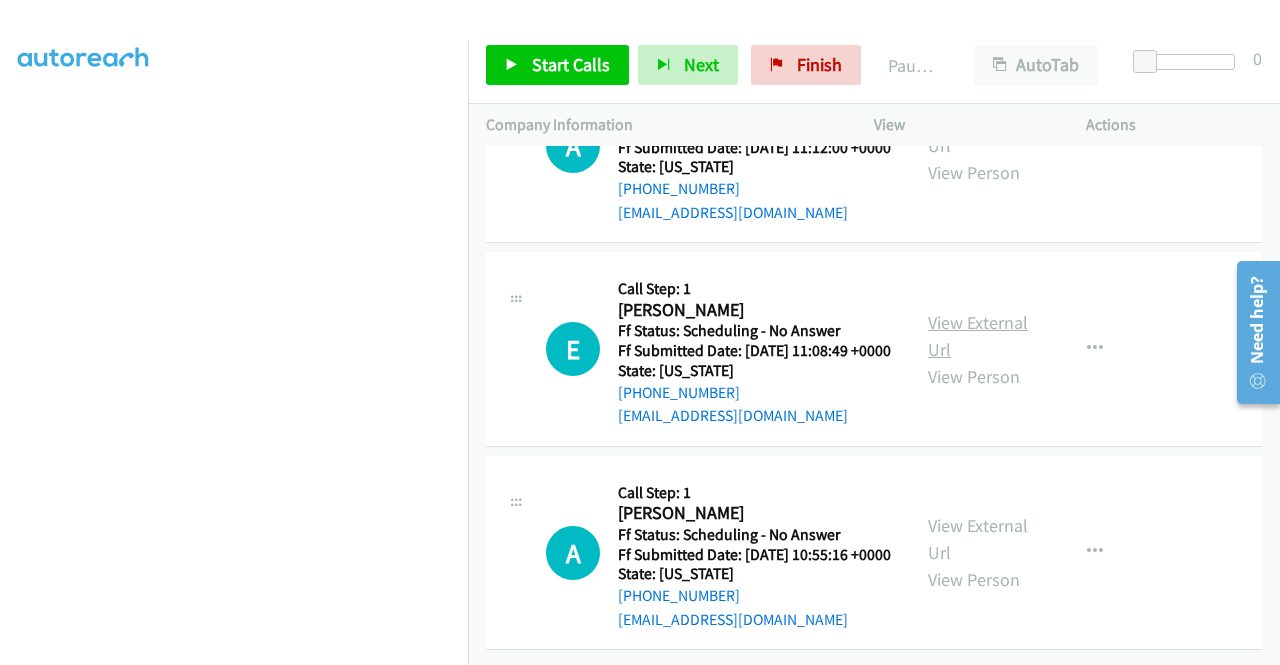 click on "View External Url" at bounding box center (978, 336) 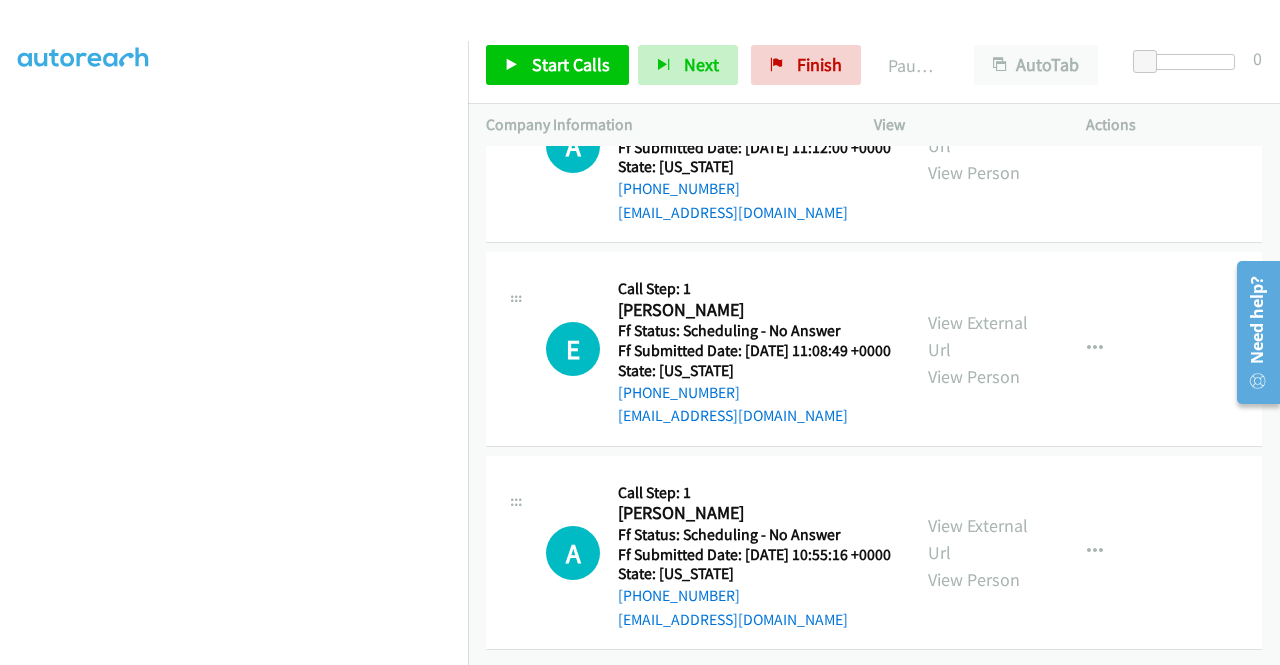 scroll, scrollTop: 2848, scrollLeft: 0, axis: vertical 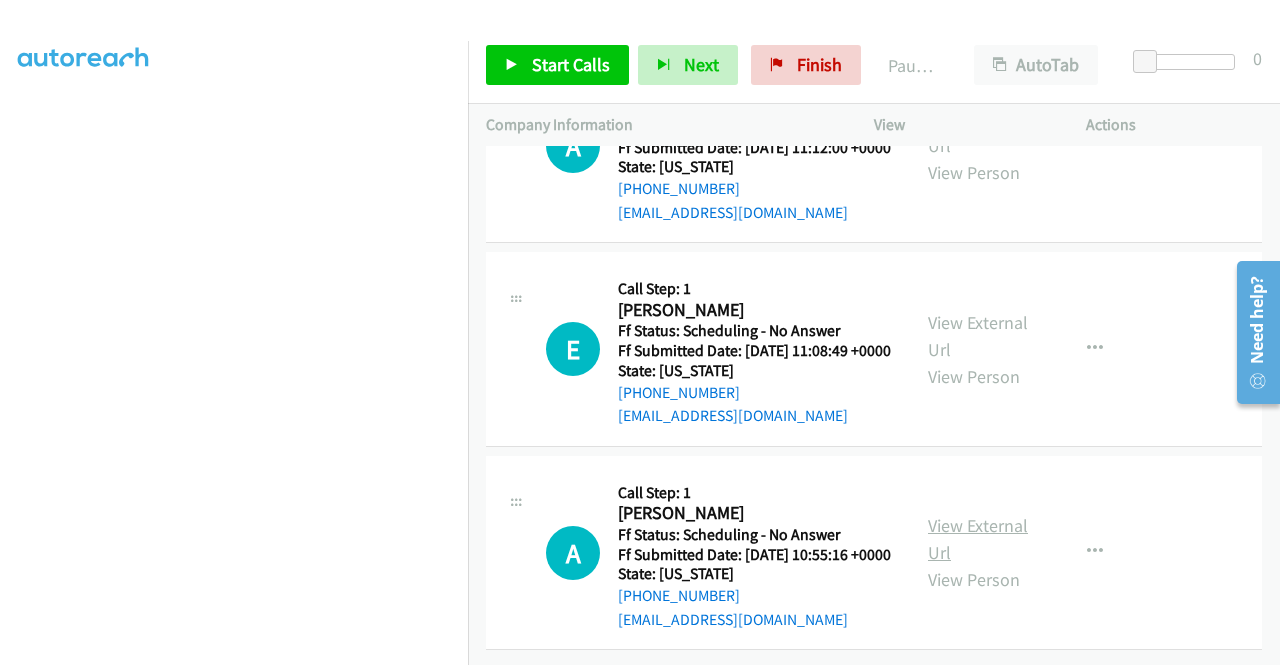 click on "View External Url" at bounding box center (978, 539) 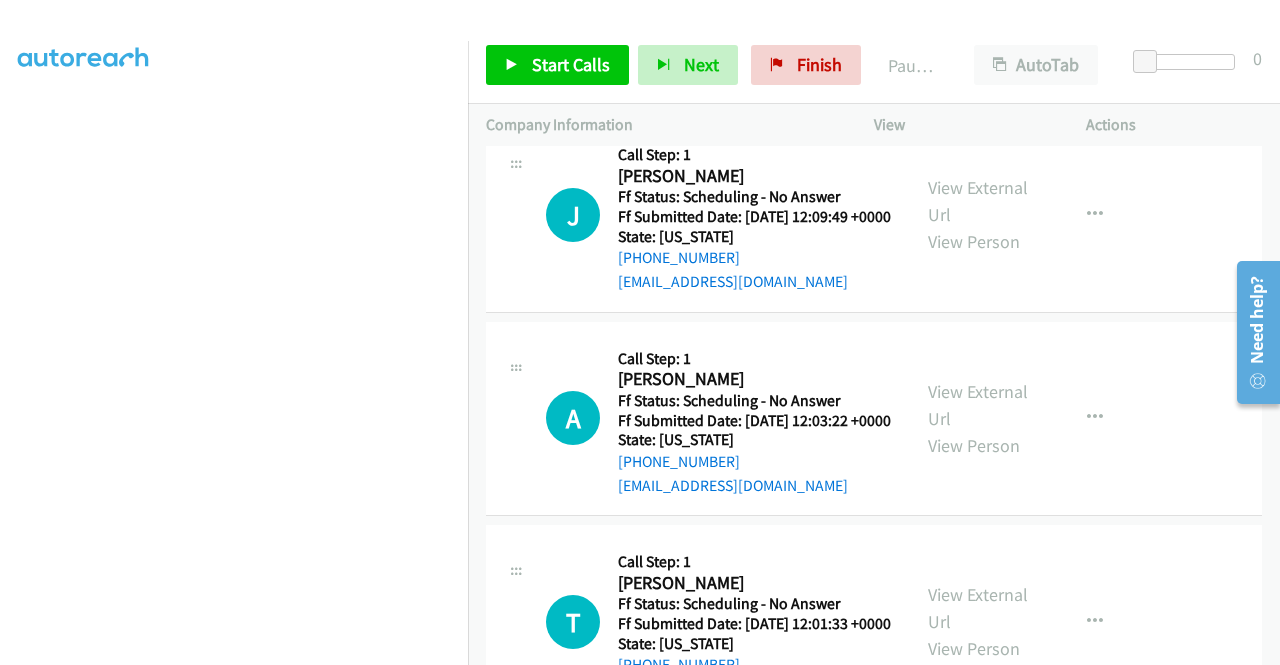 scroll, scrollTop: 900, scrollLeft: 0, axis: vertical 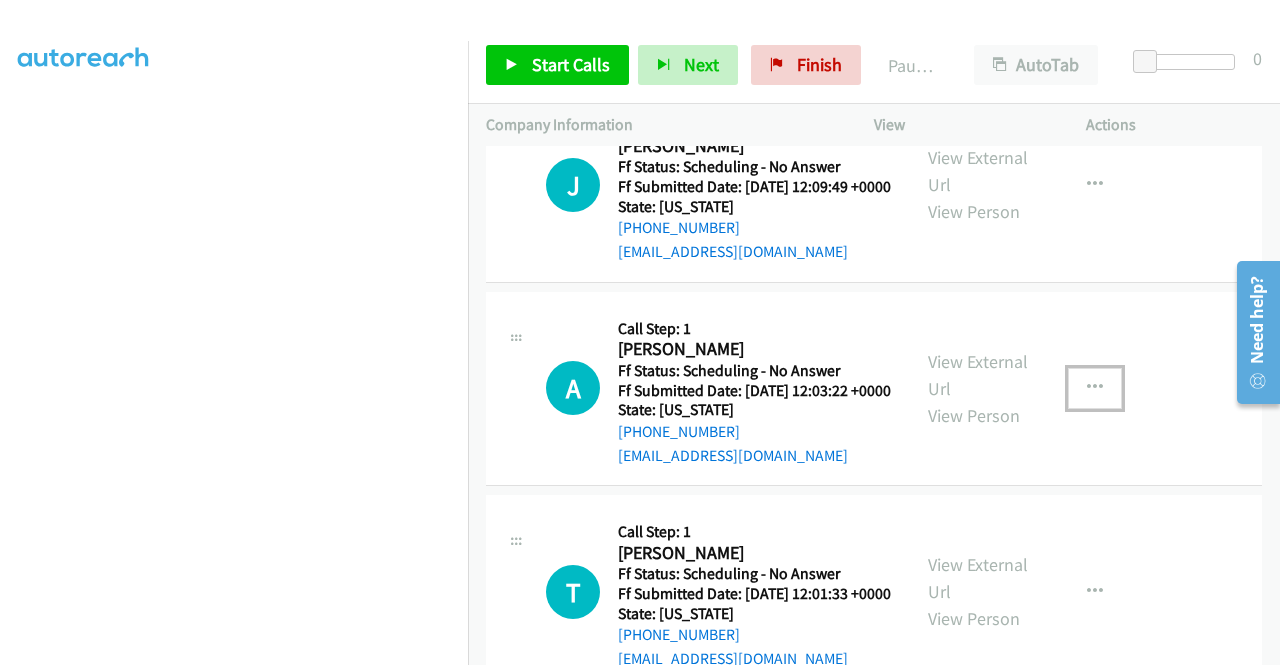 click at bounding box center (1095, 388) 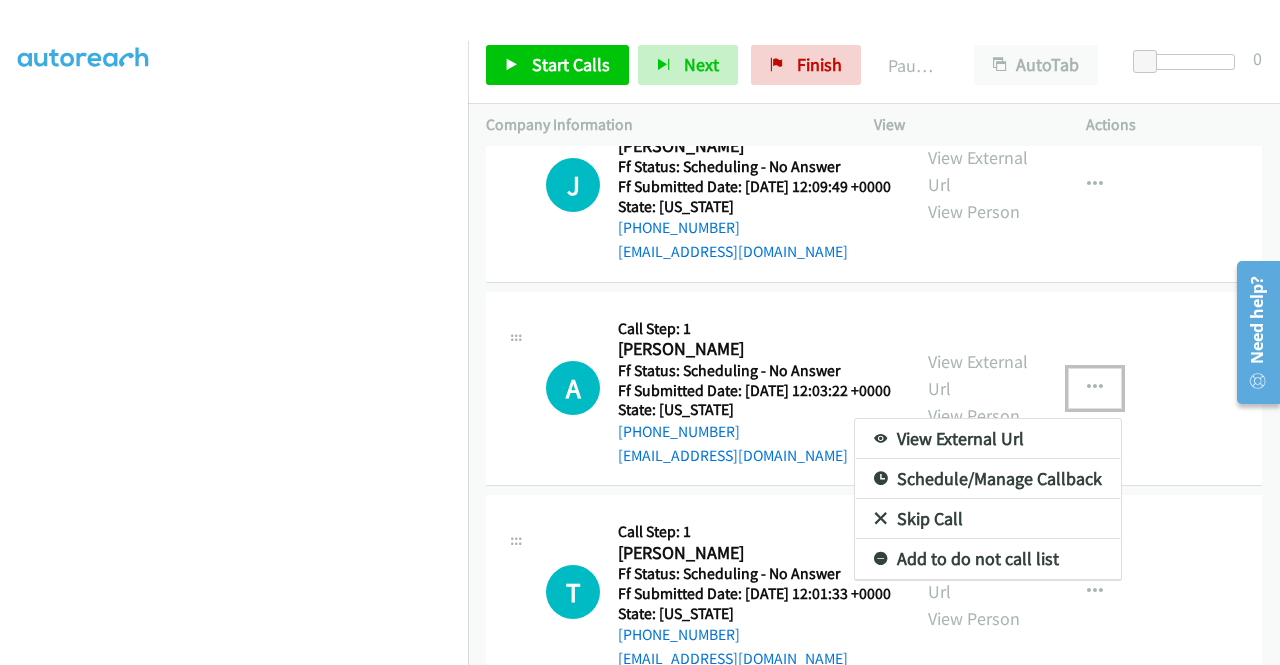 click on "Skip Call" at bounding box center (988, 519) 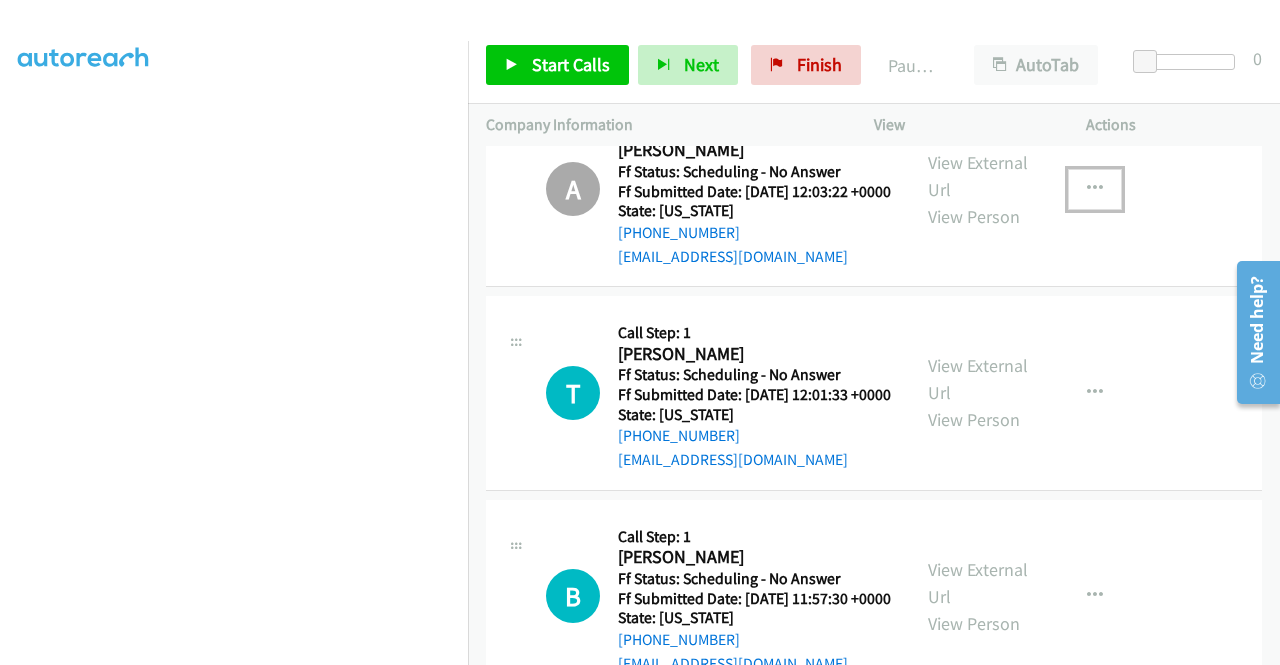 scroll, scrollTop: 1100, scrollLeft: 0, axis: vertical 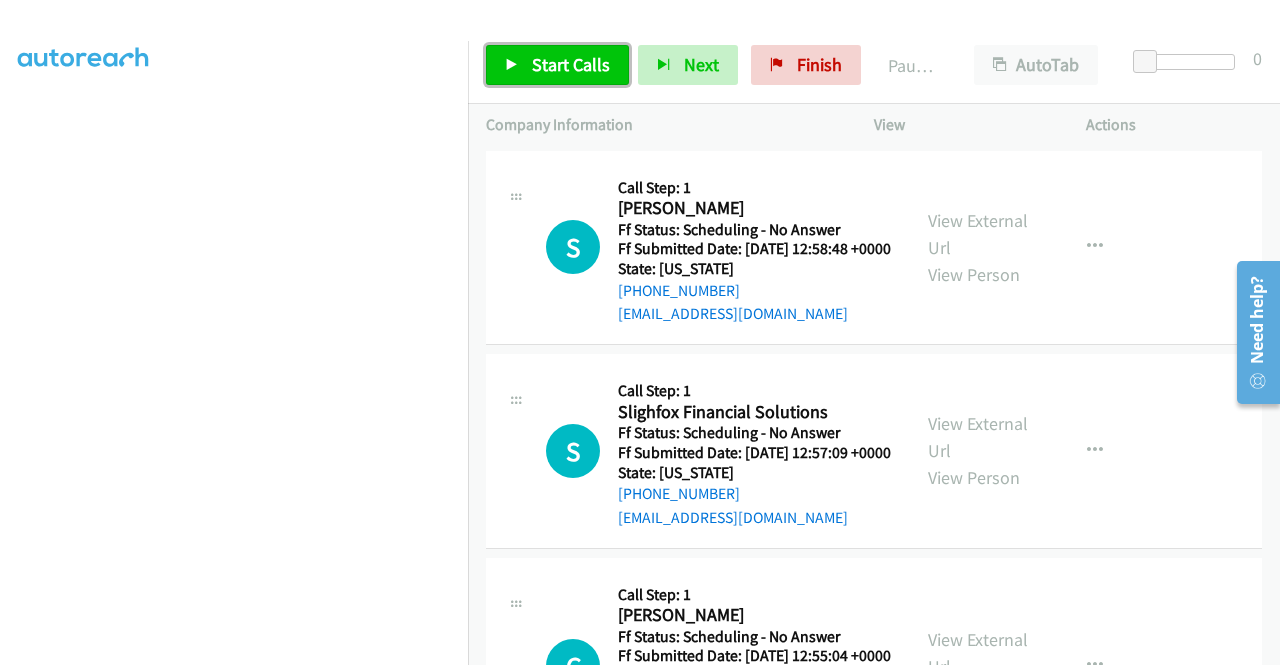 click at bounding box center [512, 66] 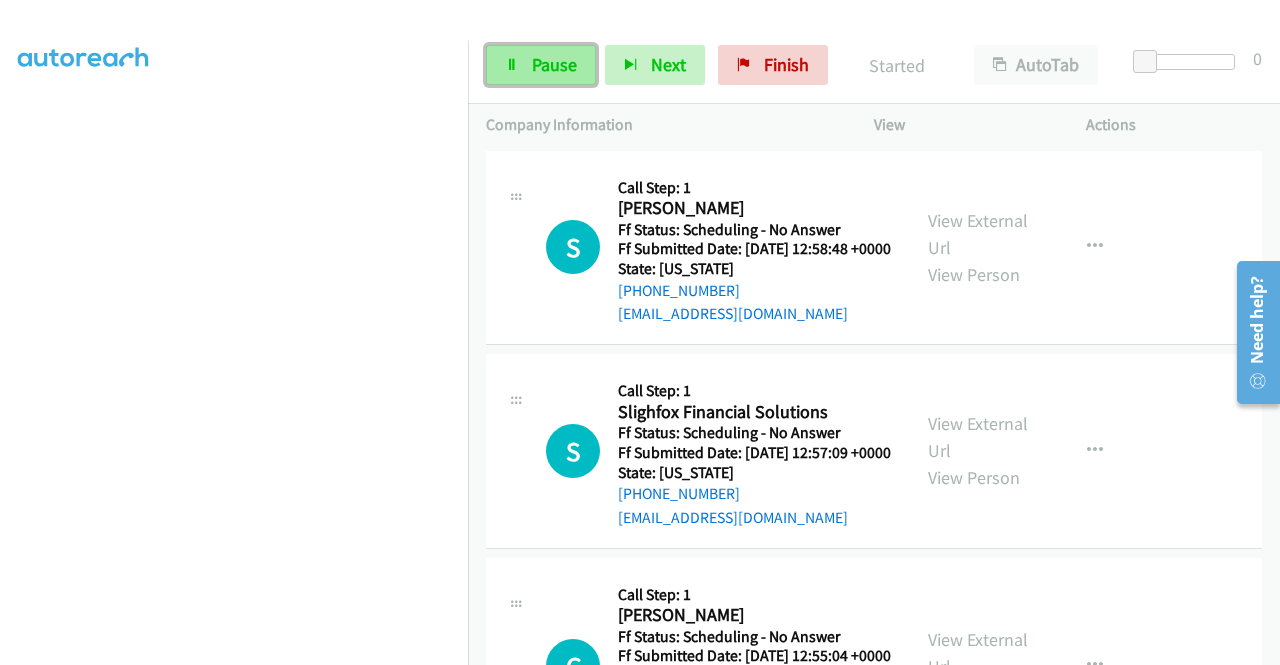 click on "Pause" at bounding box center [554, 64] 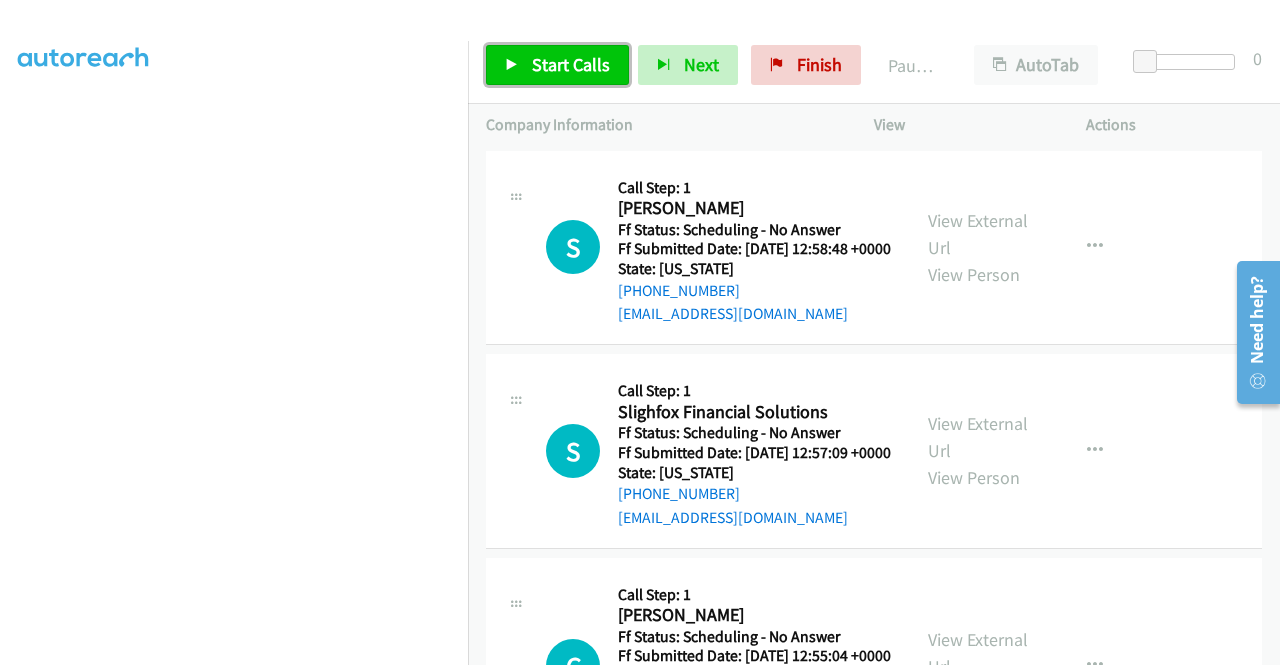 click on "Start Calls" at bounding box center [571, 64] 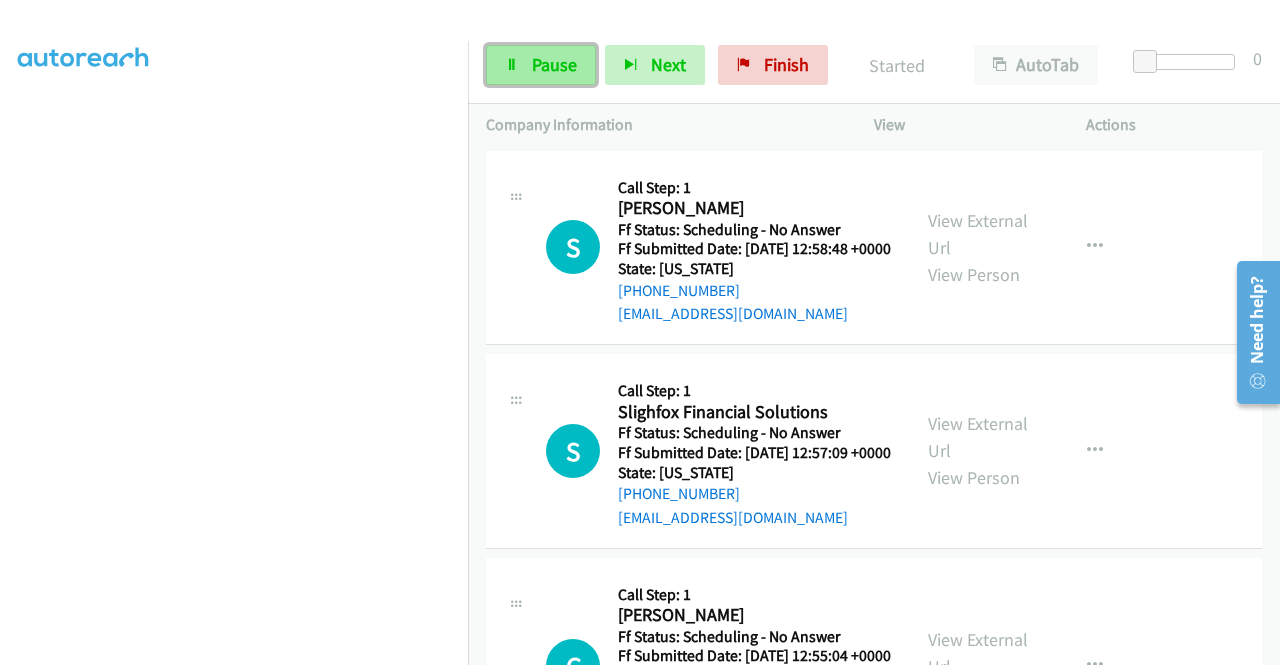 click on "Pause" at bounding box center [554, 64] 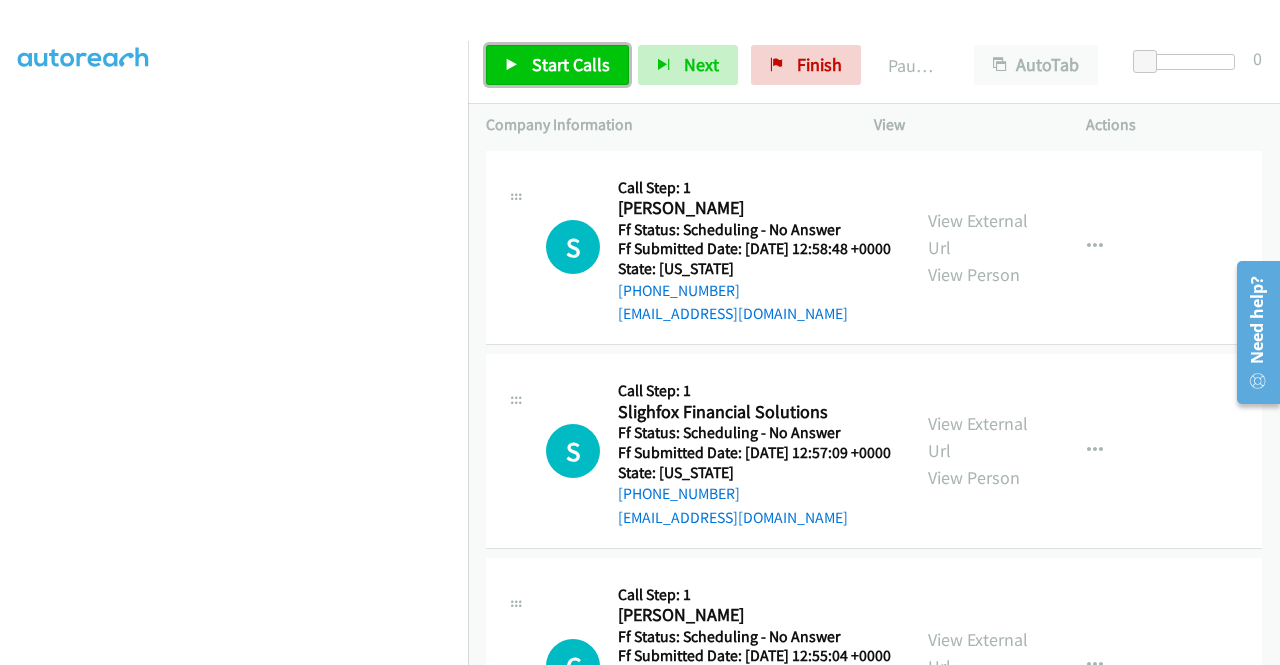 click on "Start Calls" at bounding box center [571, 64] 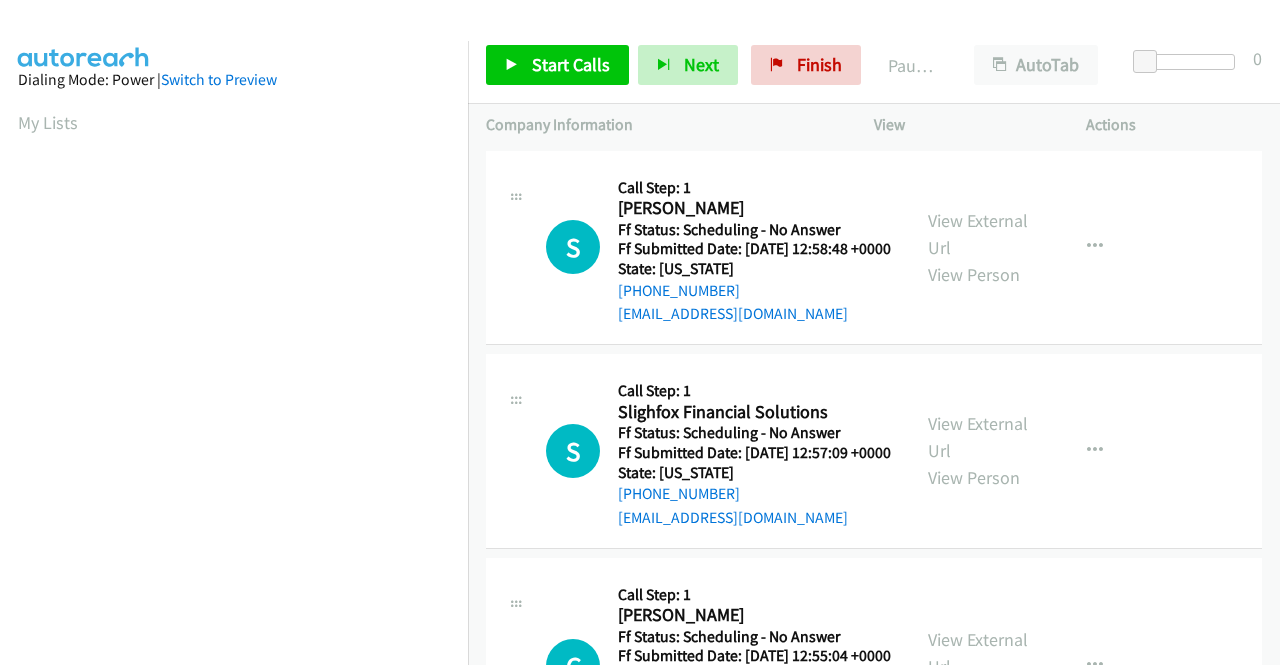 scroll, scrollTop: 0, scrollLeft: 0, axis: both 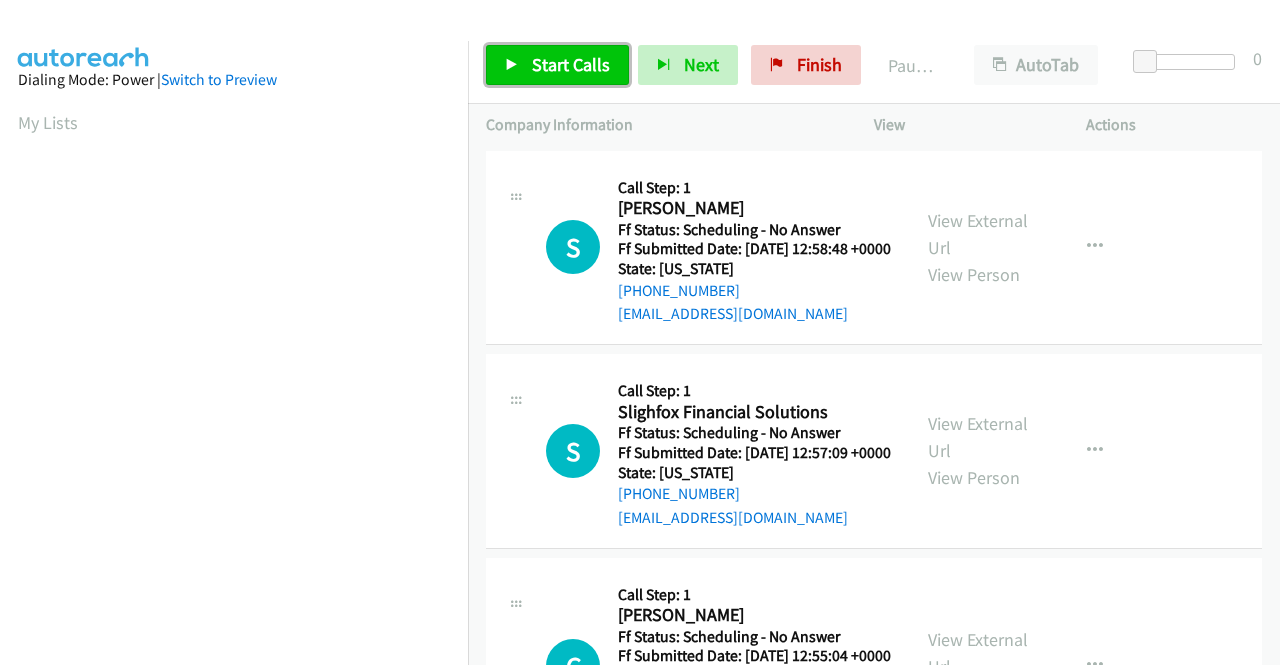 click on "Start Calls" at bounding box center [571, 64] 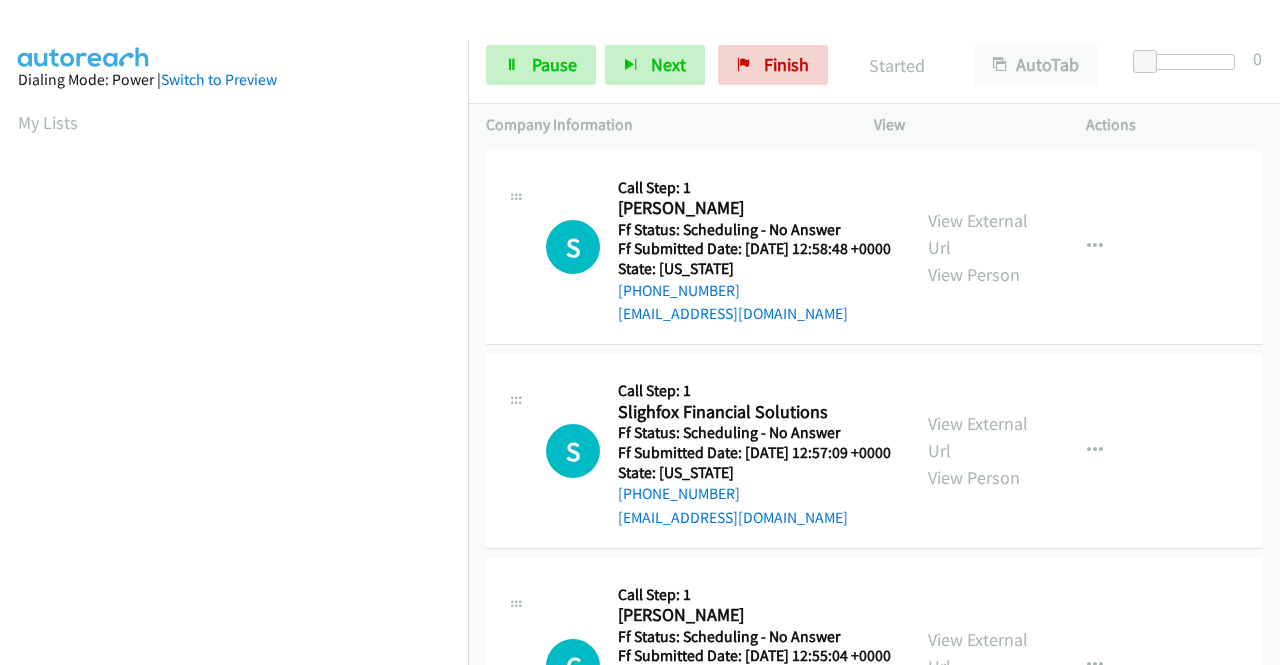 scroll, scrollTop: 0, scrollLeft: 0, axis: both 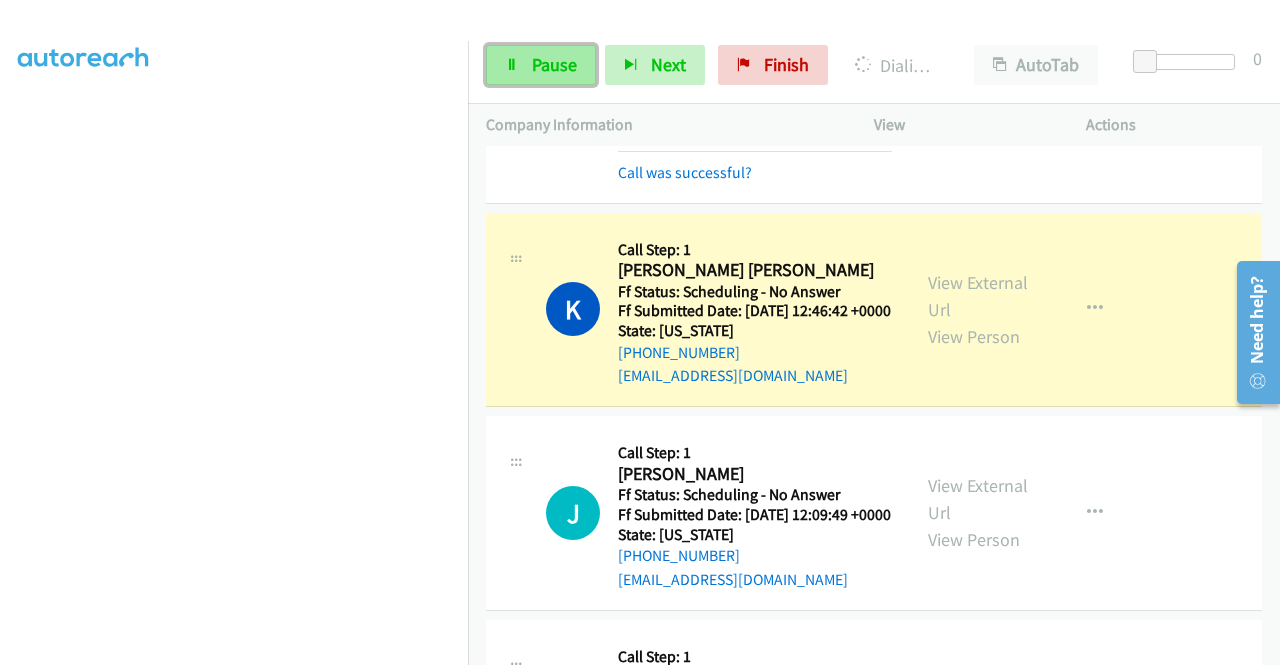 click on "Pause" at bounding box center [541, 65] 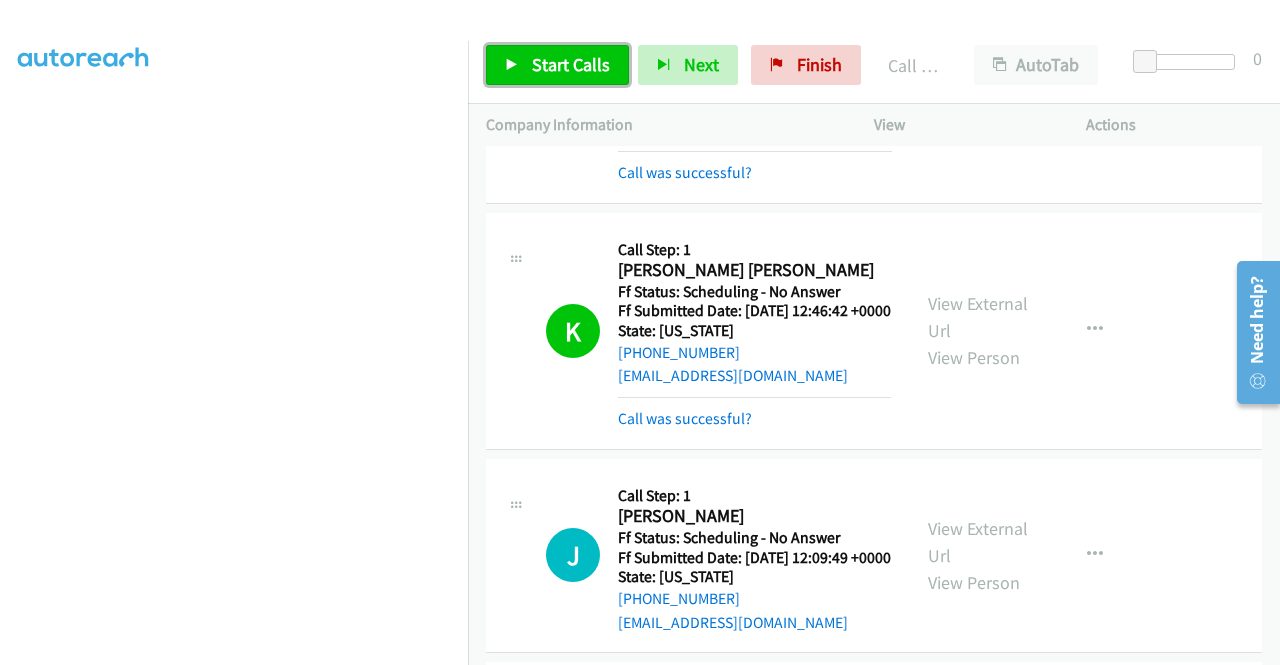 click on "Start Calls" at bounding box center (571, 64) 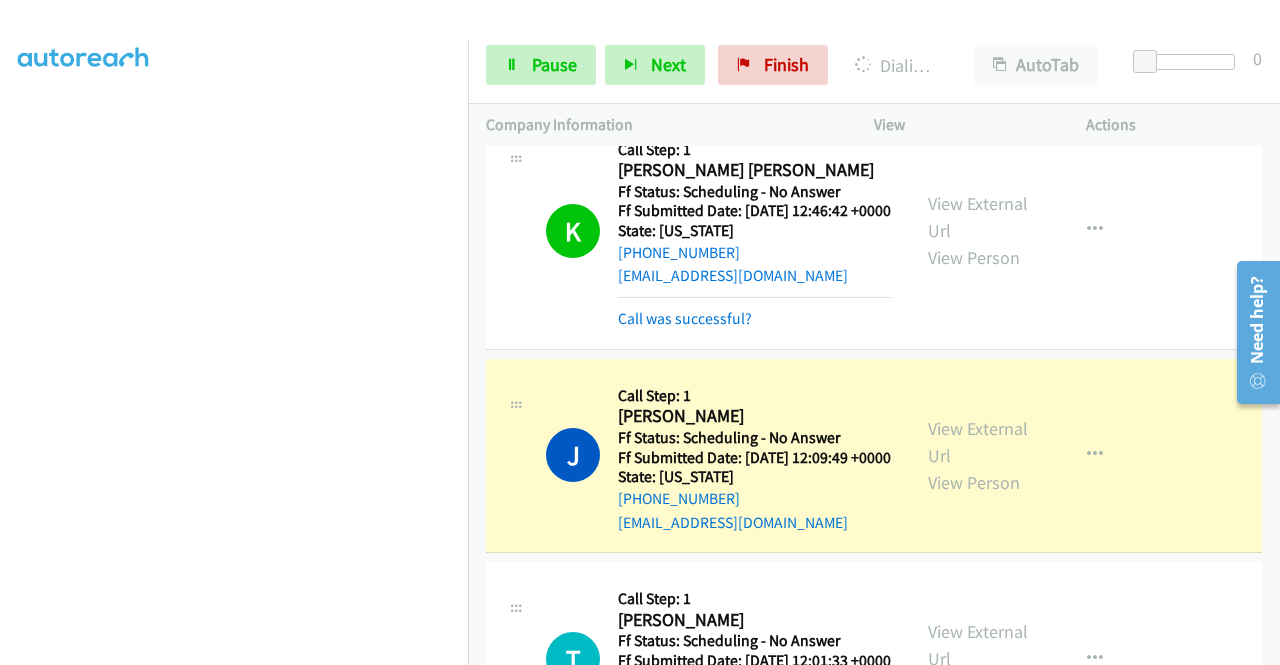 scroll, scrollTop: 900, scrollLeft: 0, axis: vertical 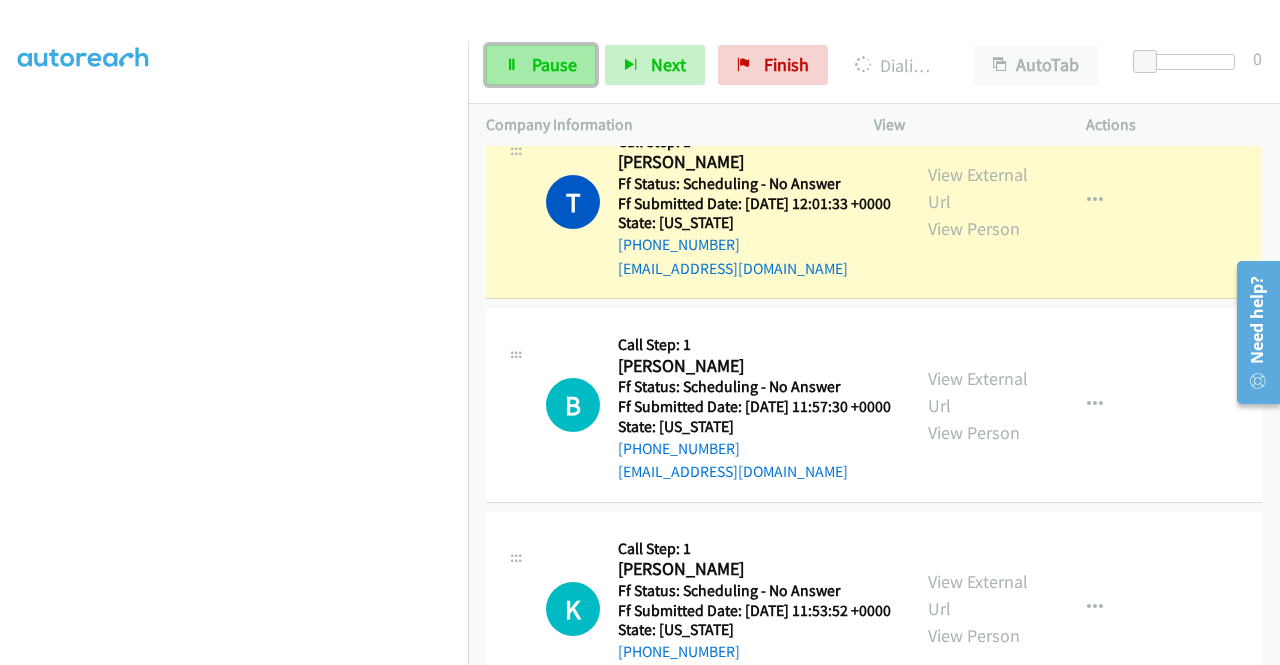 click on "Pause" at bounding box center (541, 65) 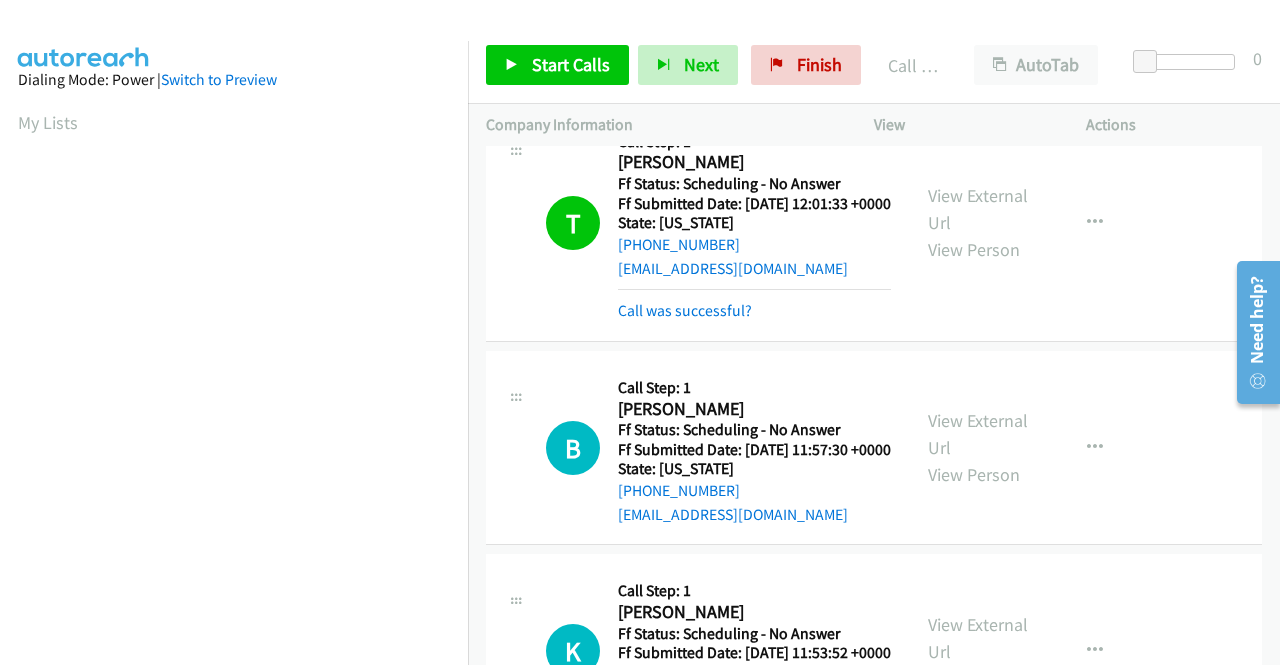 scroll, scrollTop: 456, scrollLeft: 0, axis: vertical 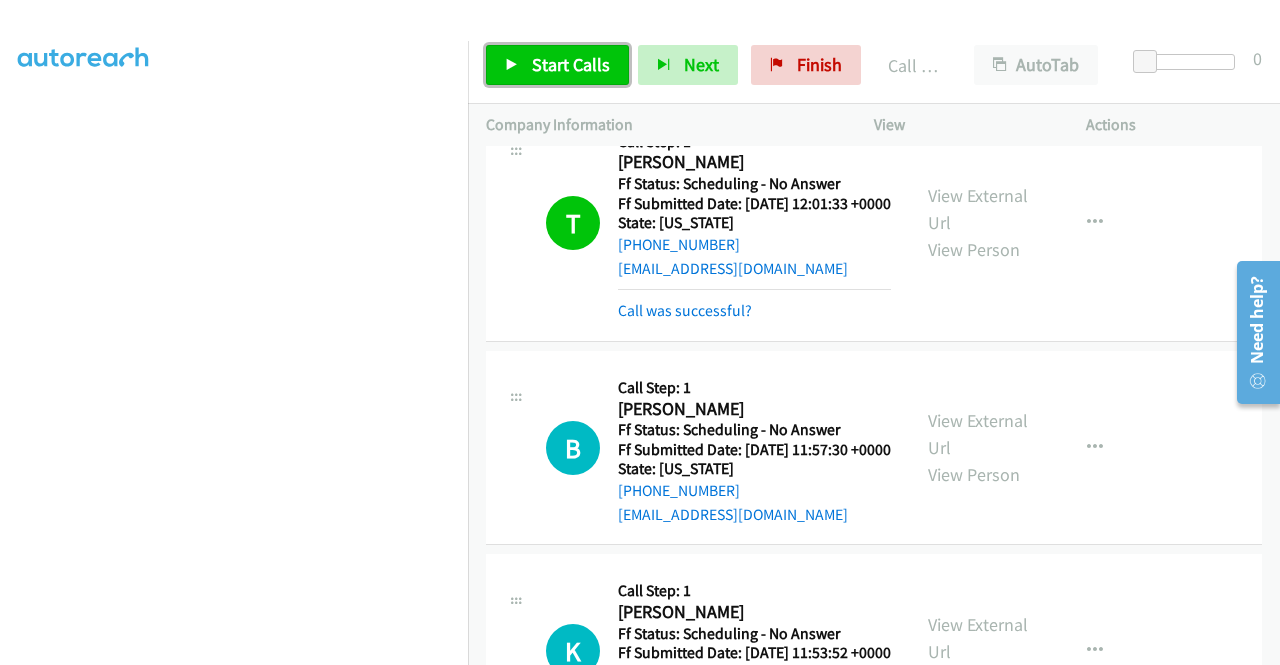 click on "Start Calls" at bounding box center [571, 64] 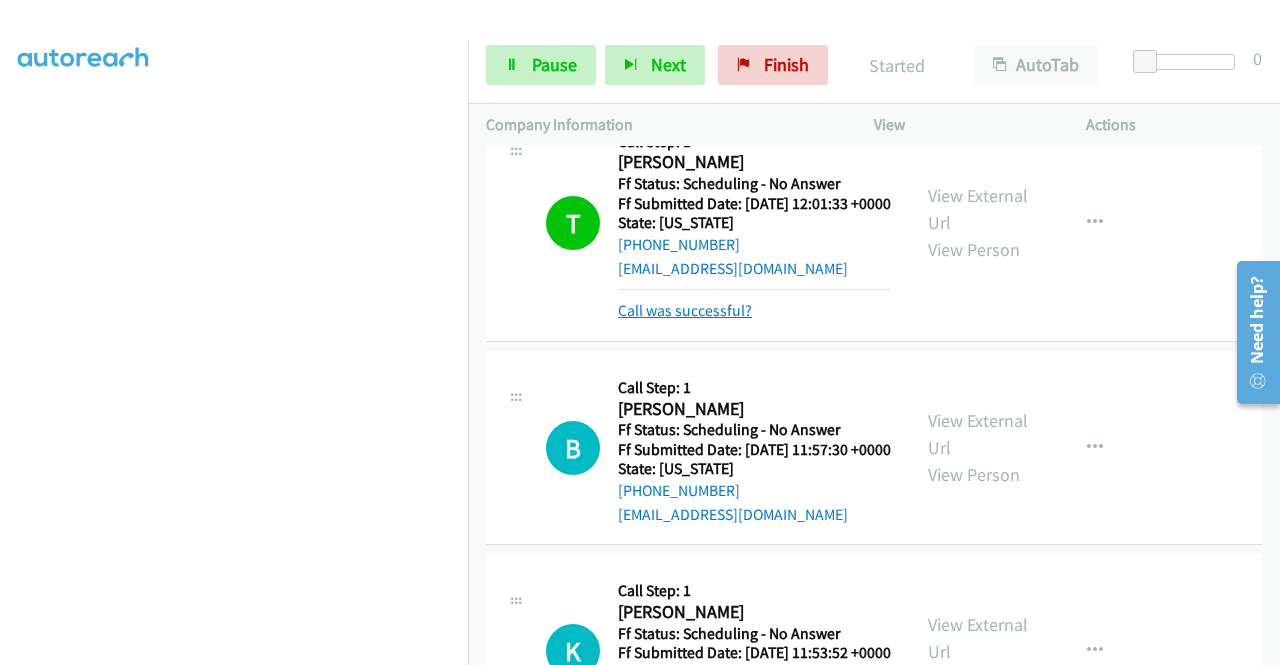click on "Call was successful?" at bounding box center [685, 310] 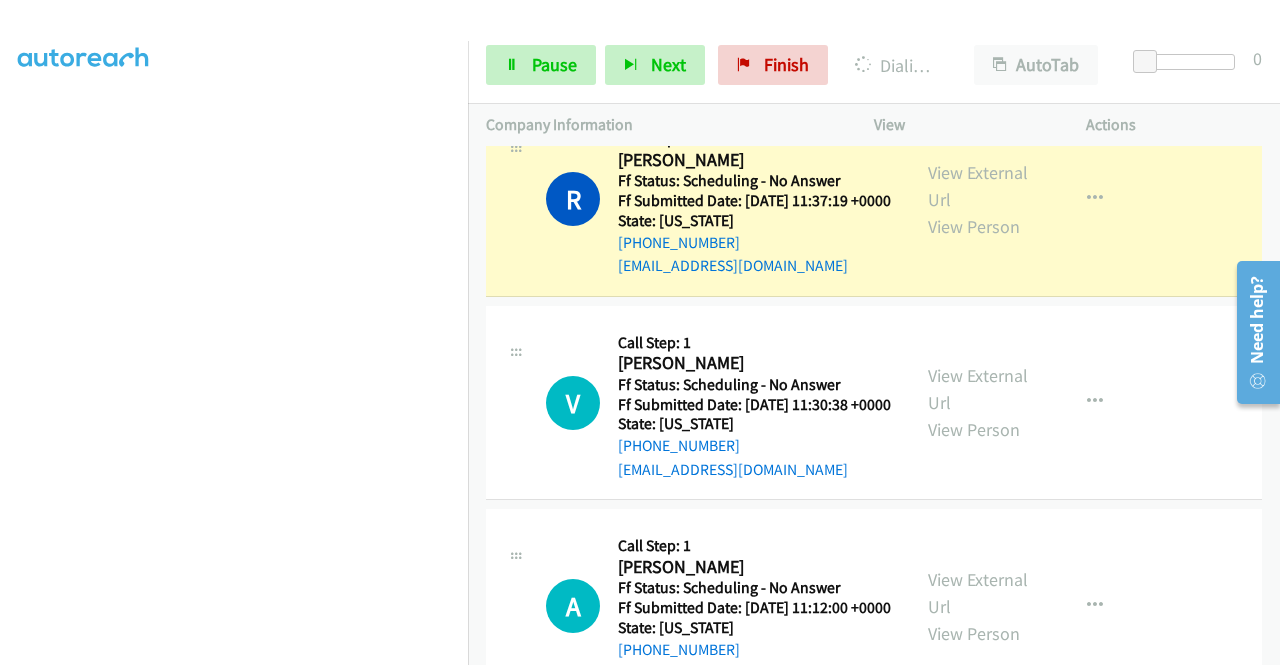scroll, scrollTop: 2300, scrollLeft: 0, axis: vertical 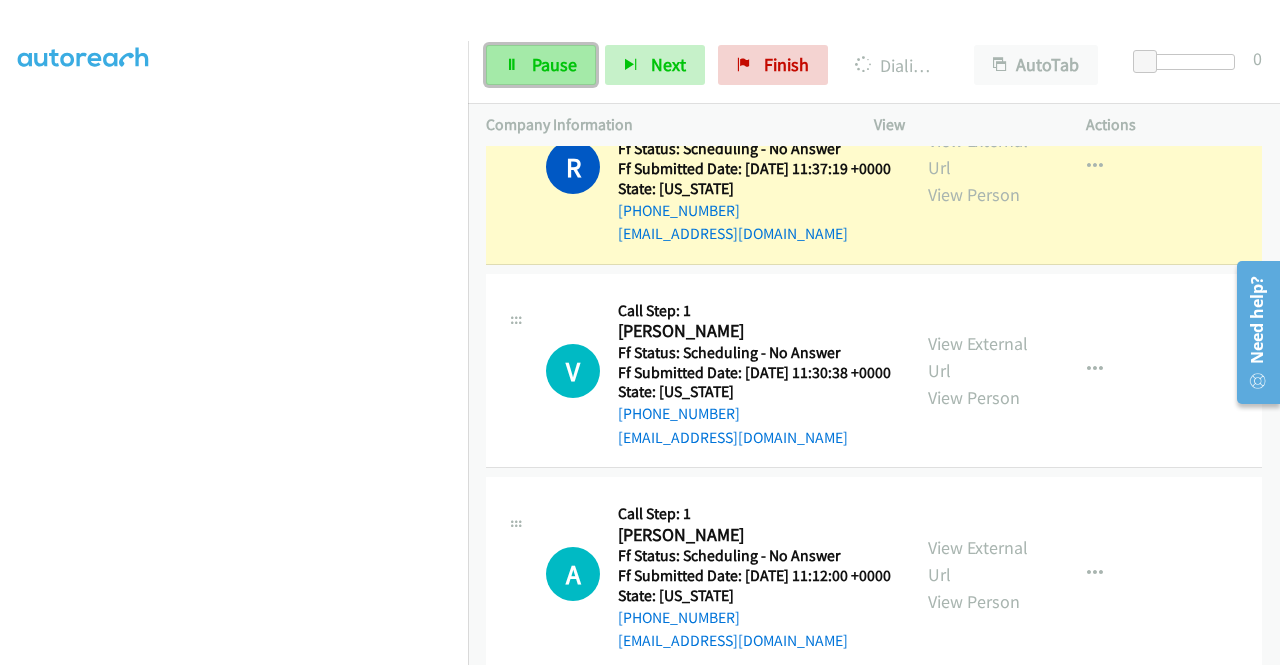 click on "Pause" at bounding box center [554, 64] 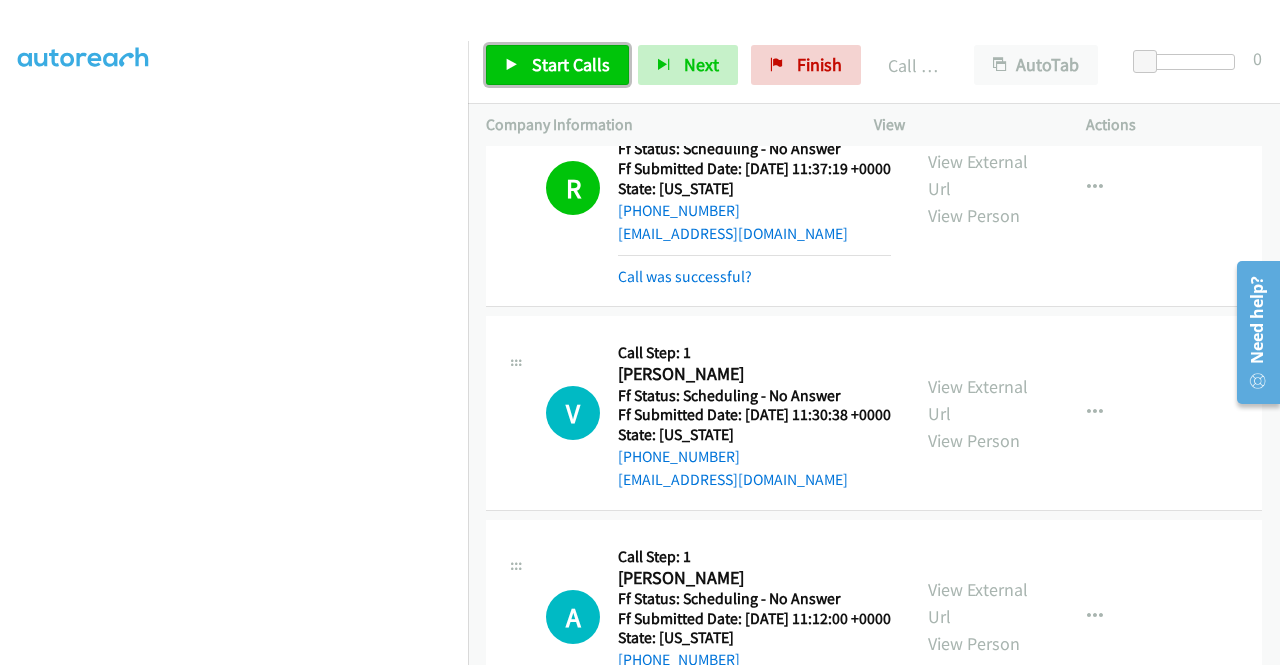 click on "Start Calls" at bounding box center (557, 65) 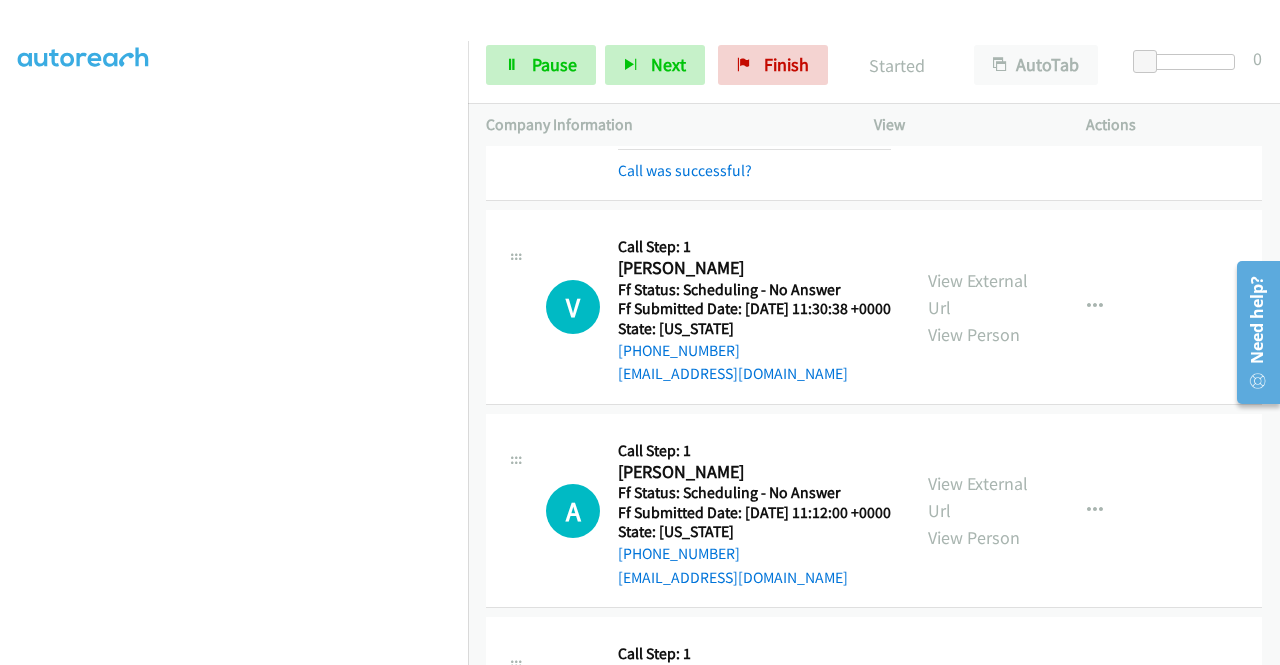 scroll, scrollTop: 2500, scrollLeft: 0, axis: vertical 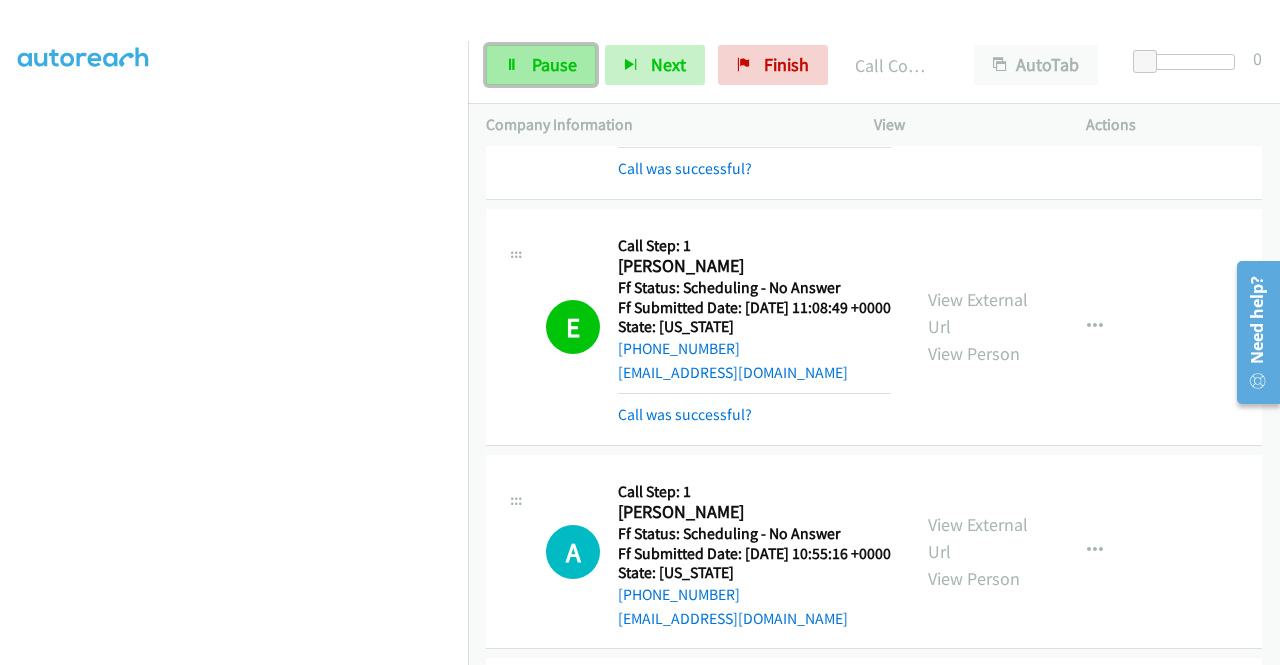 click on "Pause" at bounding box center [554, 64] 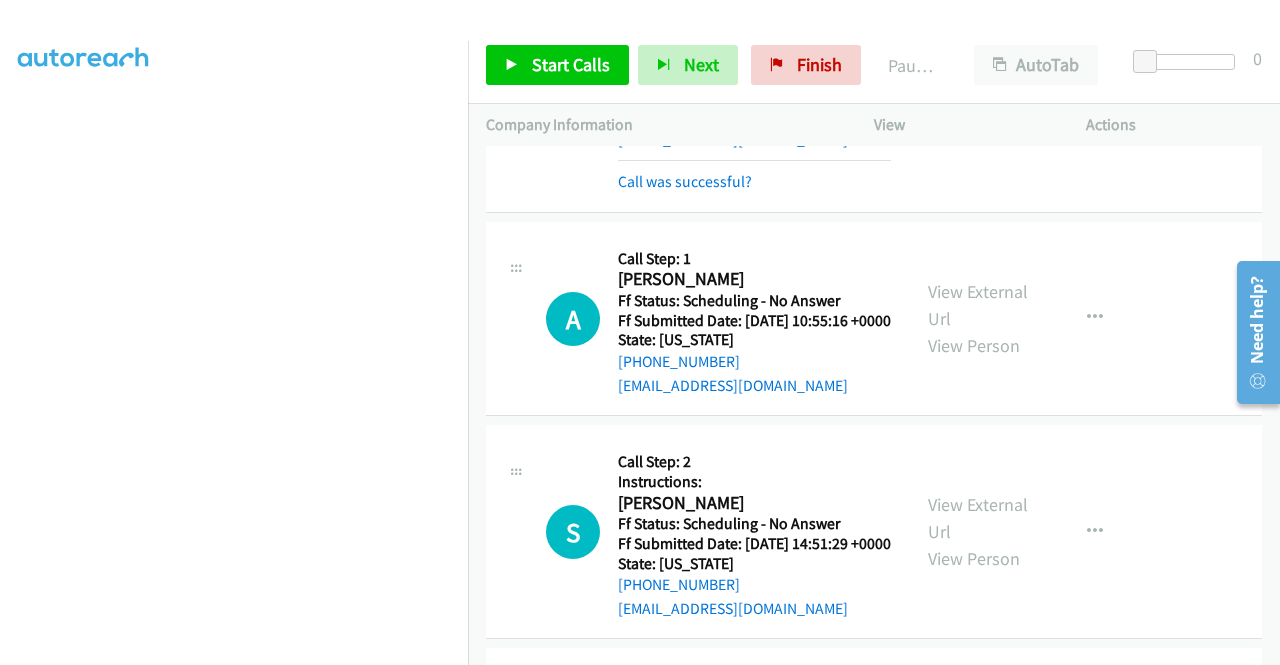 scroll, scrollTop: 3200, scrollLeft: 0, axis: vertical 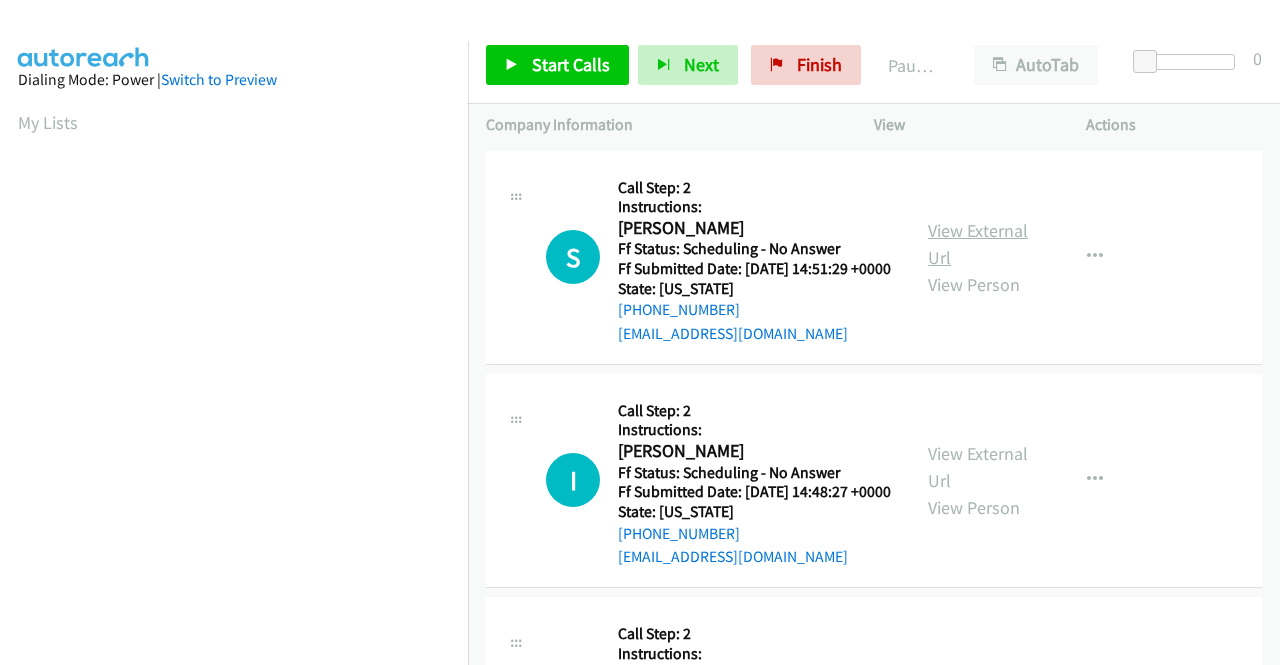 click on "View External Url" at bounding box center (978, 244) 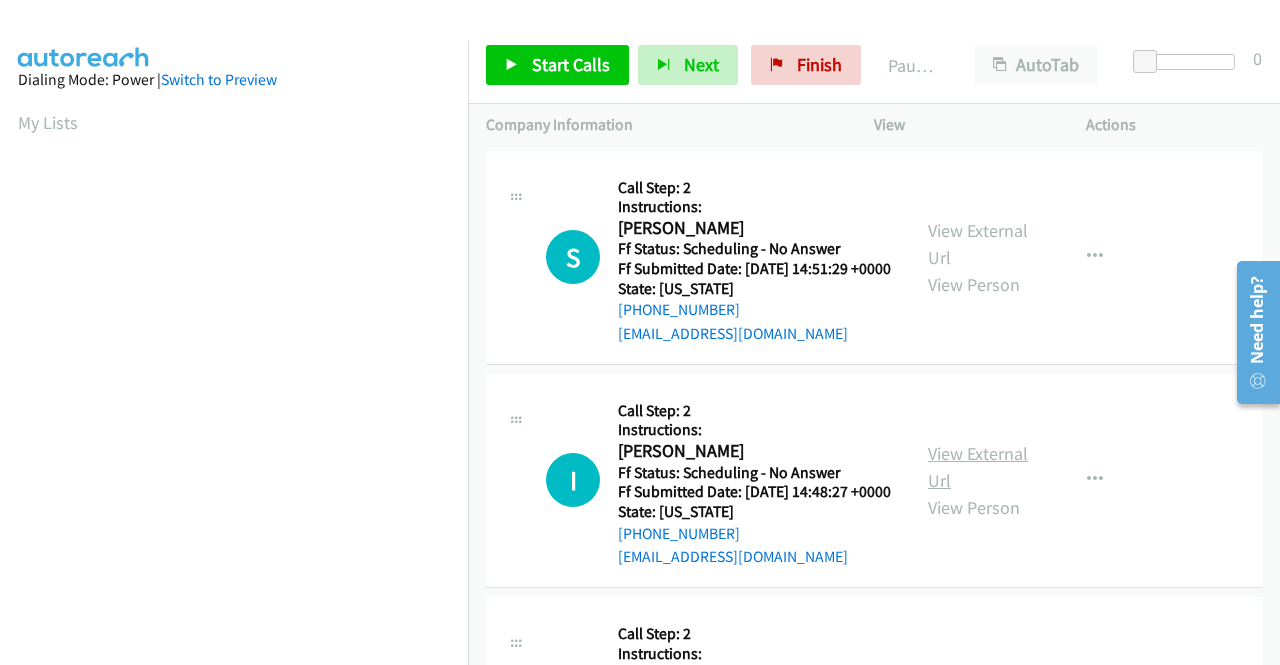 click on "View External Url" at bounding box center [978, 467] 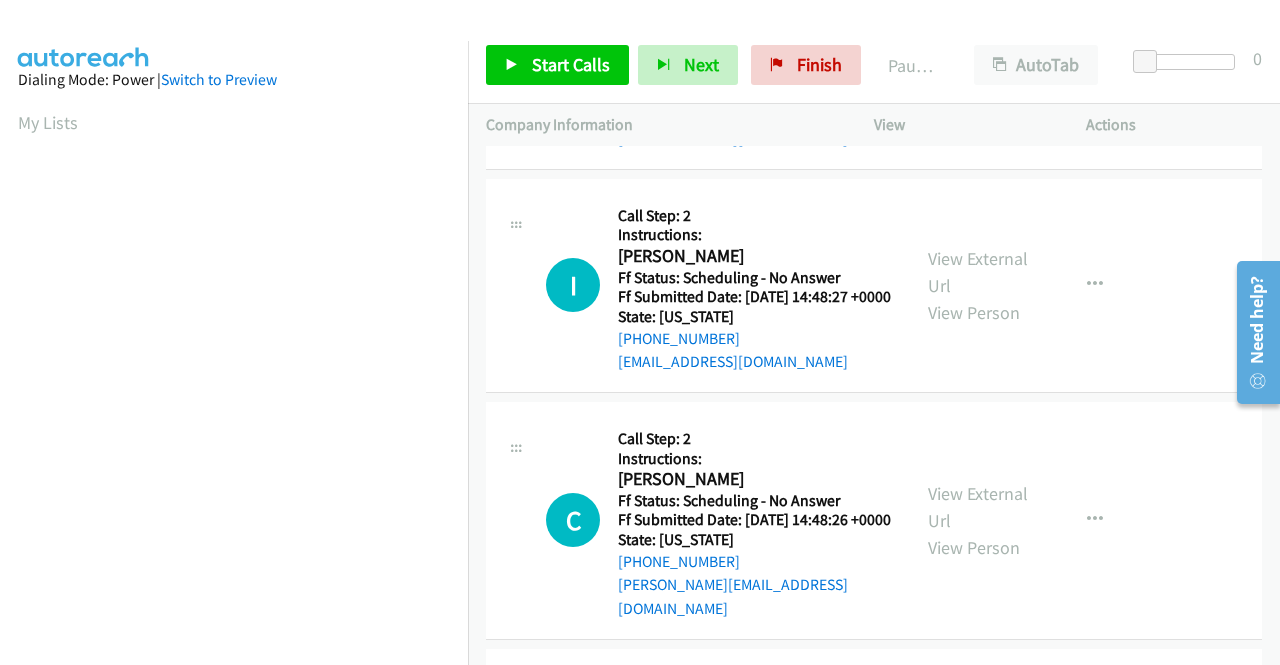scroll, scrollTop: 200, scrollLeft: 0, axis: vertical 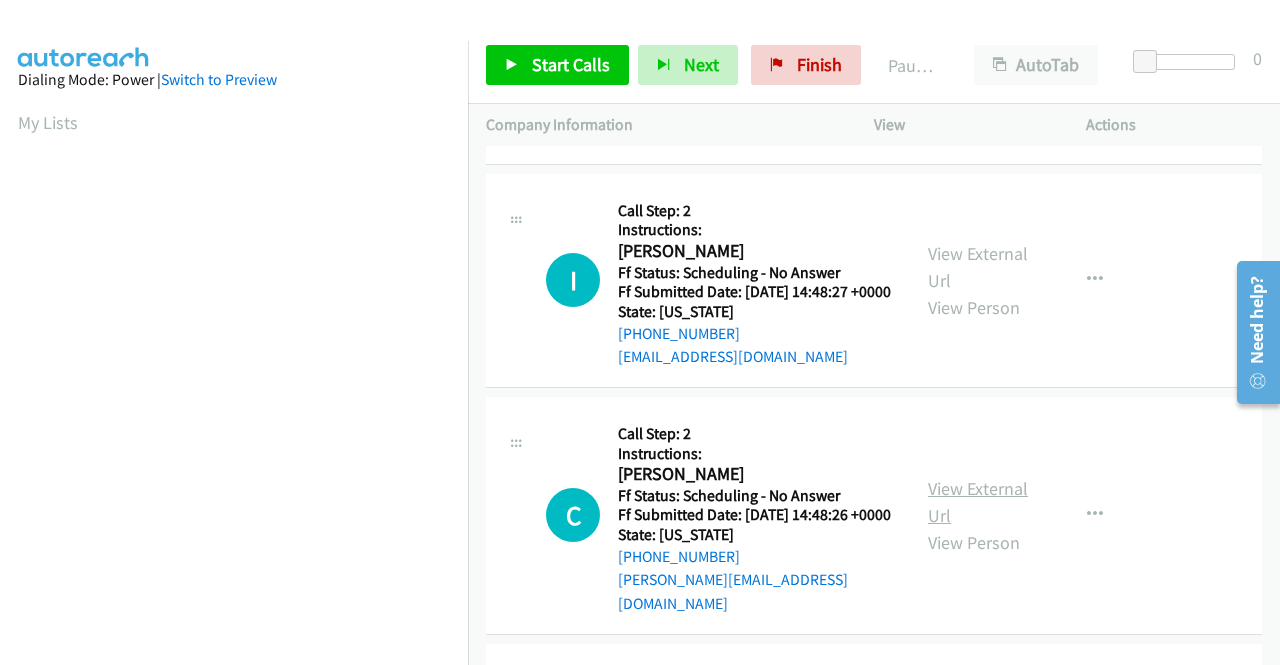 click on "View External Url" at bounding box center [978, 502] 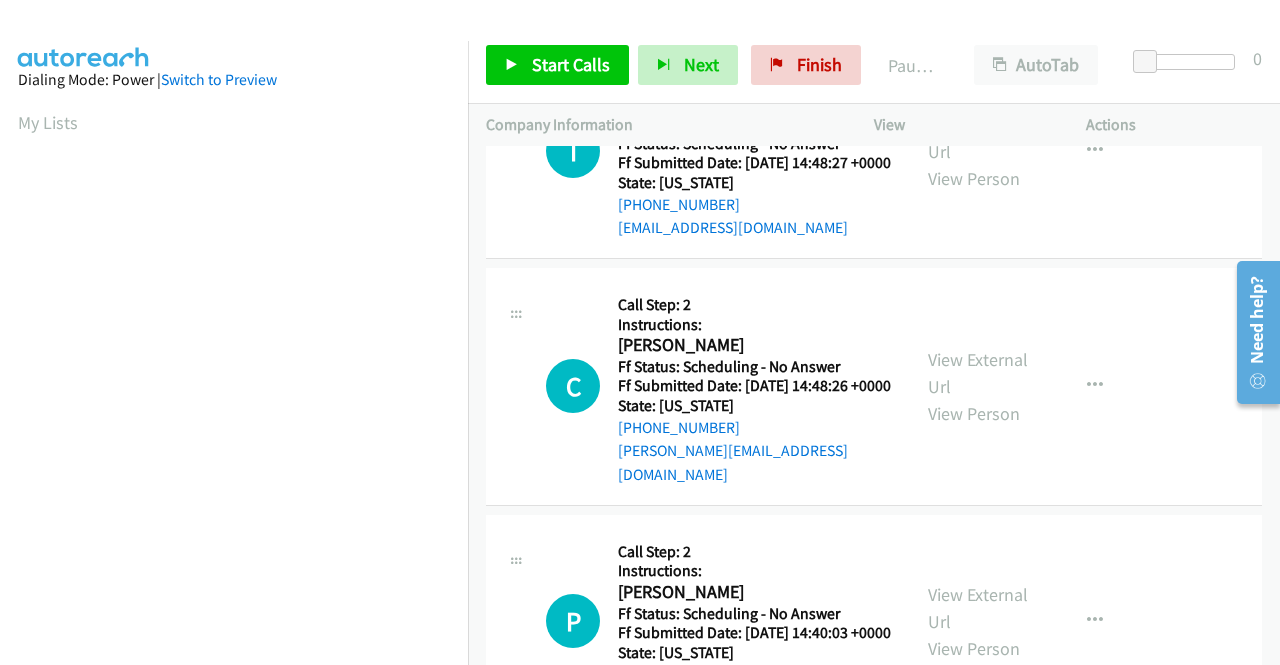 scroll, scrollTop: 400, scrollLeft: 0, axis: vertical 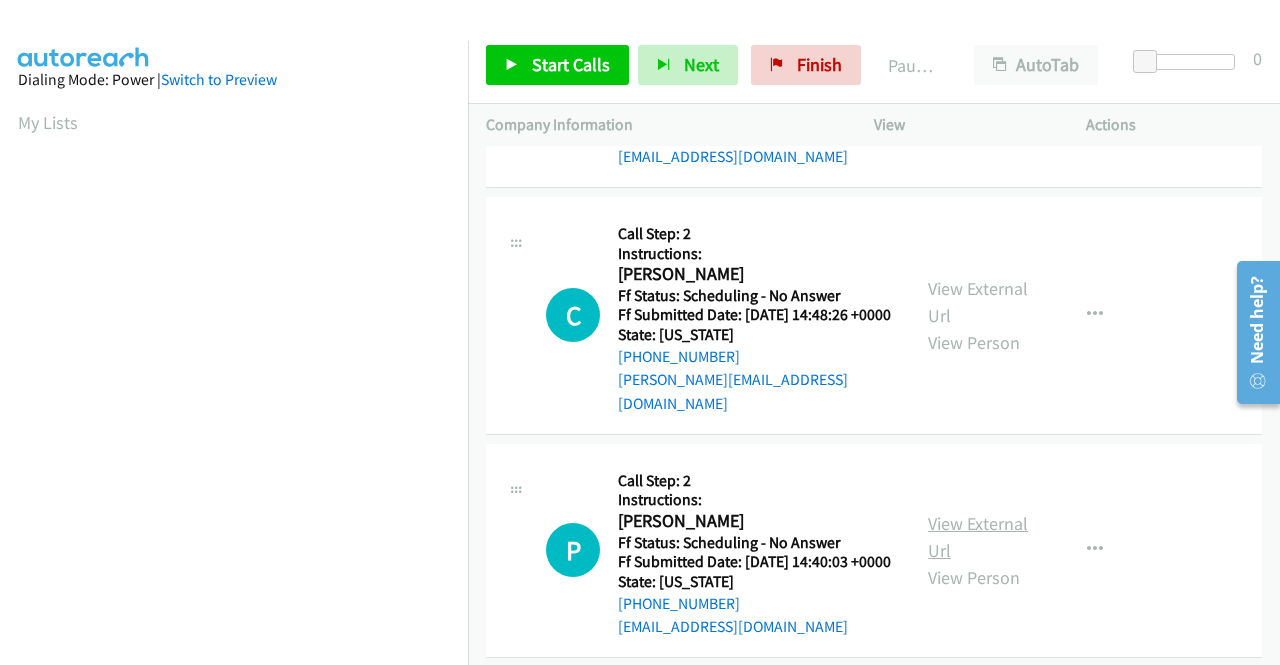click on "View External Url" at bounding box center (978, 537) 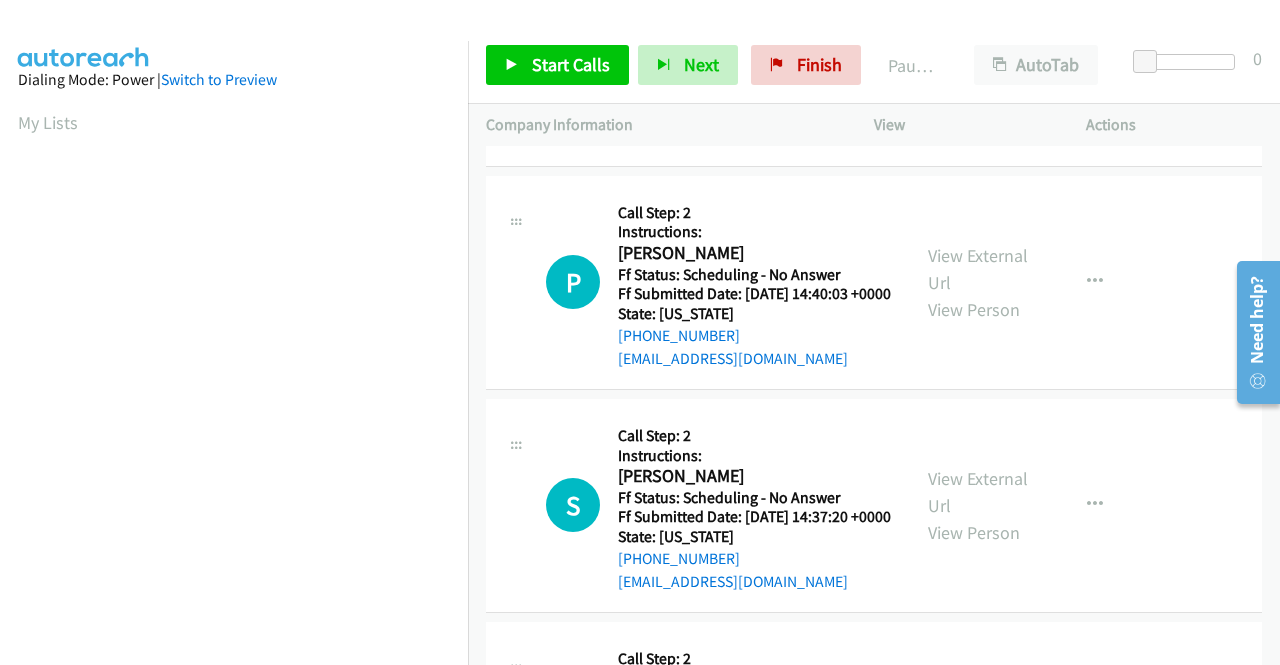 scroll, scrollTop: 700, scrollLeft: 0, axis: vertical 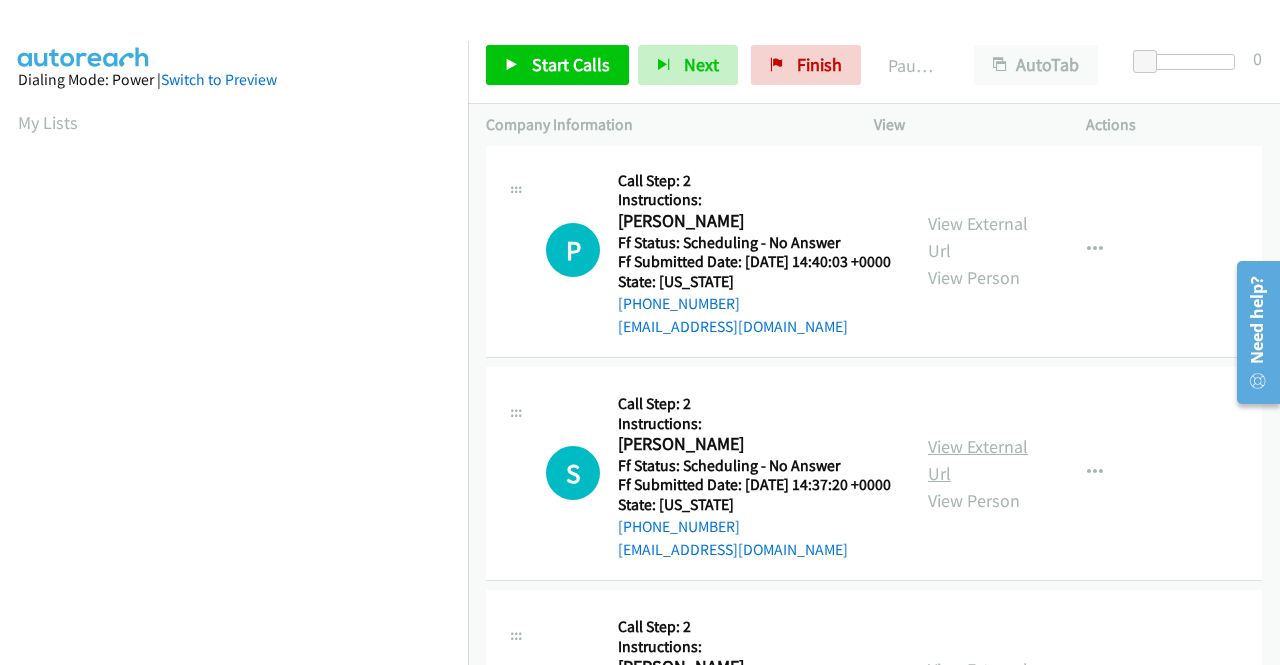 click on "View External Url" at bounding box center (978, 460) 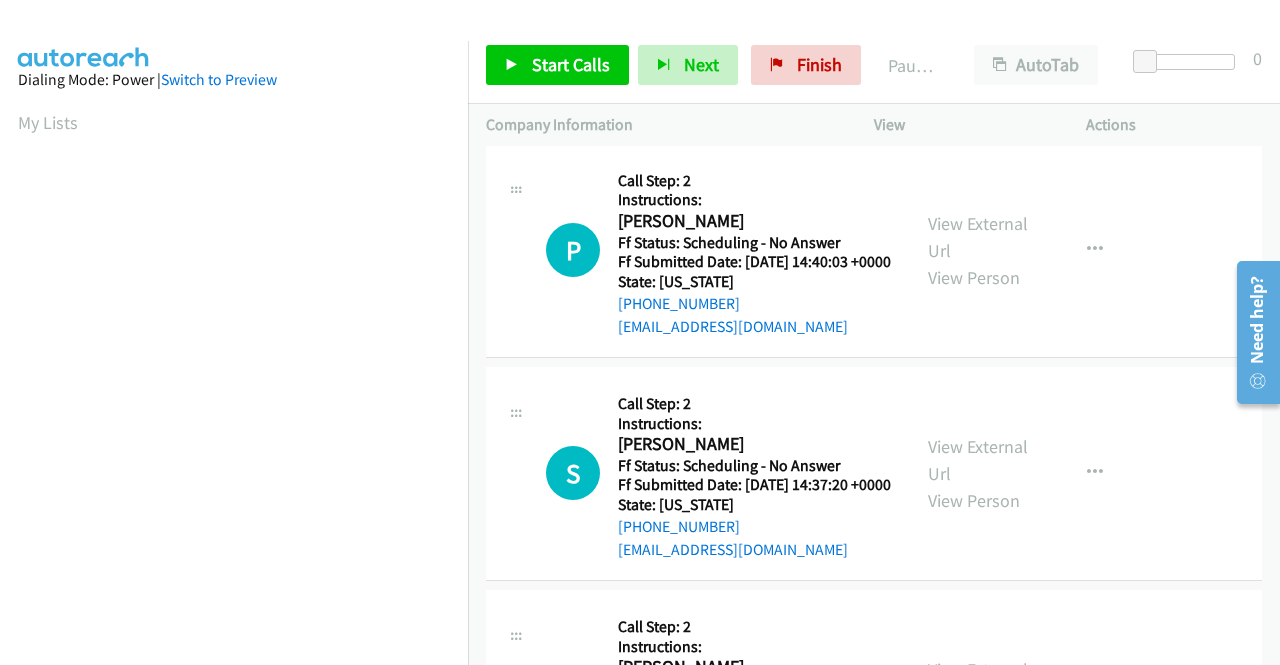 scroll, scrollTop: 900, scrollLeft: 0, axis: vertical 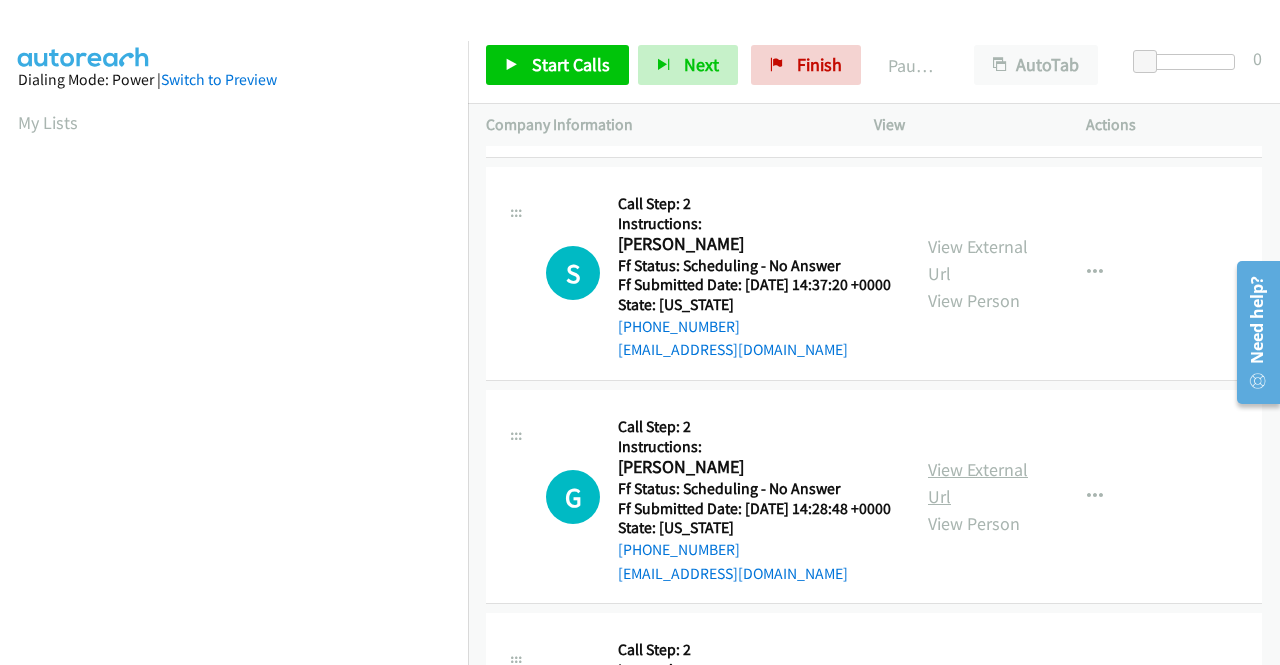 click on "View External Url" at bounding box center (978, 483) 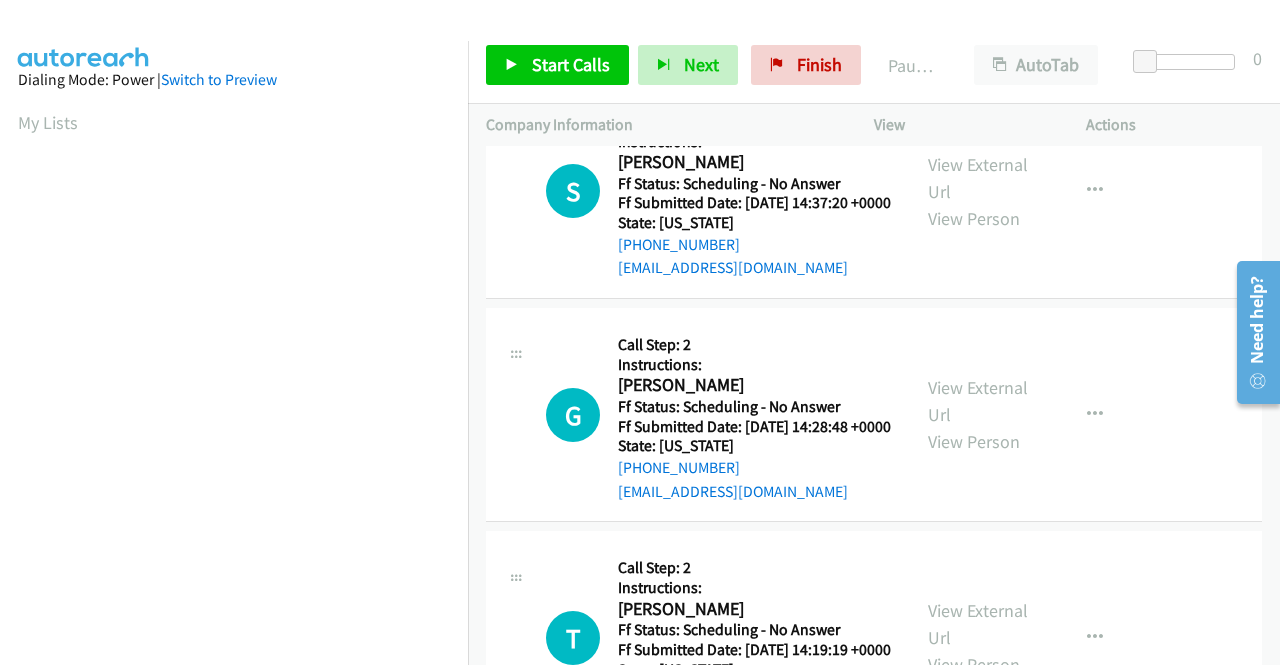 scroll, scrollTop: 1100, scrollLeft: 0, axis: vertical 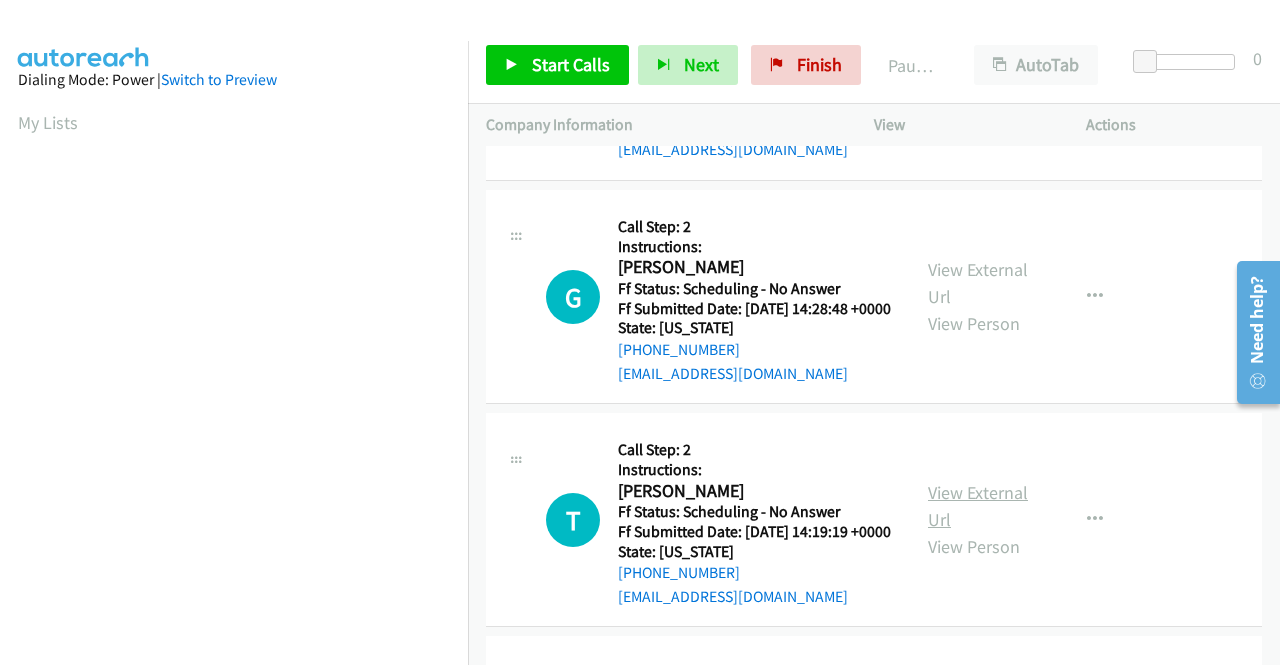 click on "View External Url" at bounding box center [978, 506] 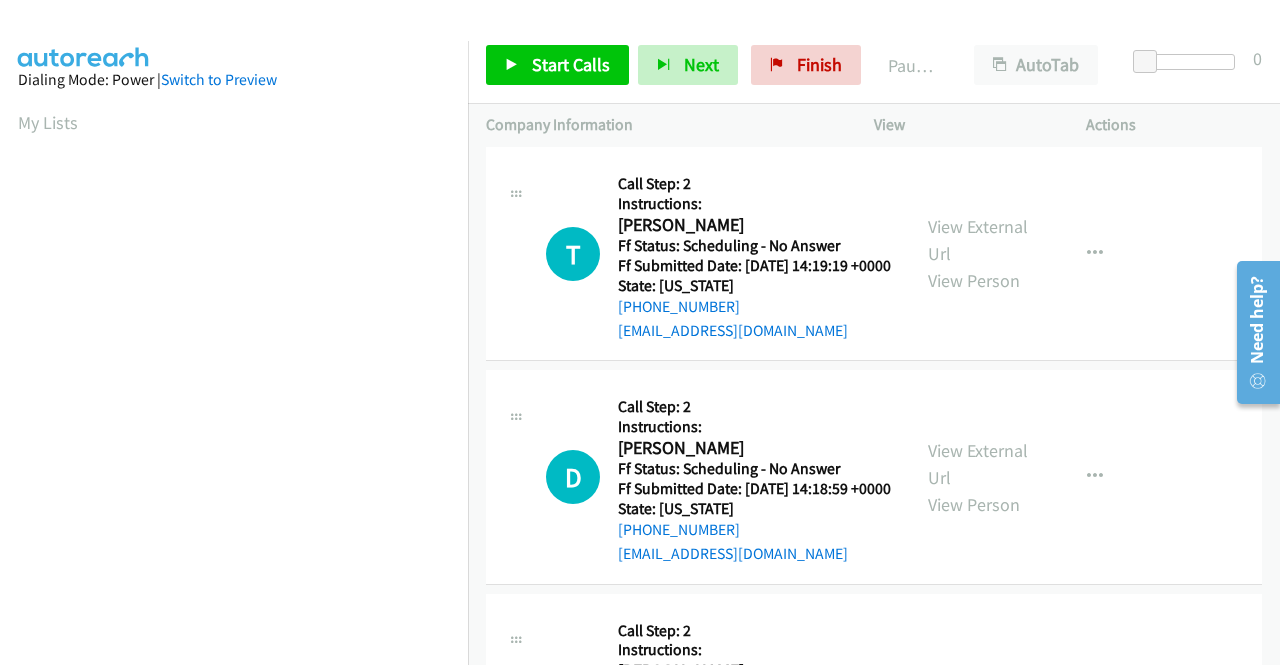 scroll, scrollTop: 1400, scrollLeft: 0, axis: vertical 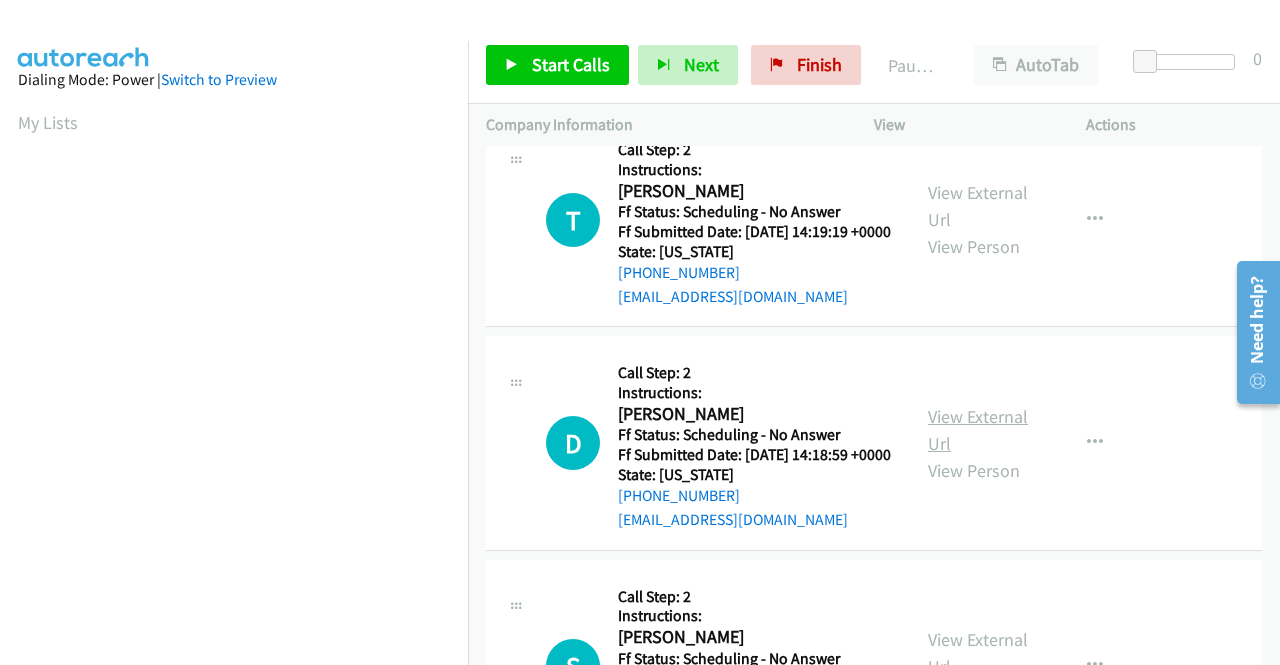 click on "View External Url" at bounding box center [978, 430] 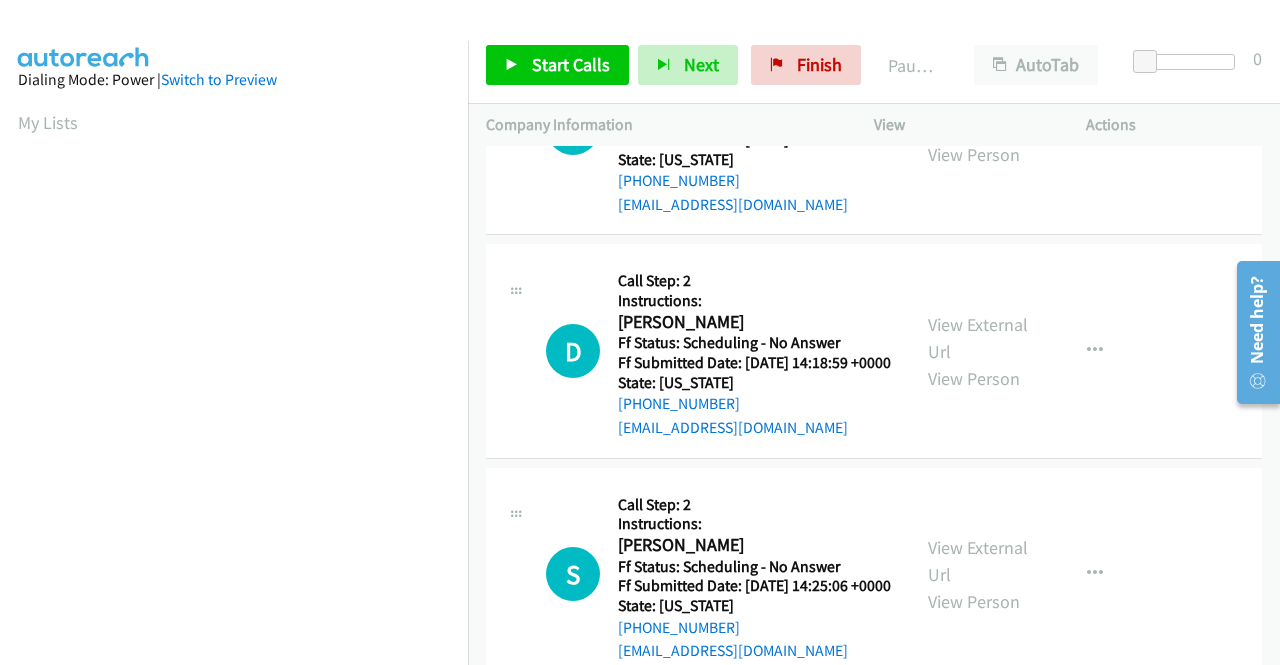 scroll, scrollTop: 1688, scrollLeft: 0, axis: vertical 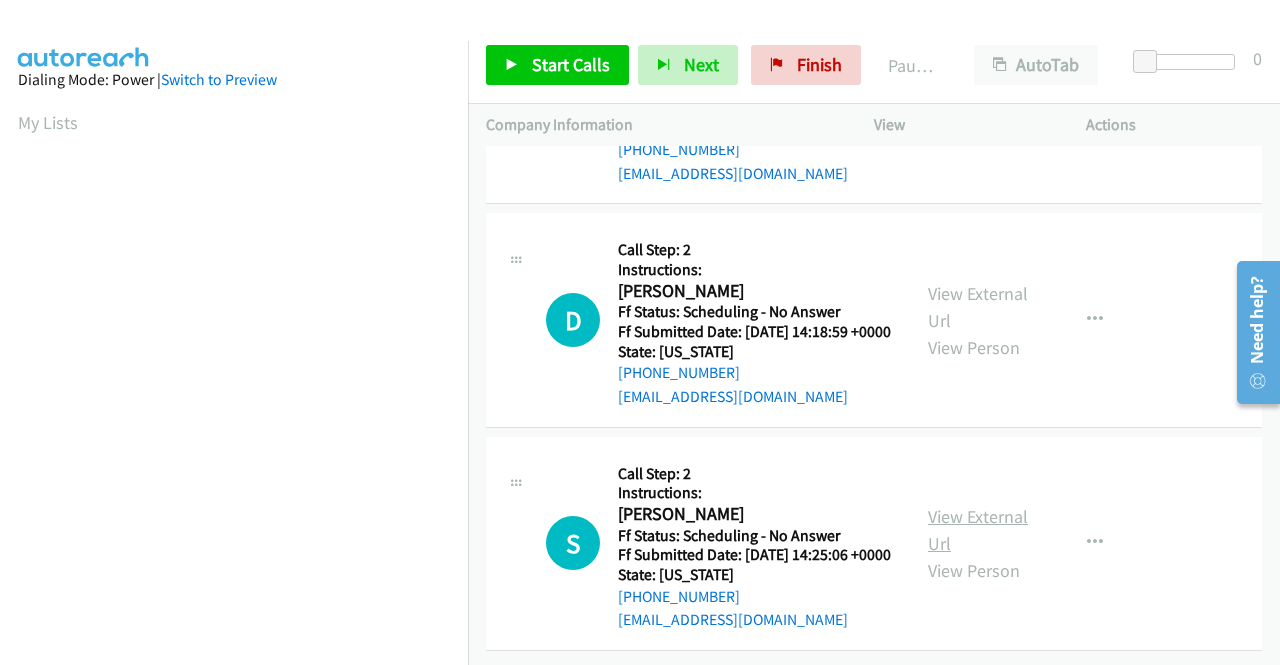 click on "View External Url" at bounding box center [978, 530] 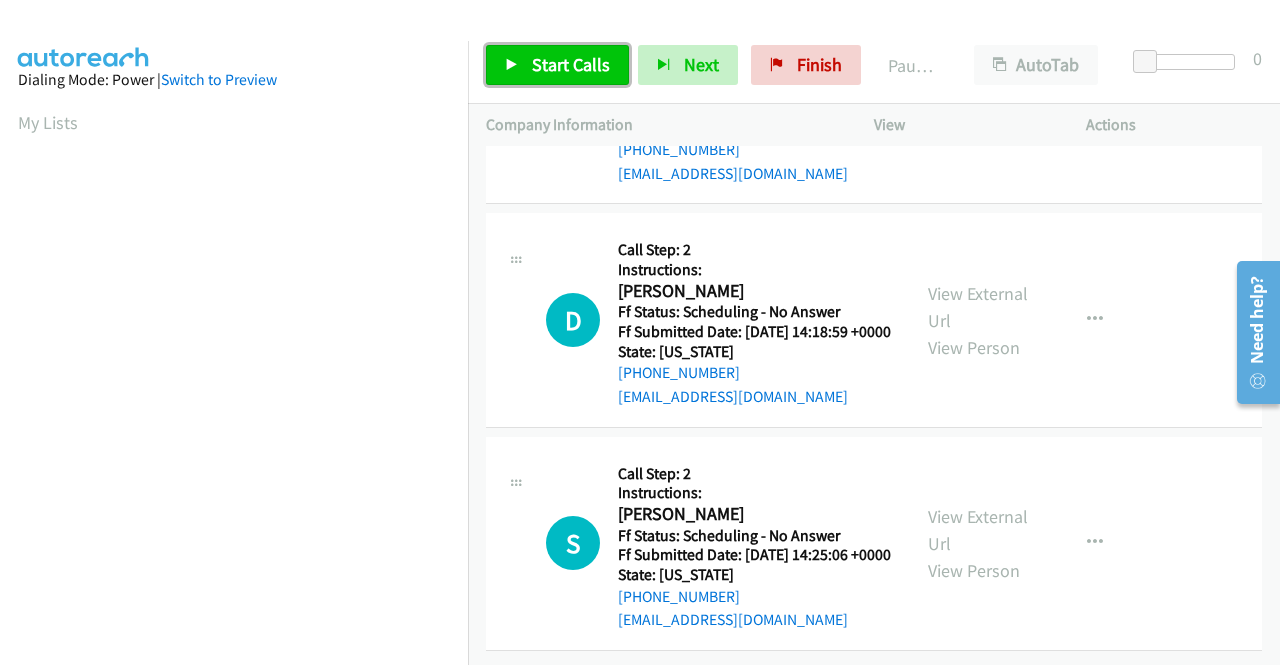 click on "Start Calls" at bounding box center [557, 65] 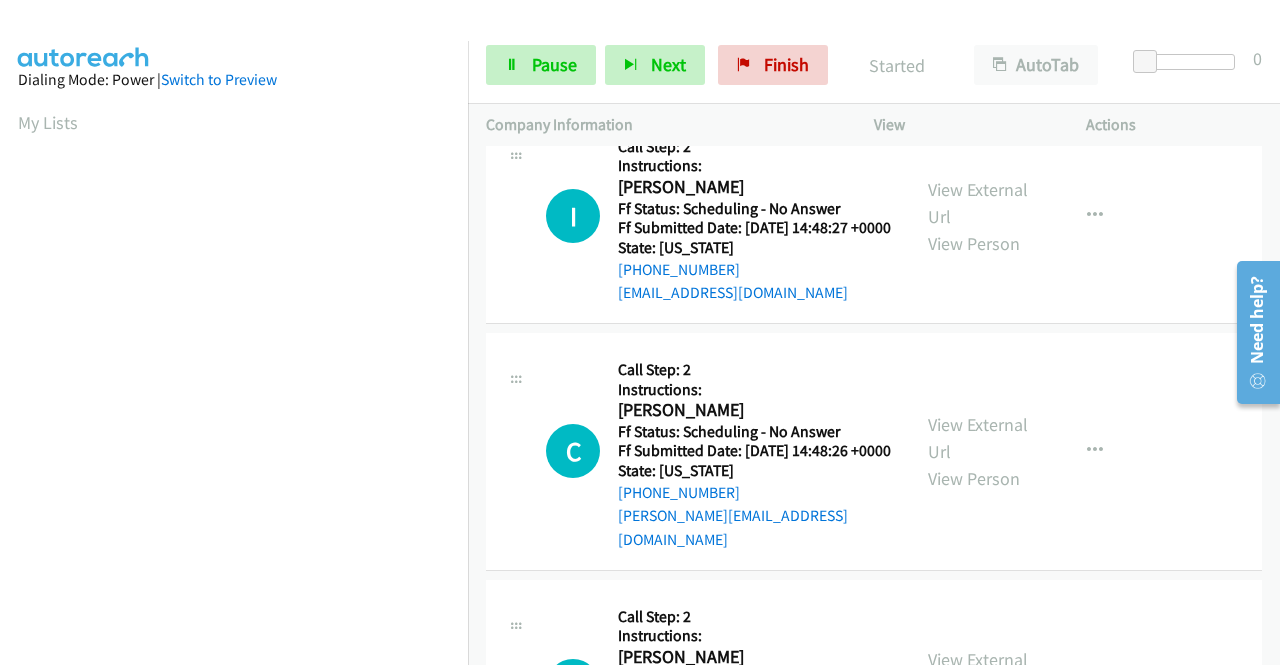 scroll, scrollTop: 0, scrollLeft: 0, axis: both 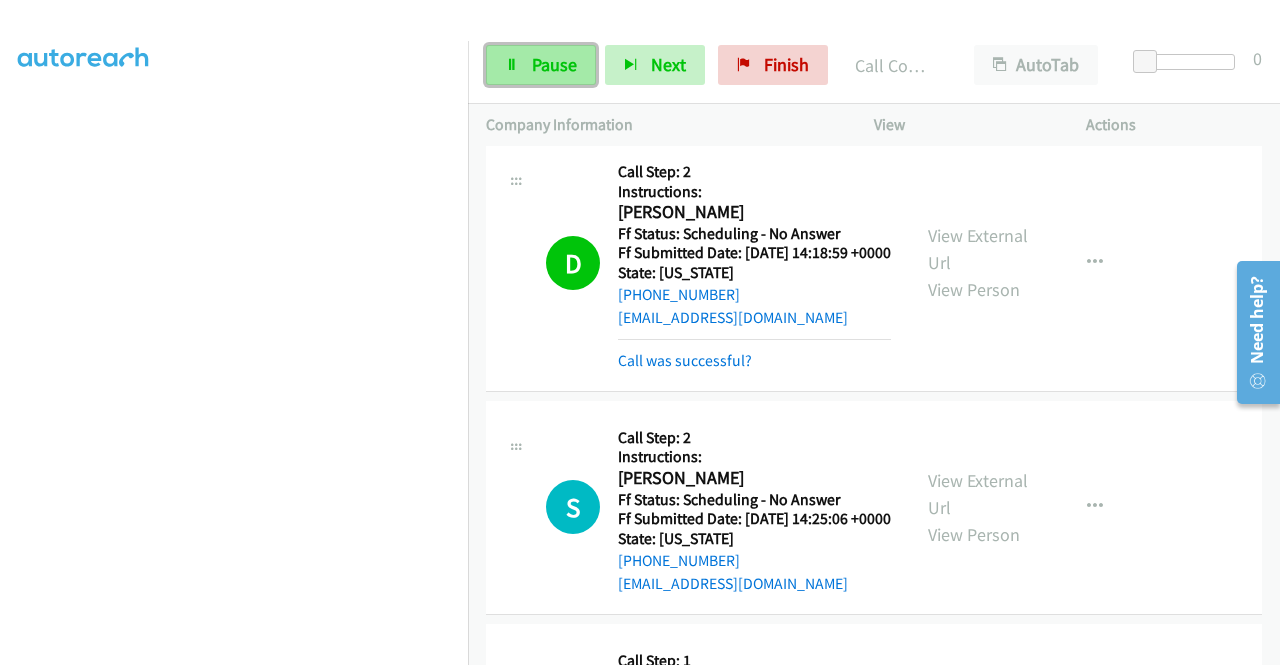 click on "Pause" at bounding box center (554, 64) 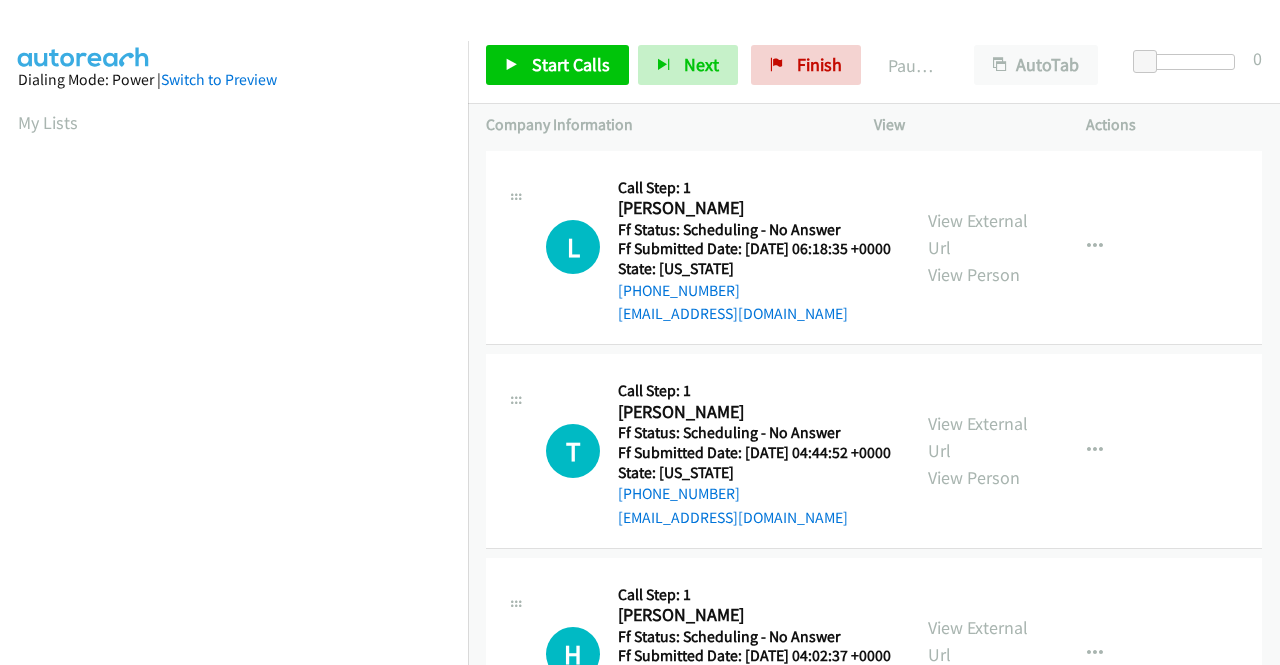 scroll, scrollTop: 0, scrollLeft: 0, axis: both 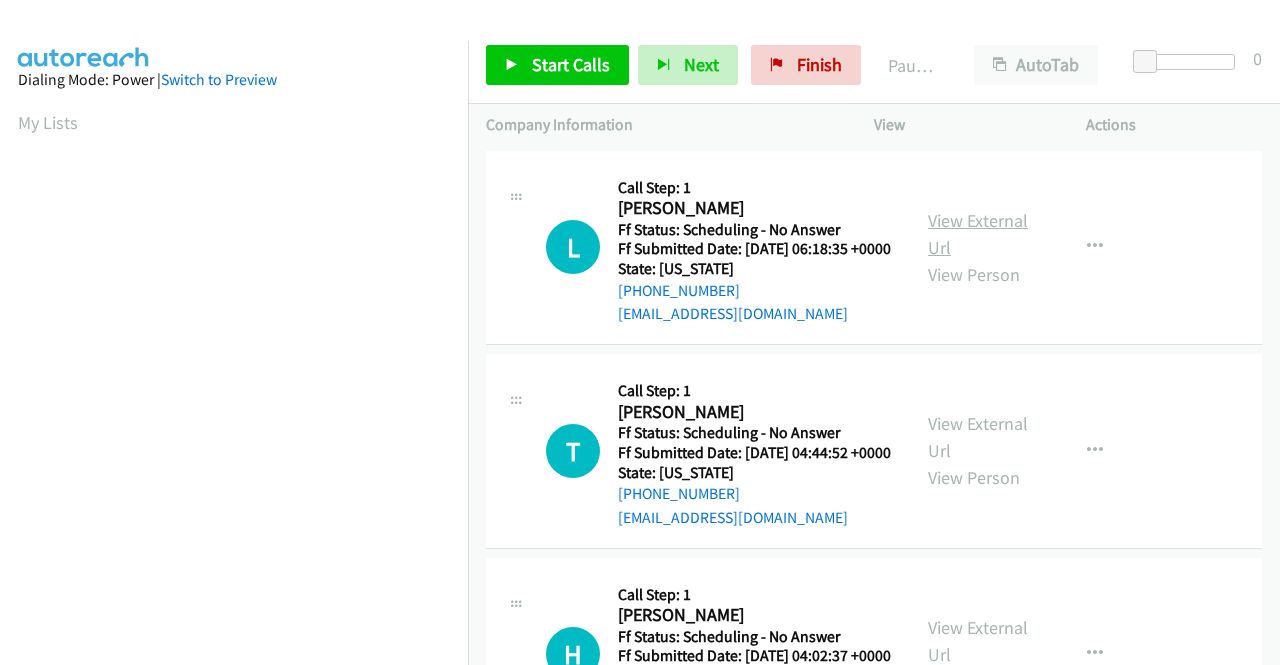 click on "View External Url" at bounding box center (978, 234) 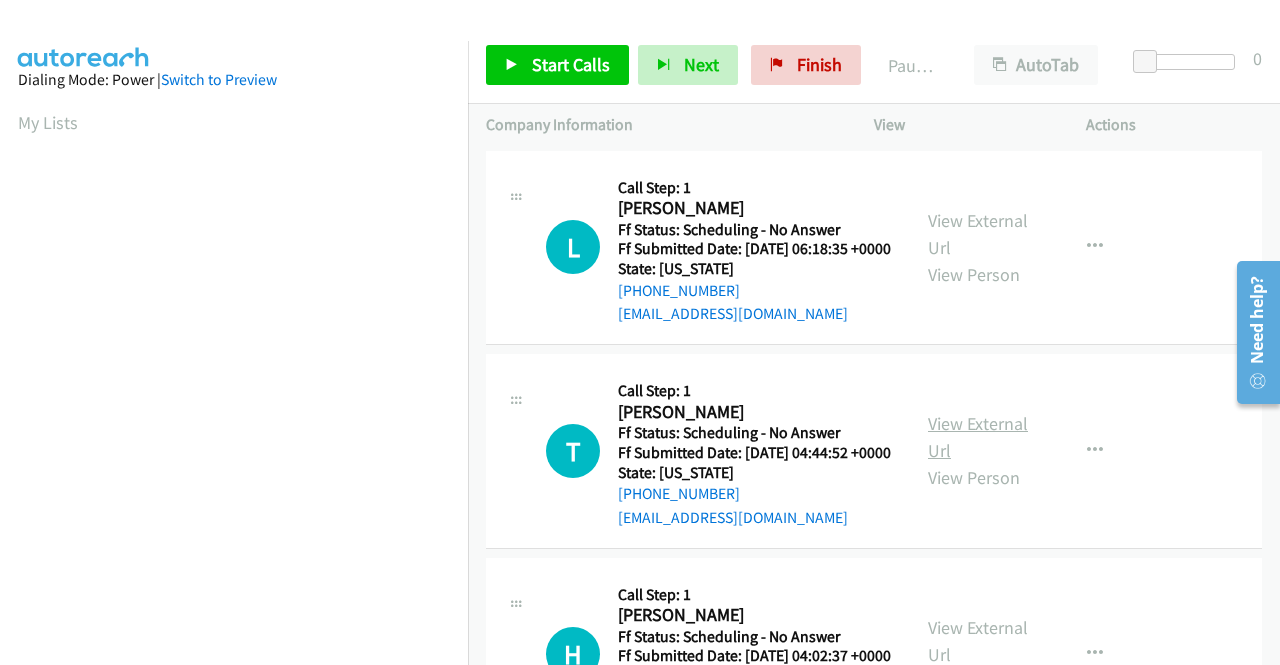 click on "View External Url" at bounding box center [978, 437] 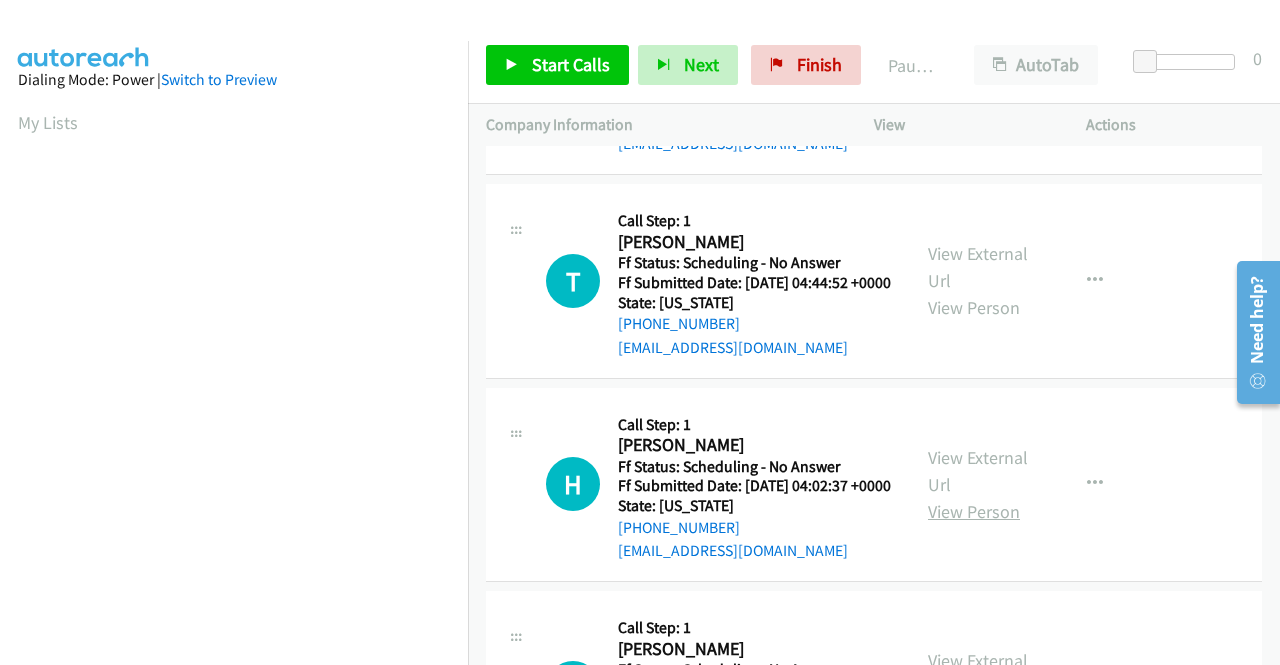 scroll, scrollTop: 200, scrollLeft: 0, axis: vertical 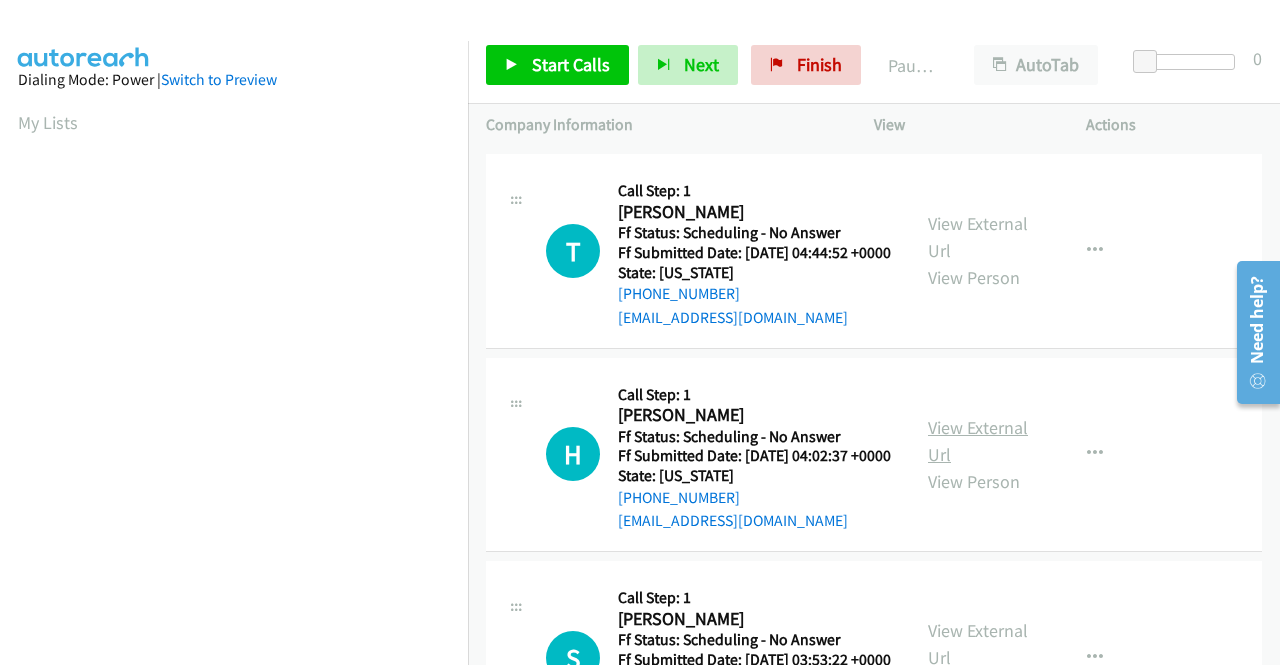 click on "View External Url" at bounding box center [978, 441] 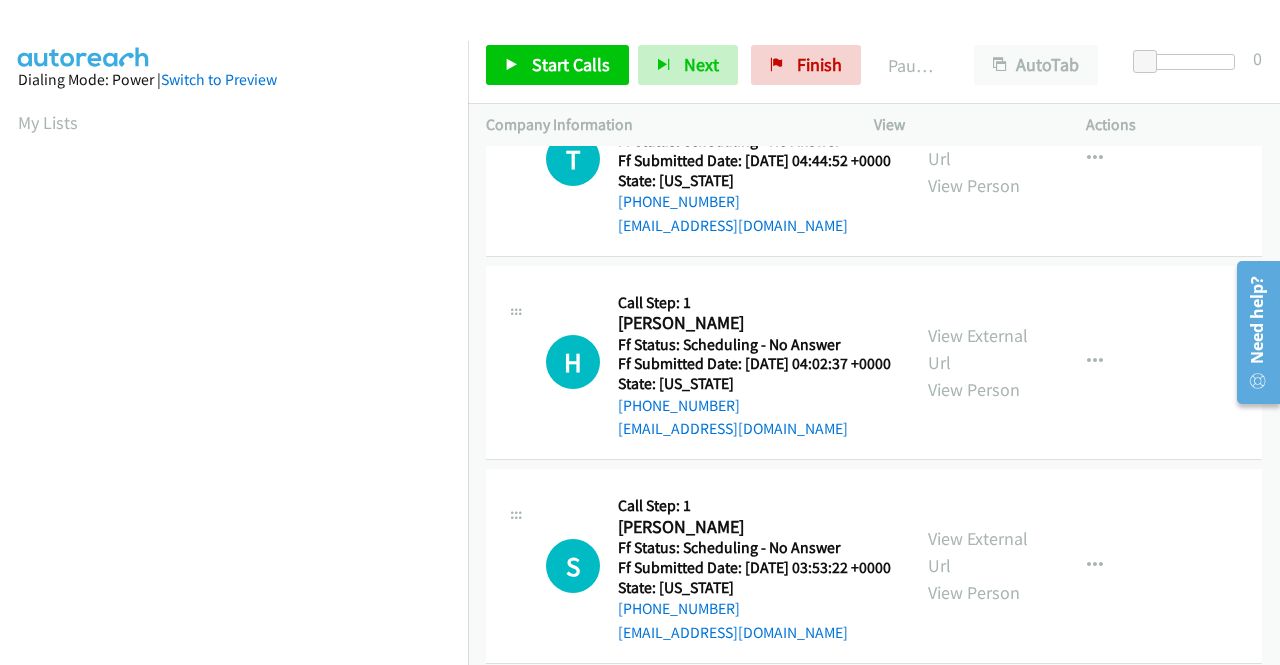 scroll, scrollTop: 400, scrollLeft: 0, axis: vertical 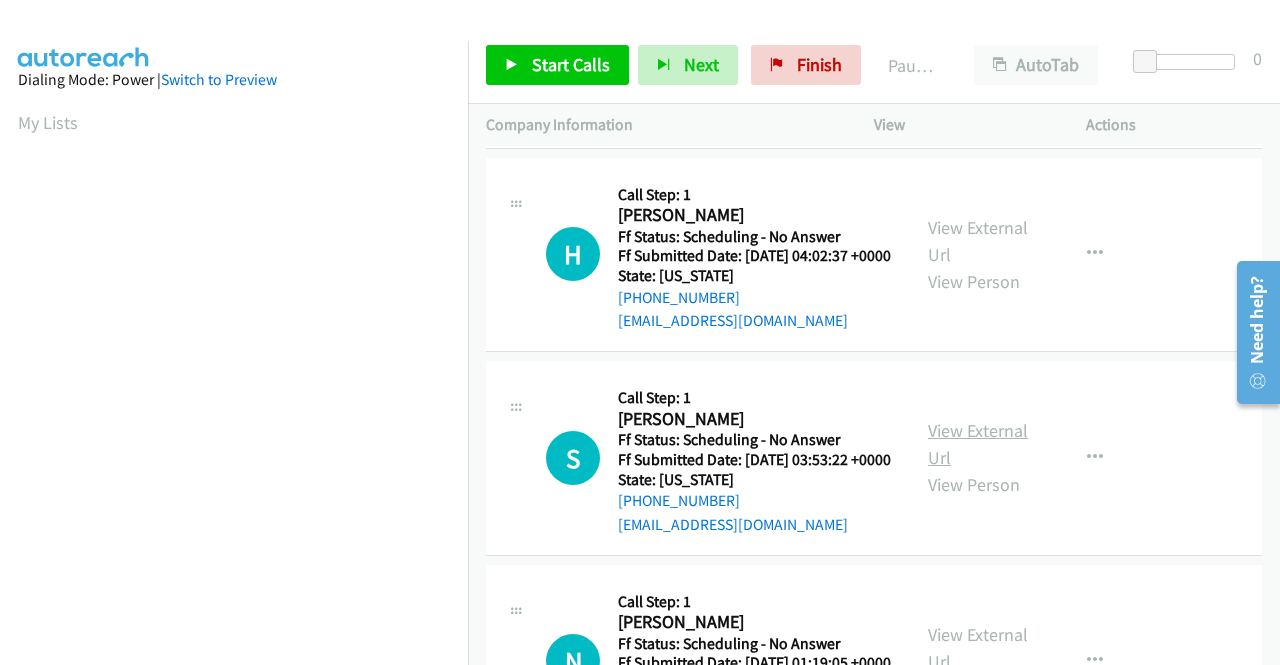 click on "View External Url" at bounding box center [978, 444] 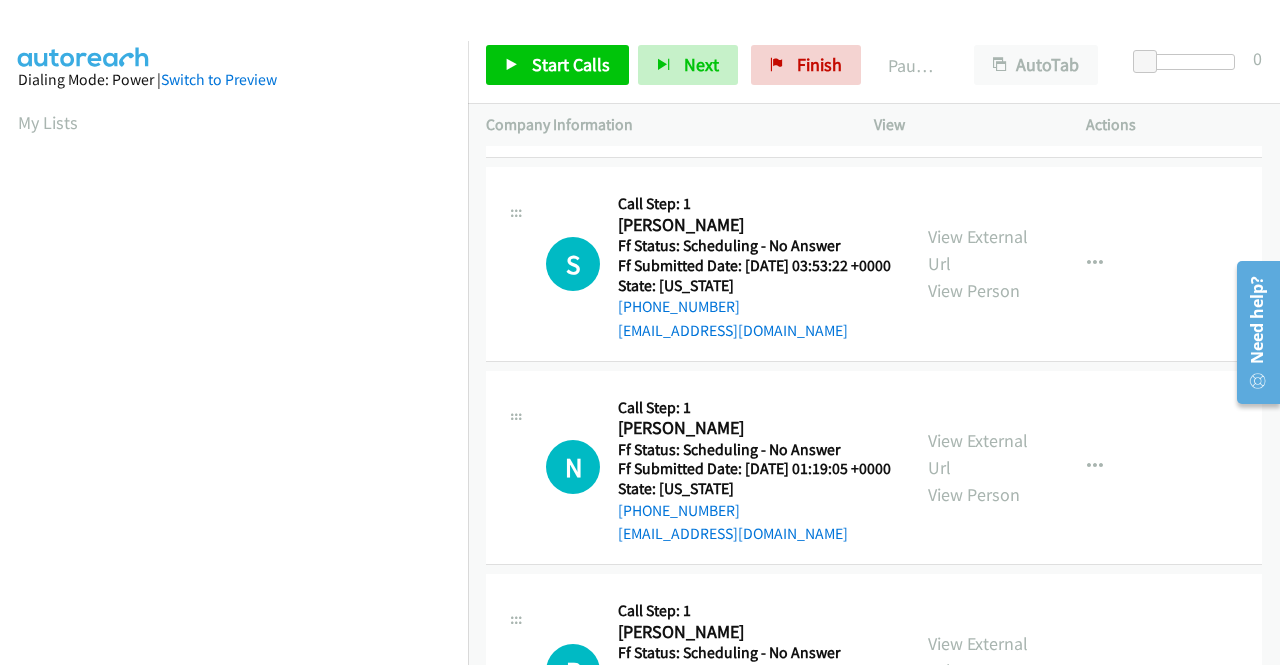 scroll, scrollTop: 600, scrollLeft: 0, axis: vertical 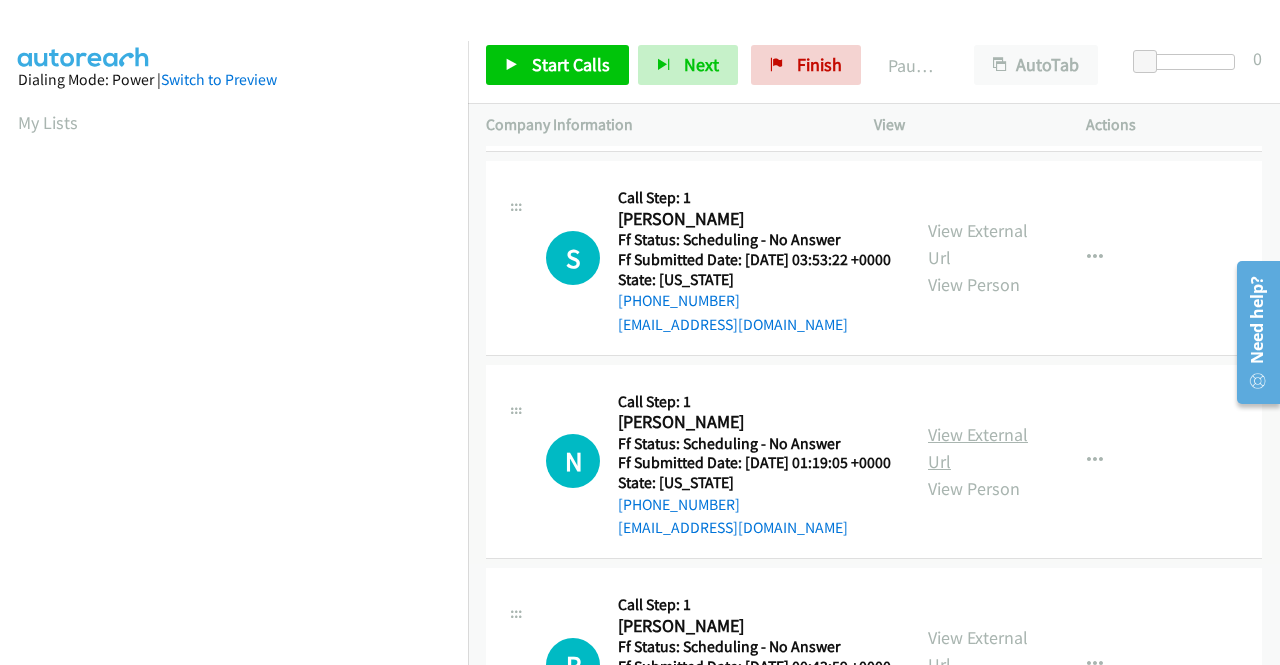 click on "View External Url" at bounding box center (978, 448) 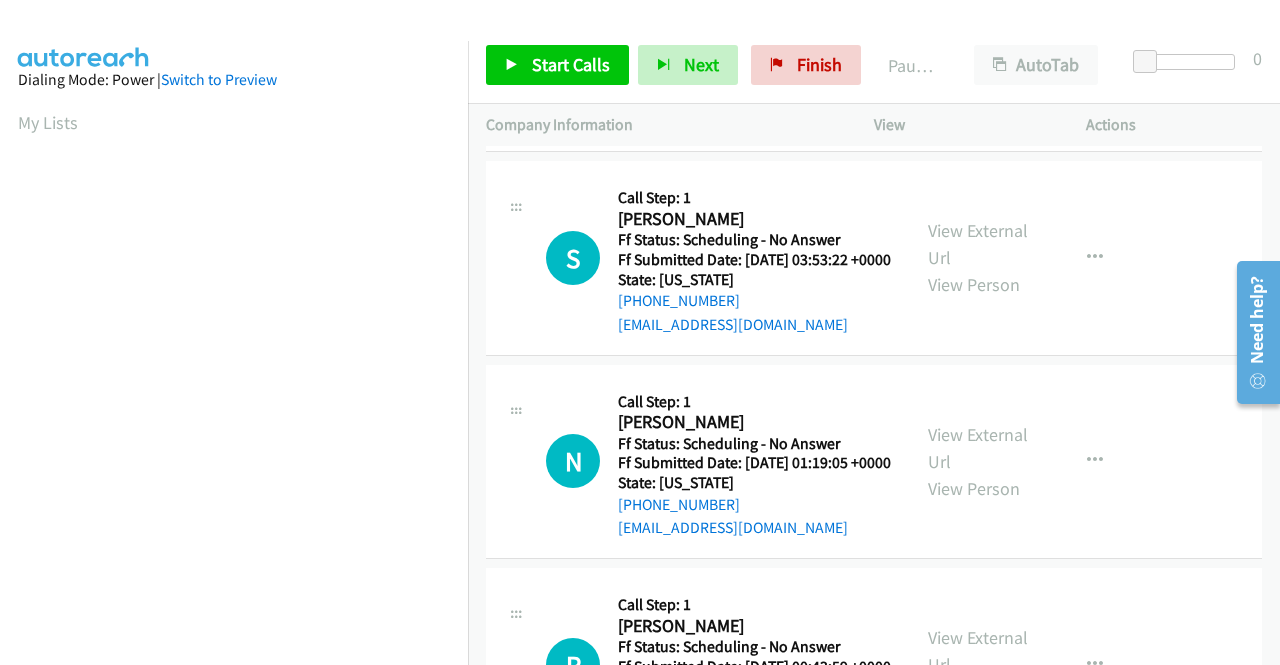 scroll, scrollTop: 900, scrollLeft: 0, axis: vertical 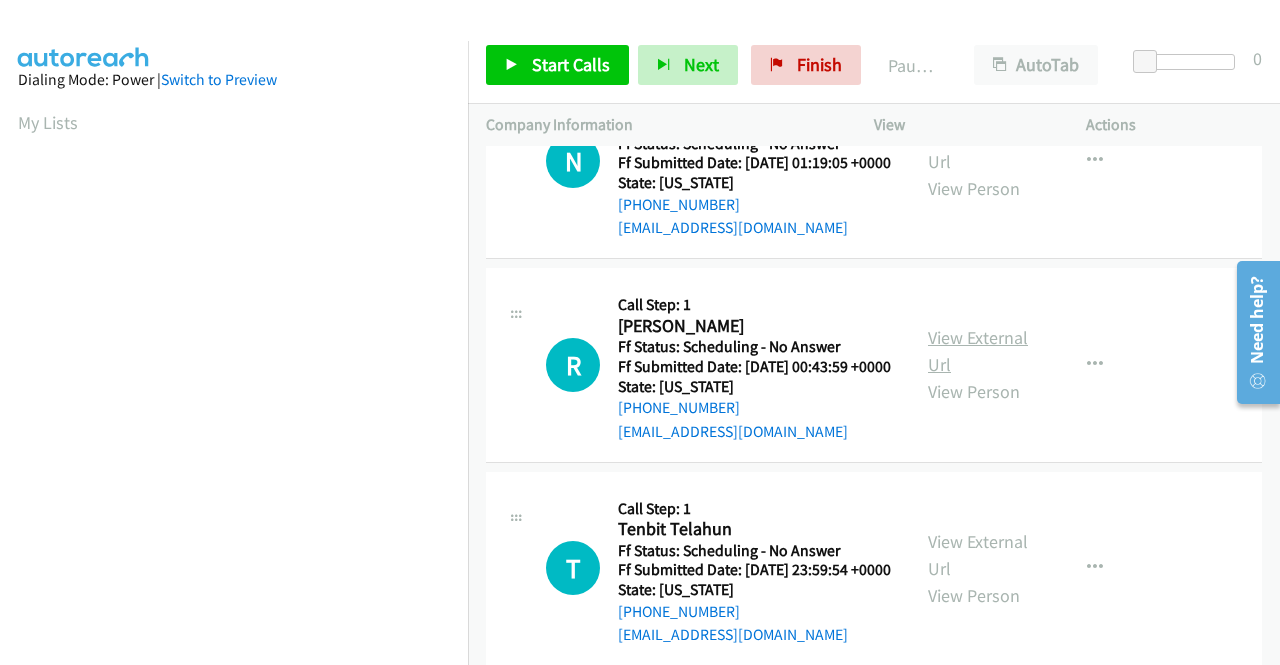 click on "View External Url" at bounding box center [978, 351] 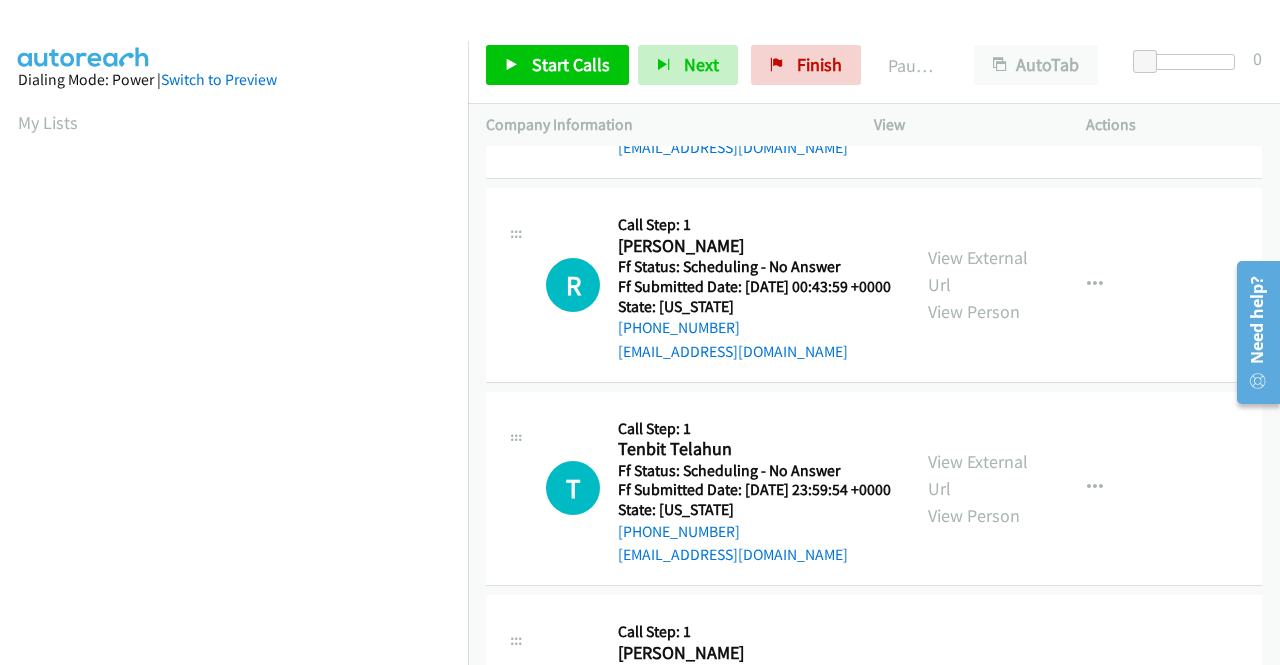 scroll, scrollTop: 1100, scrollLeft: 0, axis: vertical 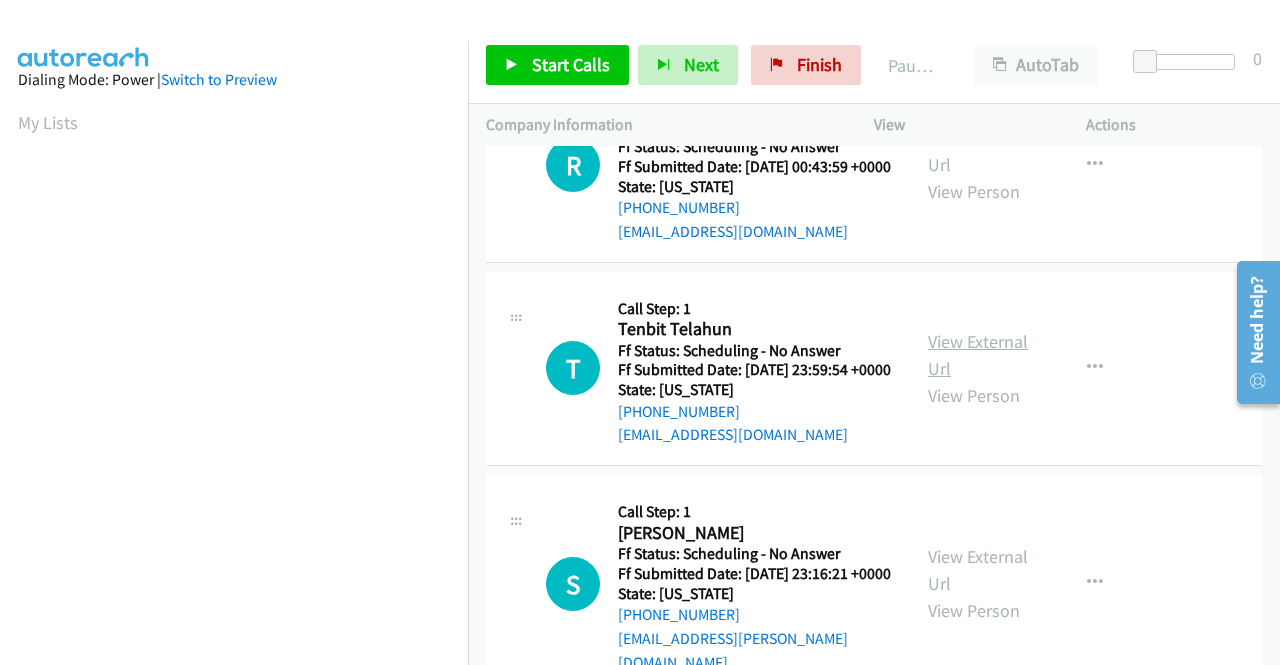 click on "View External Url" at bounding box center [978, 355] 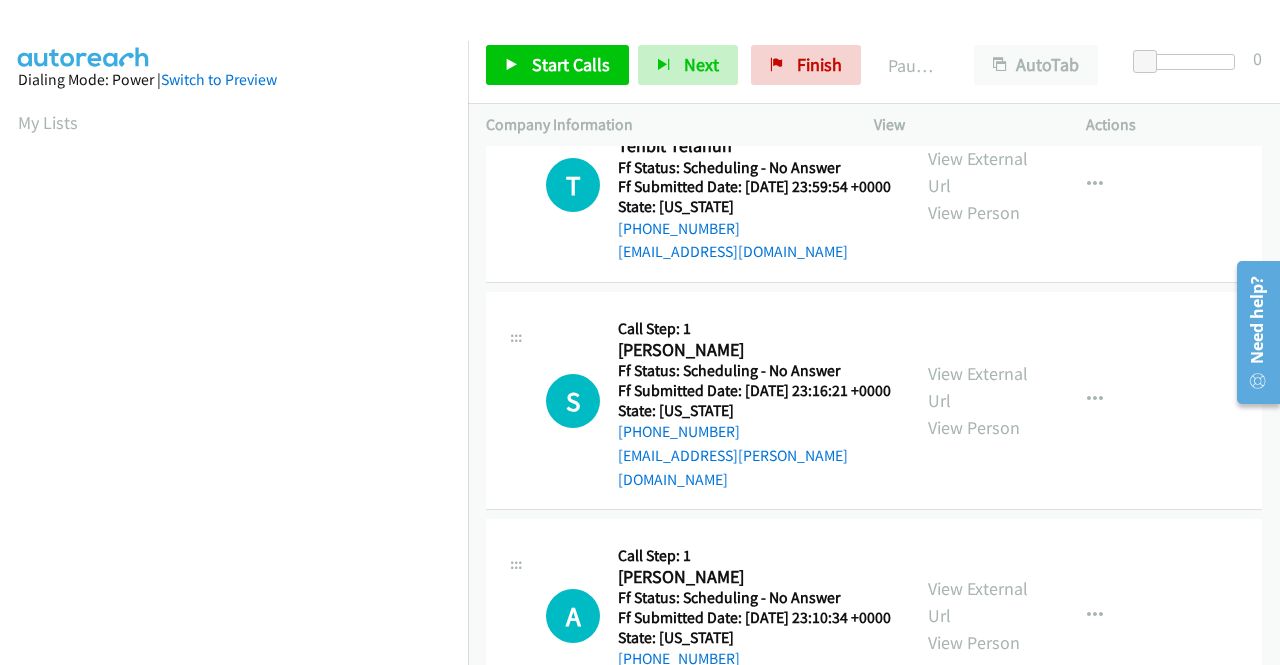 scroll, scrollTop: 1300, scrollLeft: 0, axis: vertical 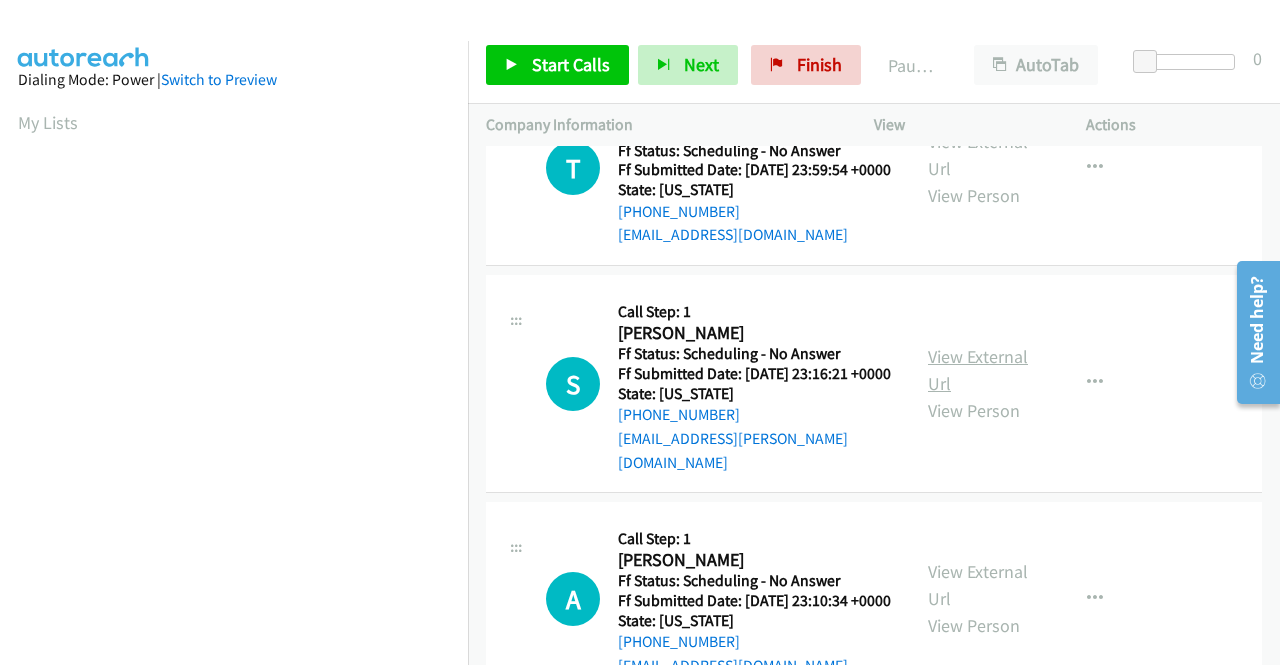 click on "View External Url" at bounding box center [978, 370] 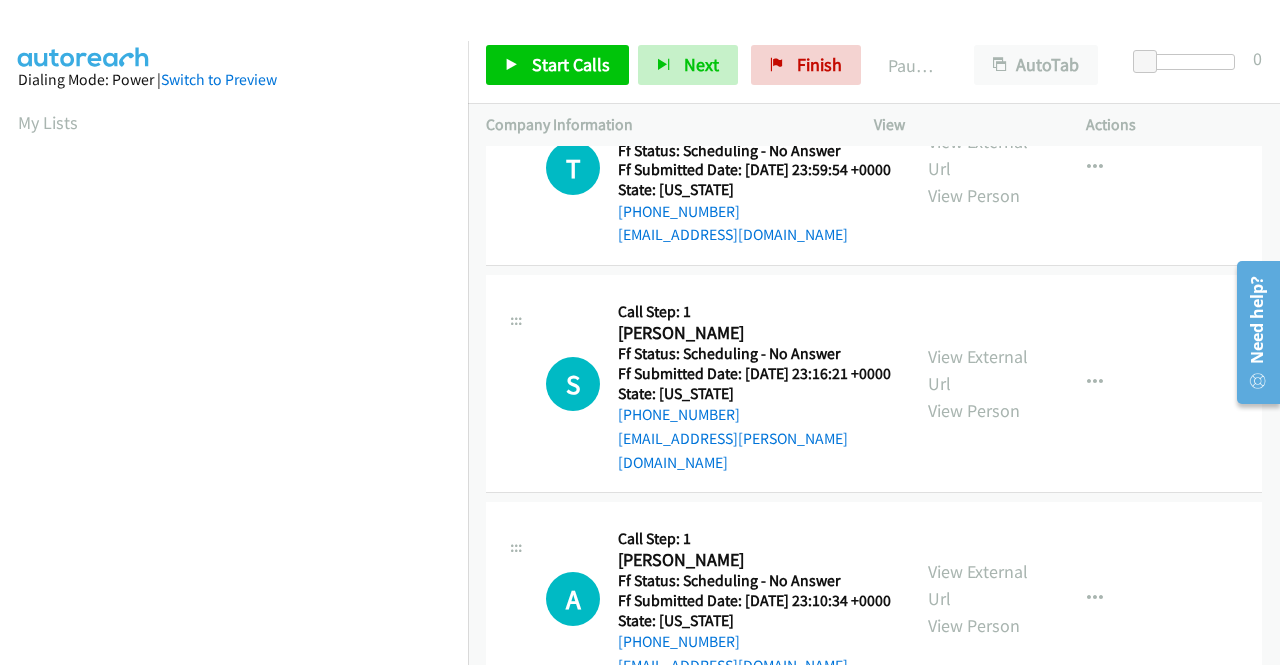scroll, scrollTop: 1500, scrollLeft: 0, axis: vertical 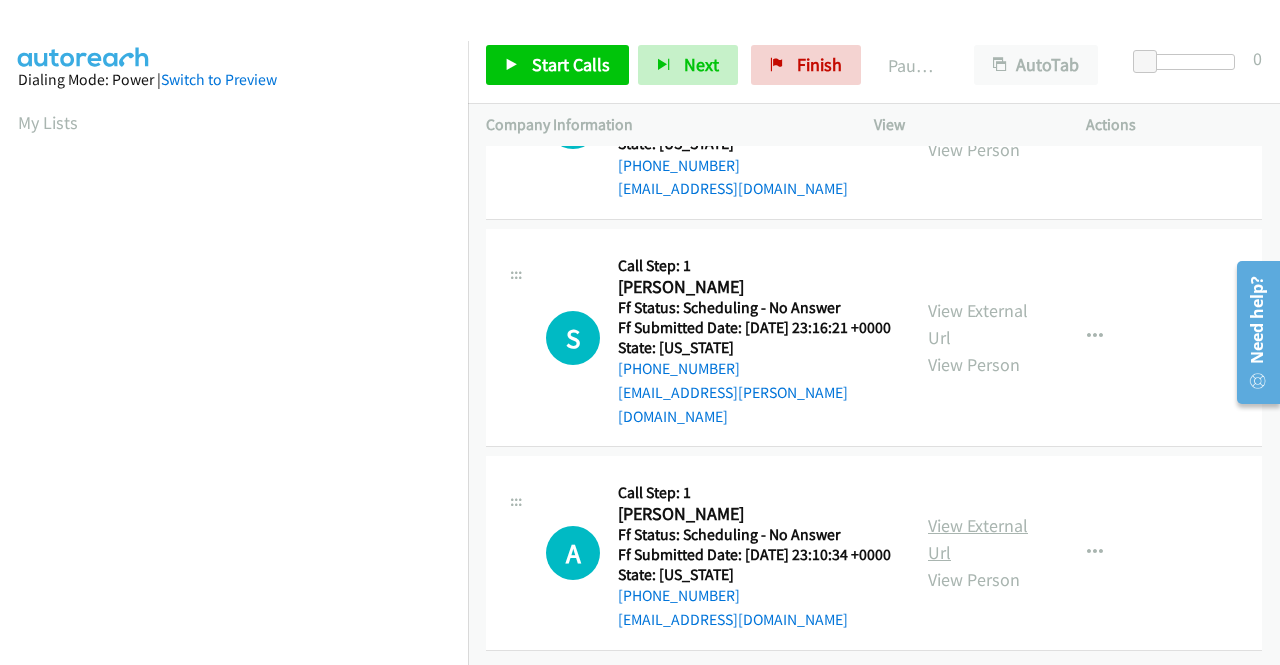 click on "View External Url" at bounding box center (978, 539) 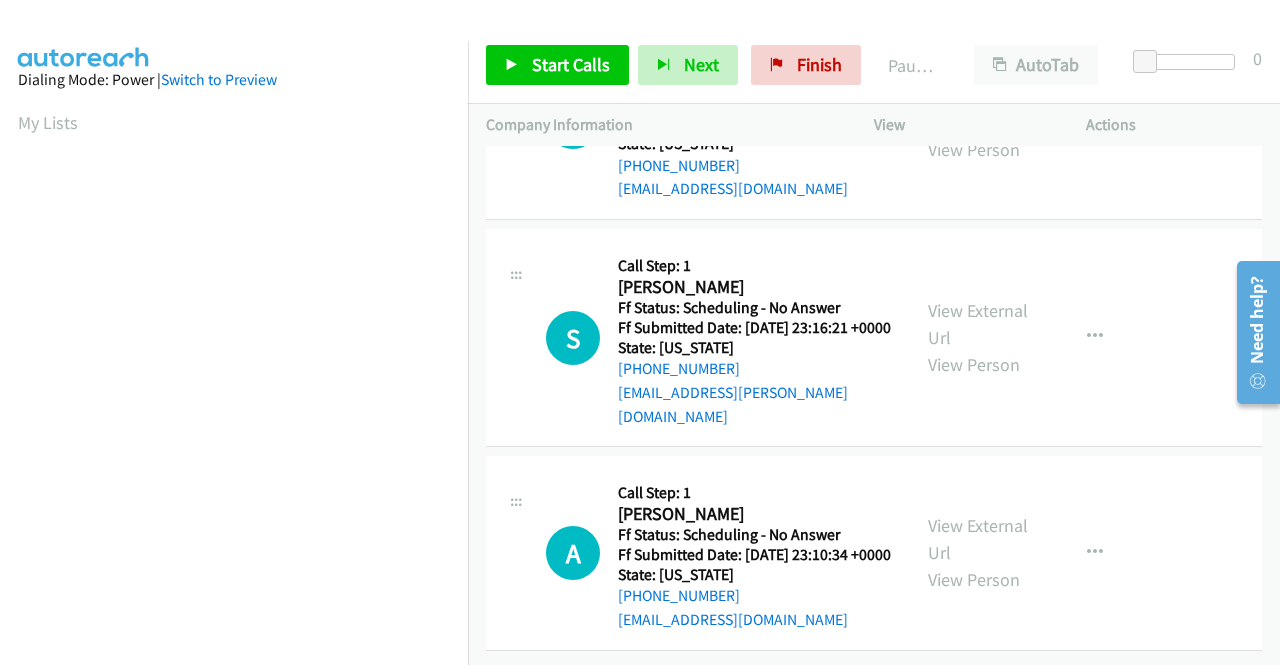 scroll, scrollTop: 1512, scrollLeft: 0, axis: vertical 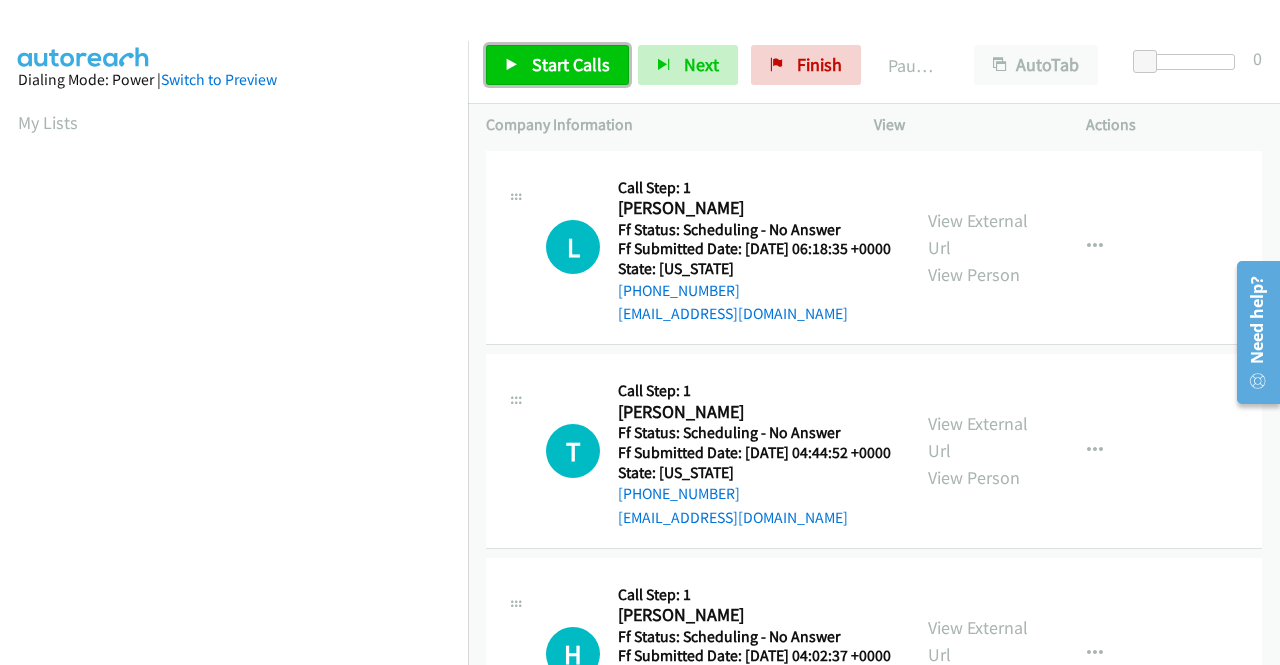 click on "Start Calls" at bounding box center [571, 64] 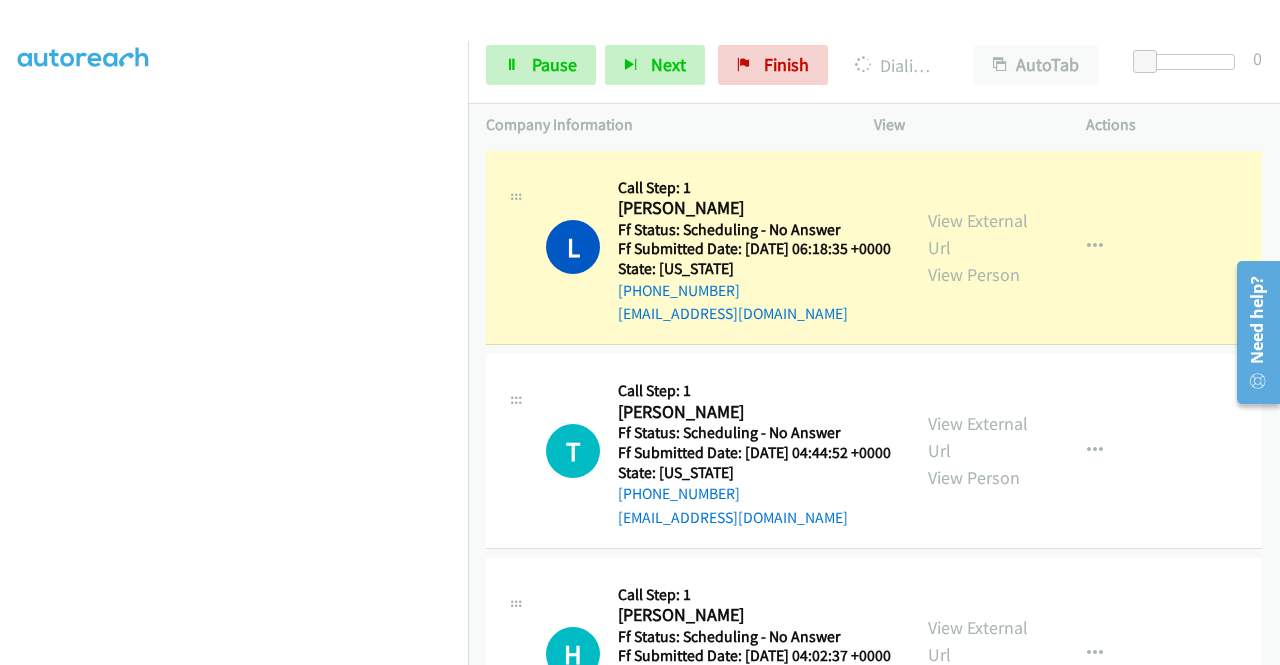 scroll, scrollTop: 456, scrollLeft: 0, axis: vertical 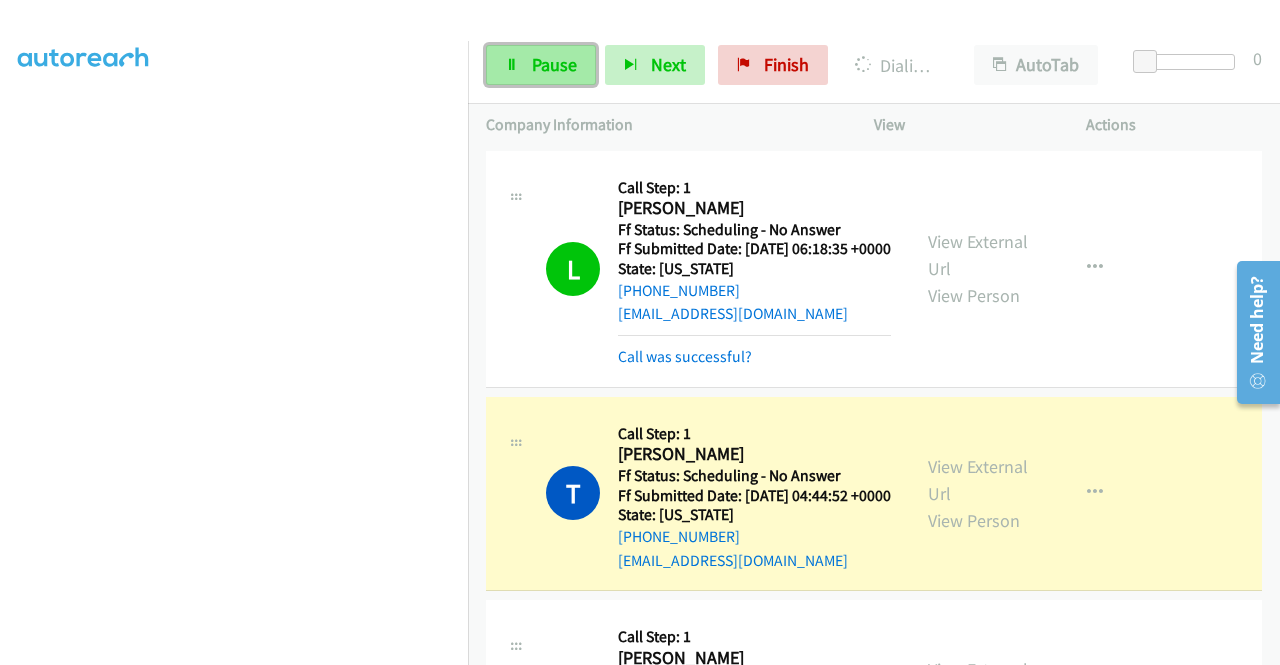click at bounding box center [512, 66] 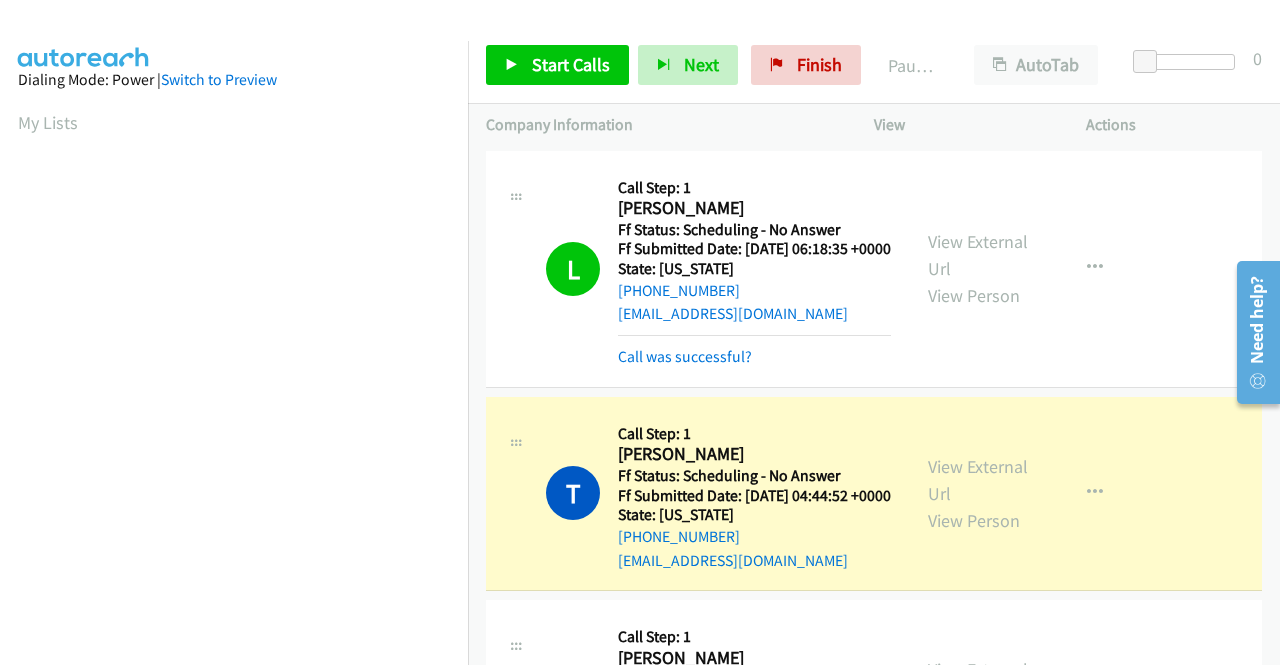 scroll, scrollTop: 456, scrollLeft: 0, axis: vertical 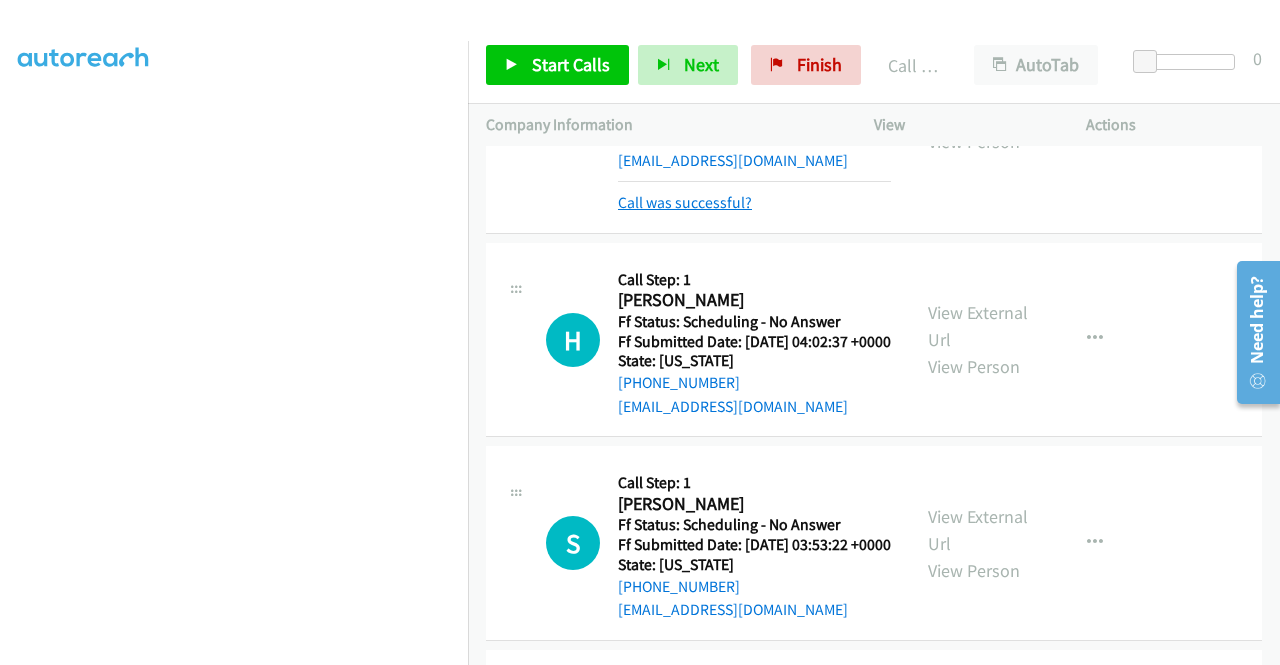 click on "Call was successful?" at bounding box center [685, 202] 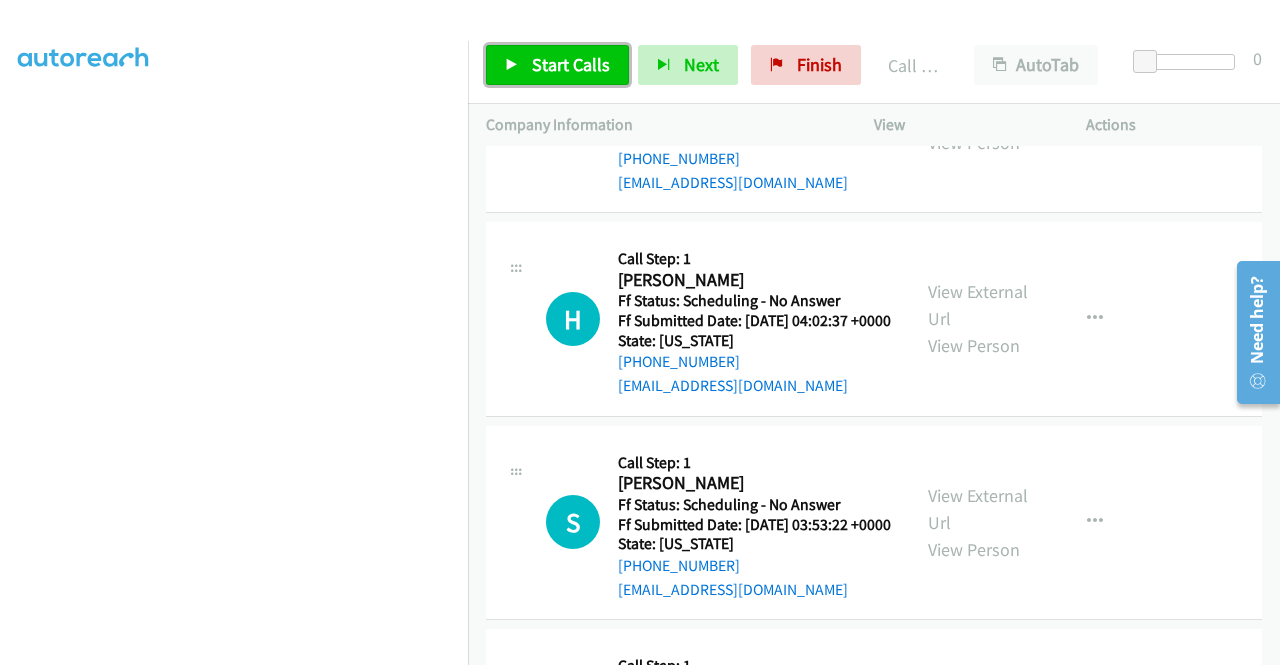 click on "Start Calls" at bounding box center [571, 64] 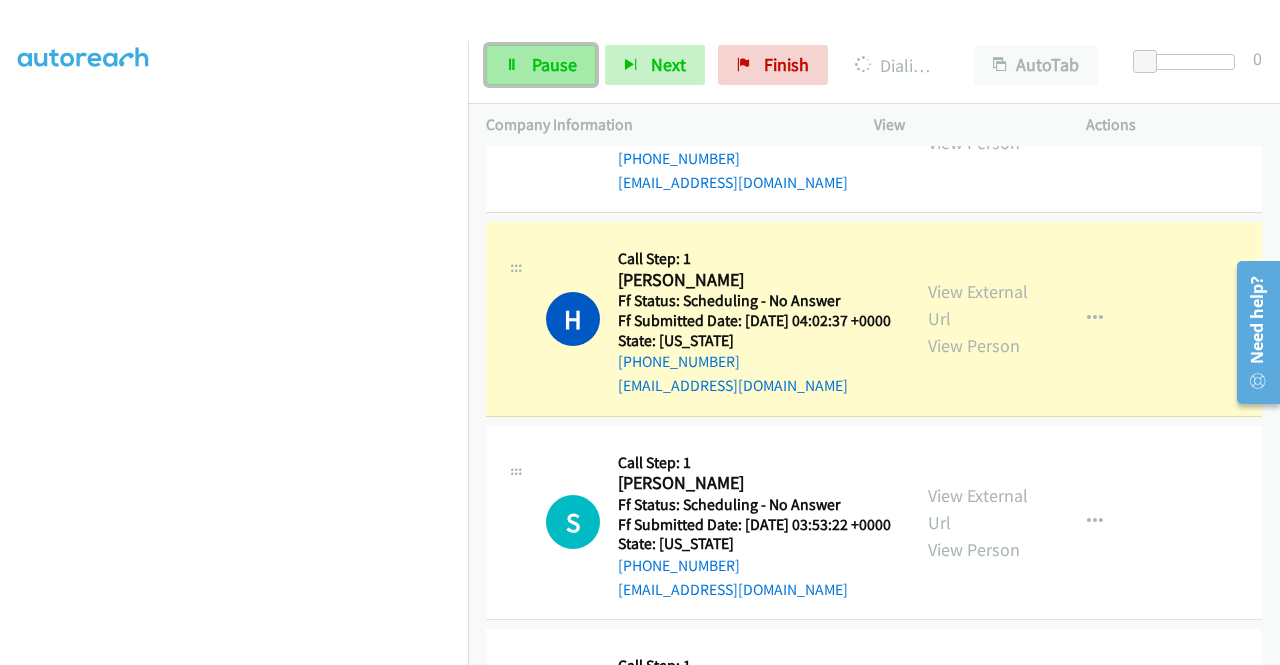 click on "Pause" at bounding box center (554, 64) 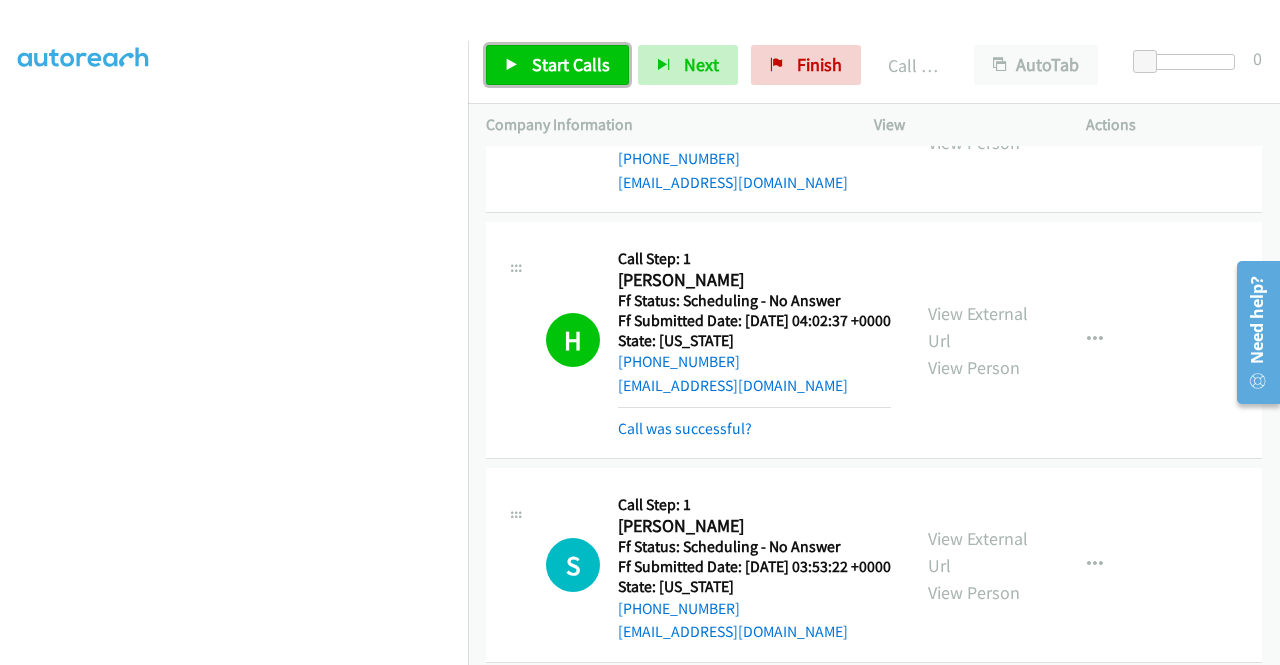 click on "Start Calls" at bounding box center [571, 64] 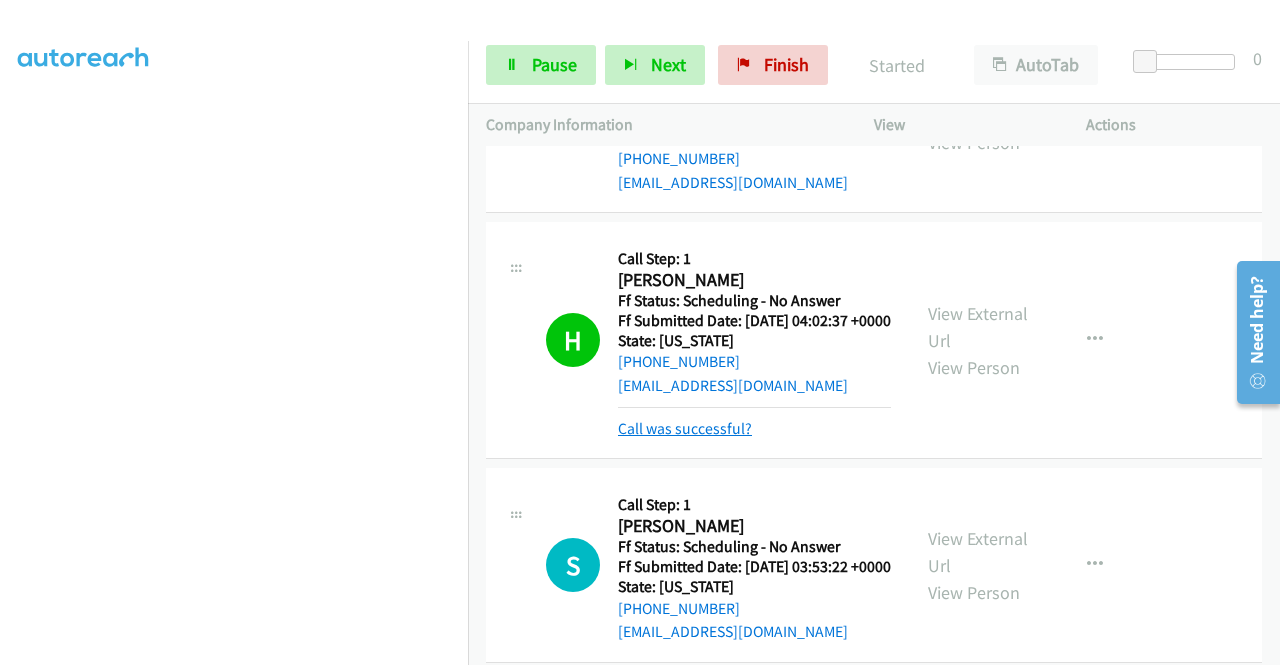 click on "Call was successful?" at bounding box center (685, 428) 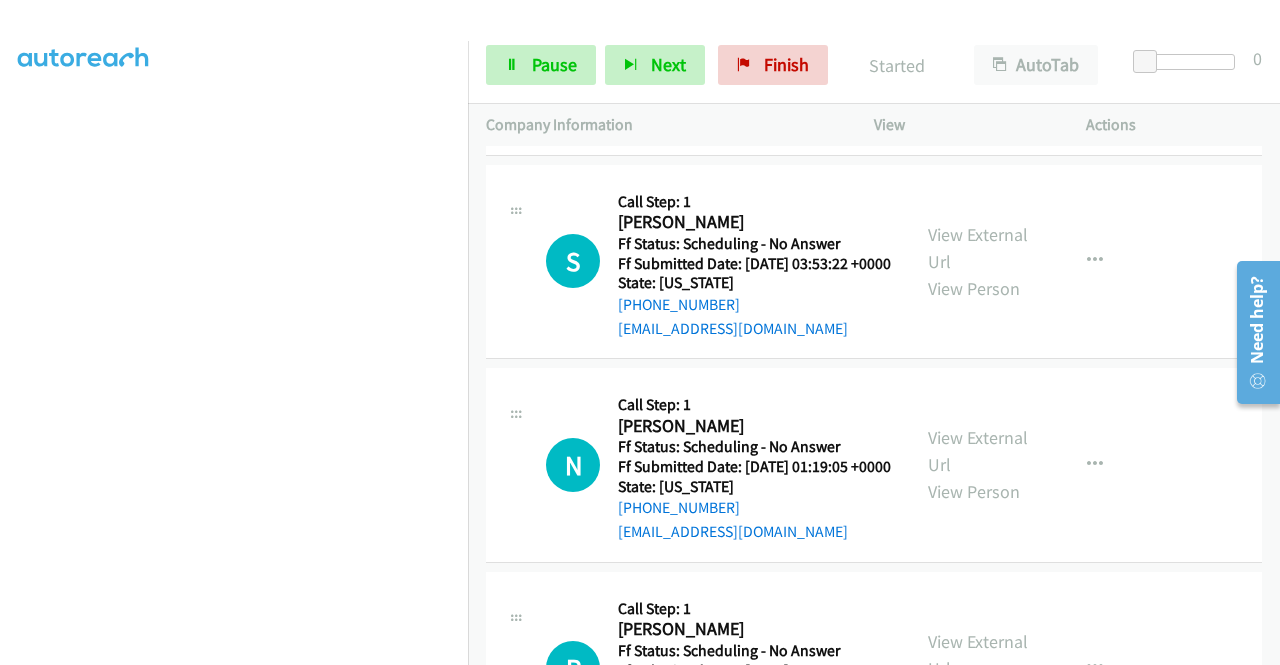 scroll, scrollTop: 678, scrollLeft: 0, axis: vertical 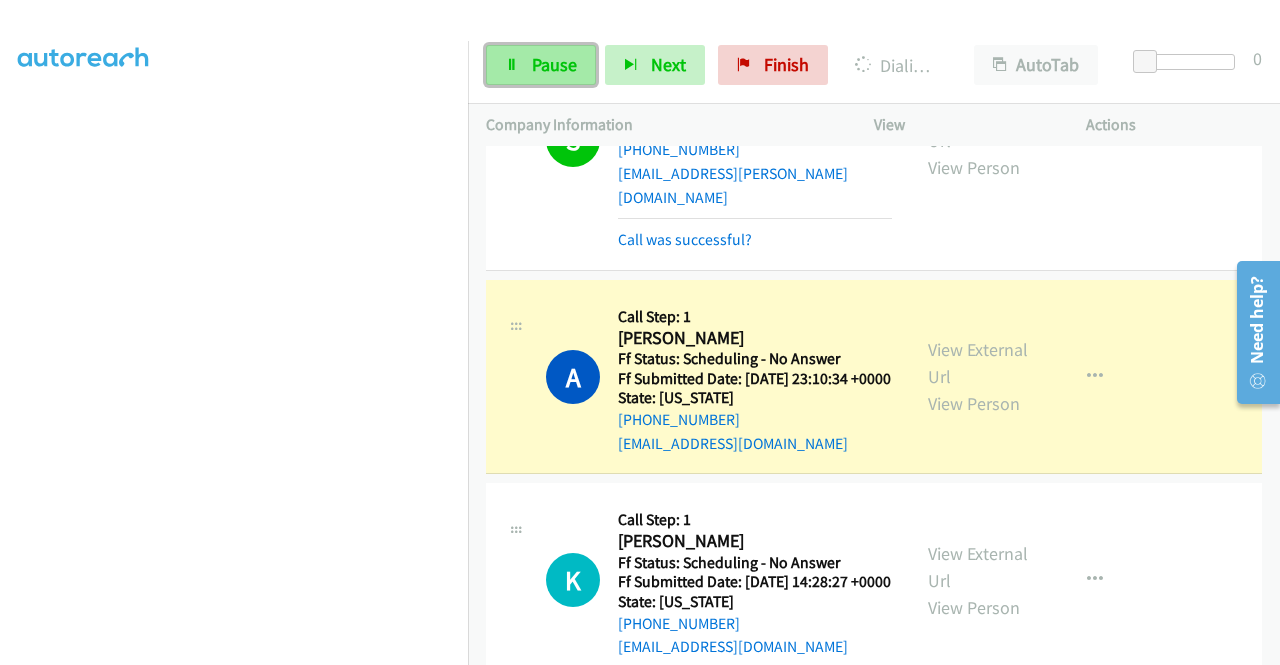click on "Pause" at bounding box center [541, 65] 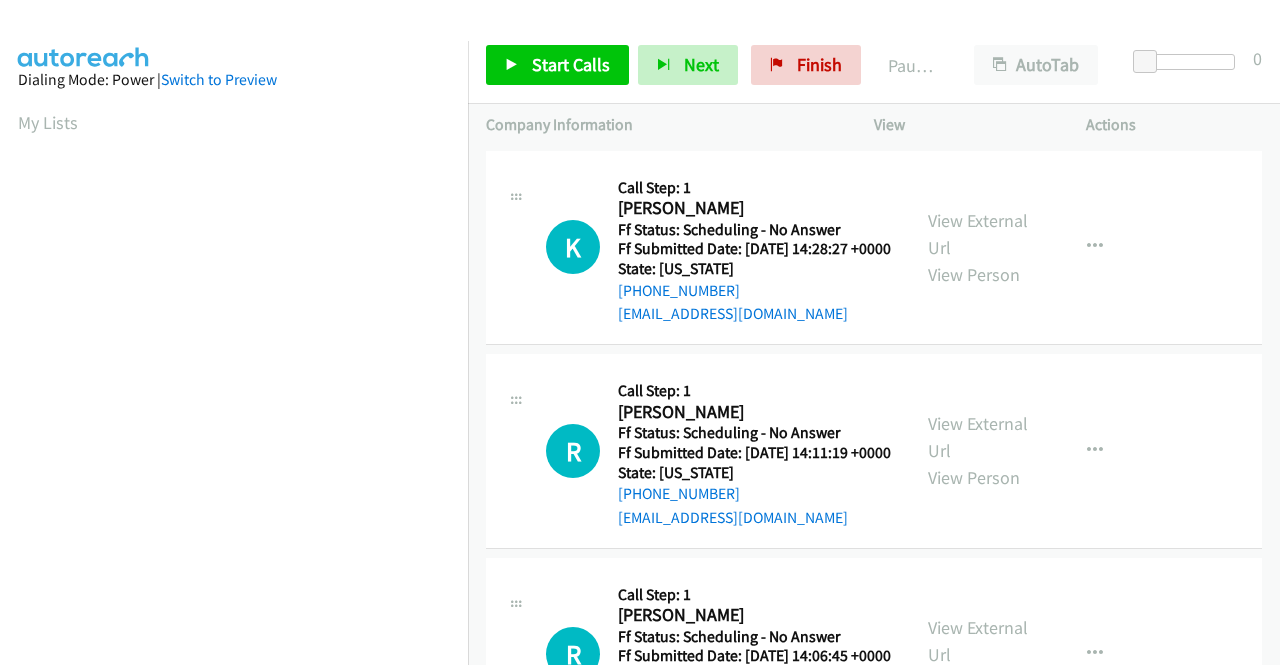 scroll, scrollTop: 0, scrollLeft: 0, axis: both 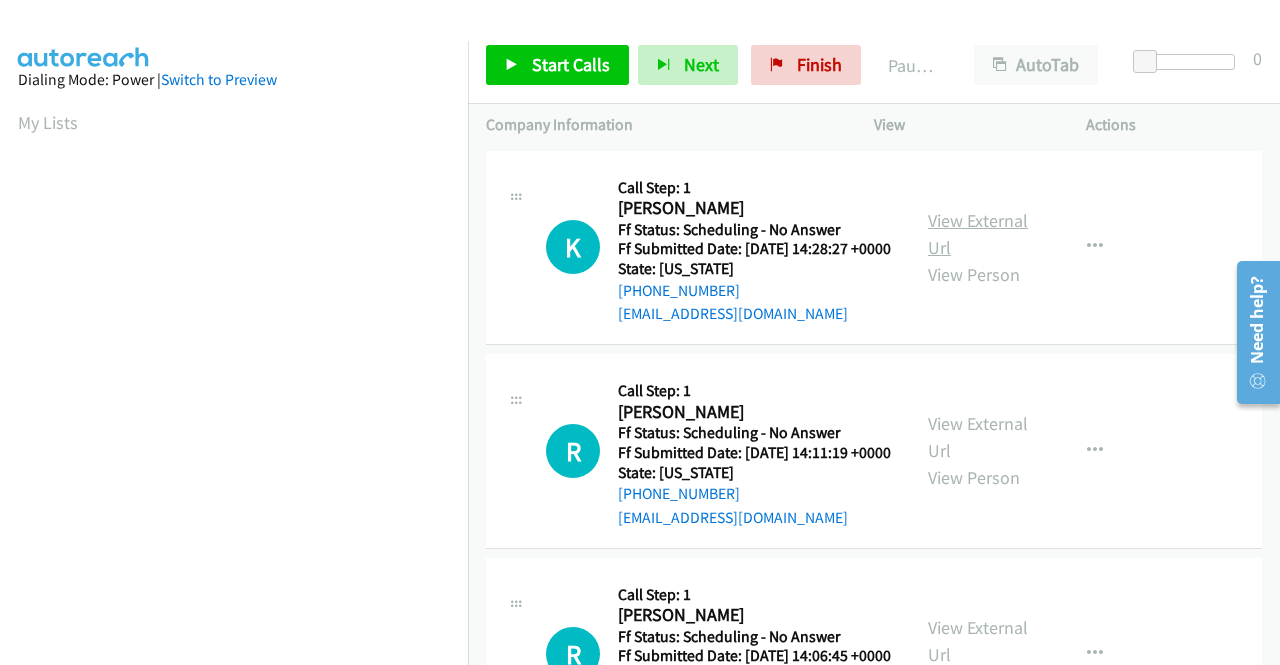 click on "View External Url" at bounding box center (978, 234) 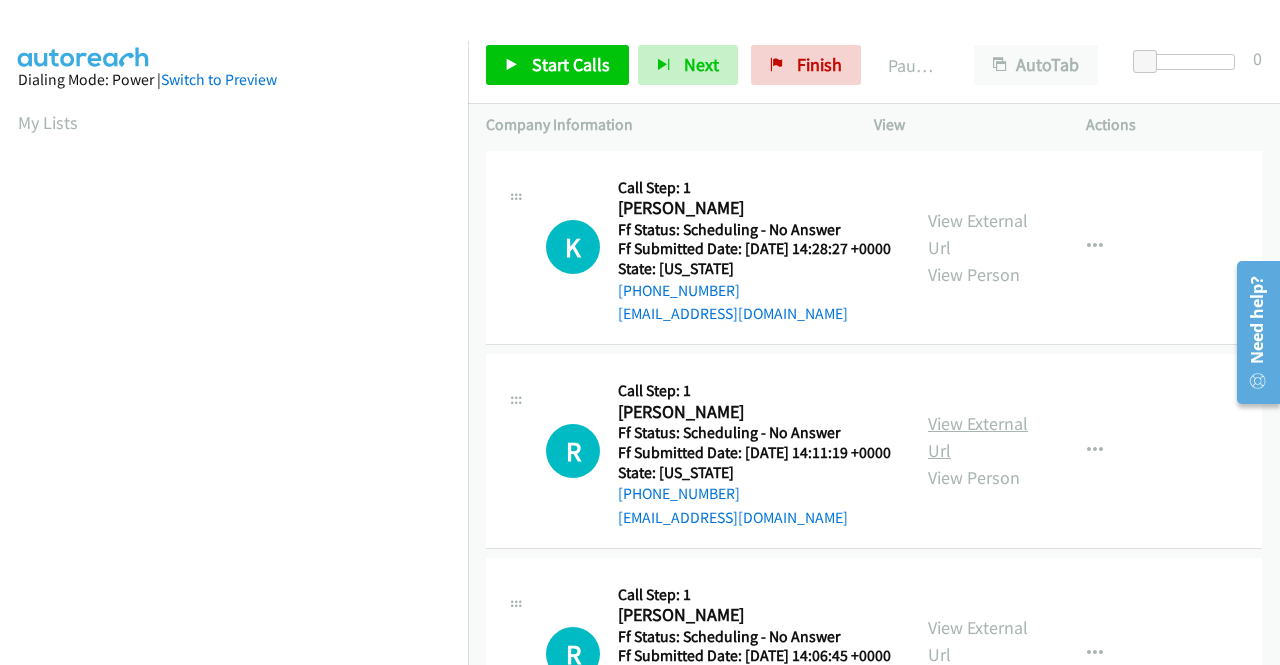 click on "View External Url" at bounding box center [978, 437] 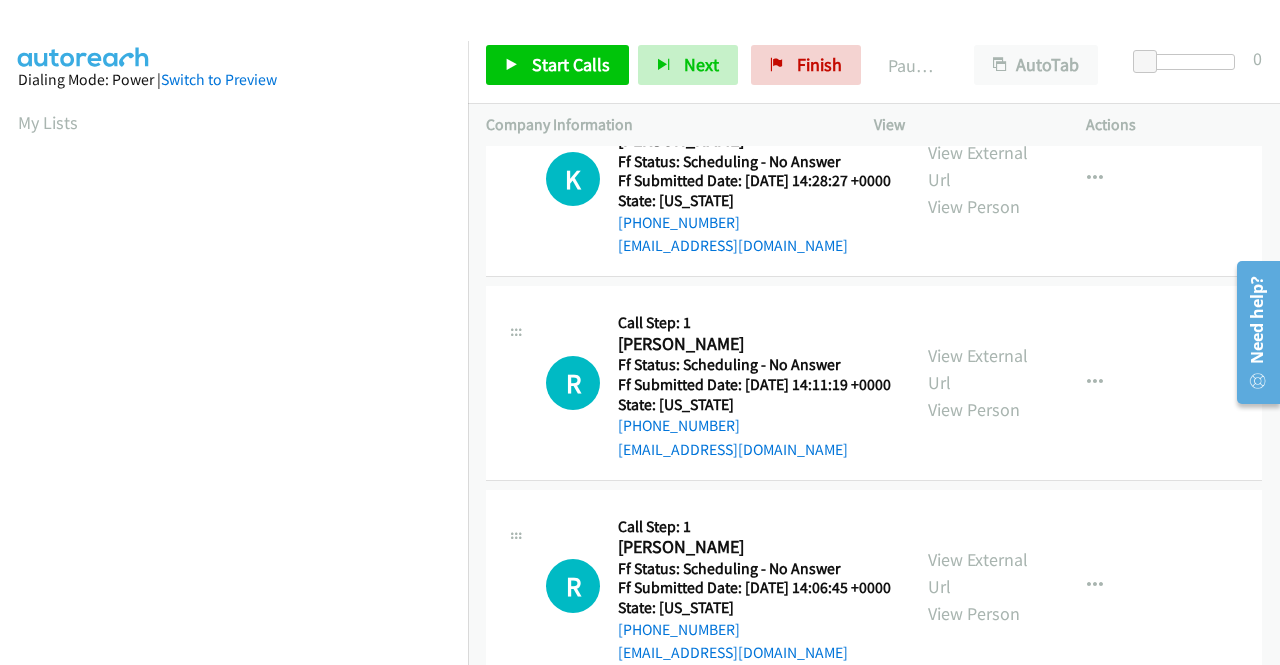 scroll, scrollTop: 100, scrollLeft: 0, axis: vertical 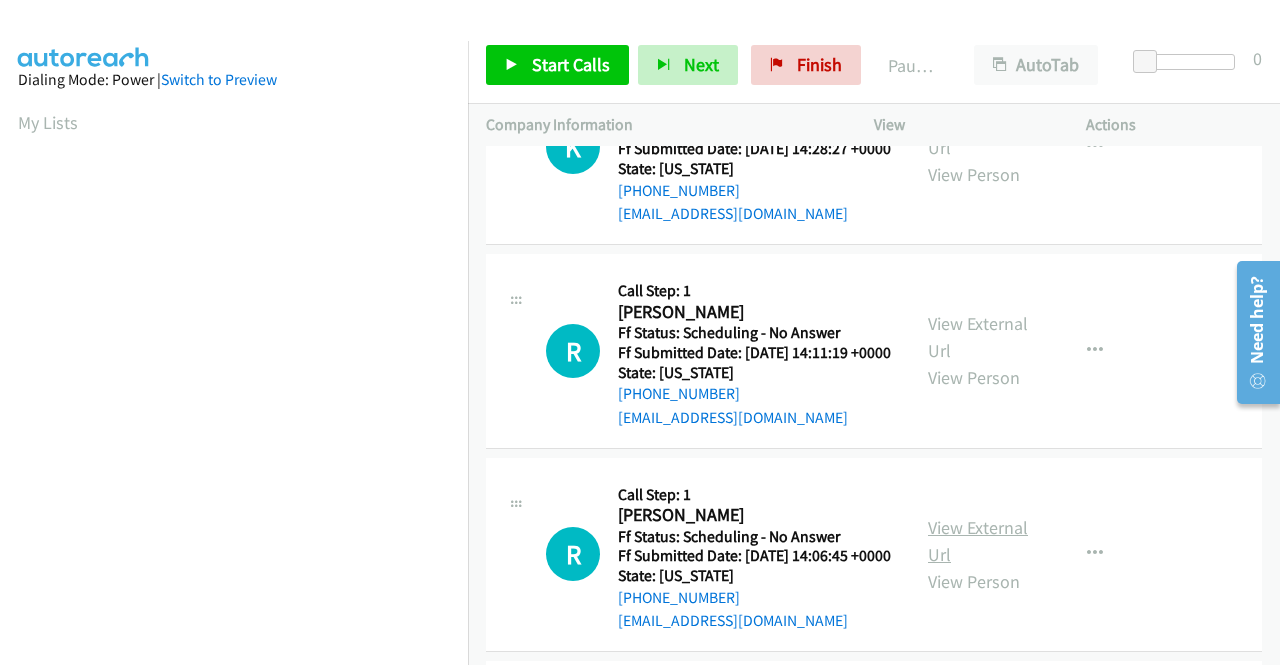 click on "View External Url" at bounding box center (978, 541) 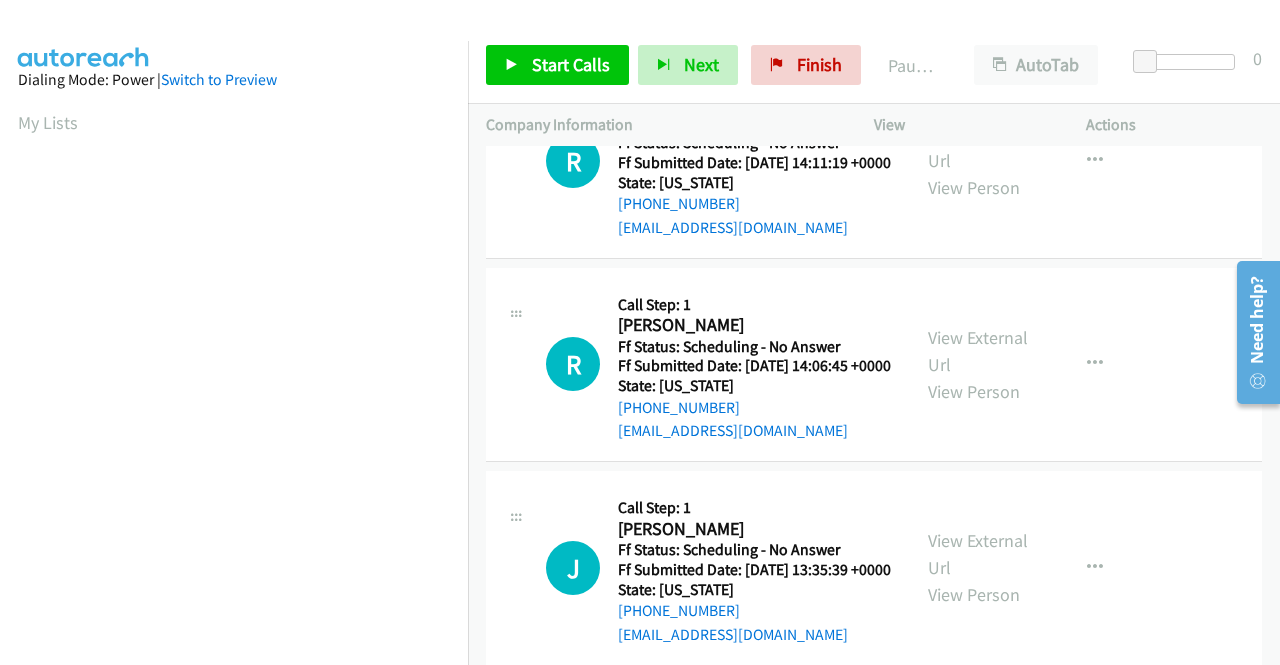 scroll, scrollTop: 300, scrollLeft: 0, axis: vertical 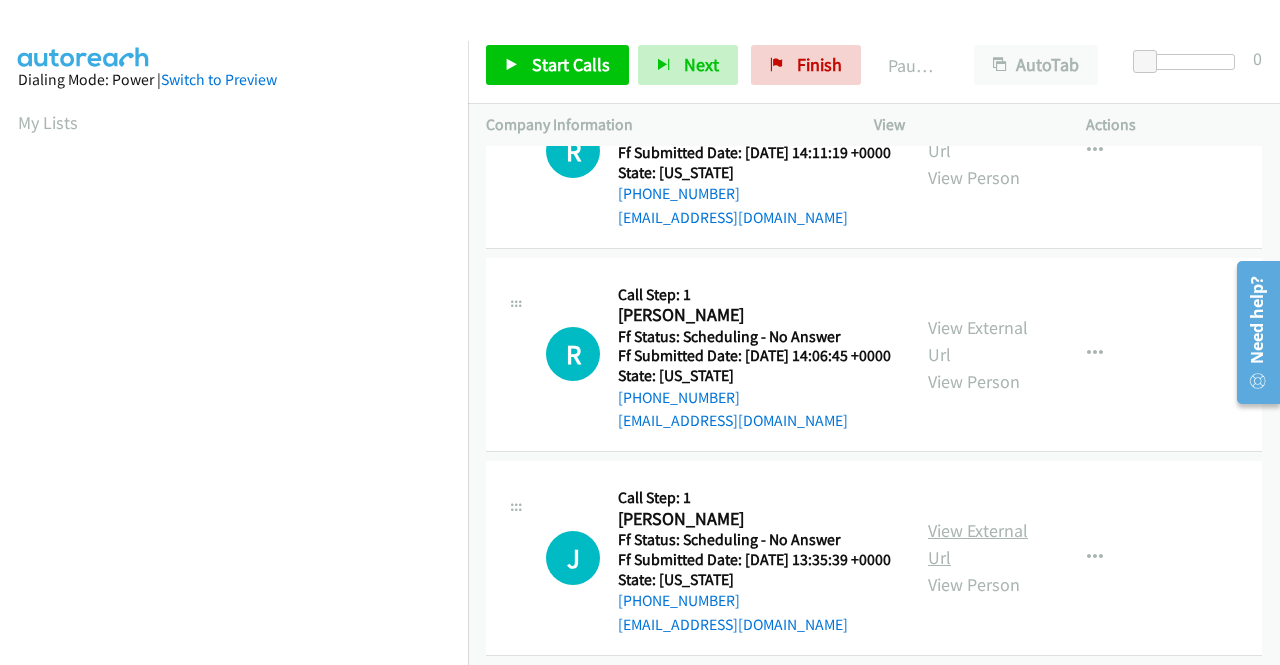 click on "View External Url" at bounding box center [978, 544] 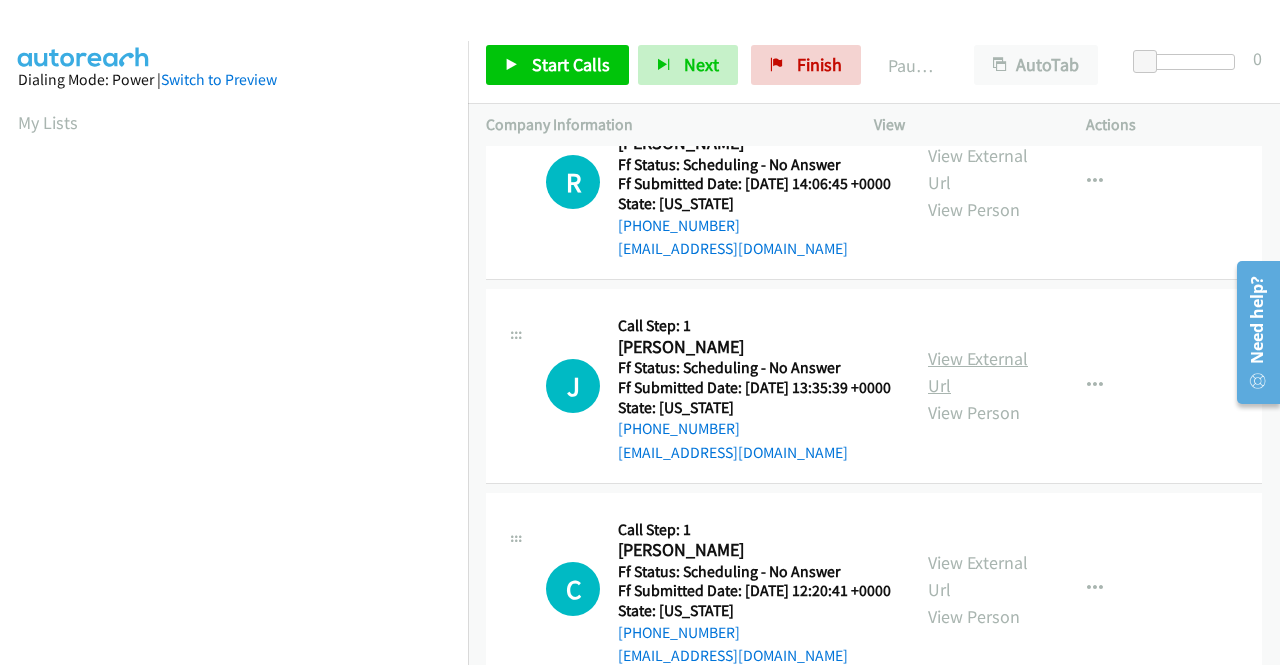 scroll, scrollTop: 500, scrollLeft: 0, axis: vertical 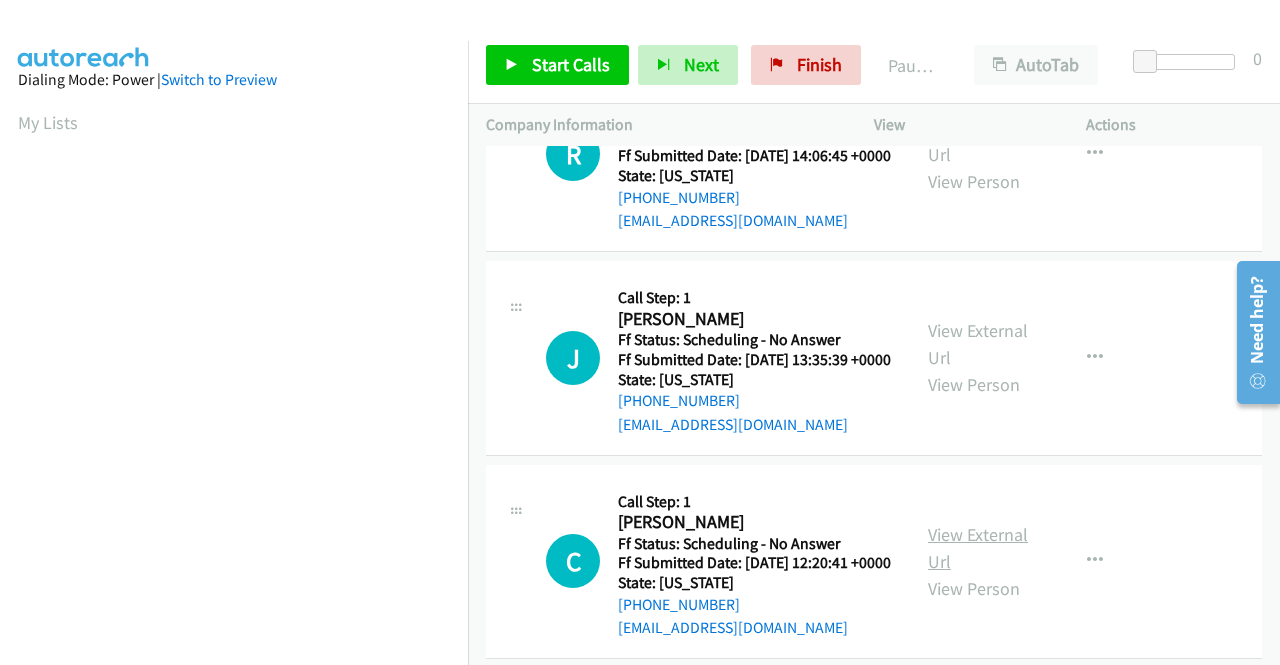 click on "View External Url" at bounding box center (978, 548) 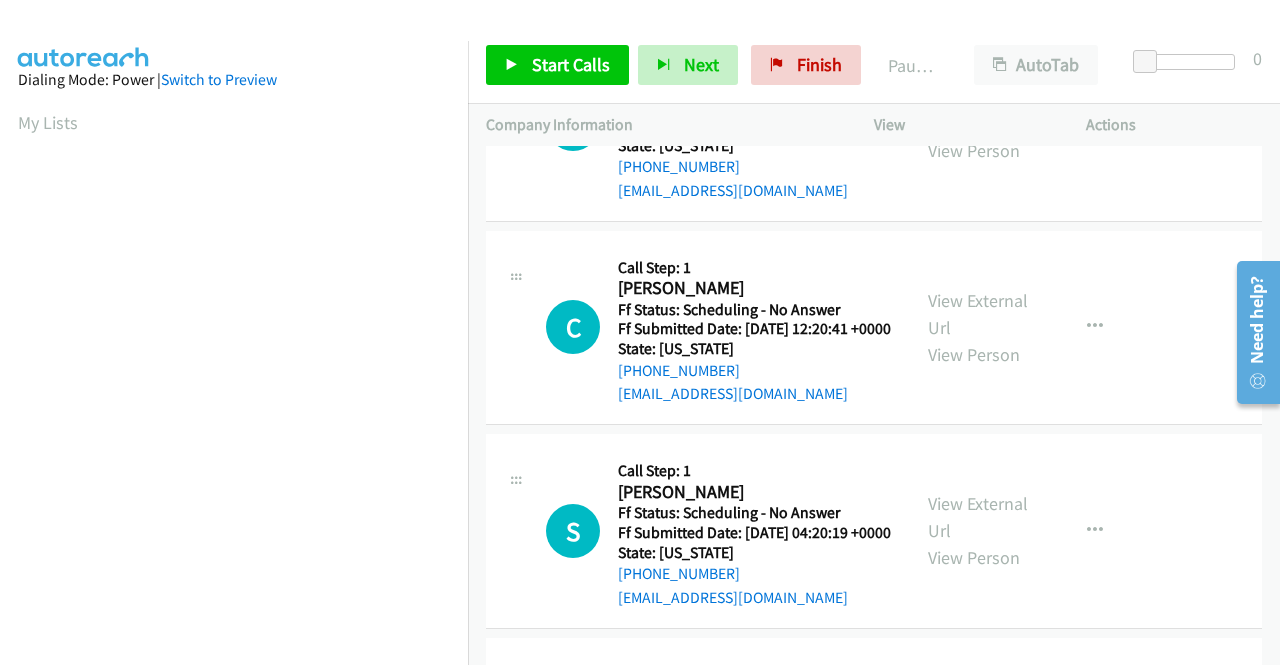 scroll, scrollTop: 800, scrollLeft: 0, axis: vertical 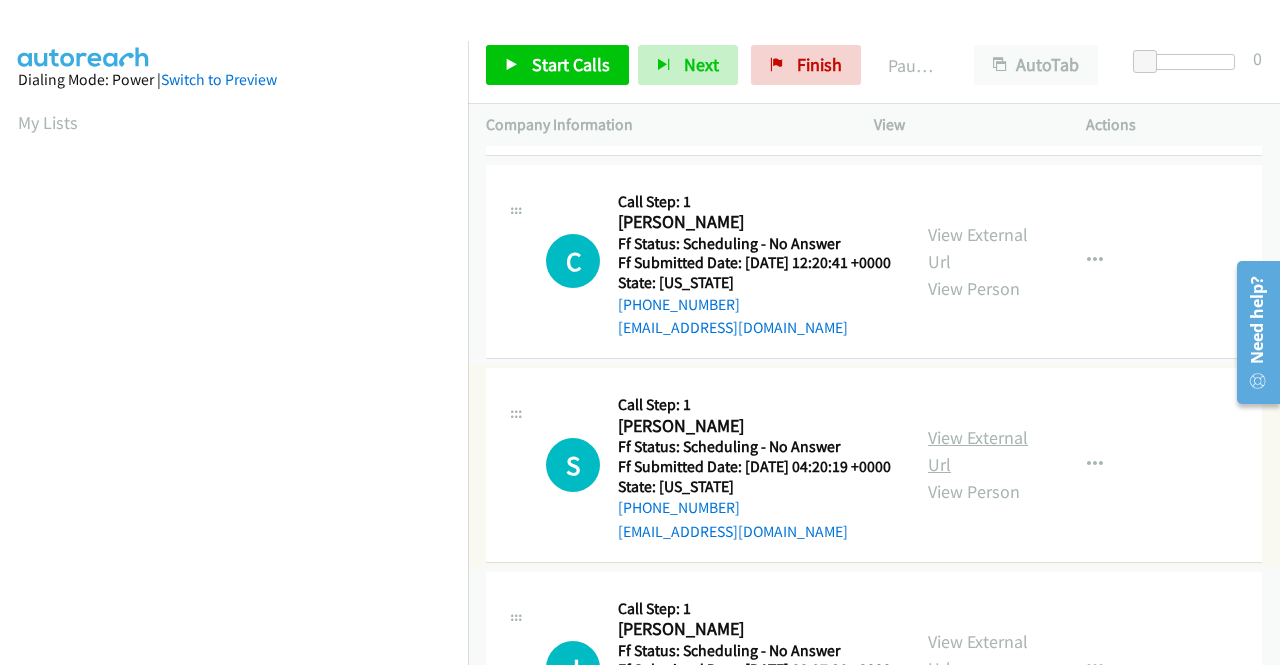 click on "View External Url" at bounding box center (978, 451) 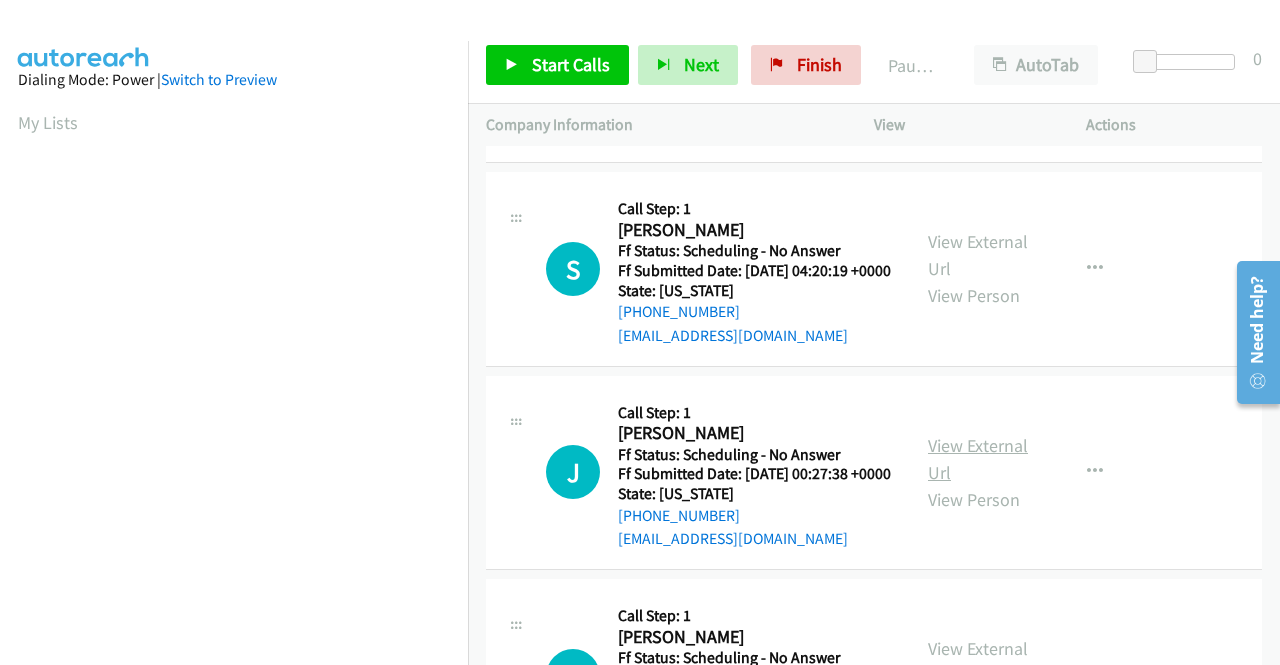 scroll, scrollTop: 1000, scrollLeft: 0, axis: vertical 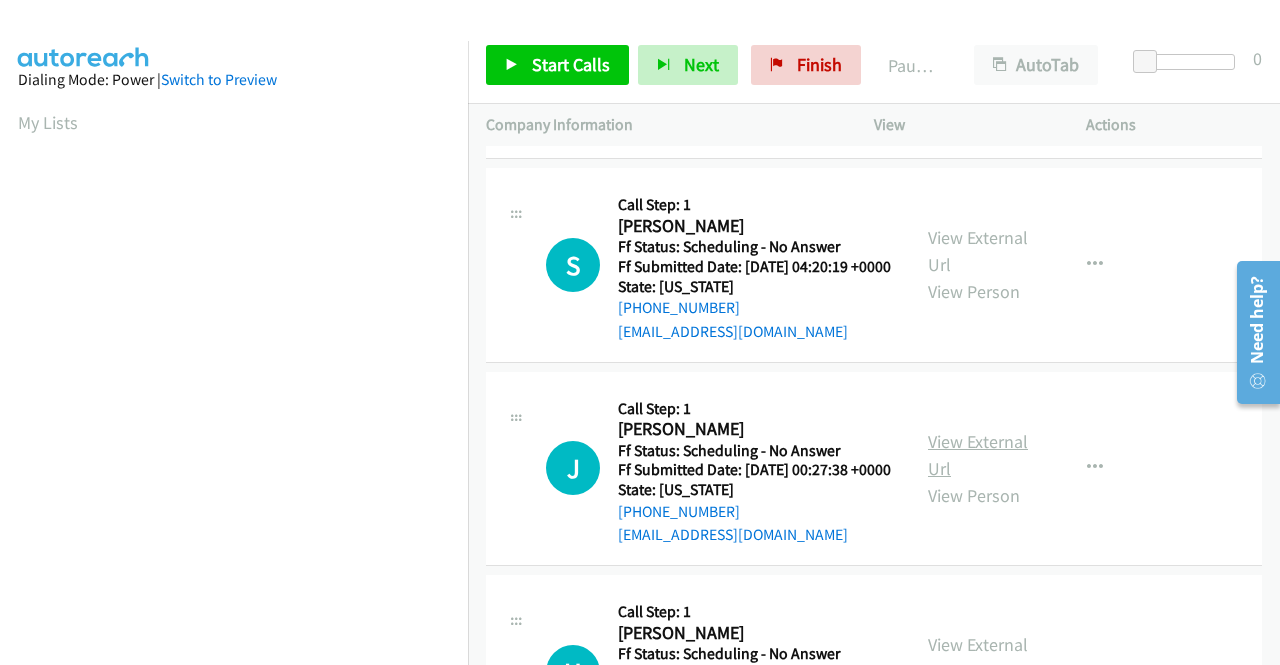 click on "View External Url" at bounding box center (978, 455) 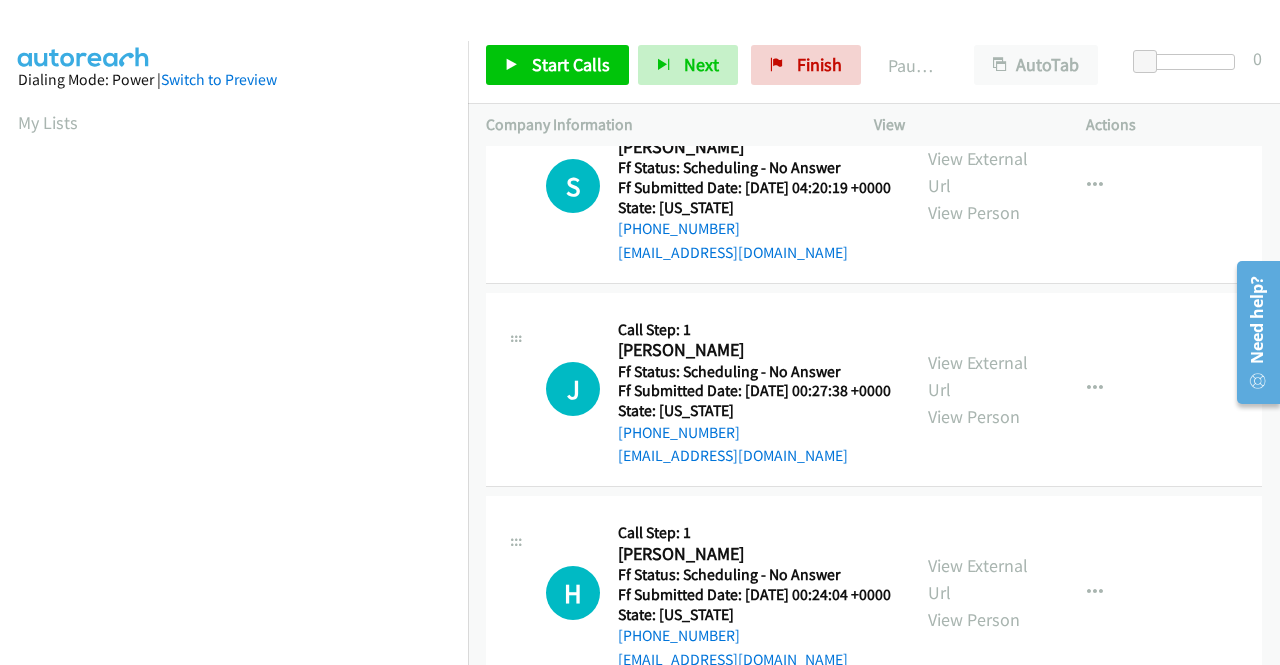 scroll, scrollTop: 1200, scrollLeft: 0, axis: vertical 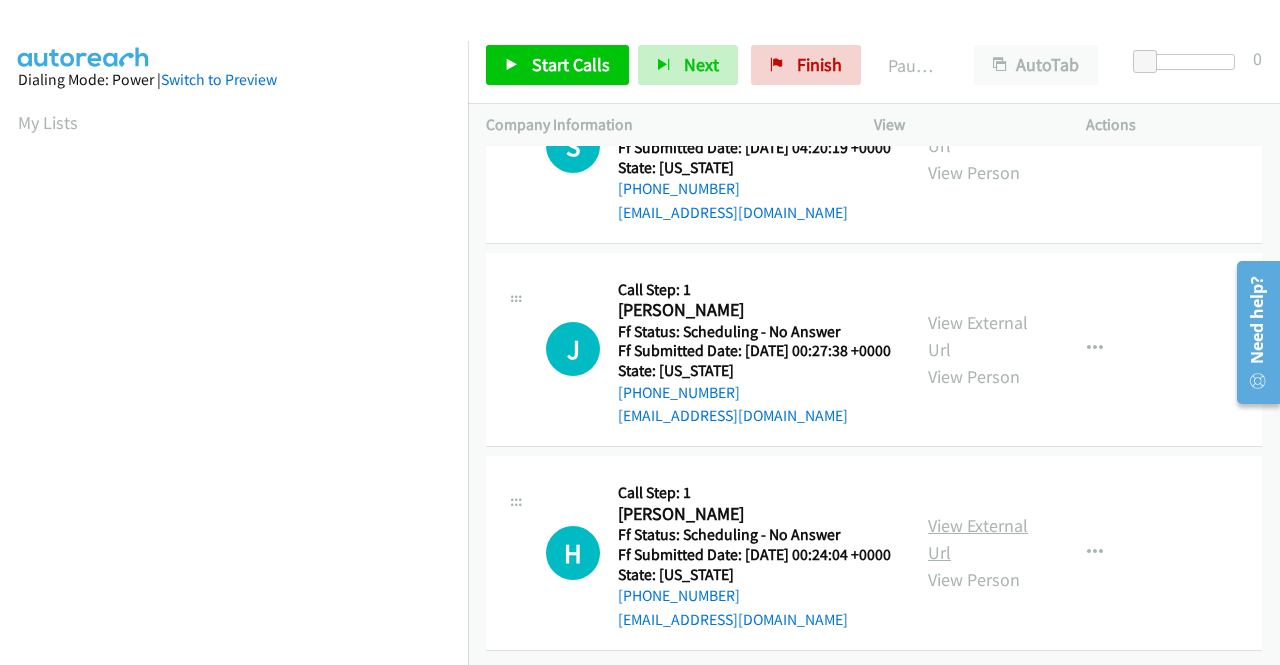 click on "View External Url" at bounding box center [978, 539] 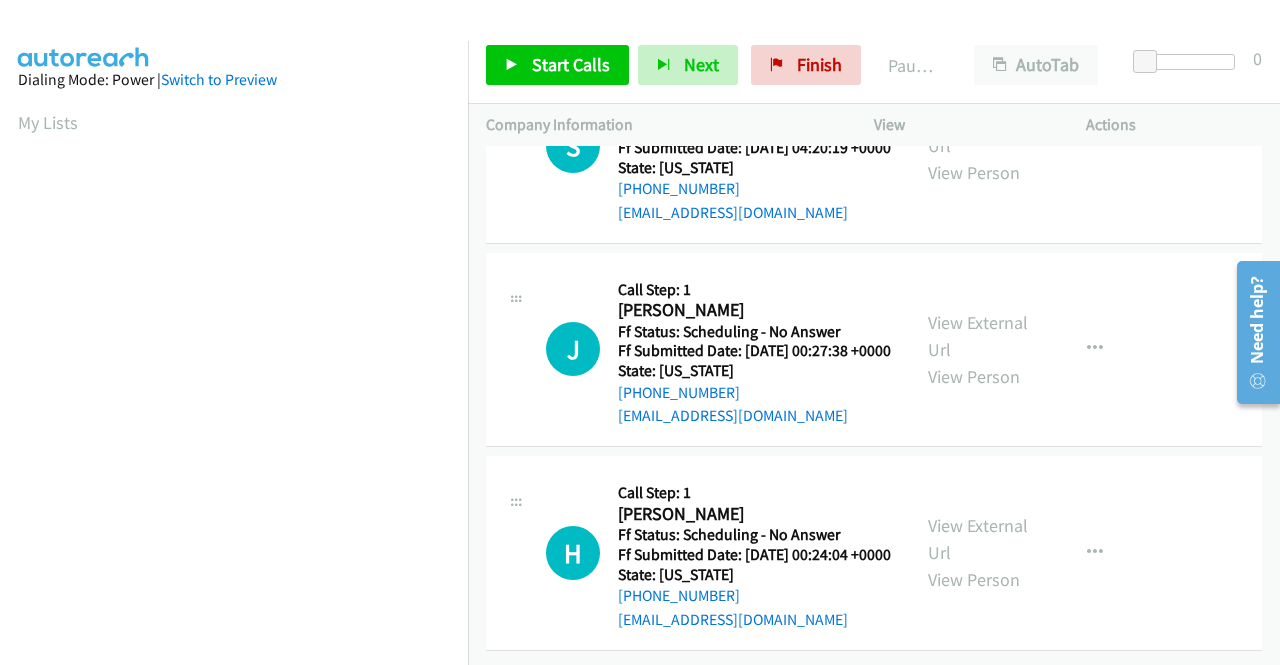scroll, scrollTop: 1288, scrollLeft: 0, axis: vertical 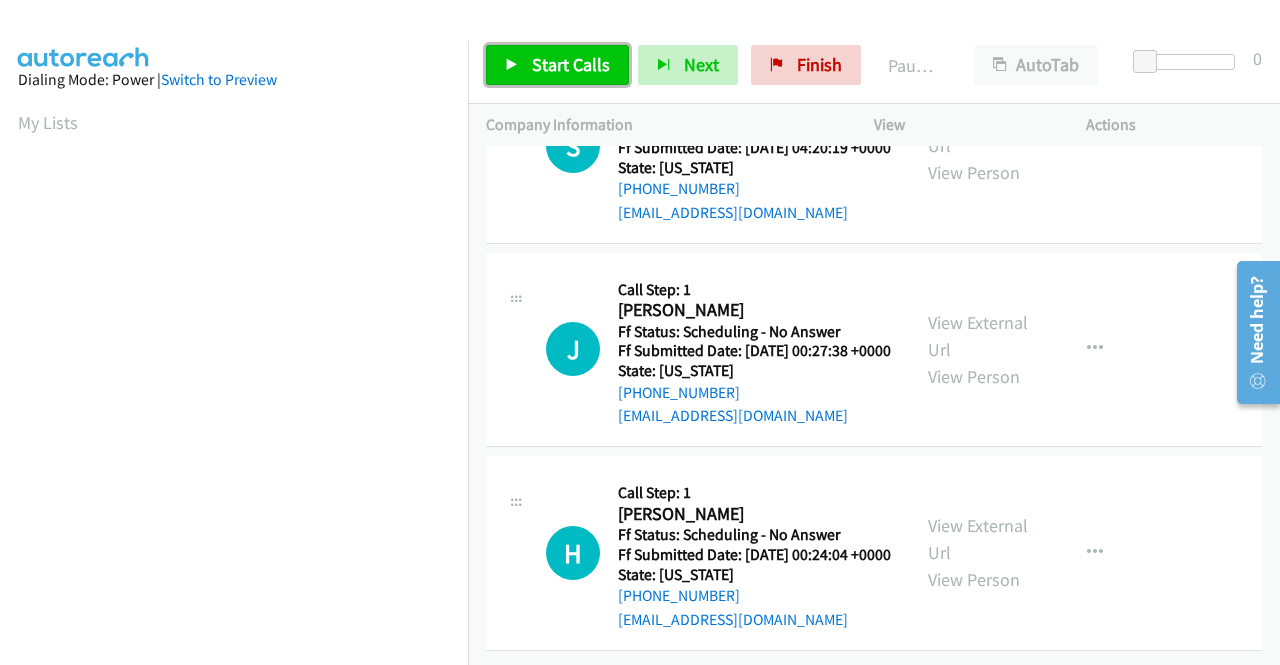 click on "Start Calls" at bounding box center [571, 64] 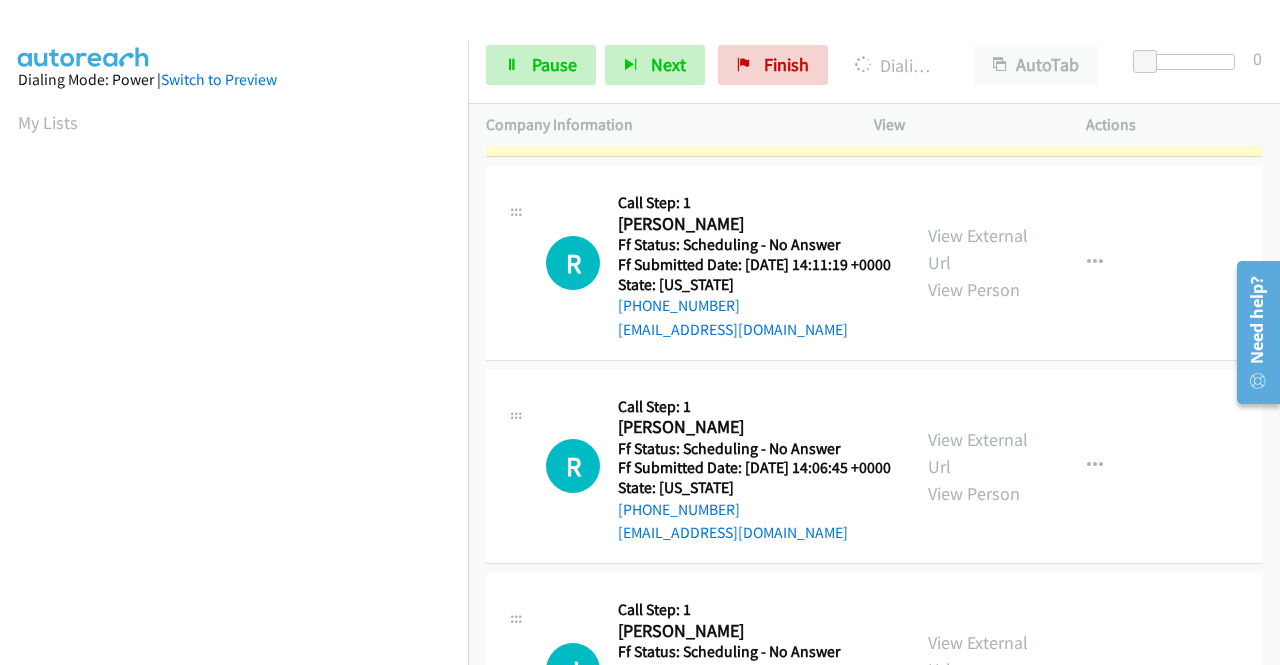 scroll, scrollTop: 0, scrollLeft: 0, axis: both 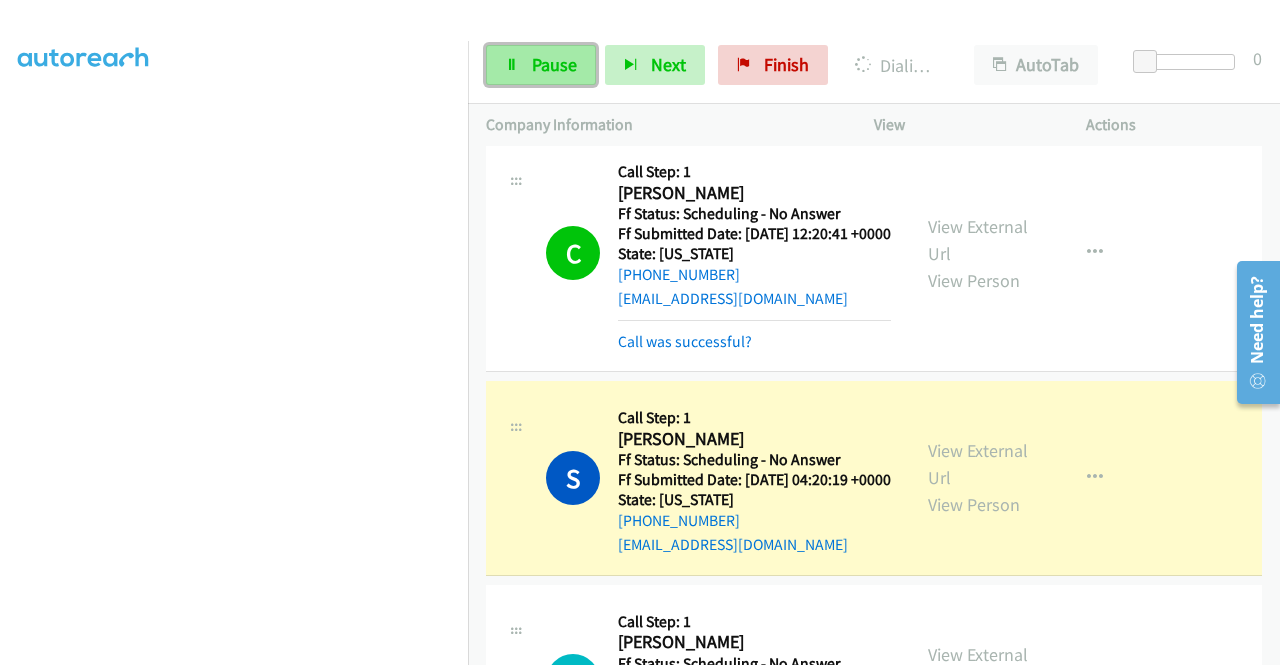 click on "Pause" at bounding box center (554, 64) 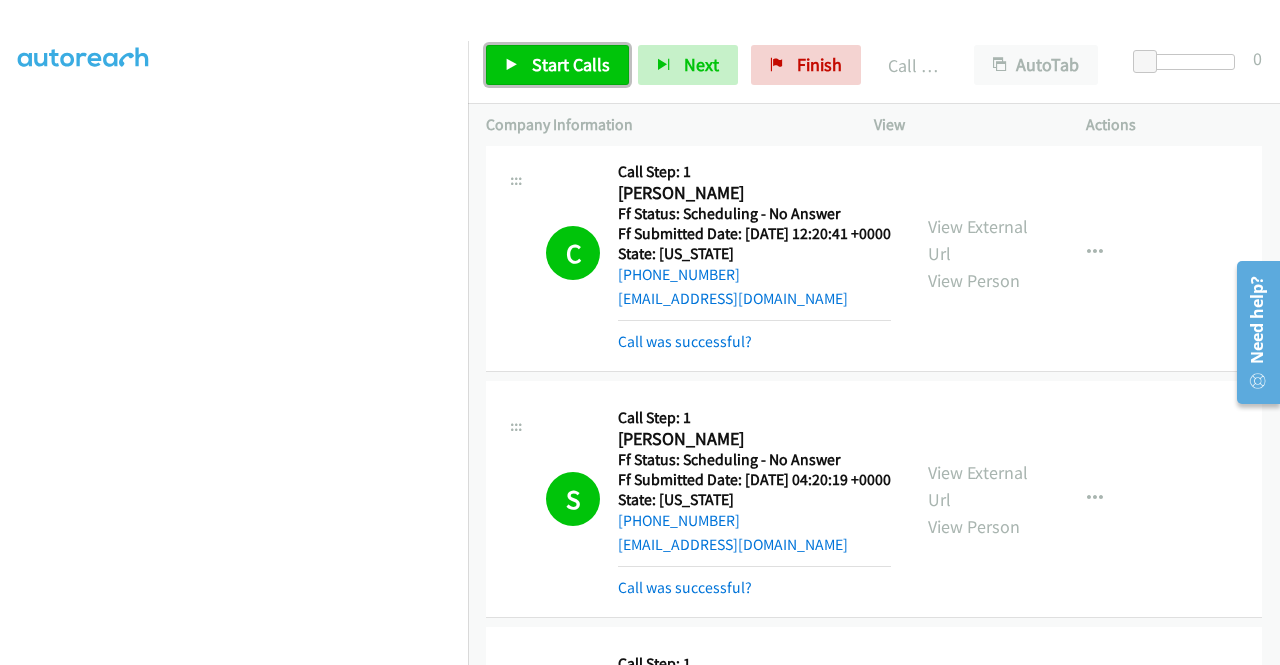 click on "Start Calls" at bounding box center (571, 64) 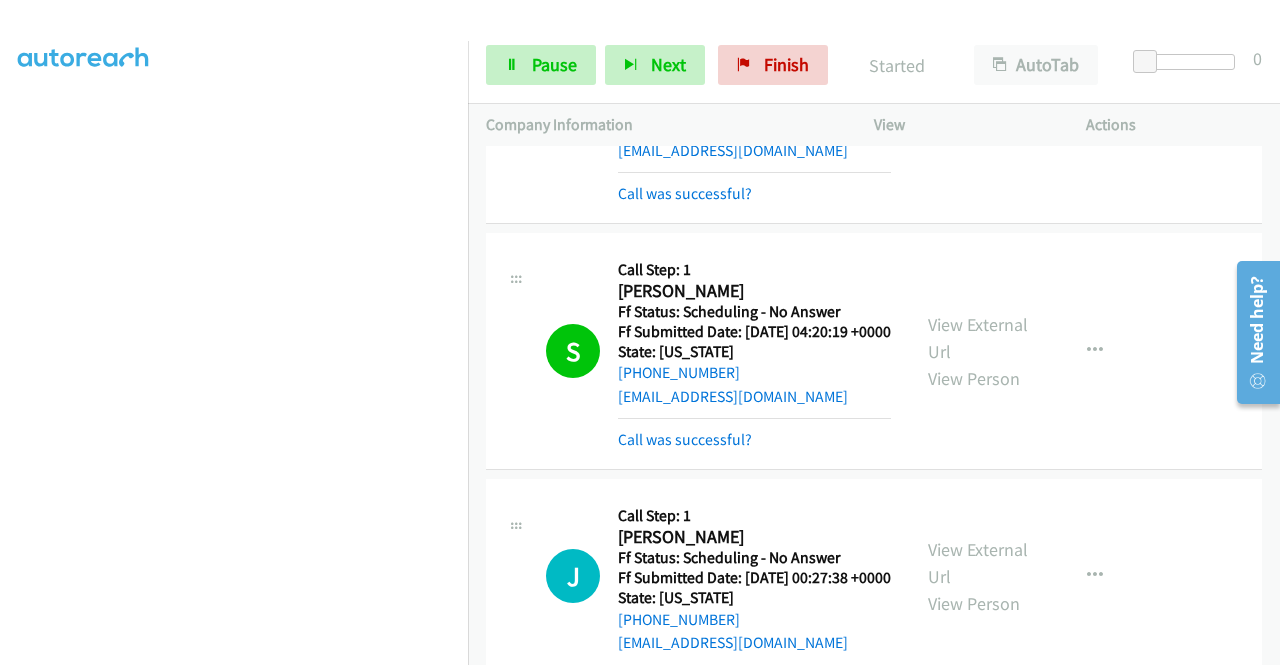 scroll, scrollTop: 1200, scrollLeft: 0, axis: vertical 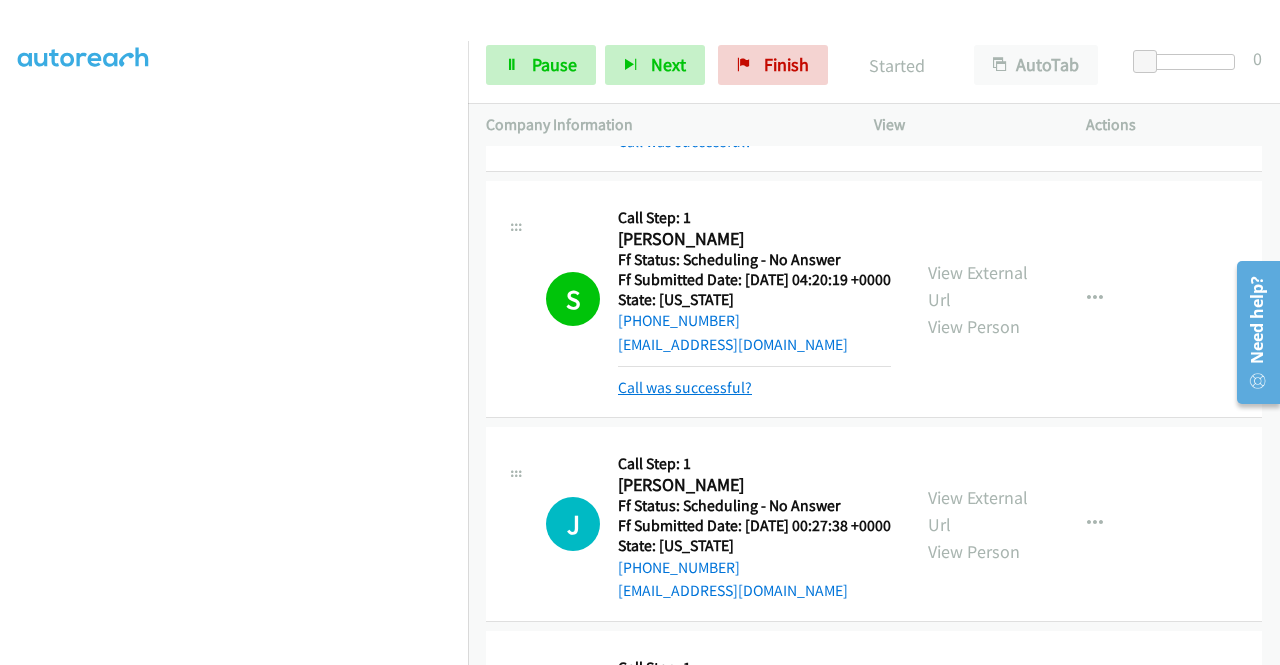 click on "Call was successful?" at bounding box center (754, 388) 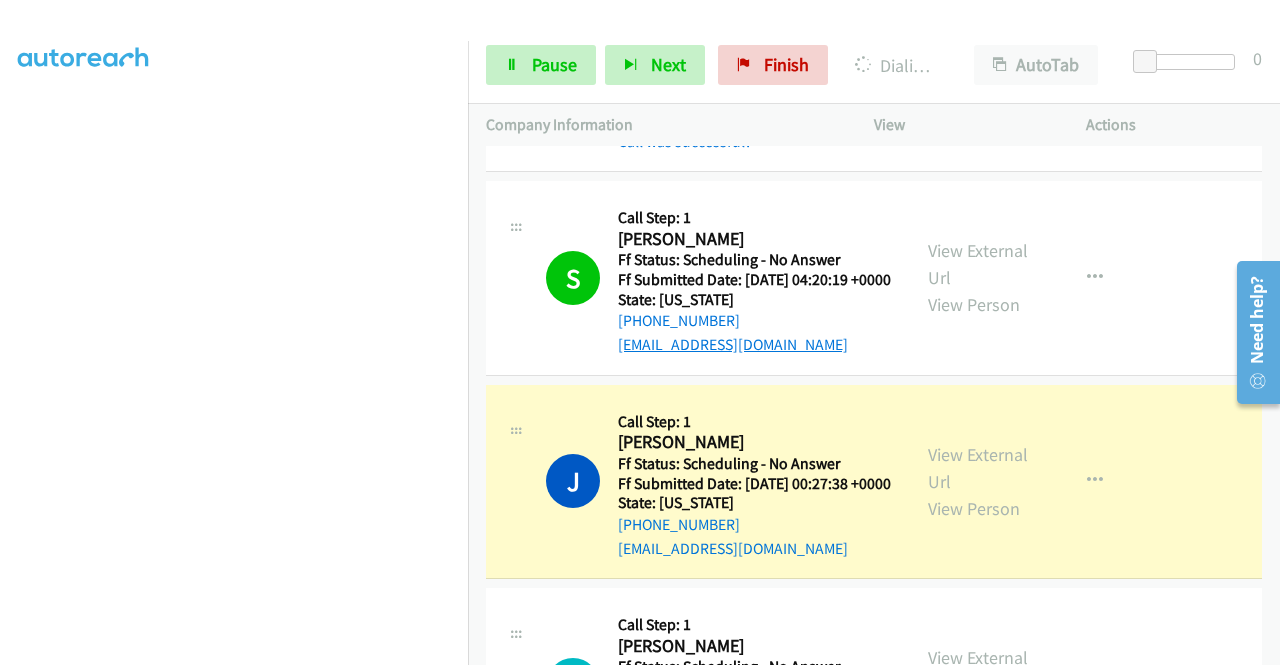 scroll, scrollTop: 456, scrollLeft: 0, axis: vertical 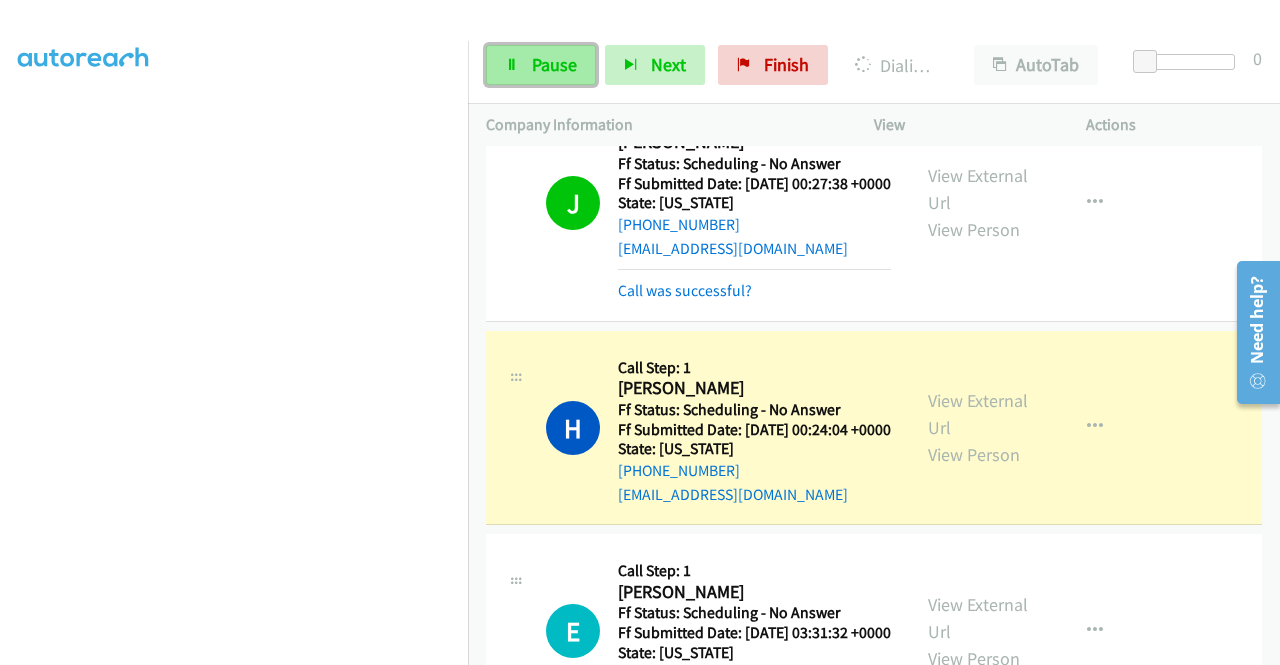 click on "Pause" at bounding box center (554, 64) 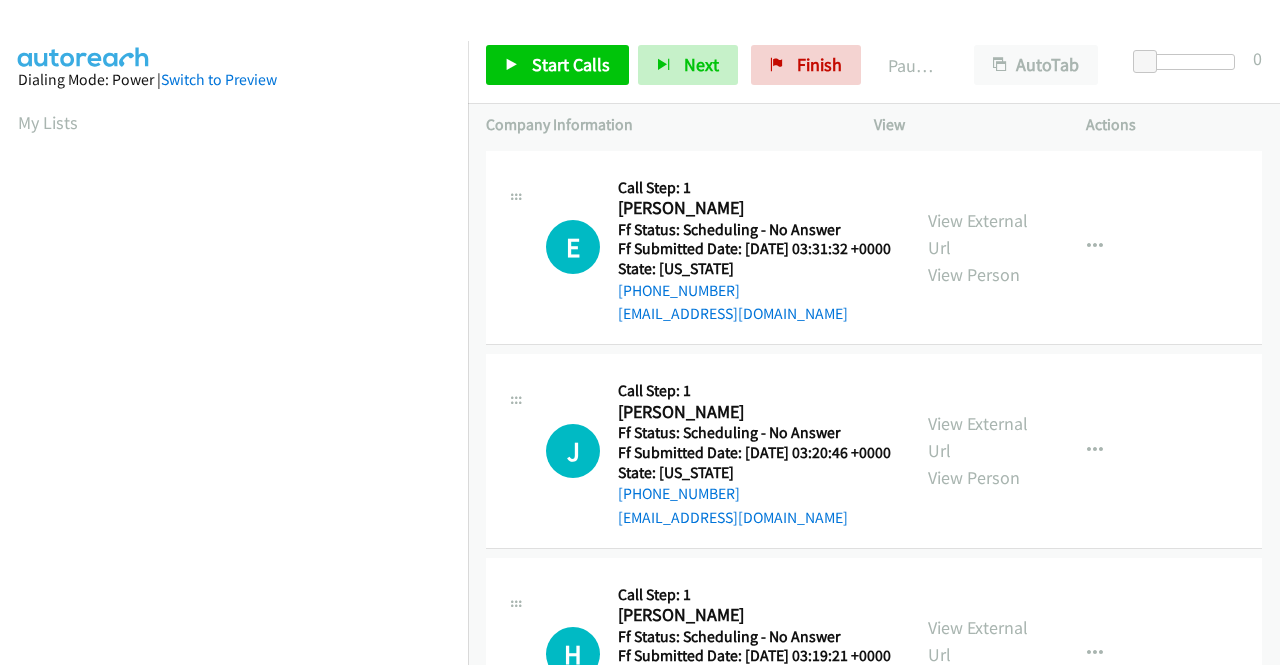 scroll, scrollTop: 0, scrollLeft: 0, axis: both 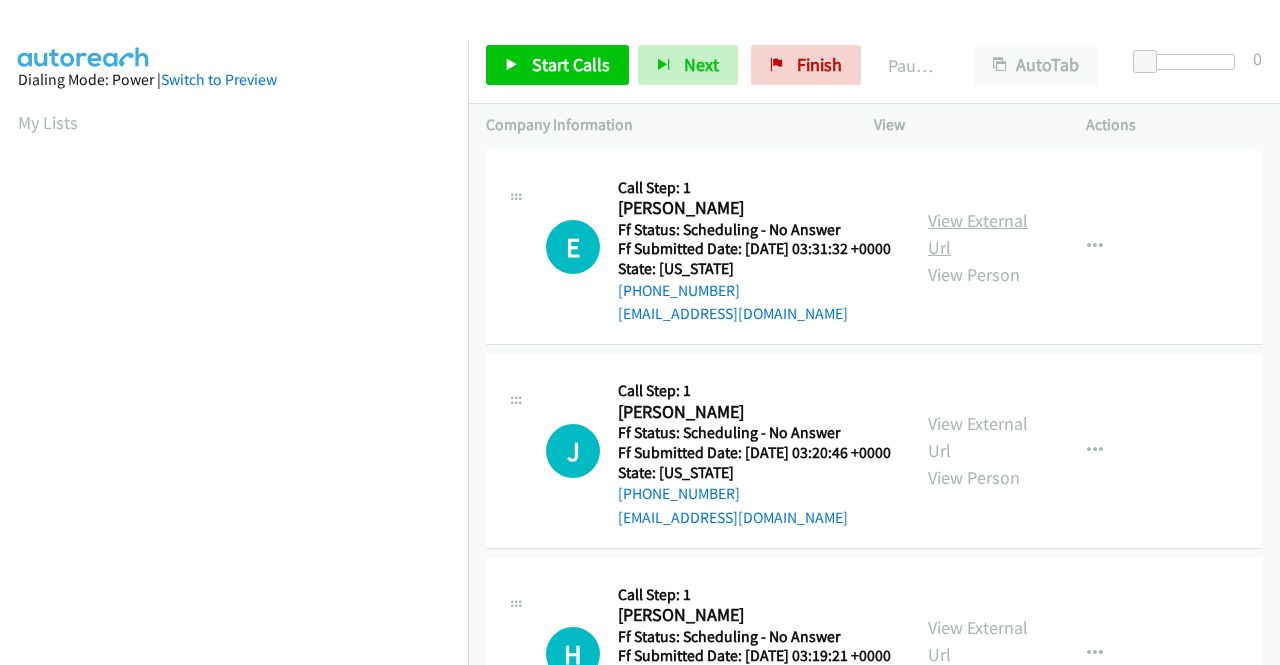 click on "View External Url" at bounding box center [978, 234] 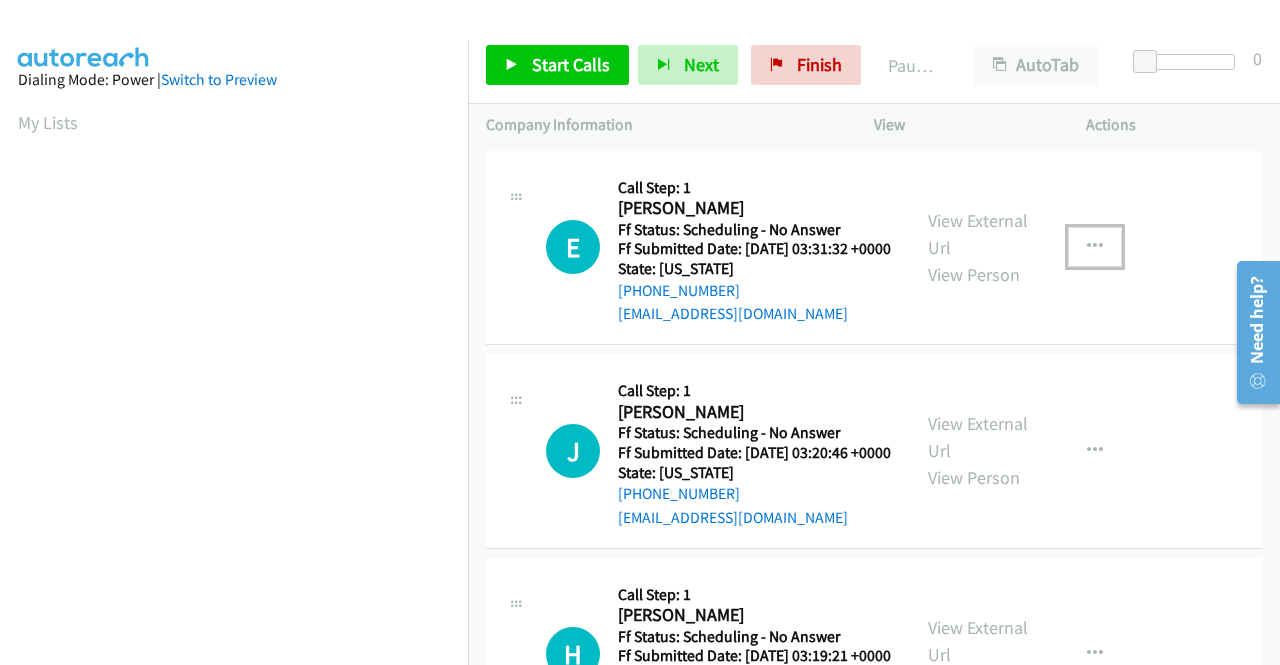 click at bounding box center [1095, 247] 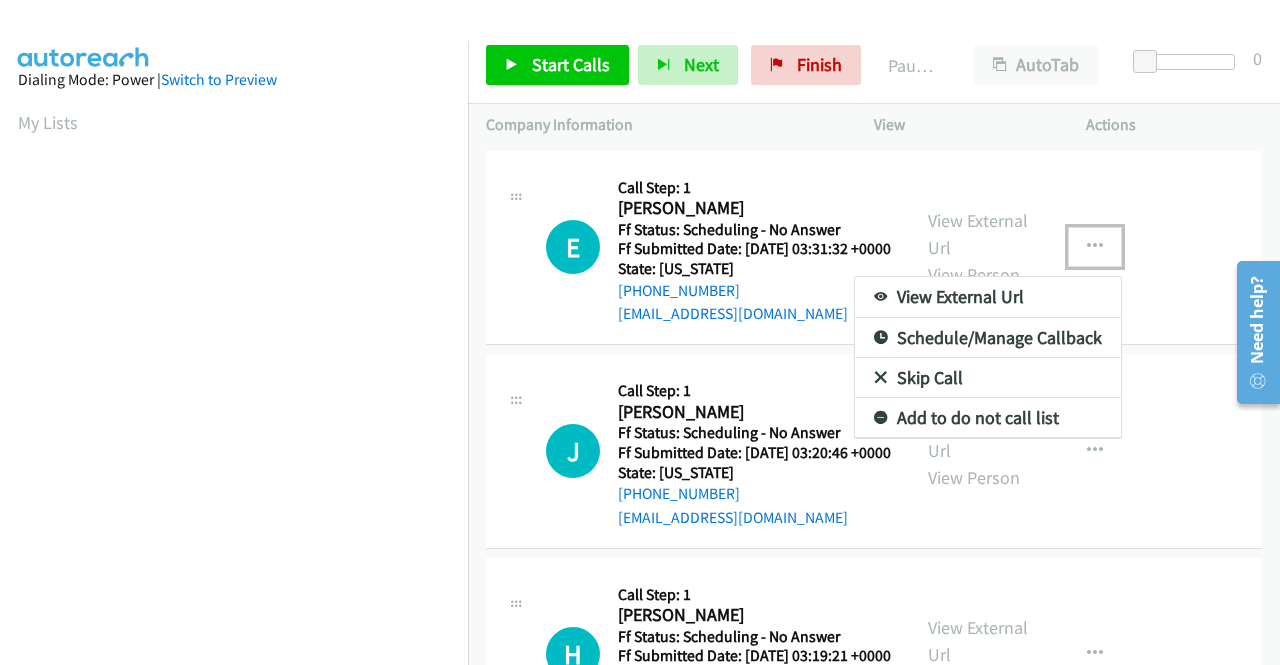 click on "Skip Call" at bounding box center [988, 378] 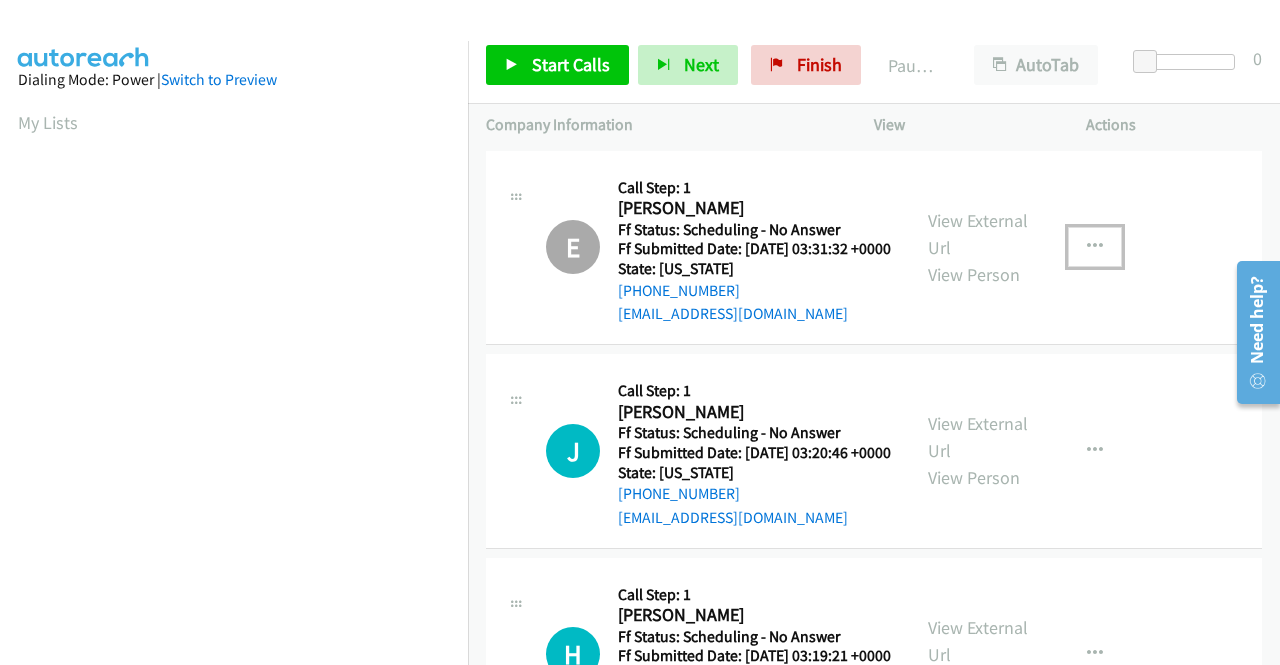 click on "View External Url
View Person" at bounding box center (980, 450) 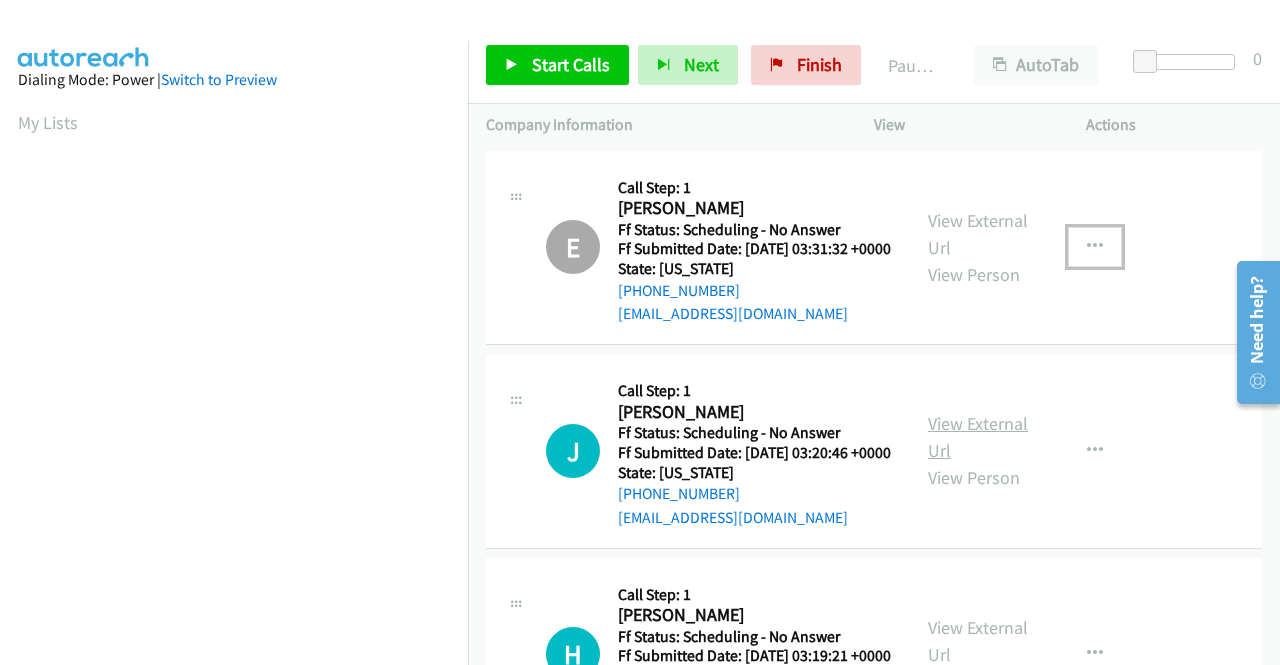 click on "View External Url" at bounding box center (978, 437) 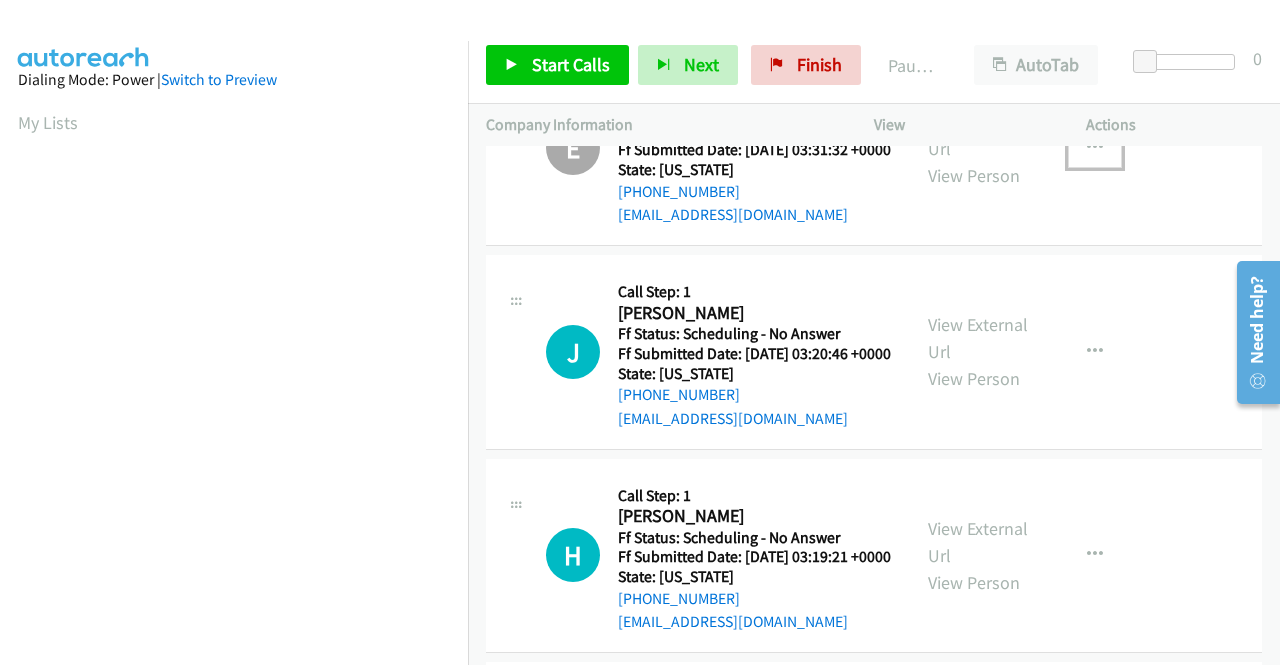 scroll, scrollTop: 200, scrollLeft: 0, axis: vertical 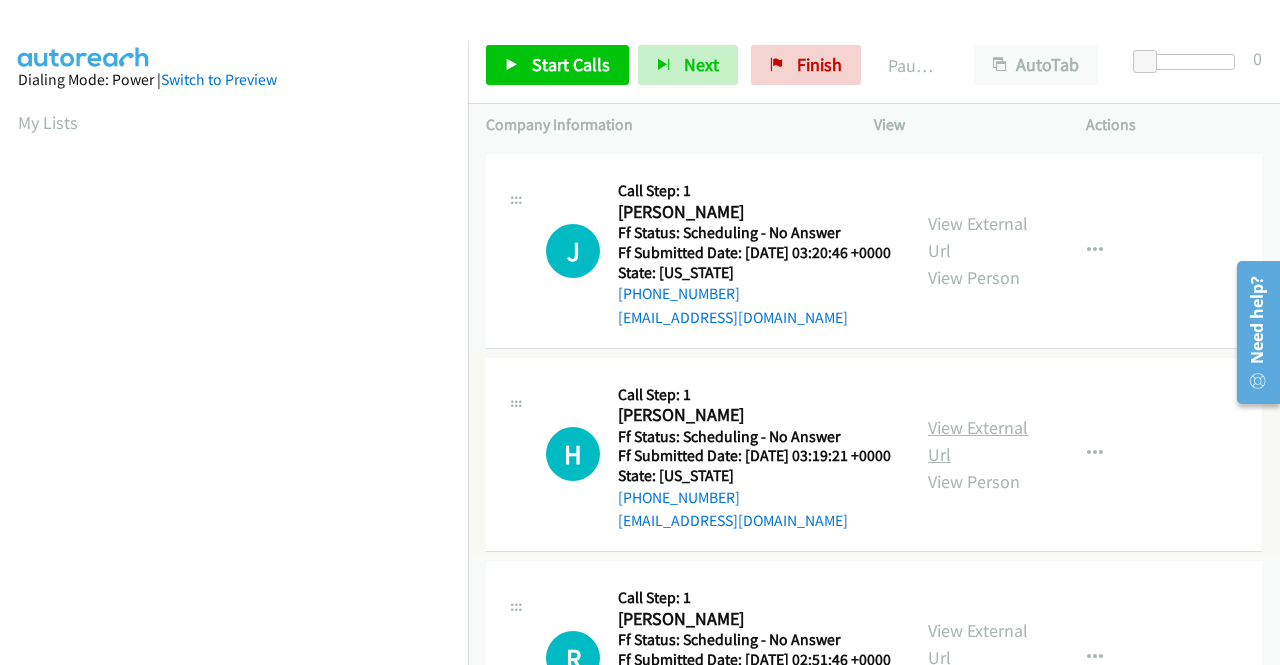 click on "View External Url" at bounding box center (978, 441) 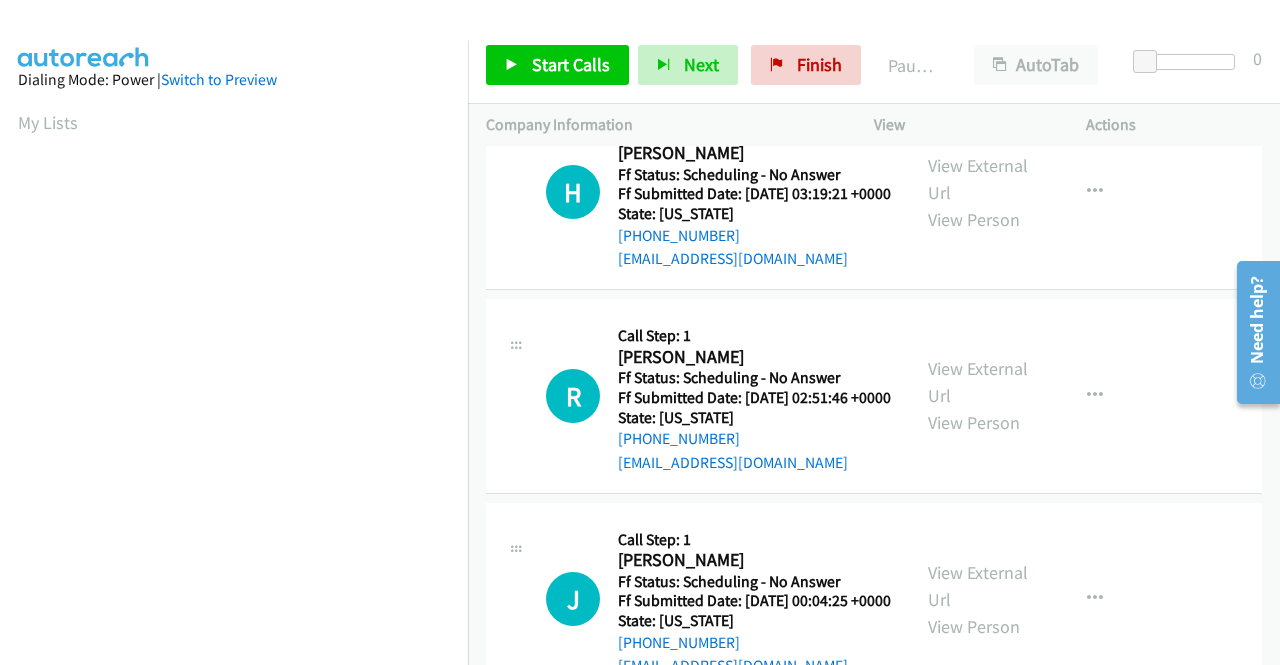 scroll, scrollTop: 500, scrollLeft: 0, axis: vertical 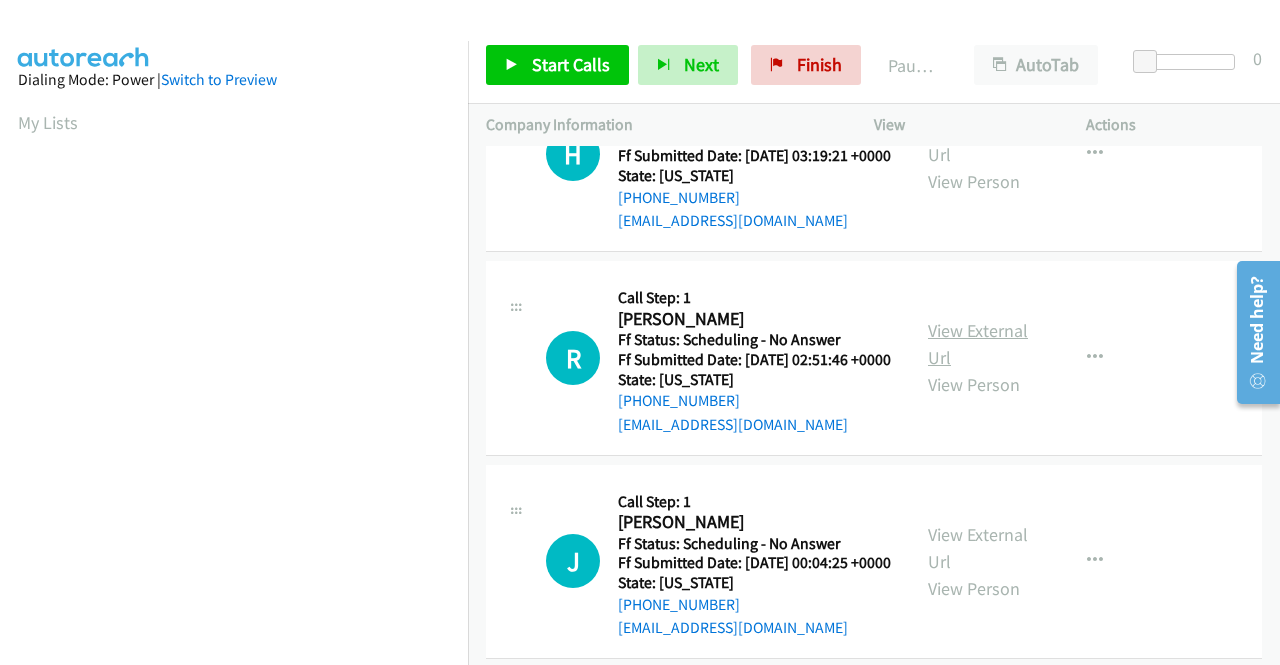 click on "View External Url" at bounding box center (978, 344) 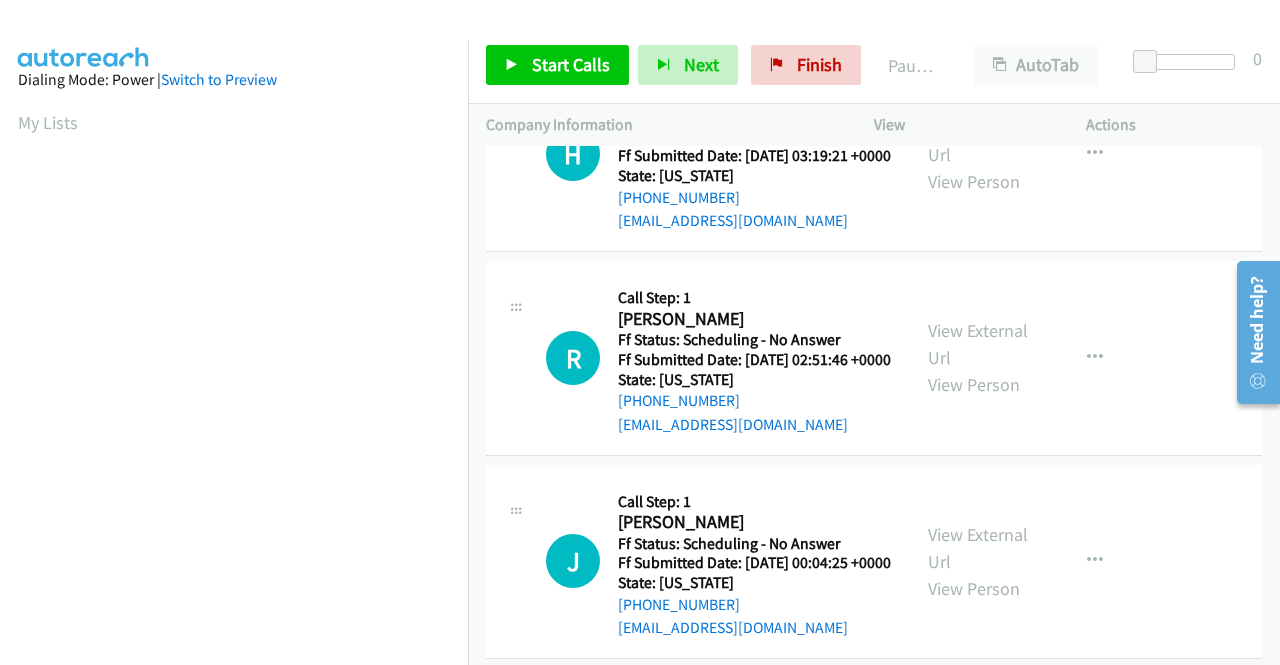 scroll, scrollTop: 600, scrollLeft: 0, axis: vertical 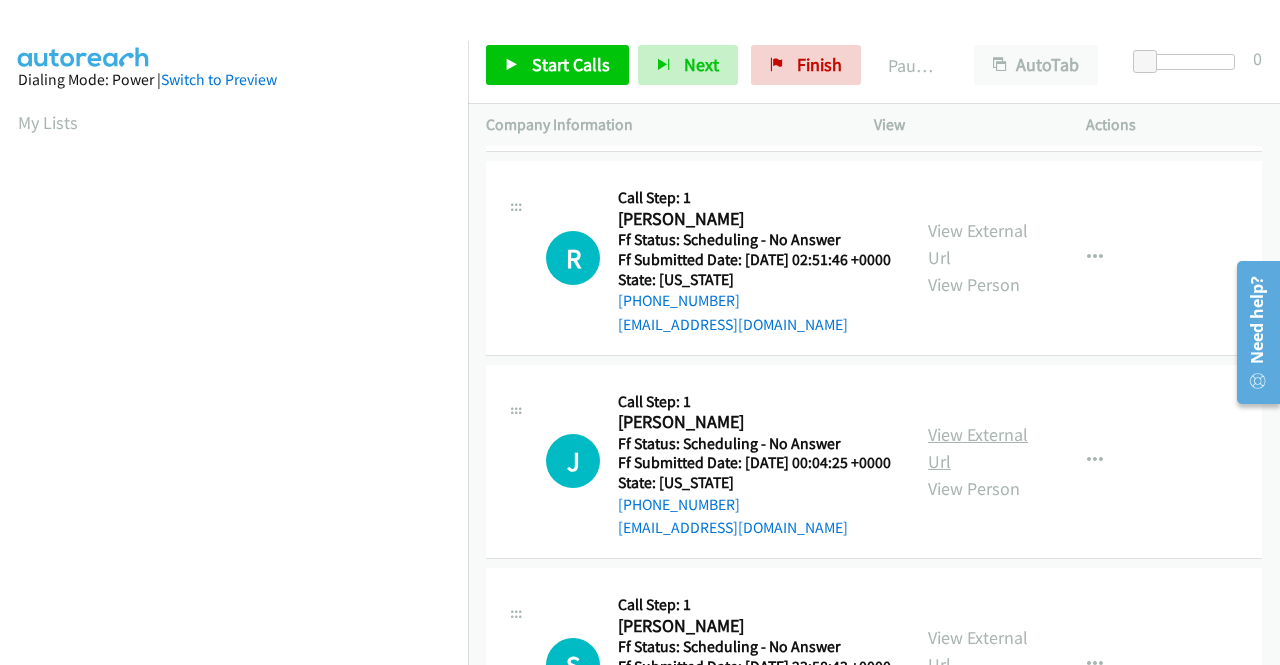 click on "View External Url" at bounding box center [978, 448] 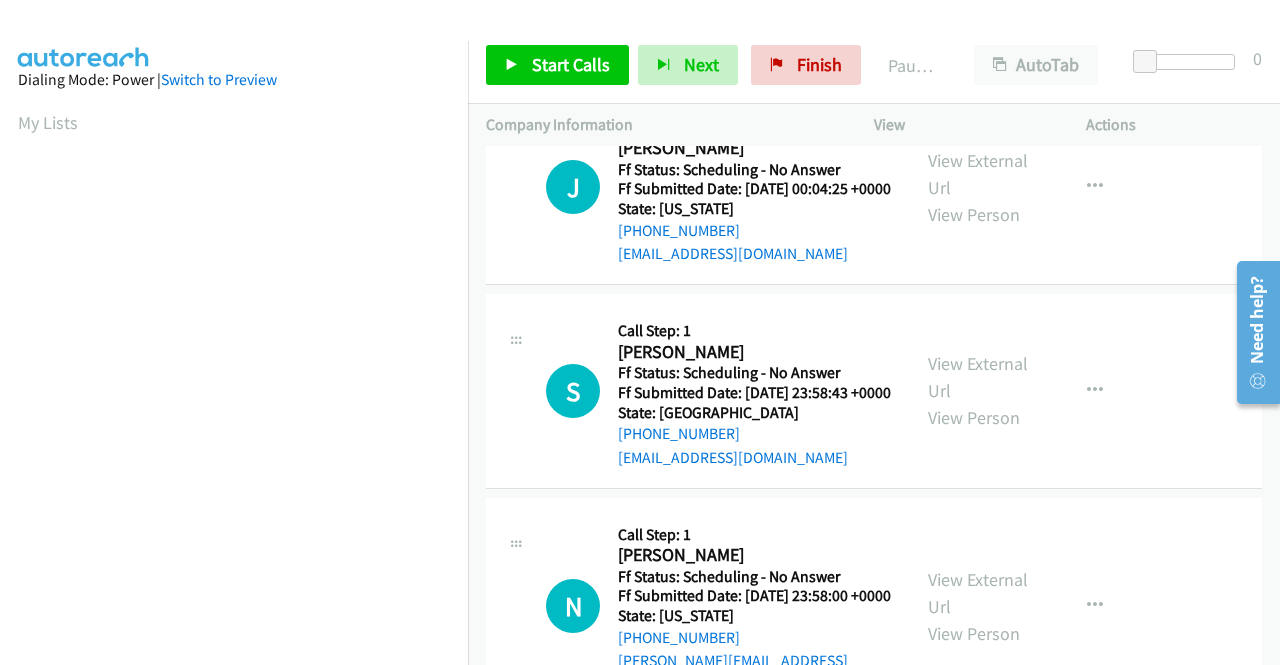 scroll, scrollTop: 900, scrollLeft: 0, axis: vertical 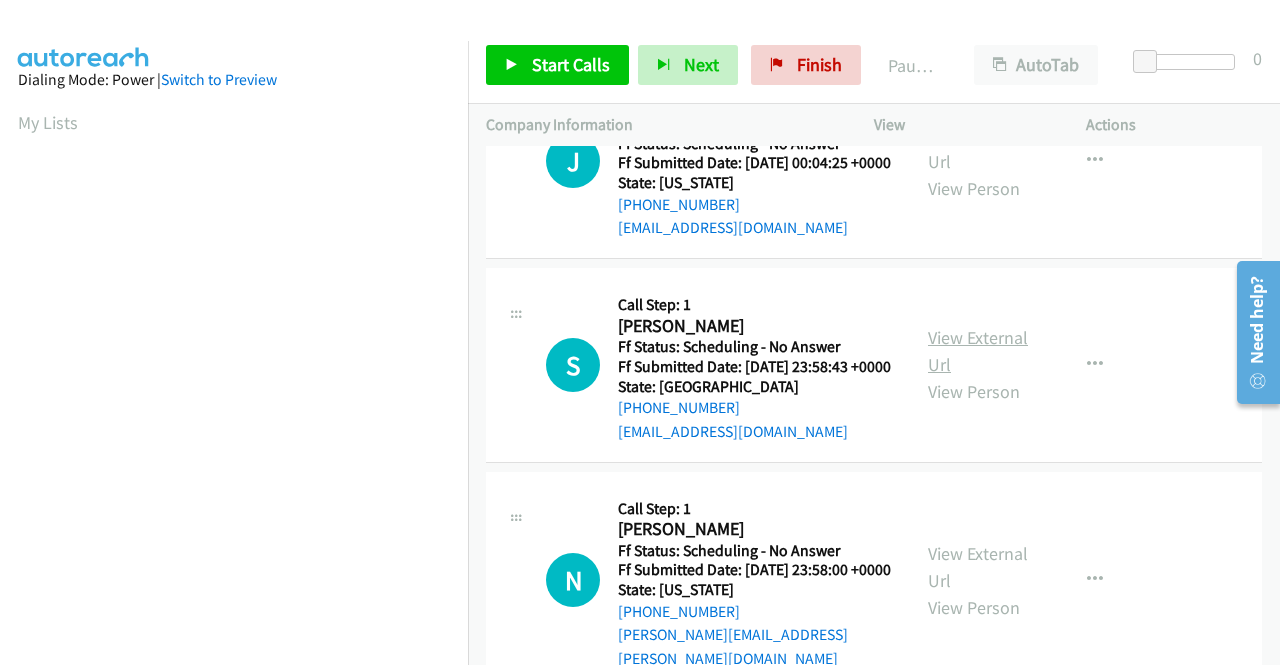 click on "View External Url" at bounding box center (978, 351) 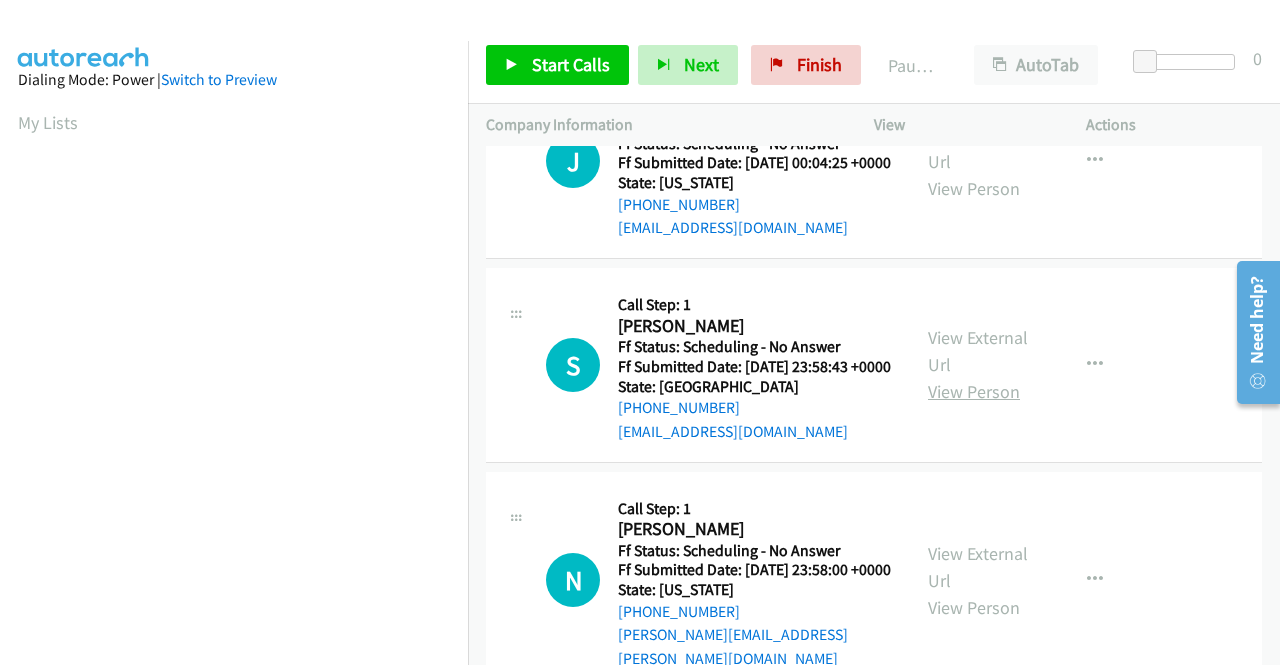 scroll, scrollTop: 1000, scrollLeft: 0, axis: vertical 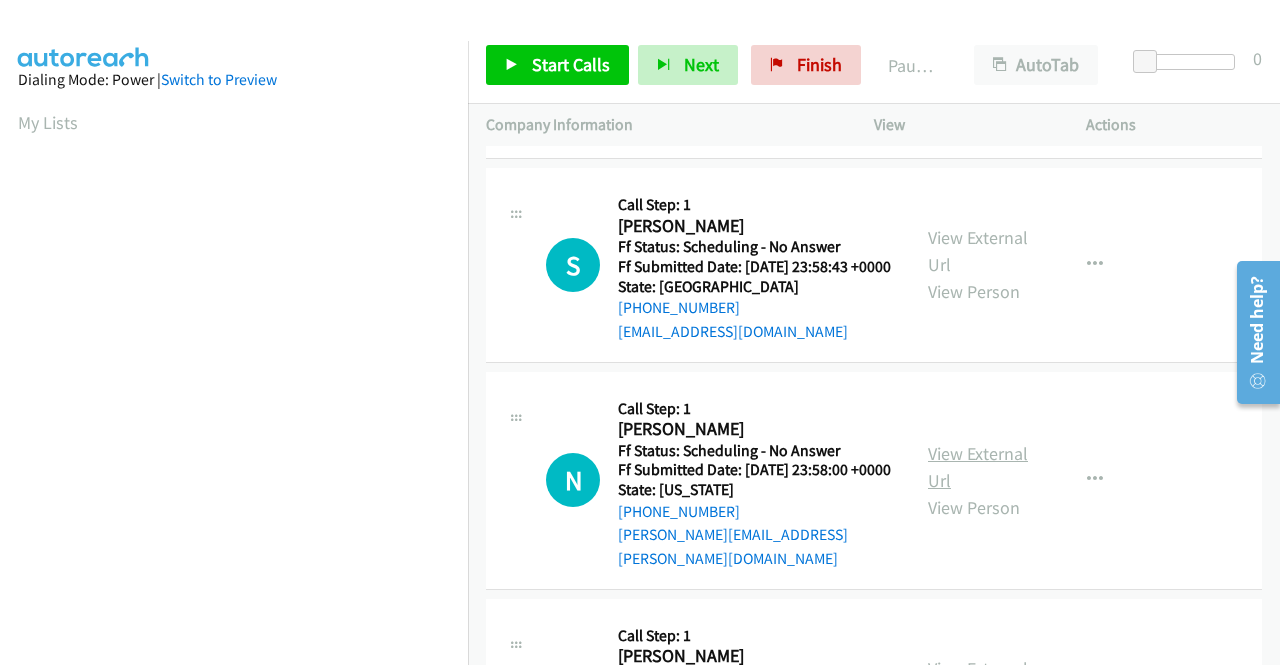 click on "View External Url" at bounding box center [978, 467] 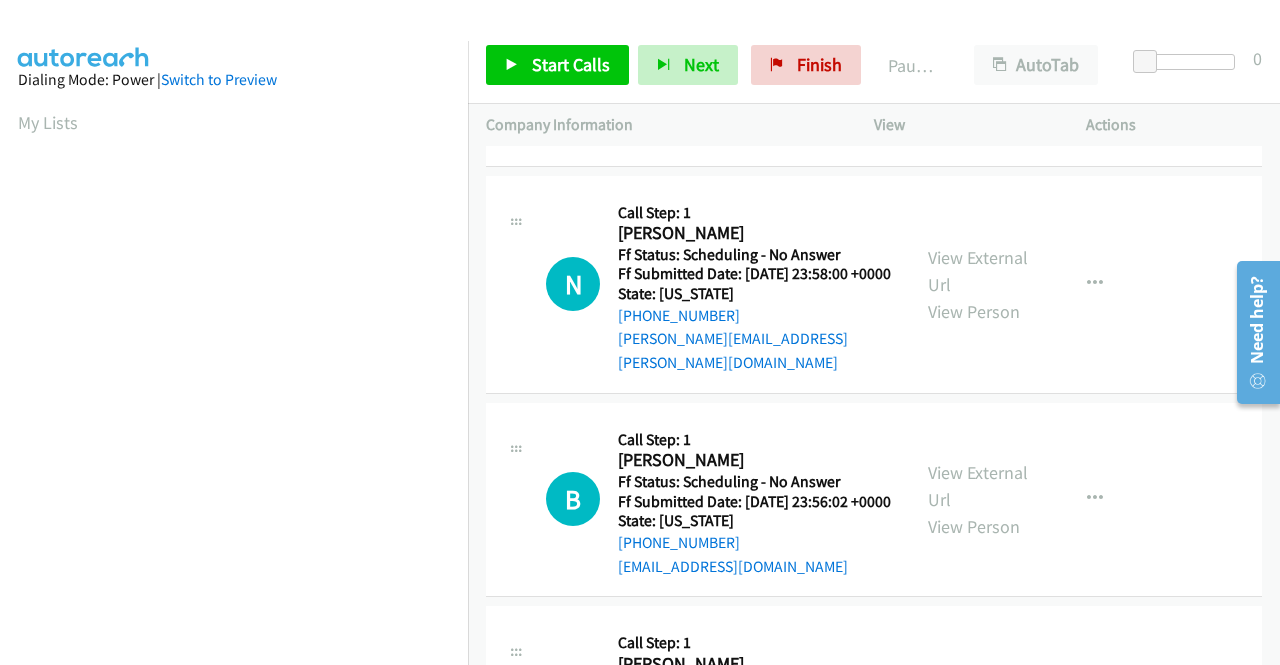 scroll, scrollTop: 1200, scrollLeft: 0, axis: vertical 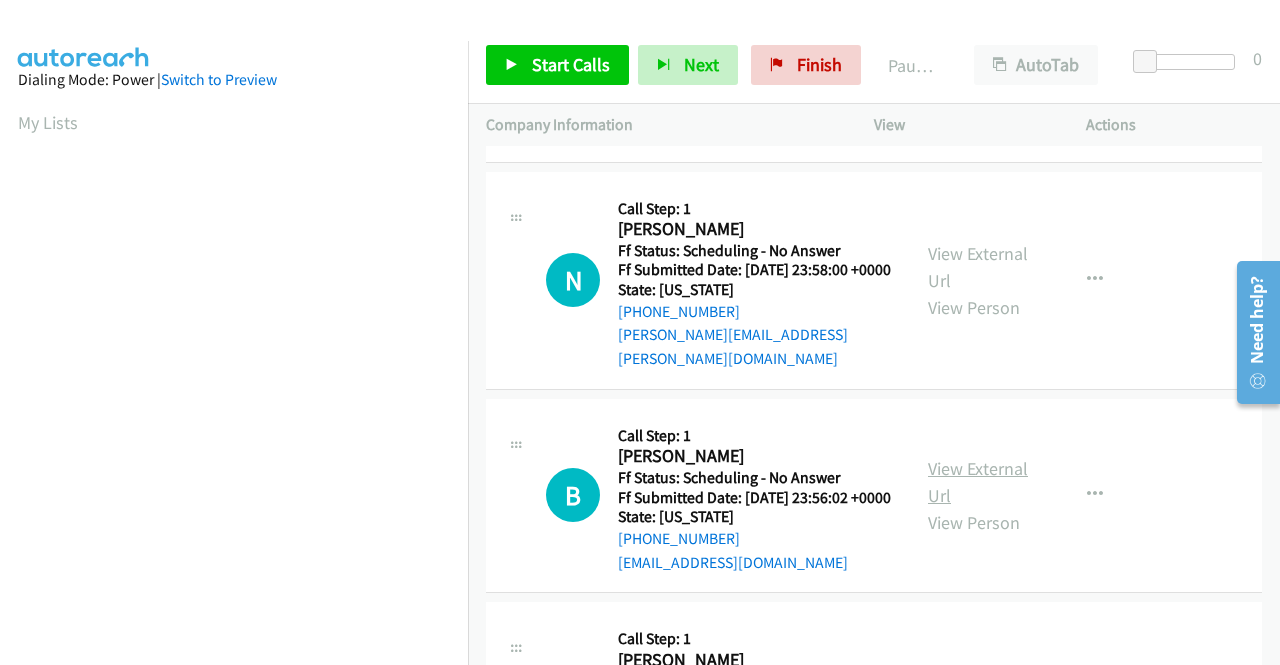 click on "View External Url" at bounding box center (978, 482) 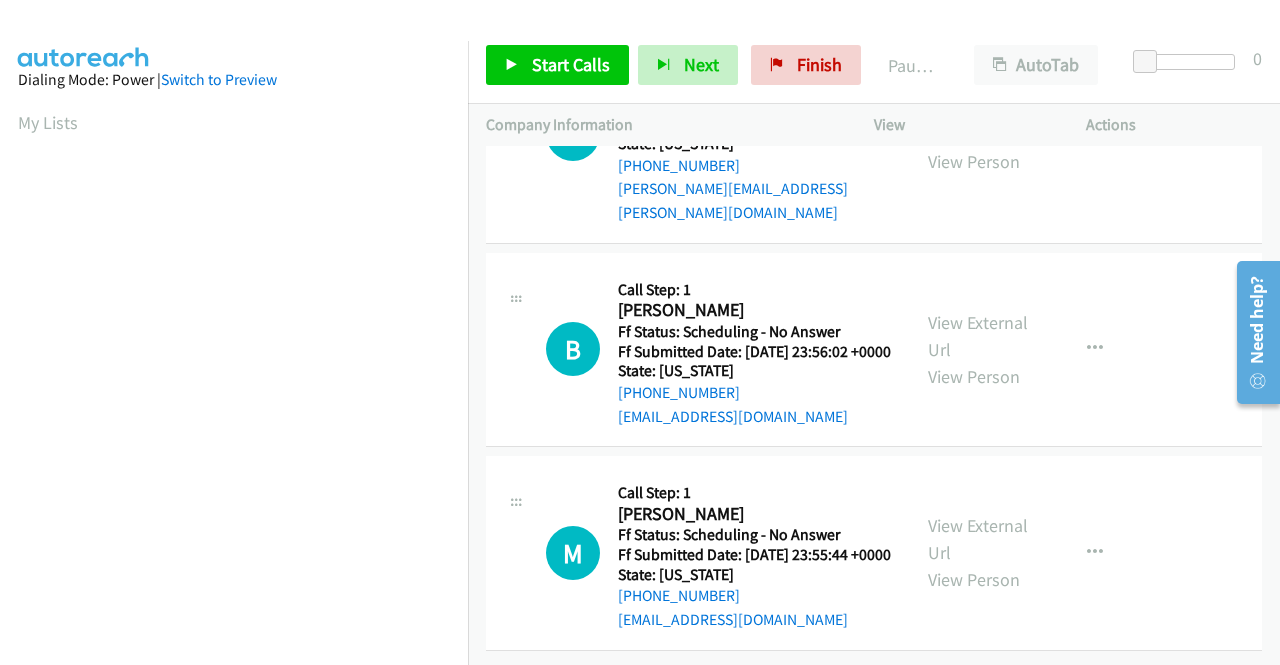 scroll, scrollTop: 1400, scrollLeft: 0, axis: vertical 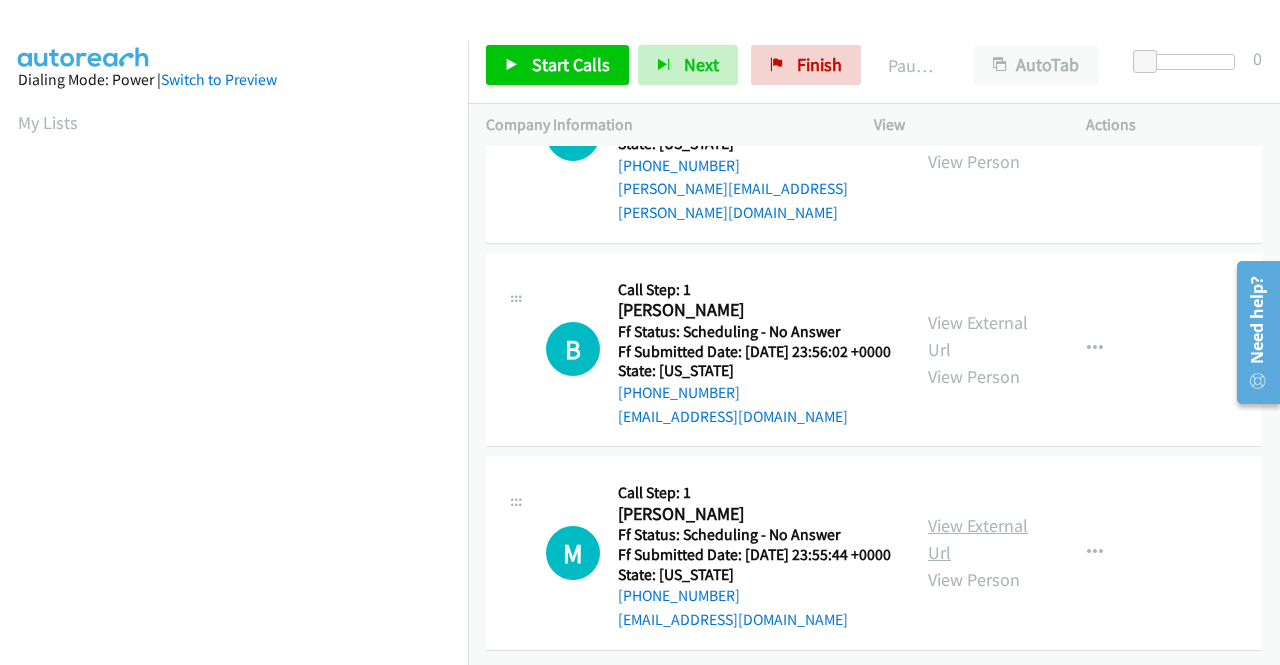 click on "View External Url" at bounding box center (978, 539) 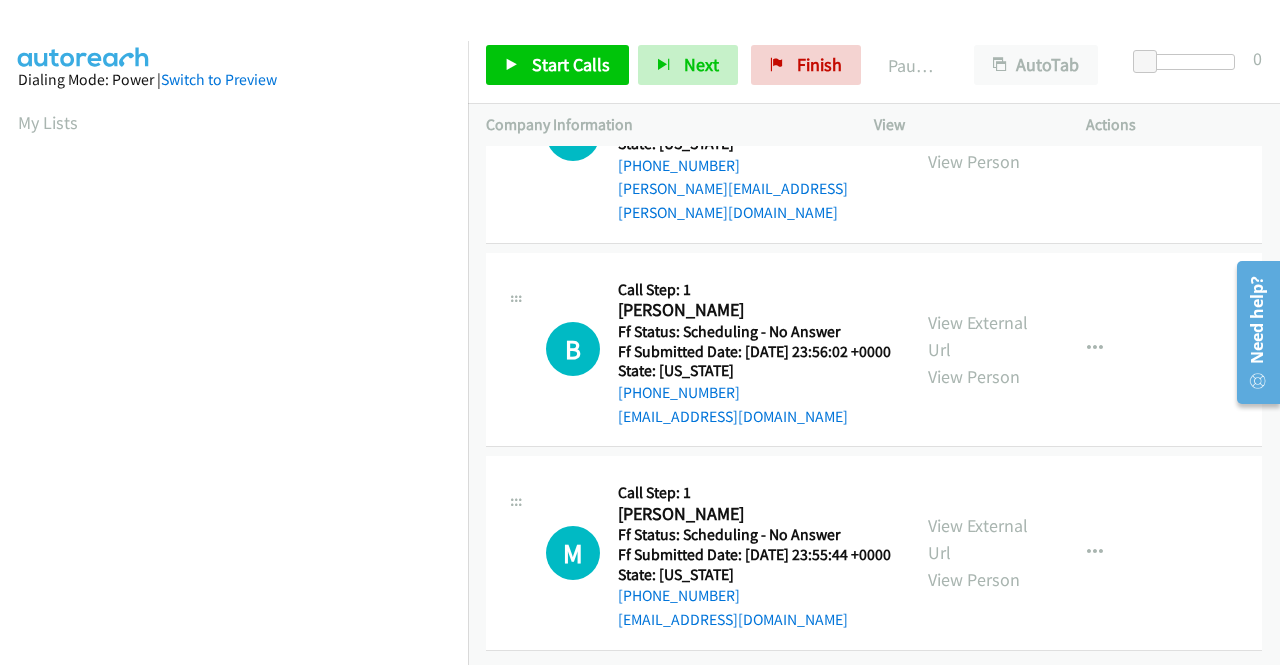 scroll, scrollTop: 1512, scrollLeft: 0, axis: vertical 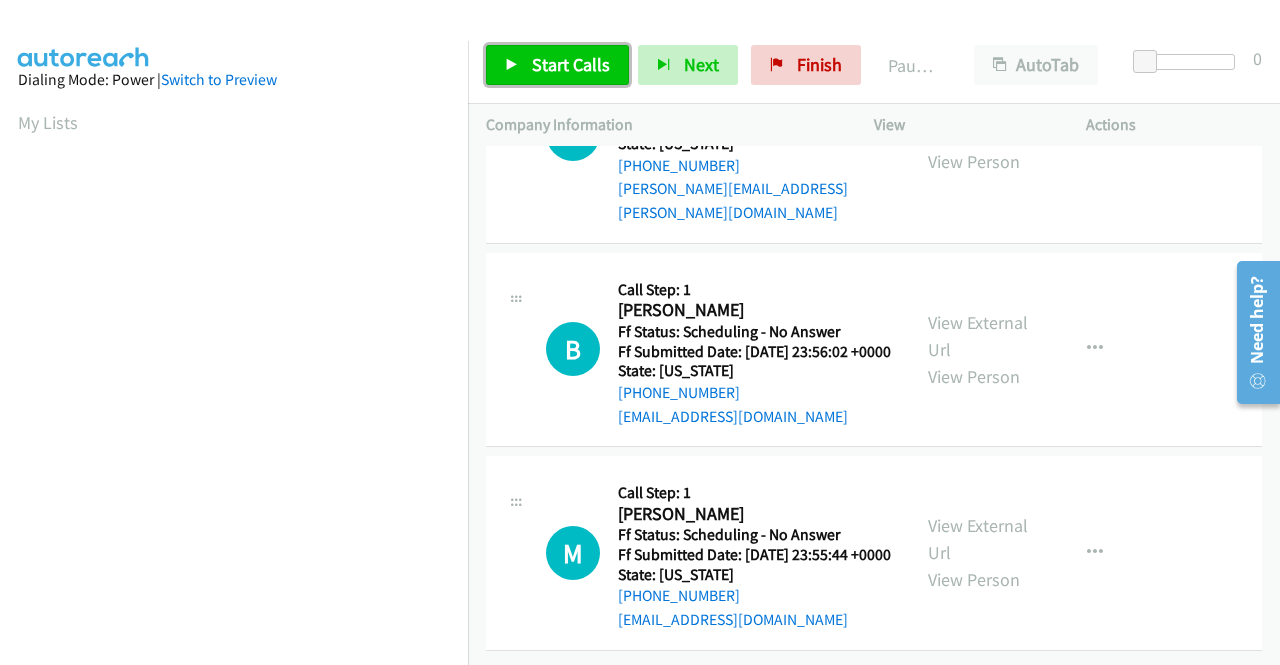 click on "Start Calls" at bounding box center (571, 64) 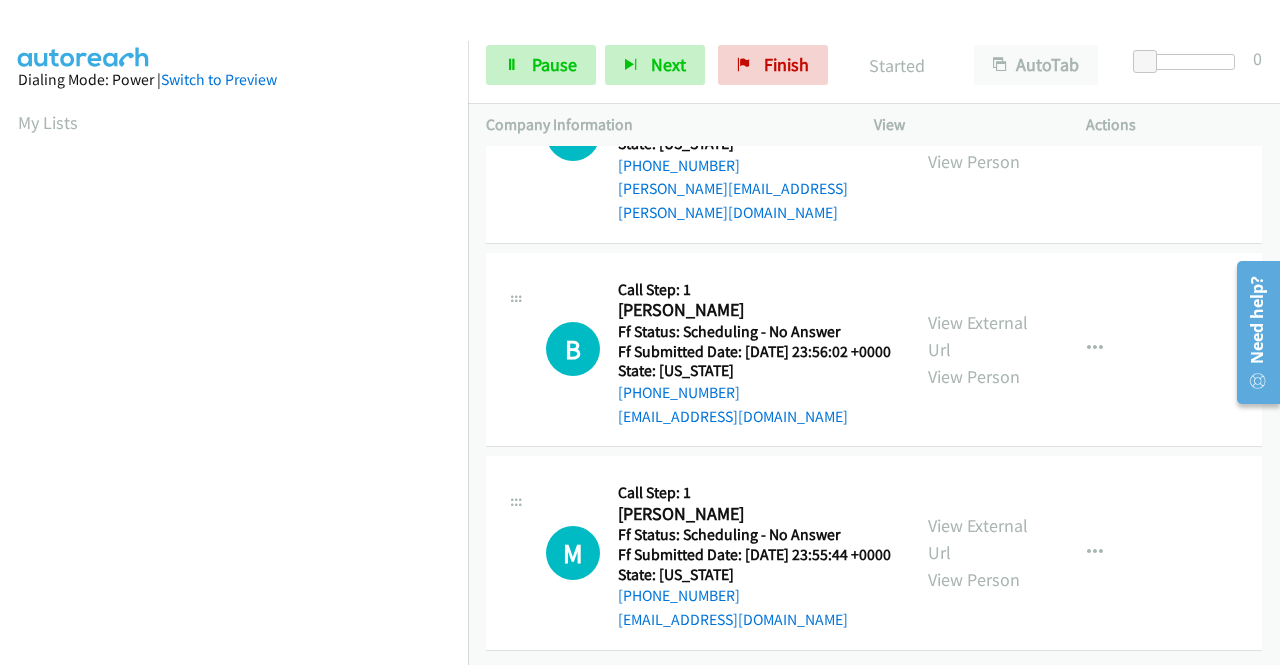 scroll, scrollTop: 0, scrollLeft: 0, axis: both 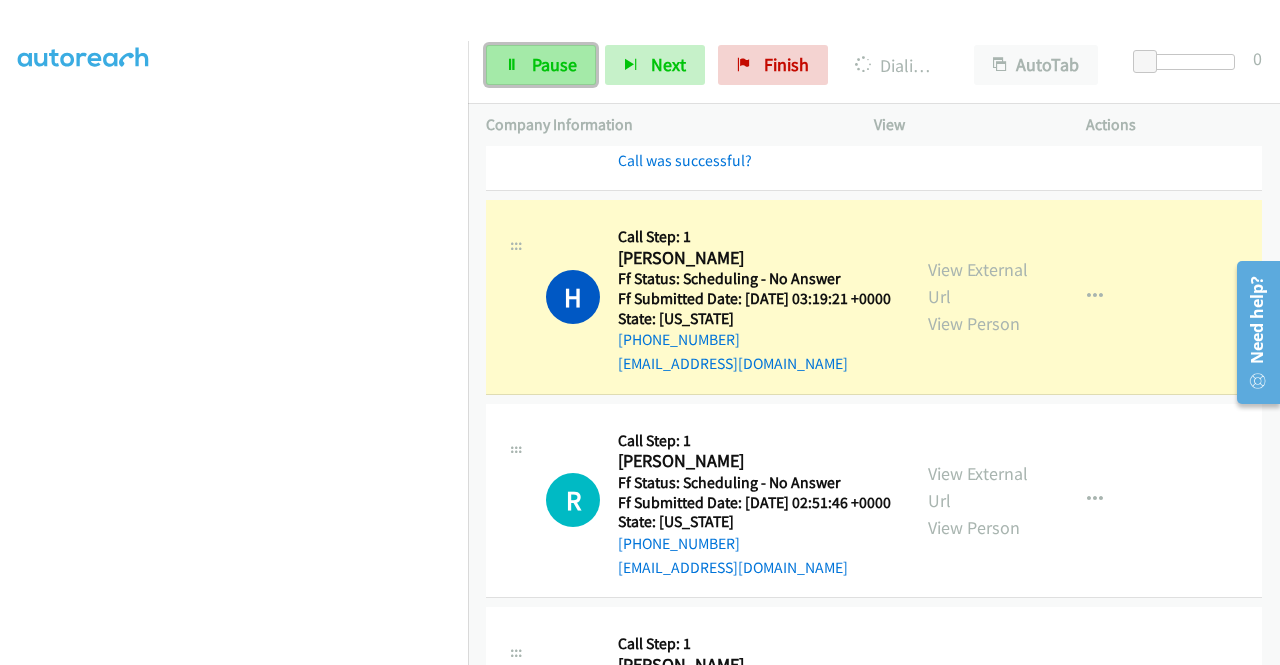 click on "Pause" at bounding box center (554, 64) 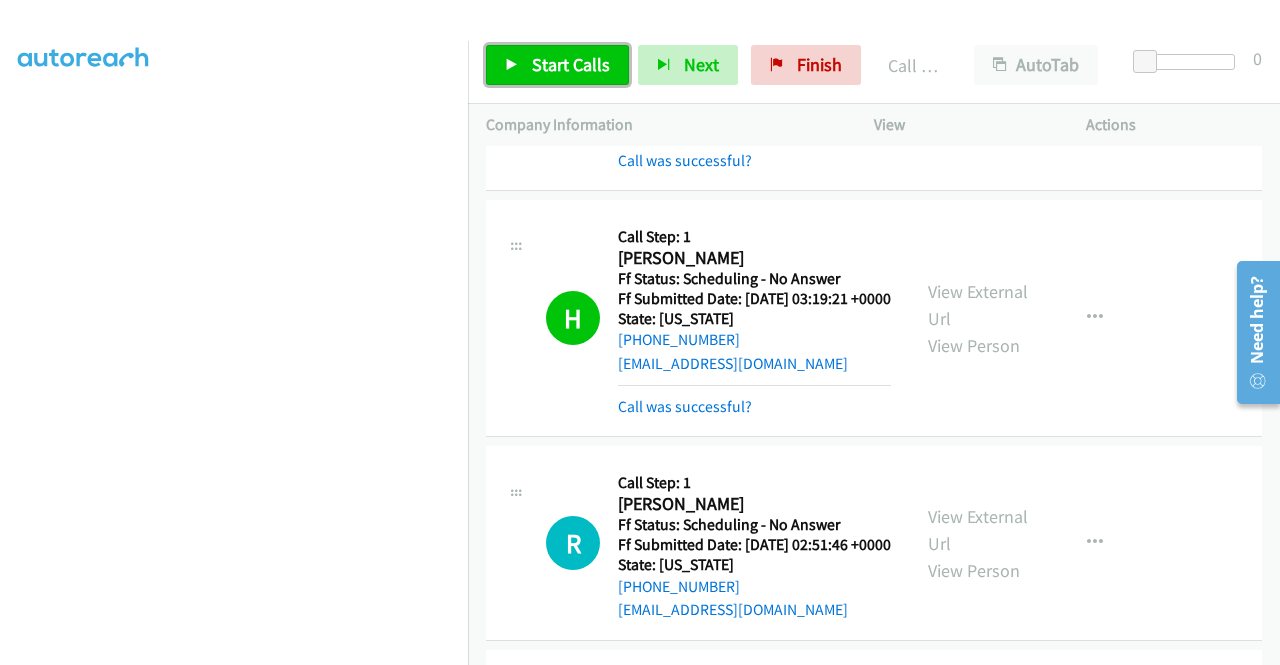 click on "Start Calls" at bounding box center [571, 64] 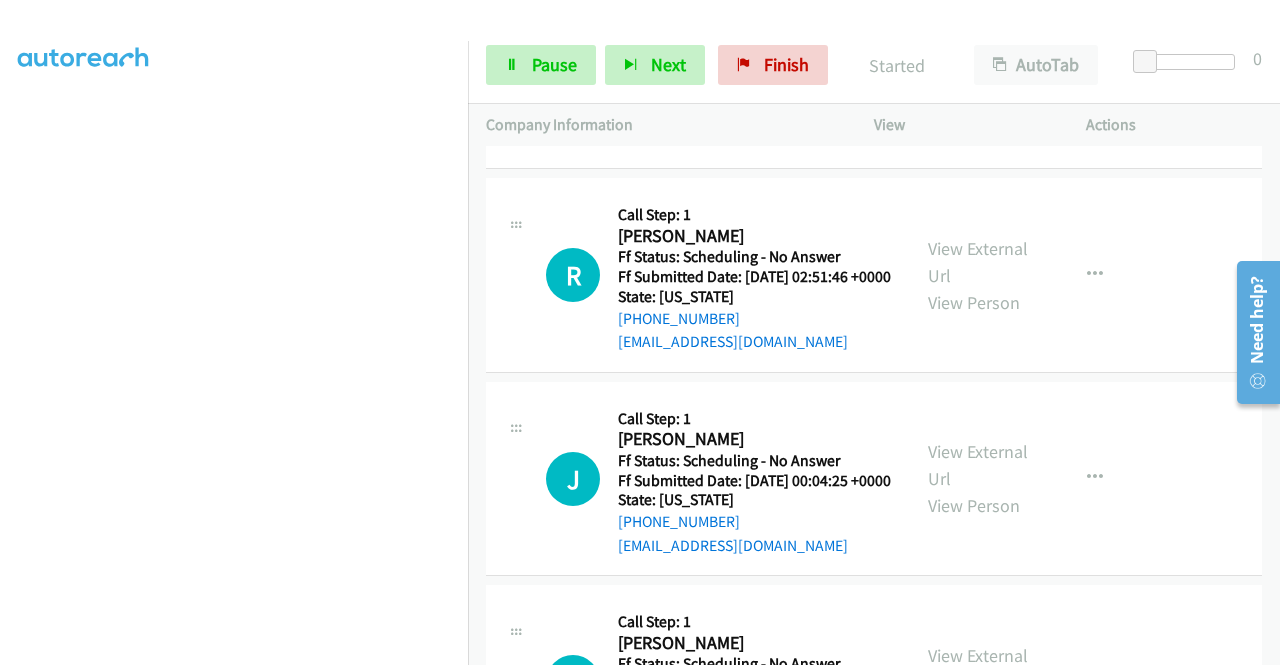 scroll, scrollTop: 700, scrollLeft: 0, axis: vertical 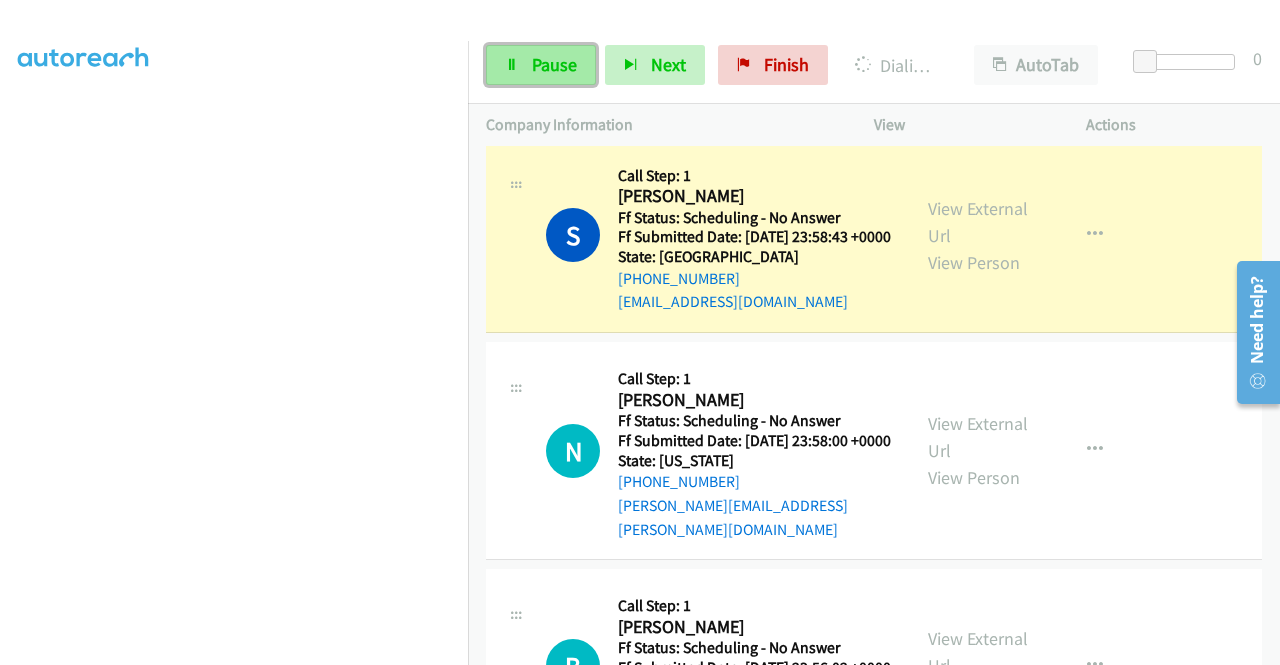 click on "Pause" at bounding box center (541, 65) 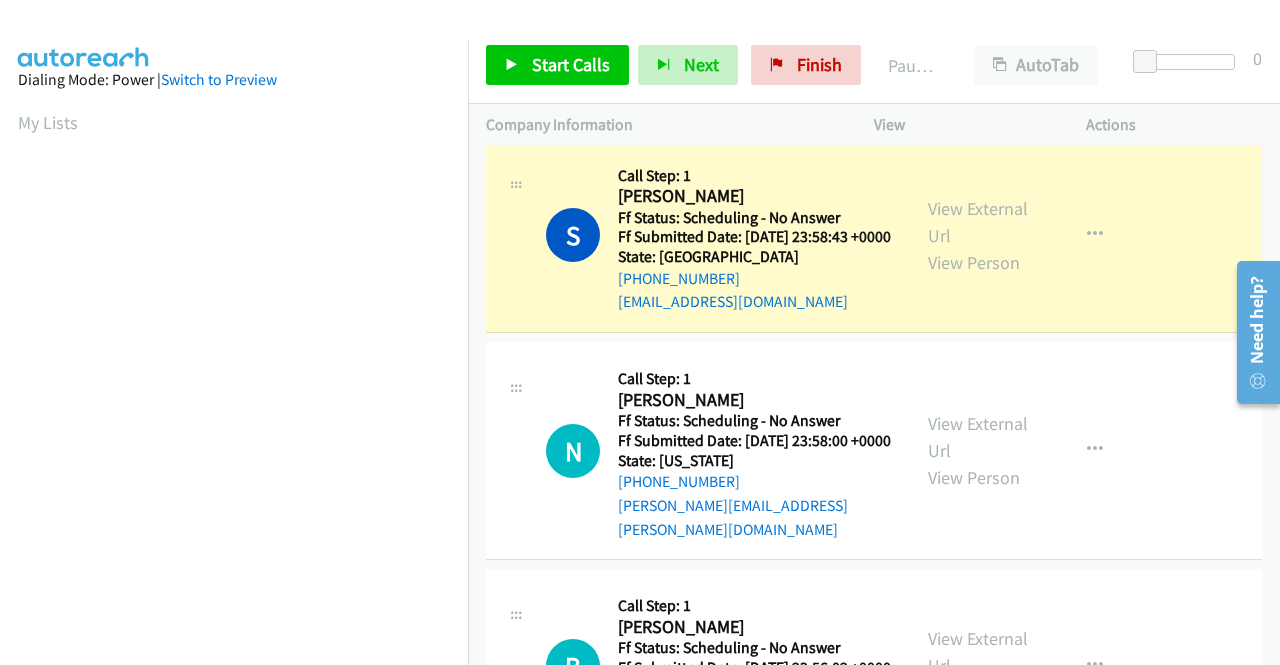 scroll, scrollTop: 456, scrollLeft: 0, axis: vertical 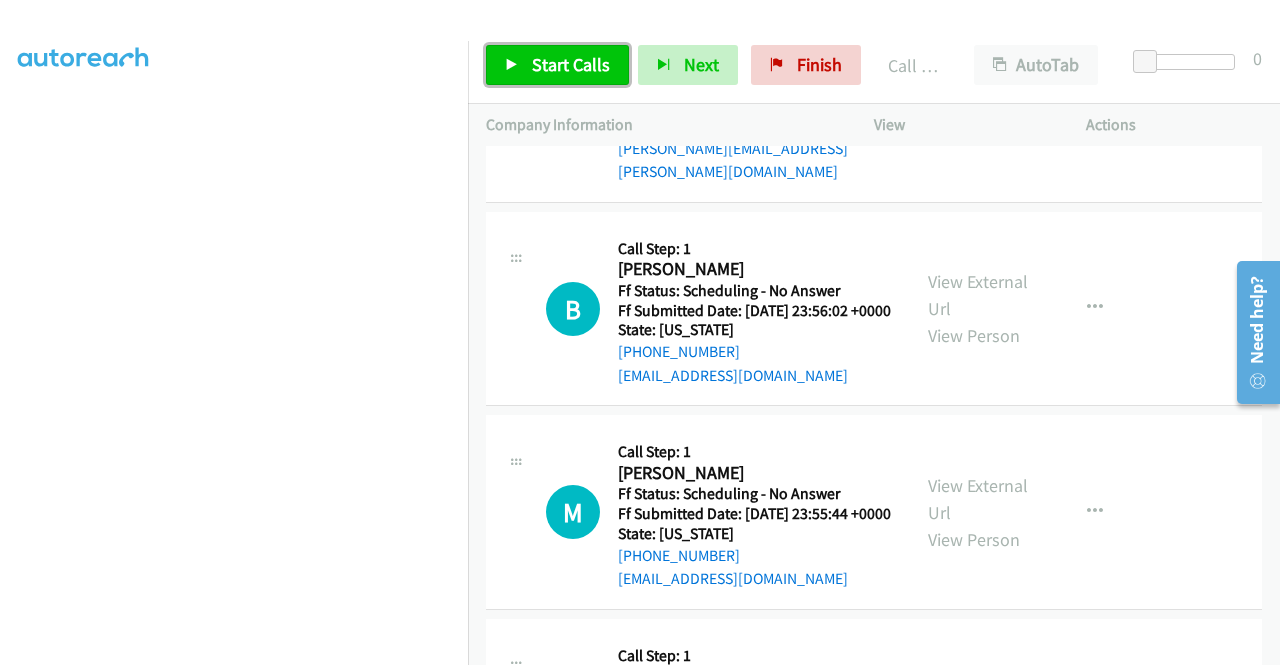 click on "Start Calls" at bounding box center (571, 64) 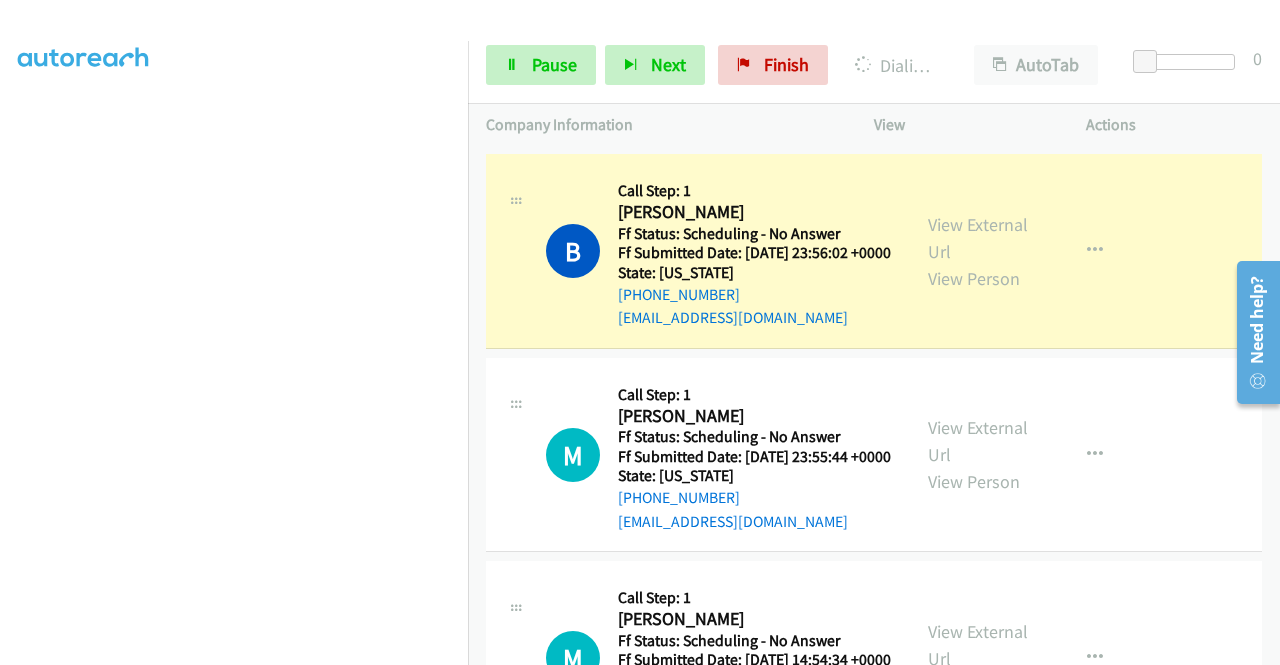 scroll, scrollTop: 1800, scrollLeft: 0, axis: vertical 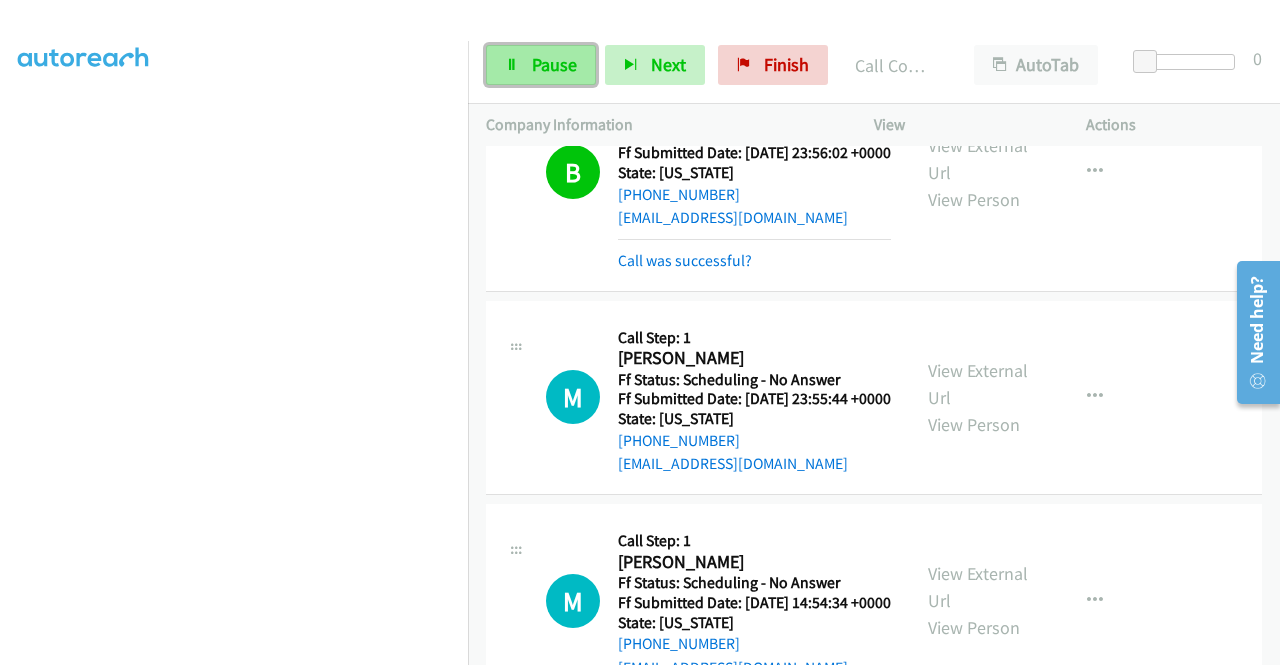 click on "Pause" at bounding box center [541, 65] 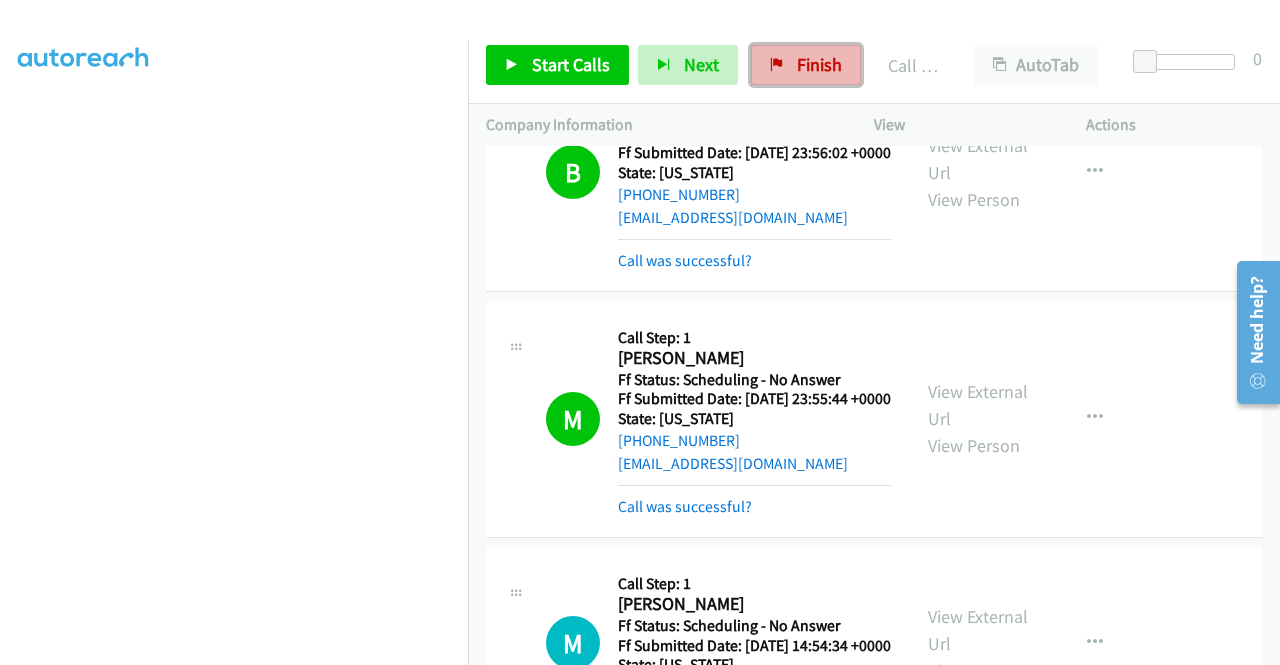 click on "Finish" at bounding box center (806, 65) 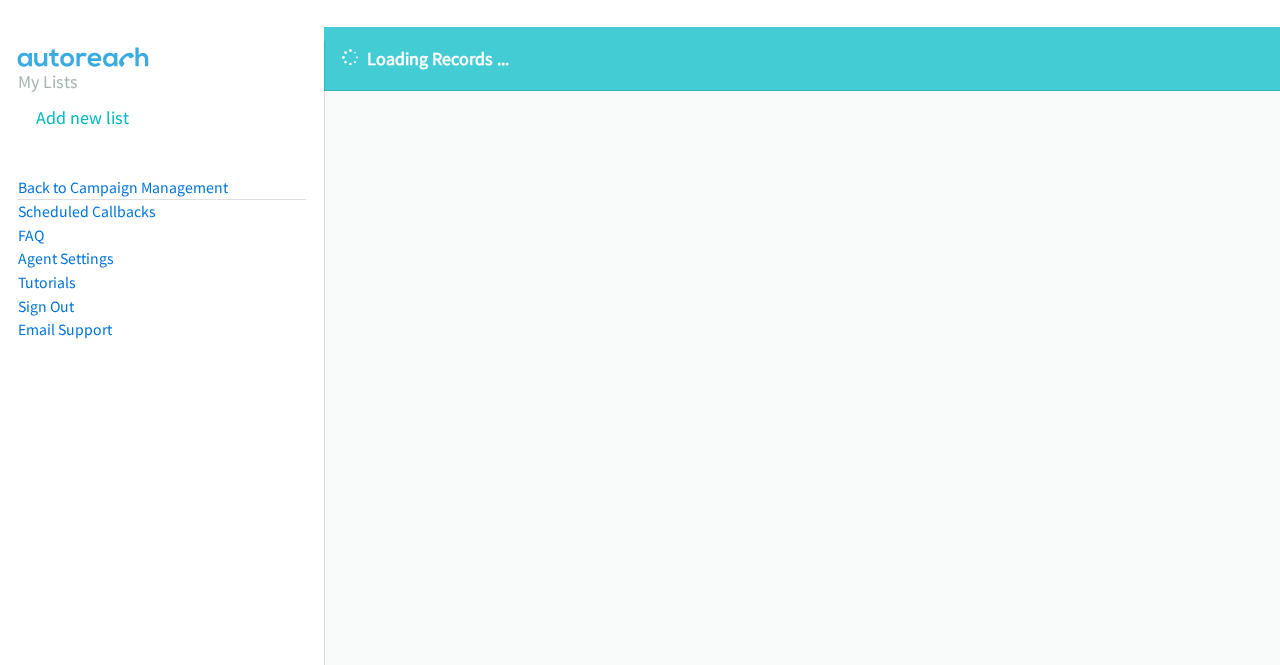 scroll, scrollTop: 0, scrollLeft: 0, axis: both 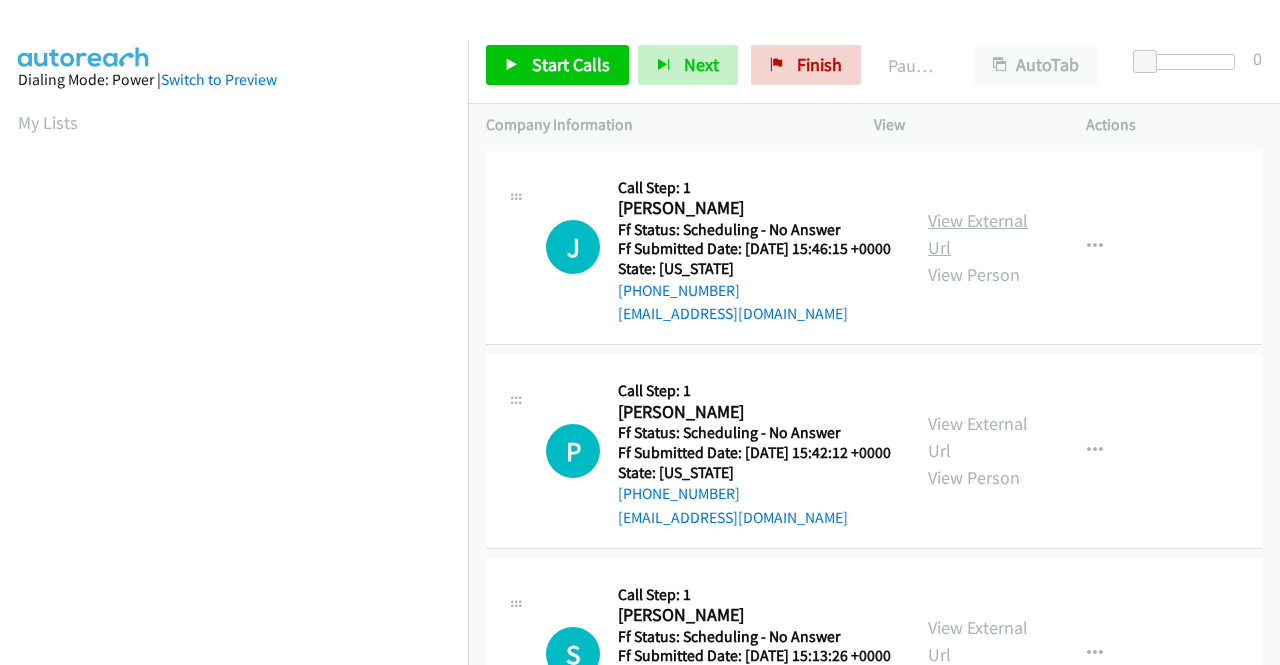 click on "View External Url" at bounding box center [978, 234] 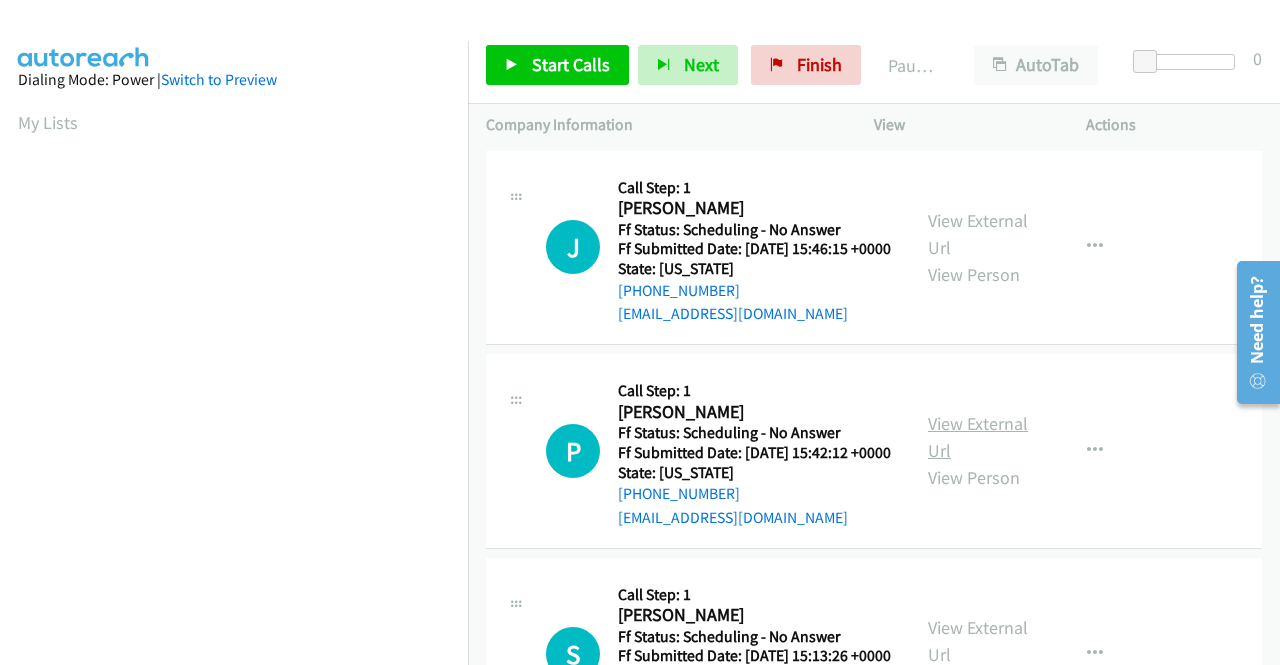 click on "View External Url" at bounding box center (978, 437) 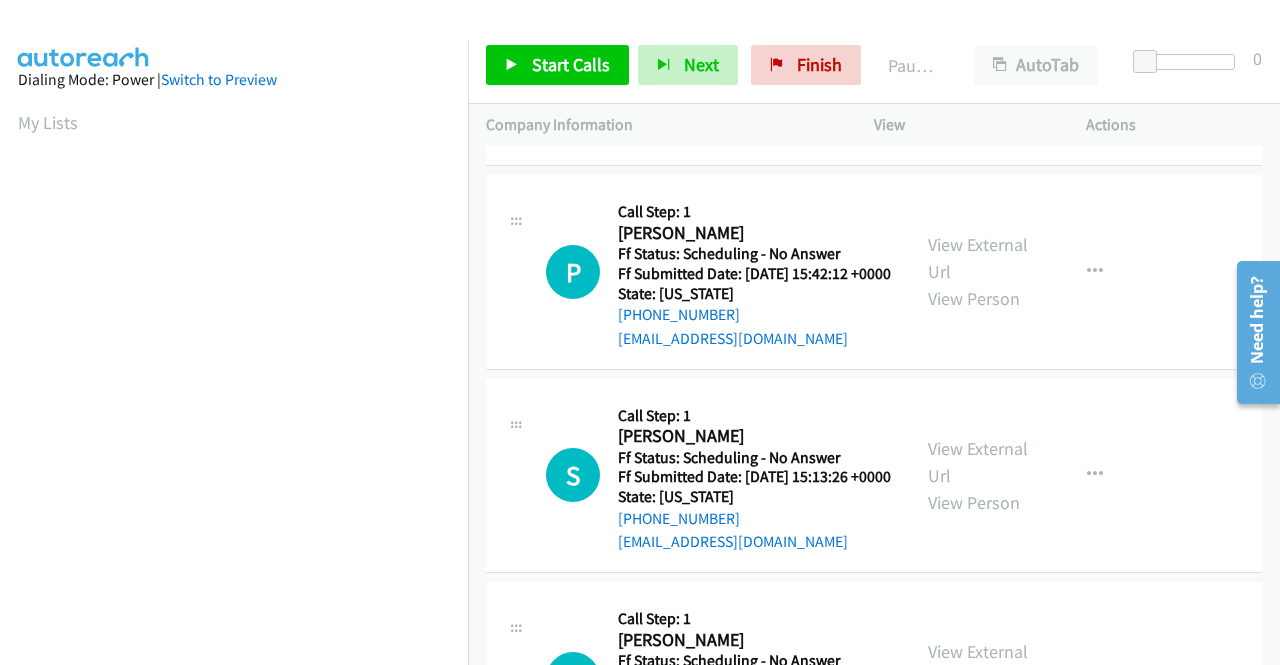 scroll, scrollTop: 200, scrollLeft: 0, axis: vertical 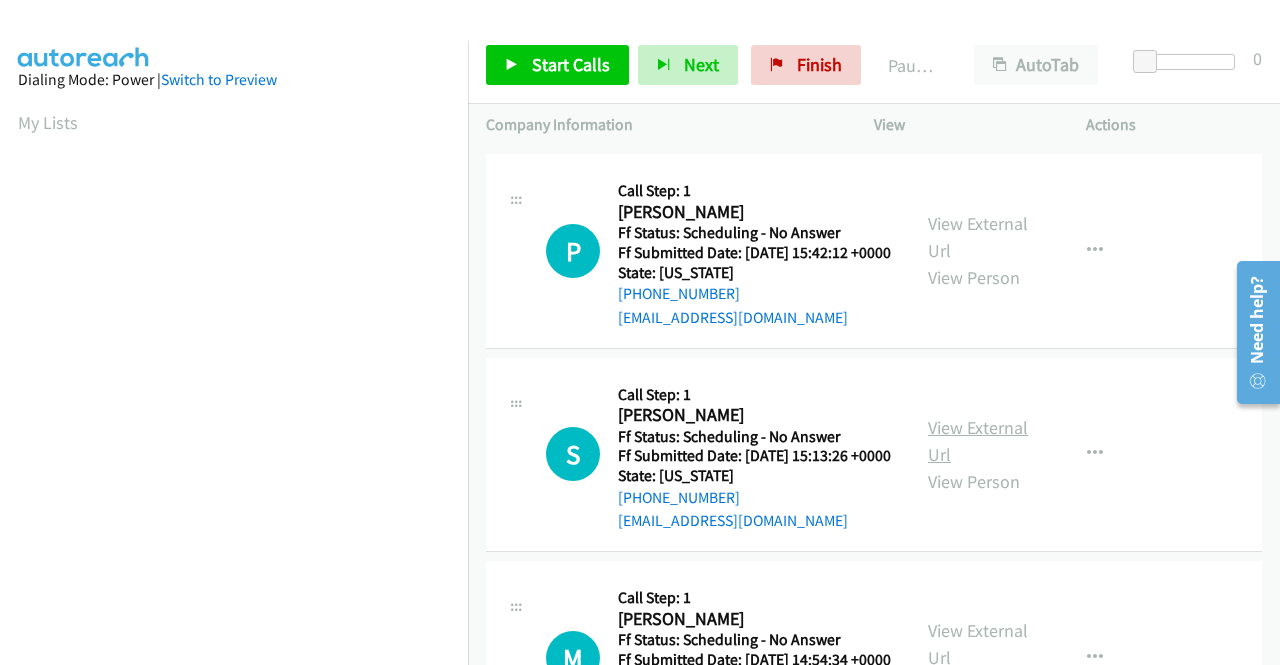 click on "View External Url" at bounding box center [978, 441] 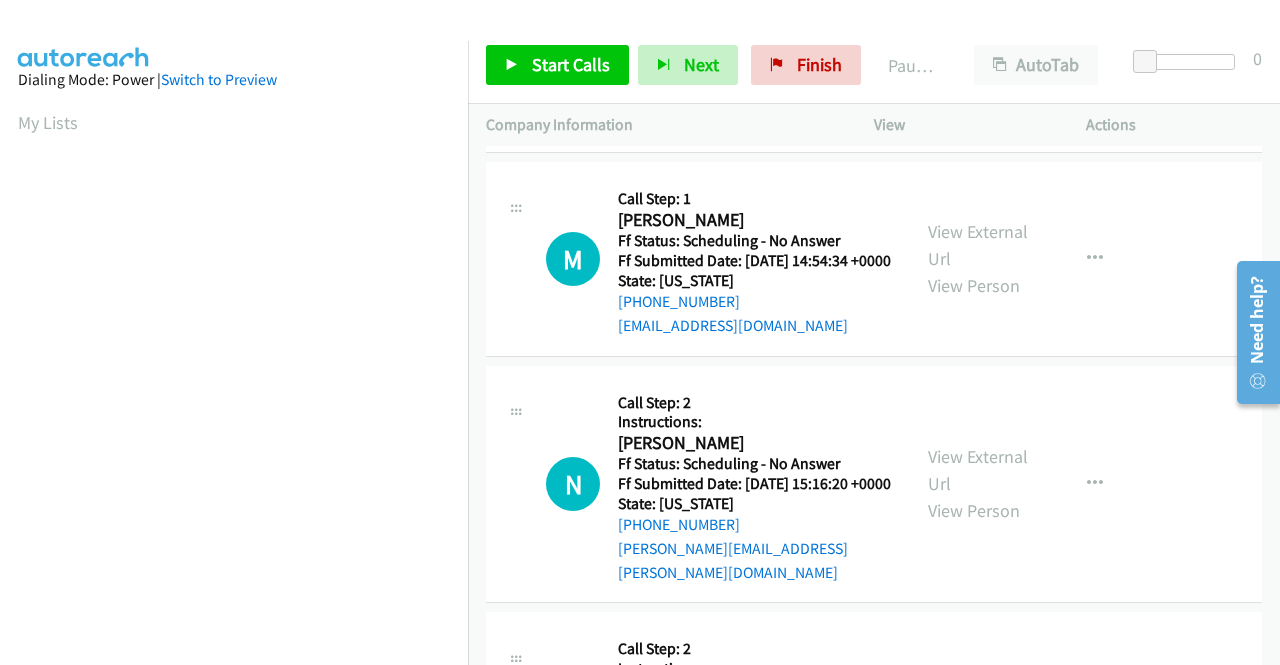 scroll, scrollTop: 600, scrollLeft: 0, axis: vertical 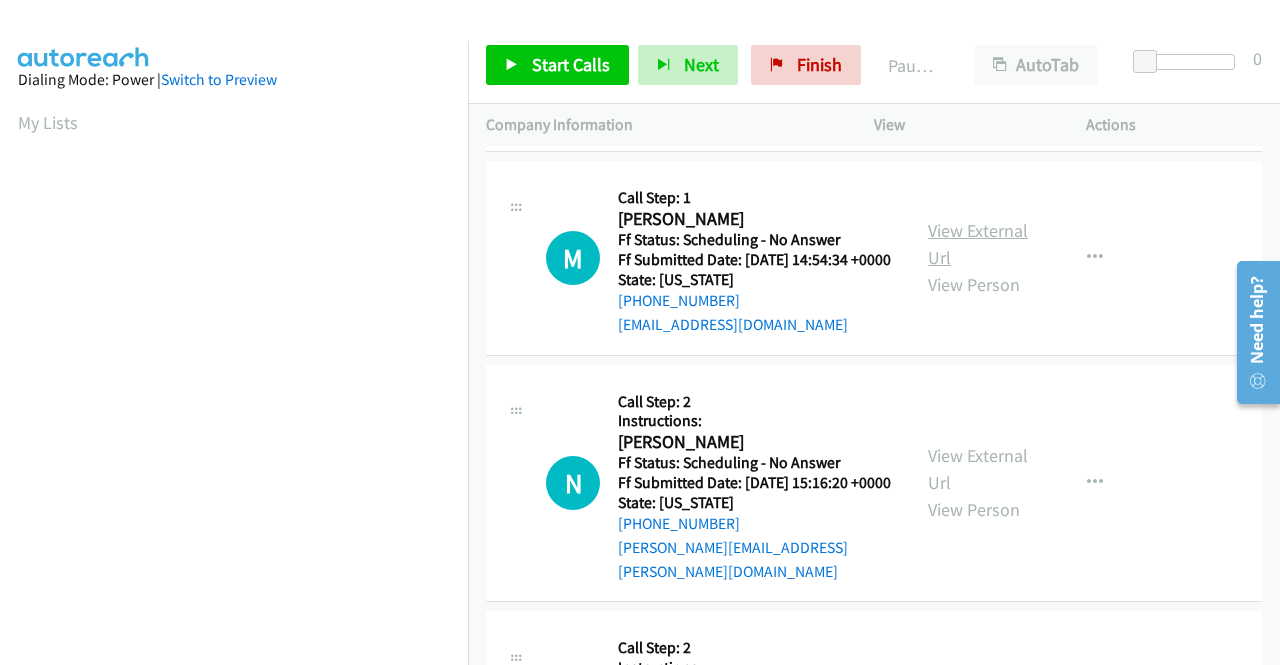 click on "View External Url" at bounding box center (978, 244) 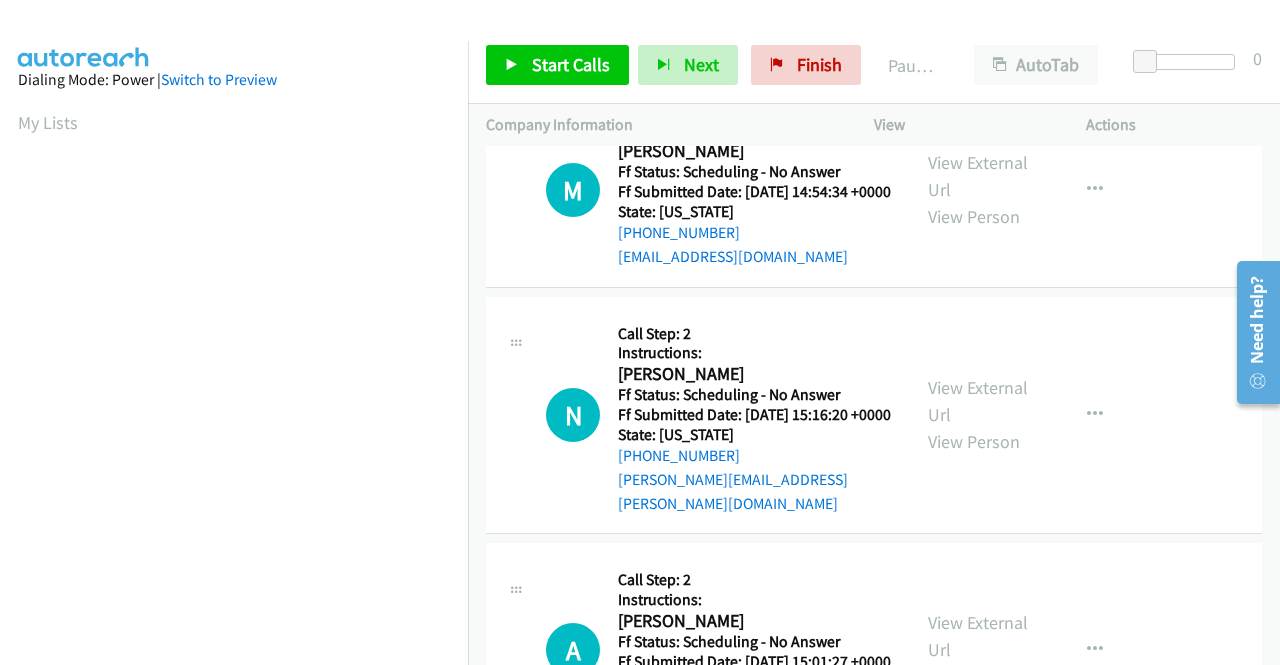 scroll, scrollTop: 700, scrollLeft: 0, axis: vertical 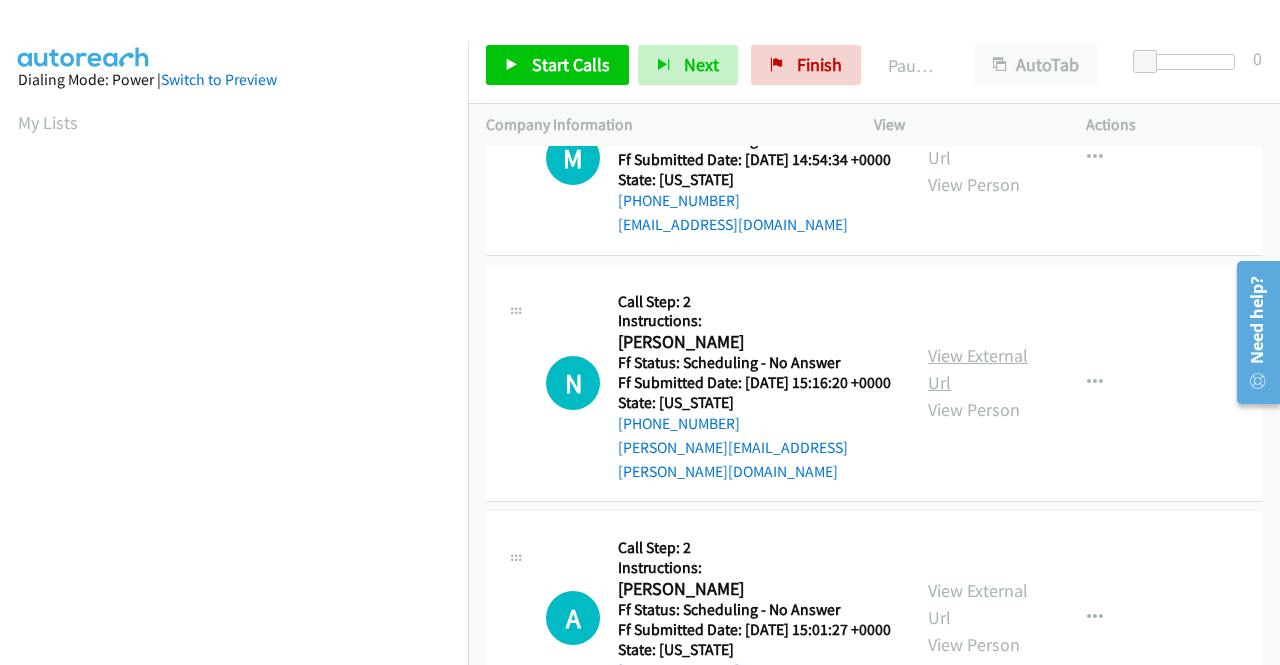 click on "View External Url" at bounding box center [978, 369] 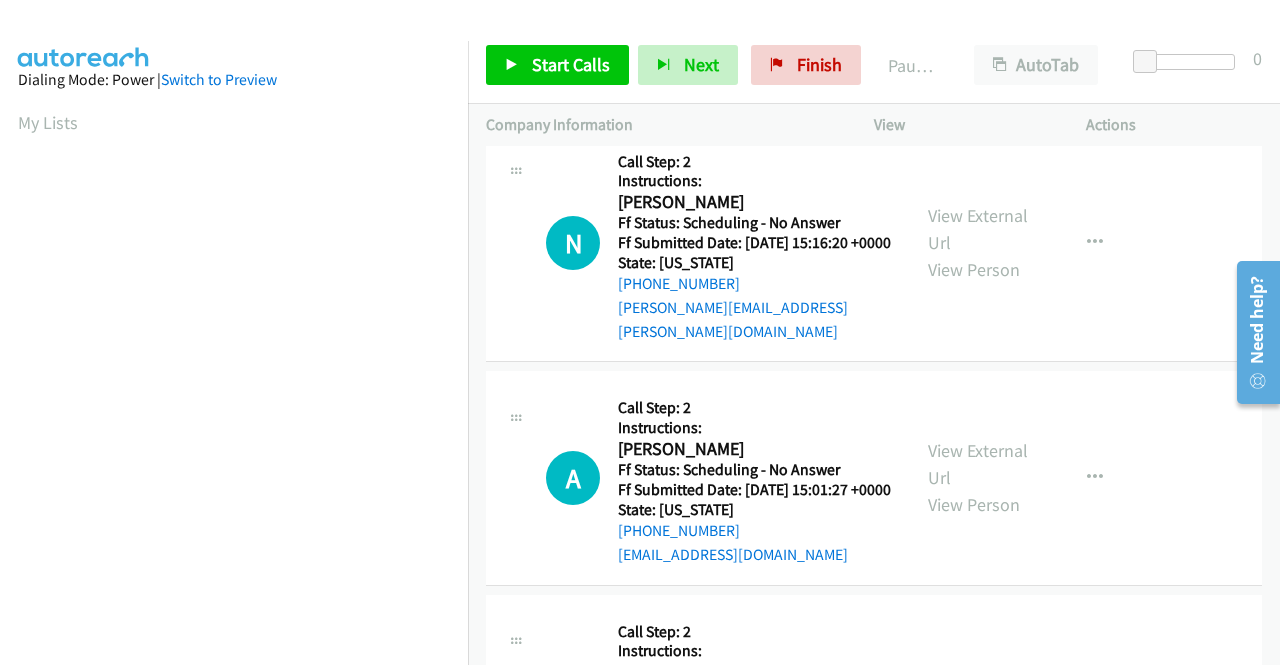 scroll, scrollTop: 900, scrollLeft: 0, axis: vertical 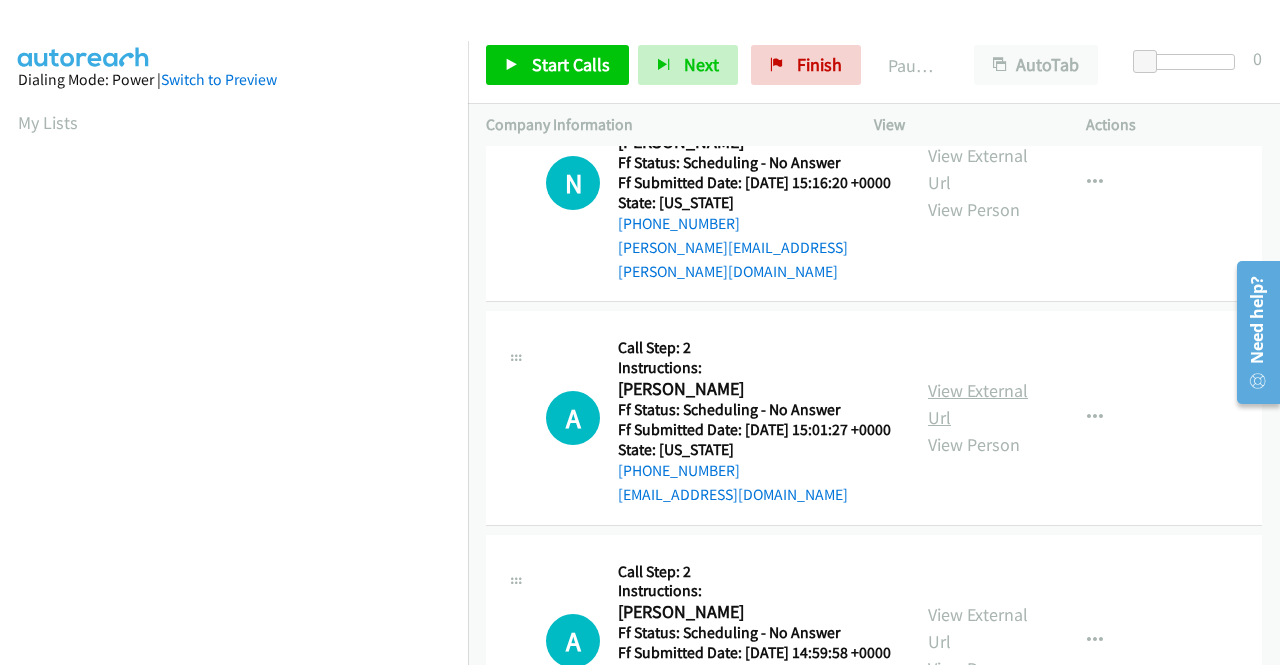 click on "View External Url" at bounding box center (978, 404) 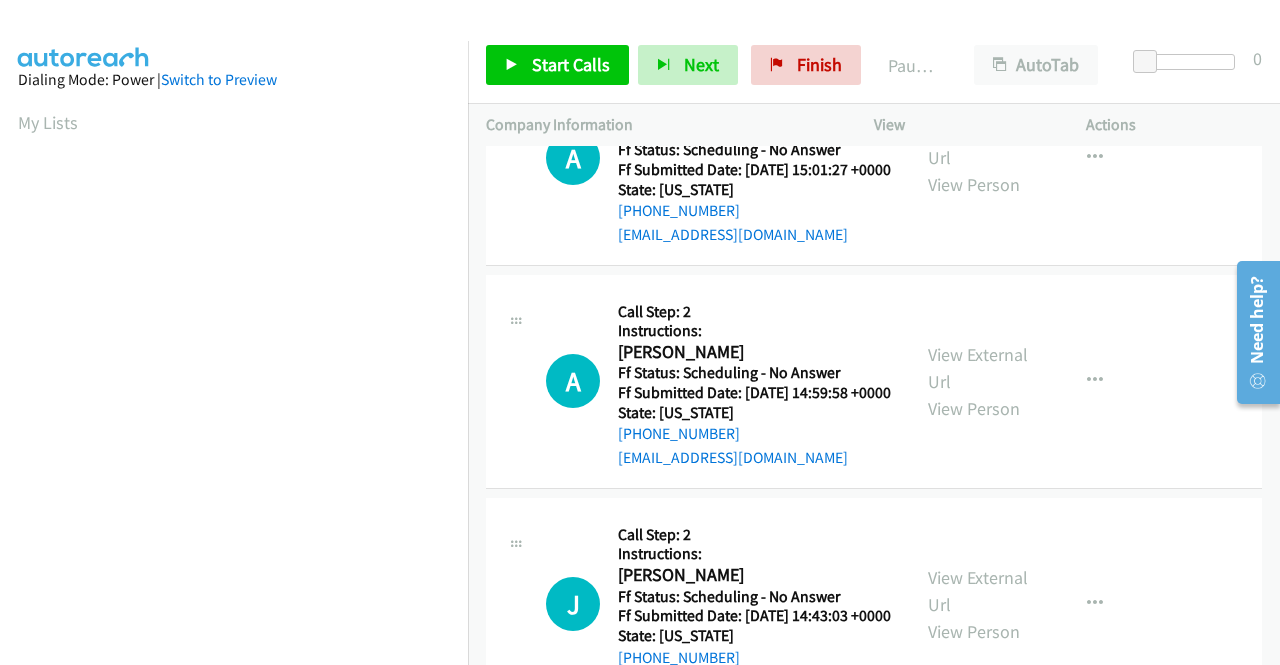 scroll, scrollTop: 1200, scrollLeft: 0, axis: vertical 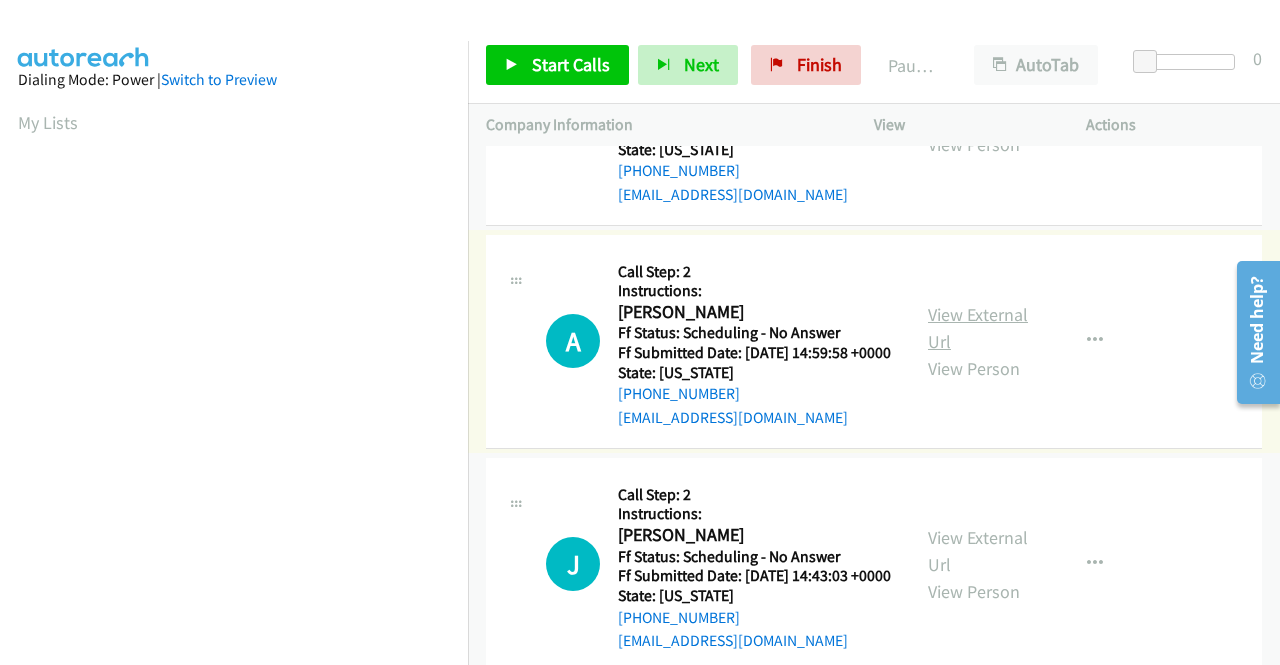 click on "View External Url" at bounding box center [978, 328] 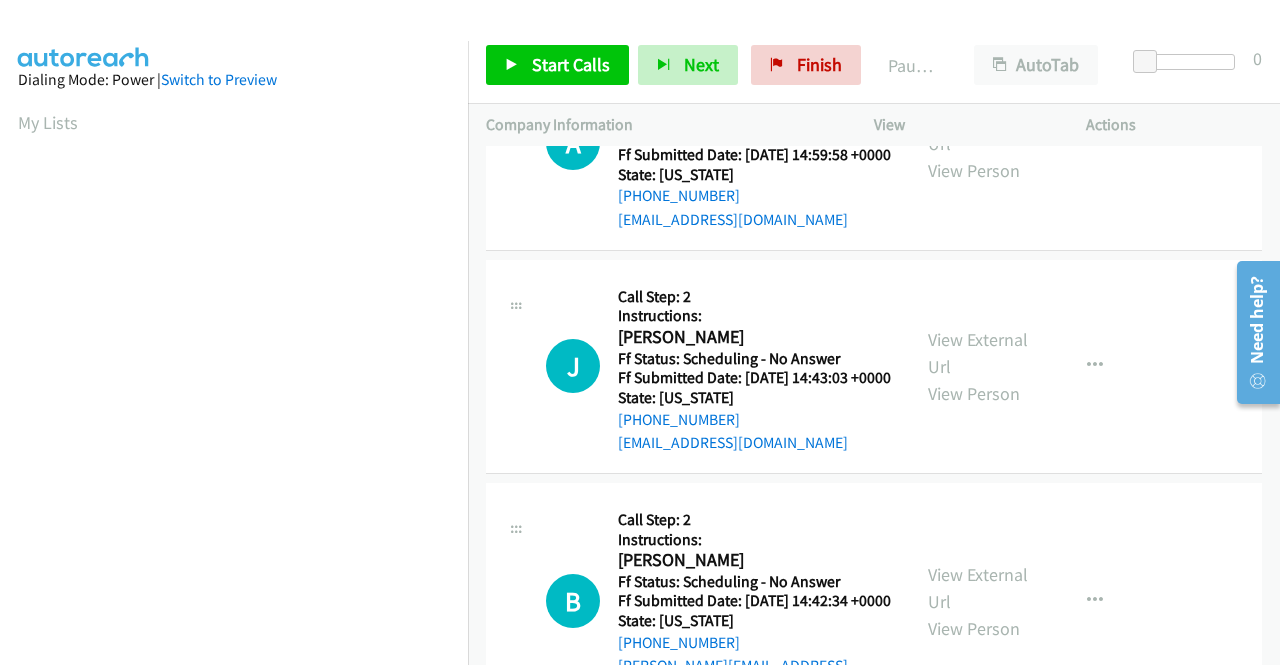 scroll, scrollTop: 1400, scrollLeft: 0, axis: vertical 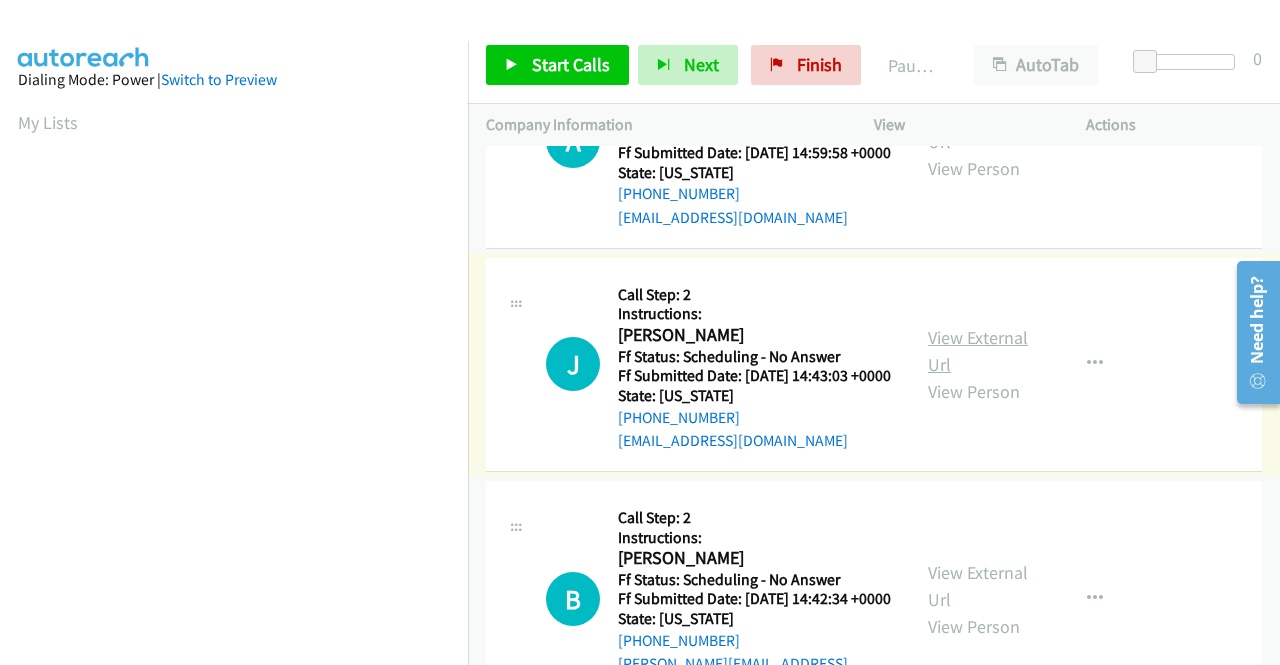 click on "View External Url" at bounding box center [978, 351] 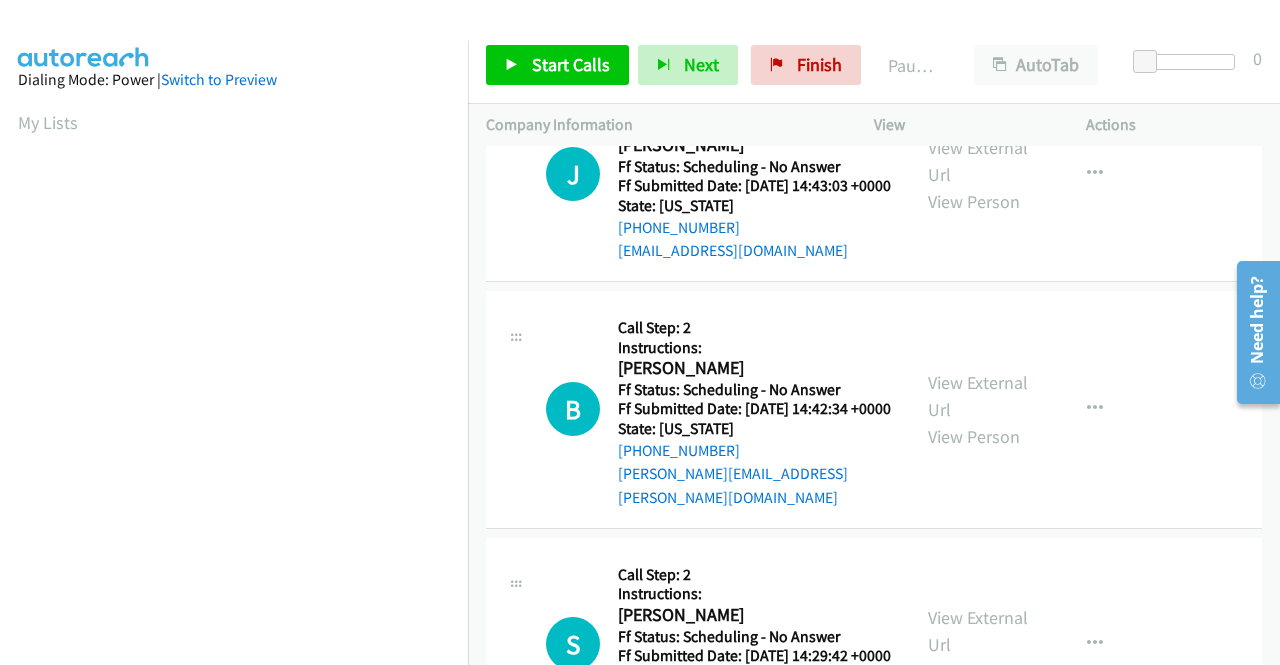 scroll, scrollTop: 1600, scrollLeft: 0, axis: vertical 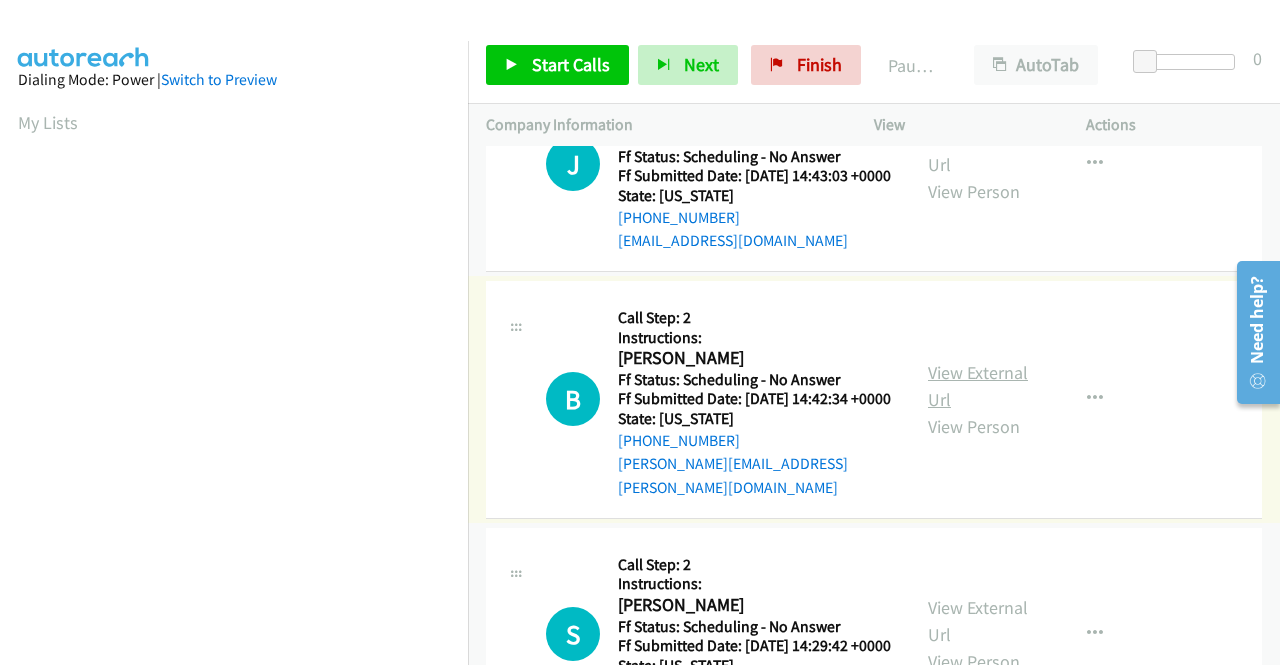 click on "View External Url" at bounding box center [978, 386] 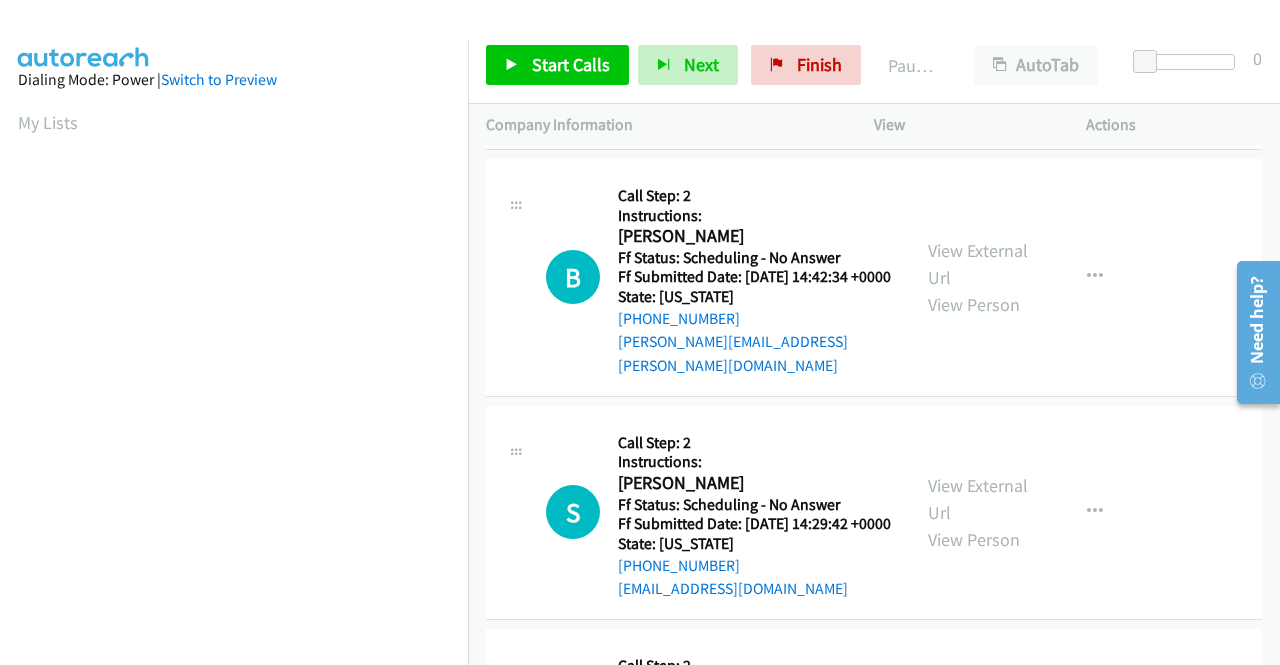 scroll, scrollTop: 1800, scrollLeft: 0, axis: vertical 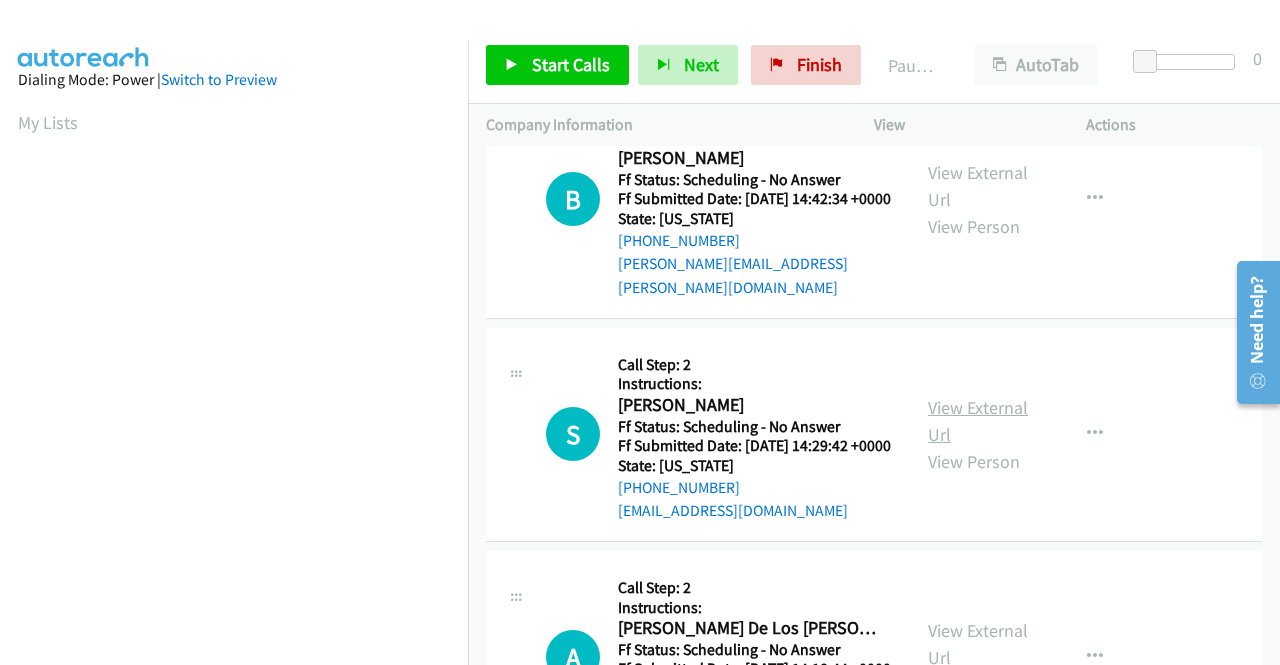click on "View External Url" at bounding box center [978, 421] 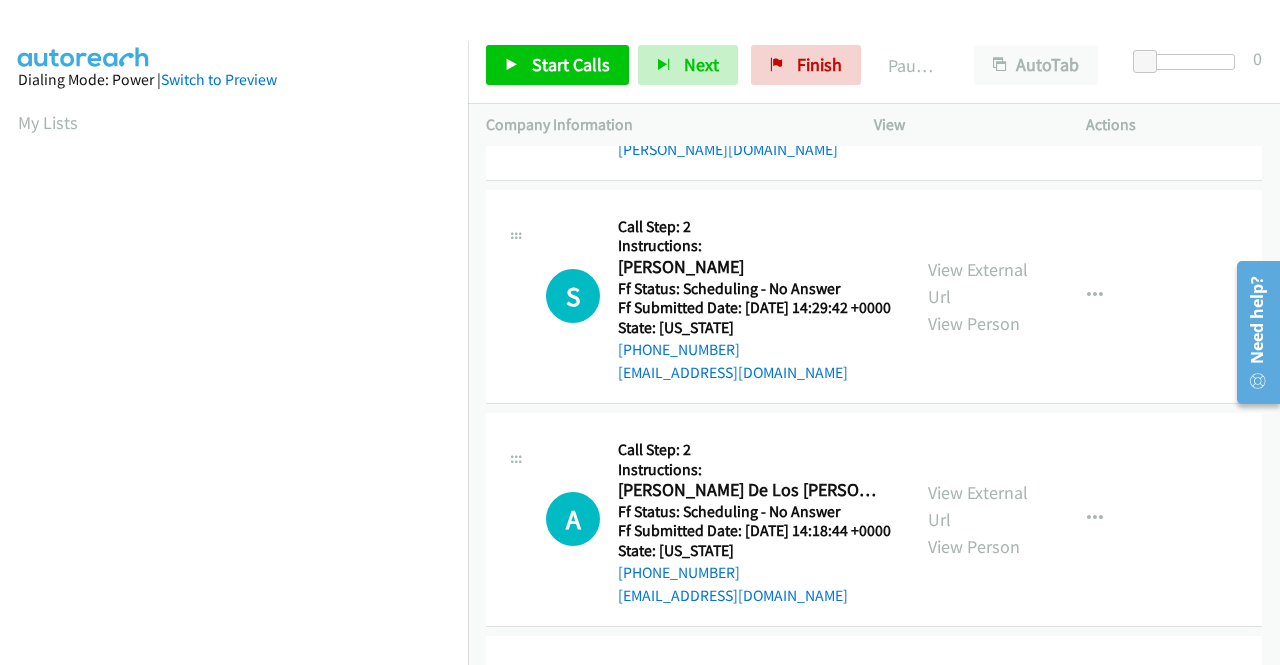 scroll, scrollTop: 2000, scrollLeft: 0, axis: vertical 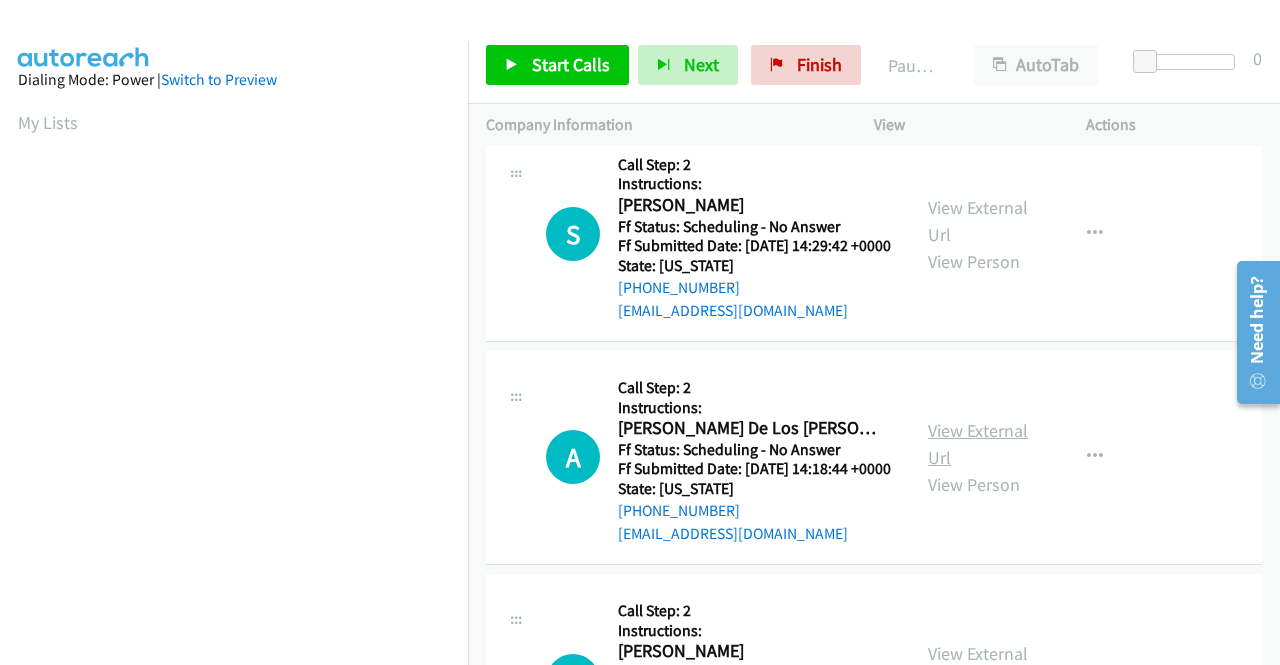 click on "View External Url" at bounding box center [978, 444] 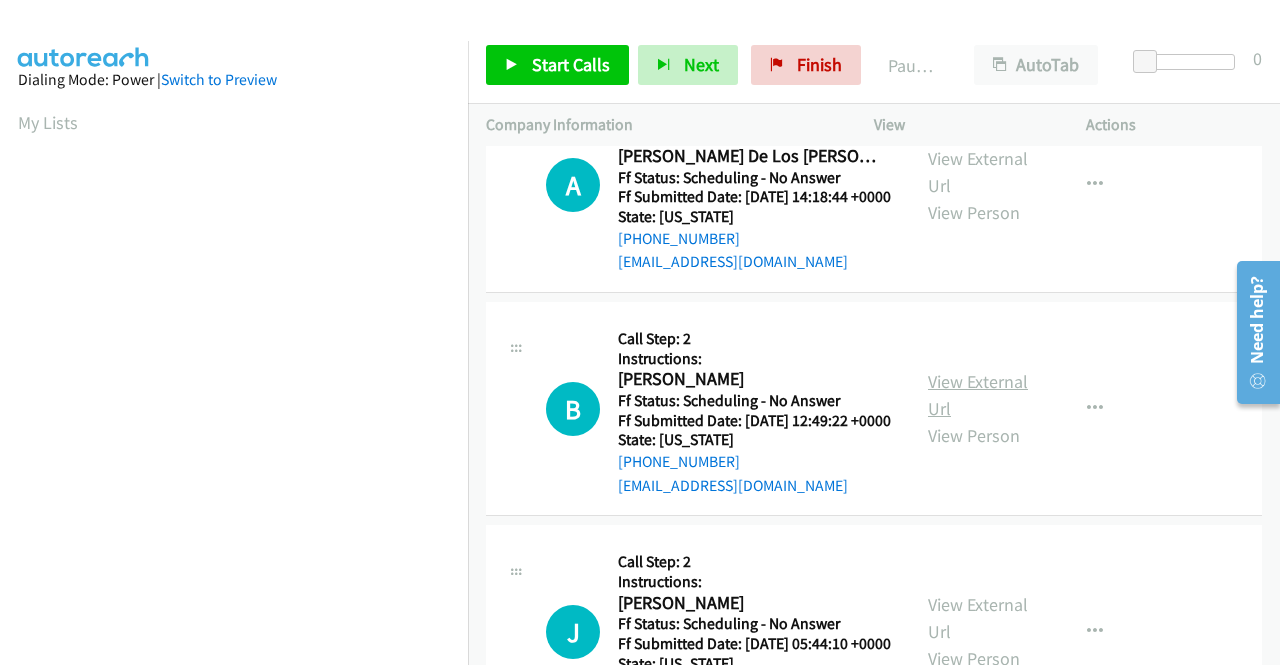 scroll, scrollTop: 2300, scrollLeft: 0, axis: vertical 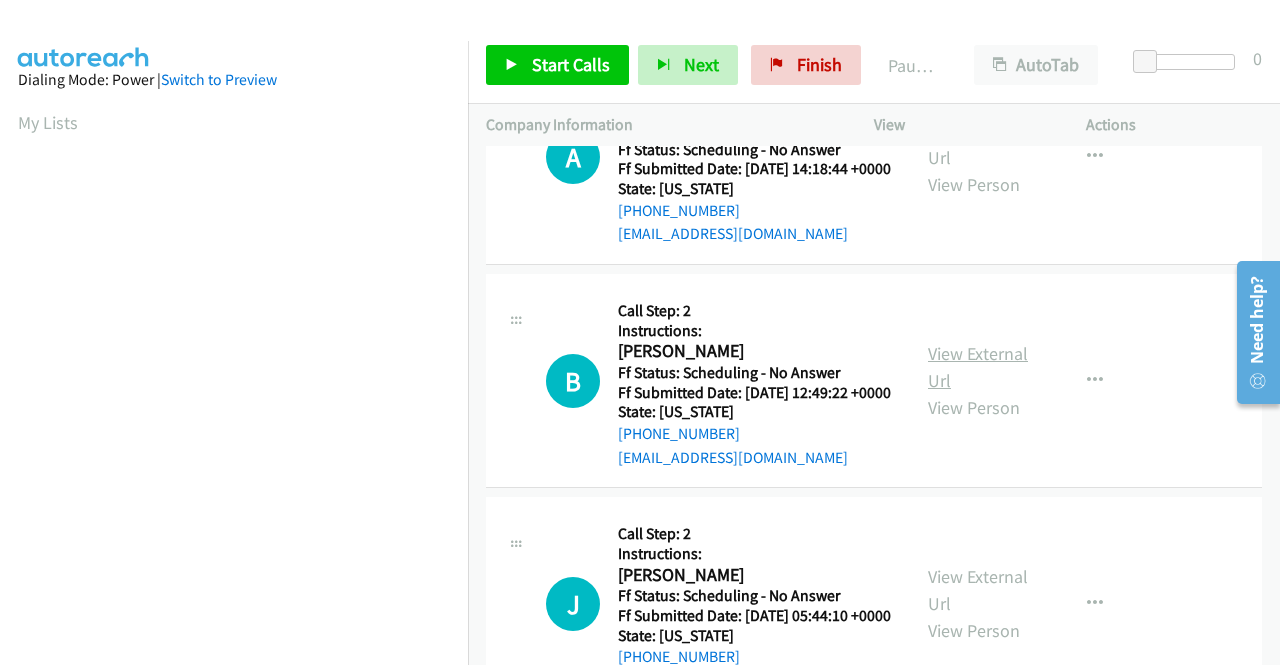click on "View External Url" at bounding box center [978, 367] 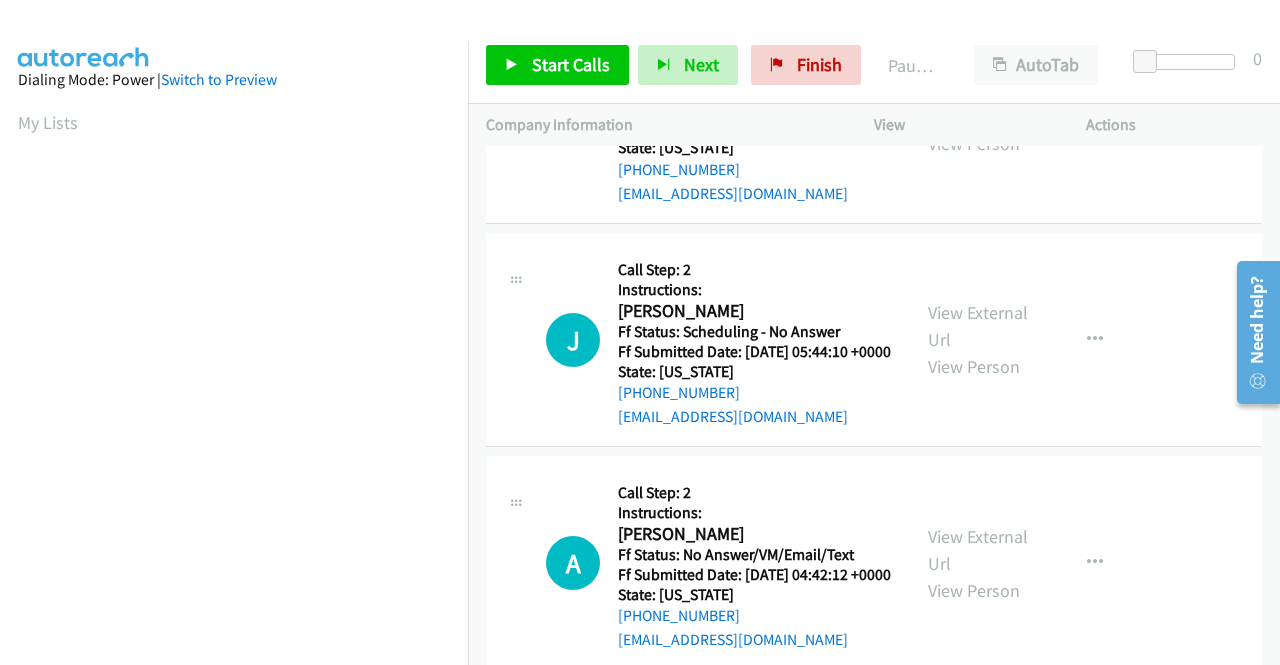 scroll, scrollTop: 2600, scrollLeft: 0, axis: vertical 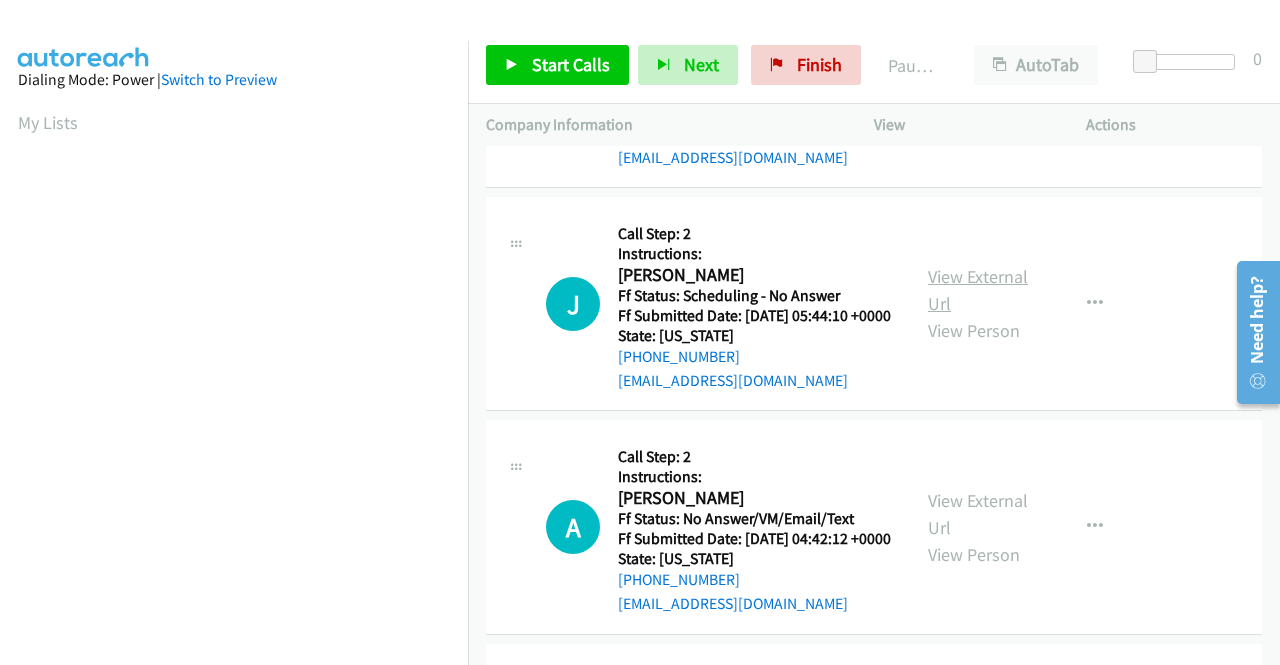 click on "View External Url" at bounding box center (978, 290) 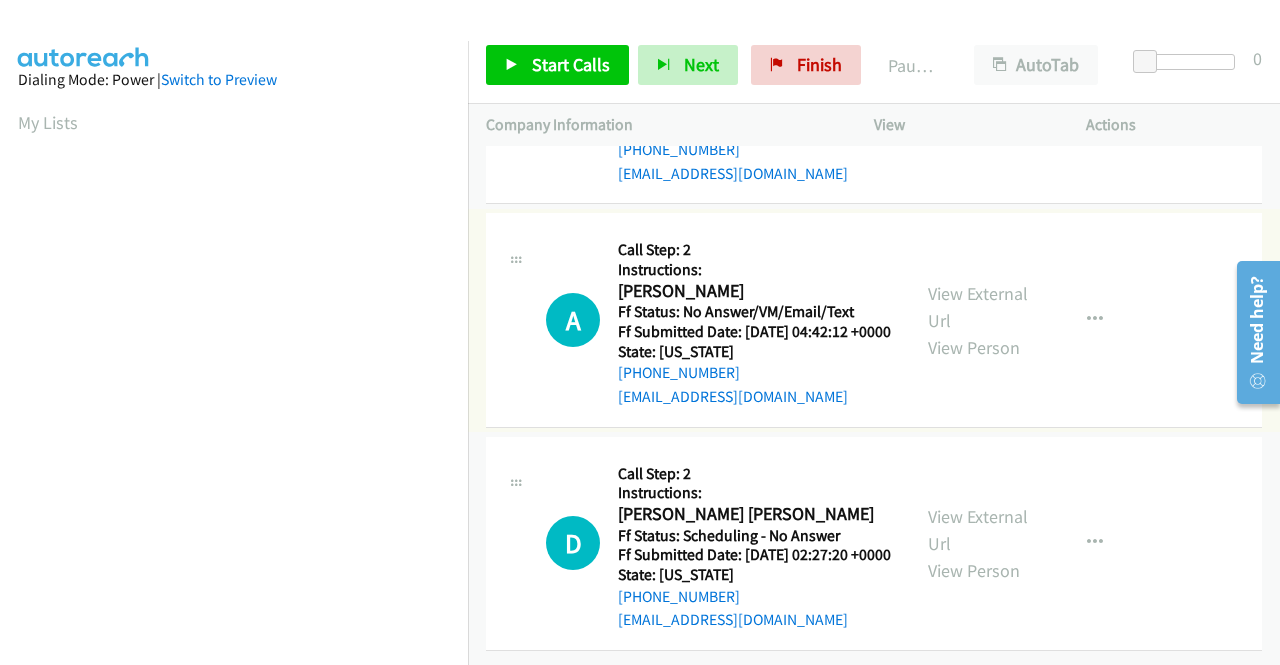 scroll, scrollTop: 2900, scrollLeft: 0, axis: vertical 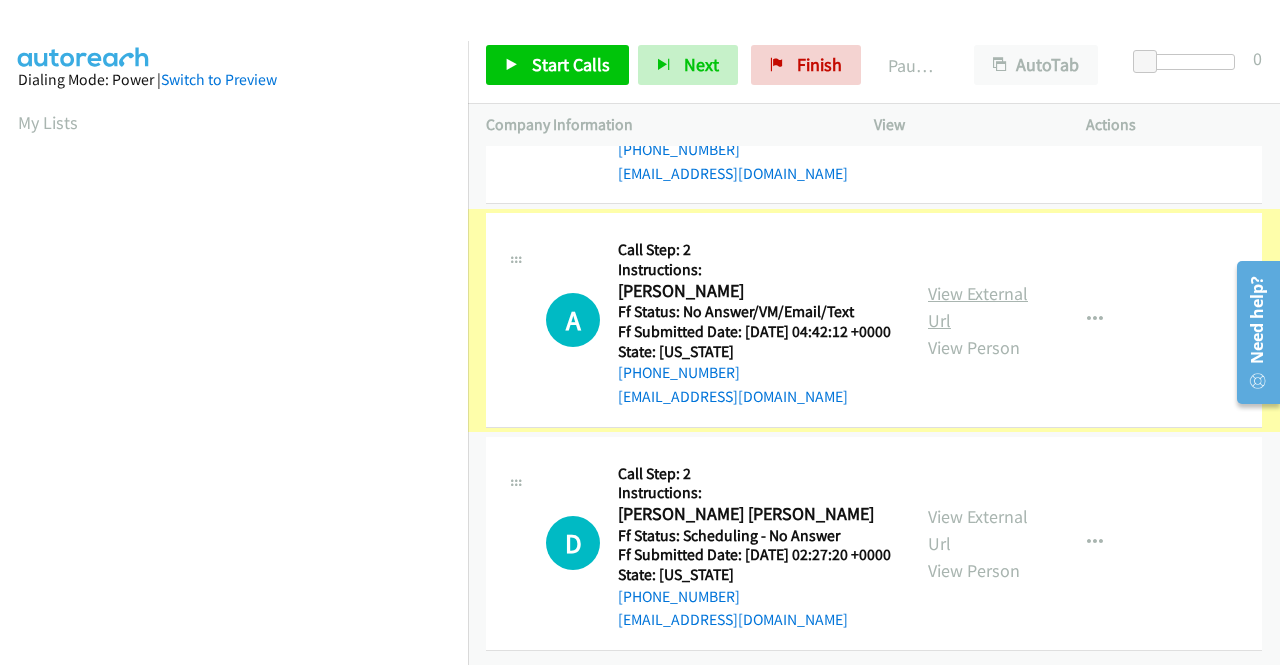 click on "View External Url" at bounding box center [978, 307] 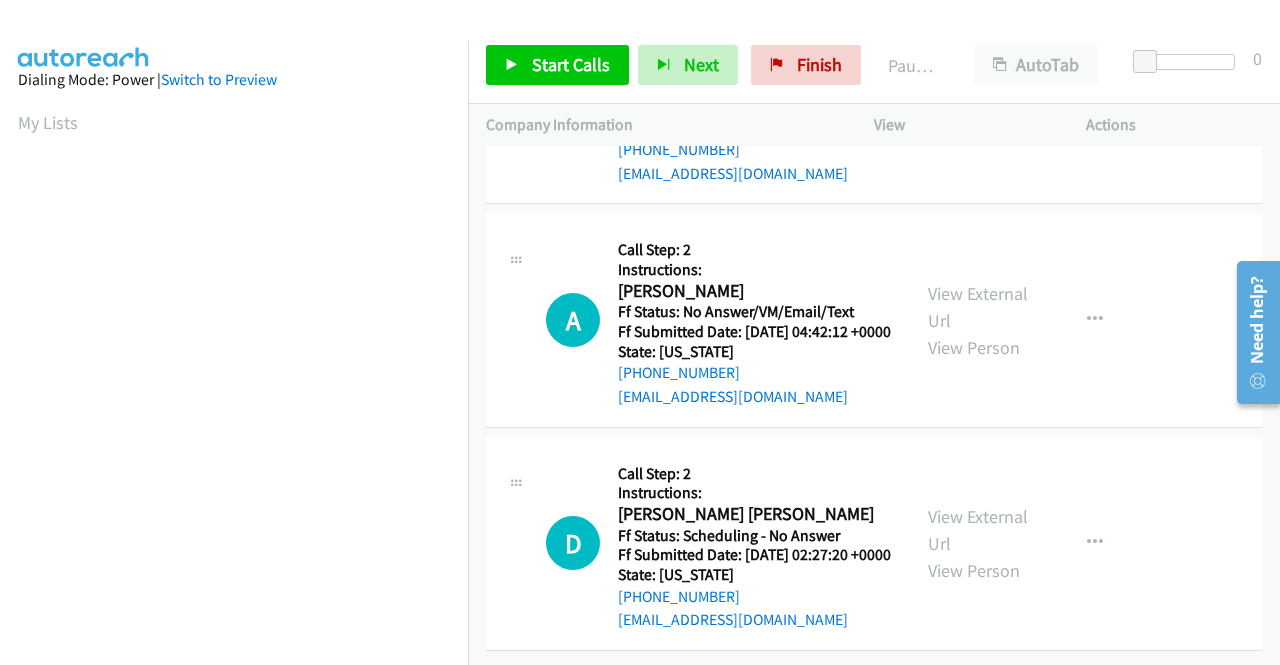 scroll, scrollTop: 3065, scrollLeft: 0, axis: vertical 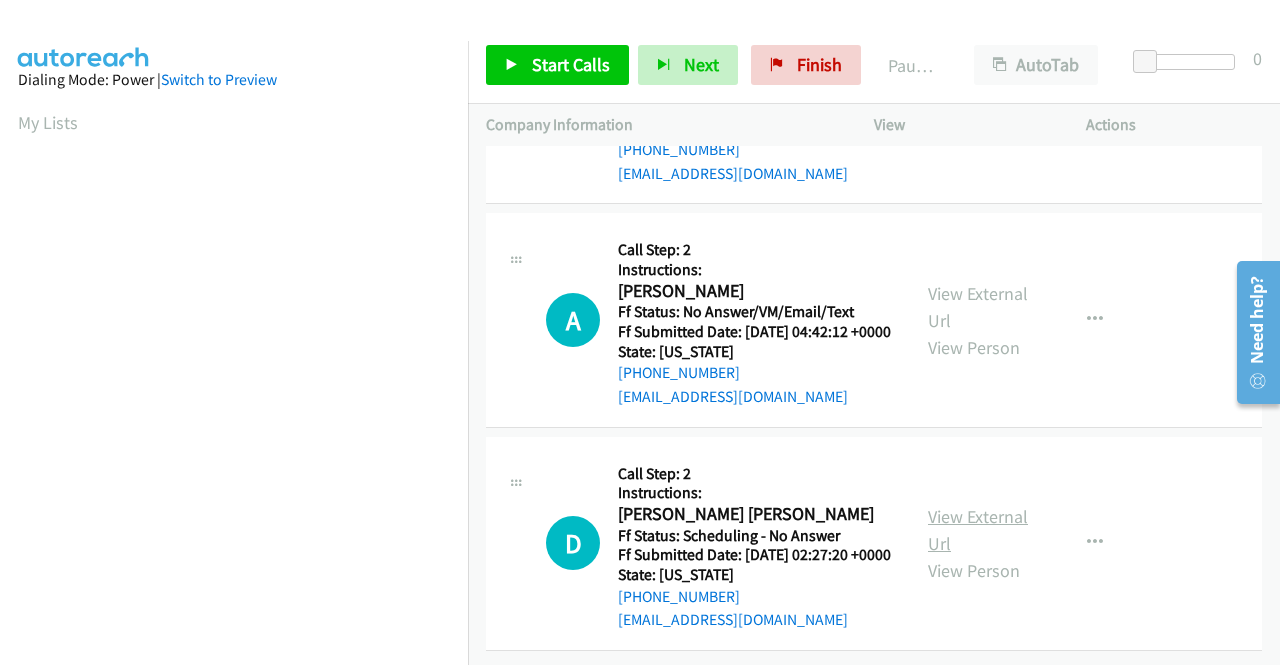 click on "View External Url" at bounding box center [978, 530] 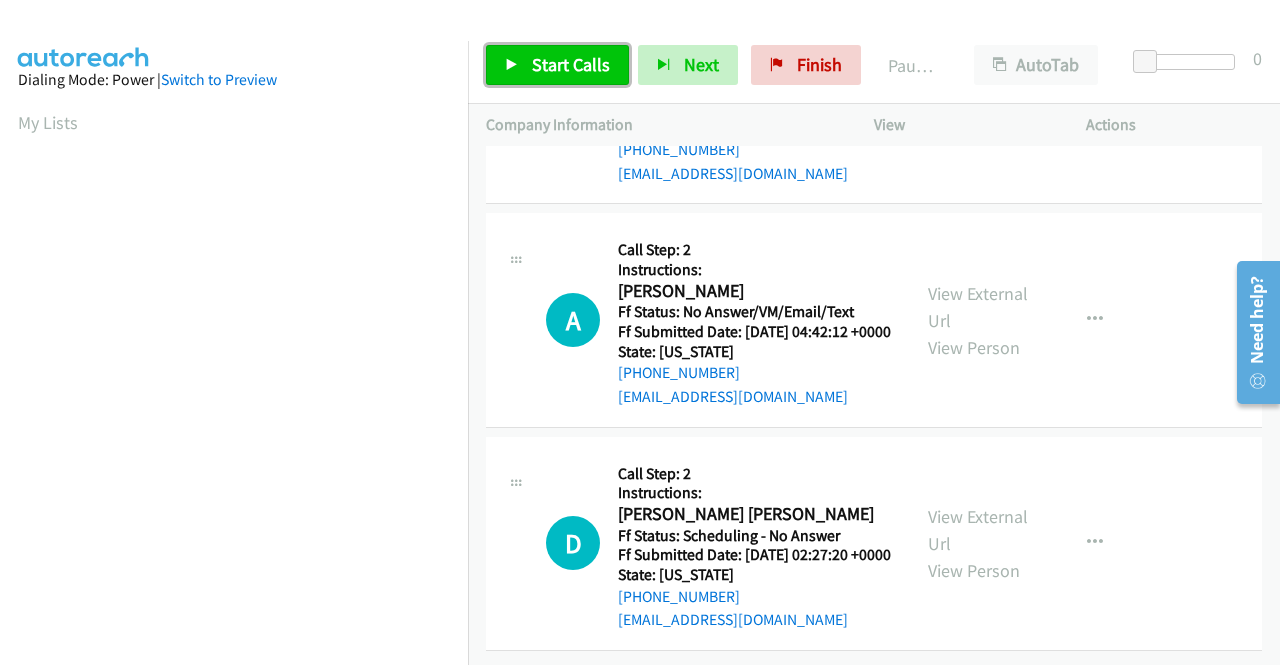 click on "Start Calls" at bounding box center [557, 65] 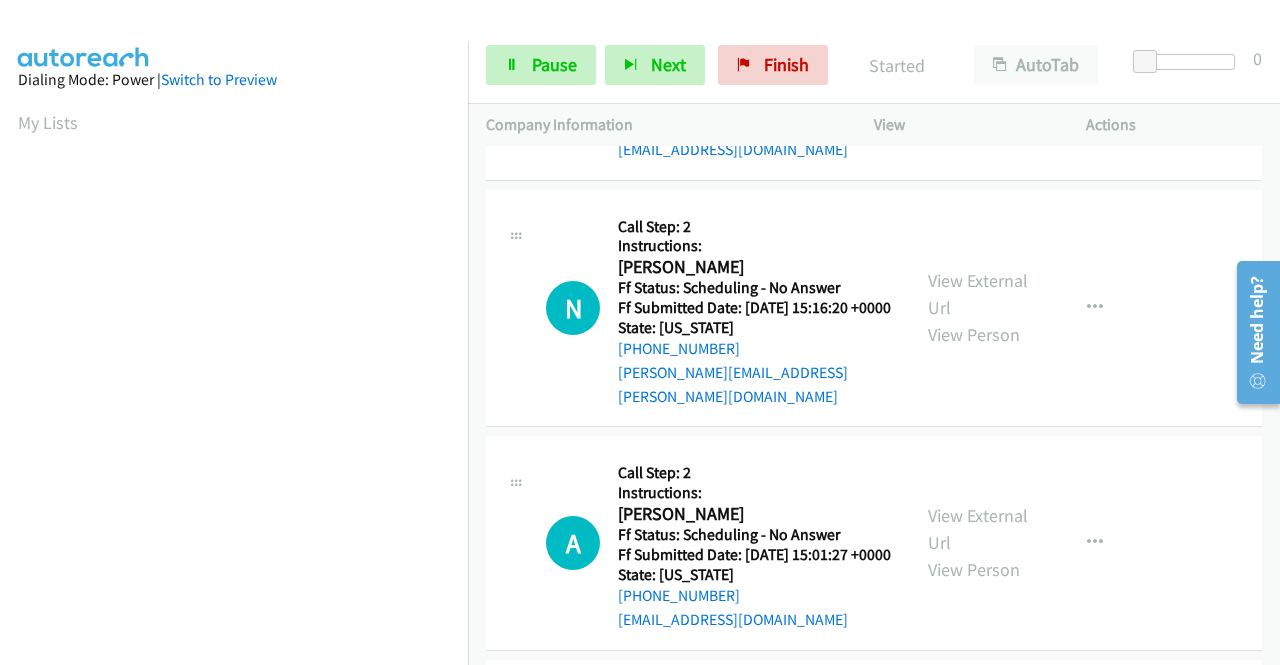 scroll, scrollTop: 0, scrollLeft: 0, axis: both 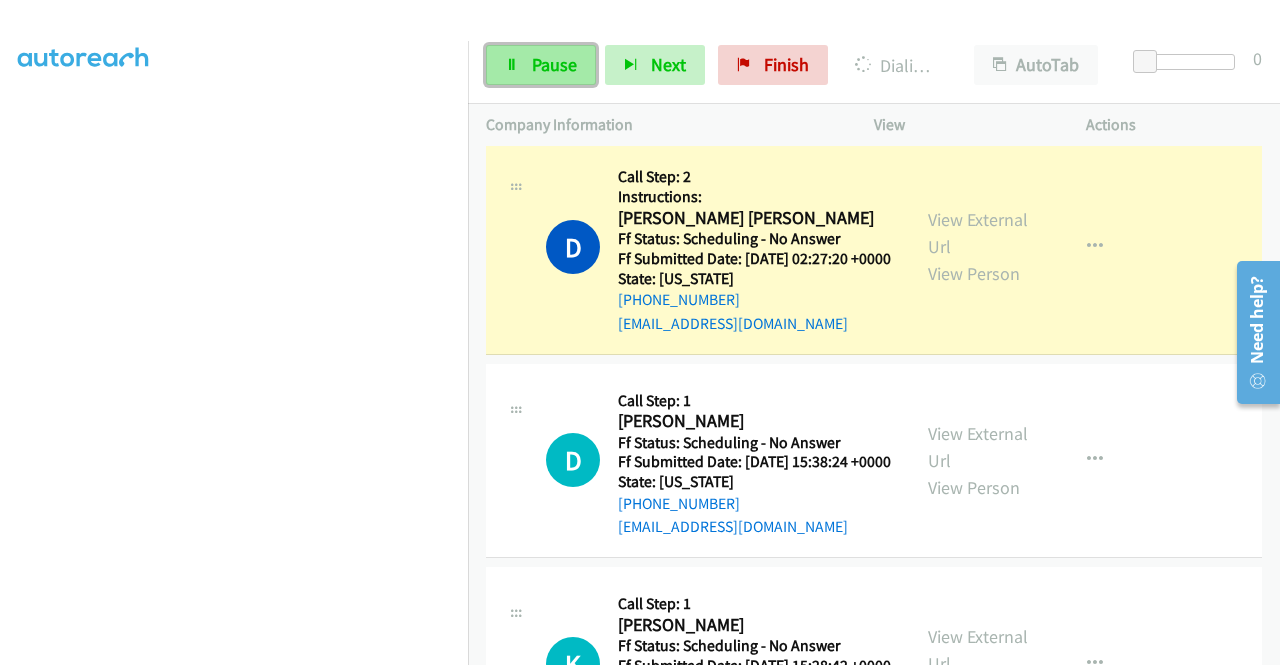 click on "Pause" at bounding box center [554, 64] 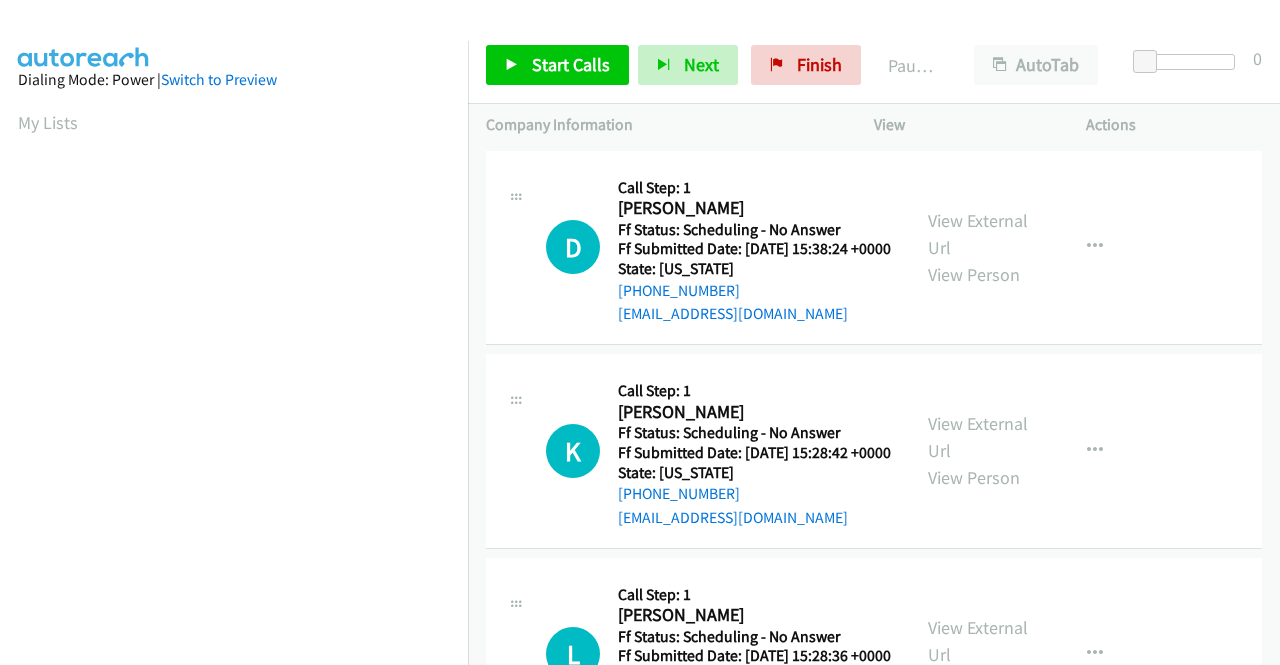 scroll, scrollTop: 0, scrollLeft: 0, axis: both 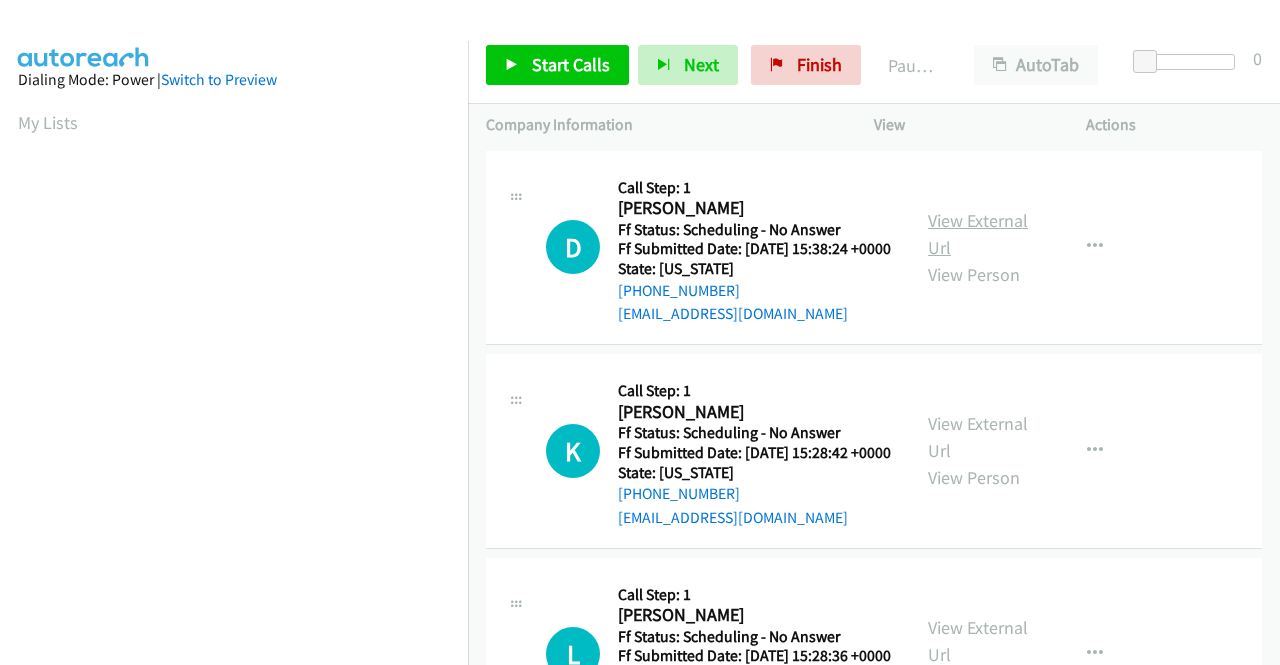 click on "View External Url" at bounding box center (978, 234) 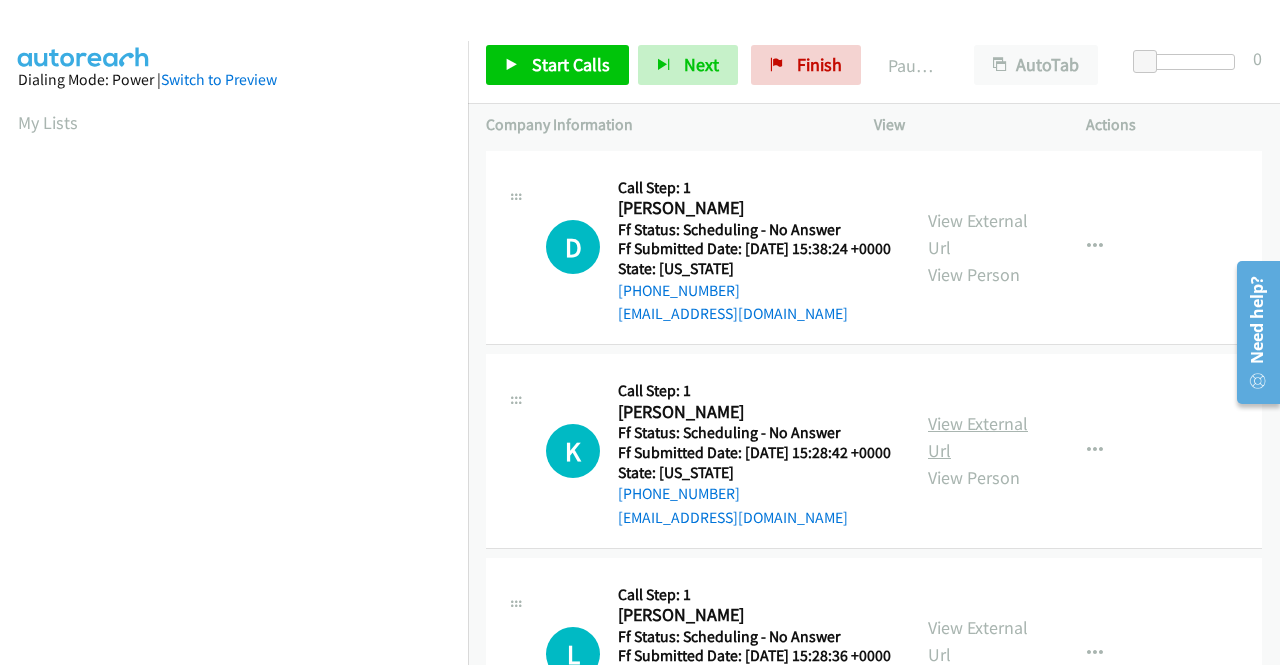 click on "View External Url" at bounding box center [978, 437] 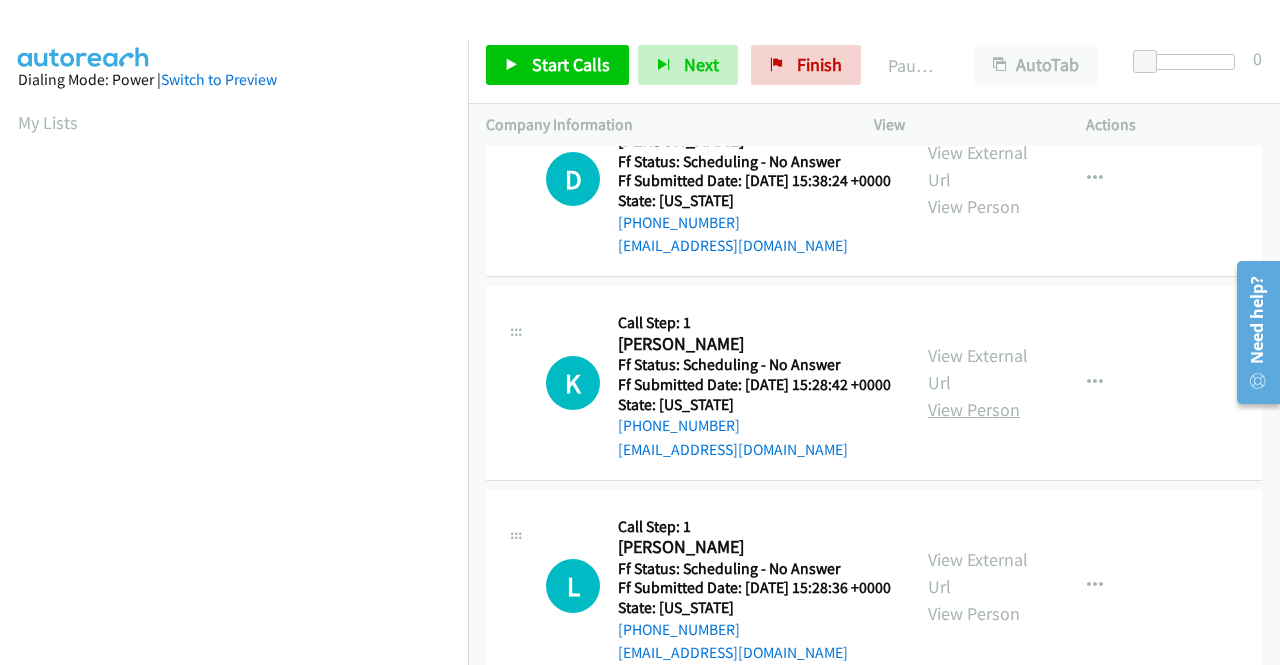 scroll, scrollTop: 100, scrollLeft: 0, axis: vertical 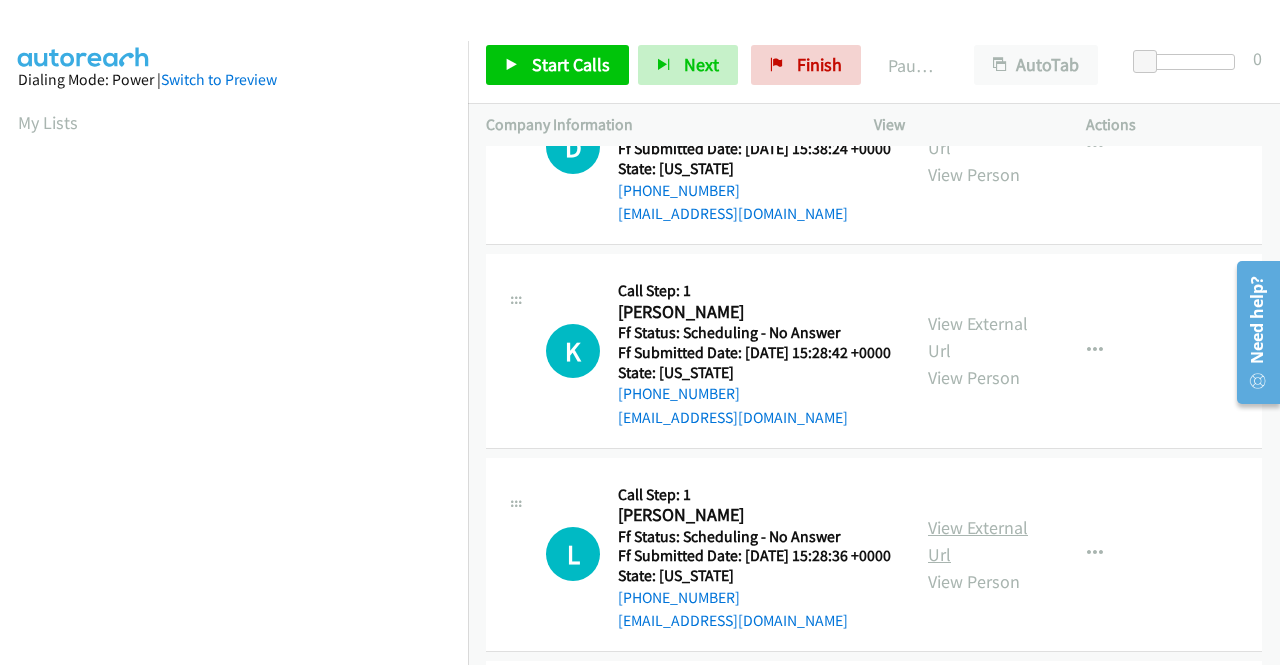 click on "View External Url" at bounding box center (978, 541) 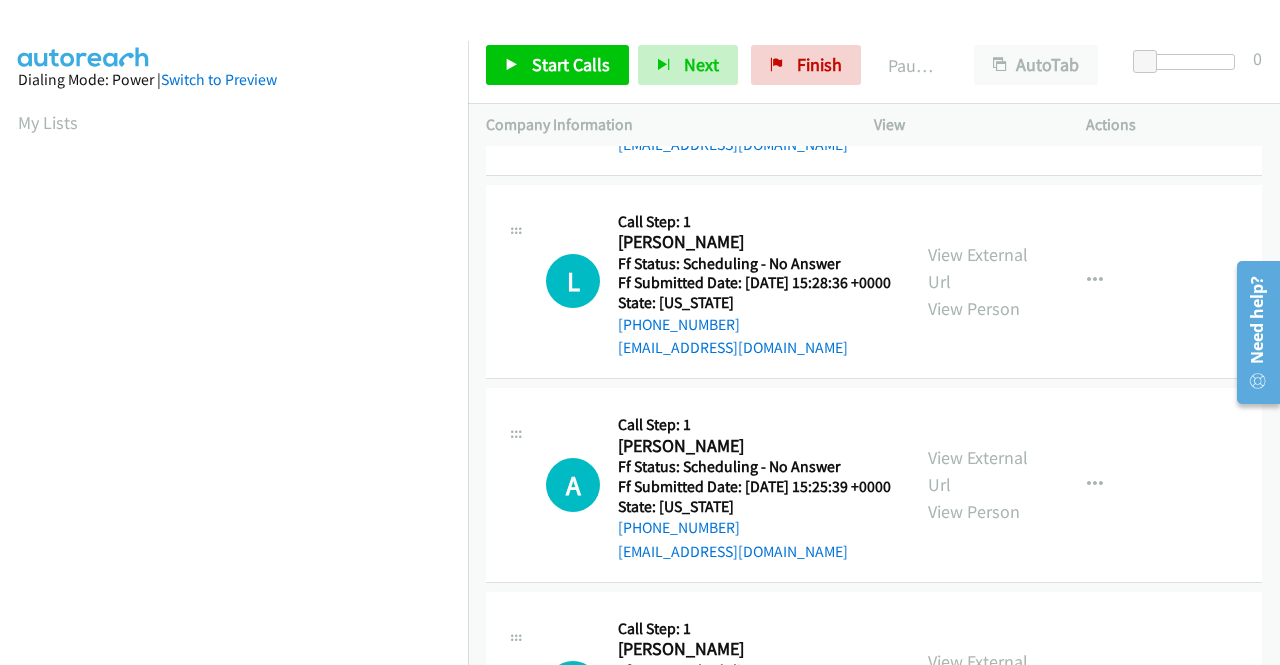 scroll, scrollTop: 400, scrollLeft: 0, axis: vertical 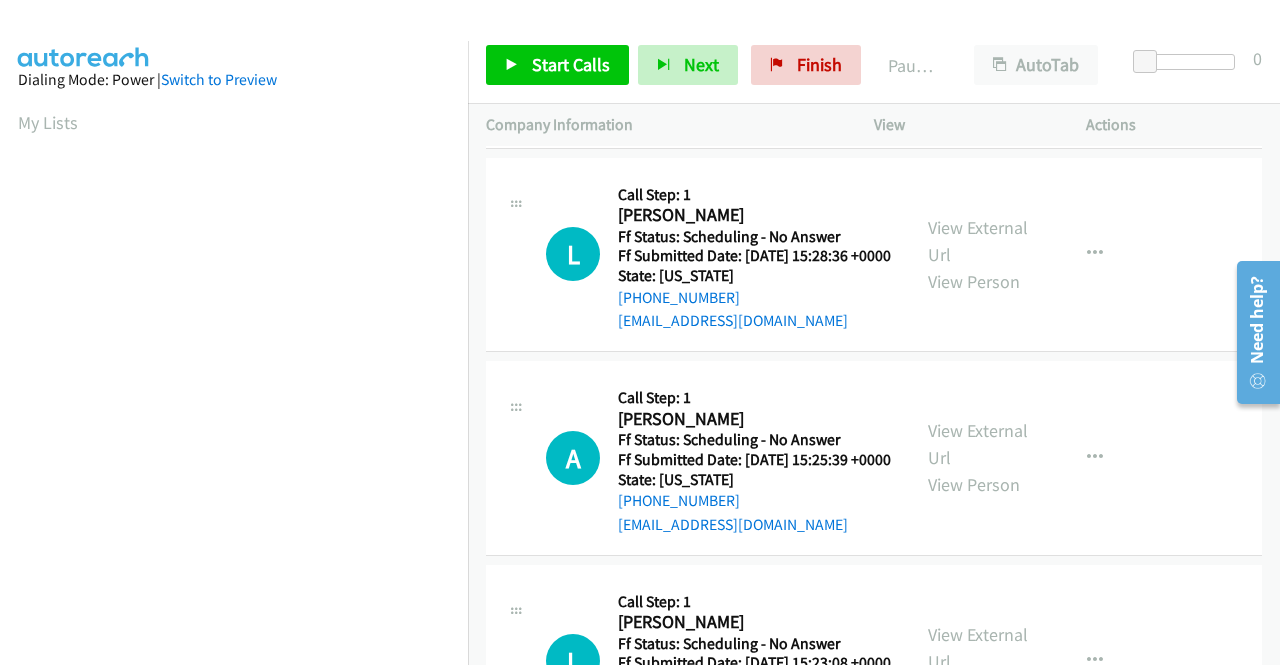click on "View External Url" at bounding box center (978, 444) 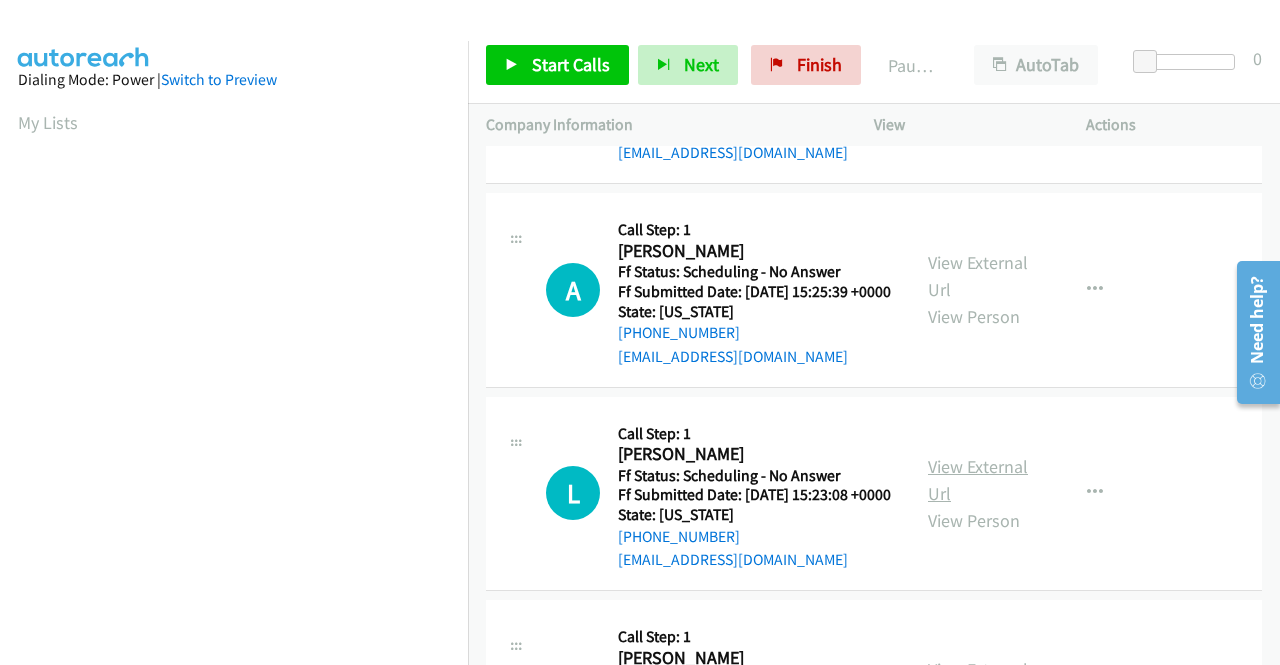scroll, scrollTop: 600, scrollLeft: 0, axis: vertical 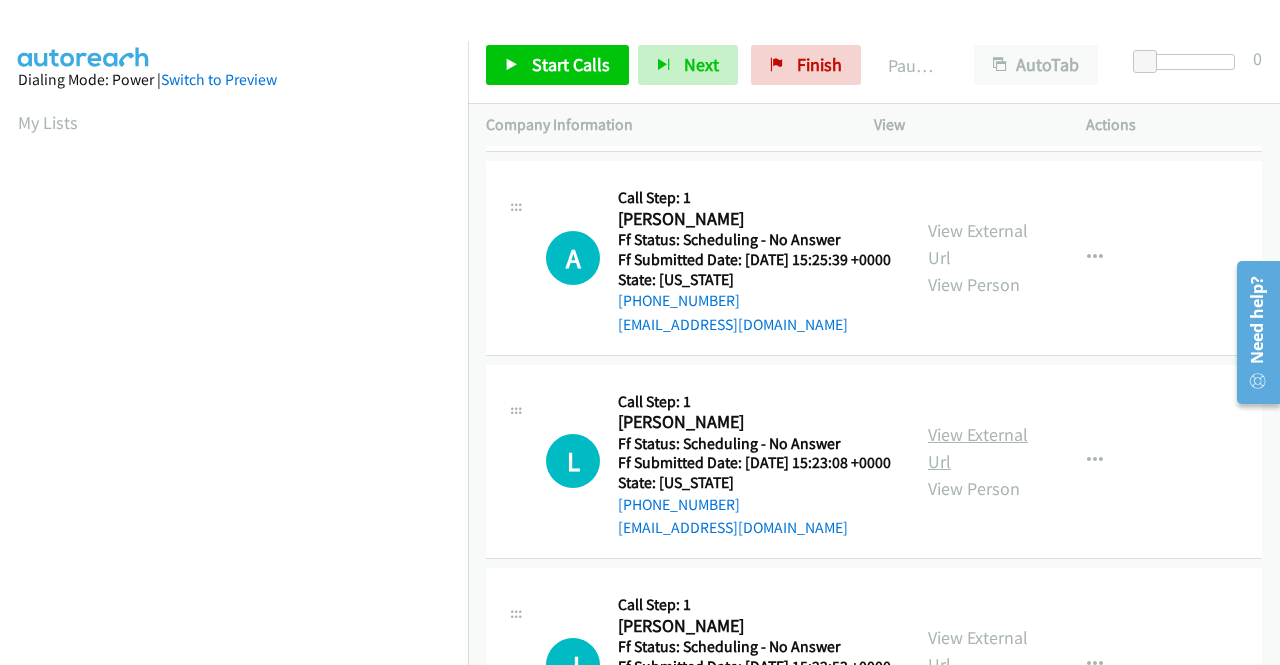 click on "View External Url" at bounding box center (978, 448) 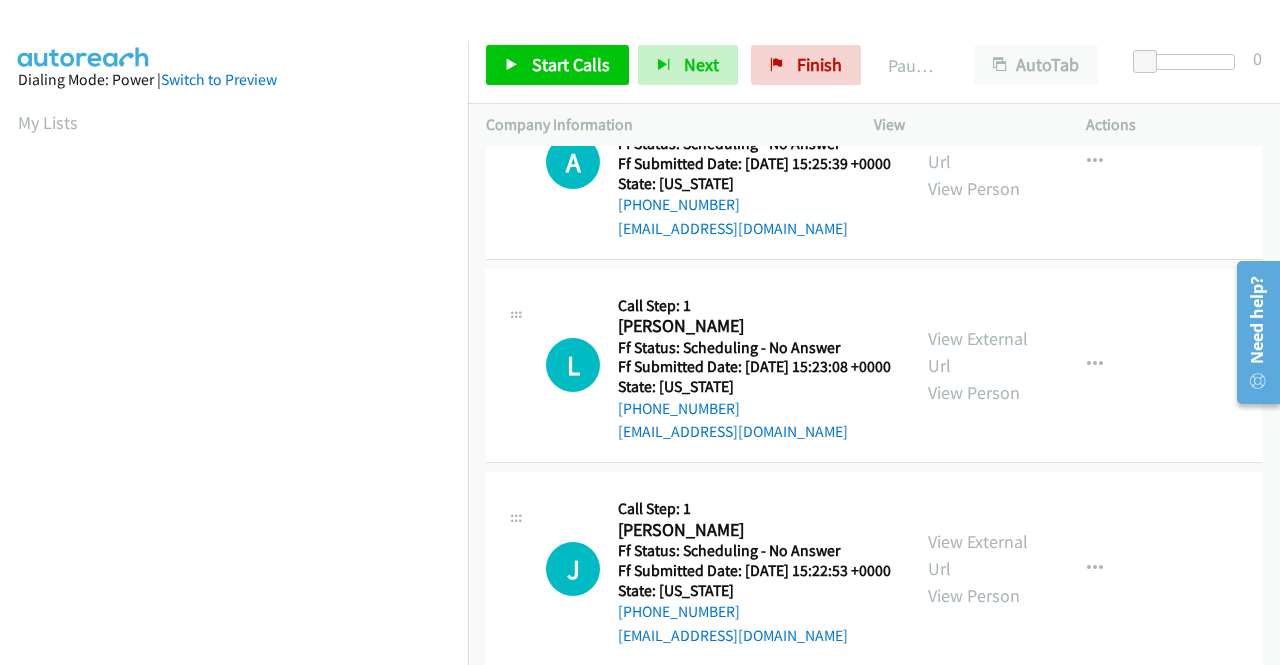 scroll, scrollTop: 800, scrollLeft: 0, axis: vertical 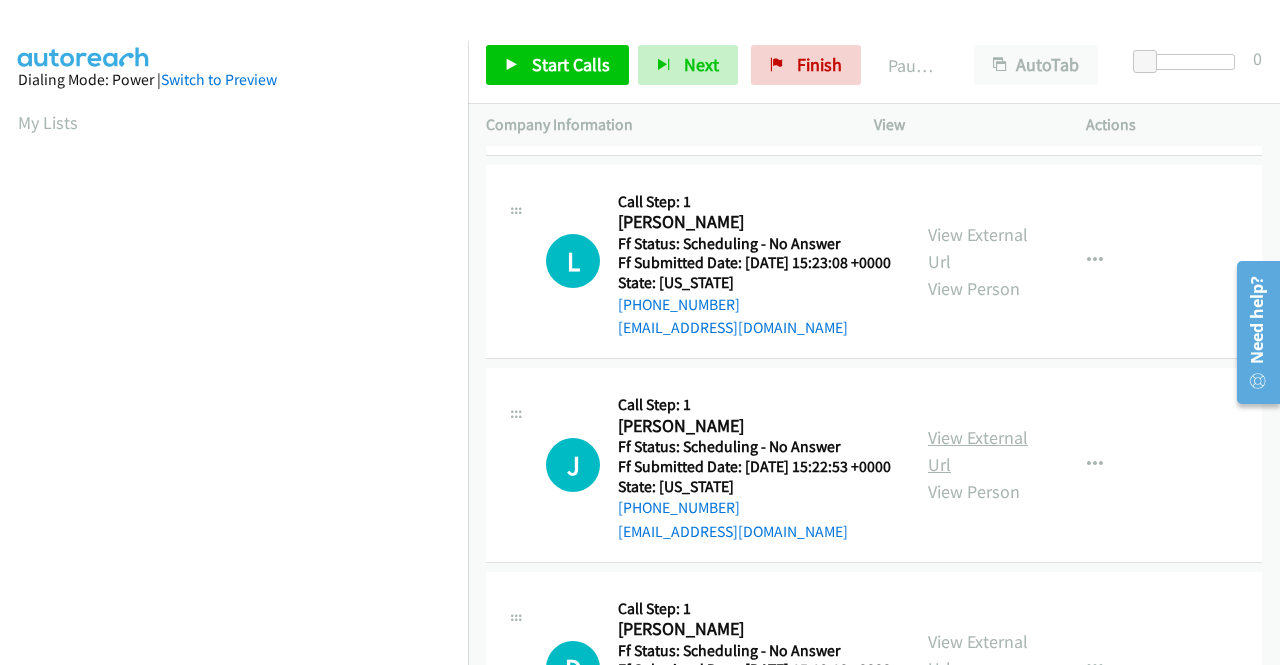 click on "View External Url" at bounding box center [978, 451] 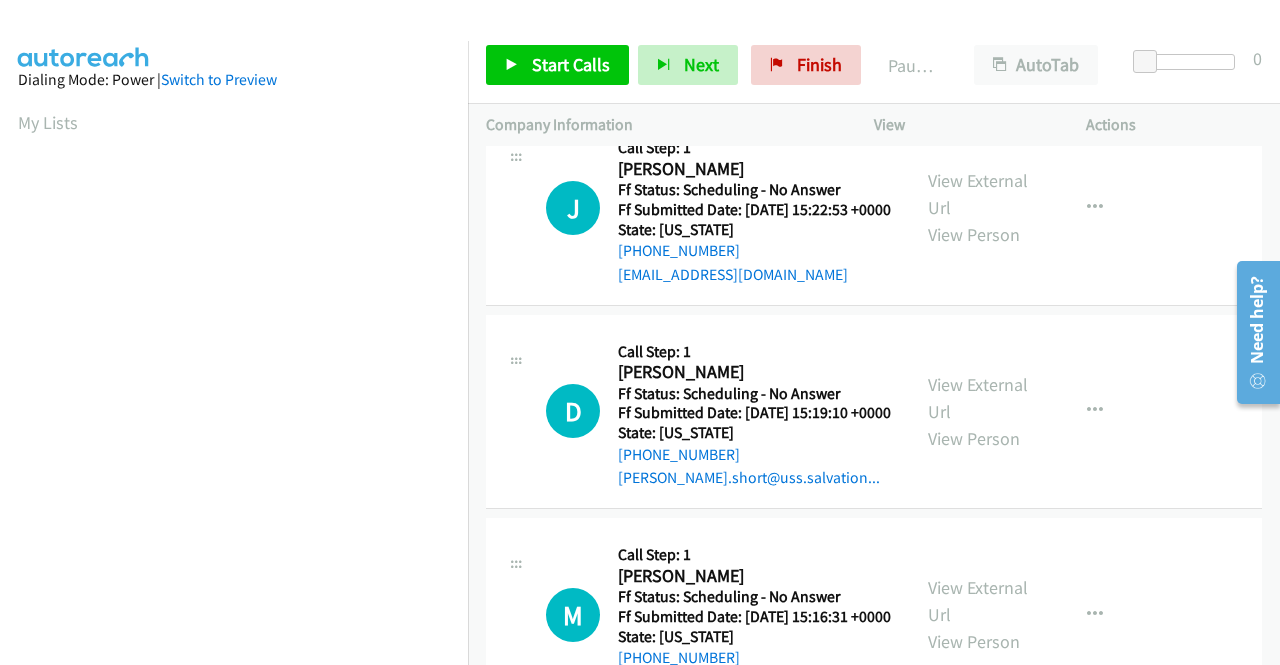 scroll, scrollTop: 1100, scrollLeft: 0, axis: vertical 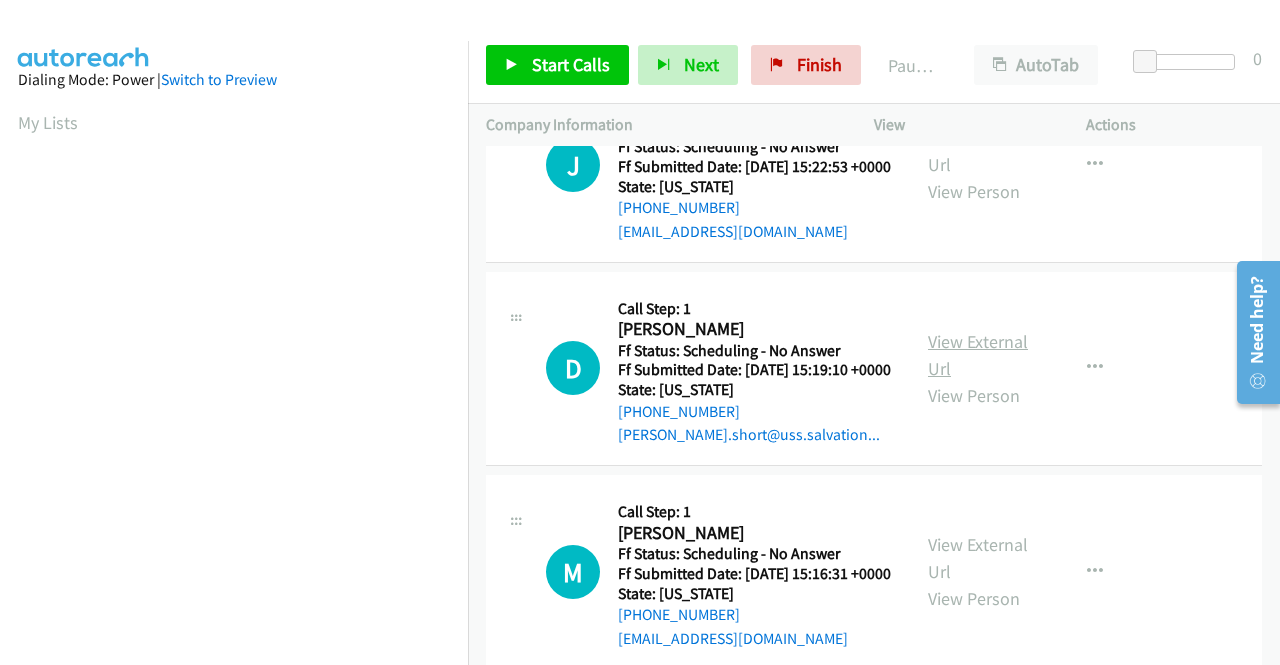 click on "View External Url" at bounding box center (978, 355) 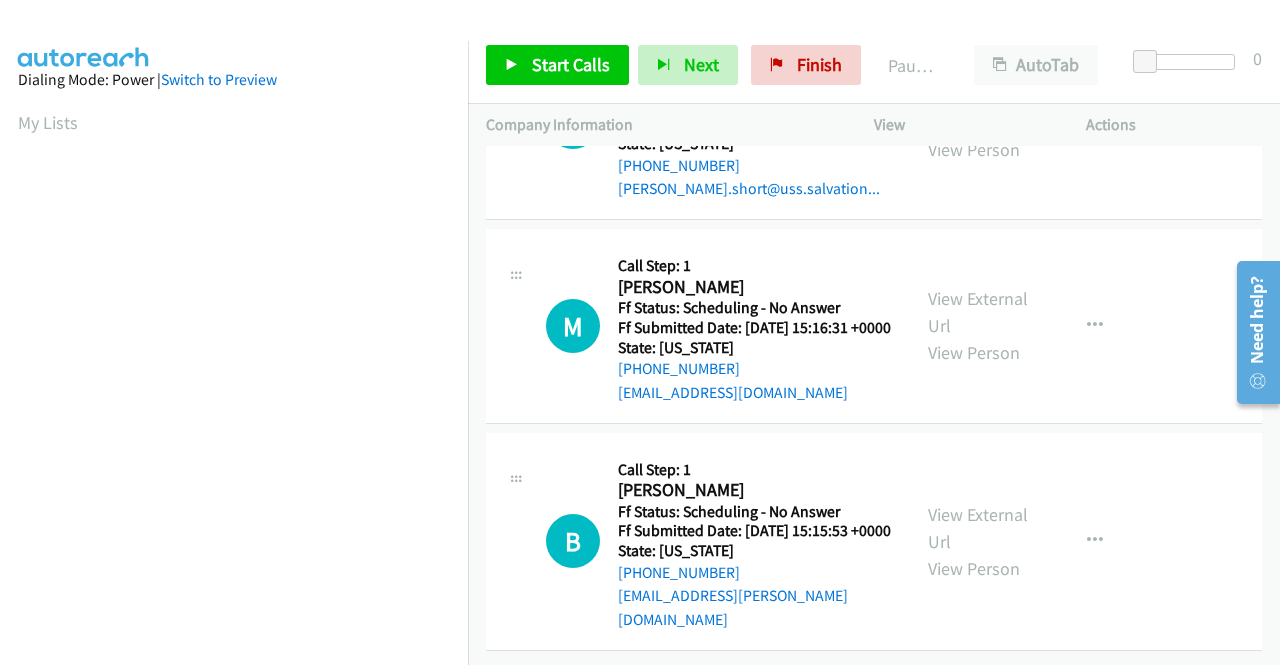 scroll, scrollTop: 1400, scrollLeft: 0, axis: vertical 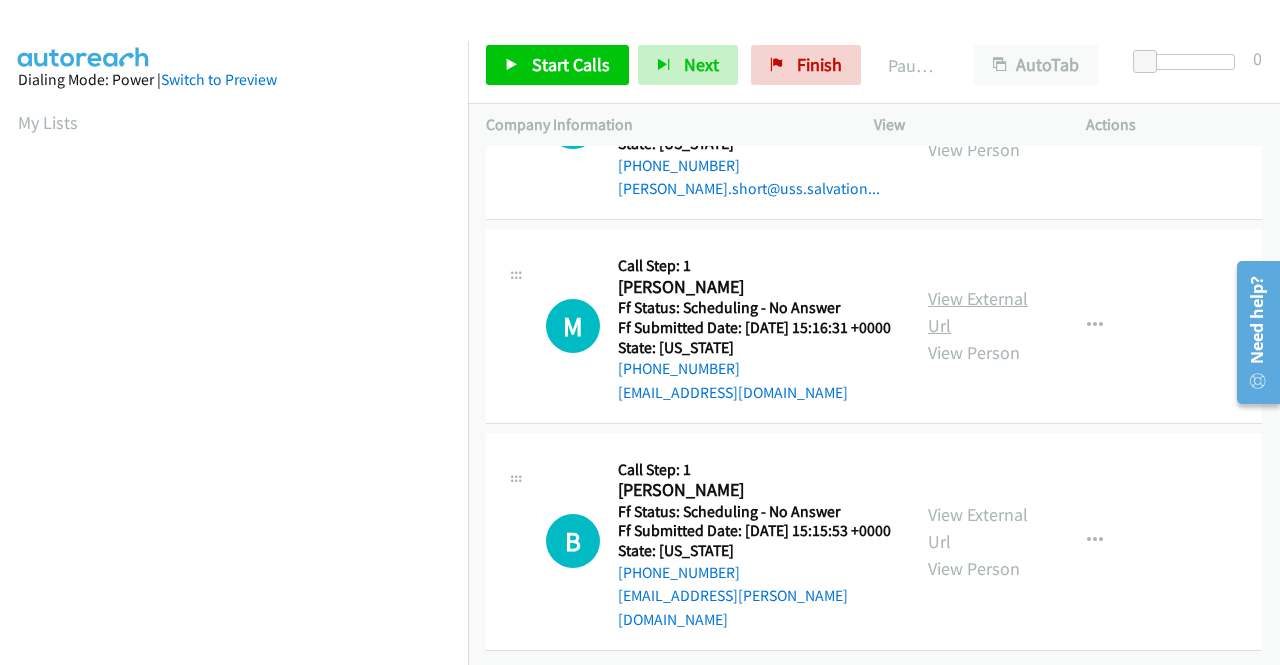 click on "View External Url" at bounding box center (978, 312) 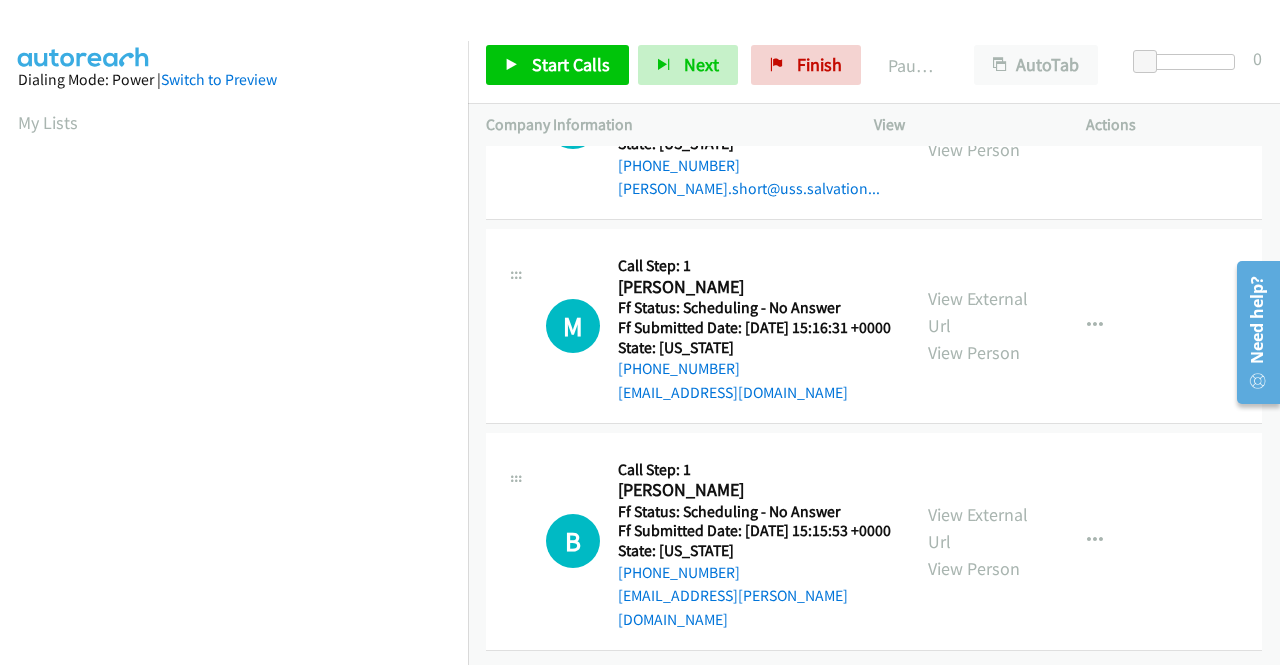 scroll, scrollTop: 1500, scrollLeft: 0, axis: vertical 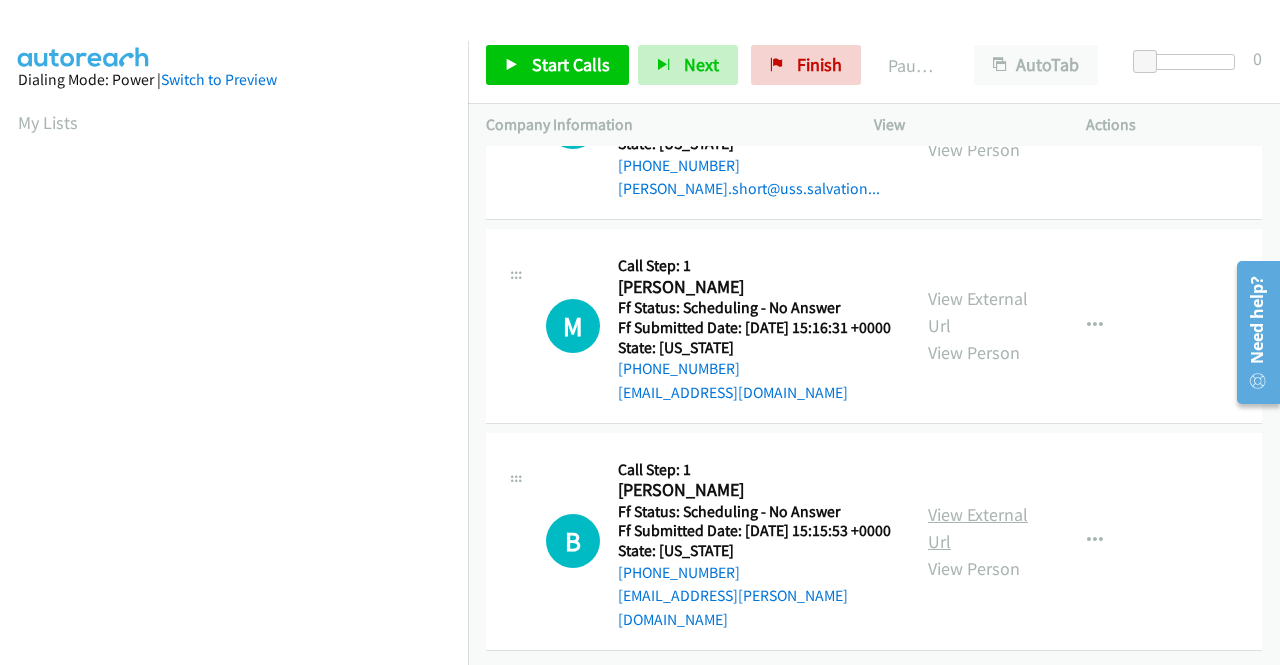 click on "View External Url" at bounding box center [978, 528] 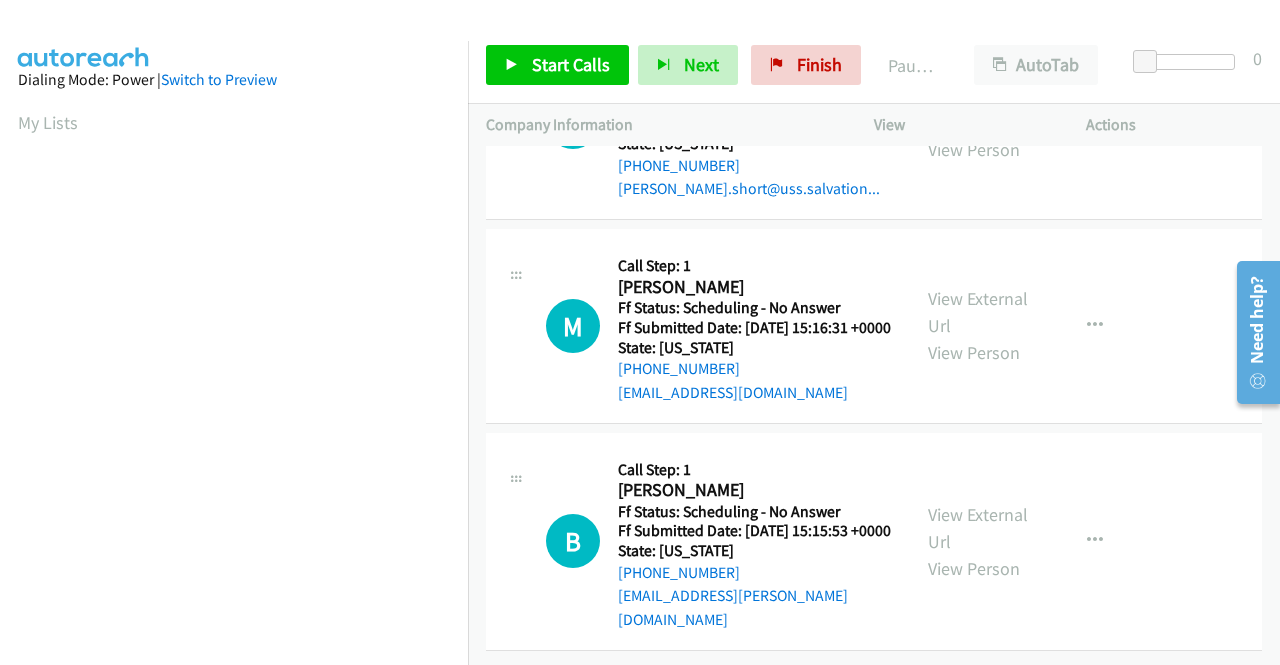 scroll, scrollTop: 1512, scrollLeft: 0, axis: vertical 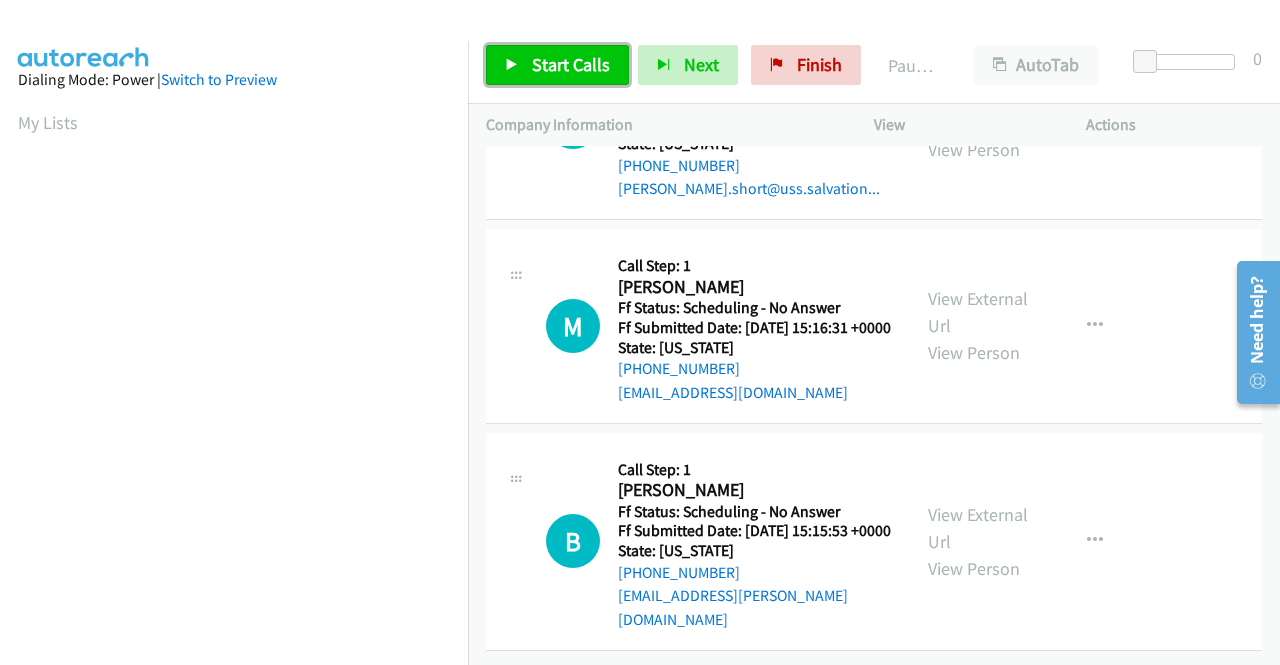 click on "Start Calls" at bounding box center [571, 64] 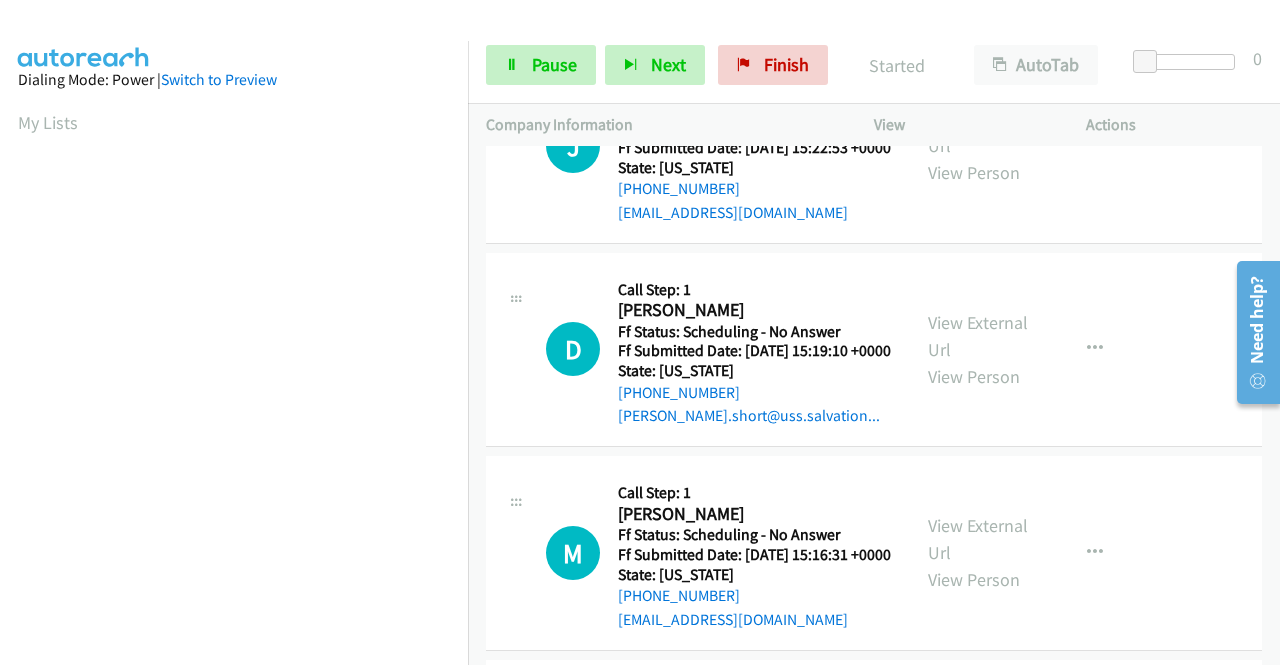 scroll, scrollTop: 0, scrollLeft: 0, axis: both 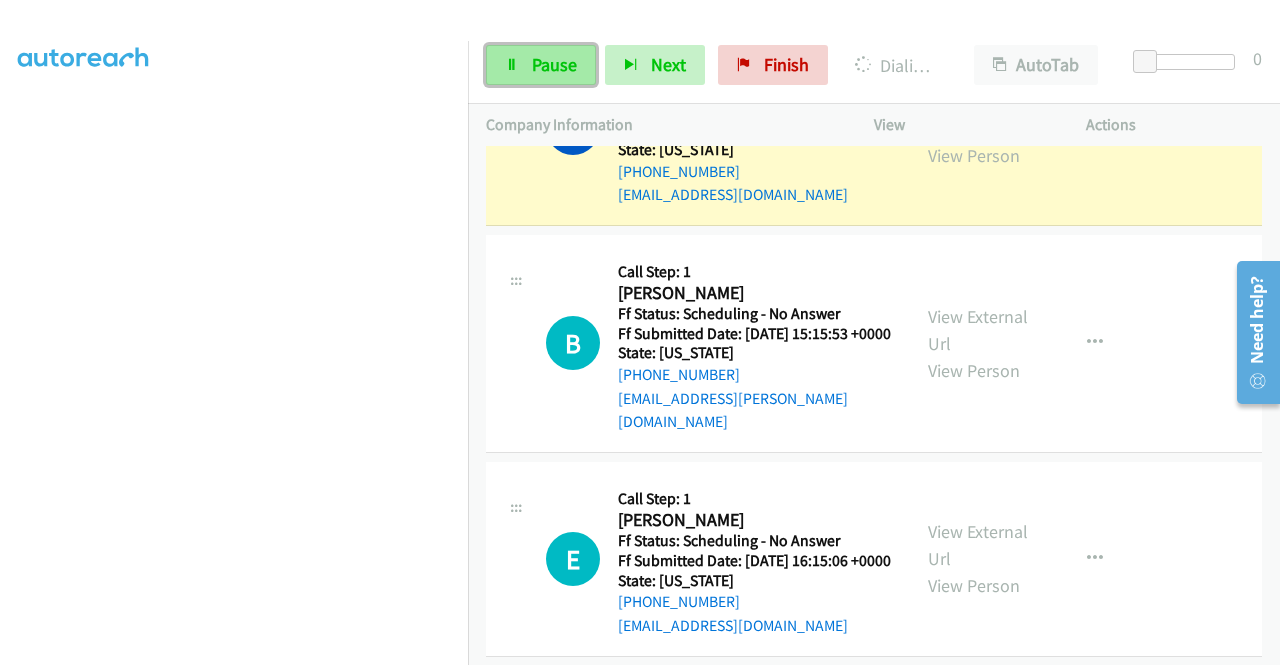 click on "Pause" at bounding box center (554, 64) 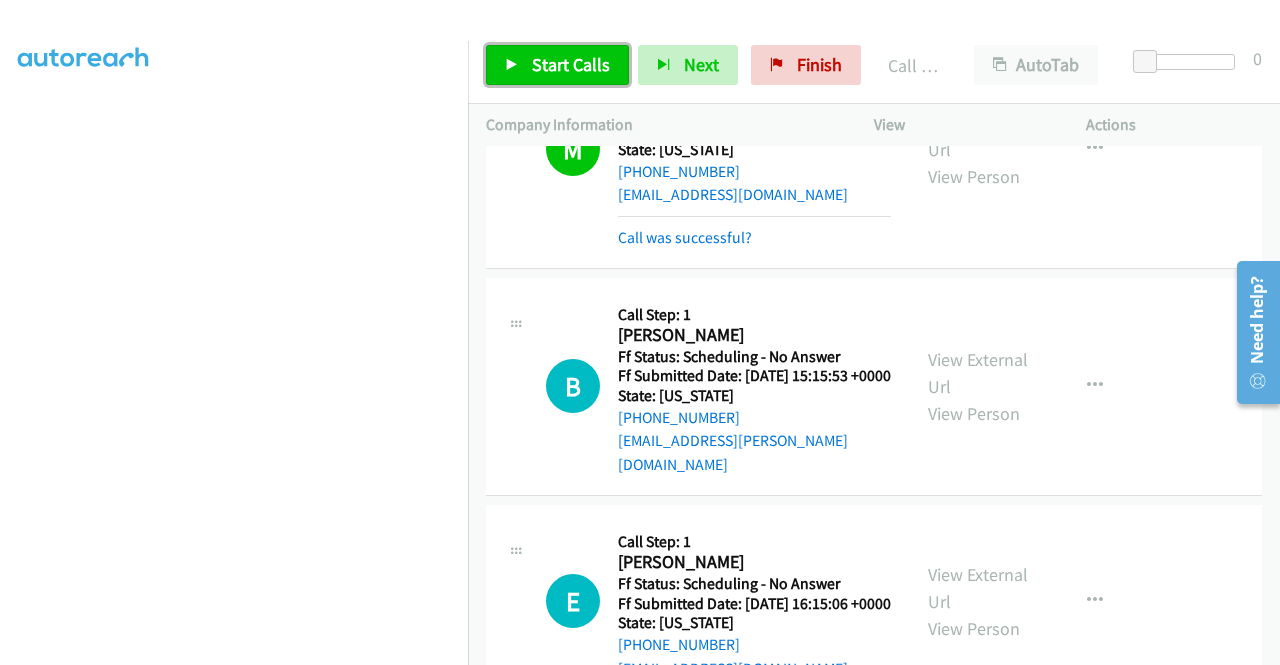 click on "Start Calls" at bounding box center [571, 64] 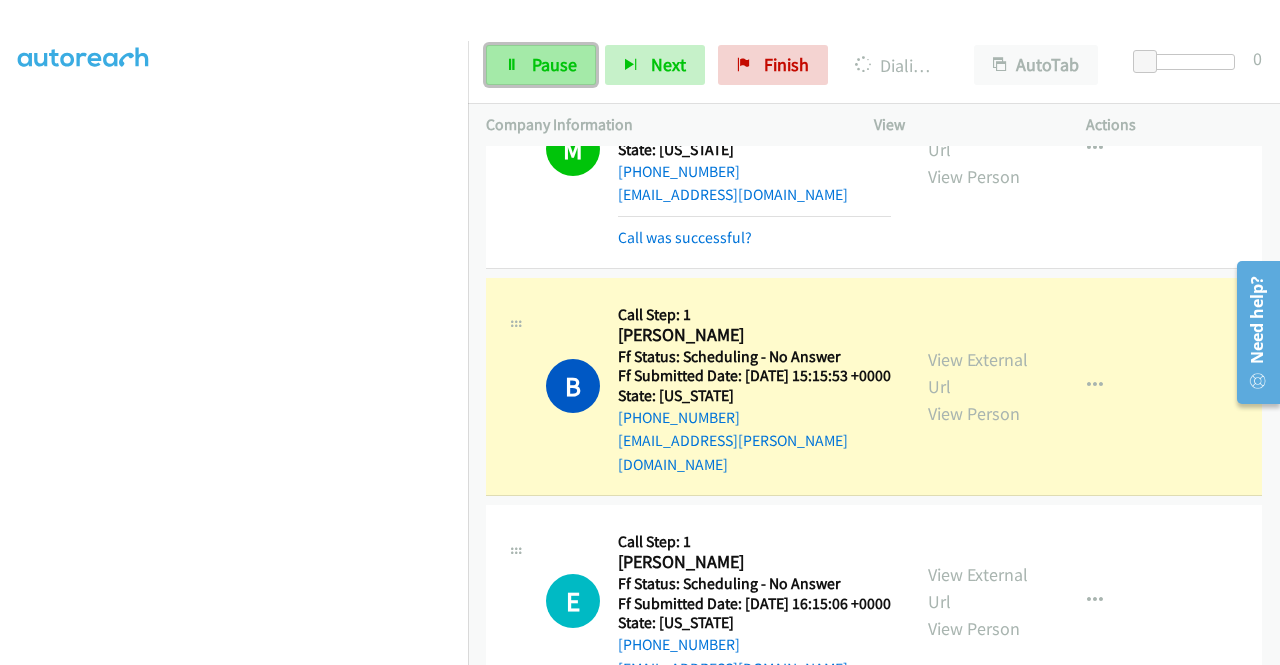 click on "Pause" at bounding box center (554, 64) 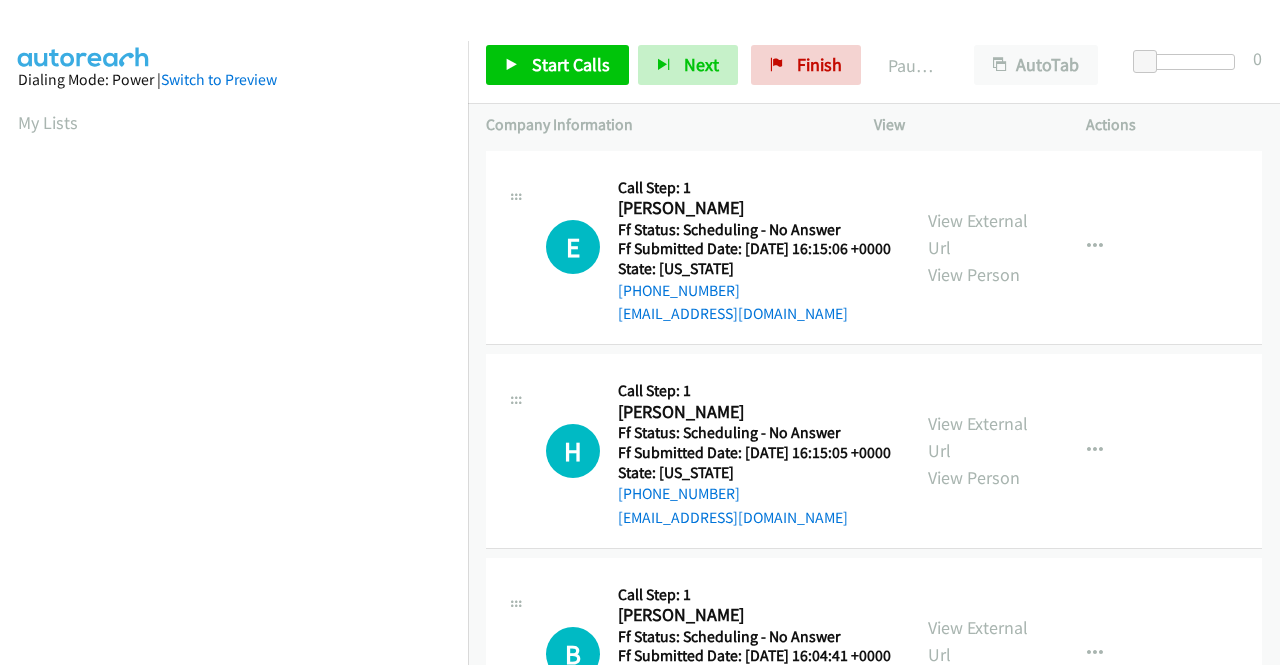 scroll, scrollTop: 0, scrollLeft: 0, axis: both 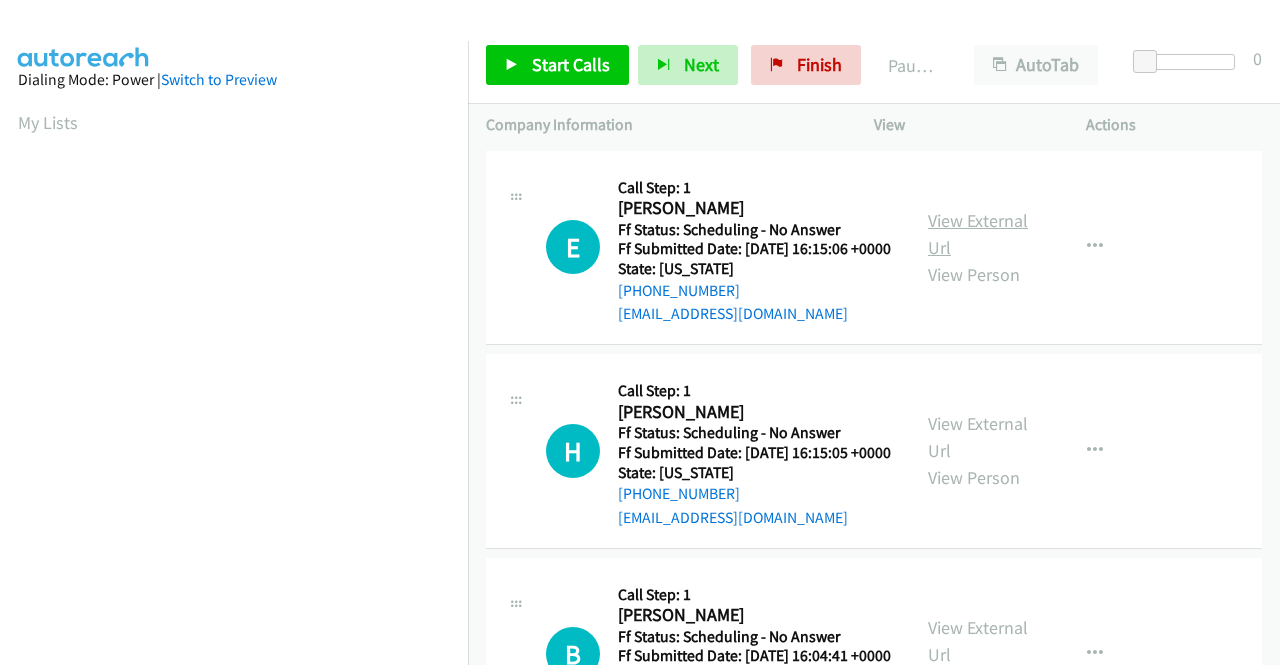 click on "View External Url" at bounding box center [978, 234] 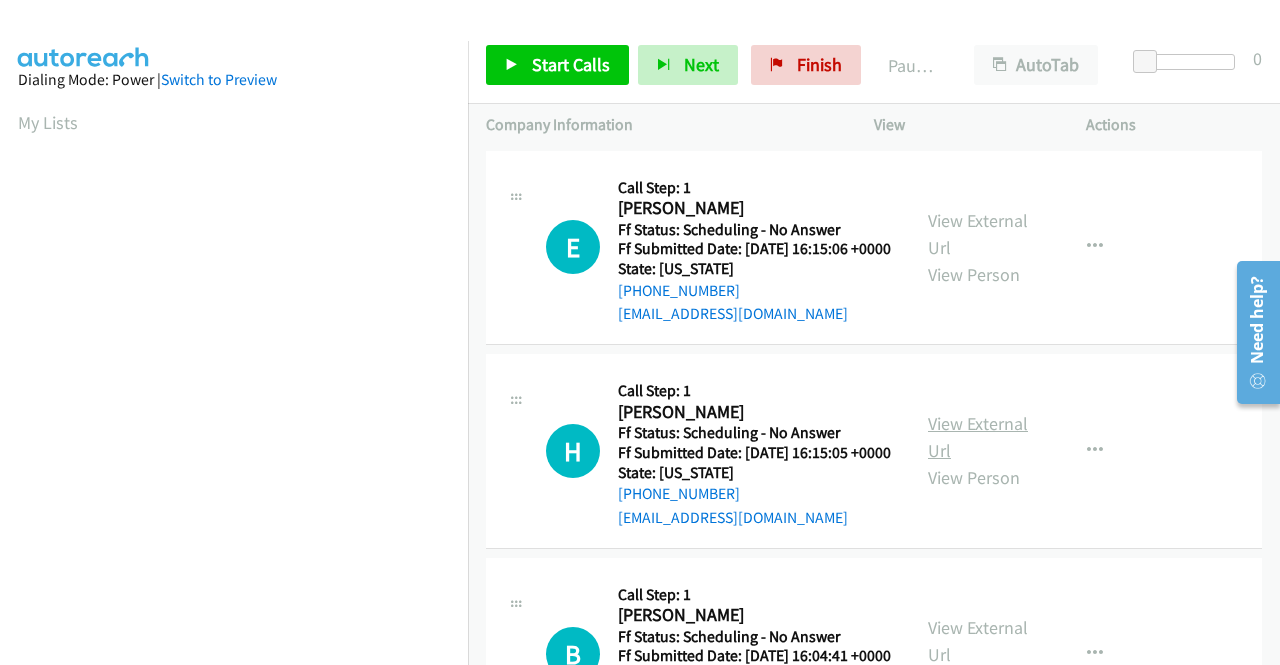 click on "View External Url" at bounding box center (978, 437) 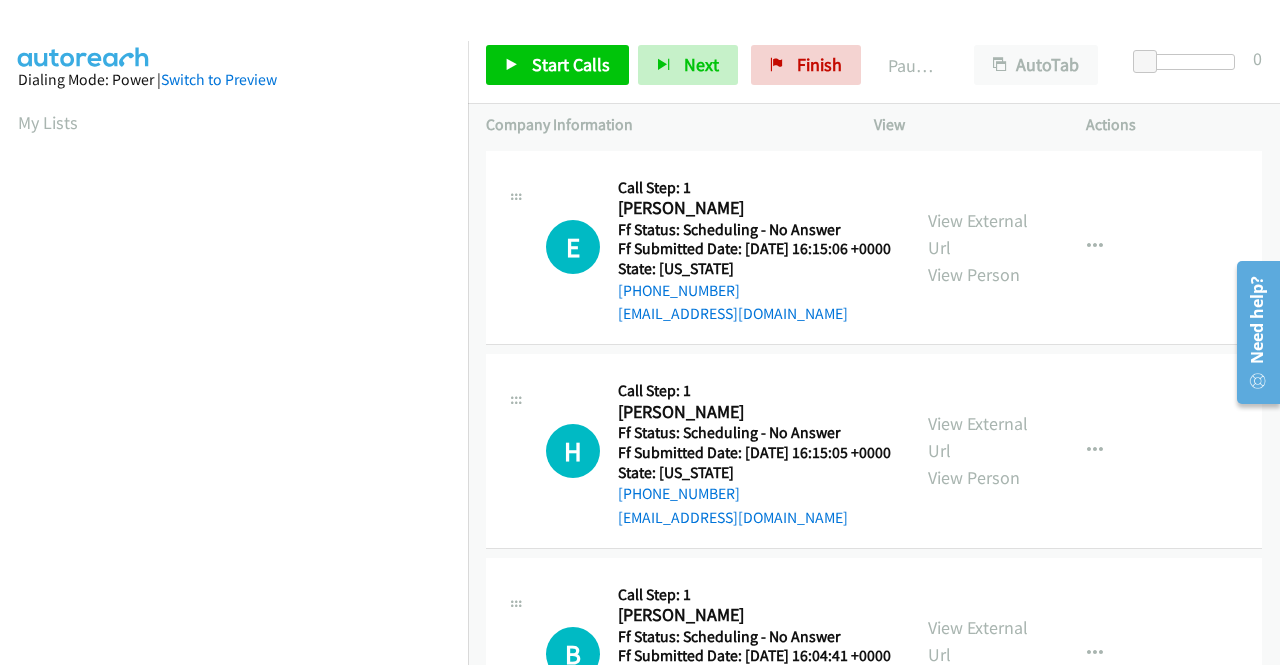 scroll, scrollTop: 200, scrollLeft: 0, axis: vertical 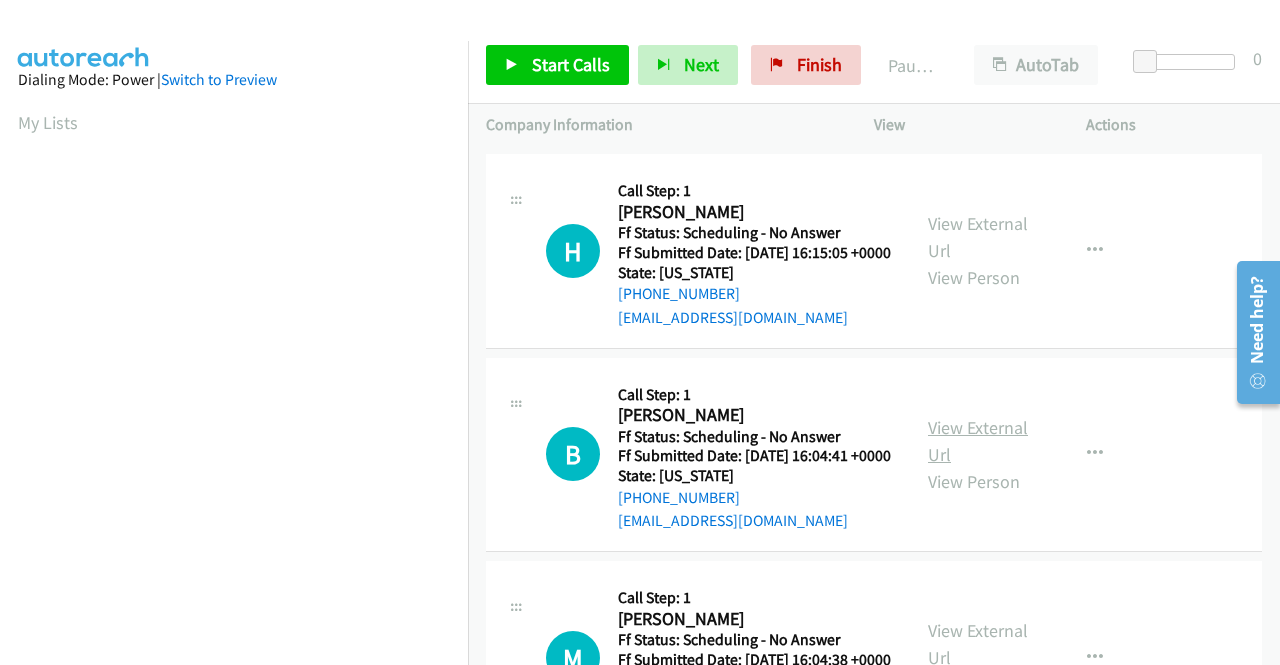 click on "View External Url" at bounding box center (978, 441) 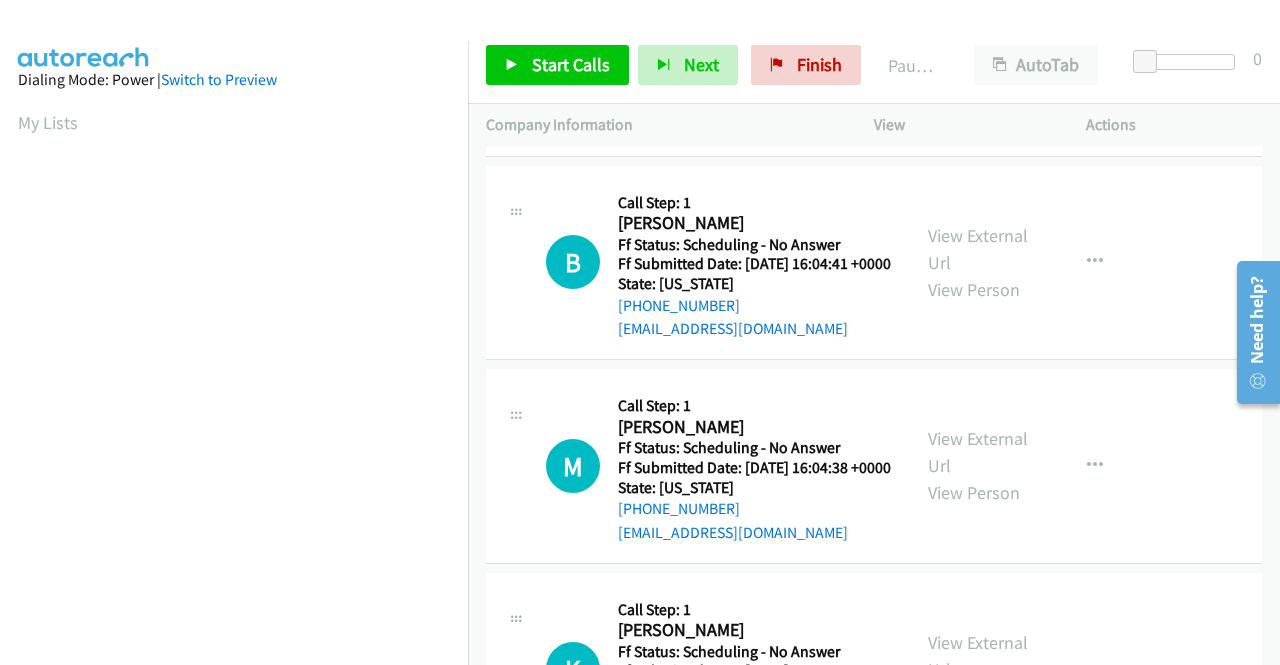 scroll, scrollTop: 400, scrollLeft: 0, axis: vertical 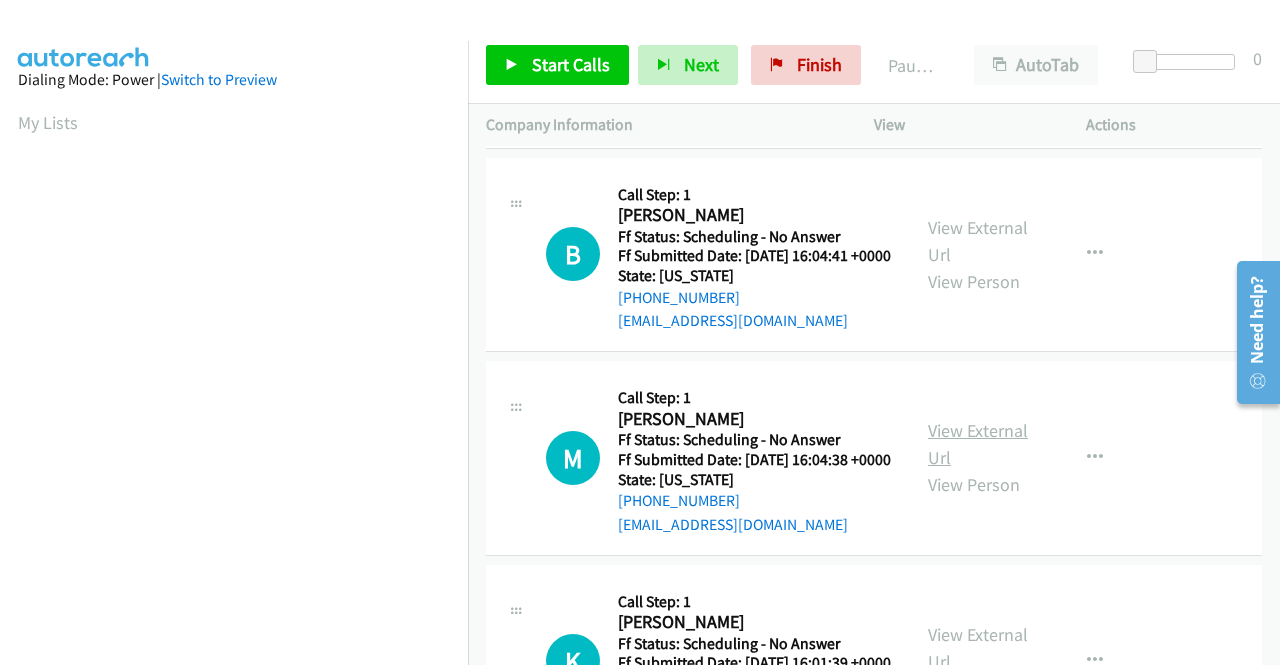 click on "View External Url" at bounding box center [978, 444] 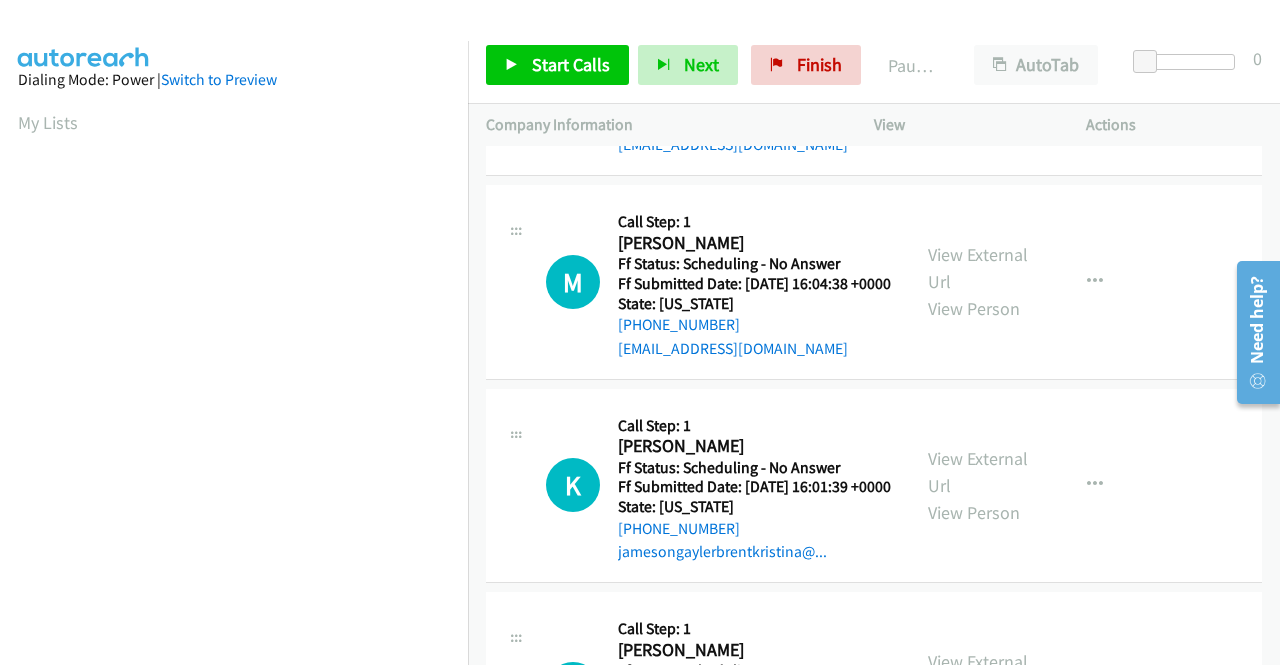 scroll, scrollTop: 600, scrollLeft: 0, axis: vertical 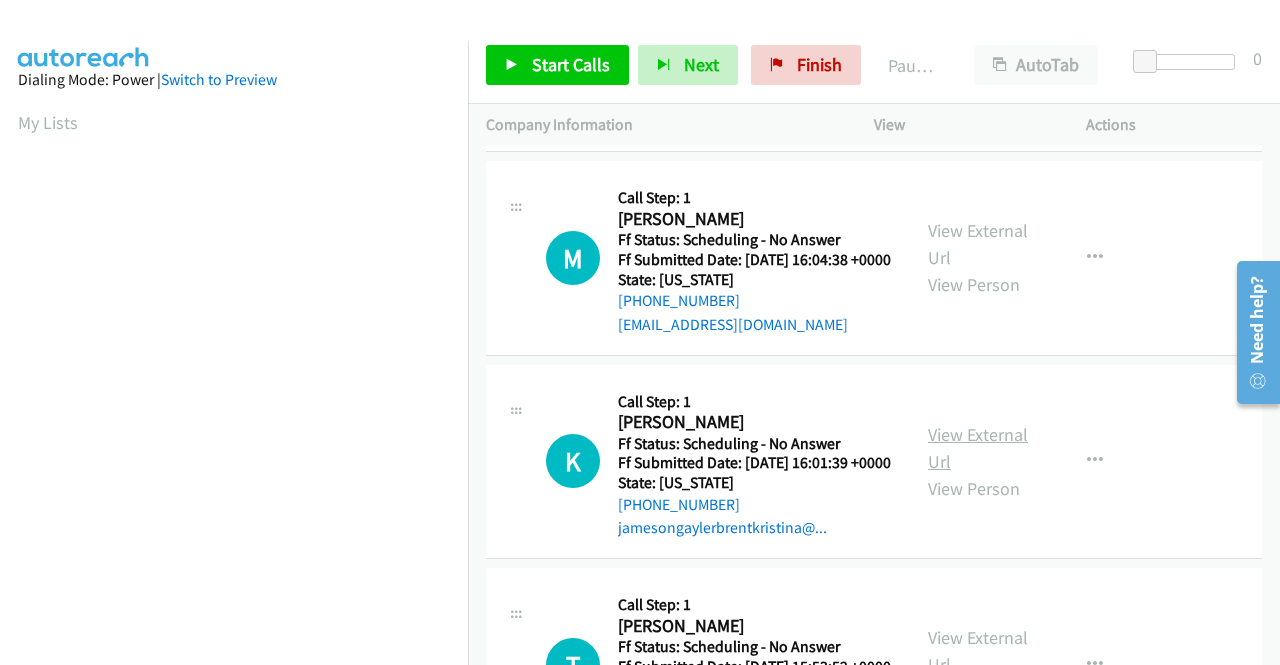 click on "View External Url" at bounding box center (978, 448) 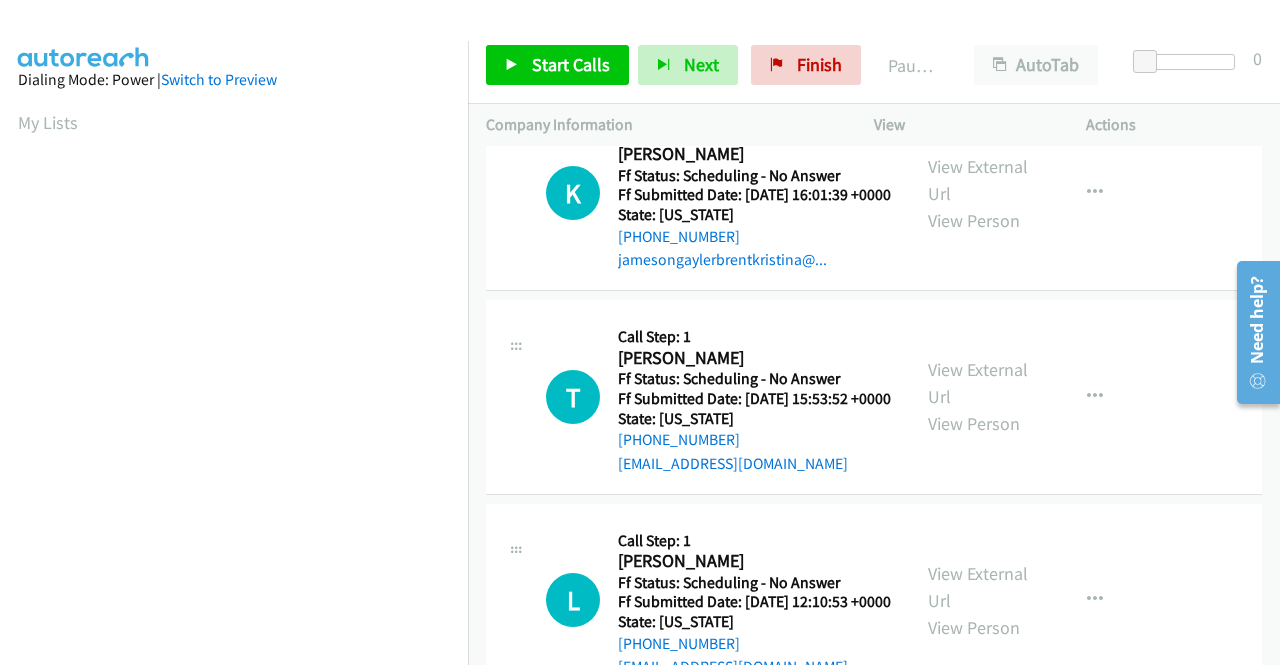 scroll, scrollTop: 900, scrollLeft: 0, axis: vertical 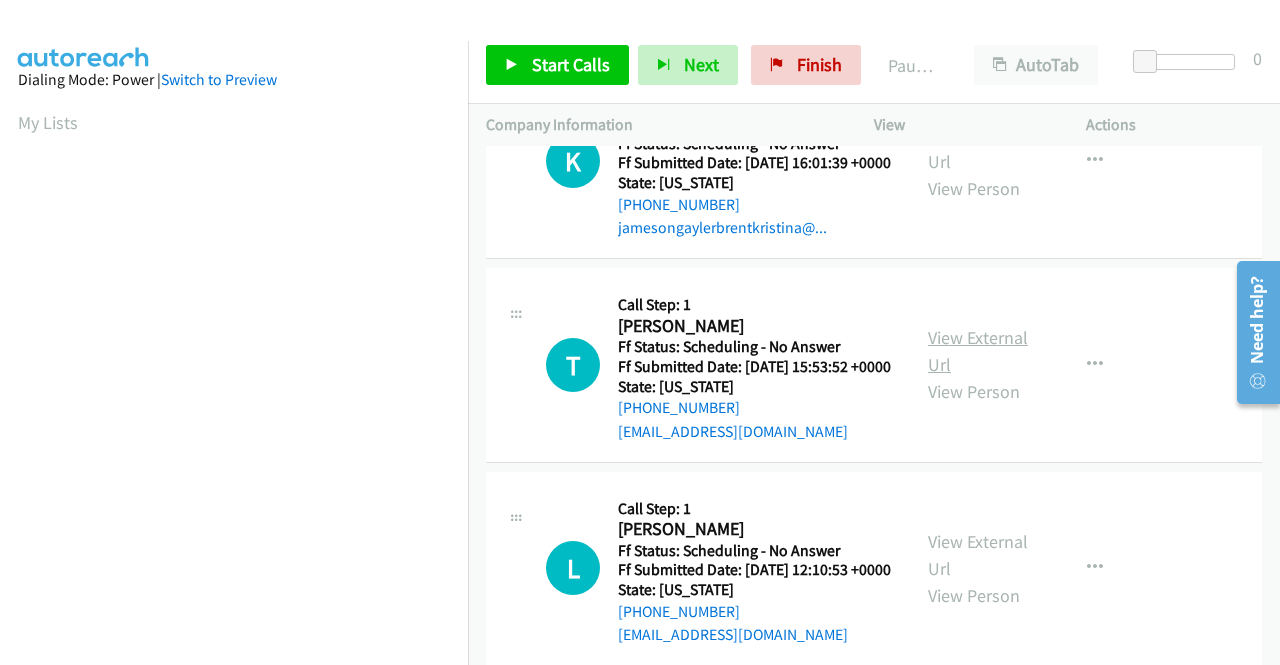 click on "View External Url" at bounding box center [978, 351] 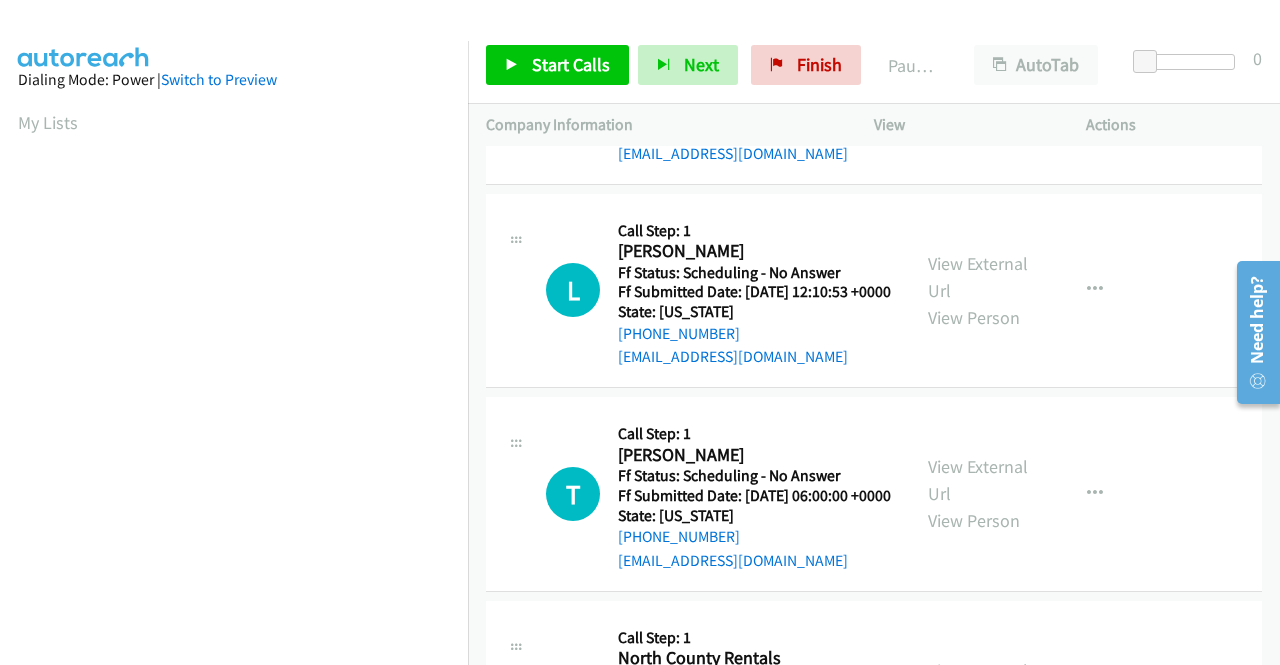 scroll, scrollTop: 1300, scrollLeft: 0, axis: vertical 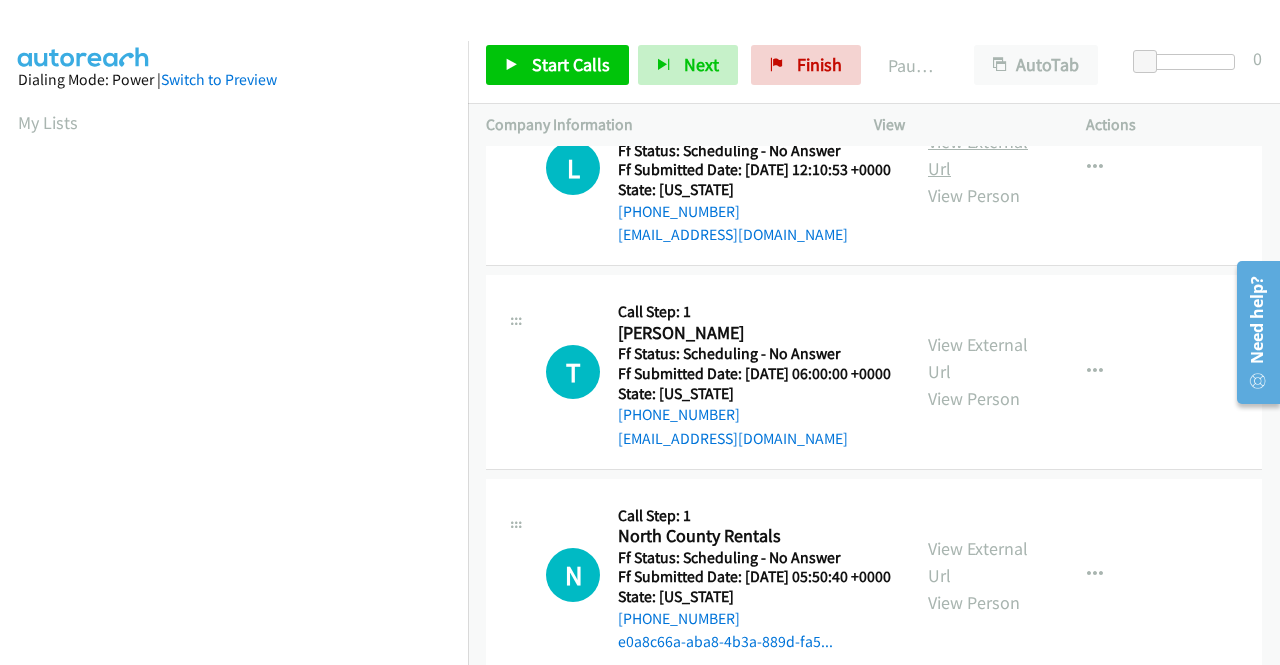 click on "View External Url" at bounding box center [978, 155] 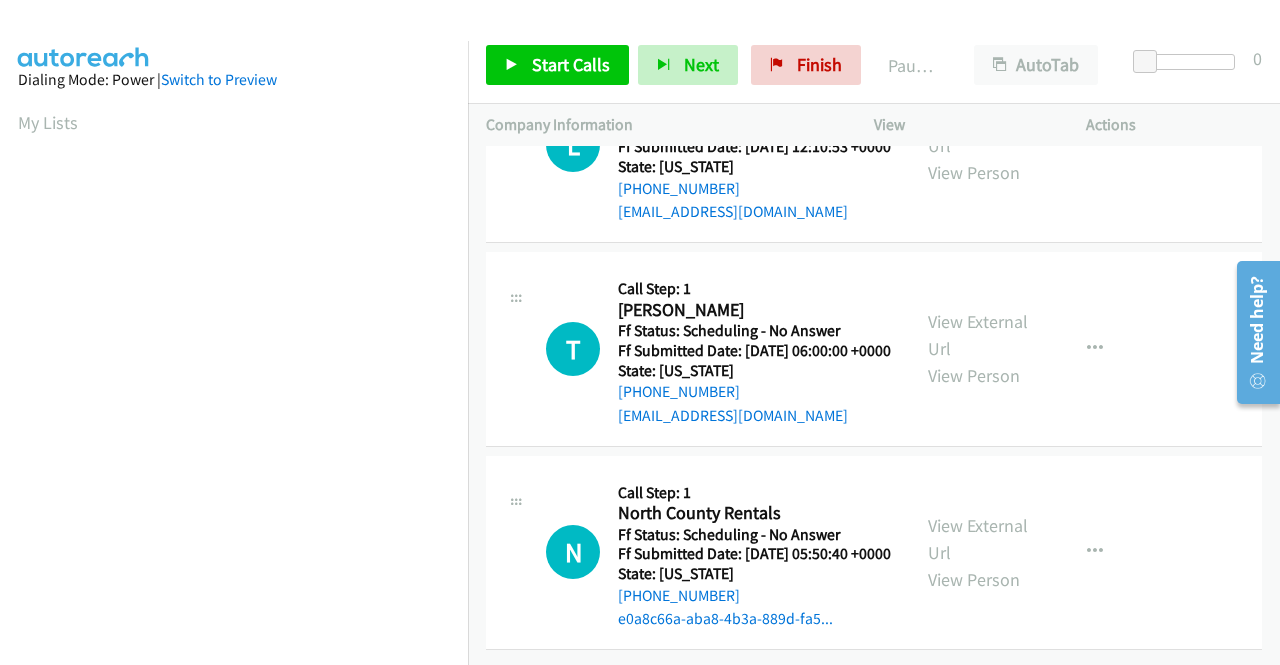 scroll, scrollTop: 1400, scrollLeft: 0, axis: vertical 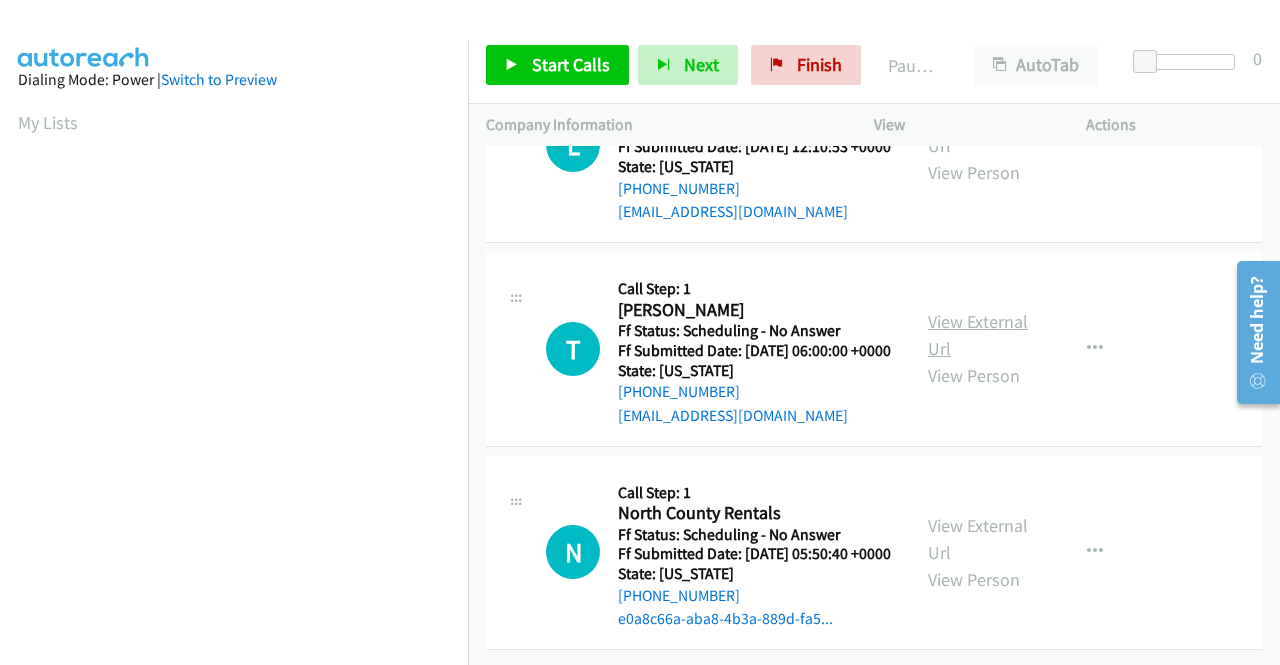 click on "View External Url" at bounding box center [978, 335] 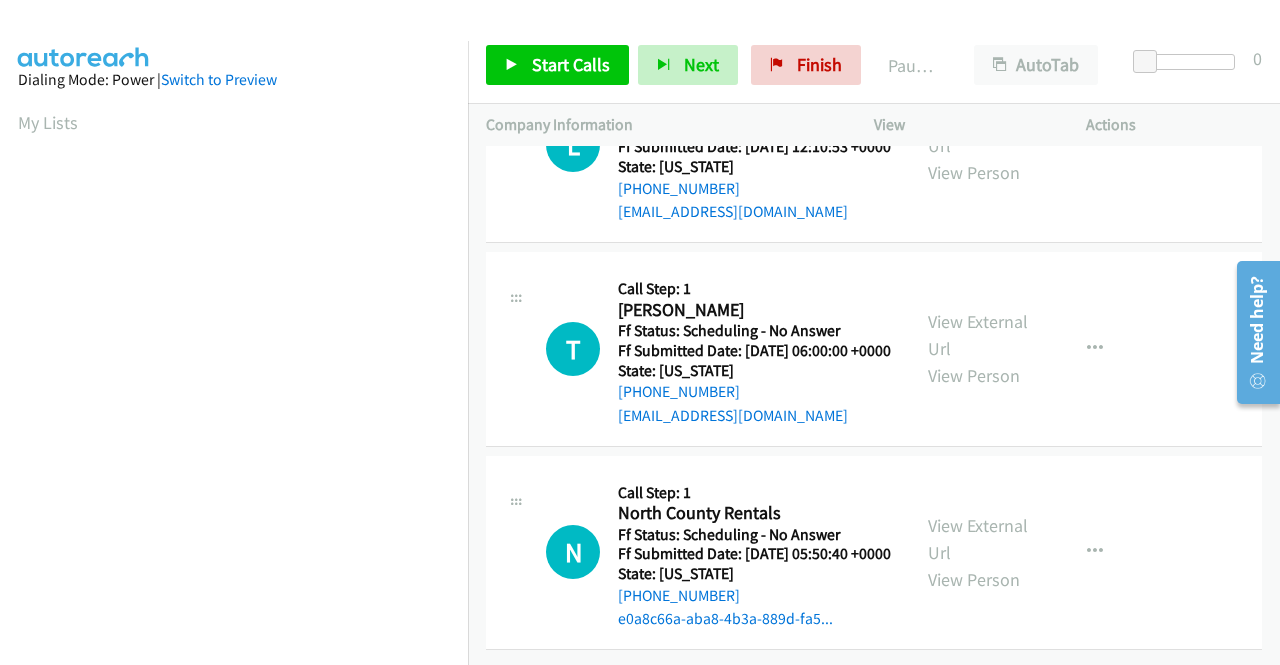 scroll, scrollTop: 1500, scrollLeft: 0, axis: vertical 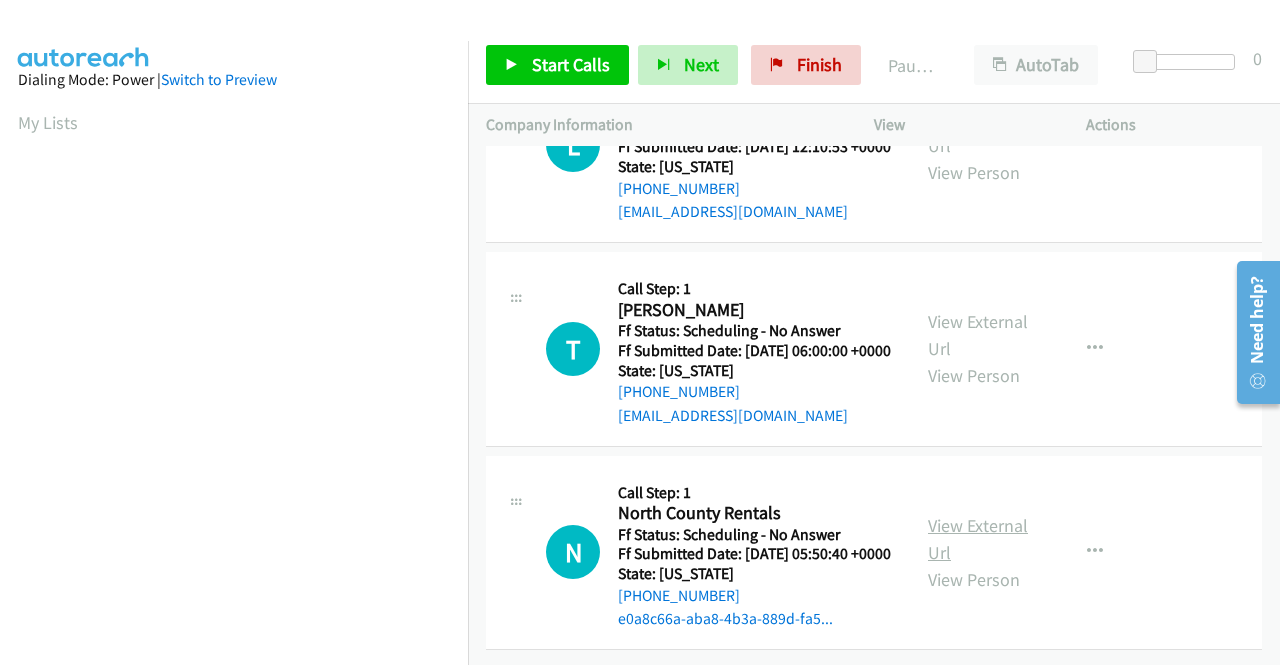 click on "View External Url" at bounding box center [978, 539] 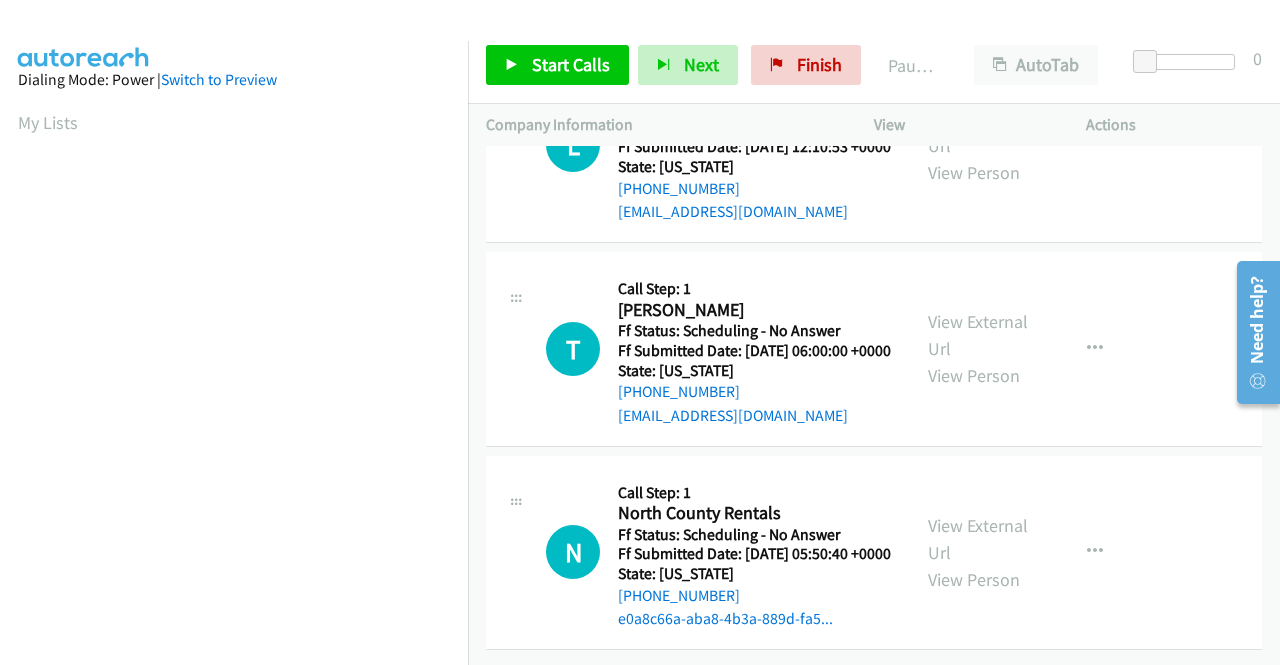 scroll, scrollTop: 1512, scrollLeft: 0, axis: vertical 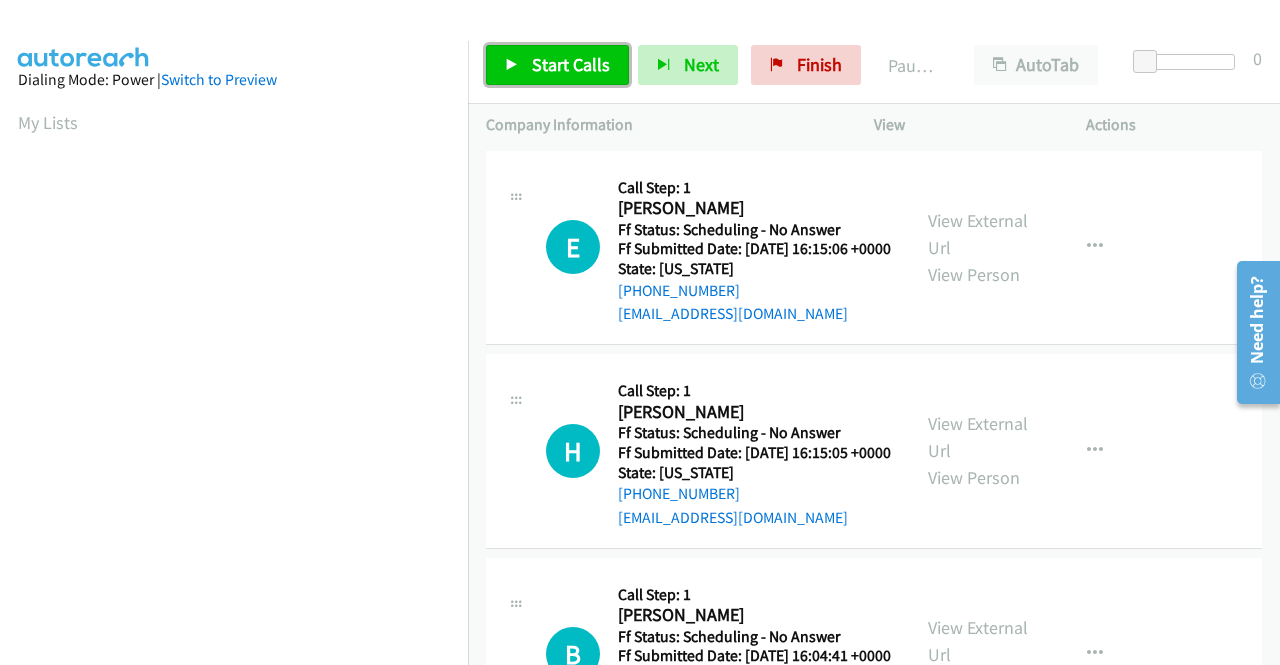 click on "Start Calls" at bounding box center [557, 65] 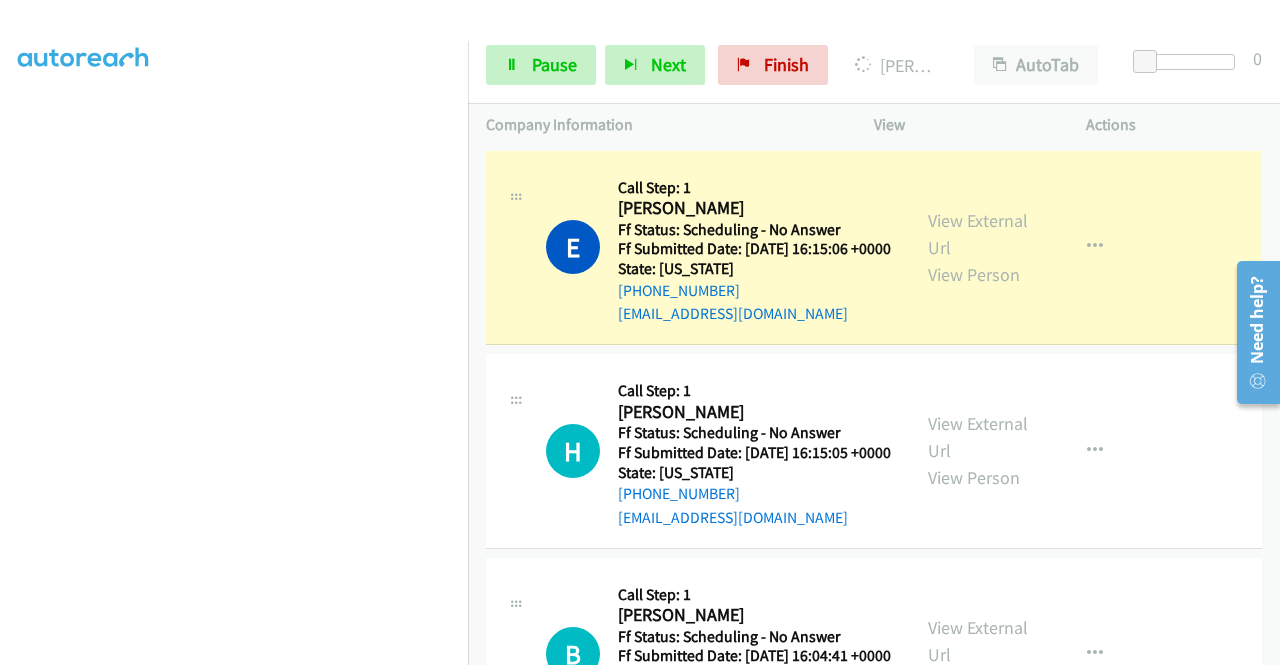 scroll, scrollTop: 400, scrollLeft: 0, axis: vertical 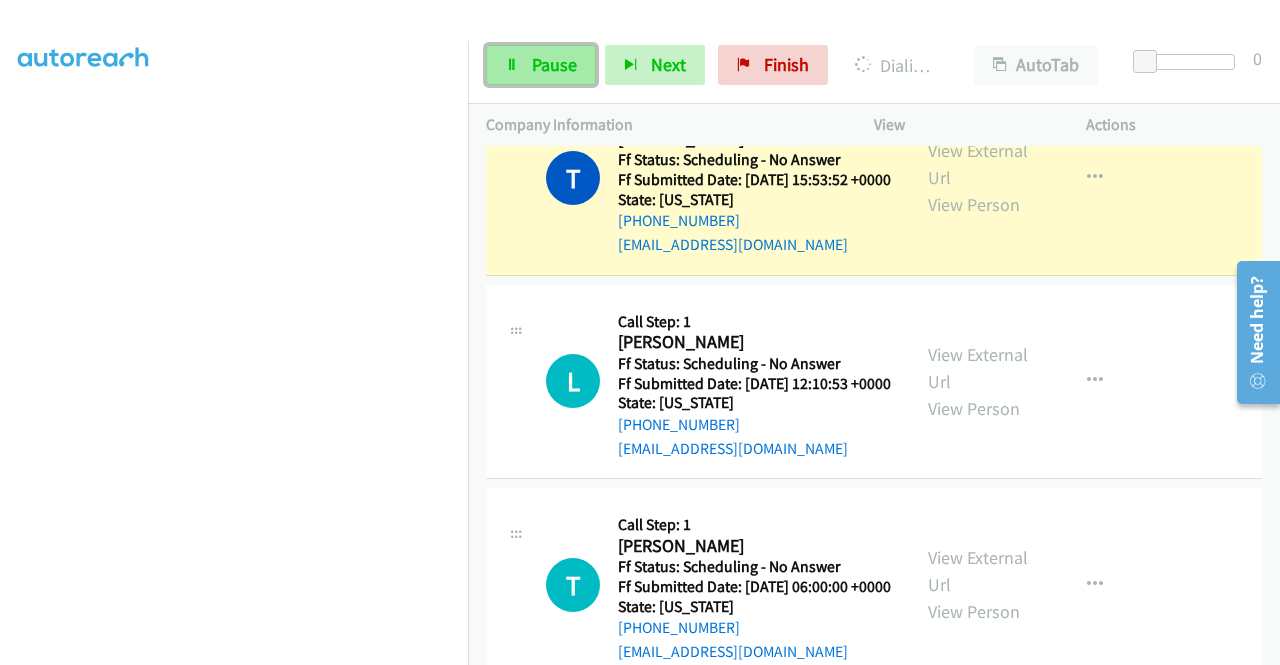 click at bounding box center (512, 66) 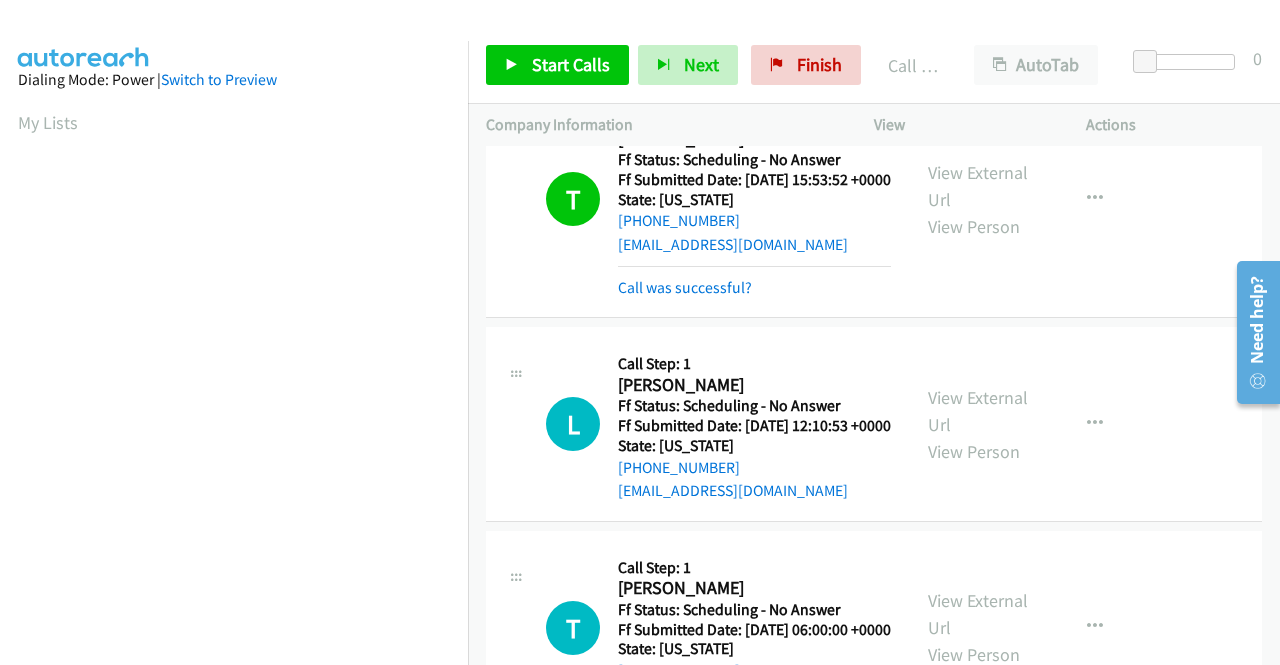 scroll, scrollTop: 456, scrollLeft: 0, axis: vertical 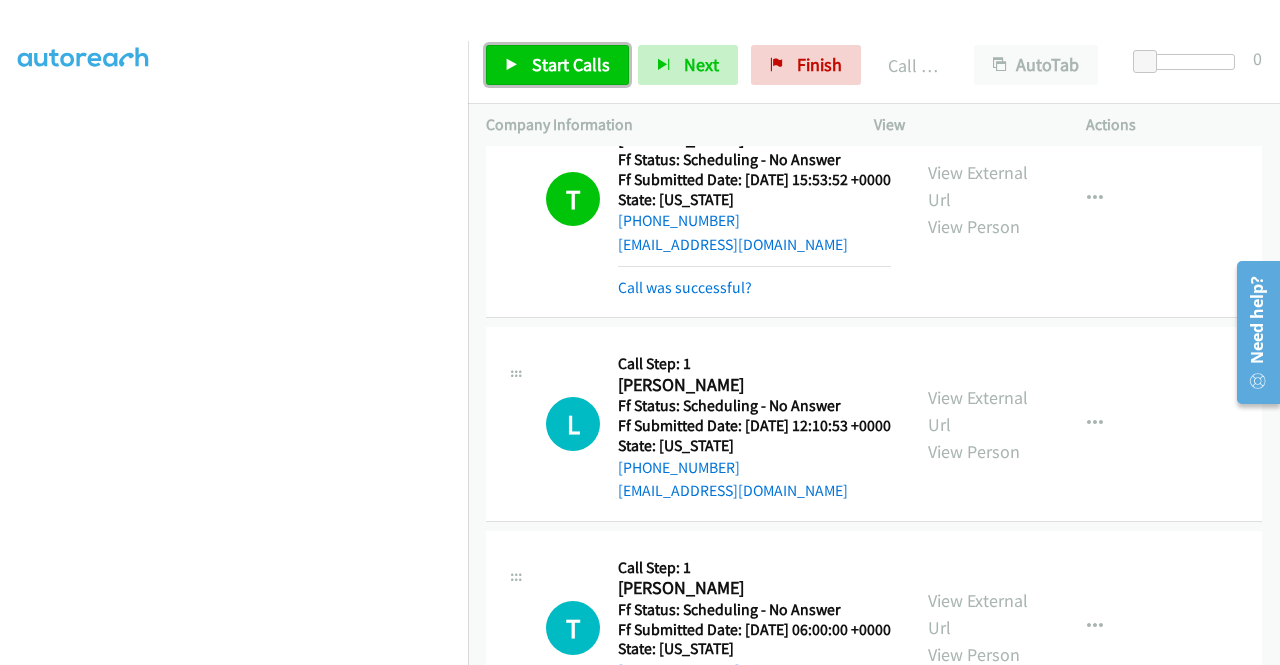 click on "Start Calls" at bounding box center [571, 64] 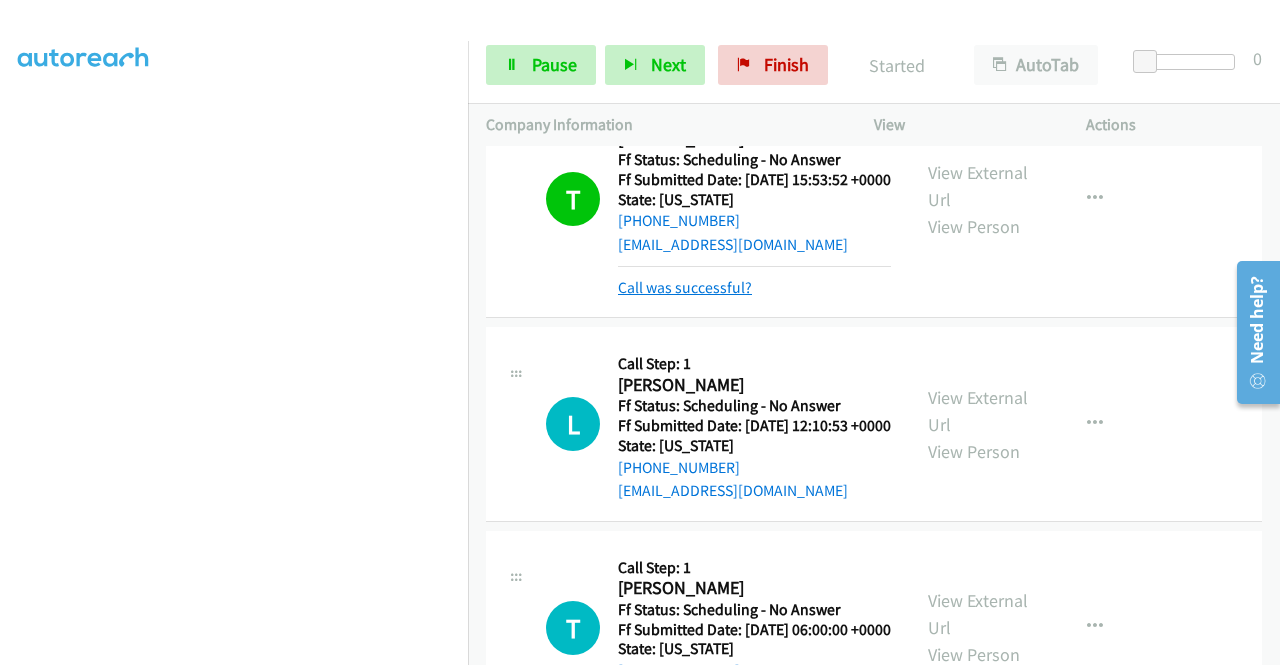 click on "Call was successful?" at bounding box center [685, 287] 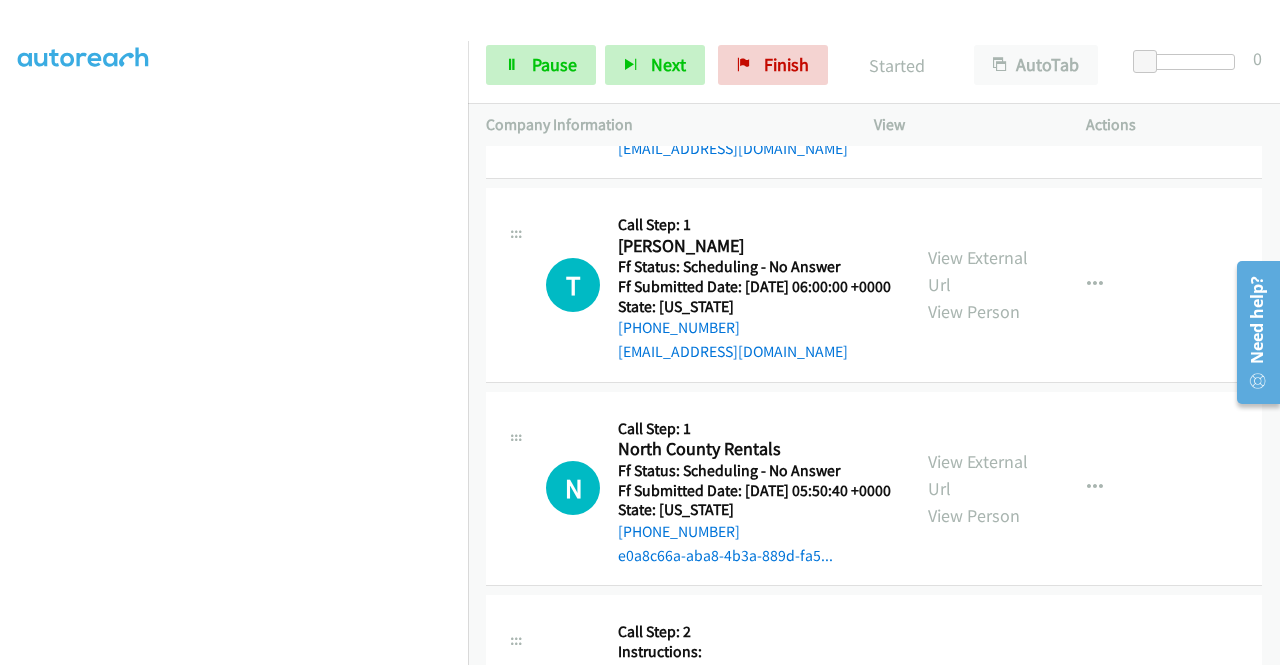 scroll, scrollTop: 1500, scrollLeft: 0, axis: vertical 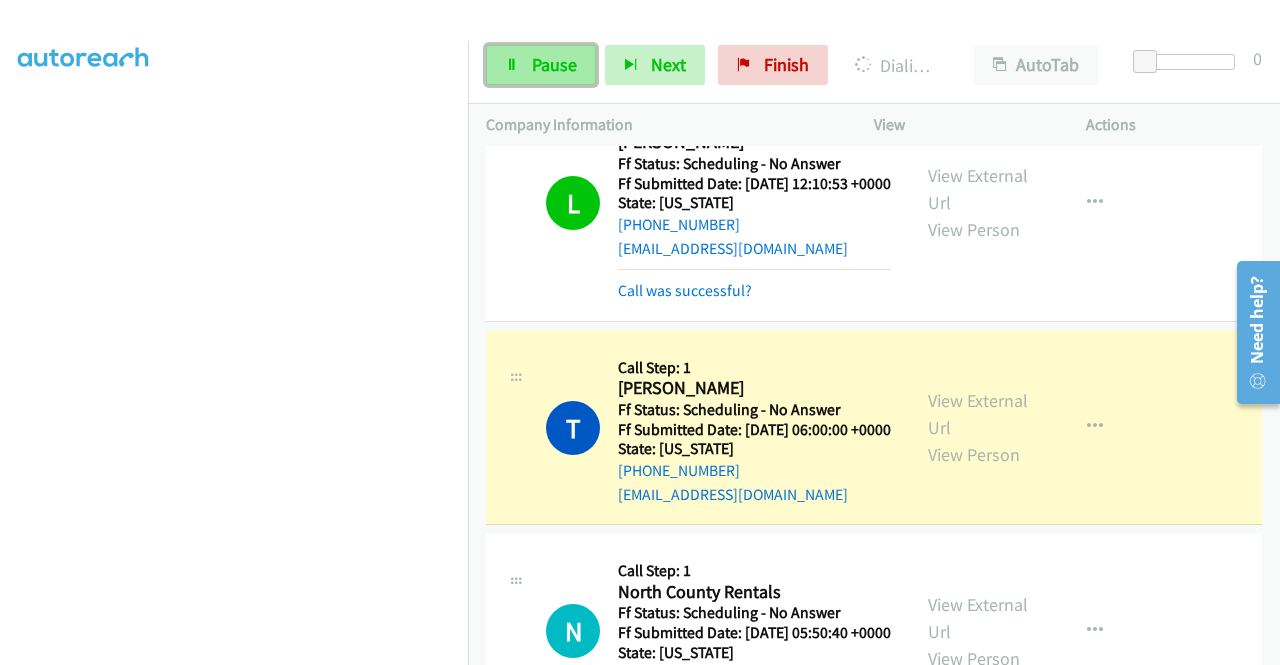 click on "Pause" at bounding box center (554, 64) 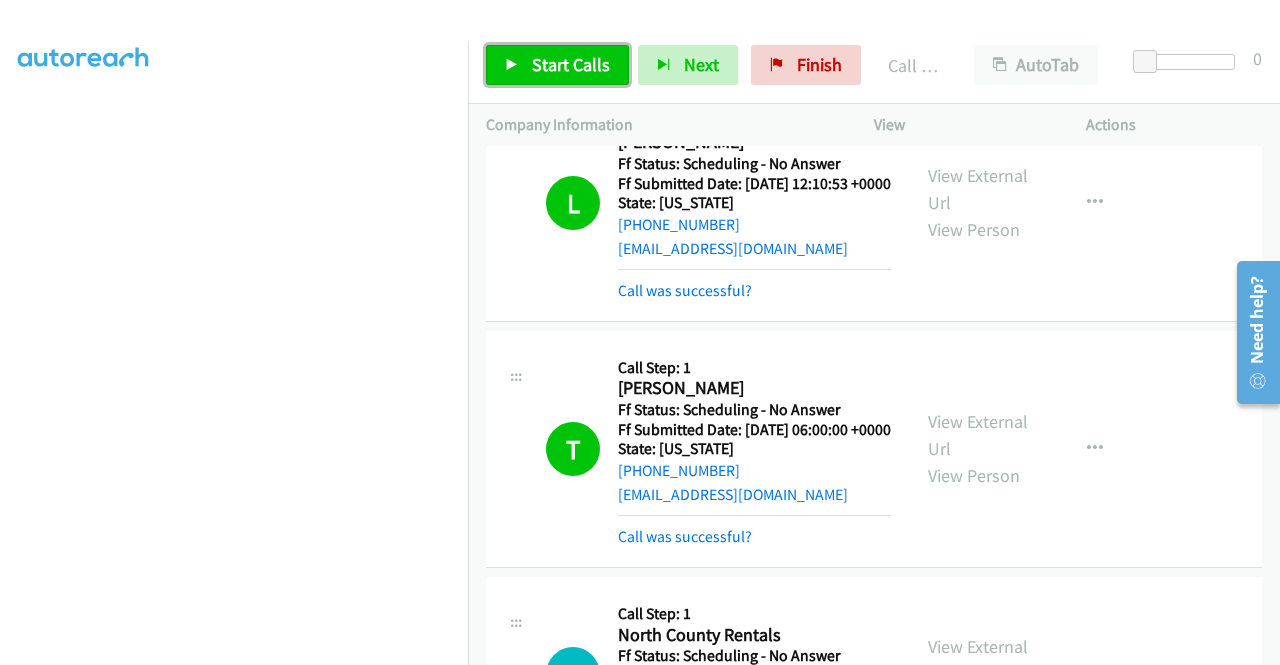 click on "Start Calls" at bounding box center [571, 64] 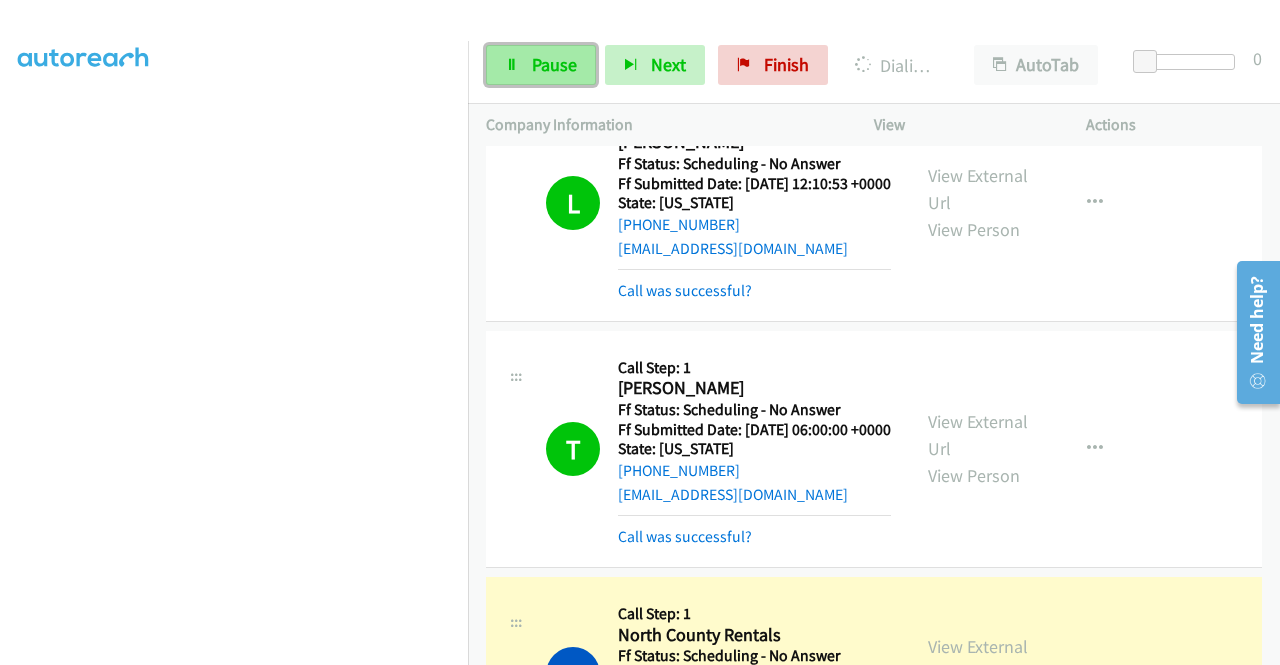 click on "Pause" at bounding box center [541, 65] 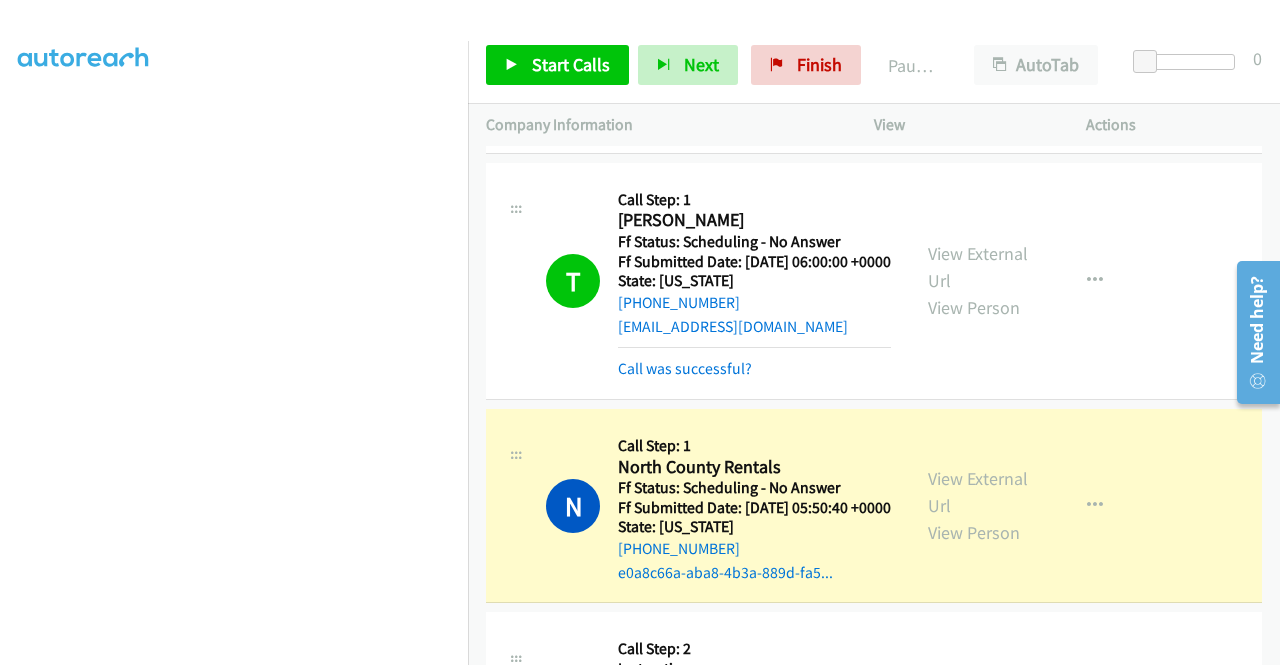scroll, scrollTop: 1700, scrollLeft: 0, axis: vertical 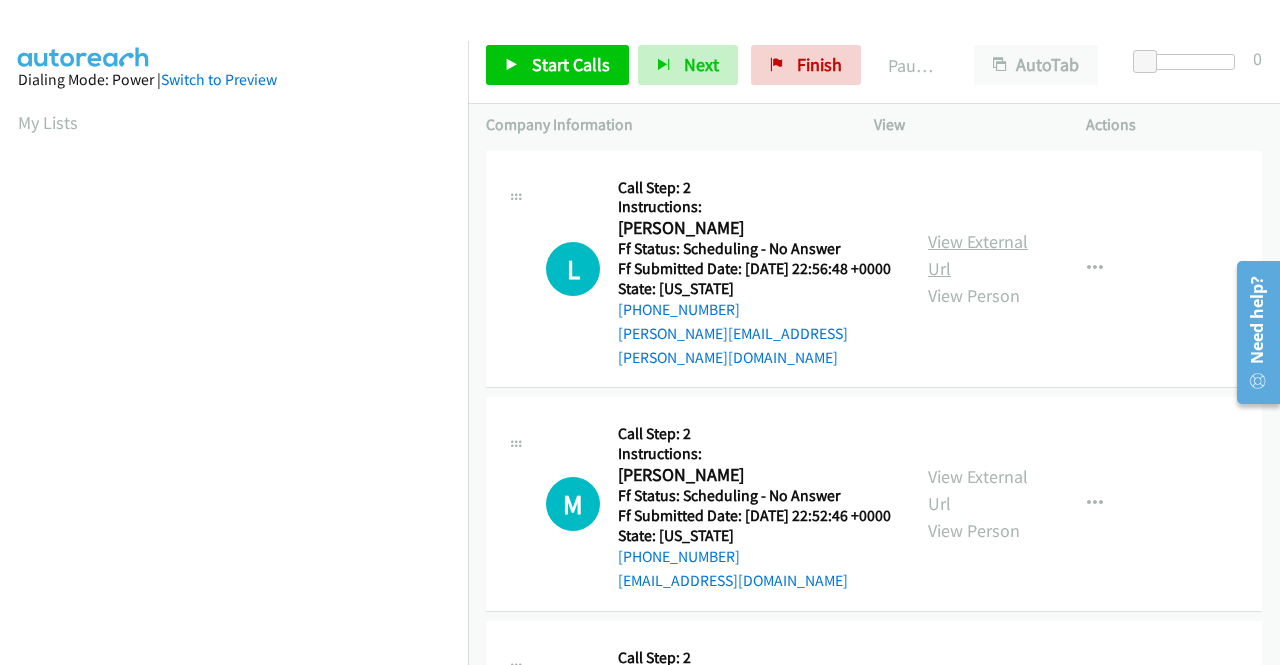 click on "View External Url" at bounding box center (978, 255) 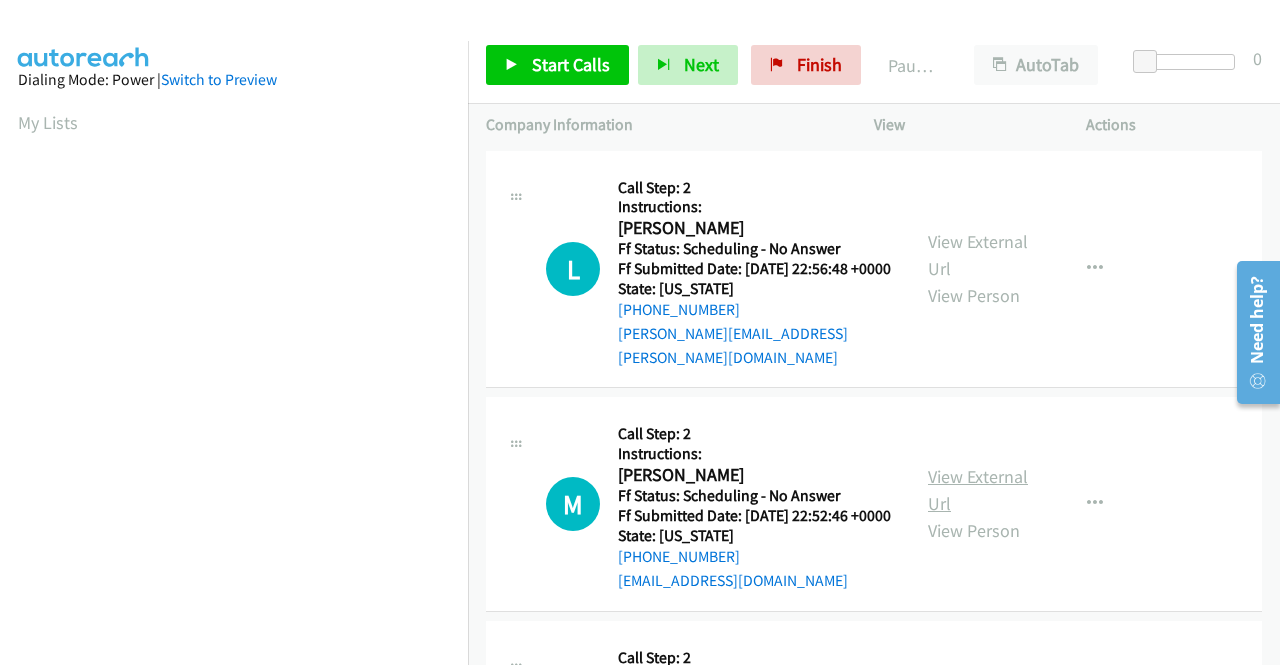 click on "View External Url" at bounding box center [978, 490] 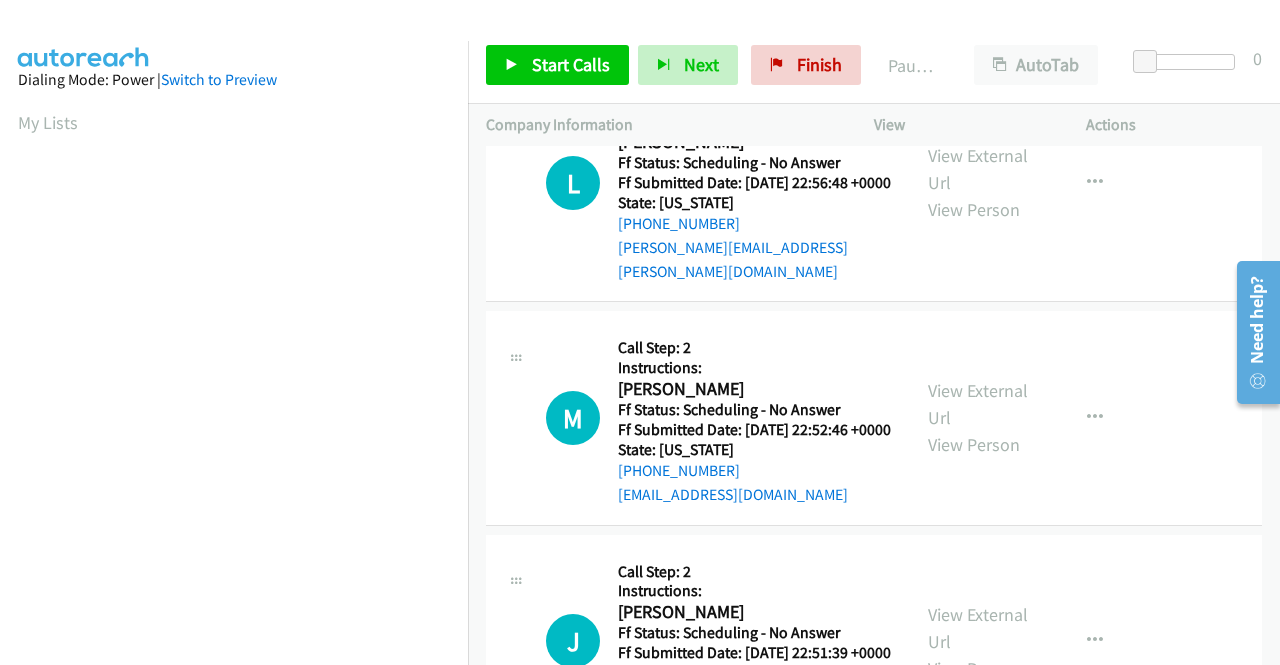 scroll, scrollTop: 200, scrollLeft: 0, axis: vertical 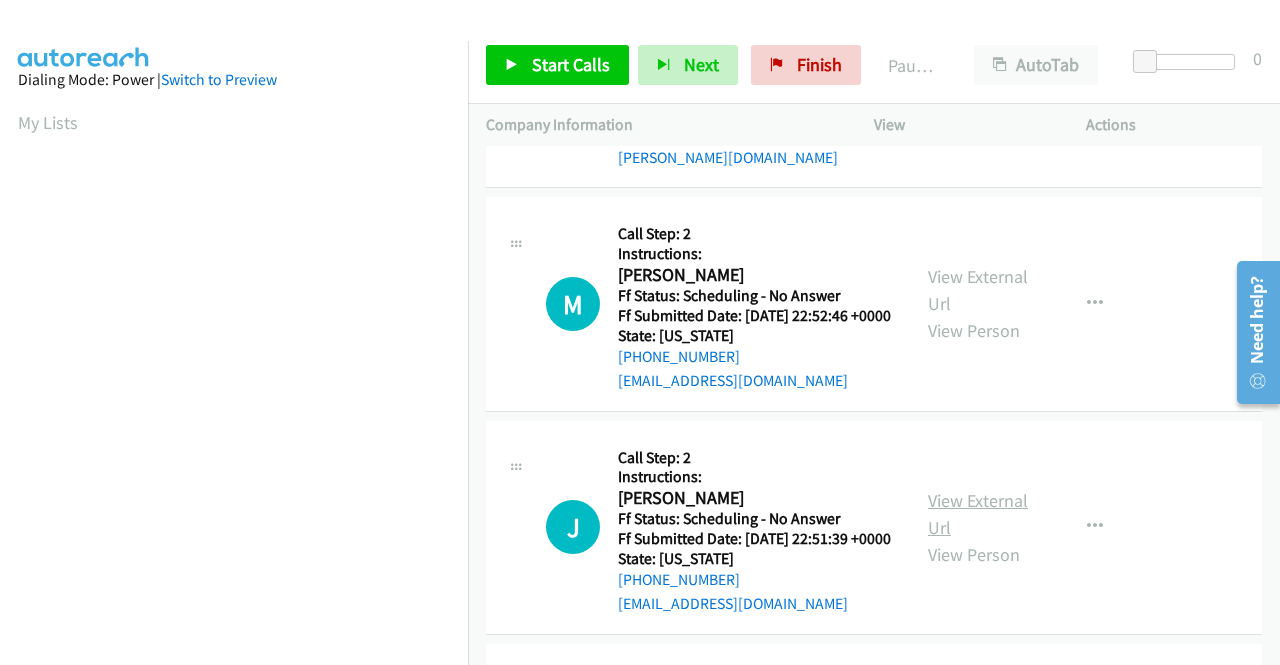 click on "View External Url" at bounding box center [978, 514] 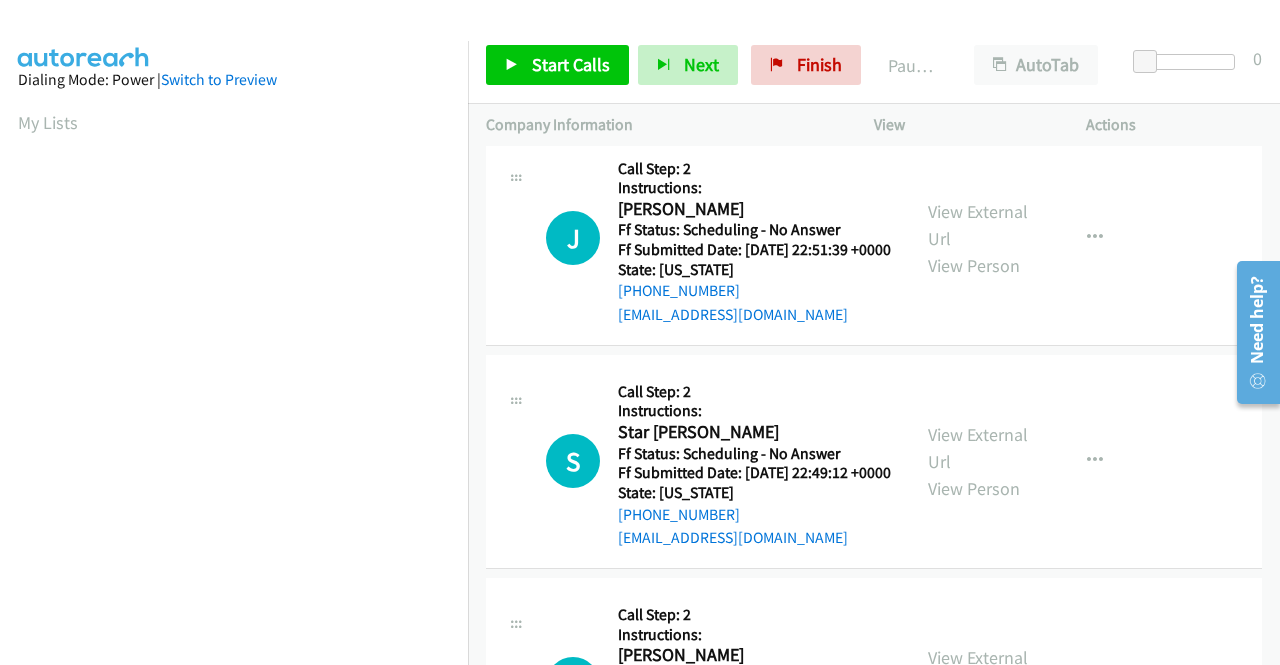 scroll, scrollTop: 500, scrollLeft: 0, axis: vertical 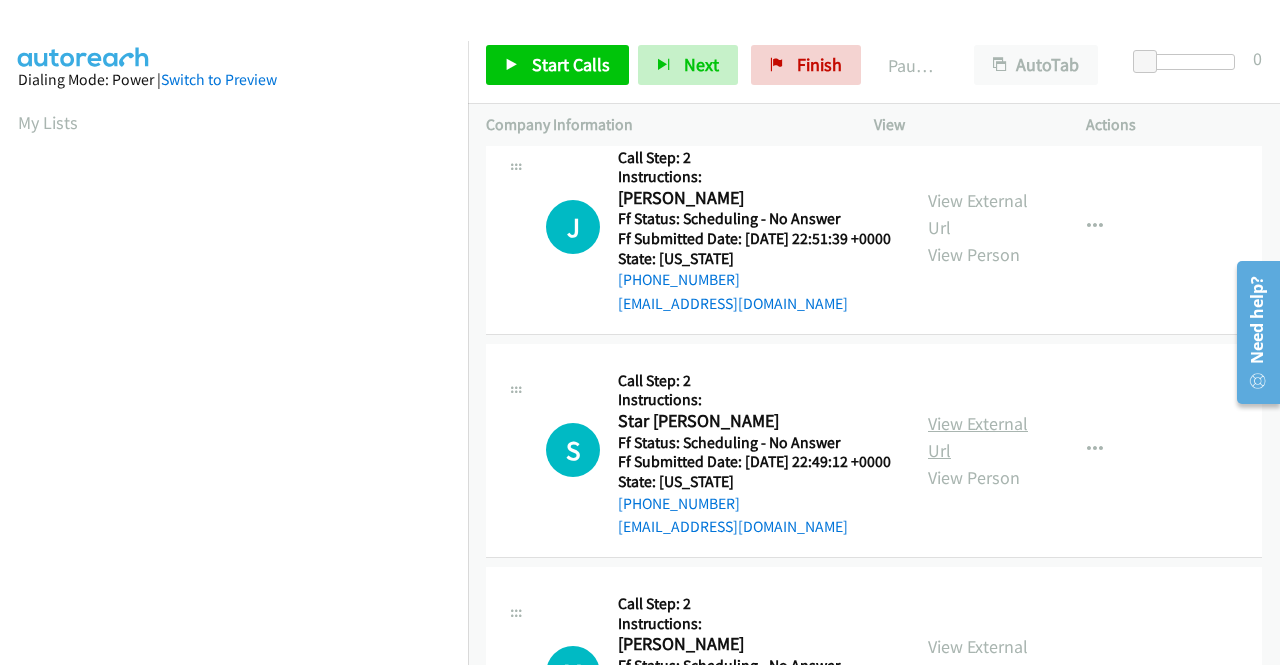 click on "View External Url" at bounding box center (978, 437) 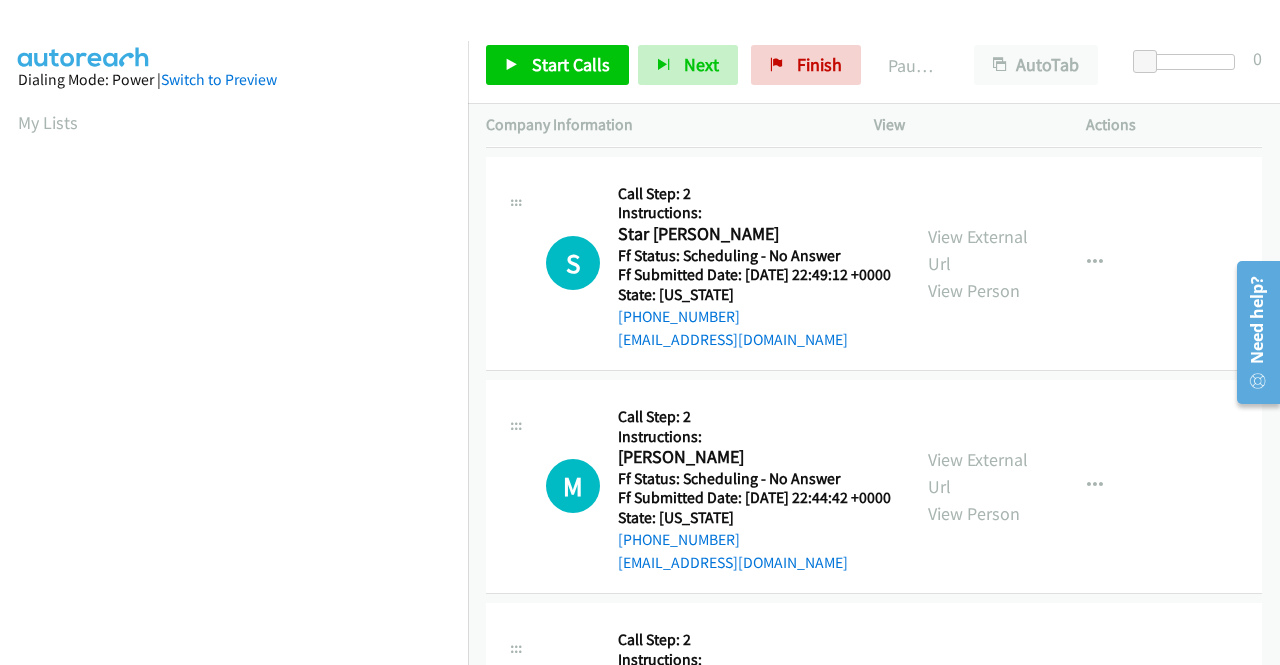 scroll, scrollTop: 700, scrollLeft: 0, axis: vertical 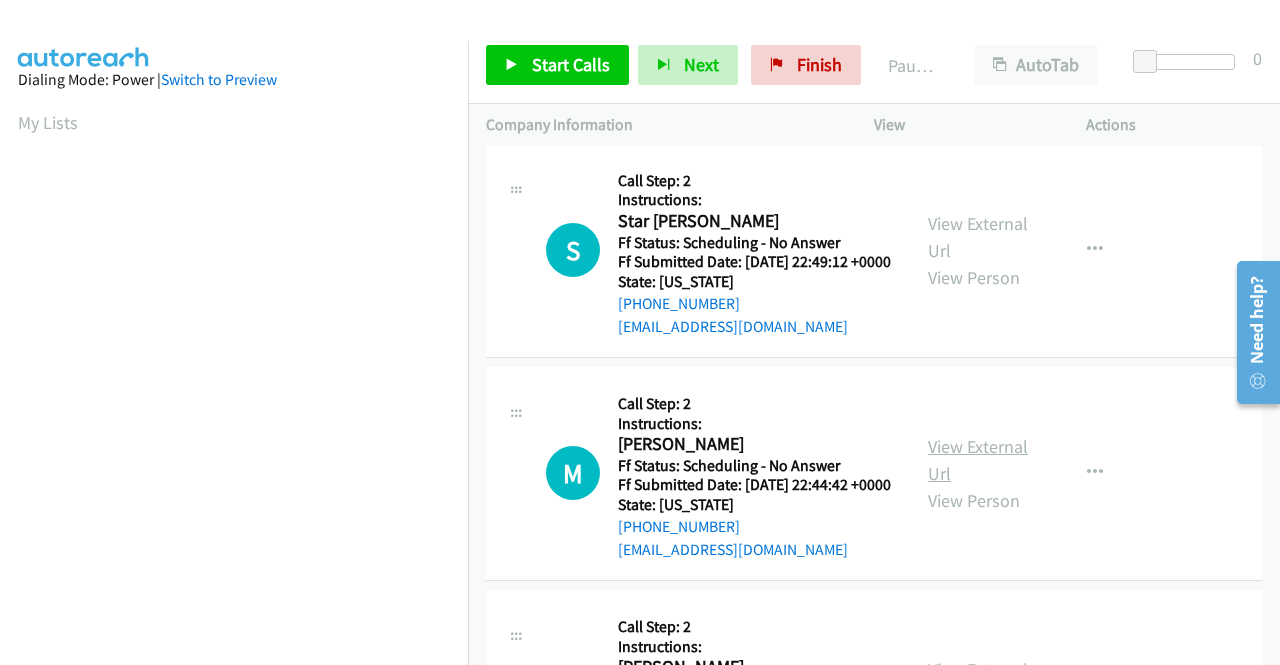 click on "View External Url" at bounding box center [978, 460] 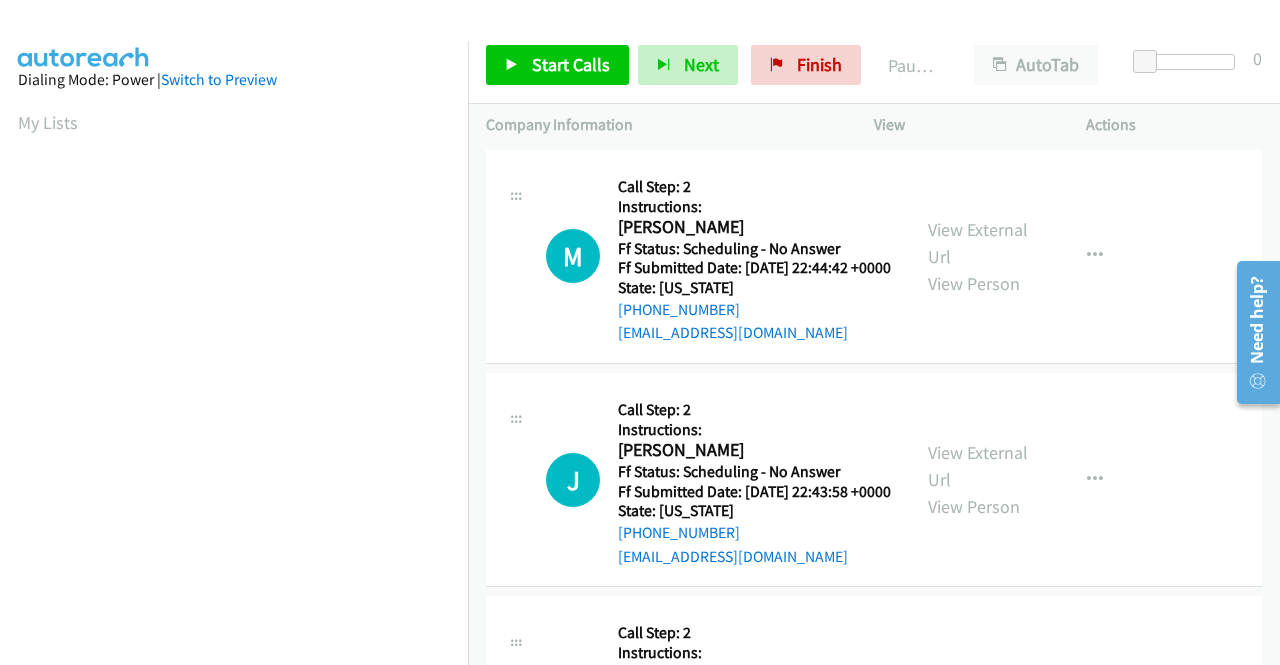 scroll, scrollTop: 1000, scrollLeft: 0, axis: vertical 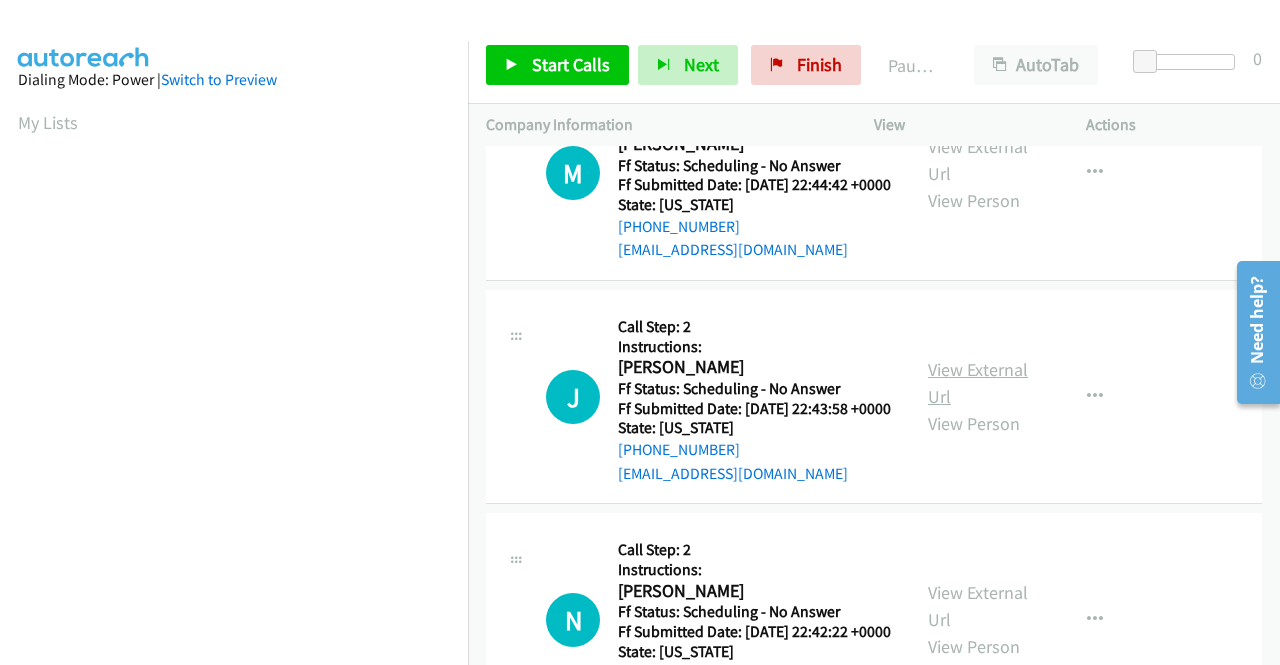 click on "View External Url" at bounding box center (978, 383) 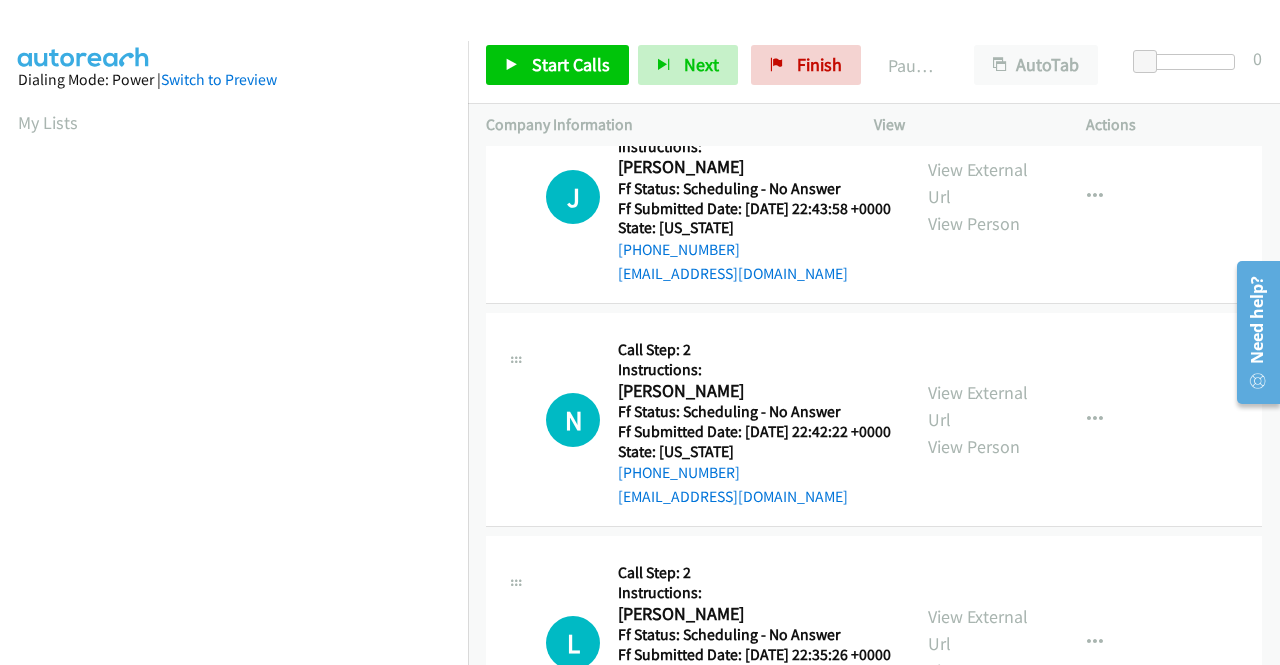 scroll, scrollTop: 1300, scrollLeft: 0, axis: vertical 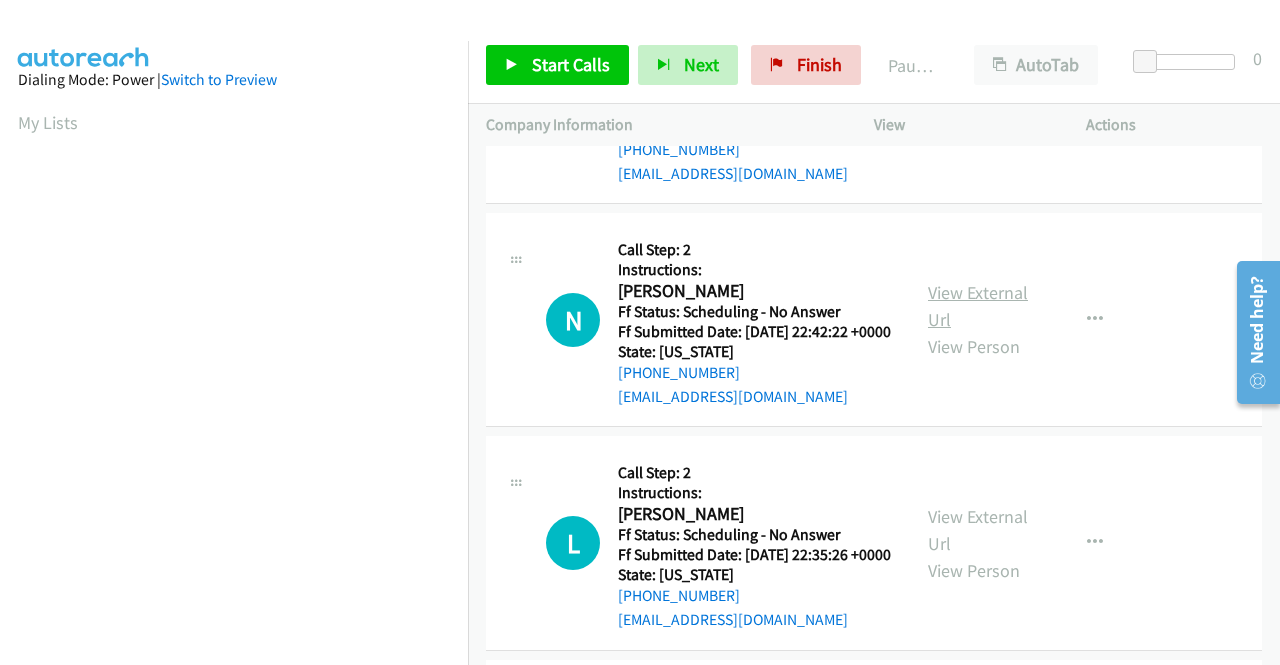 click on "View External Url" at bounding box center [978, 306] 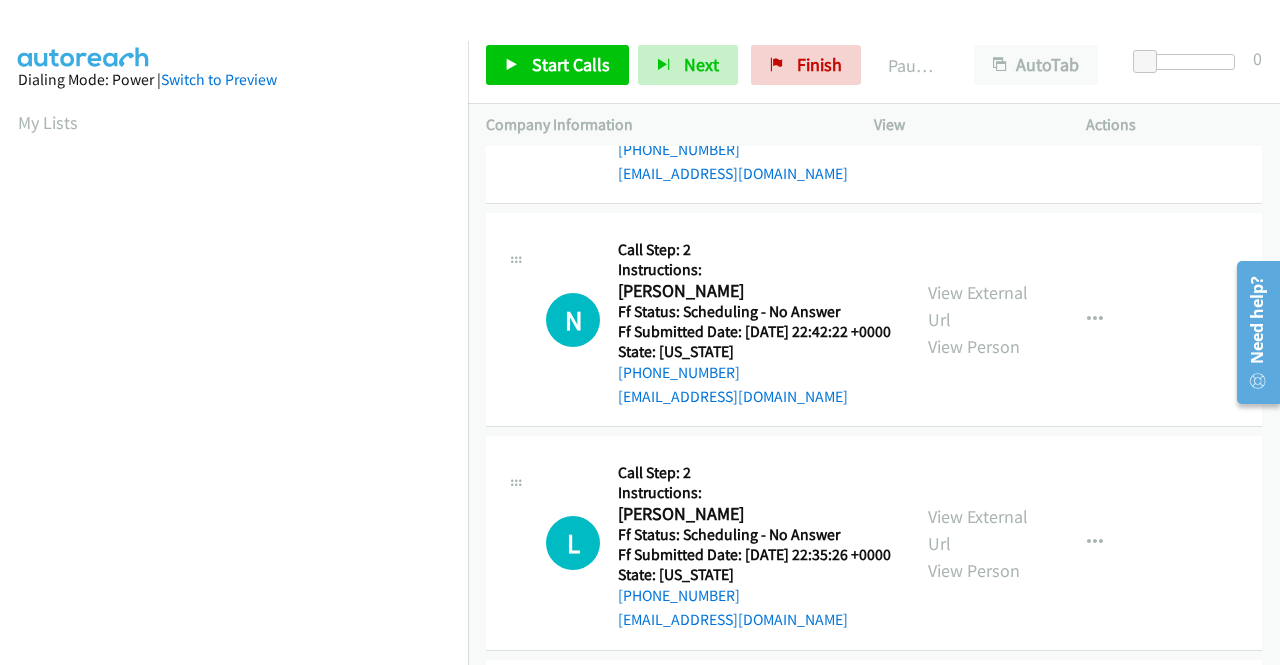 scroll, scrollTop: 1400, scrollLeft: 0, axis: vertical 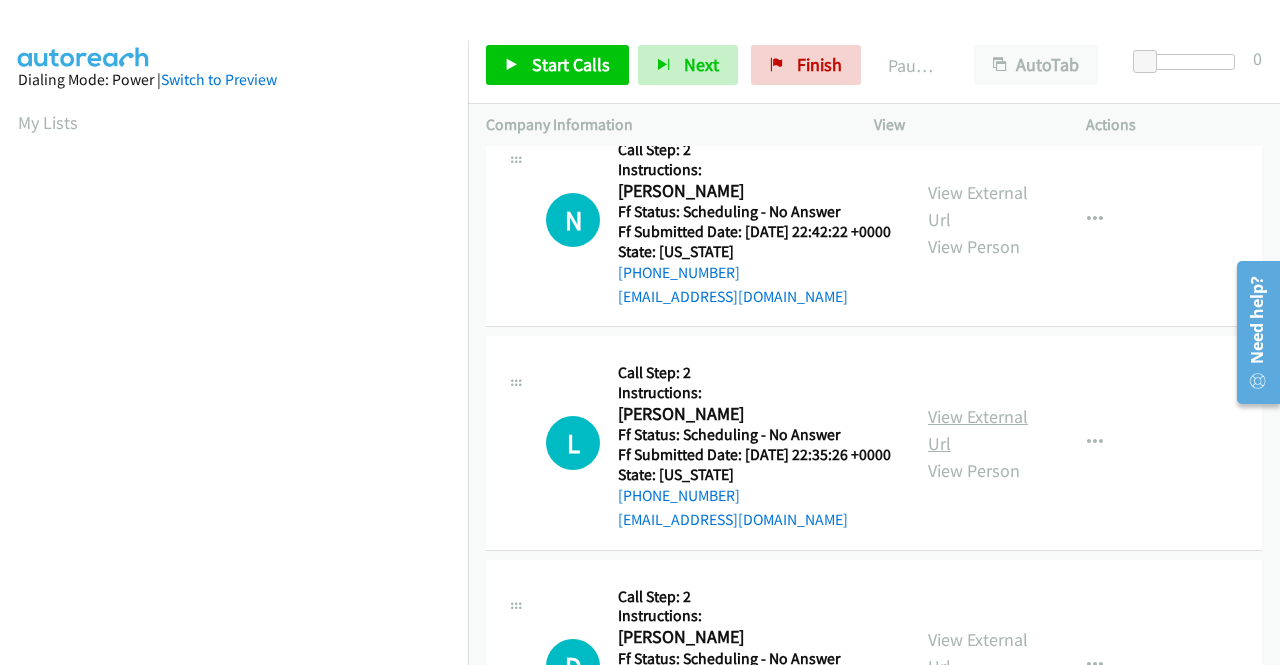 click on "View External Url" at bounding box center (978, 430) 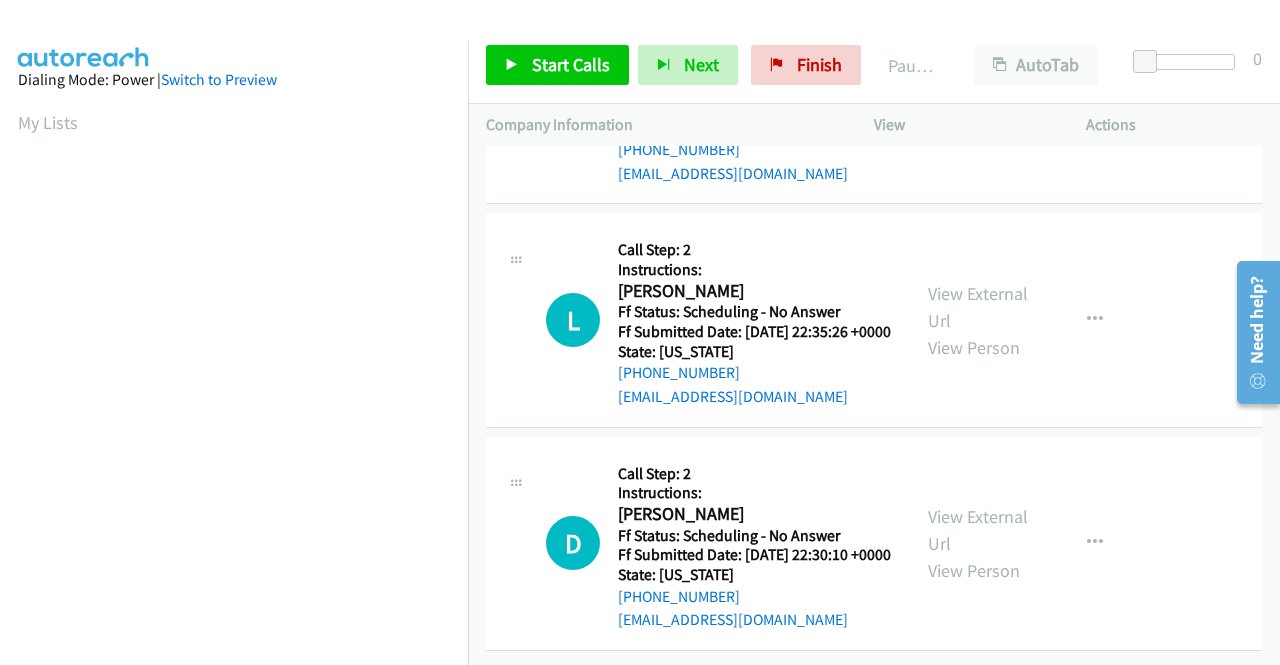 scroll, scrollTop: 1600, scrollLeft: 0, axis: vertical 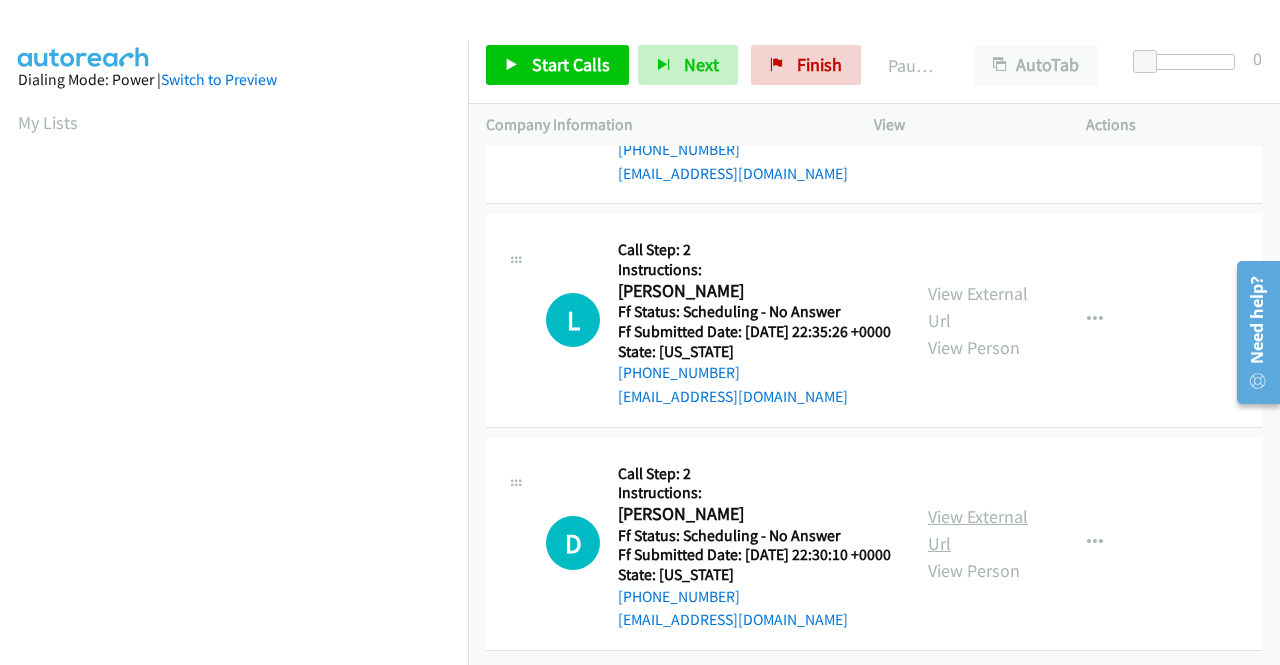 click on "View External Url" at bounding box center (978, 530) 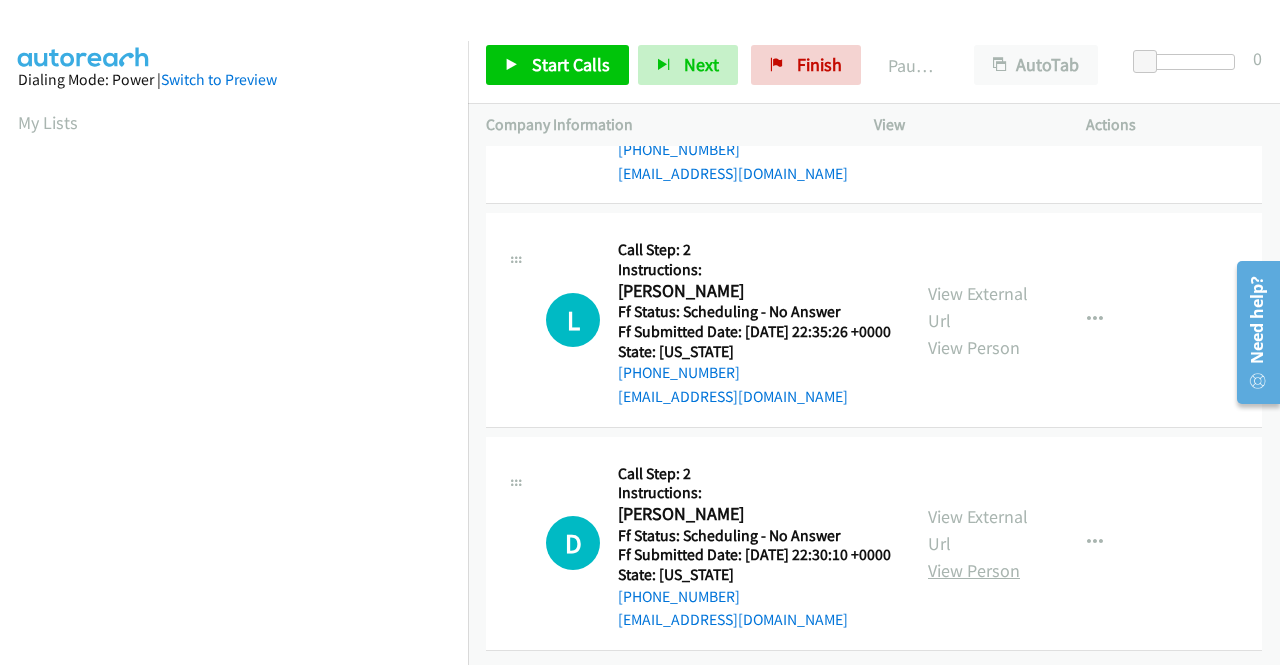 scroll, scrollTop: 1688, scrollLeft: 0, axis: vertical 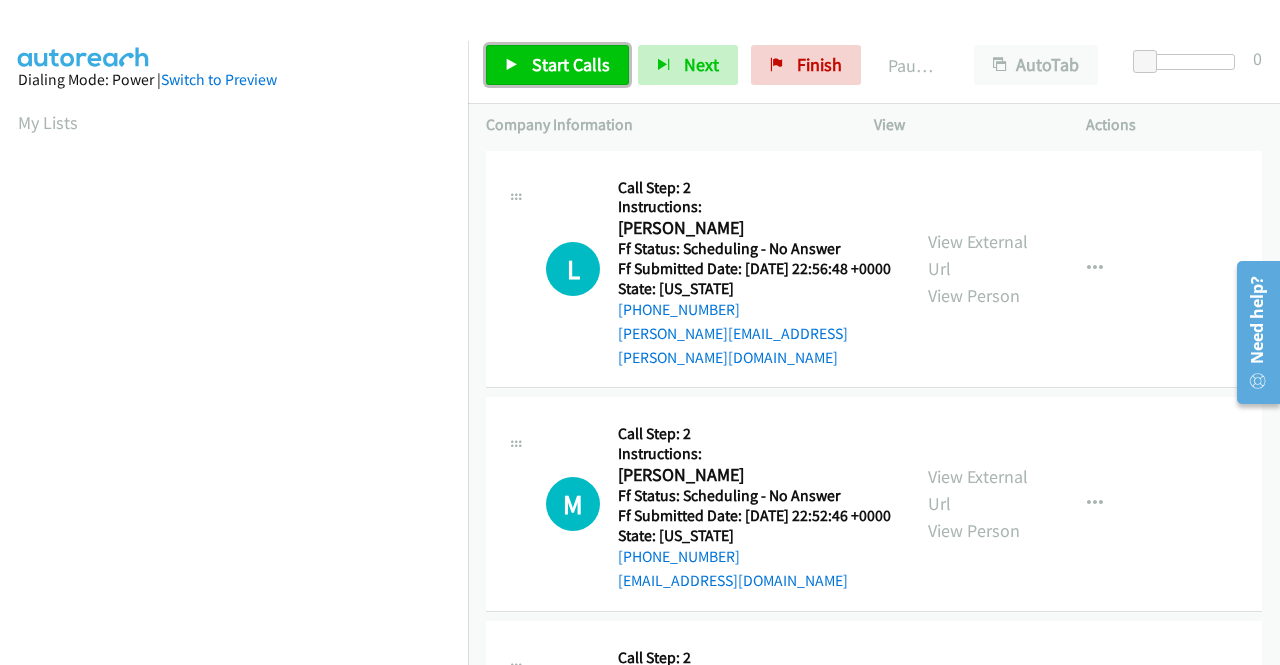 click at bounding box center [512, 66] 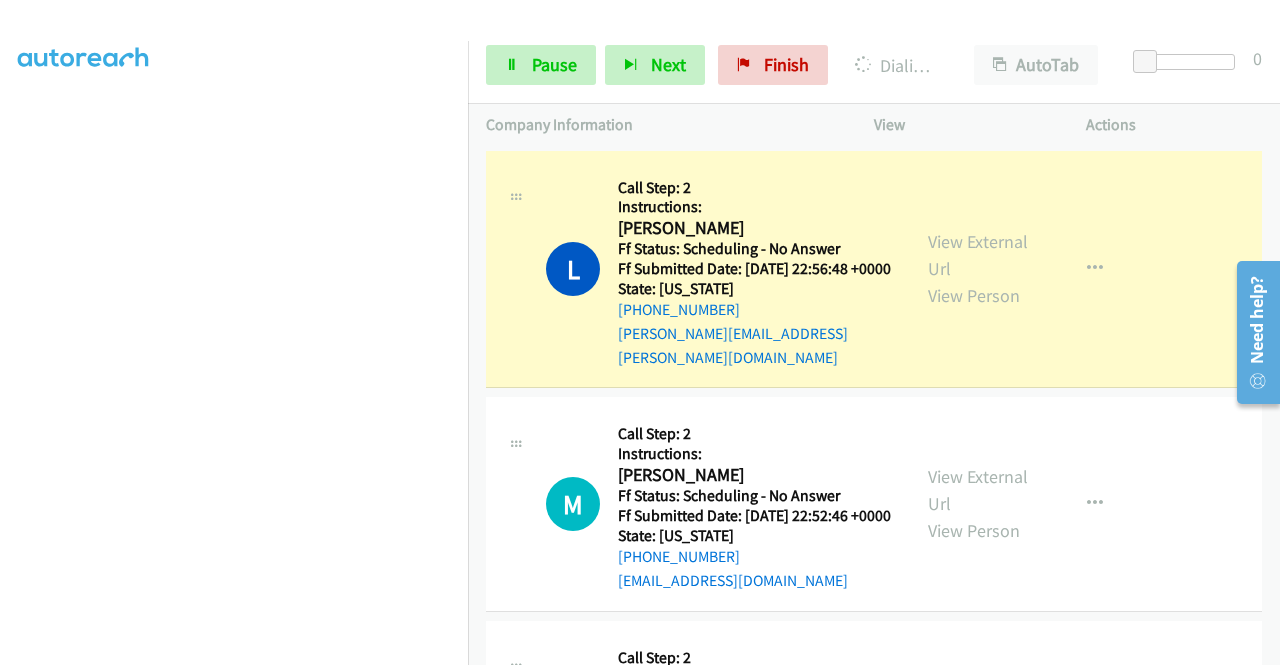scroll, scrollTop: 456, scrollLeft: 0, axis: vertical 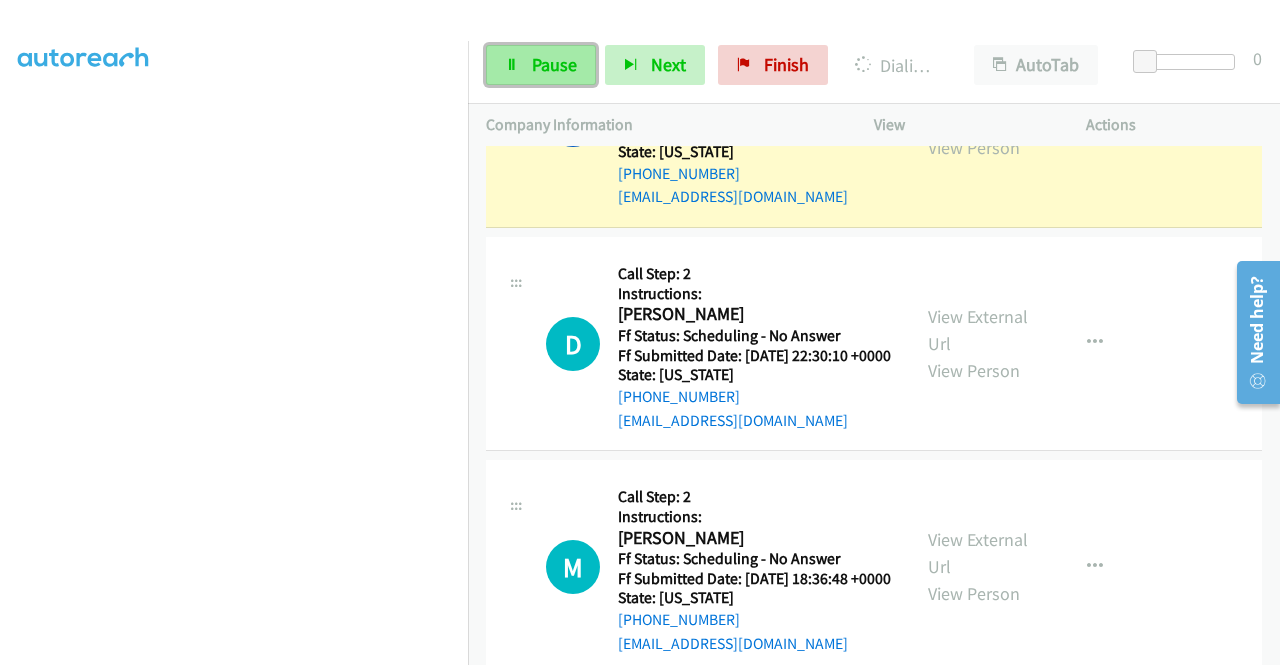 click on "Pause" at bounding box center (541, 65) 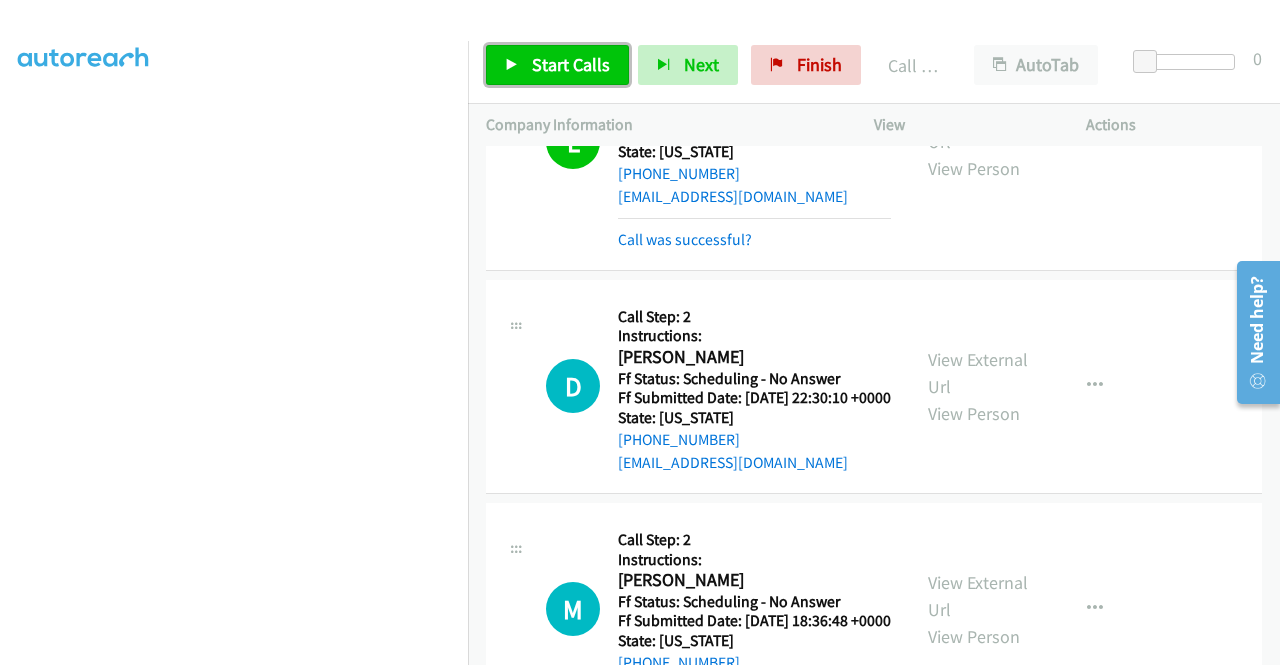 click on "Start Calls" at bounding box center [571, 64] 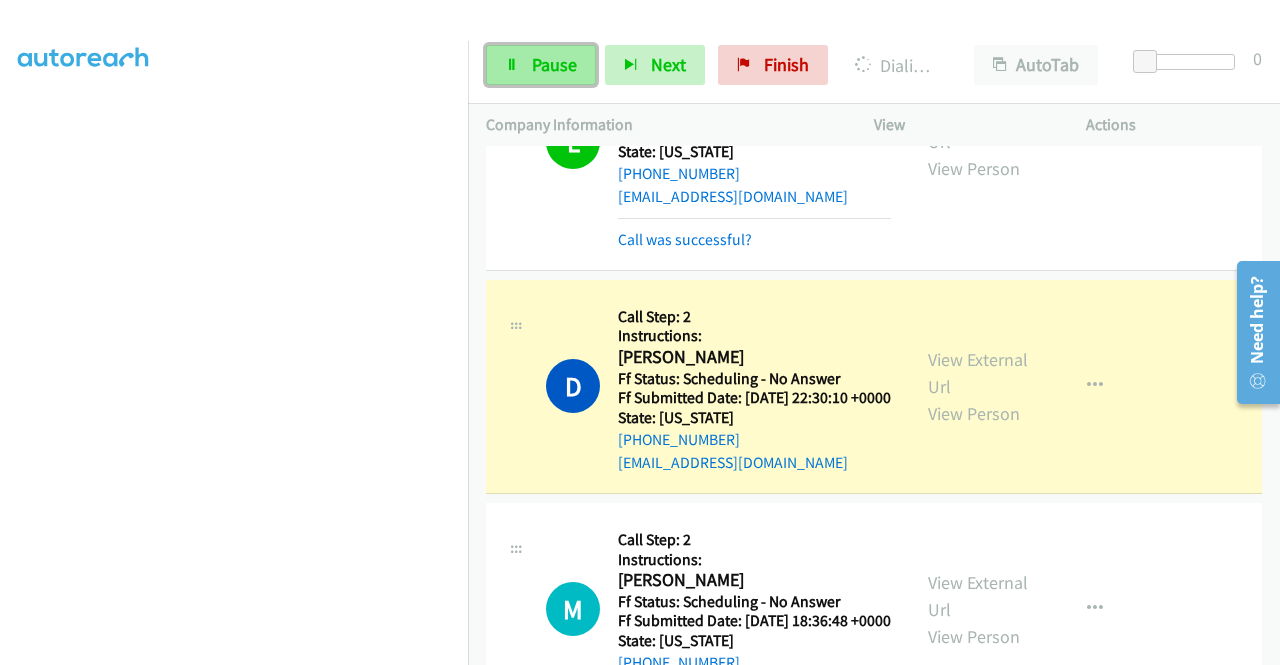 click on "Pause" at bounding box center (554, 64) 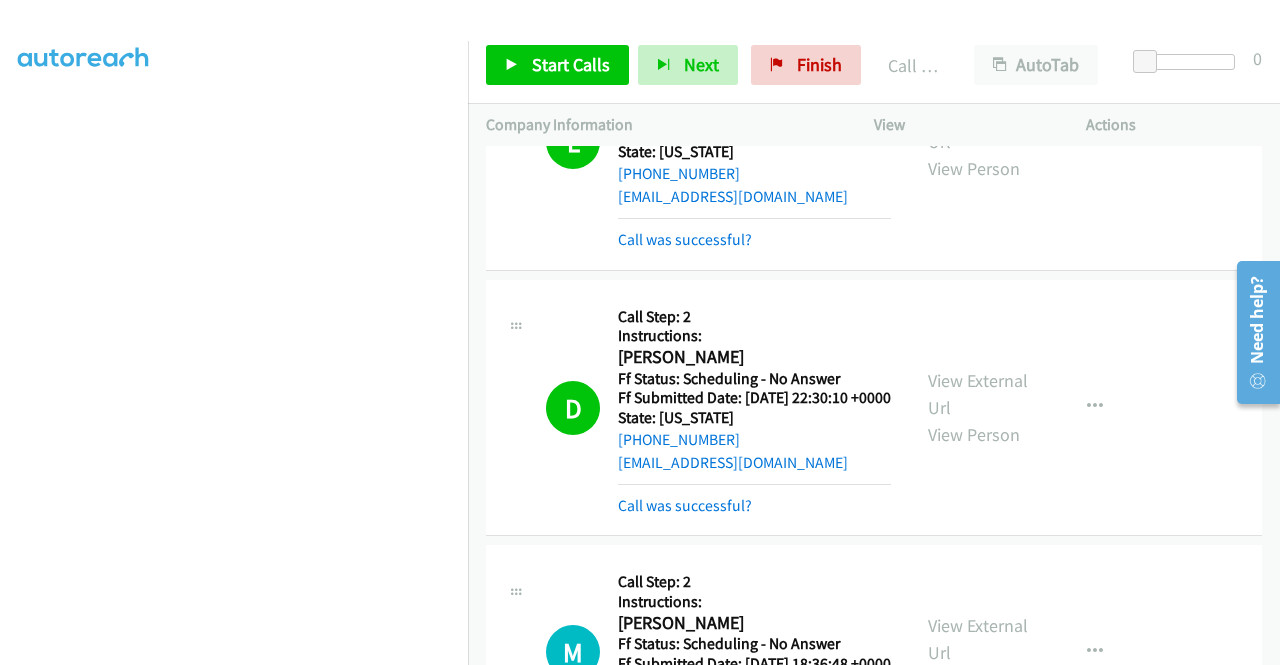 scroll, scrollTop: 456, scrollLeft: 0, axis: vertical 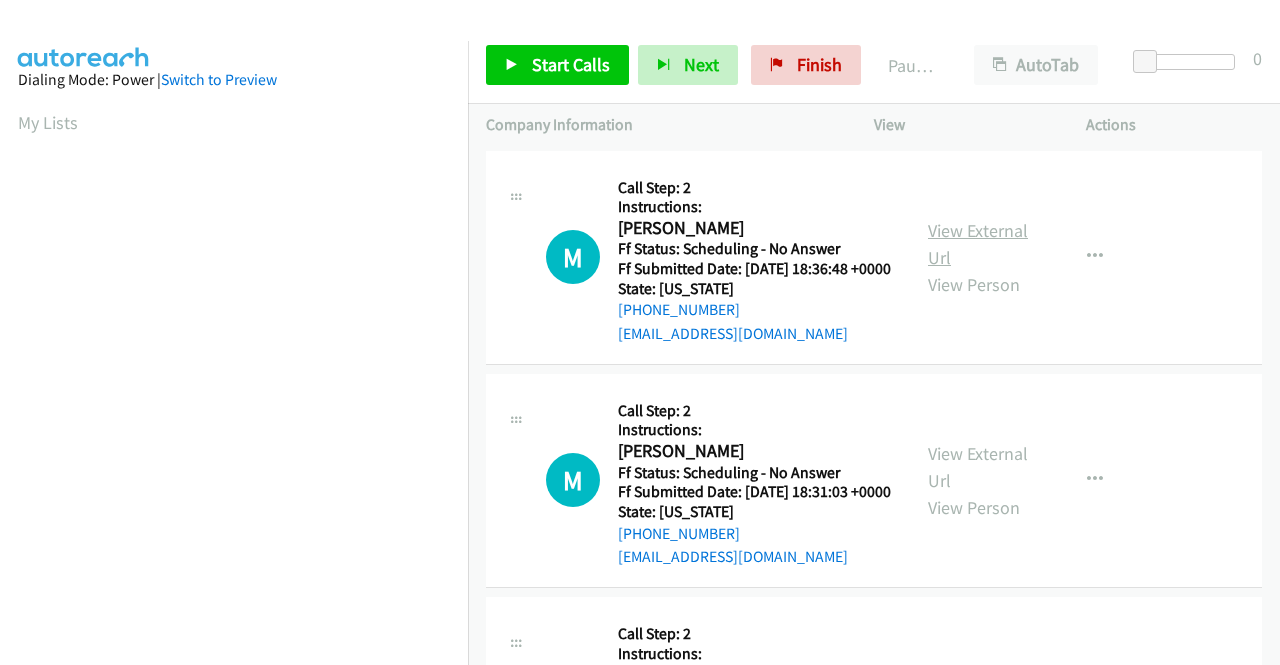 click on "View External Url" at bounding box center (978, 244) 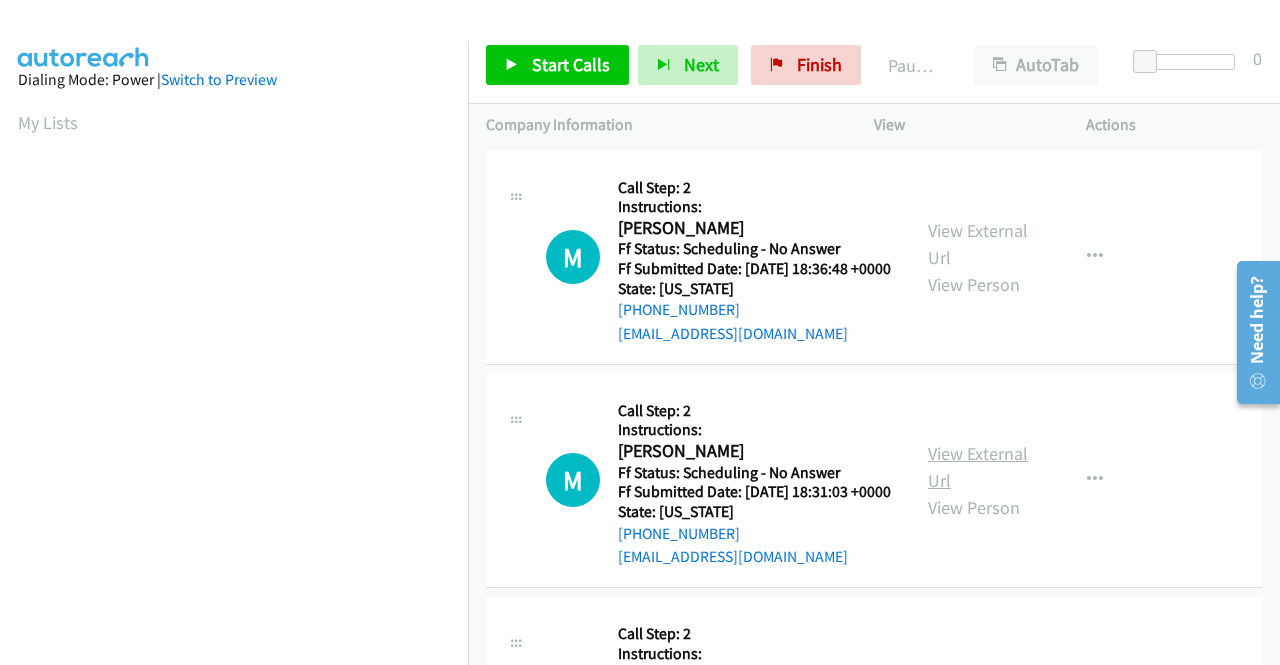 click on "View External Url" at bounding box center (978, 467) 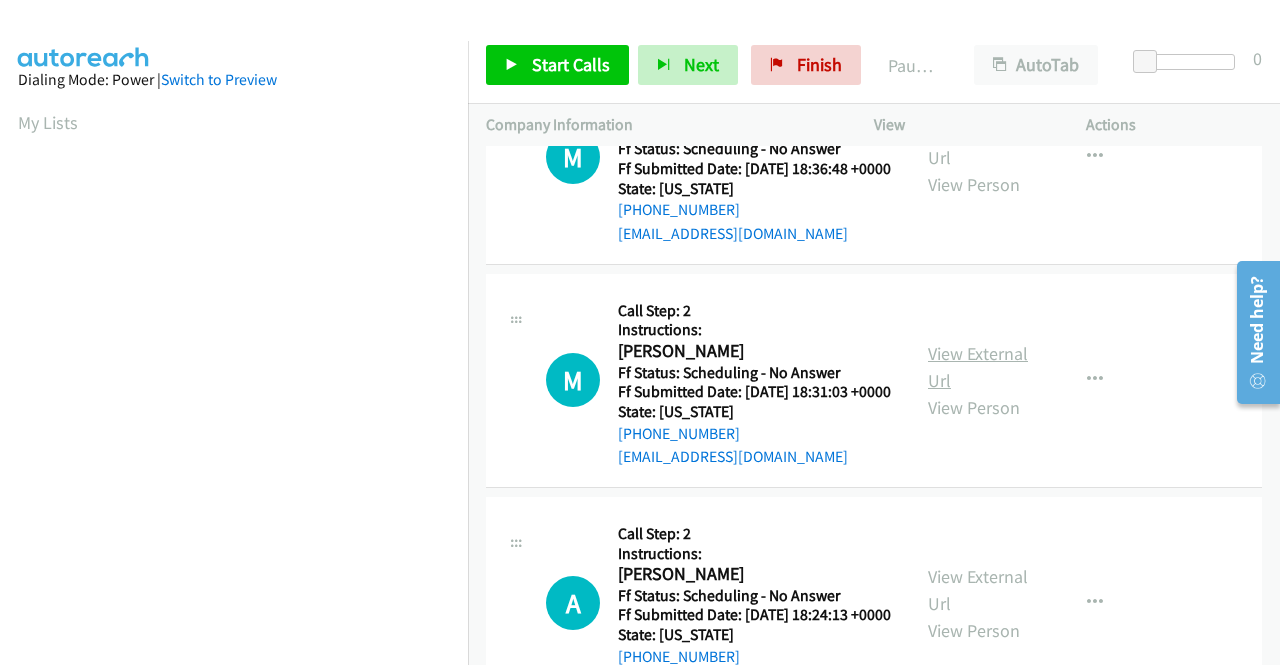 scroll, scrollTop: 200, scrollLeft: 0, axis: vertical 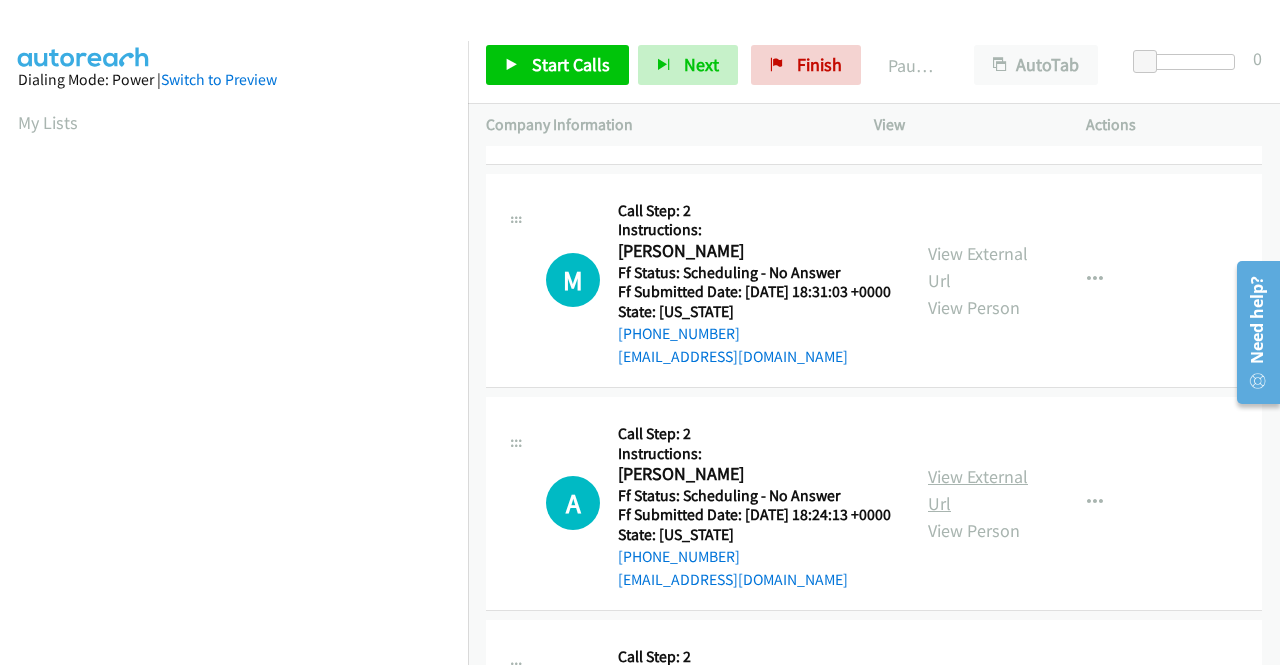 click on "View External Url" at bounding box center [978, 490] 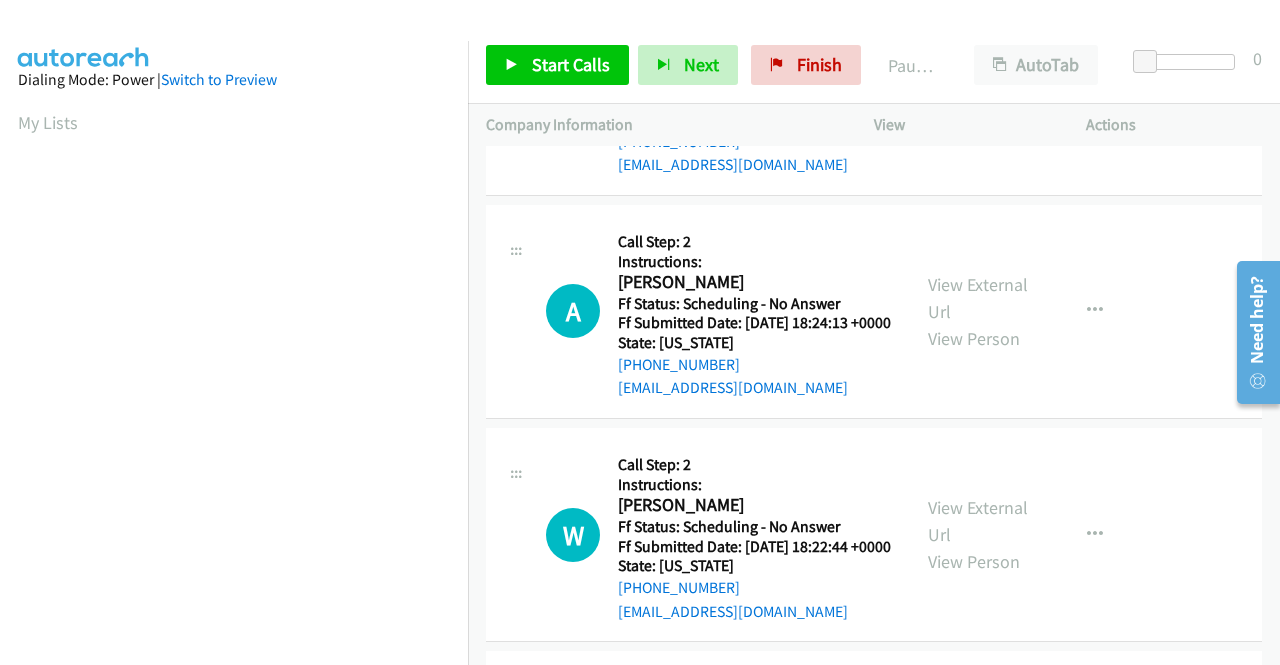 scroll, scrollTop: 400, scrollLeft: 0, axis: vertical 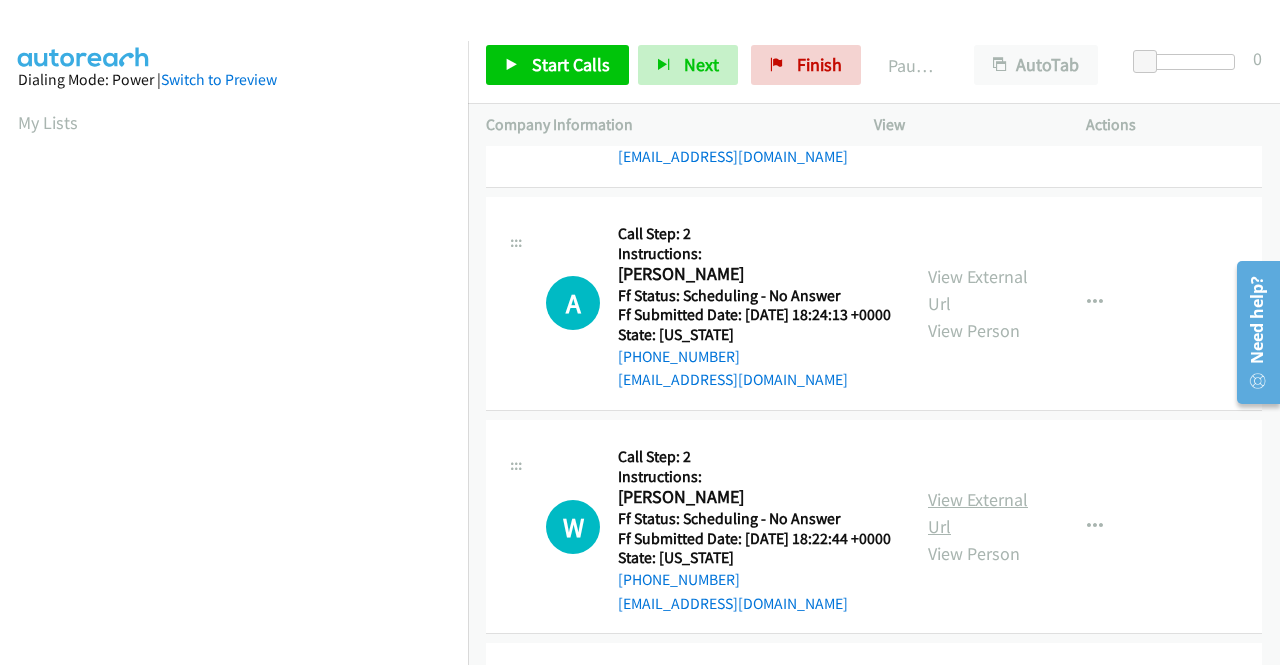 click on "View External Url" at bounding box center [978, 513] 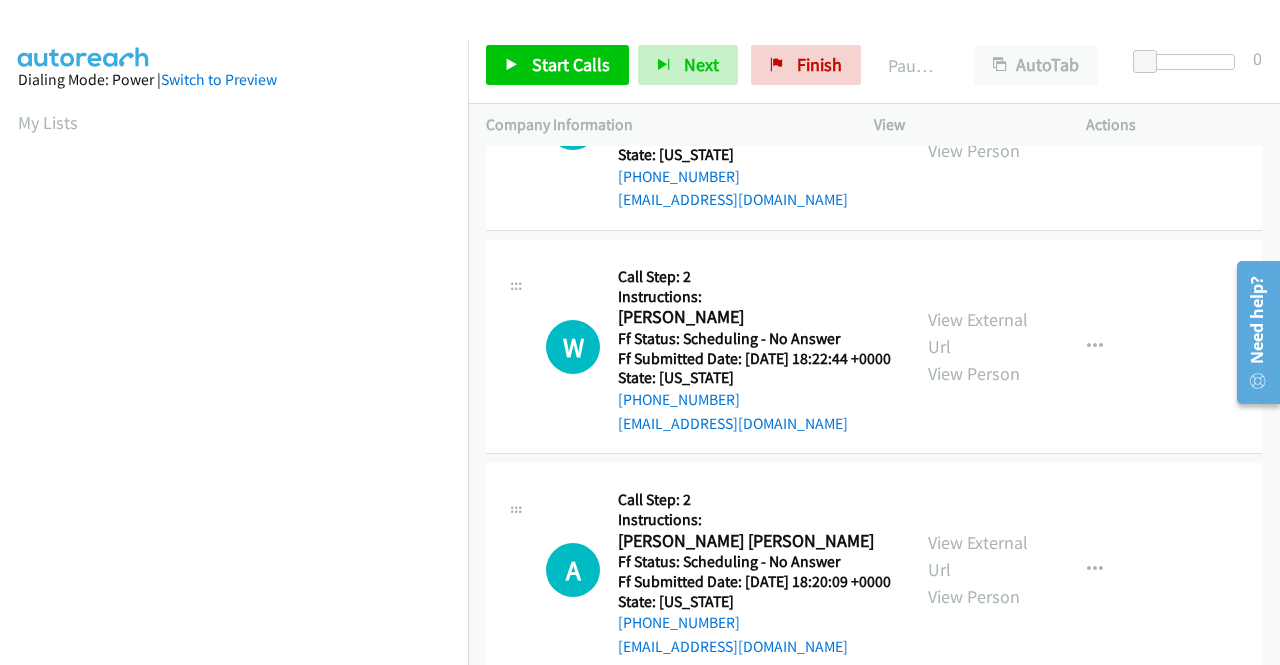 scroll, scrollTop: 600, scrollLeft: 0, axis: vertical 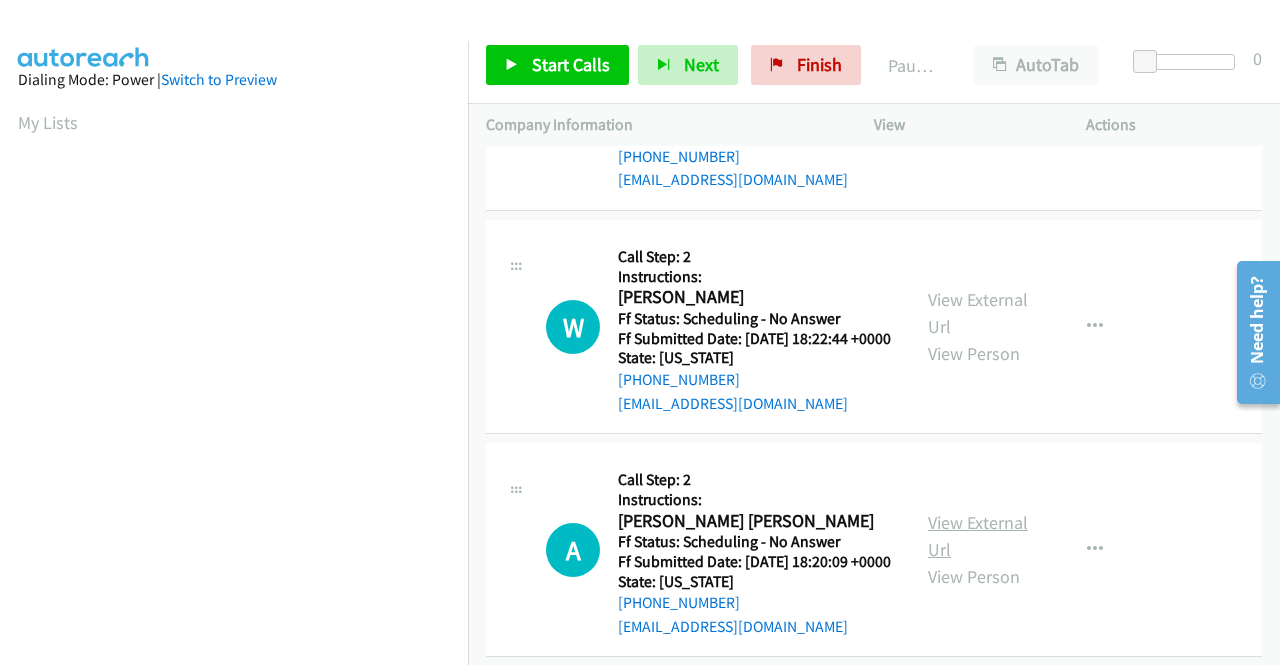 click on "View External Url" at bounding box center (978, 536) 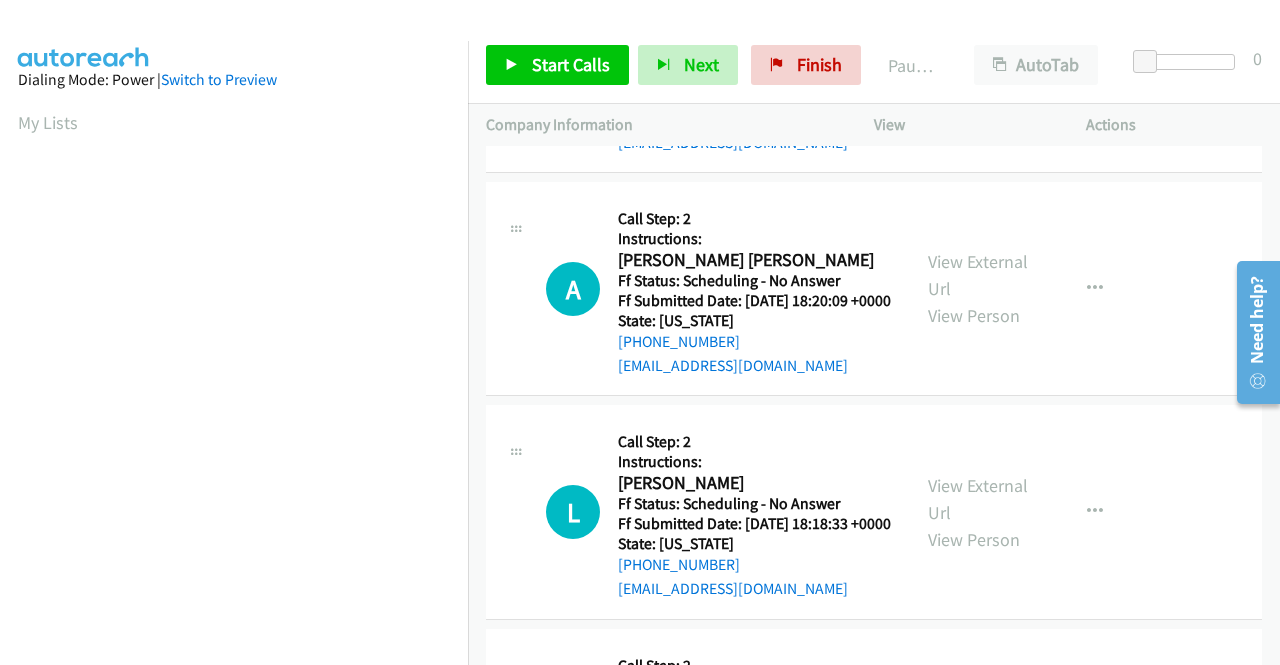scroll, scrollTop: 900, scrollLeft: 0, axis: vertical 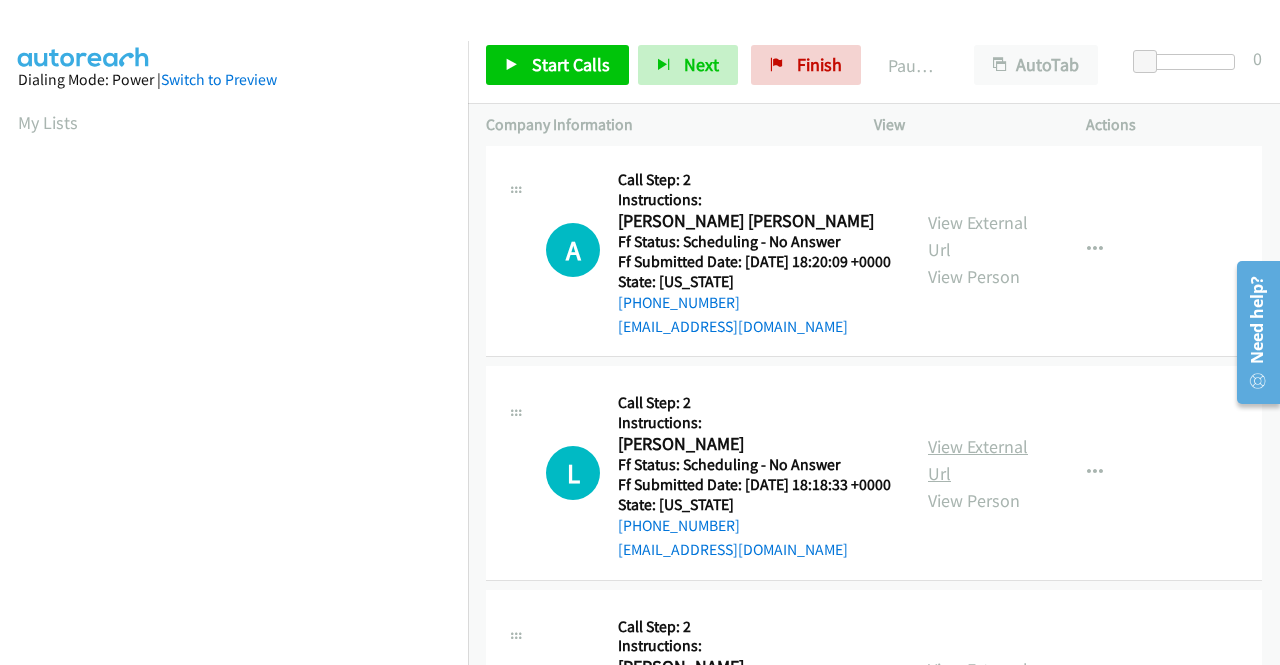 click on "View External Url" at bounding box center [978, 460] 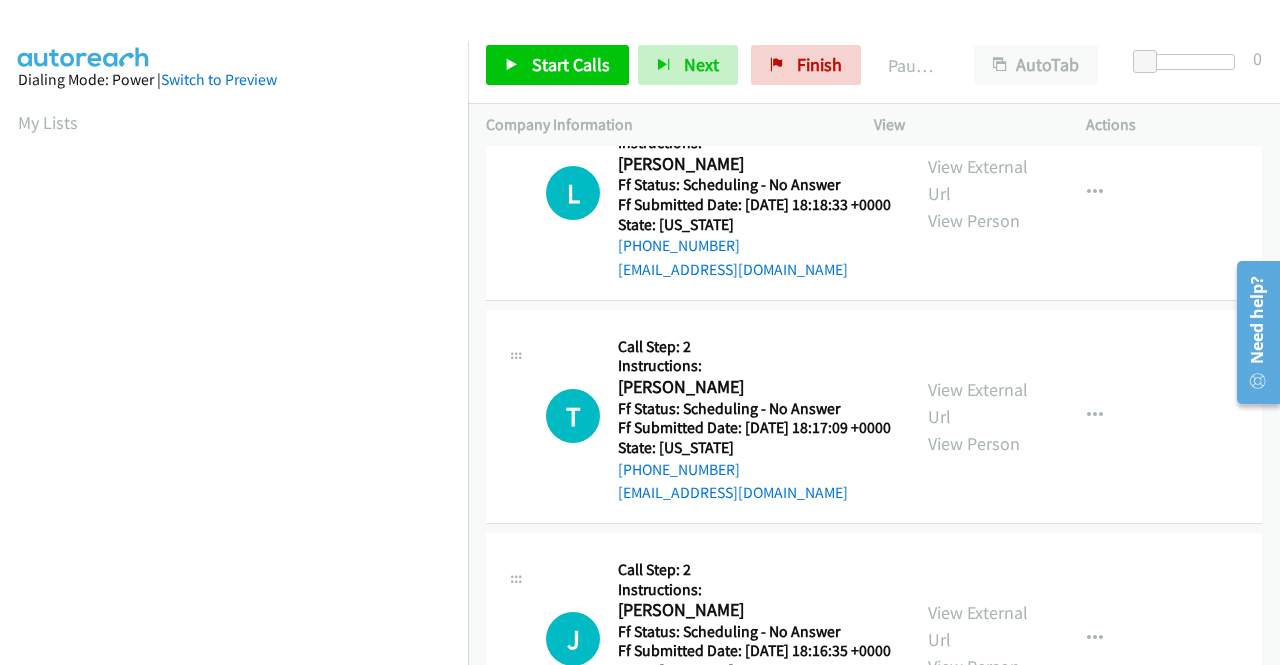 scroll, scrollTop: 1200, scrollLeft: 0, axis: vertical 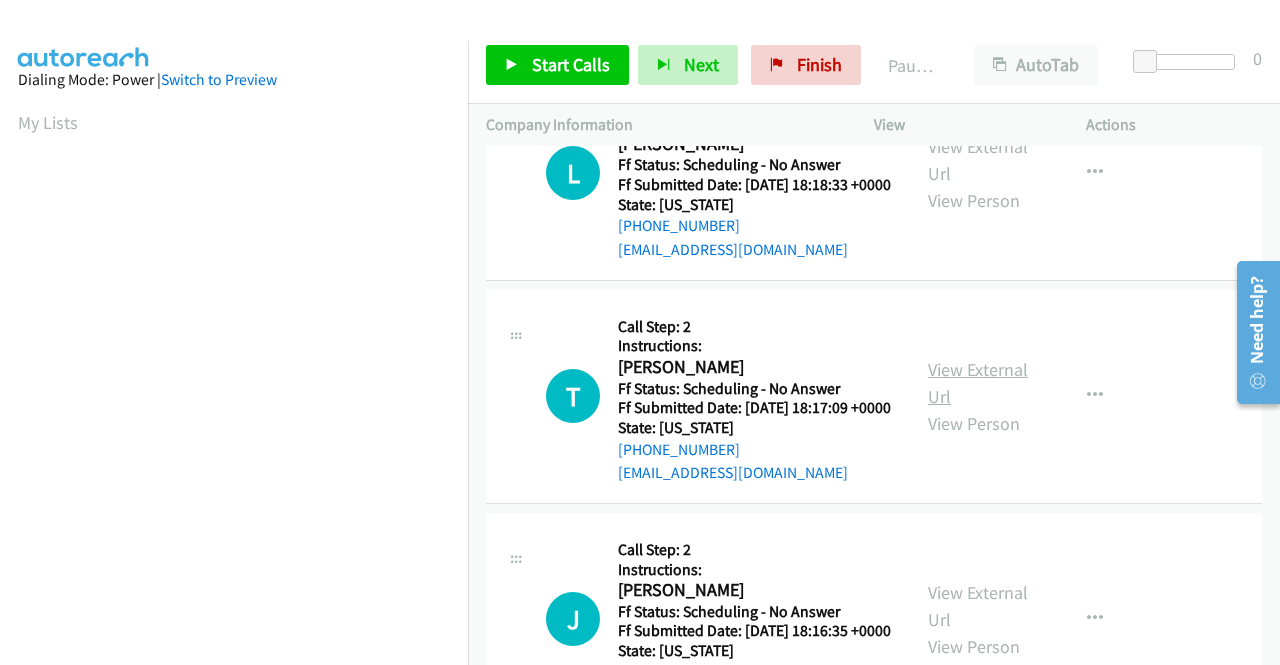 click on "View External Url" at bounding box center [978, 383] 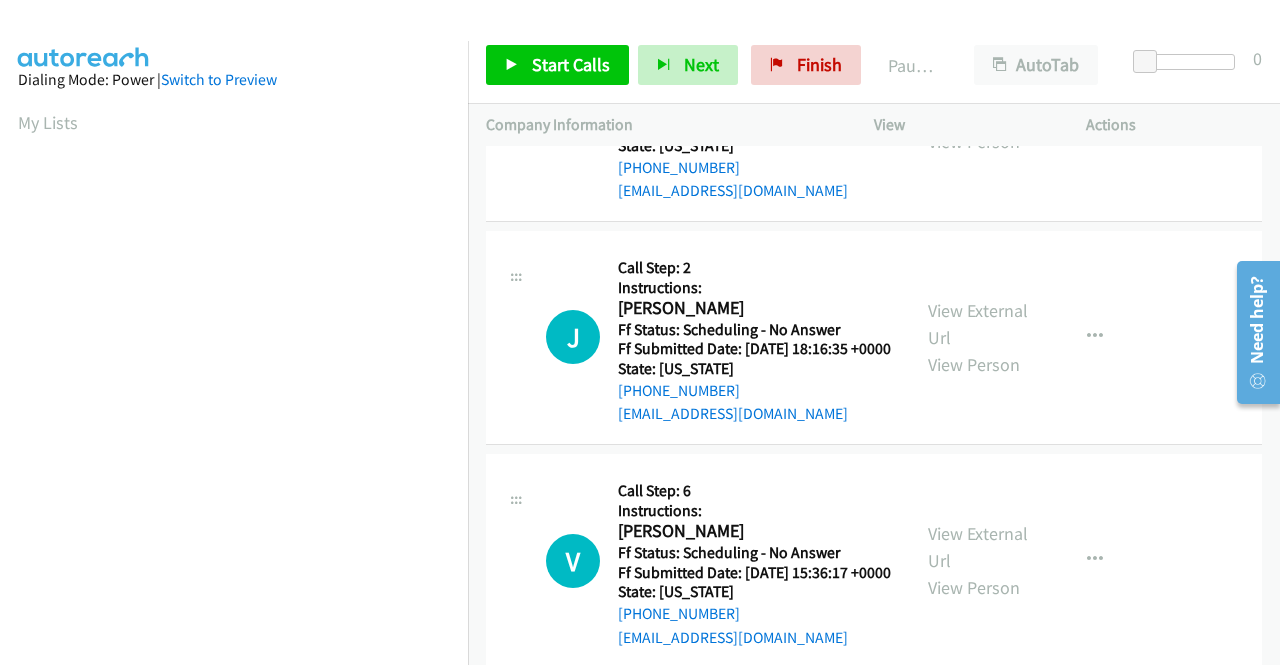 scroll, scrollTop: 1500, scrollLeft: 0, axis: vertical 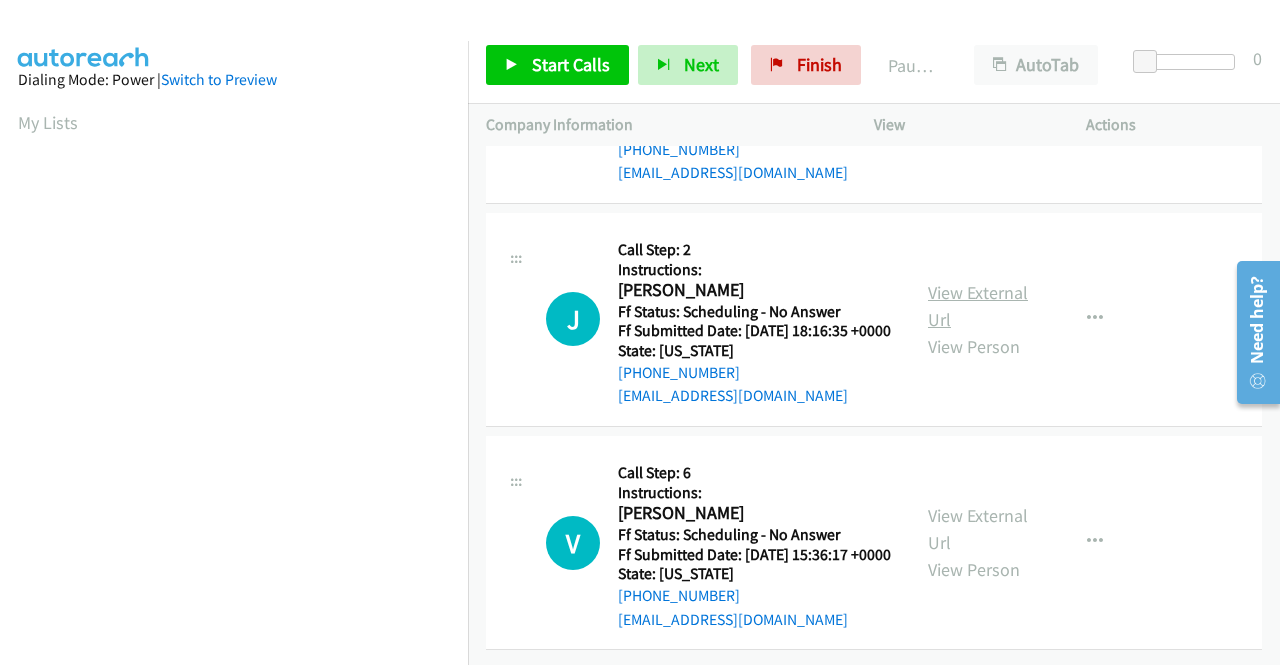 click on "View External Url" at bounding box center [978, 306] 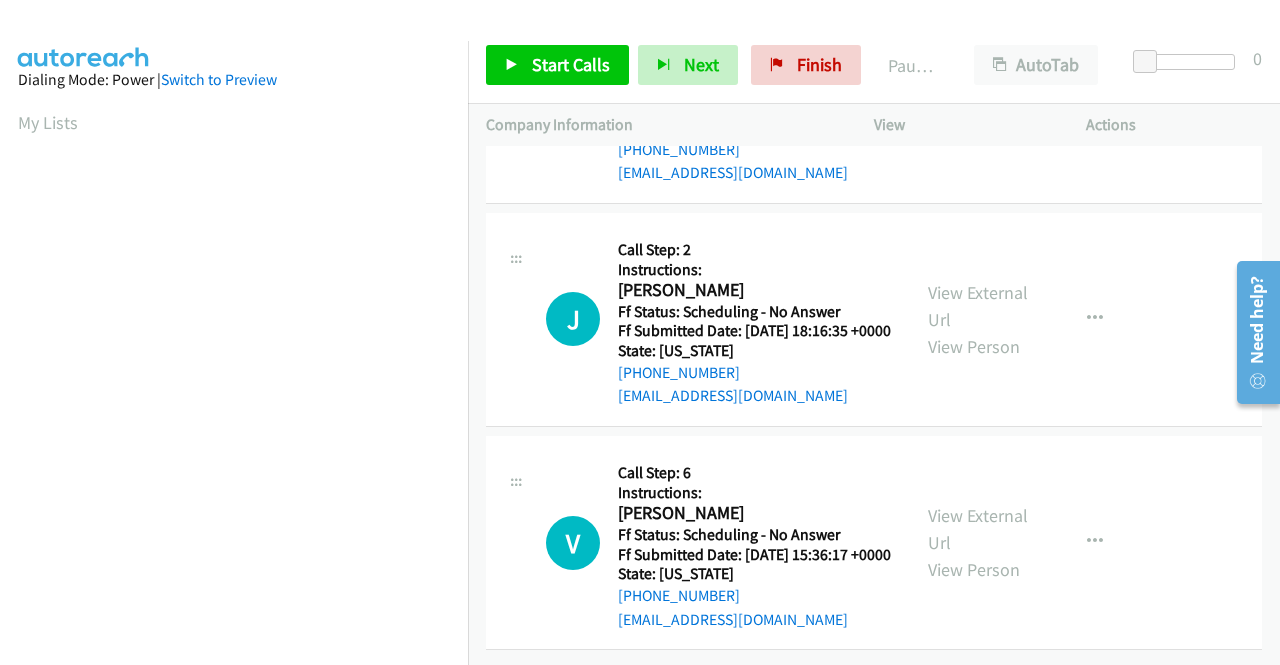 scroll, scrollTop: 1688, scrollLeft: 0, axis: vertical 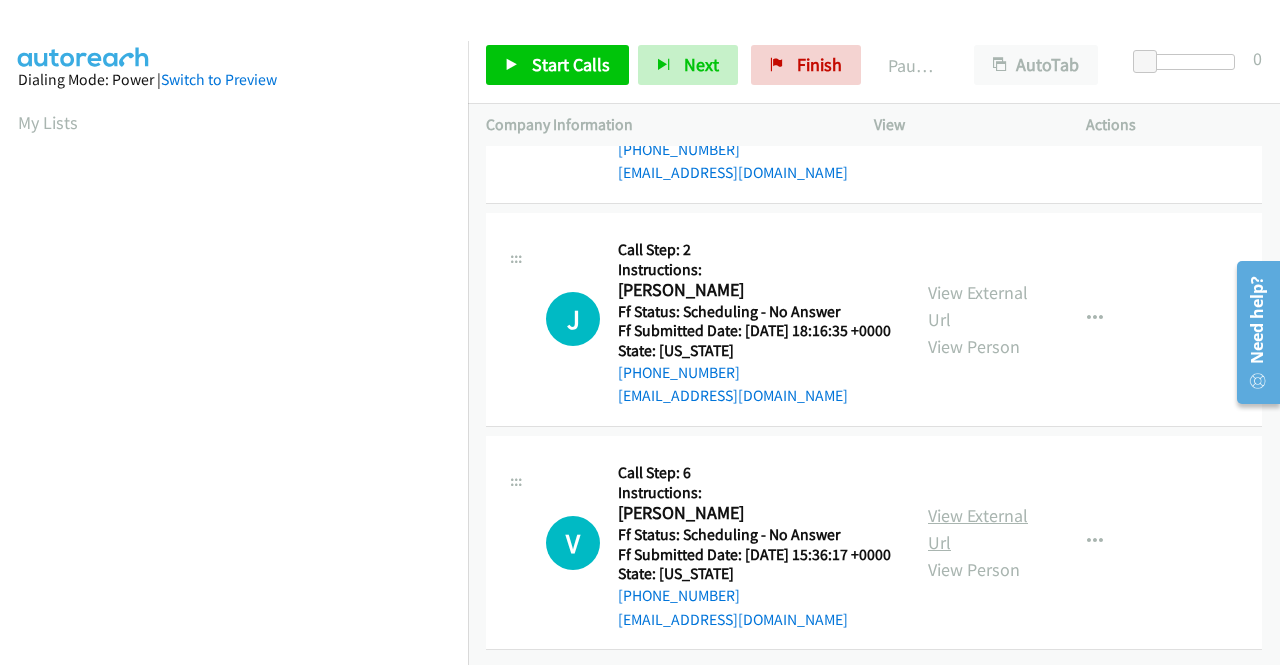 click on "View External Url" at bounding box center [978, 529] 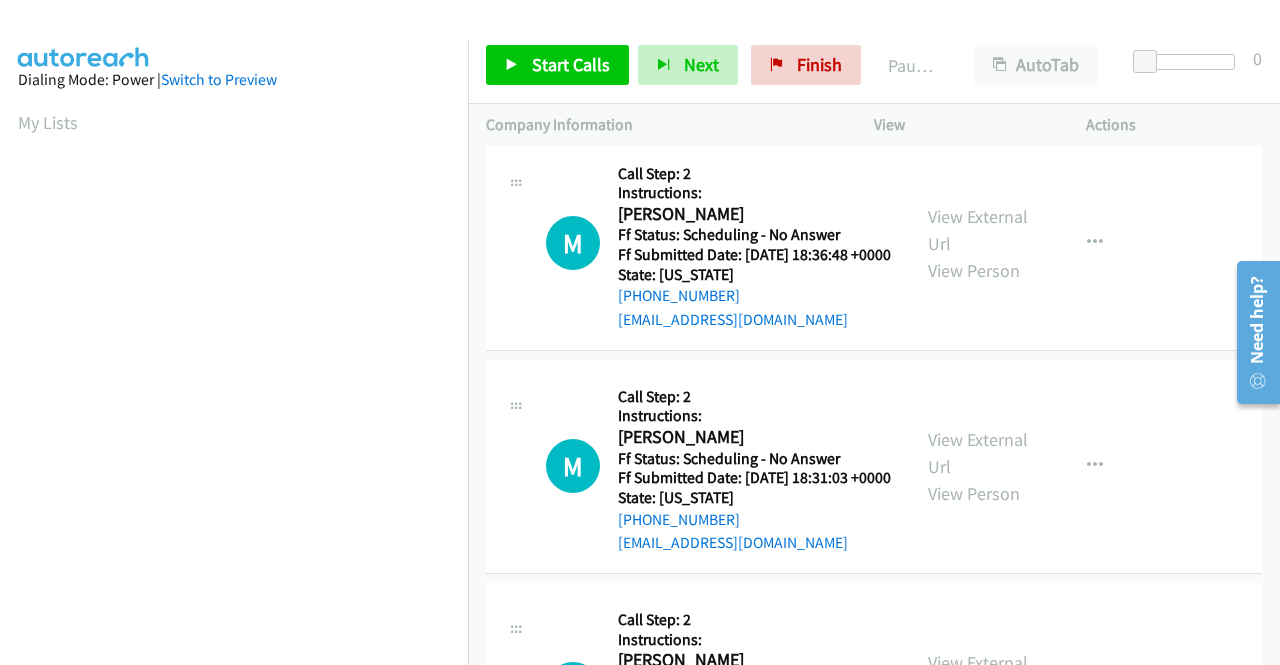 scroll, scrollTop: 0, scrollLeft: 0, axis: both 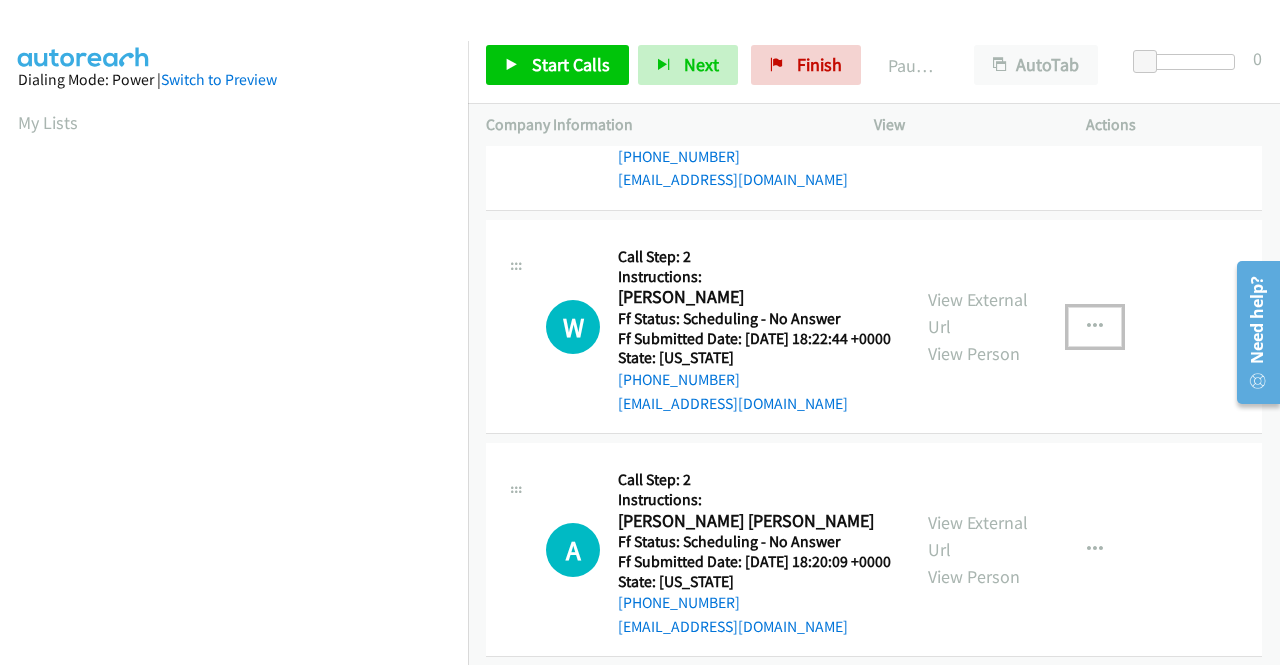 click at bounding box center (1095, 327) 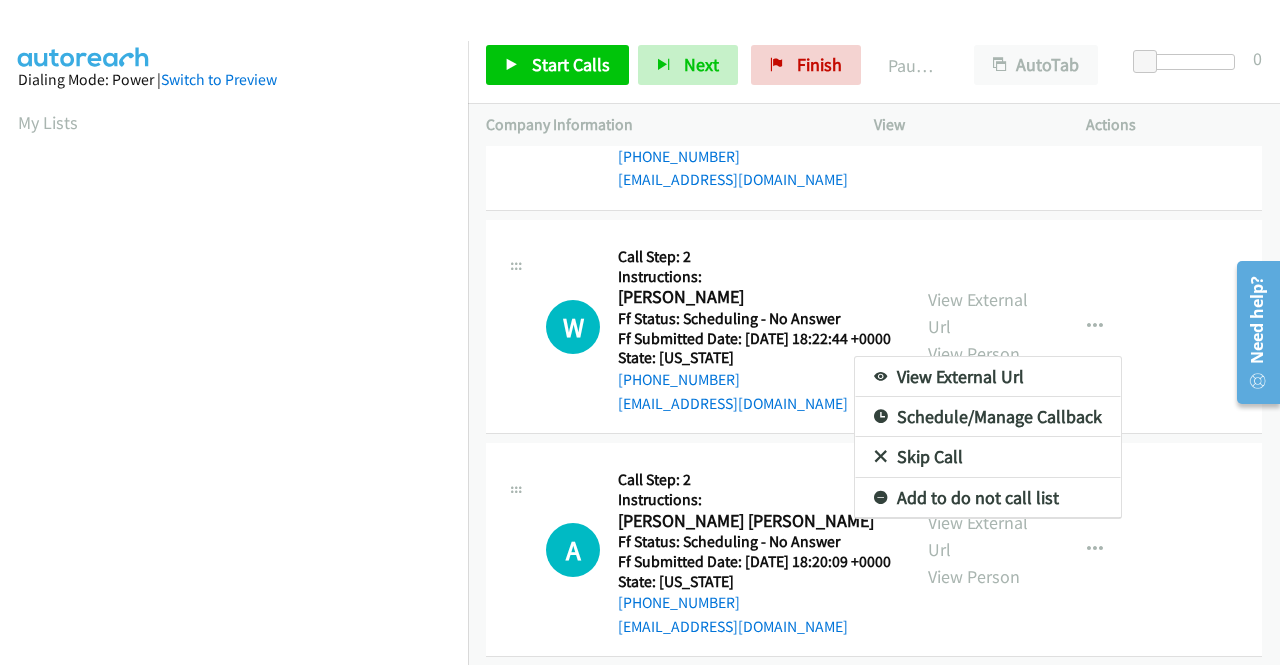 click on "Skip Call" at bounding box center [988, 457] 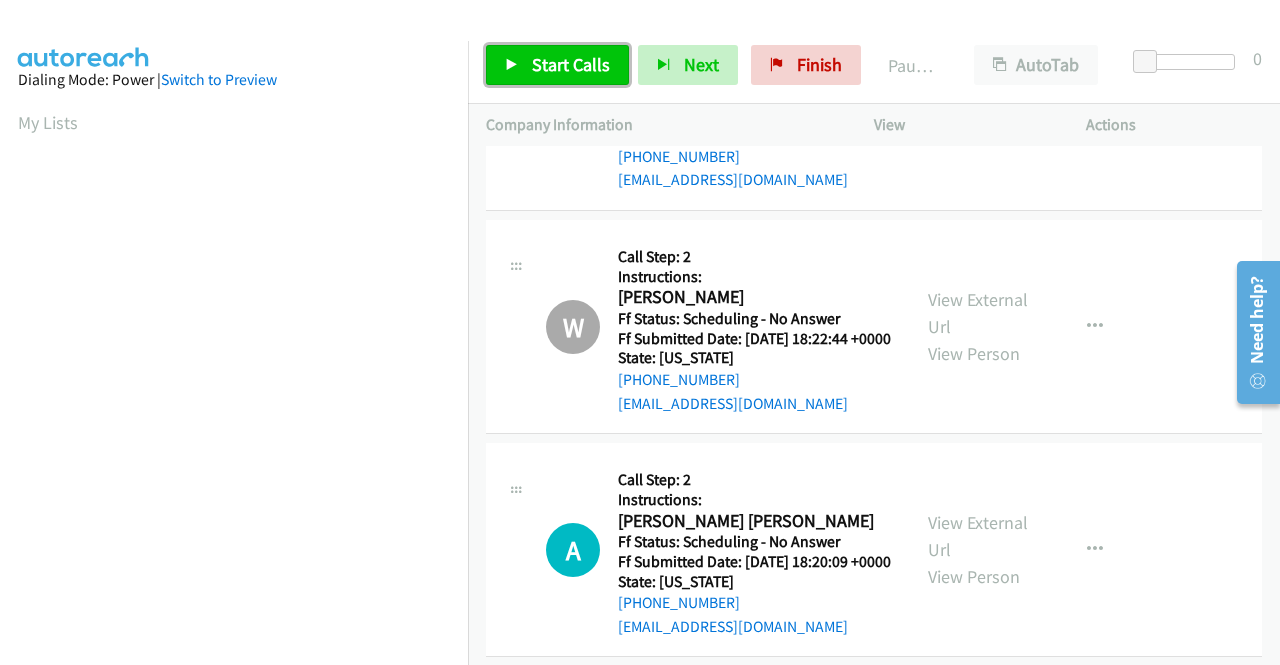 click on "Start Calls" at bounding box center [571, 64] 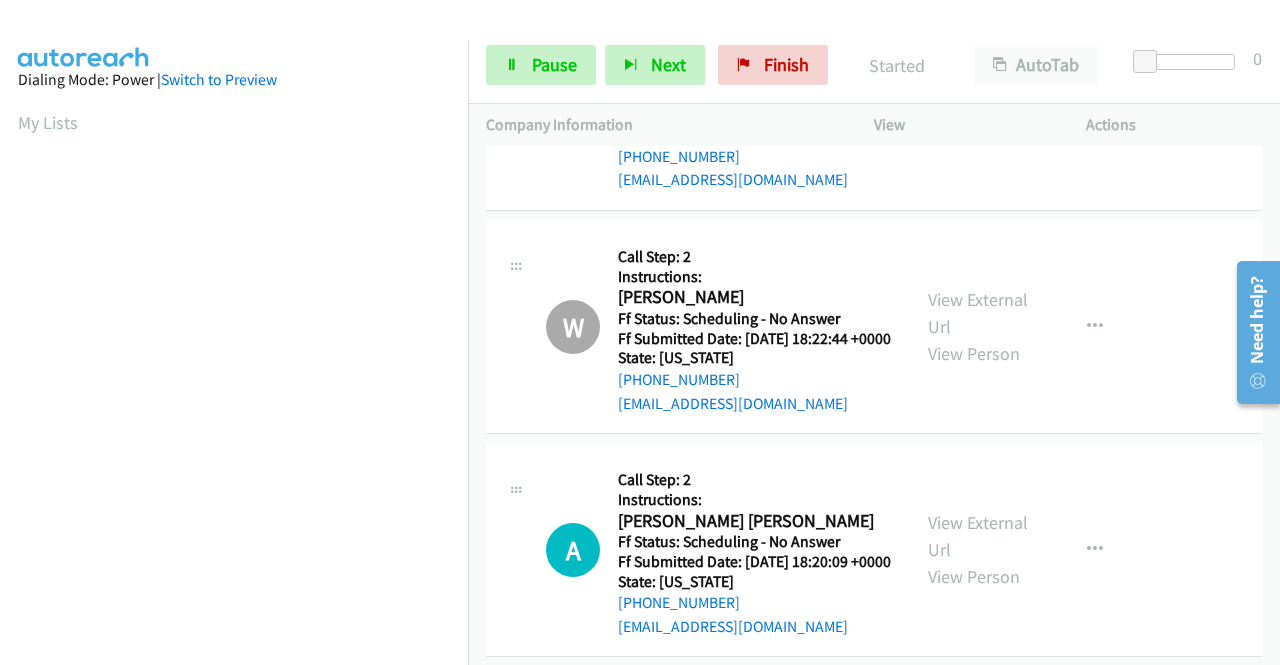 scroll, scrollTop: 159, scrollLeft: 0, axis: vertical 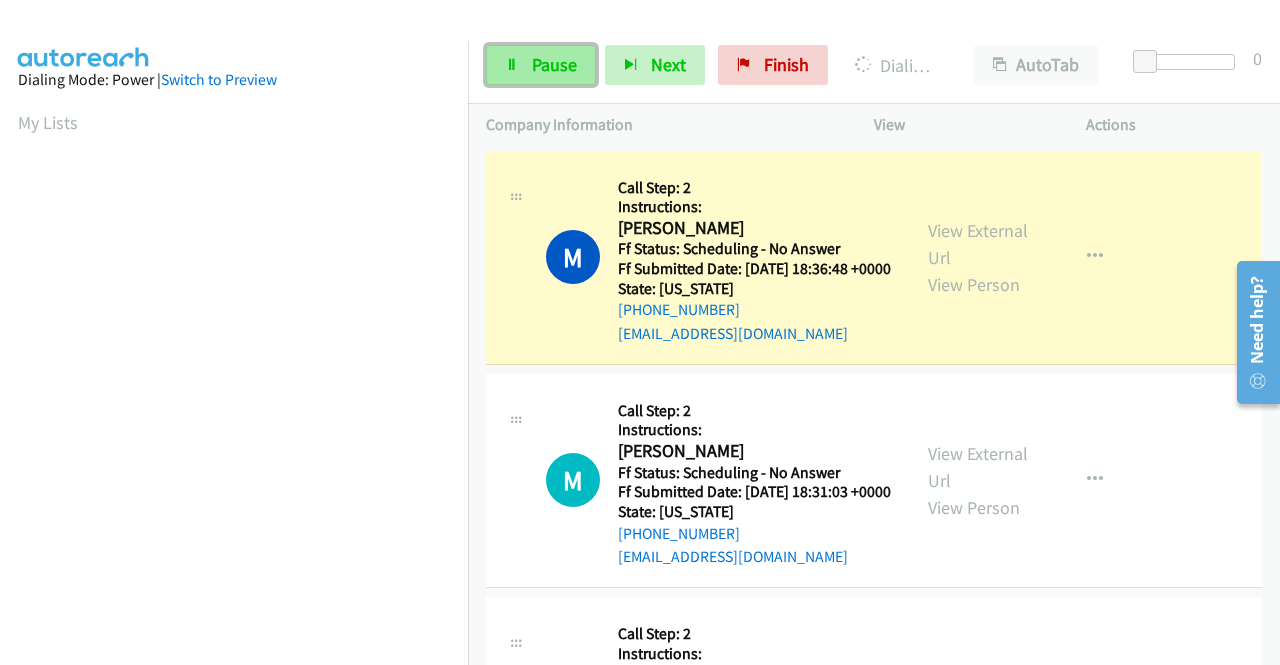 click on "Pause" at bounding box center [554, 64] 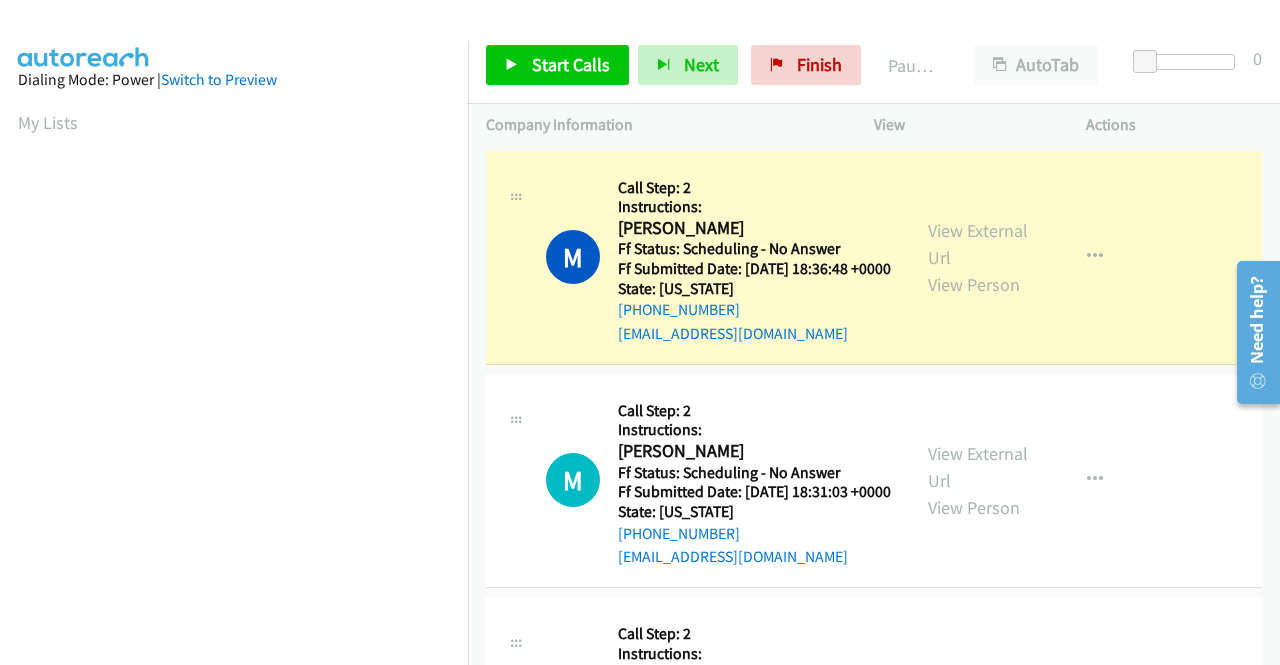 scroll, scrollTop: 456, scrollLeft: 0, axis: vertical 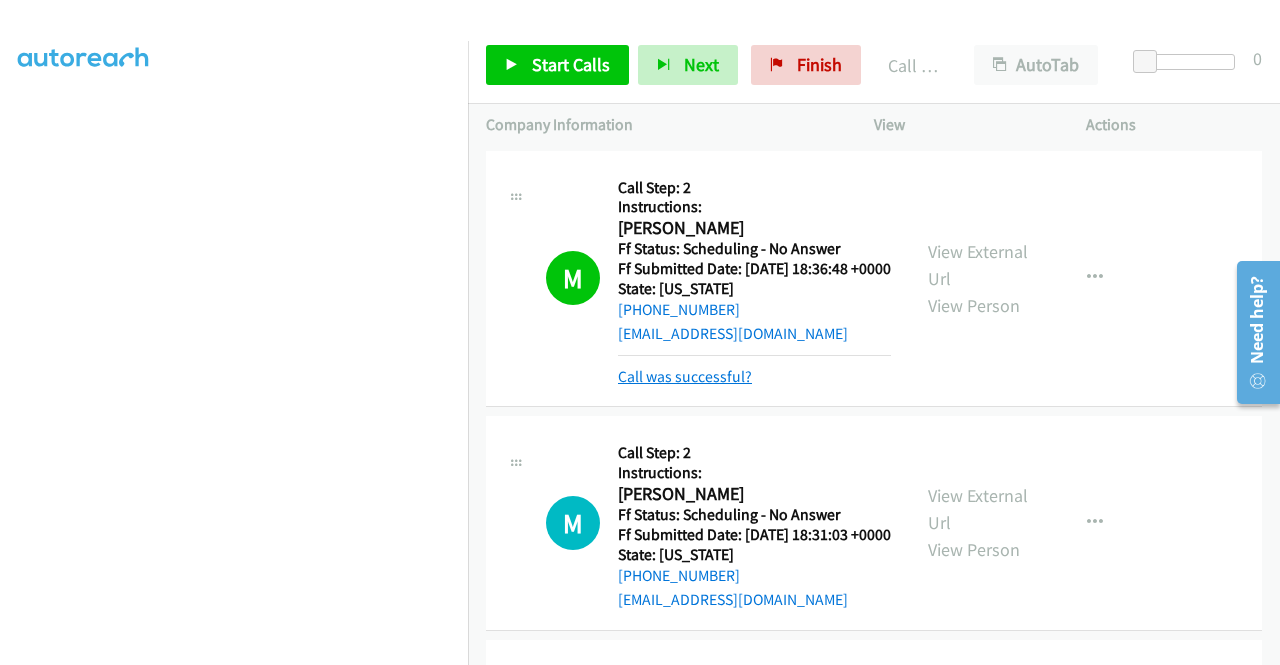 click on "Call was successful?" at bounding box center [685, 376] 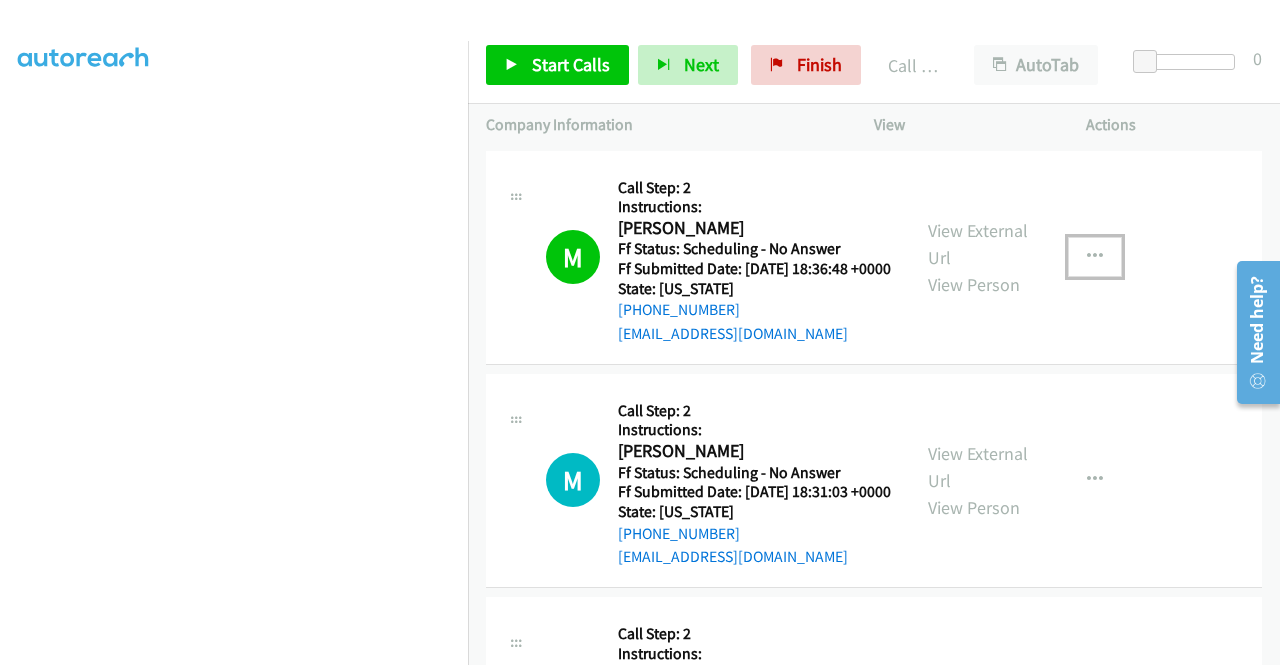 click at bounding box center (1095, 257) 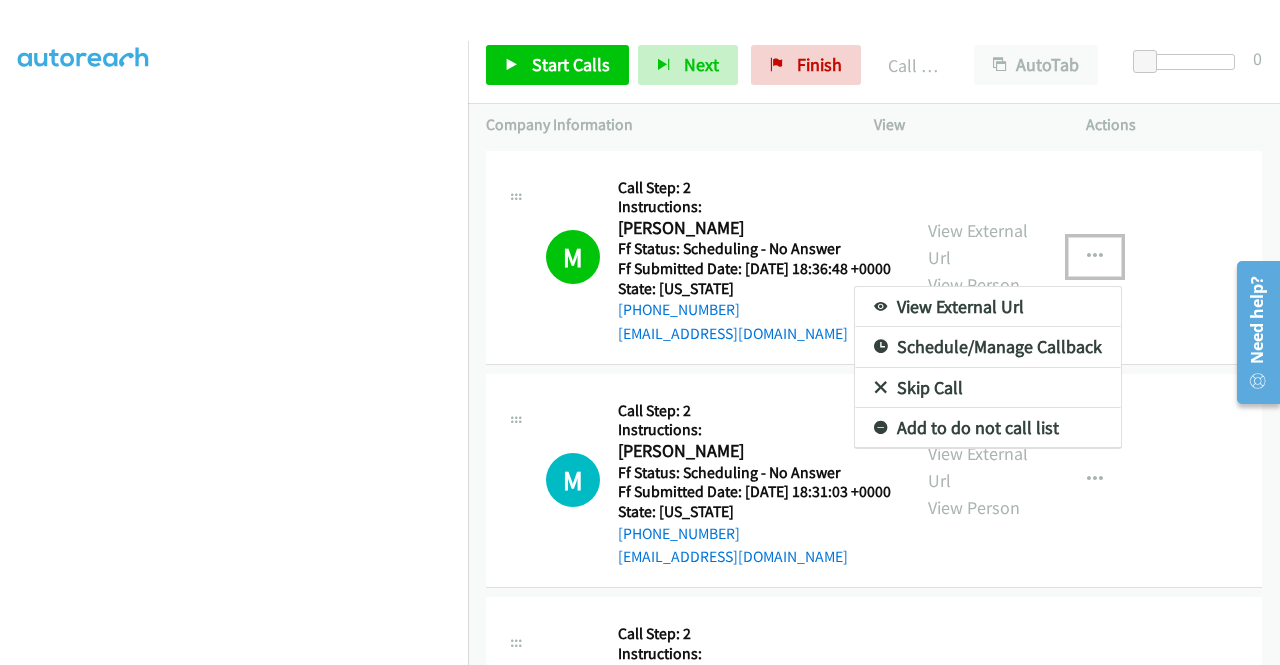 click on "Add to do not call list" at bounding box center (988, 428) 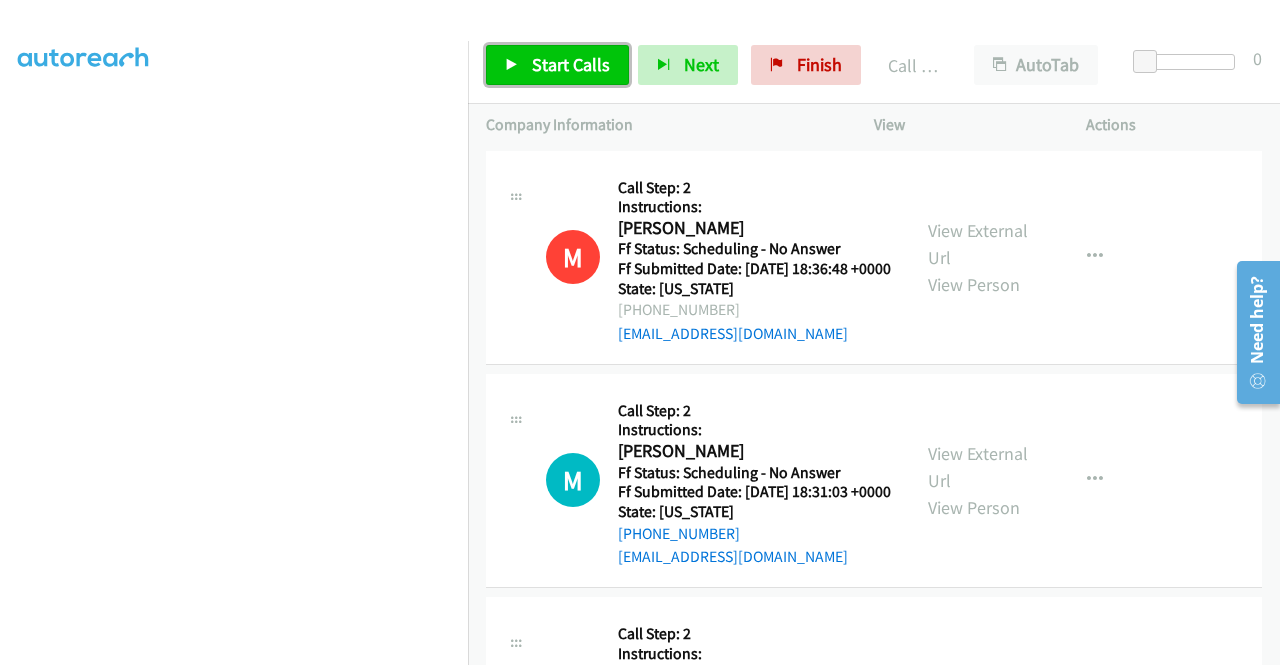 click on "Start Calls" at bounding box center (557, 65) 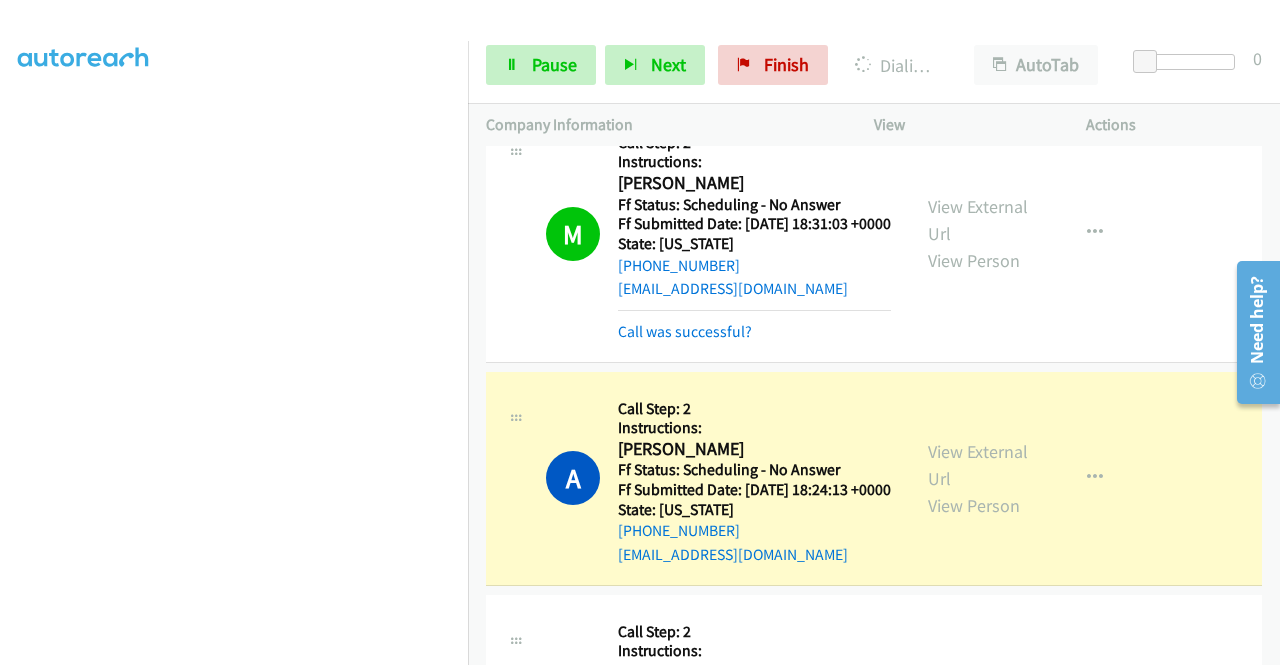 scroll, scrollTop: 300, scrollLeft: 0, axis: vertical 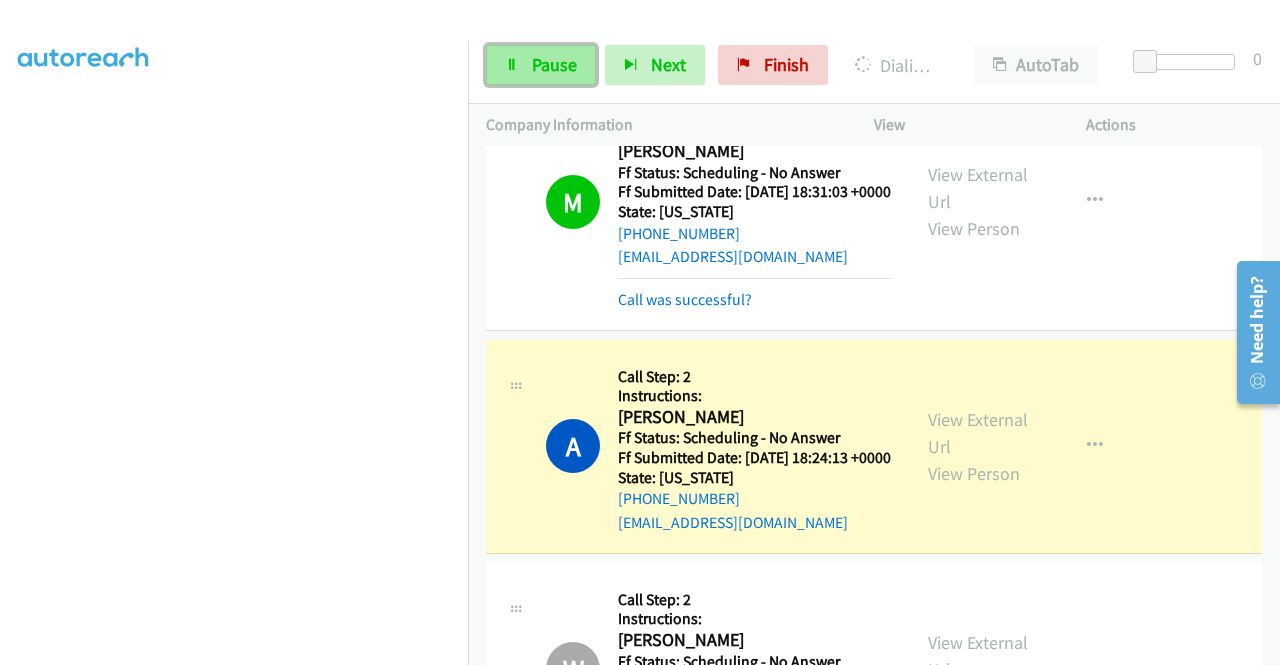 click on "Pause" at bounding box center [541, 65] 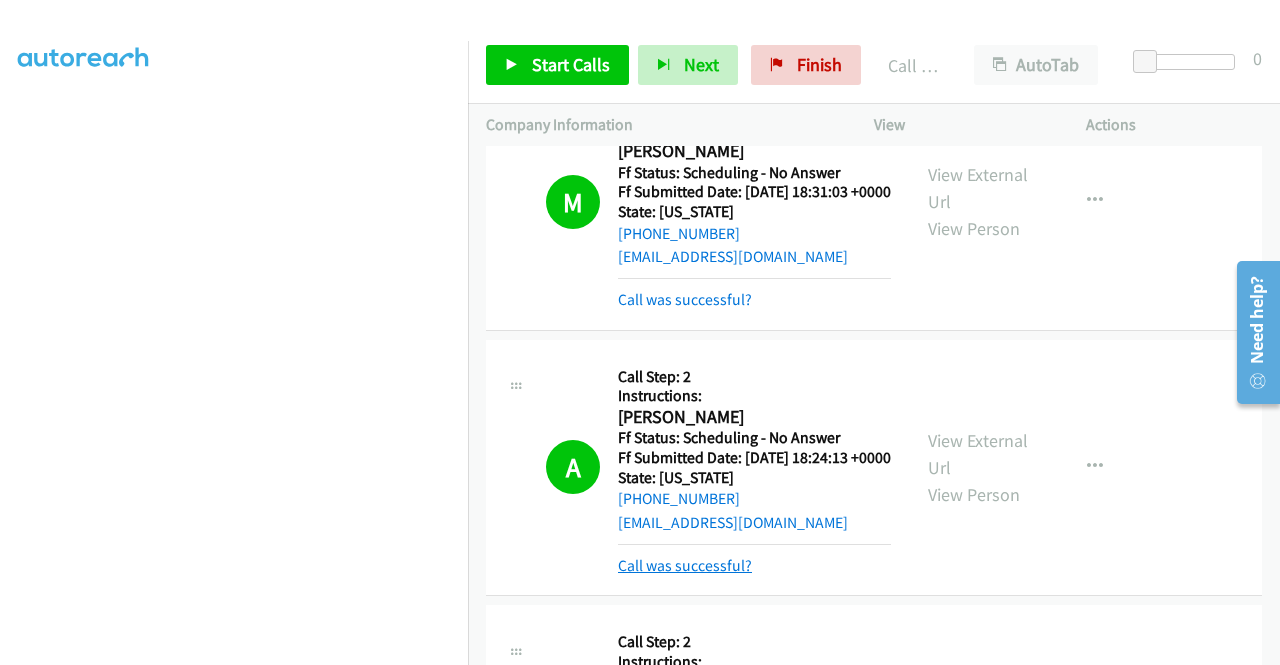 click on "Call was successful?" at bounding box center [685, 565] 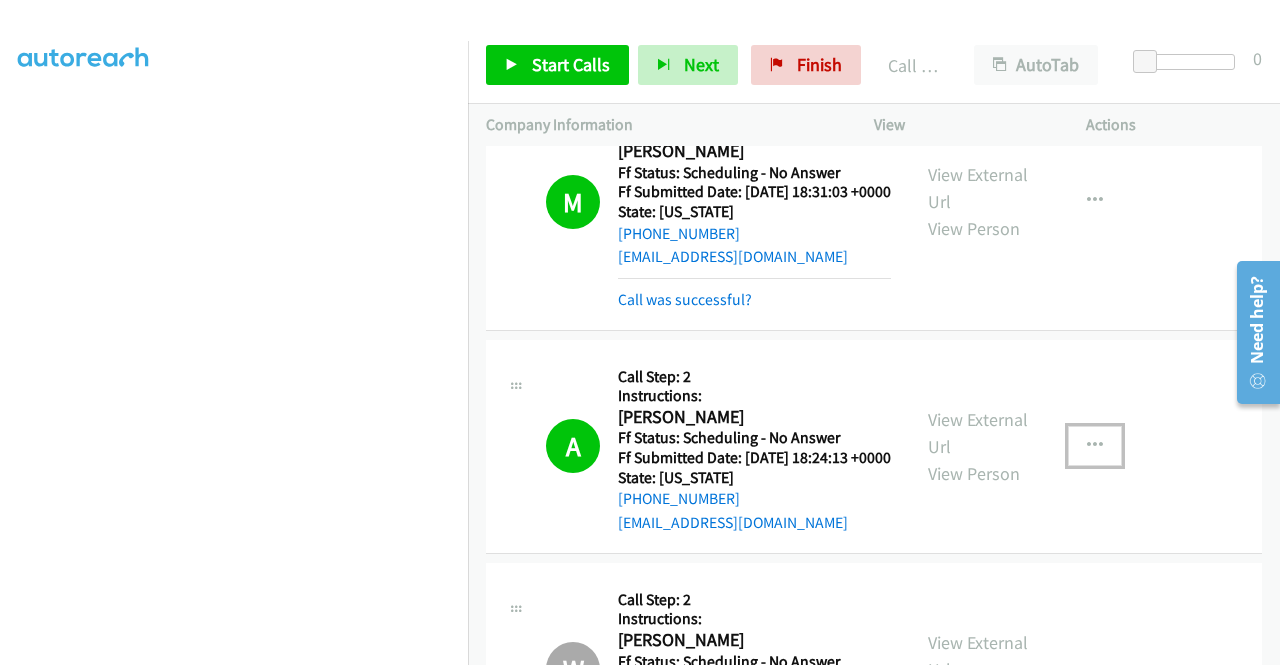 click at bounding box center (1095, 446) 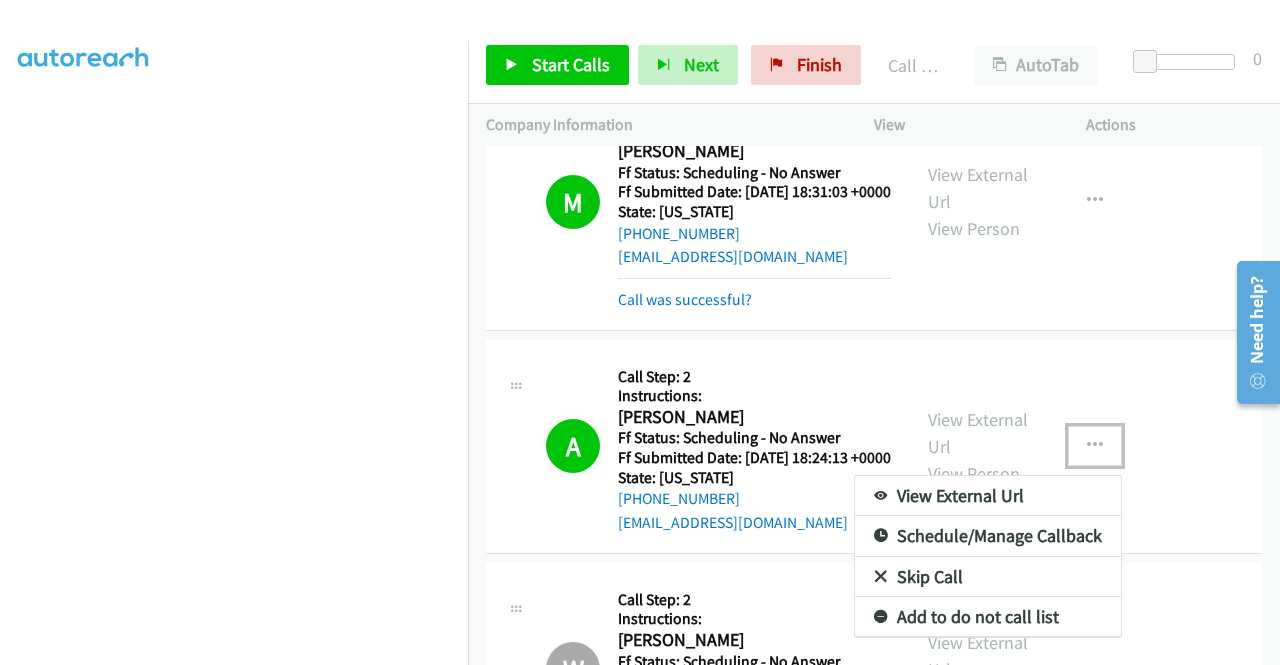 scroll, scrollTop: 400, scrollLeft: 0, axis: vertical 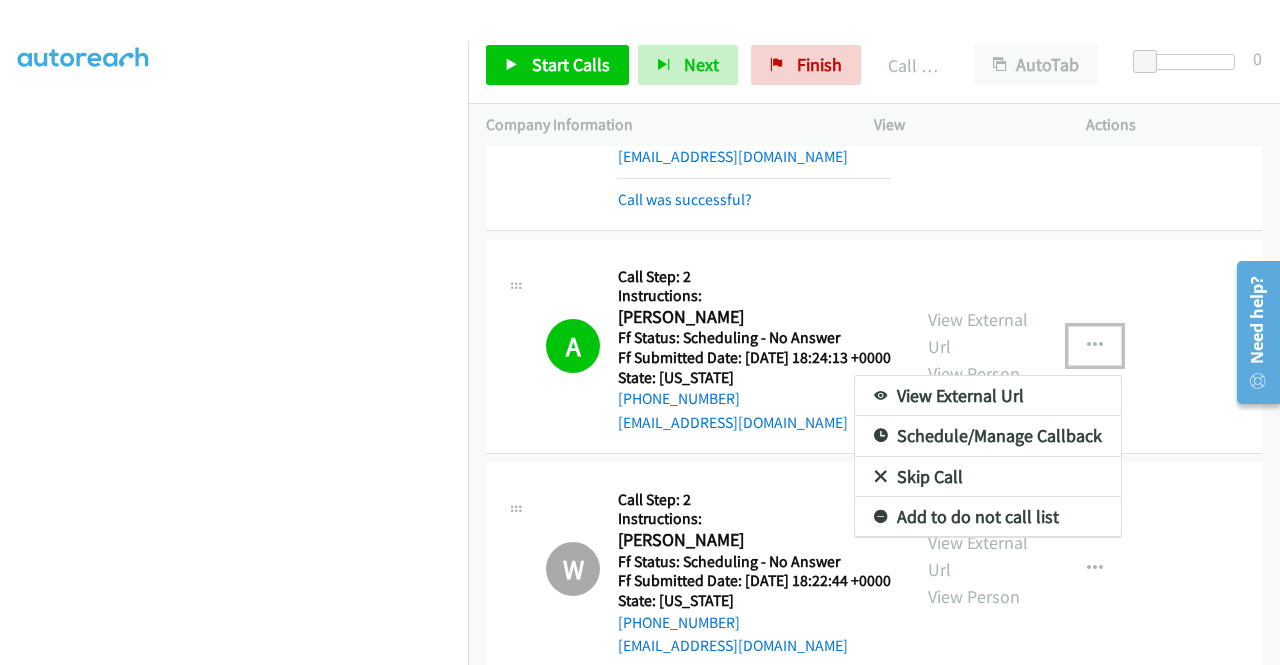 click on "Add to do not call list" at bounding box center (988, 517) 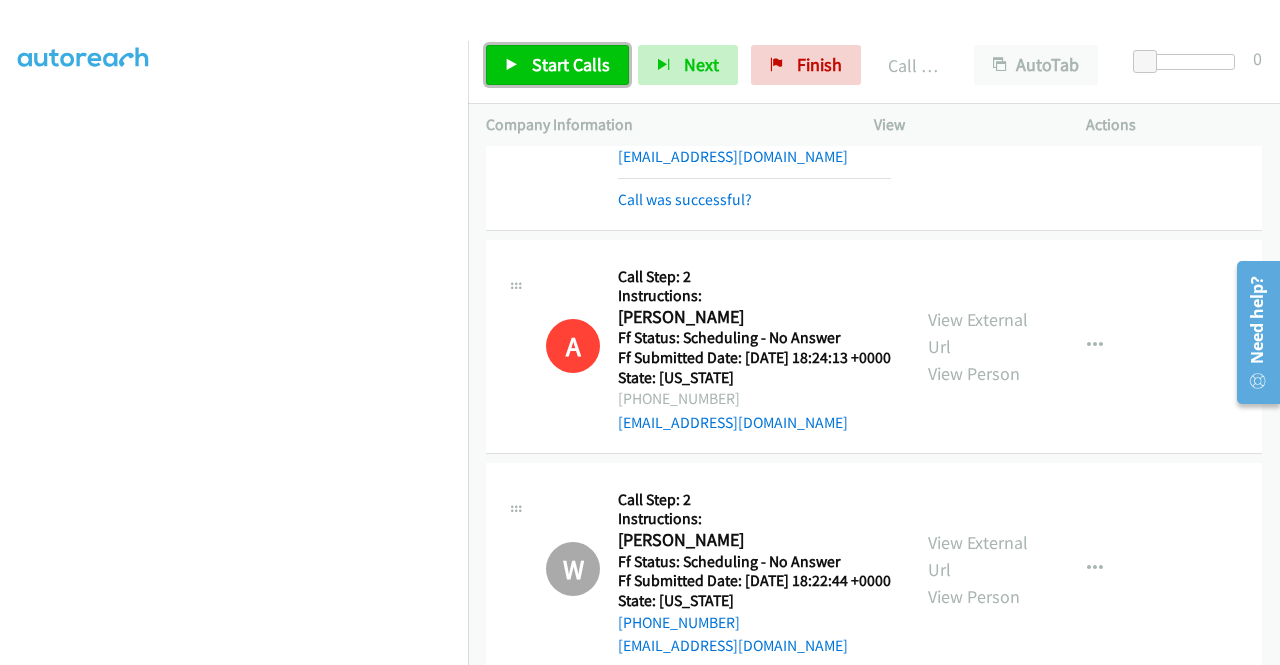 click on "Start Calls" at bounding box center [571, 64] 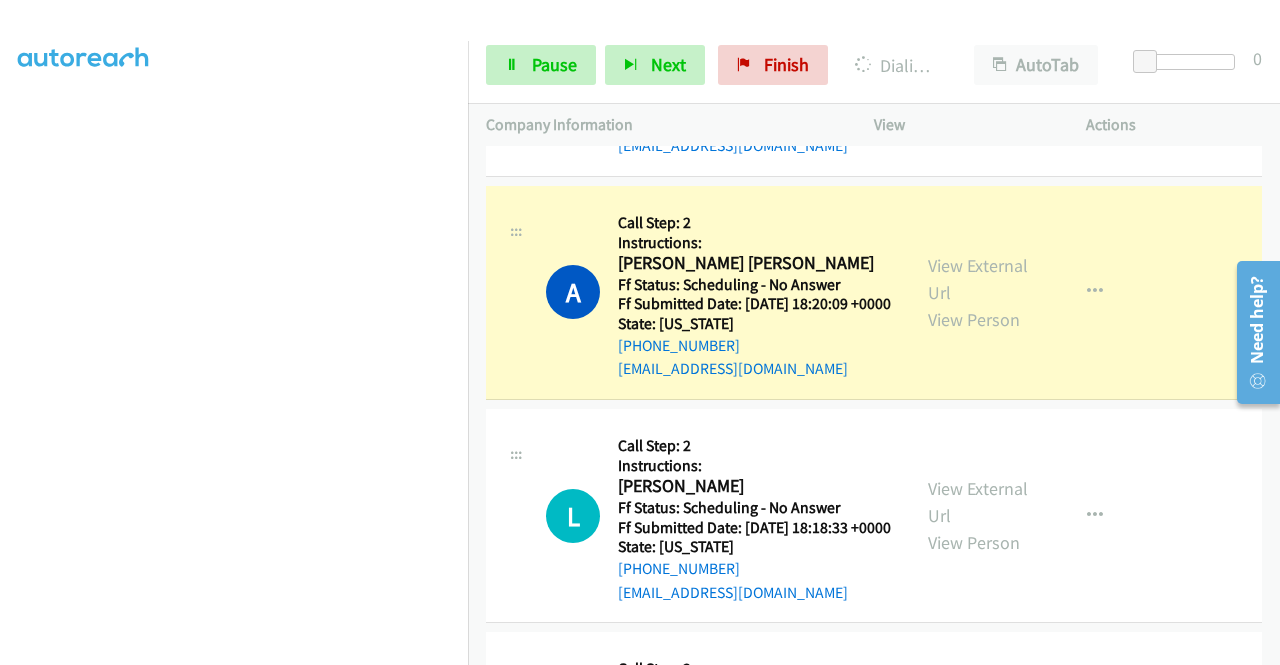 scroll, scrollTop: 1000, scrollLeft: 0, axis: vertical 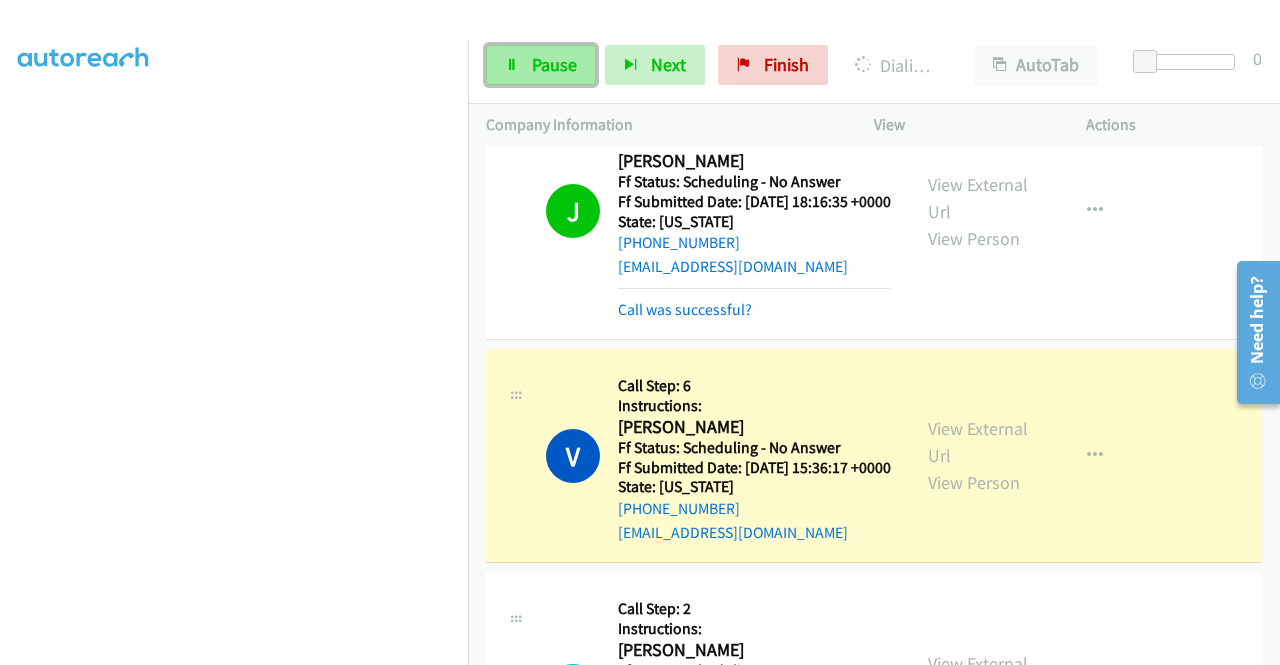click on "Pause" at bounding box center [554, 64] 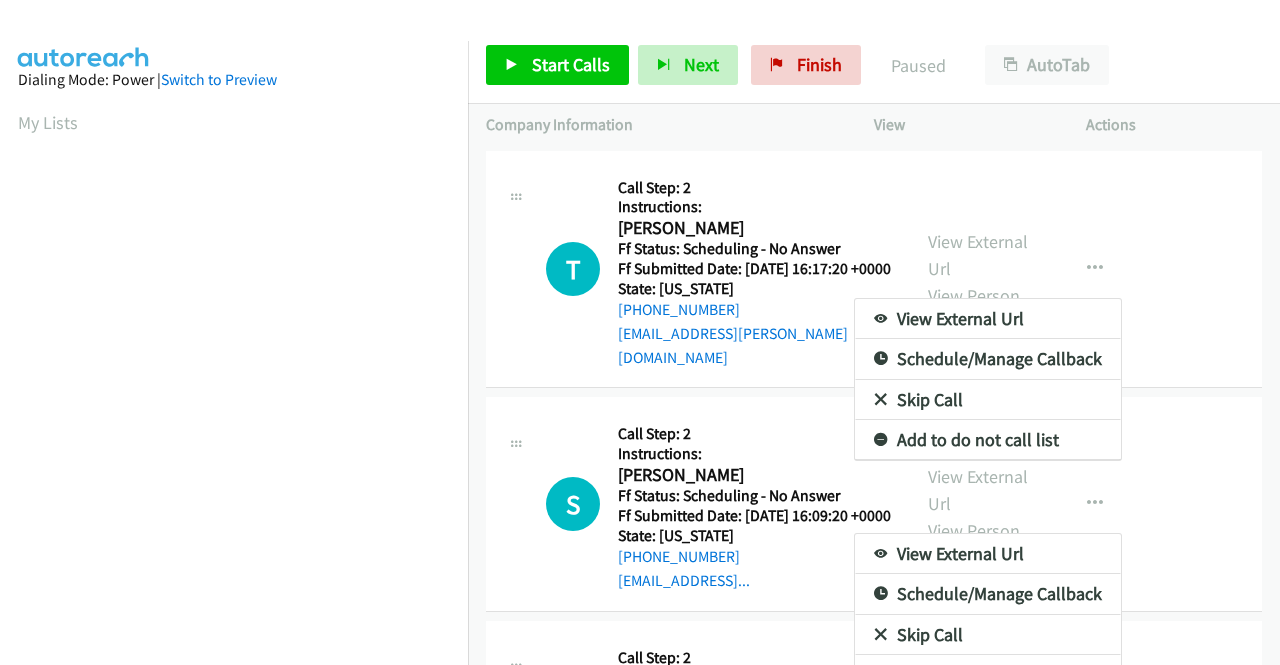scroll, scrollTop: 0, scrollLeft: 0, axis: both 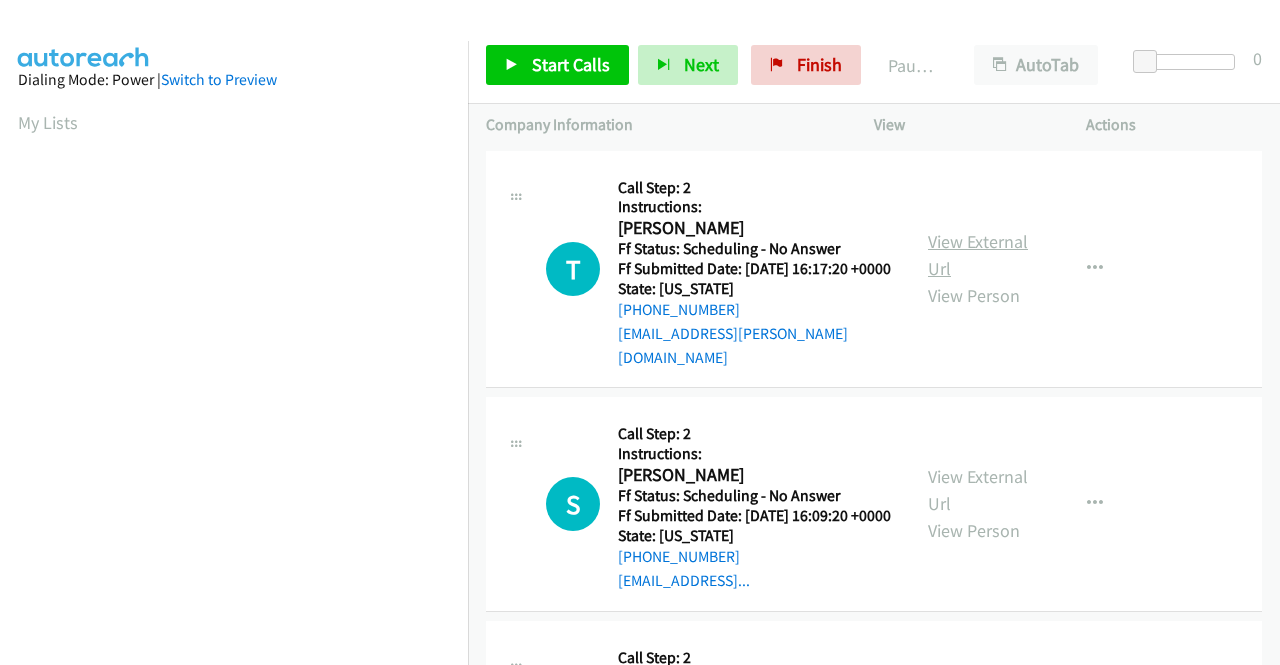 click on "View External Url" at bounding box center [978, 255] 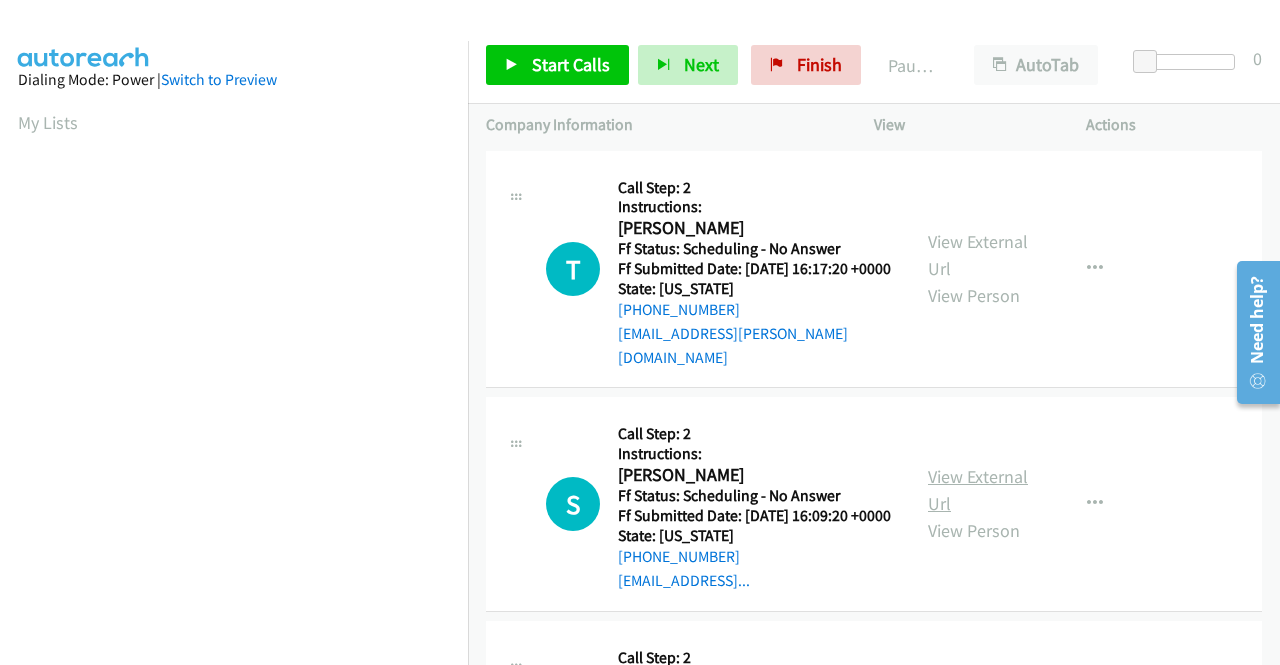 click on "View External Url" at bounding box center (978, 490) 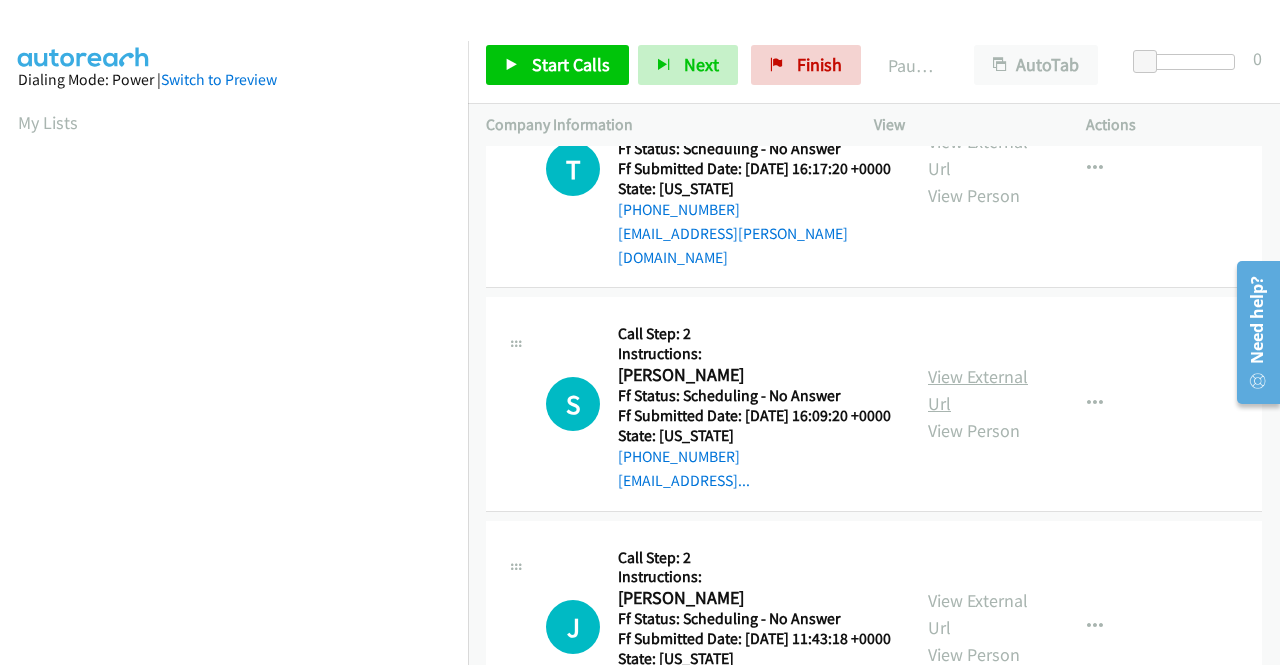 scroll, scrollTop: 200, scrollLeft: 0, axis: vertical 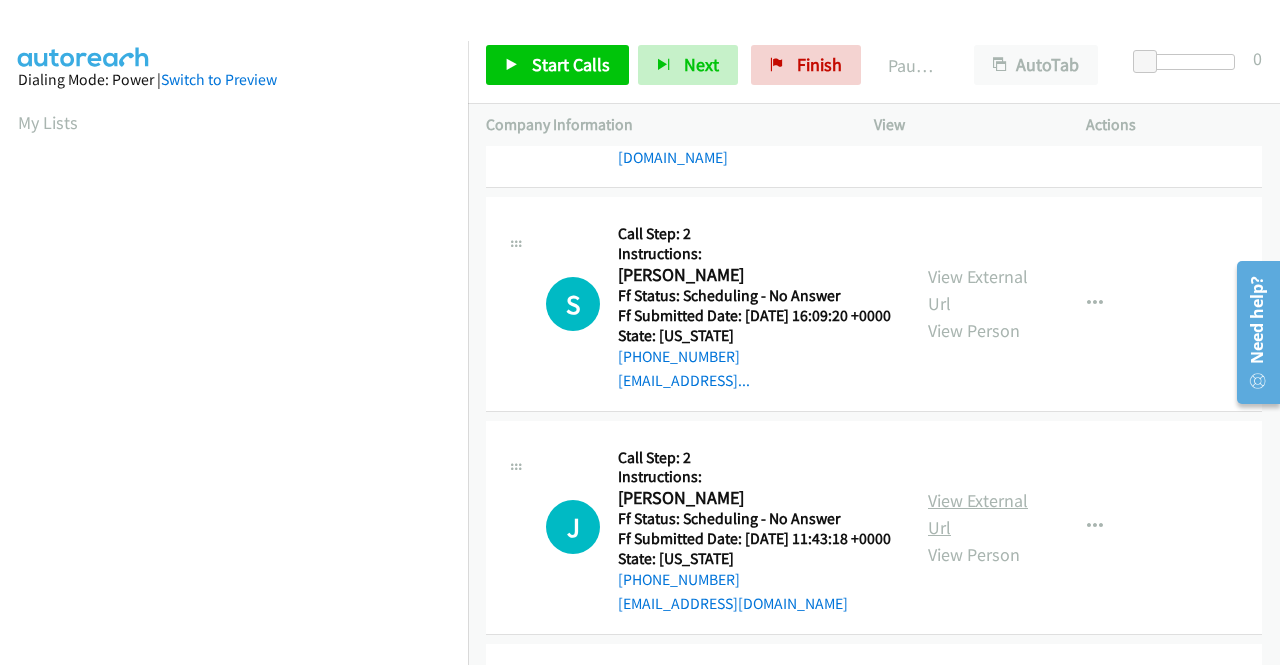 click on "View External Url" at bounding box center (978, 514) 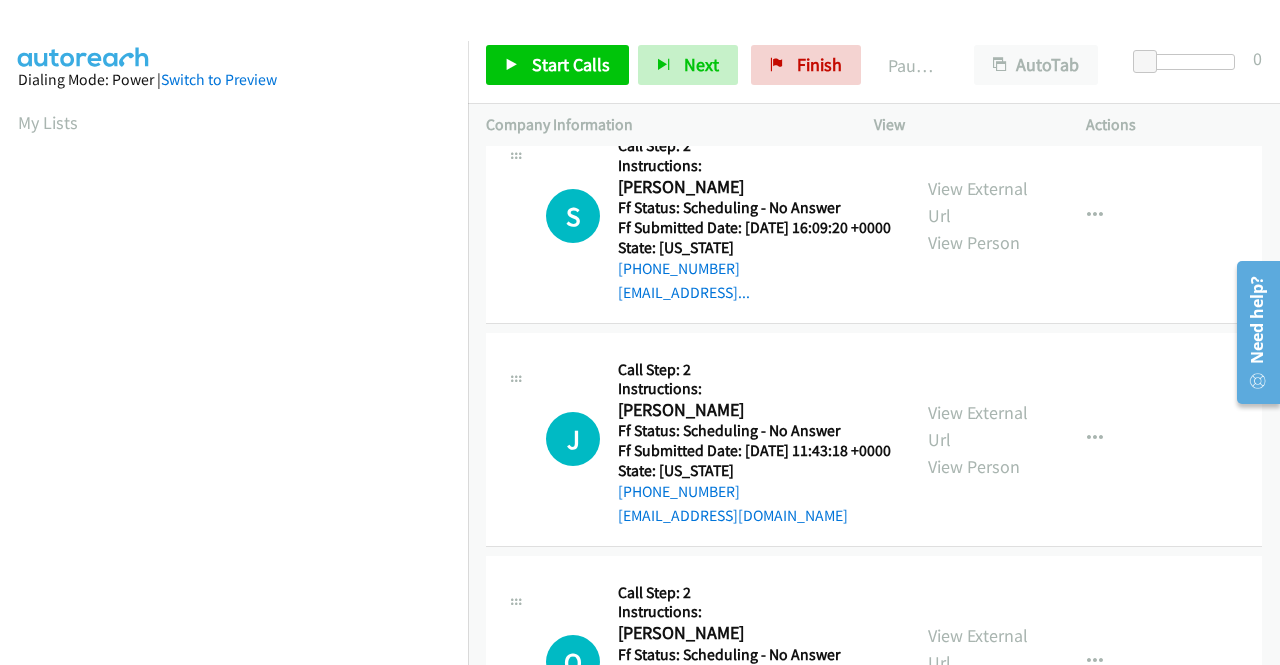 scroll, scrollTop: 400, scrollLeft: 0, axis: vertical 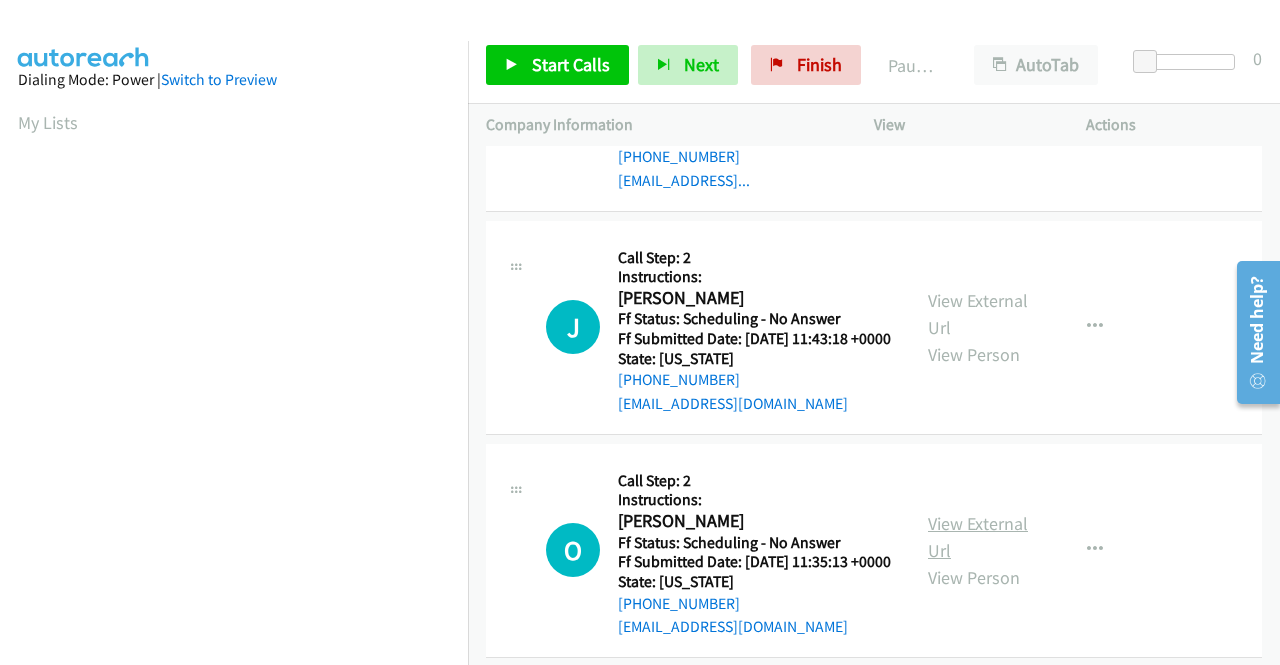 click on "View External Url" at bounding box center (978, 537) 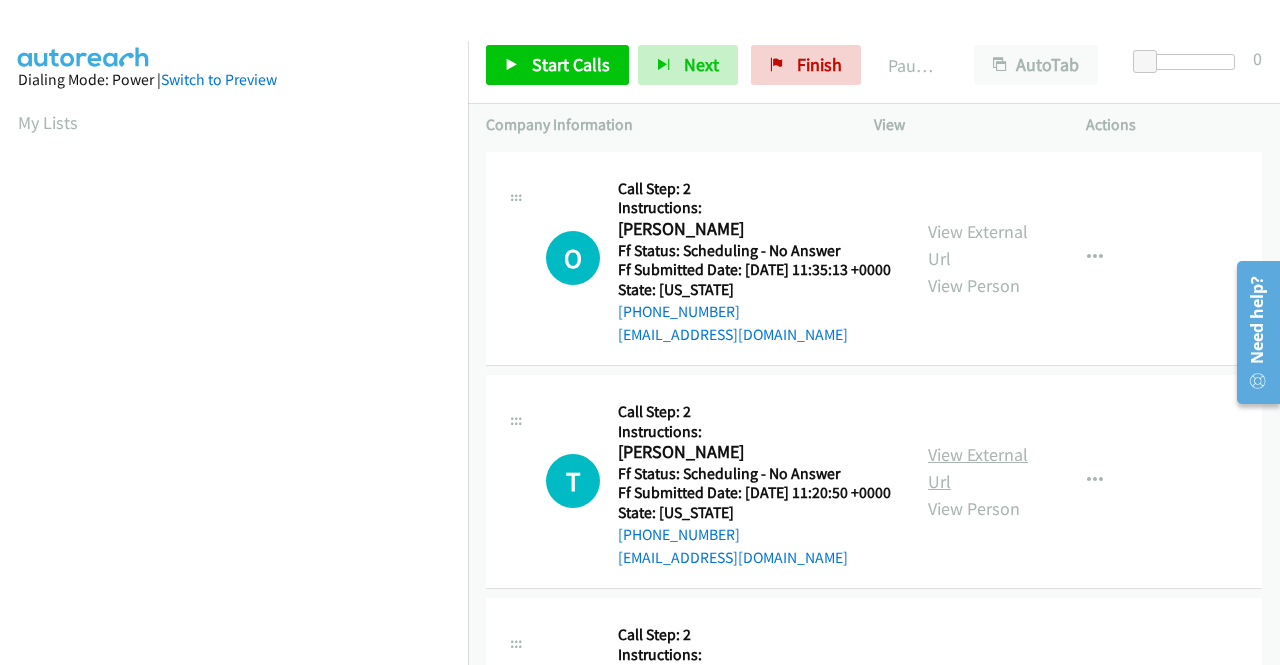 scroll, scrollTop: 700, scrollLeft: 0, axis: vertical 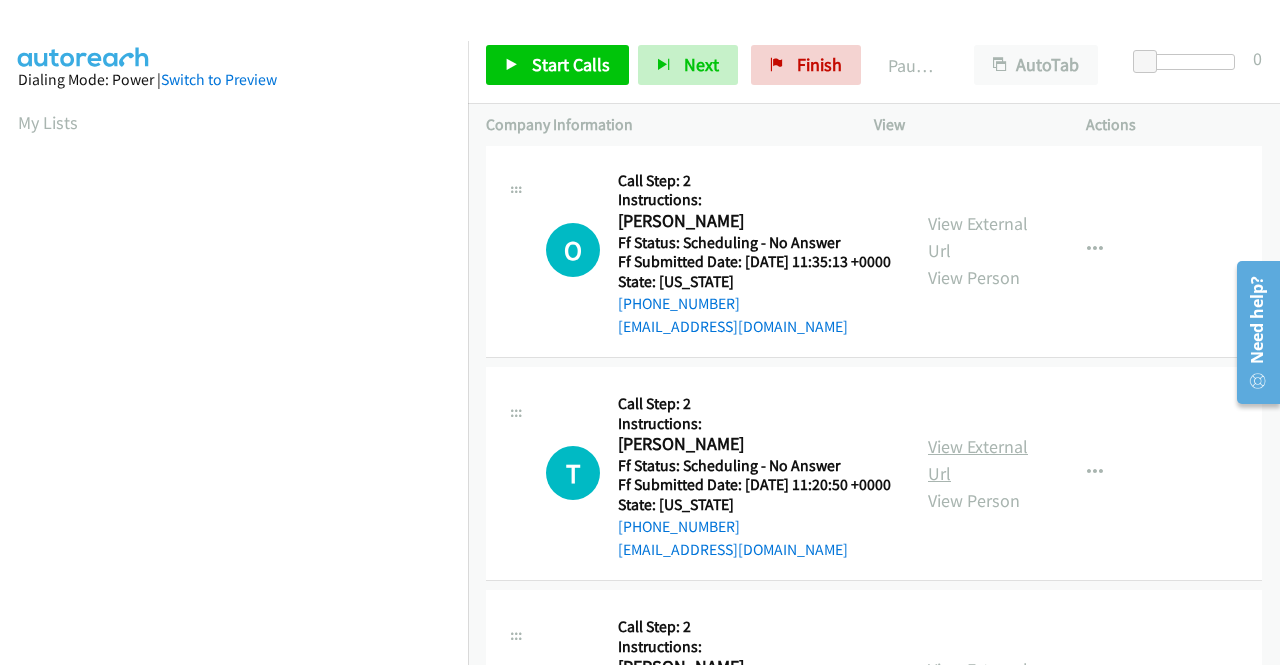 click on "View External Url" at bounding box center (978, 460) 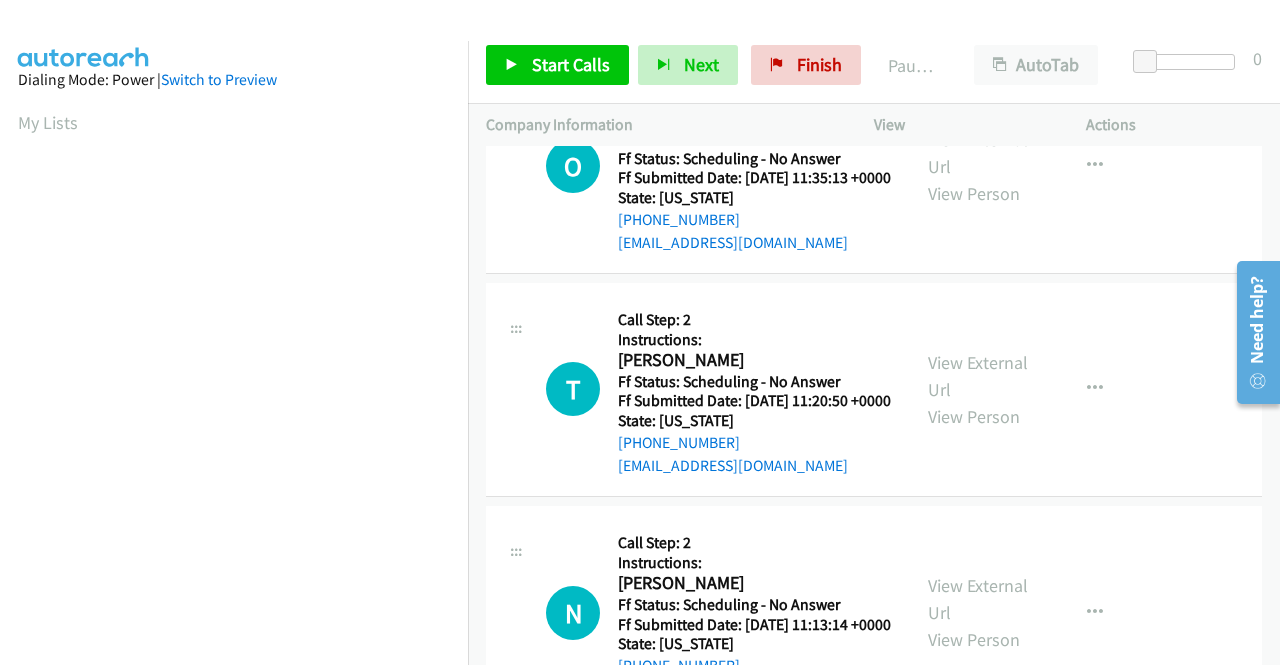 scroll, scrollTop: 1000, scrollLeft: 0, axis: vertical 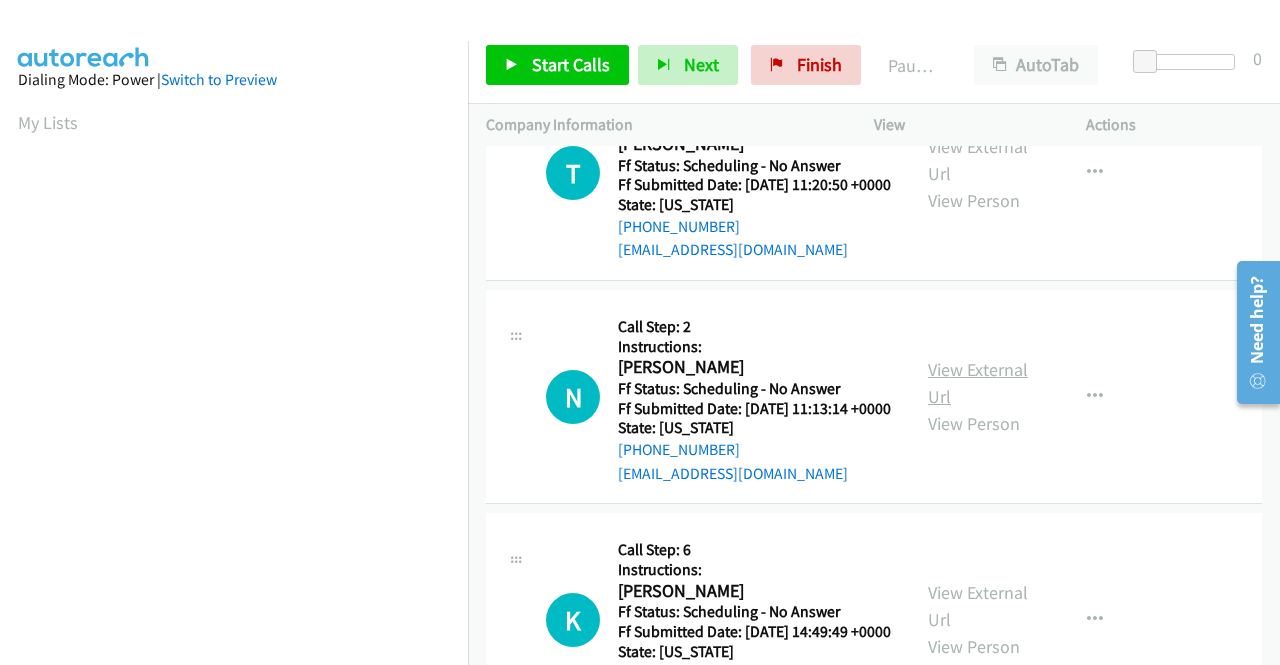 click on "View External Url" at bounding box center (978, 383) 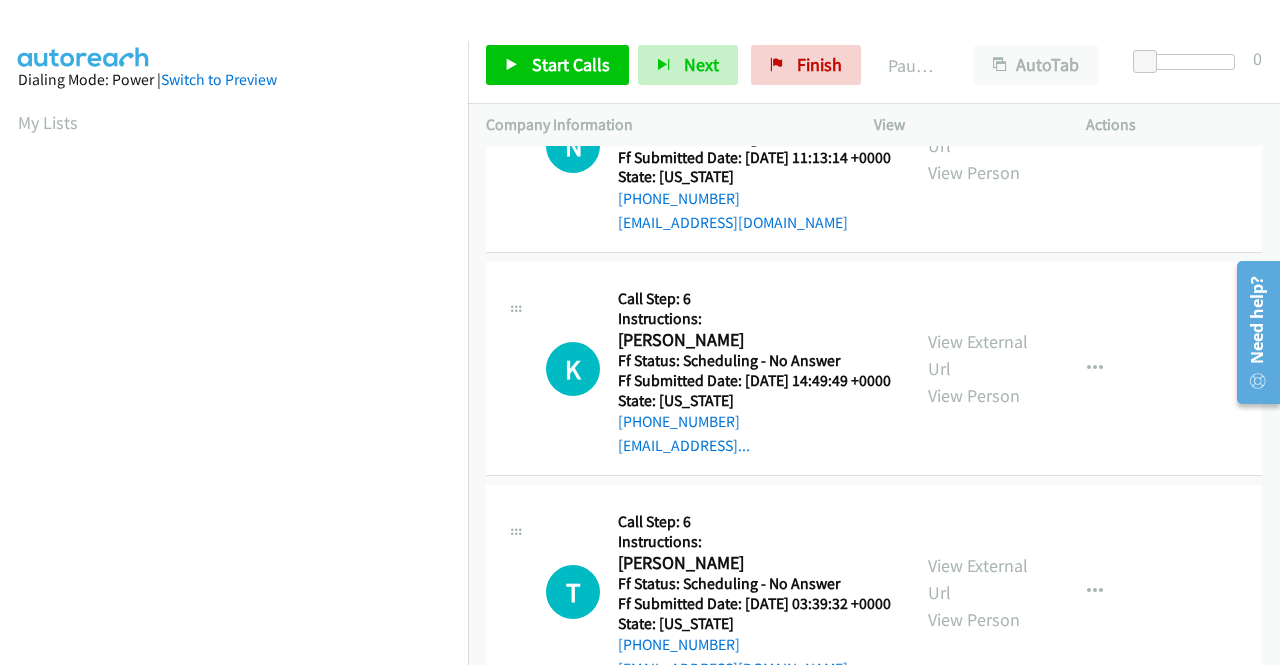 scroll, scrollTop: 1300, scrollLeft: 0, axis: vertical 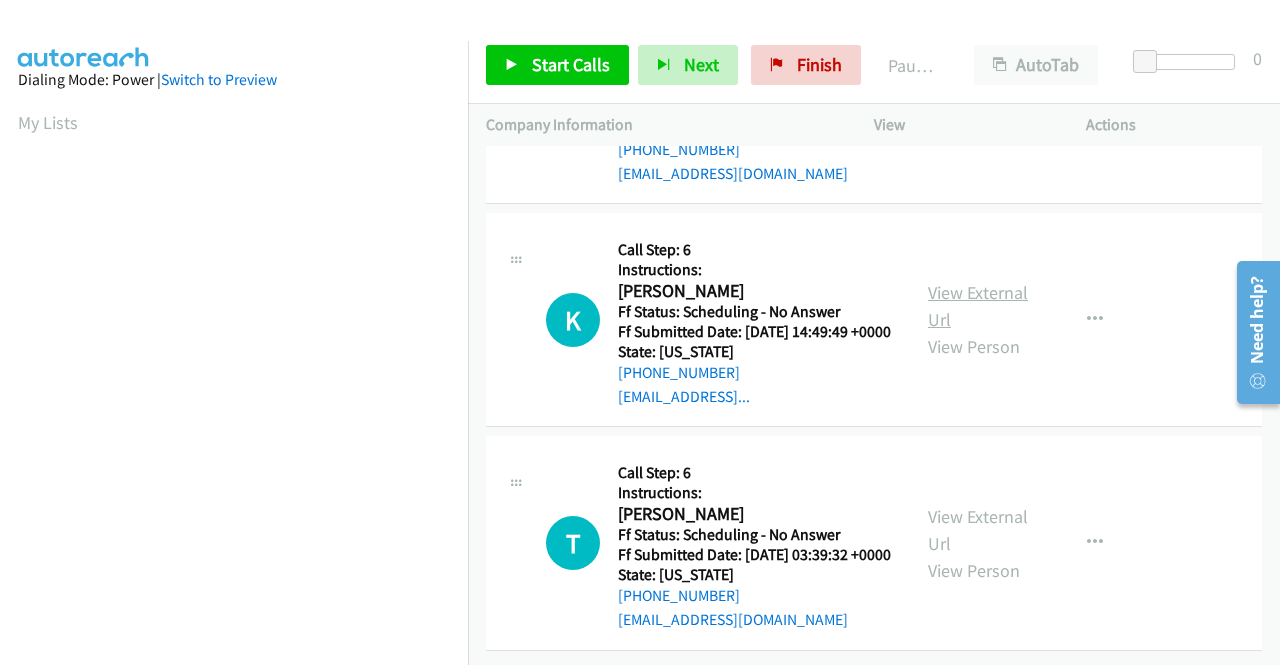 click on "View External Url" at bounding box center (978, 306) 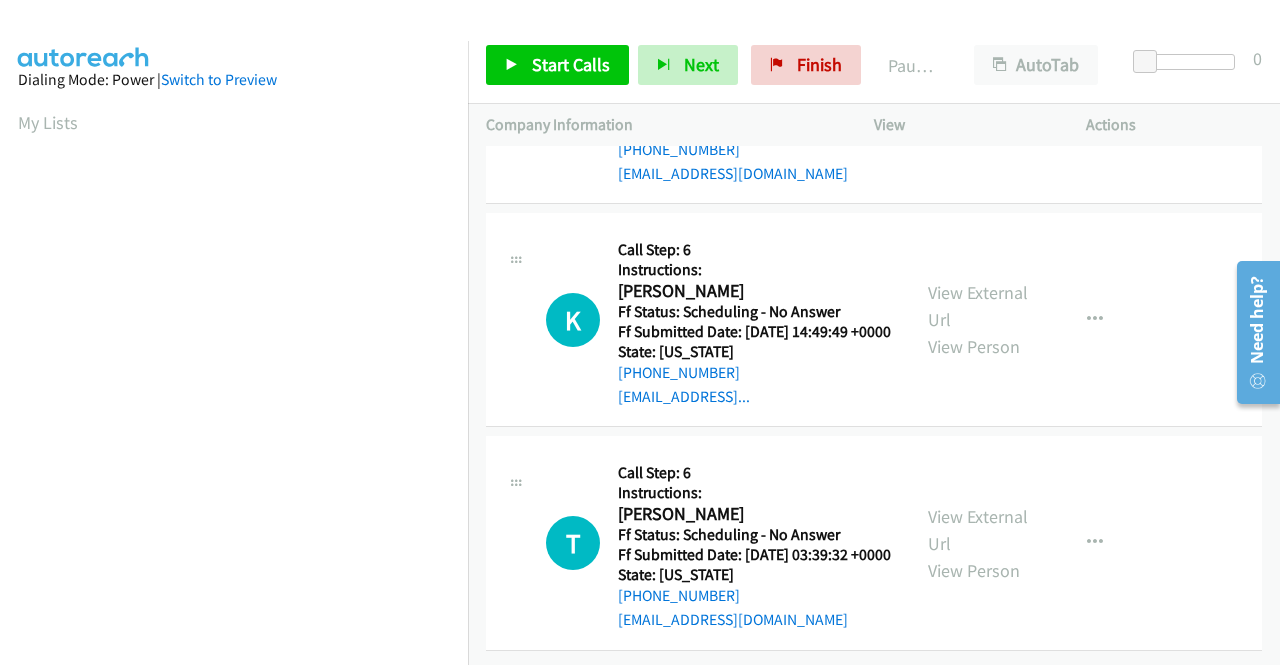 scroll, scrollTop: 1400, scrollLeft: 0, axis: vertical 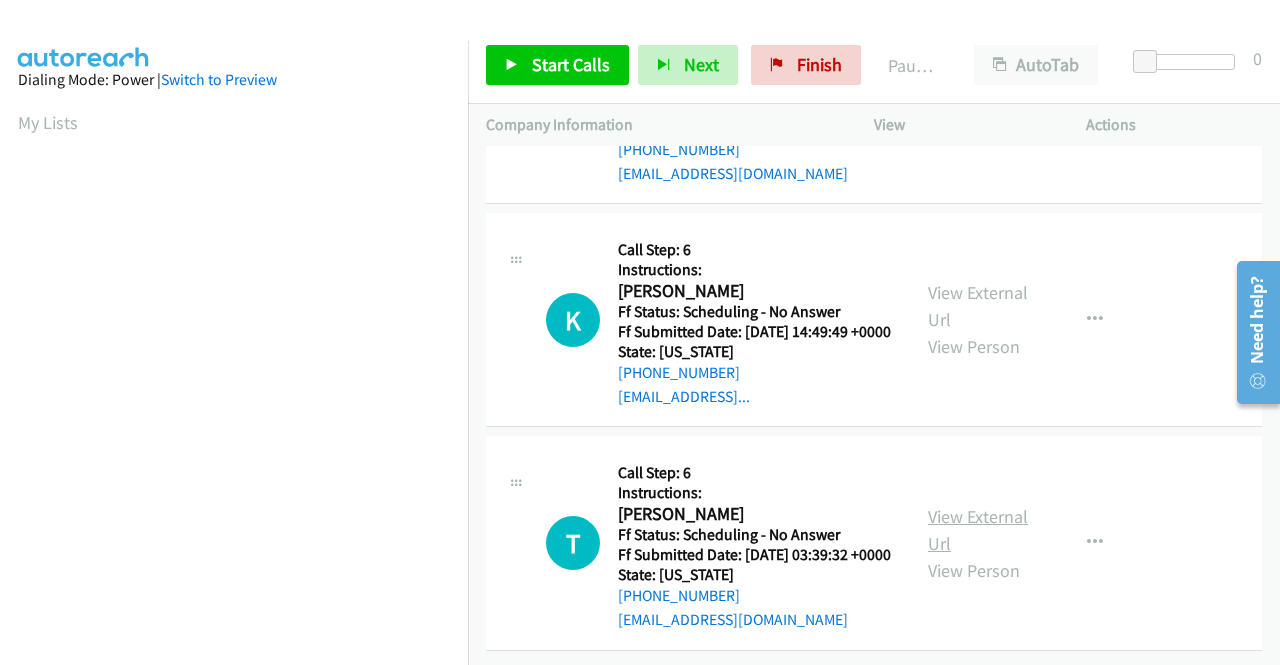 click on "View External Url" at bounding box center [978, 530] 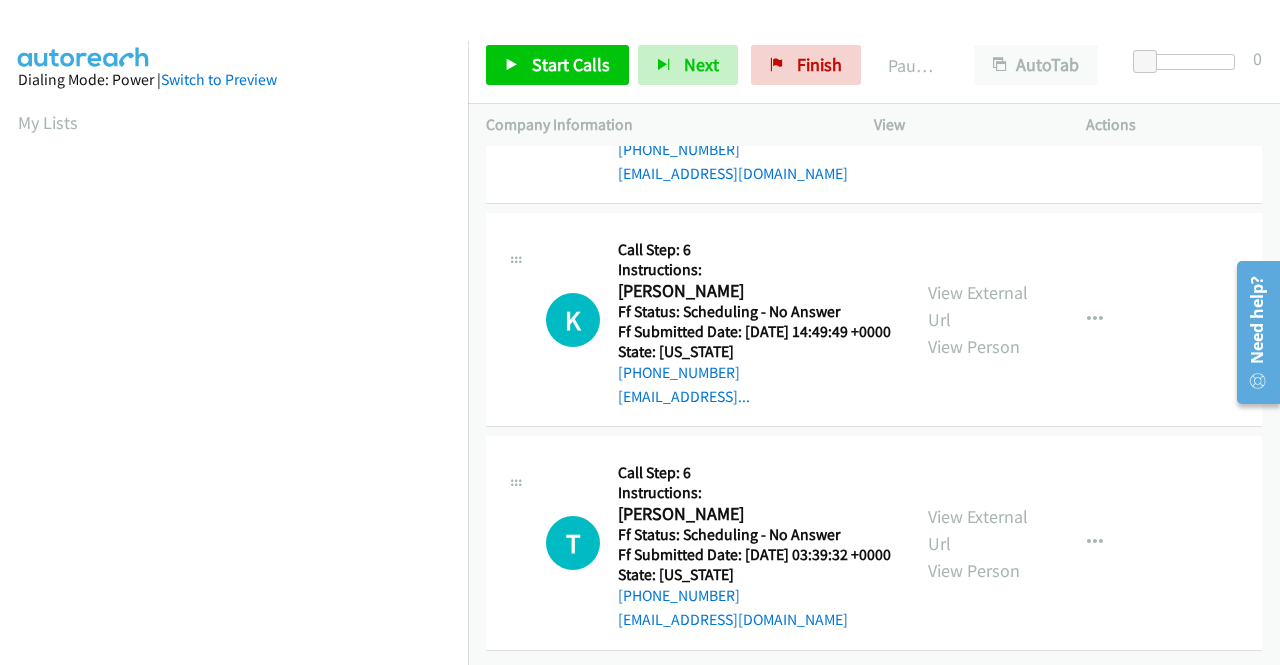 scroll, scrollTop: 1446, scrollLeft: 0, axis: vertical 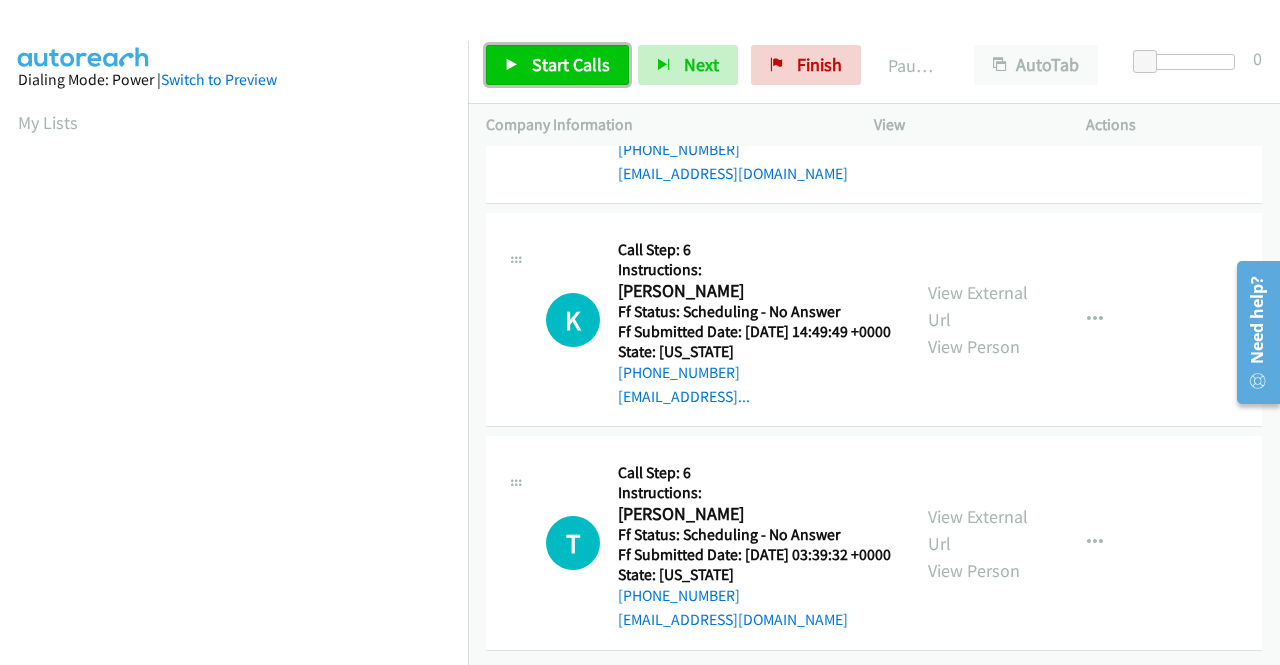 click on "Start Calls" at bounding box center (557, 65) 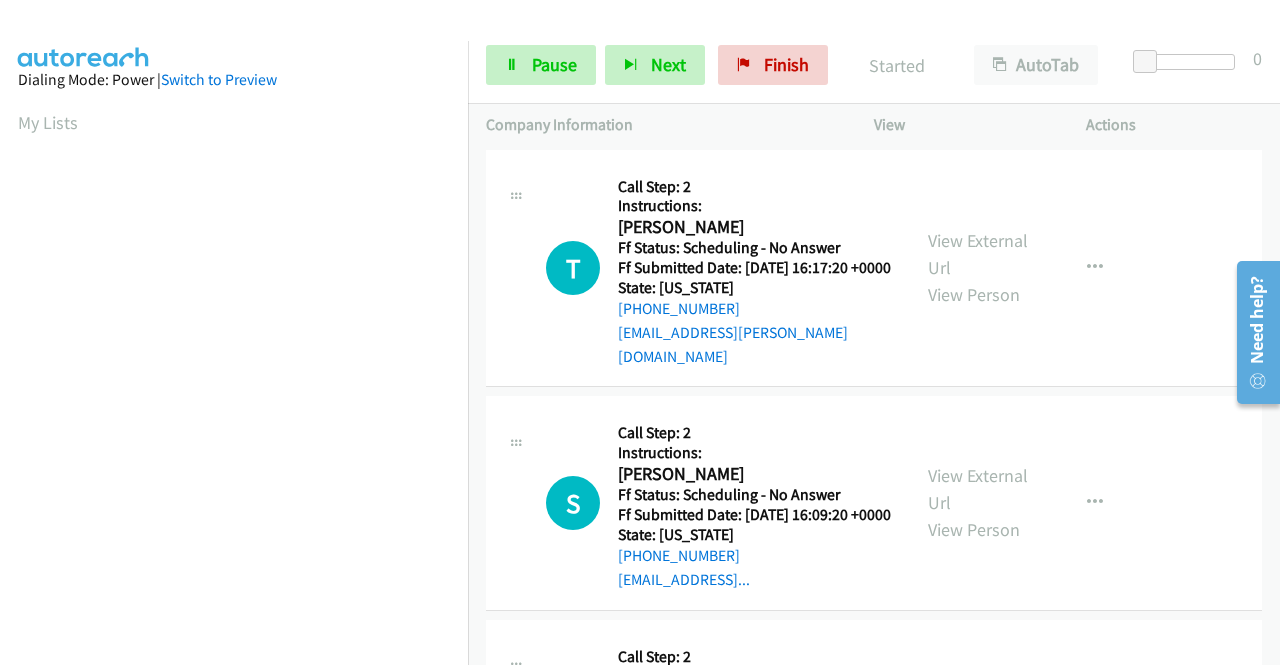 scroll, scrollTop: 0, scrollLeft: 0, axis: both 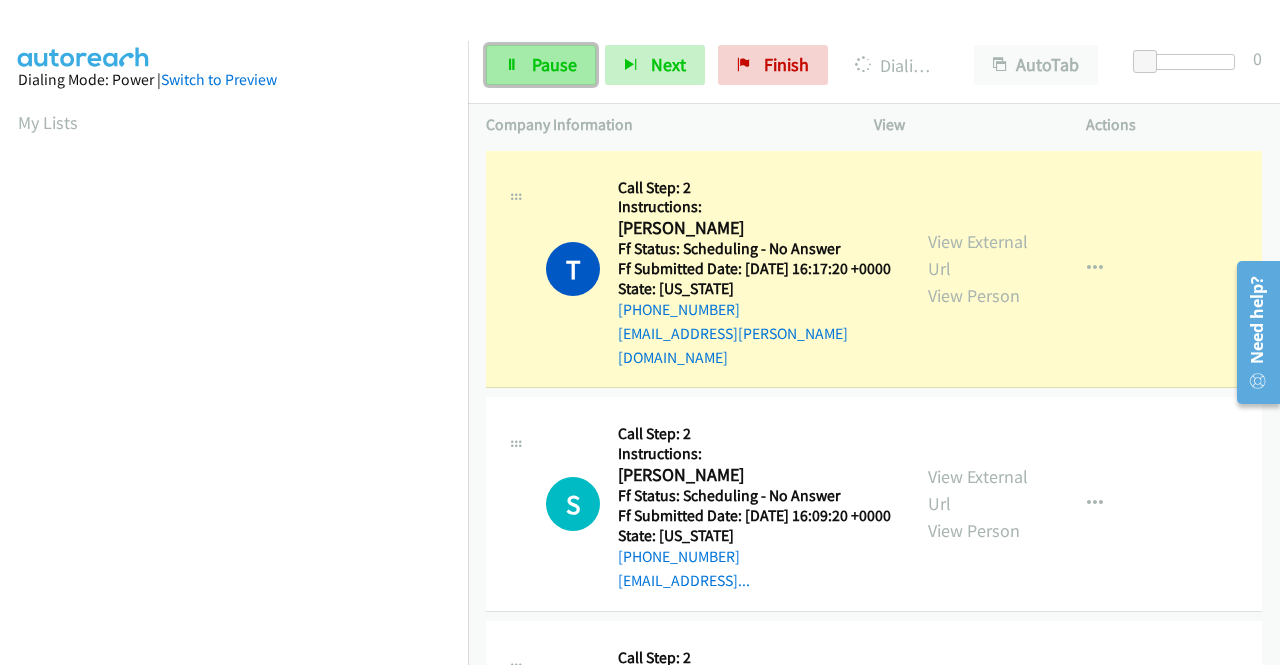 click on "Pause" at bounding box center [554, 64] 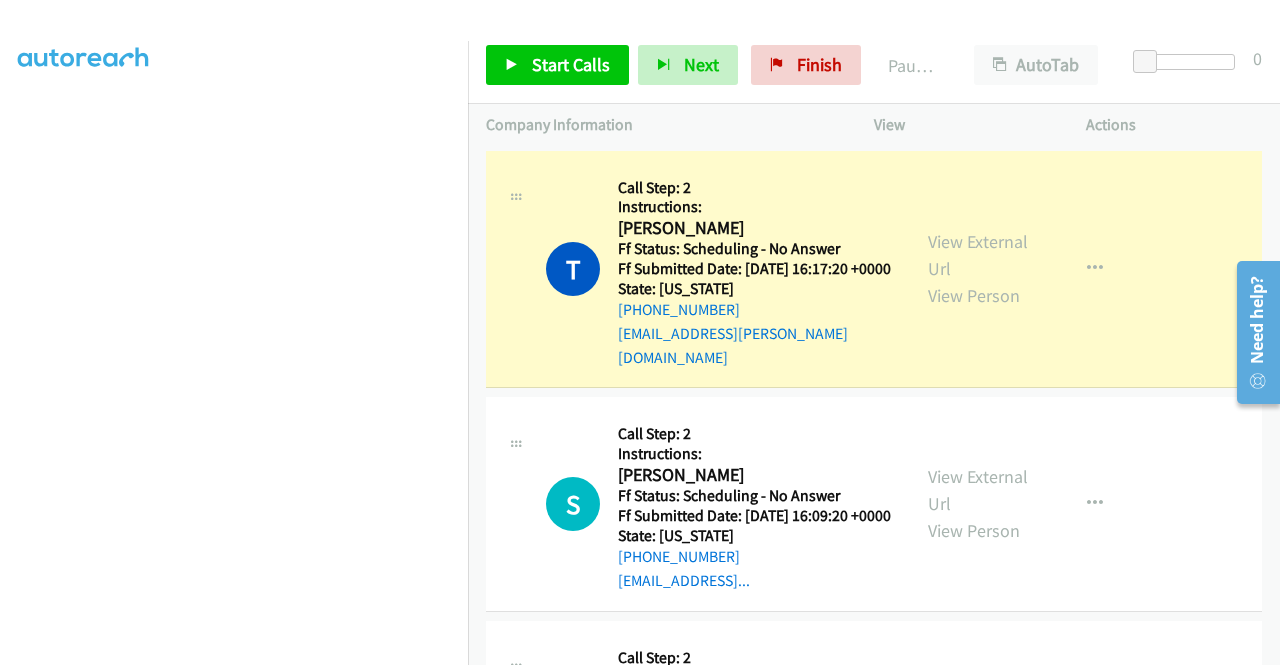 scroll, scrollTop: 456, scrollLeft: 0, axis: vertical 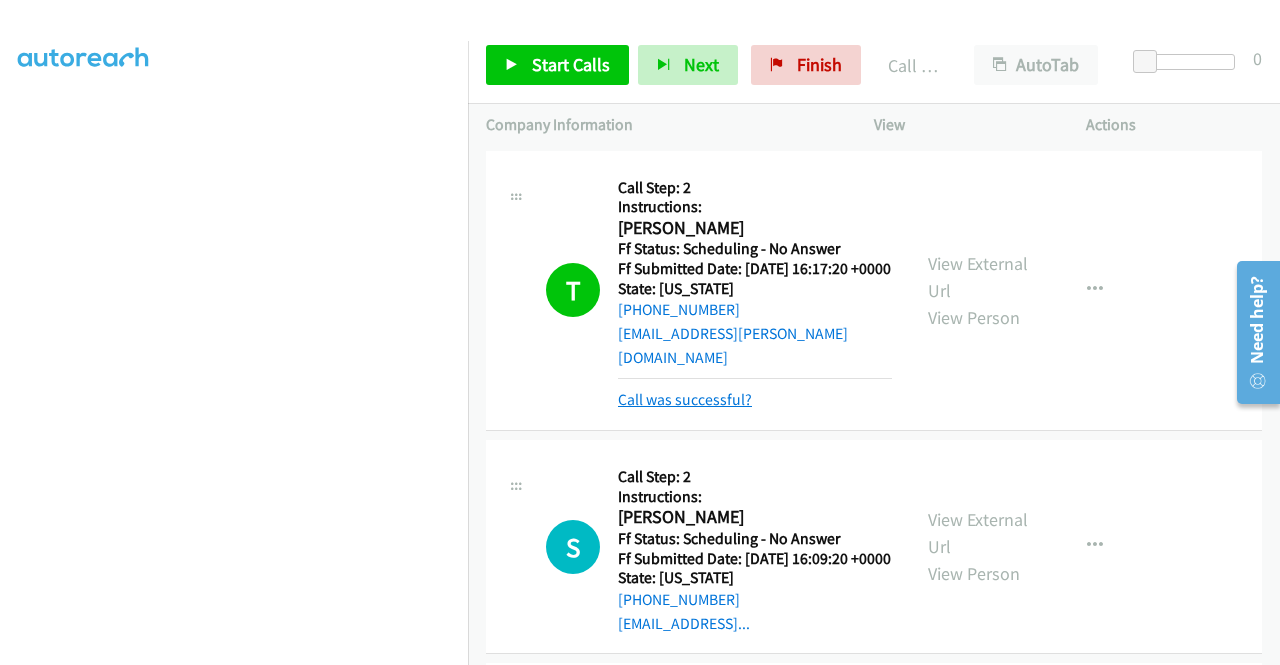 click on "Call was successful?" at bounding box center [685, 399] 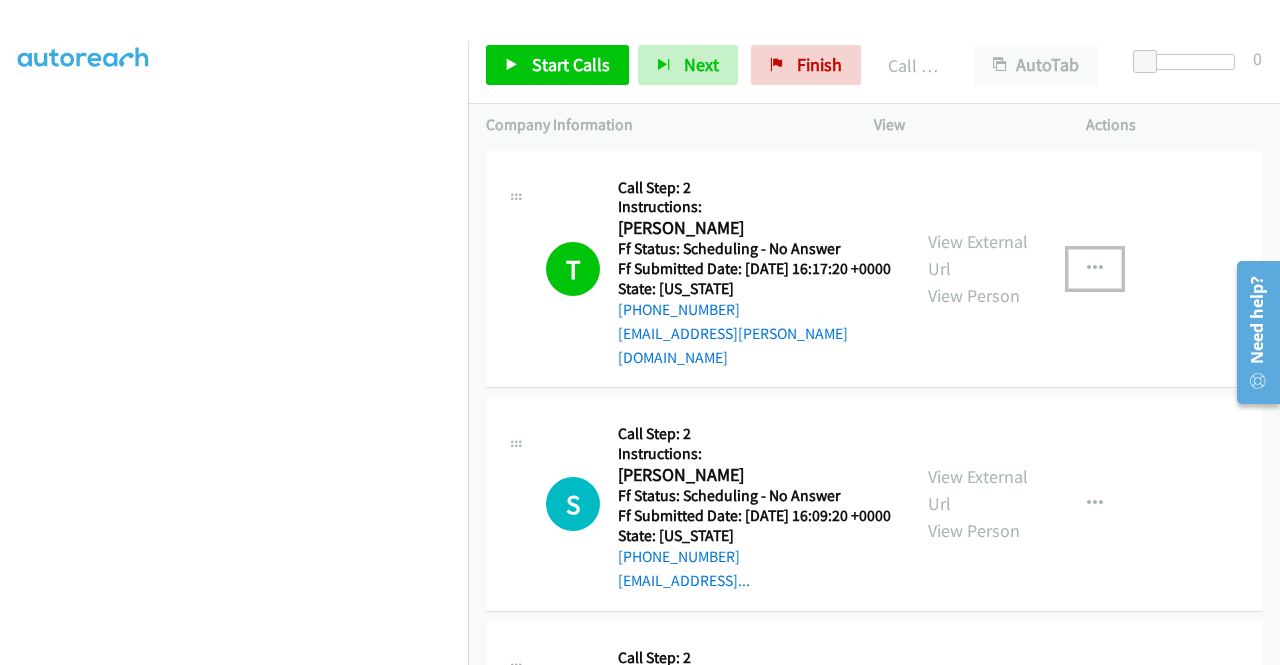 click at bounding box center (1095, 269) 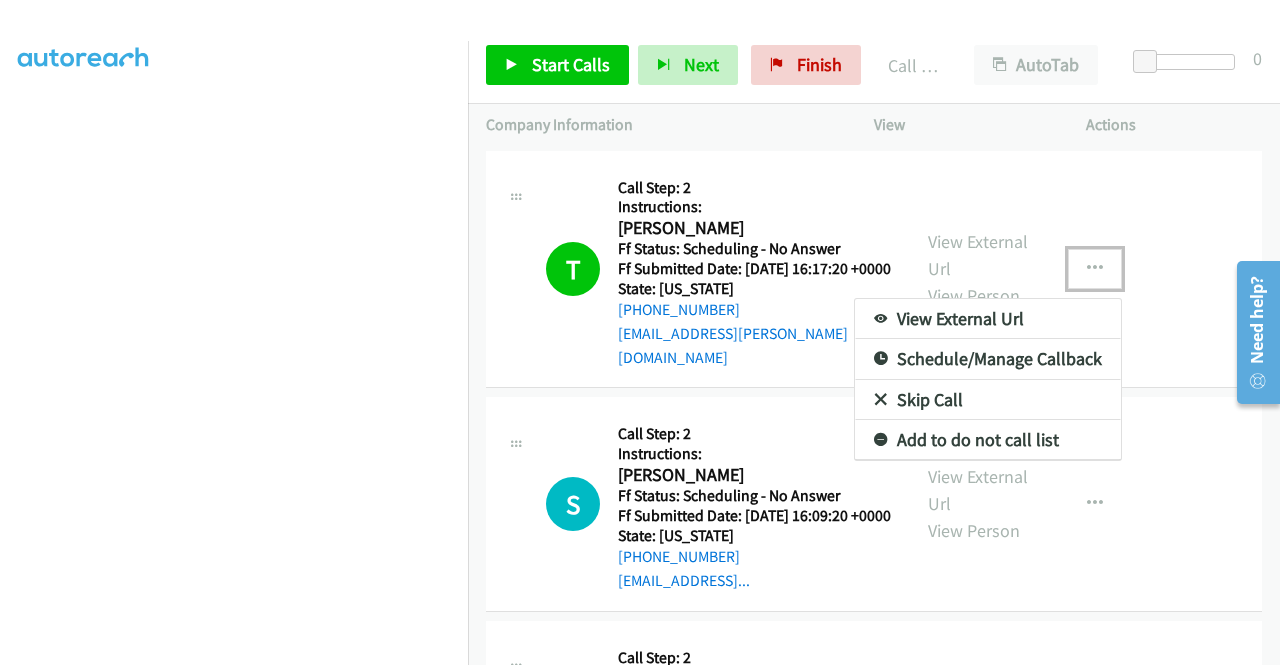 click on "Add to do not call list" at bounding box center [988, 440] 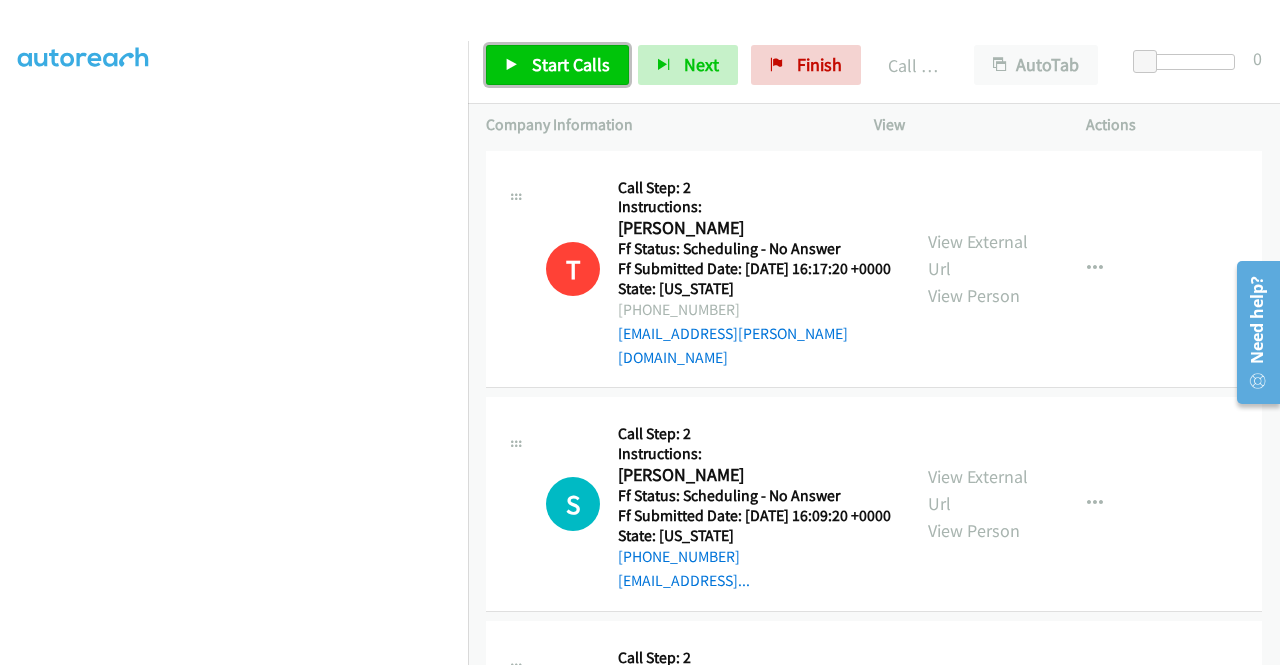 click at bounding box center (512, 66) 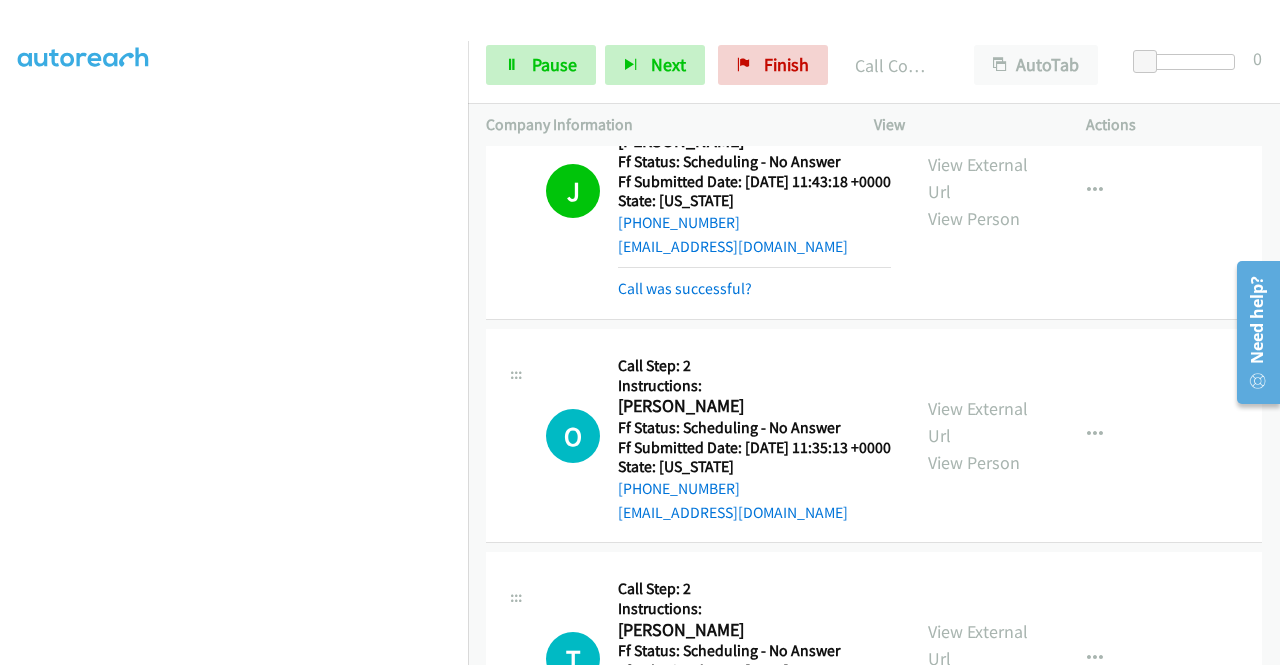 scroll, scrollTop: 800, scrollLeft: 0, axis: vertical 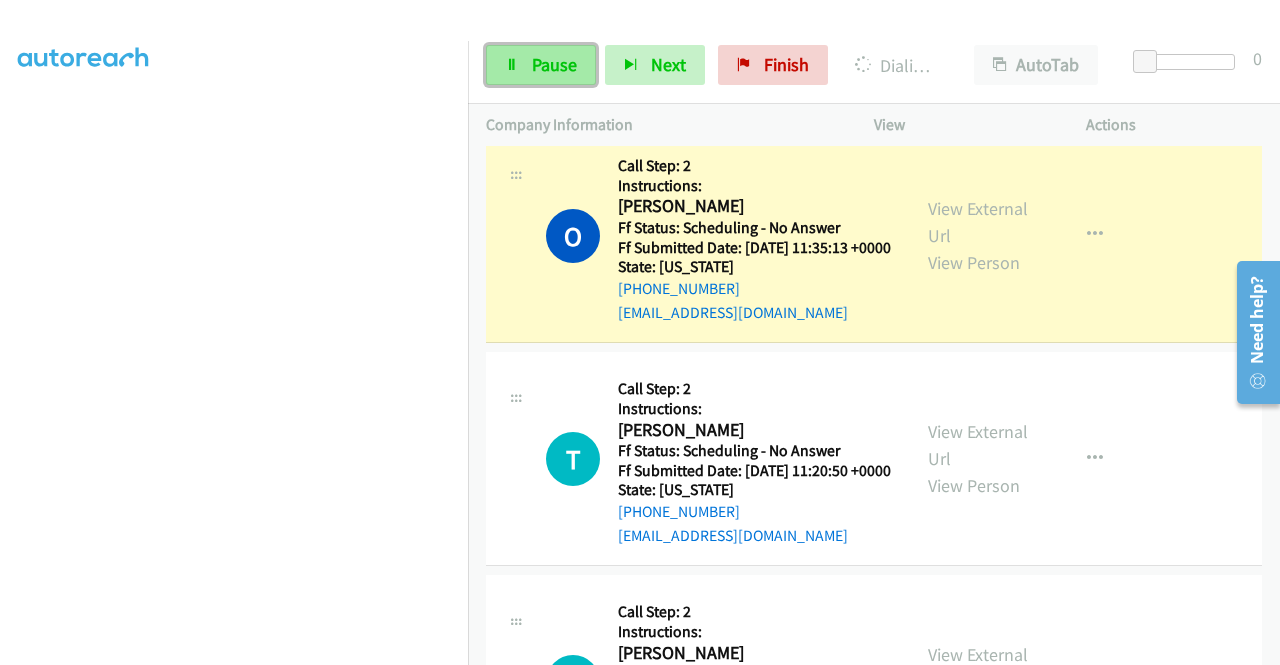 click on "Pause" at bounding box center (554, 64) 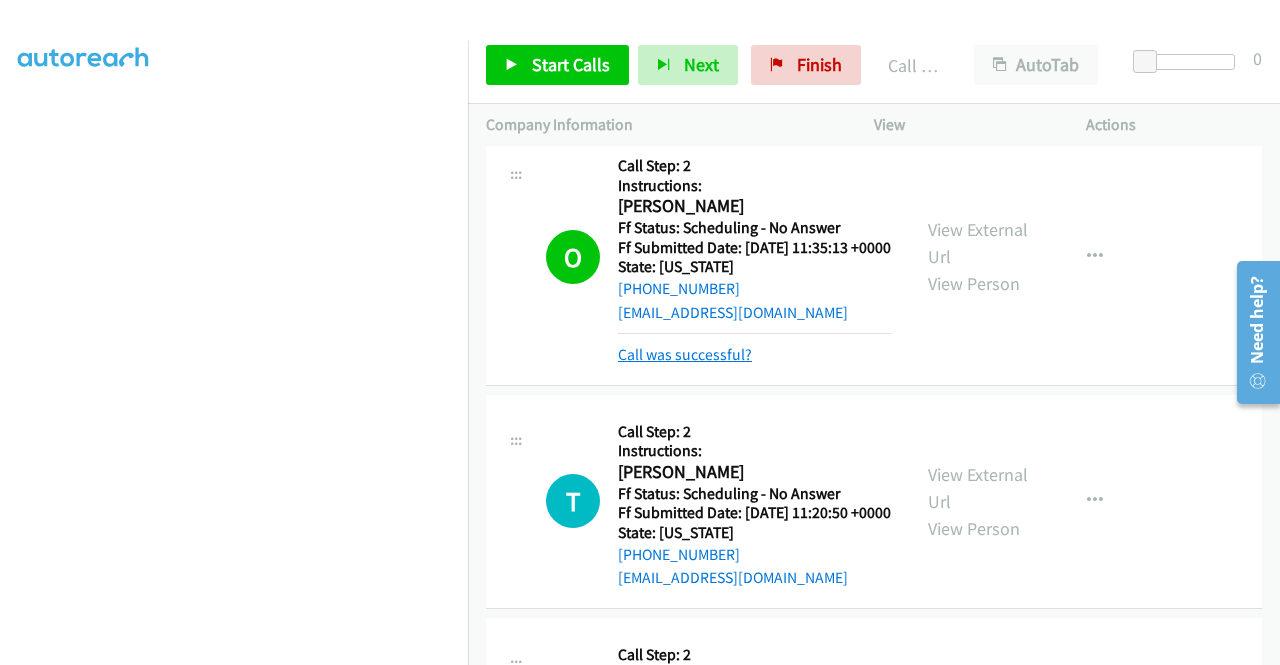 click on "Call was successful?" at bounding box center [685, 354] 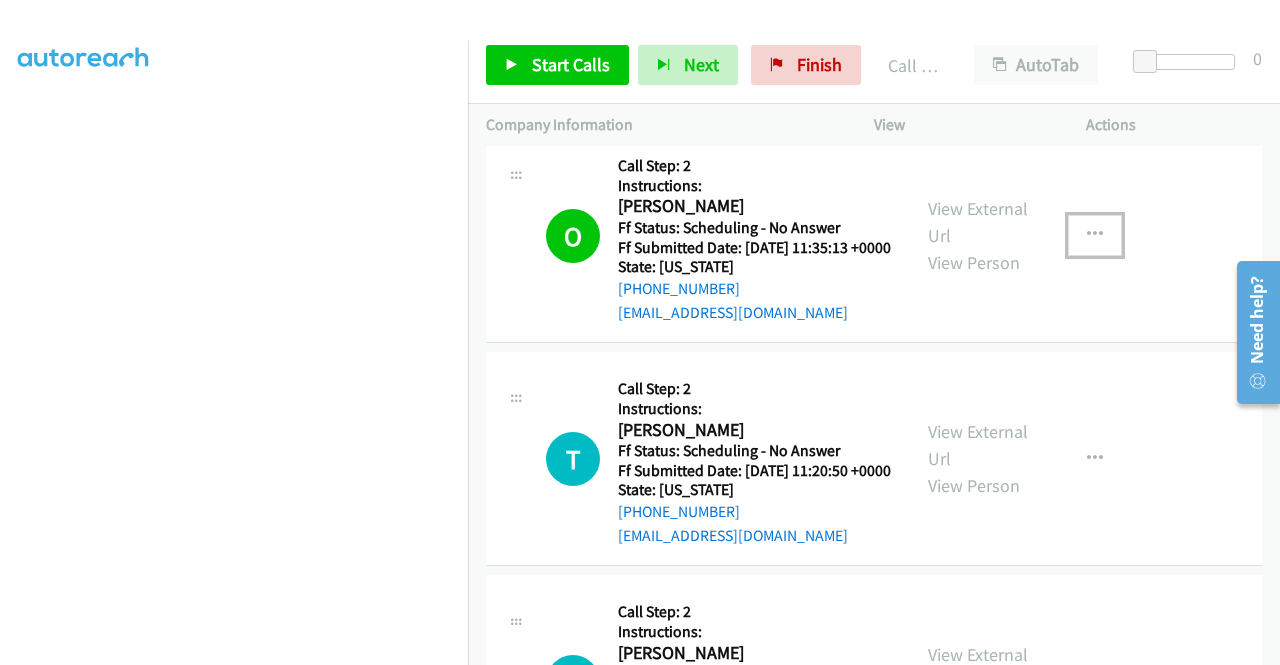 click at bounding box center (1095, 235) 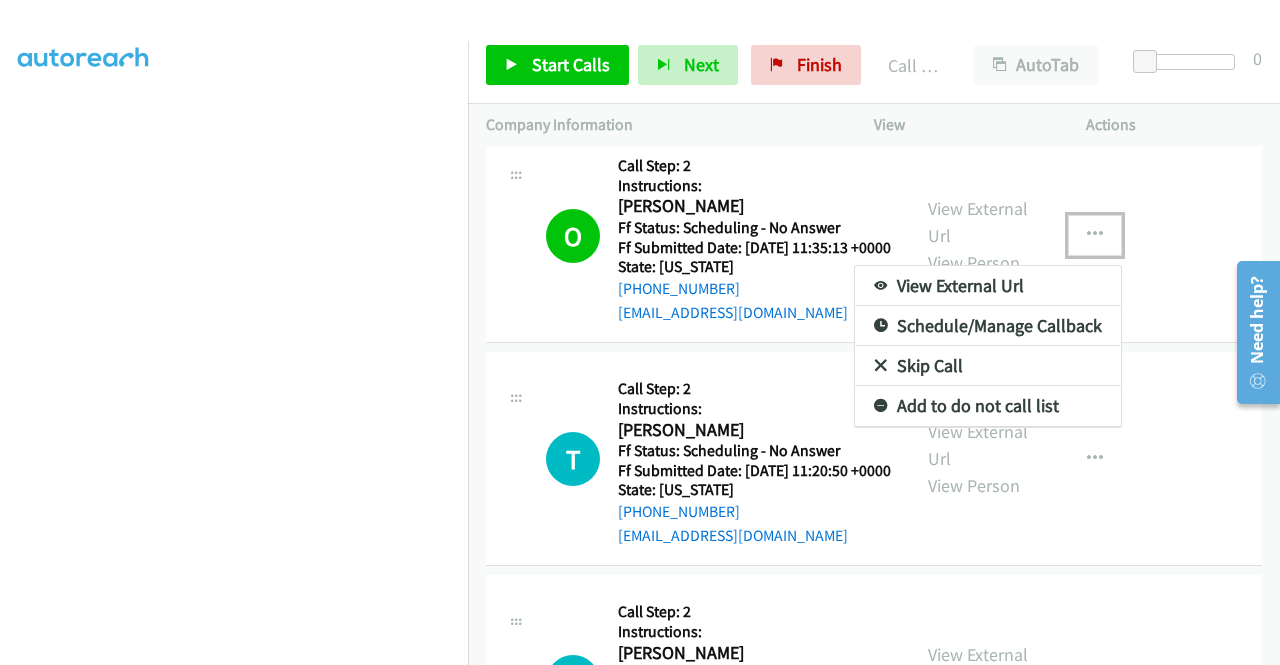 click on "Add to do not call list" at bounding box center (988, 406) 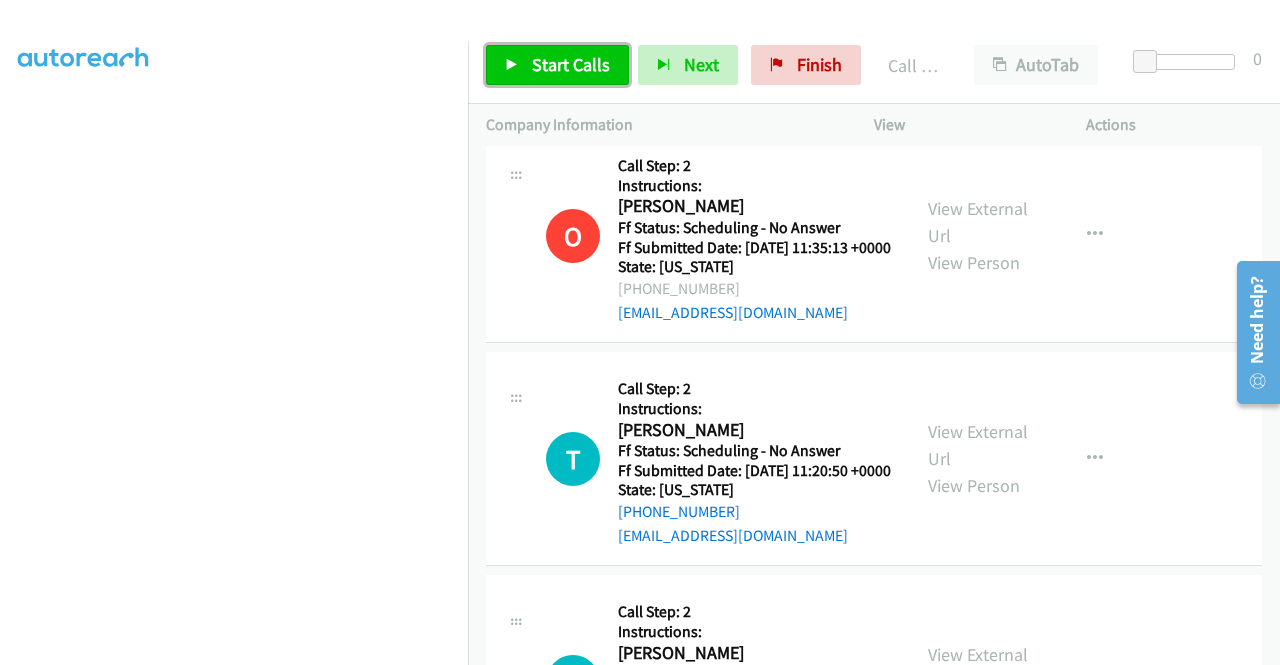 click on "Start Calls" at bounding box center (571, 64) 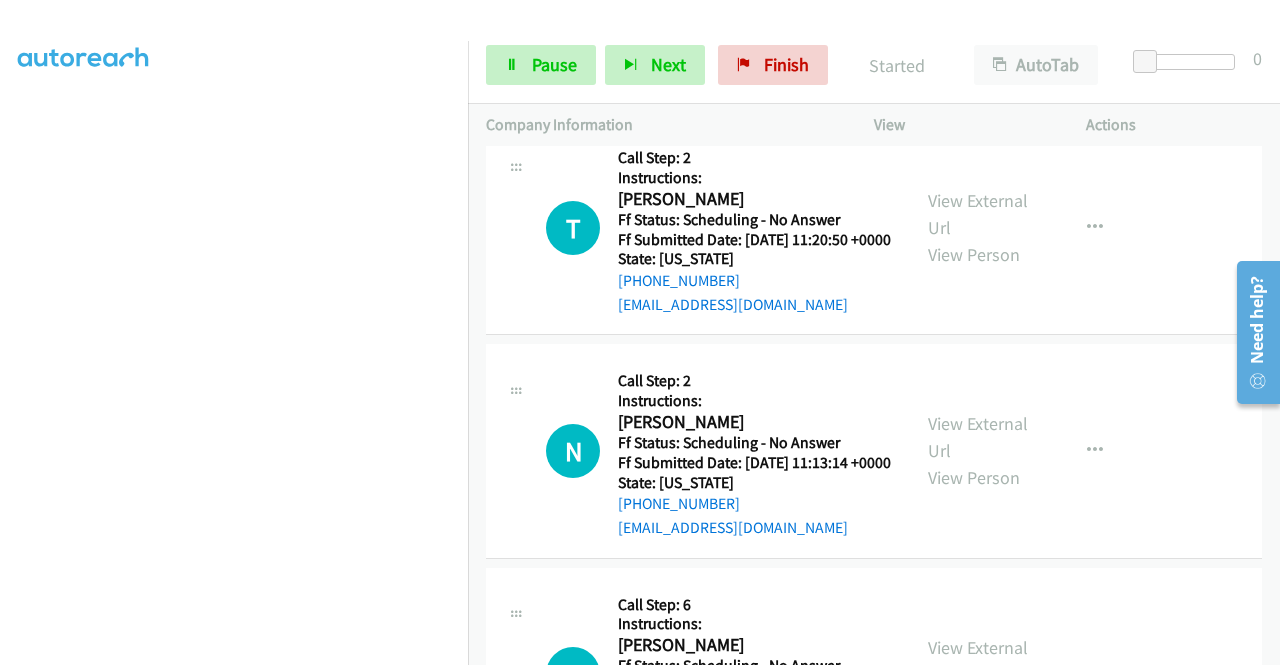 scroll, scrollTop: 1000, scrollLeft: 0, axis: vertical 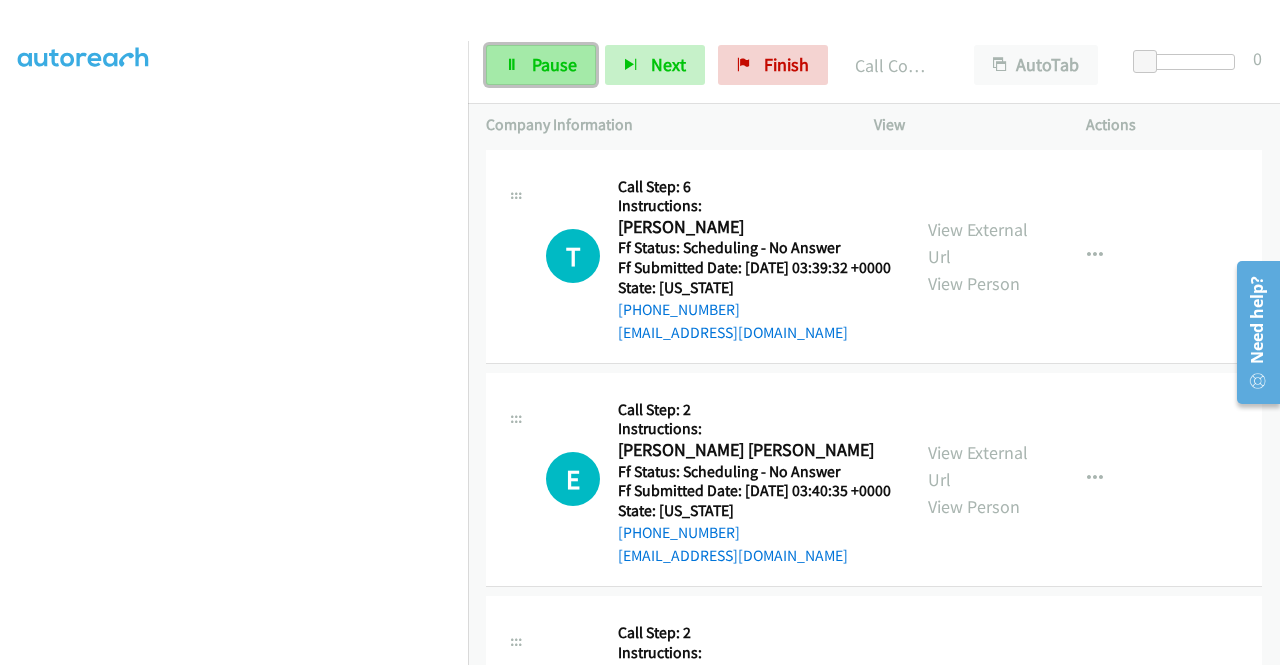 click at bounding box center [512, 66] 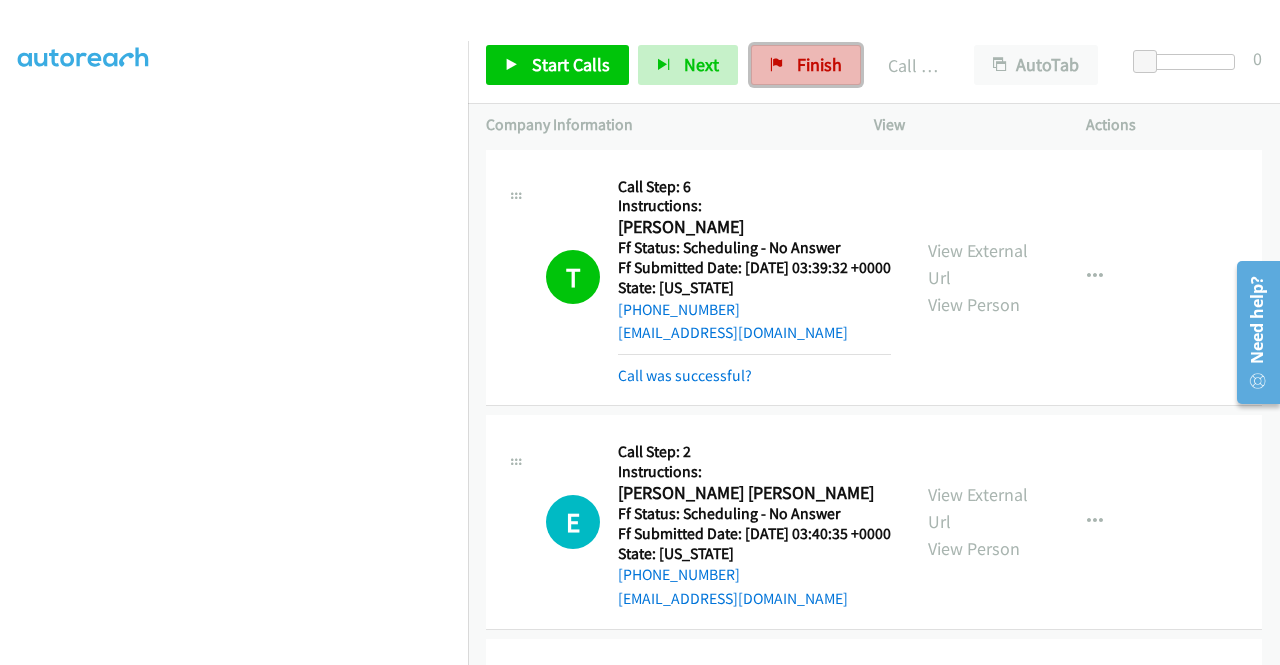 click on "Finish" at bounding box center (819, 64) 